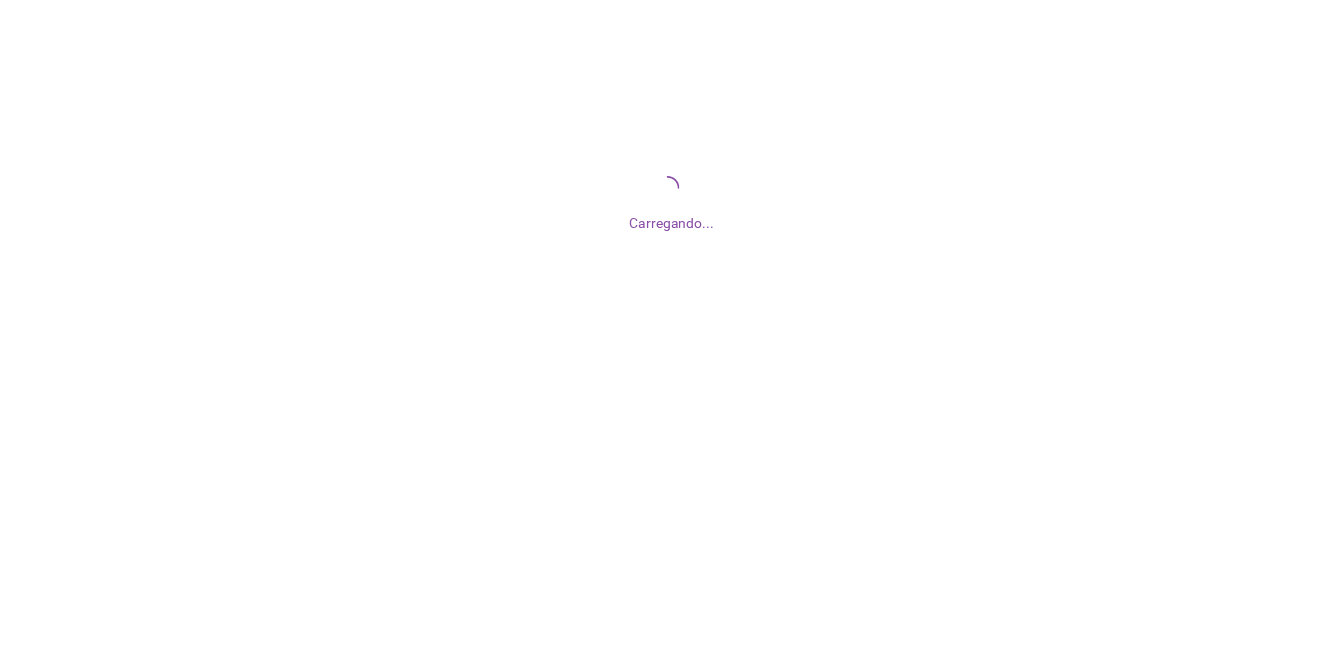 scroll, scrollTop: 0, scrollLeft: 0, axis: both 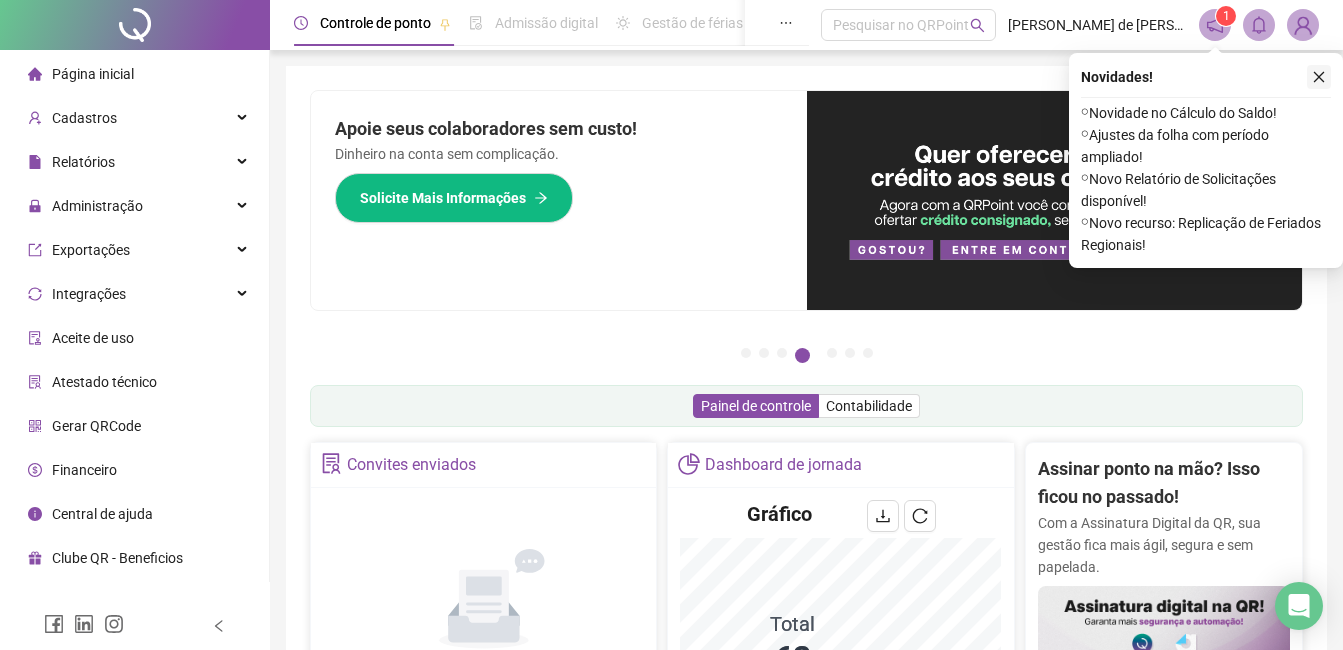 click at bounding box center [1319, 77] 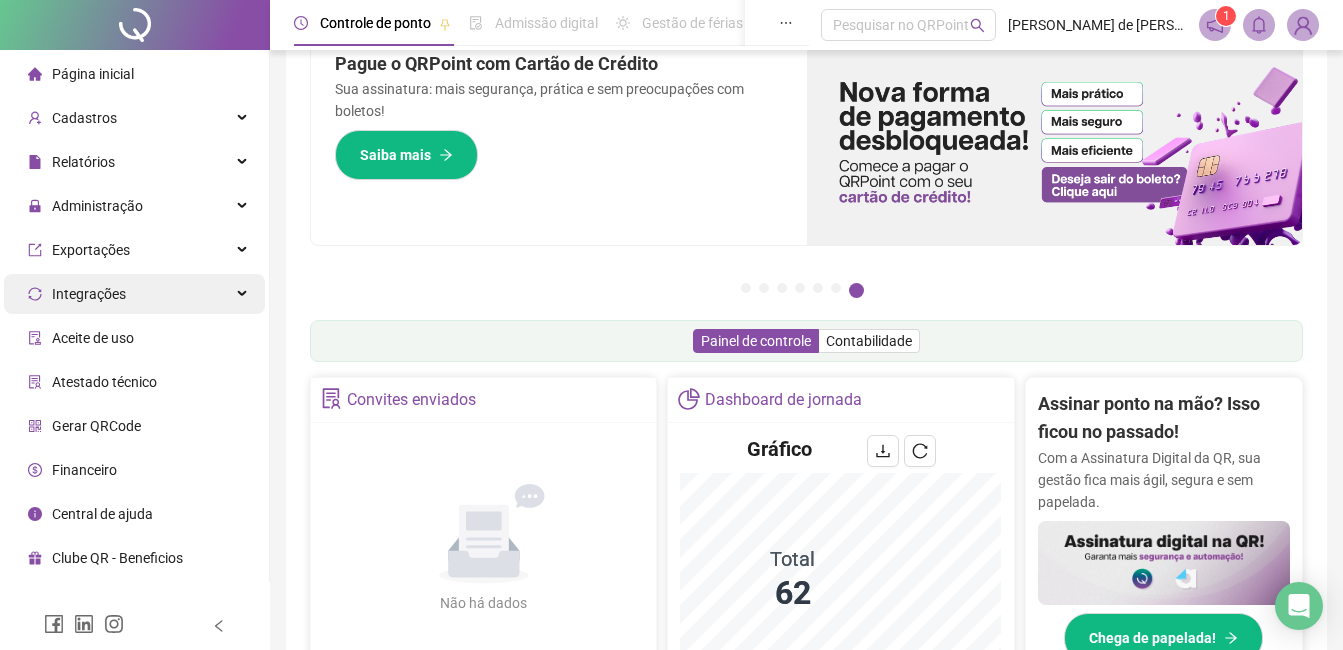scroll, scrollTop: 100, scrollLeft: 0, axis: vertical 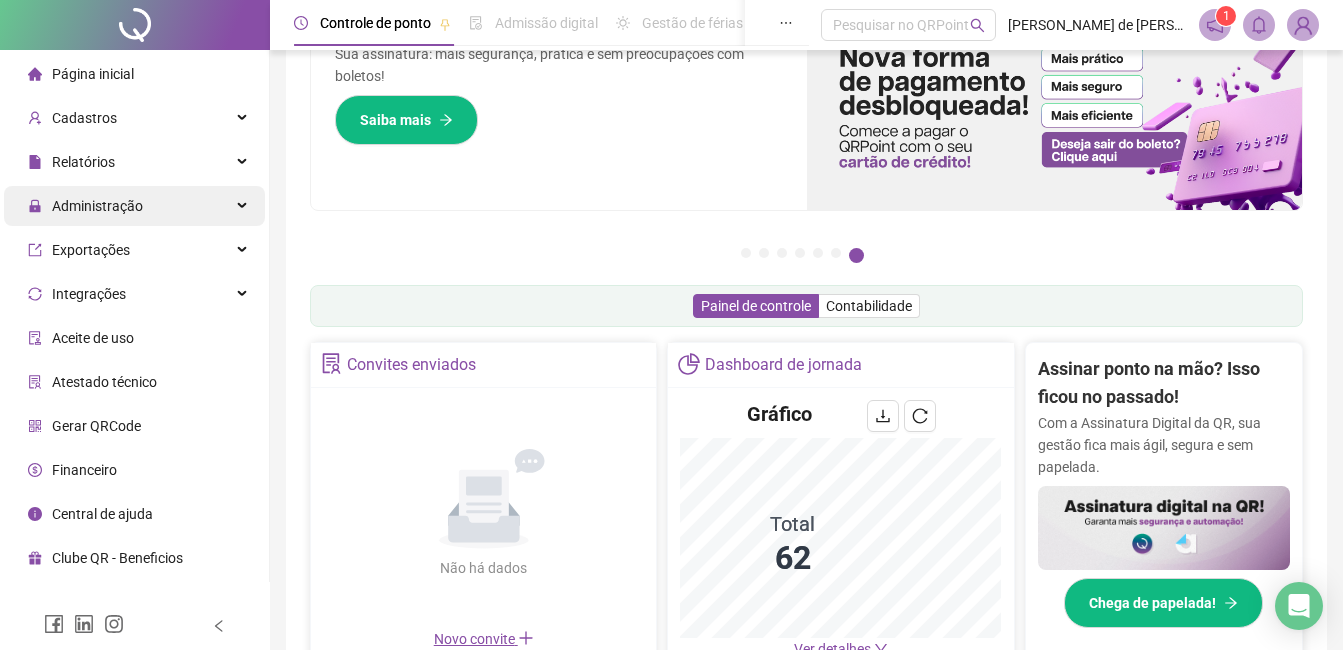 click on "Administração" at bounding box center (97, 206) 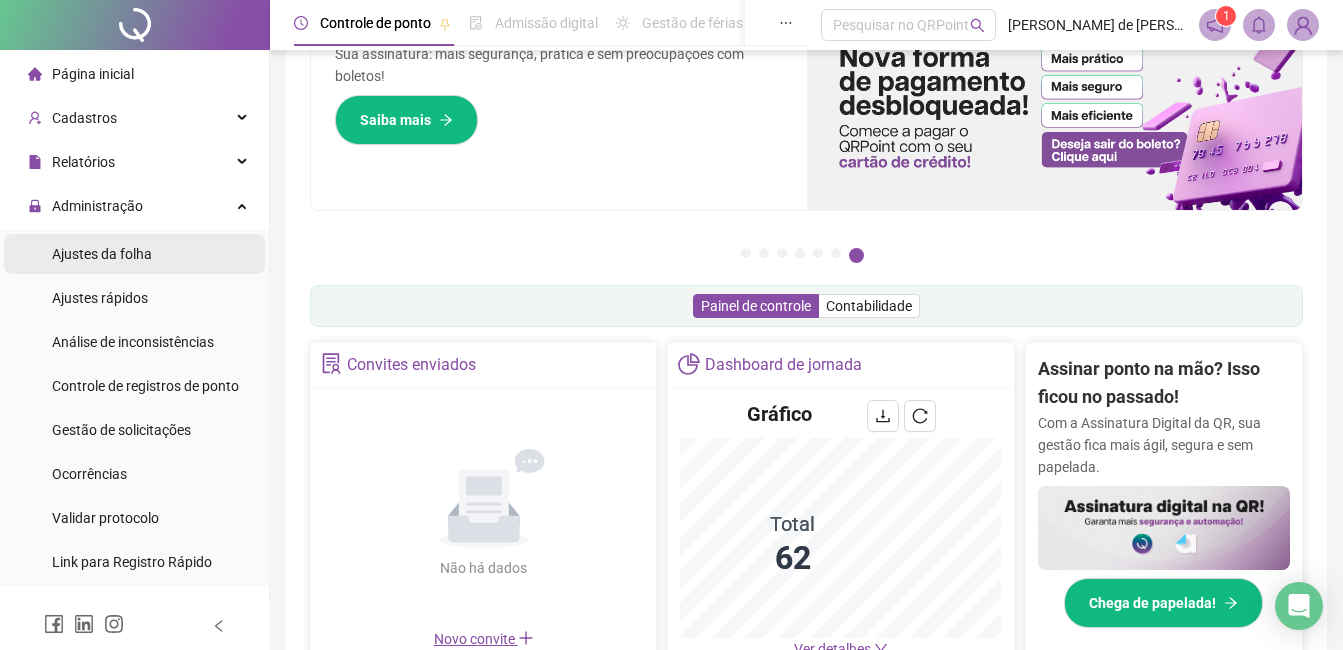 click on "Ajustes da folha" at bounding box center [102, 254] 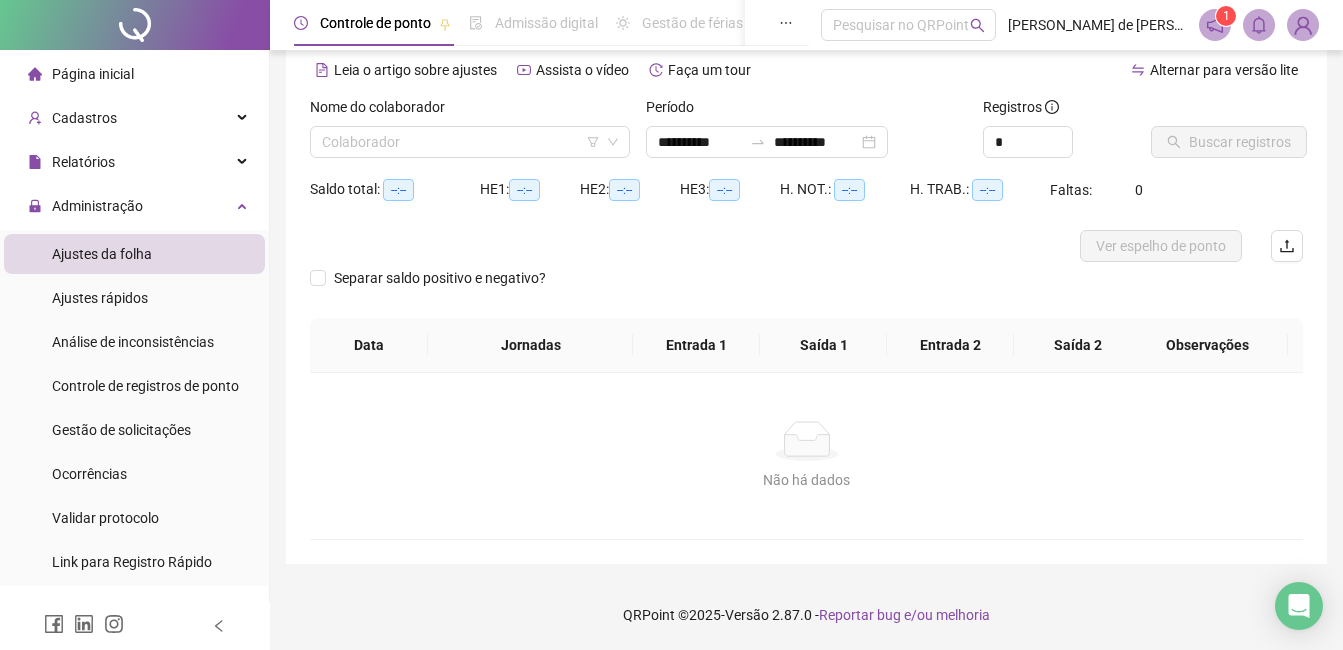 scroll, scrollTop: 88, scrollLeft: 0, axis: vertical 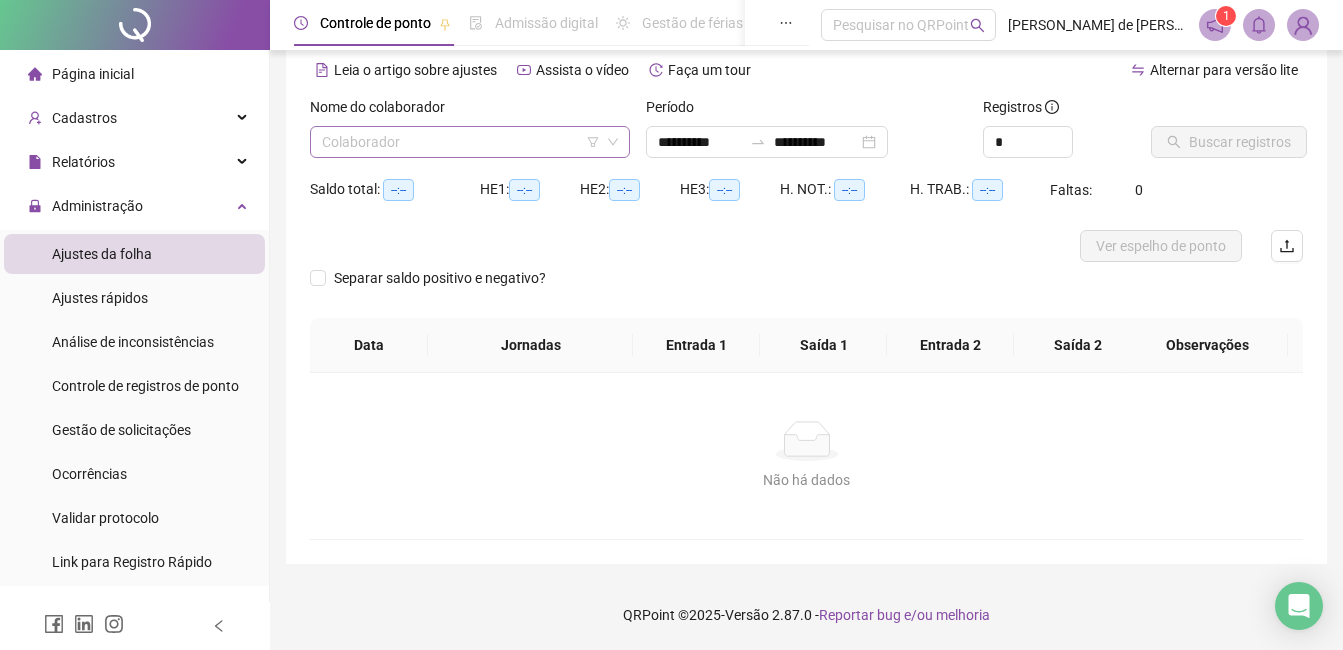click at bounding box center (464, 142) 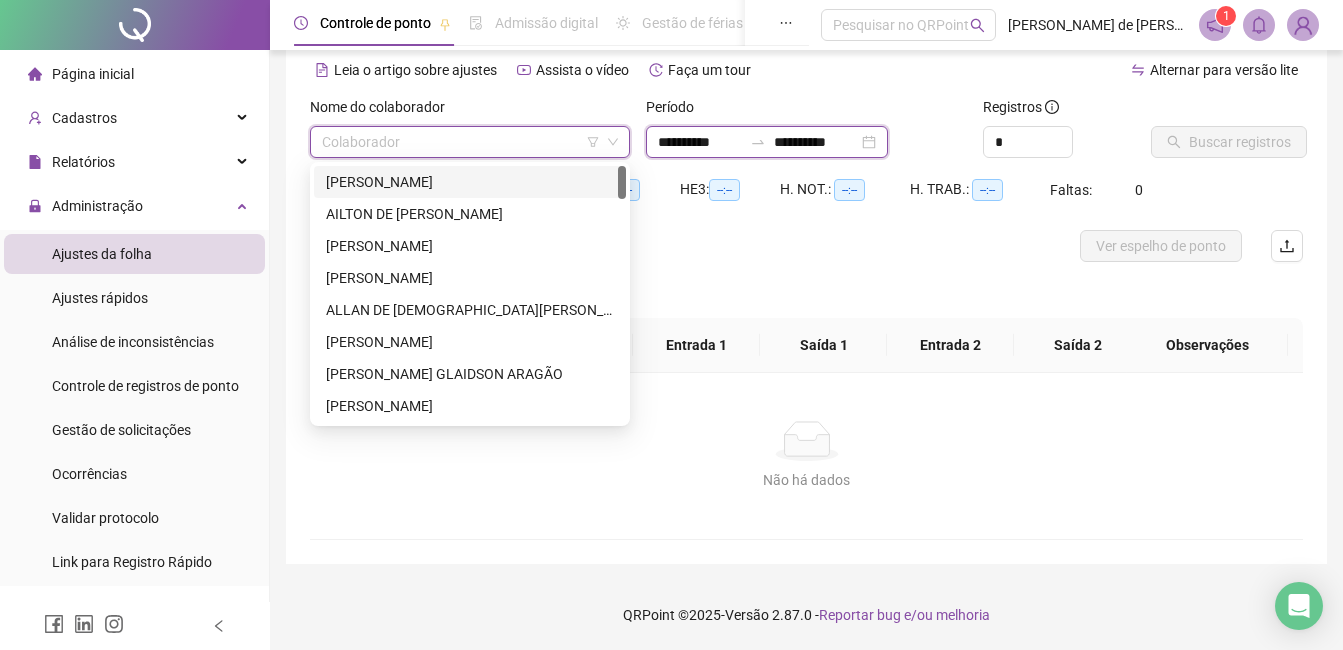 click on "**********" at bounding box center (700, 142) 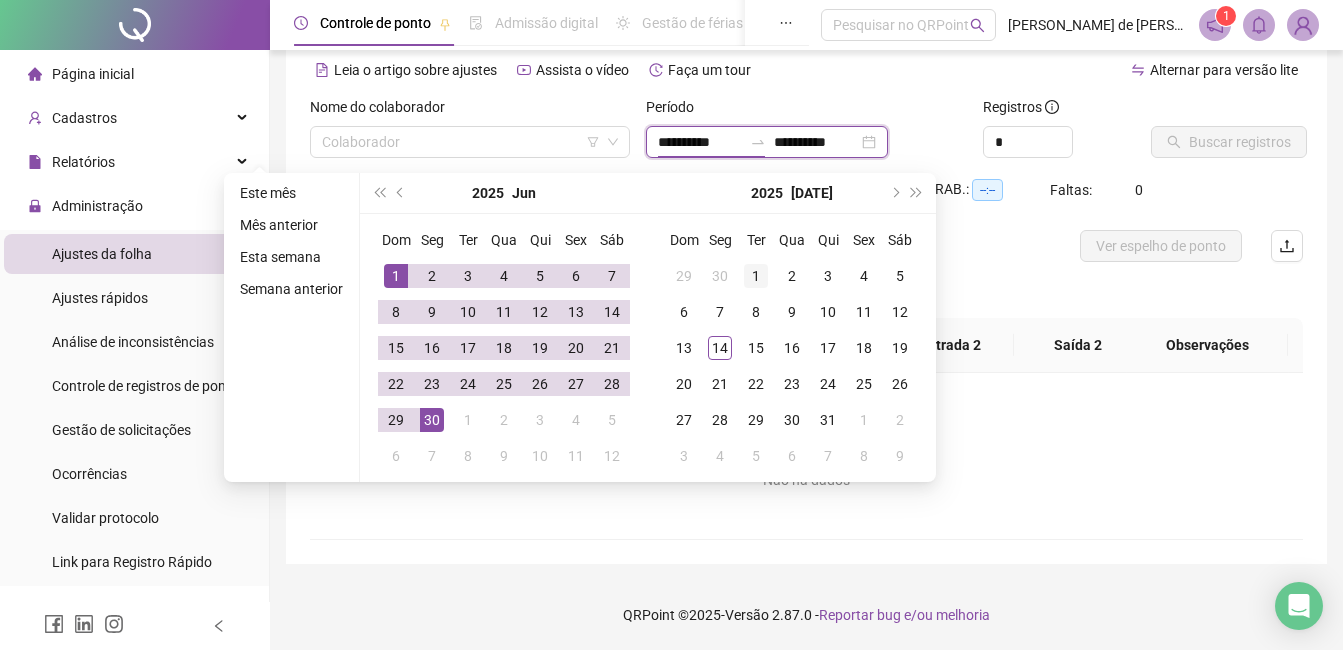 type on "**********" 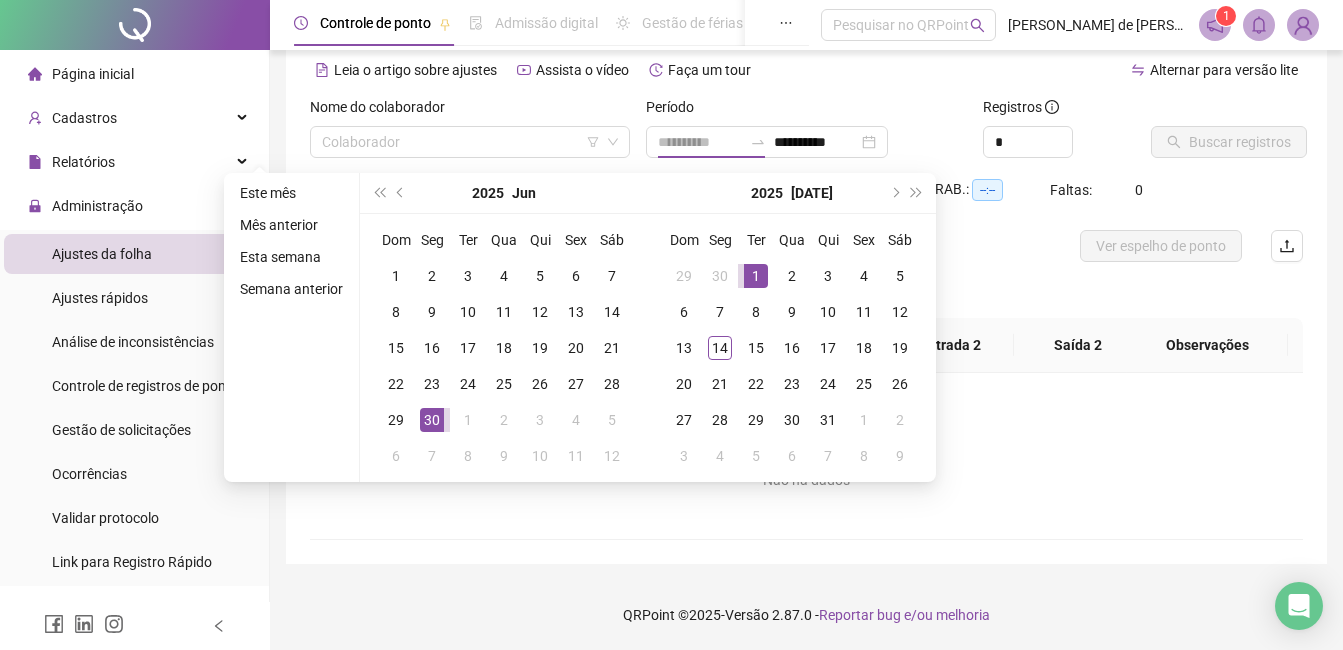 click on "1" at bounding box center (756, 276) 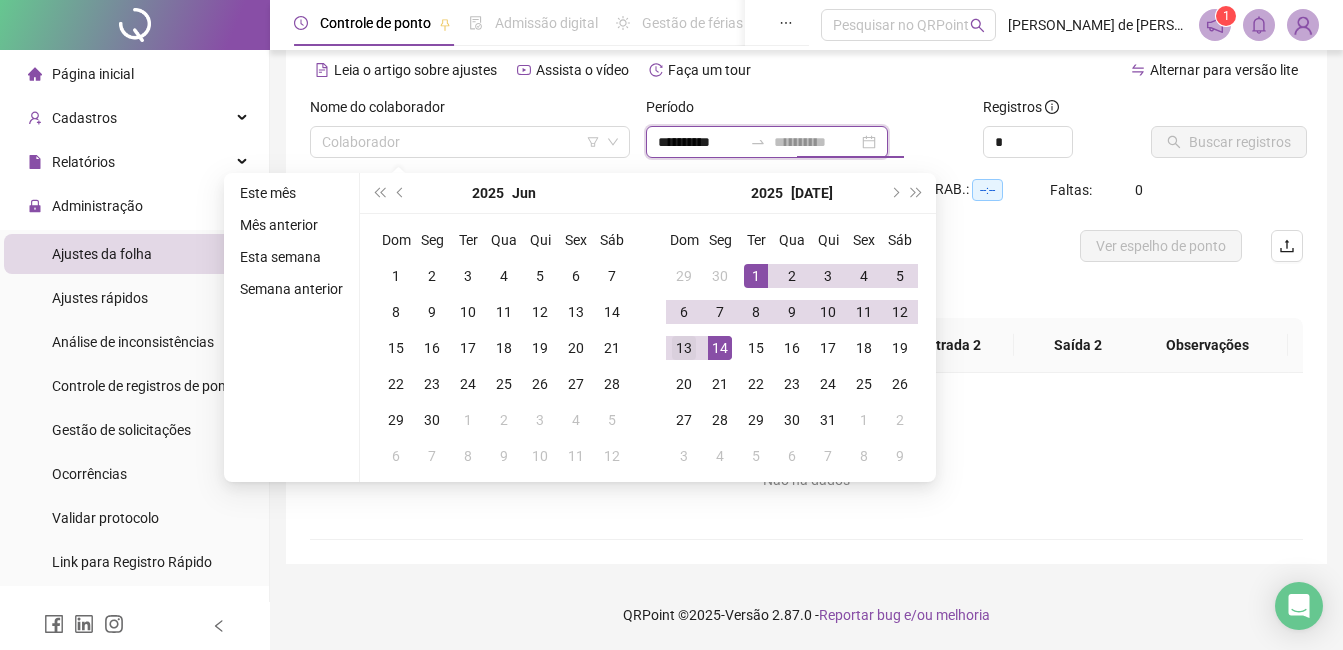 type on "**********" 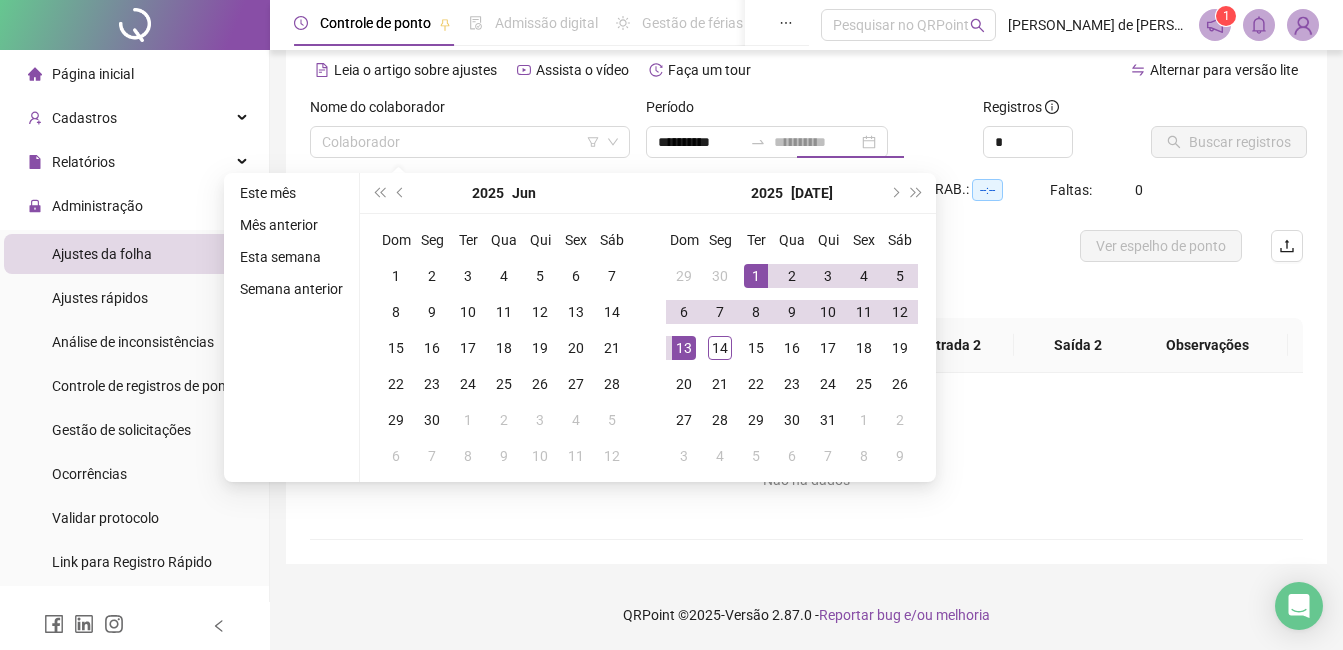 click on "13" at bounding box center [684, 348] 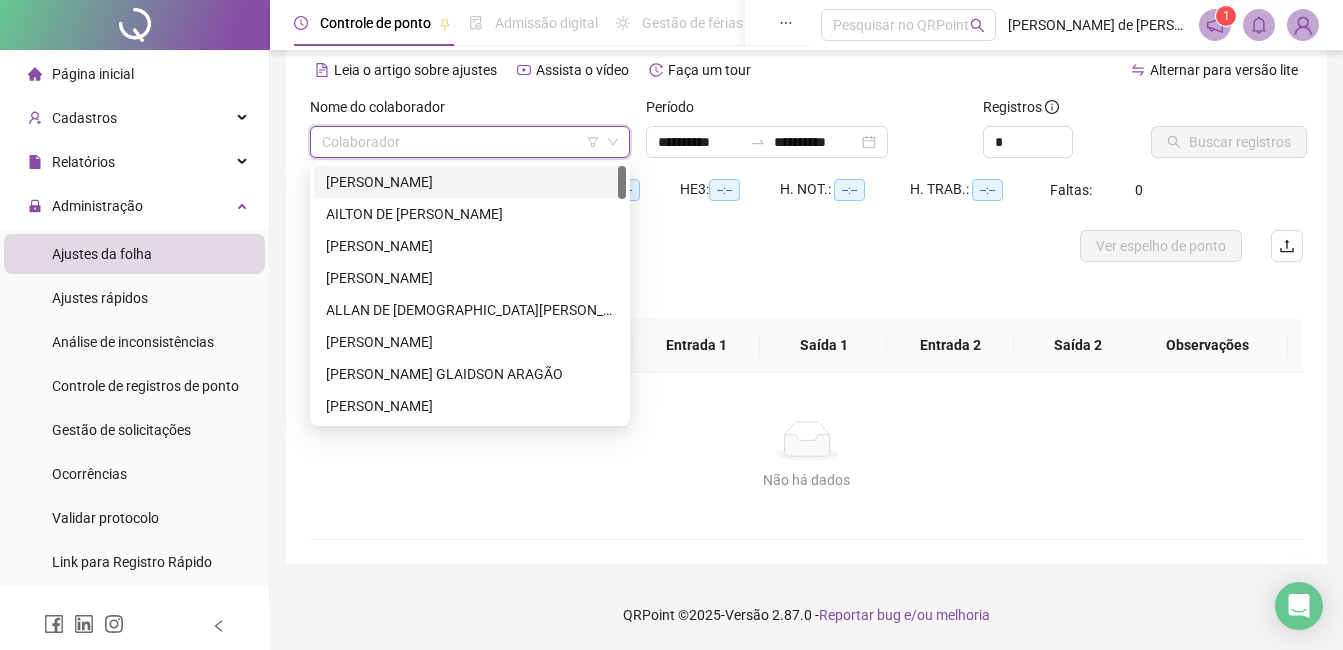 click at bounding box center (464, 142) 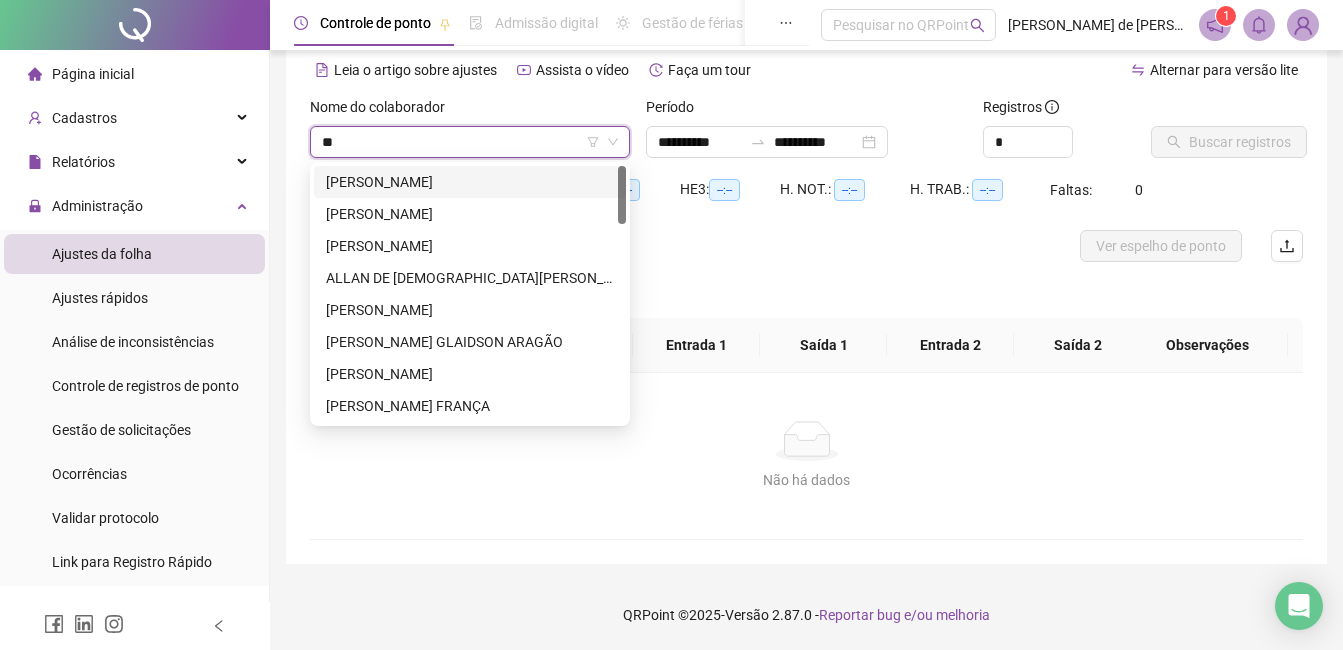 type on "***" 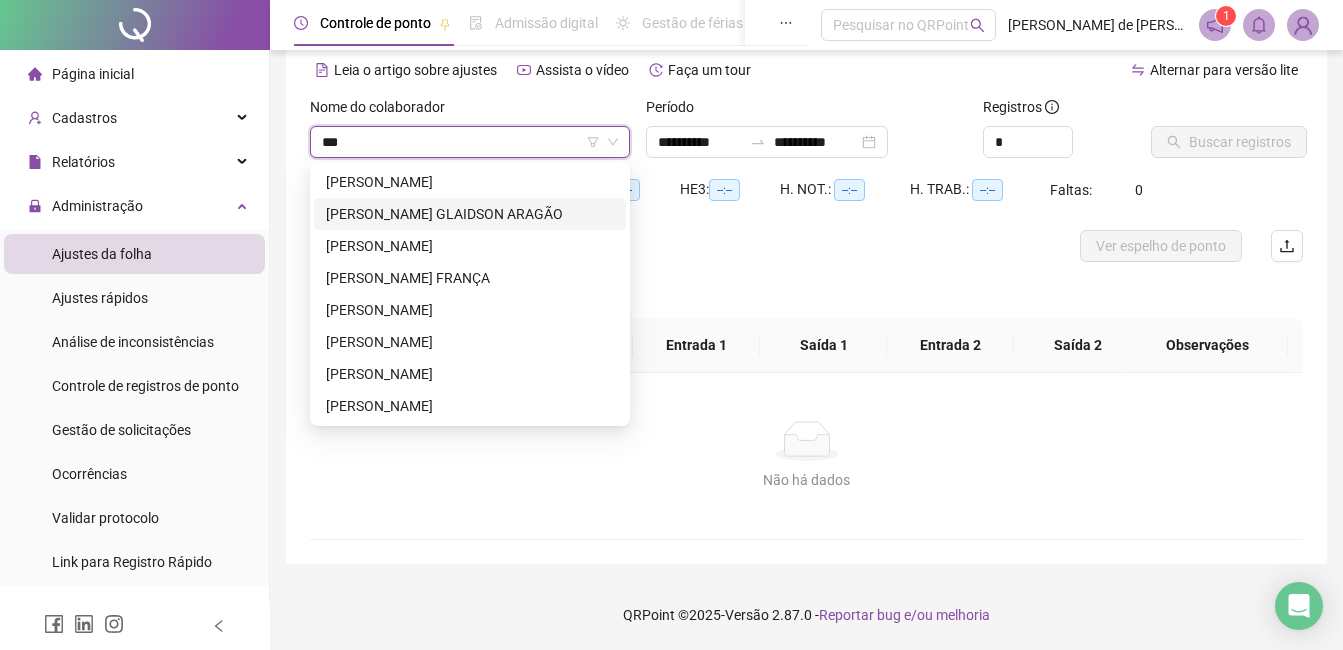 click on "[PERSON_NAME] GLAIDSON ARAGÃO" at bounding box center (470, 214) 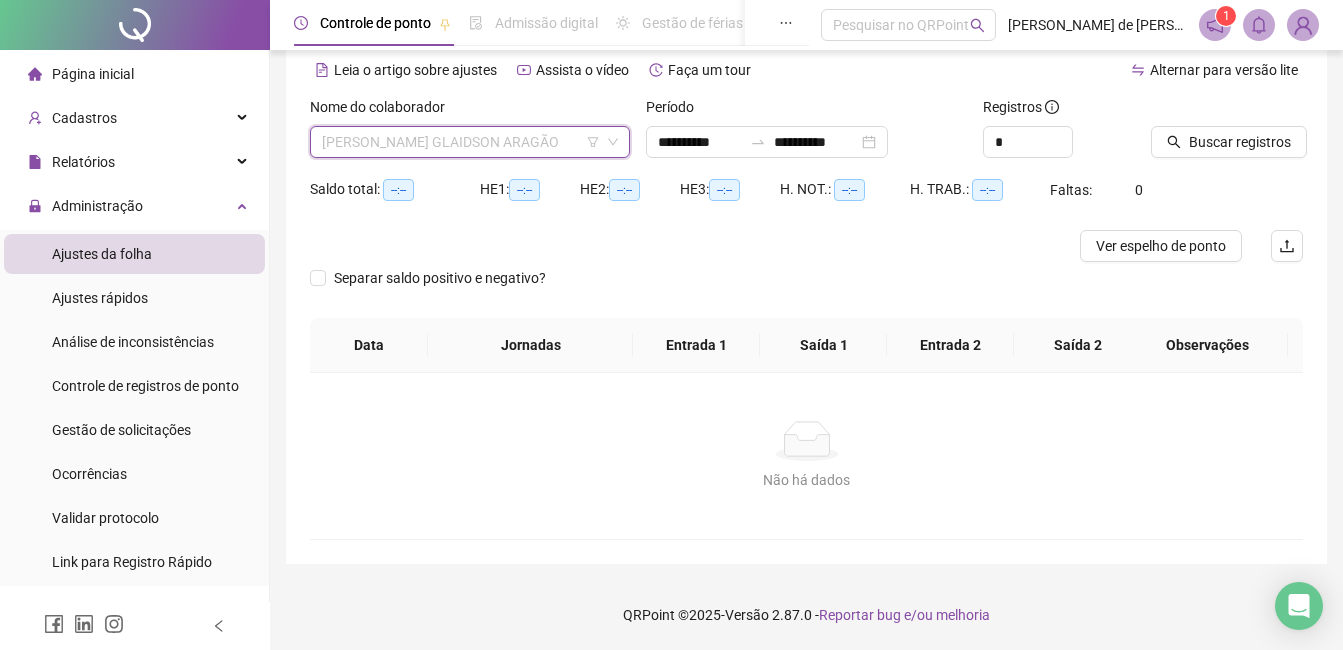 click on "[PERSON_NAME] GLAIDSON ARAGÃO" at bounding box center (470, 142) 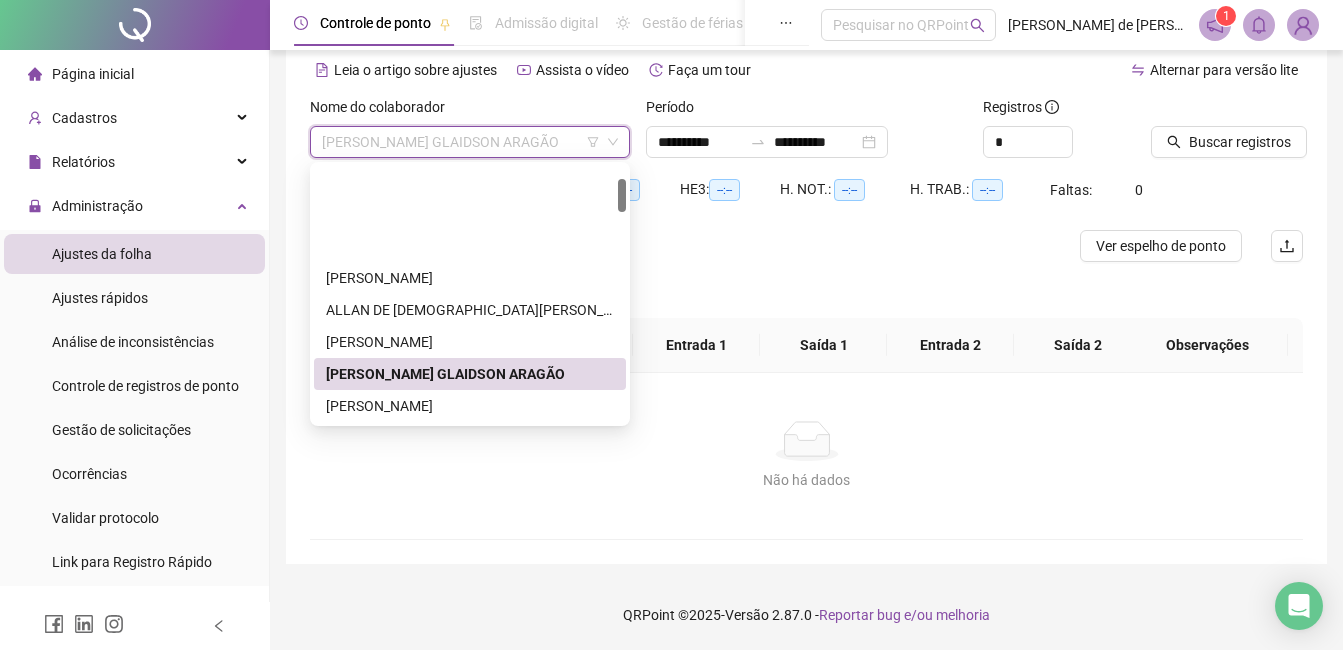 scroll, scrollTop: 100, scrollLeft: 0, axis: vertical 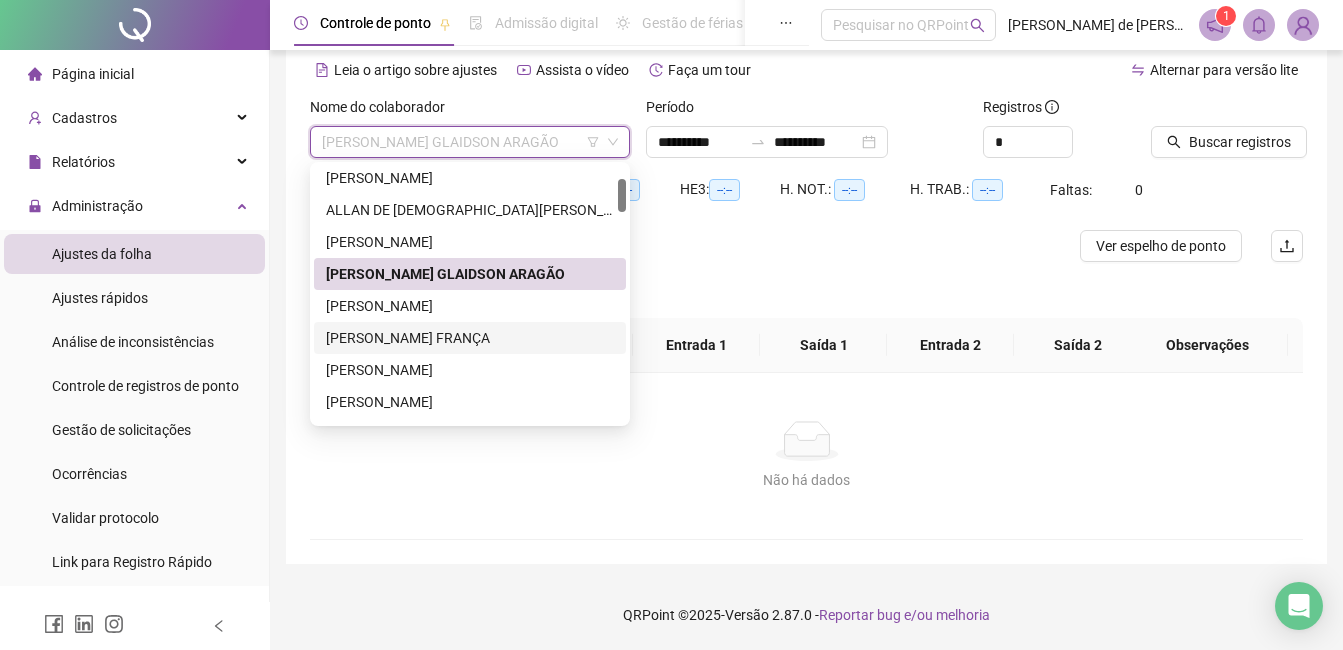 click on "[PERSON_NAME] FRANÇA" at bounding box center (470, 338) 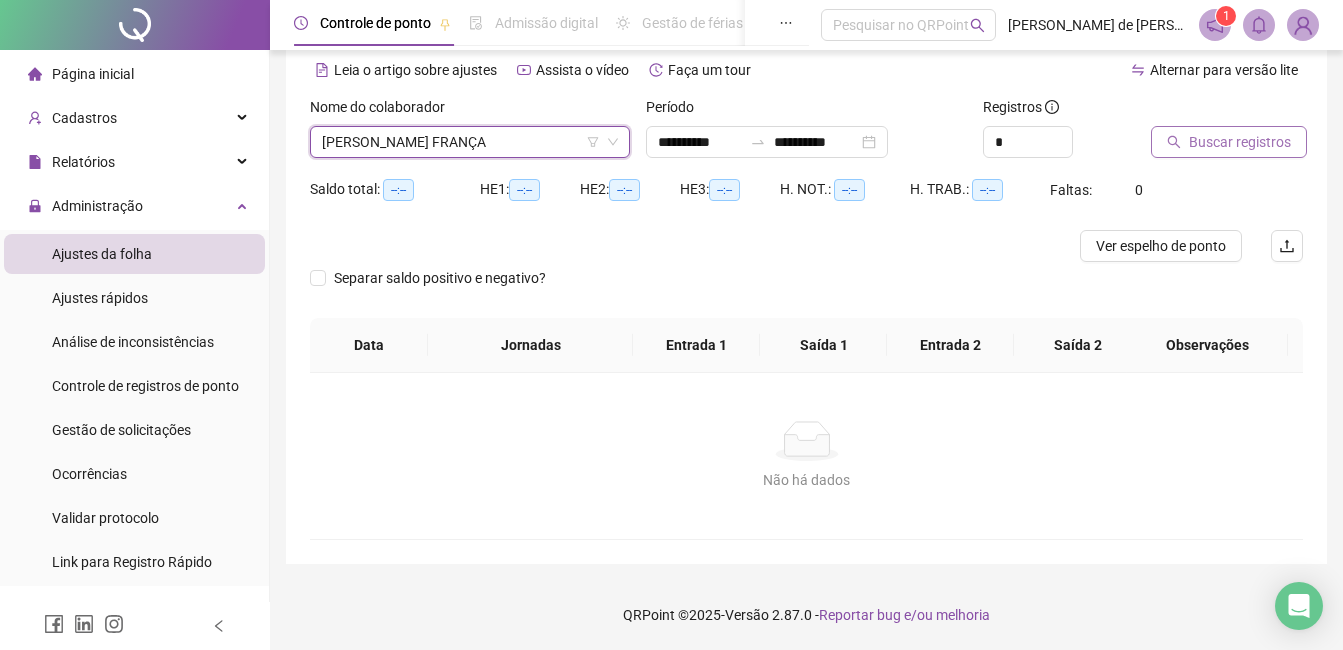 click on "Buscar registros" at bounding box center (1240, 142) 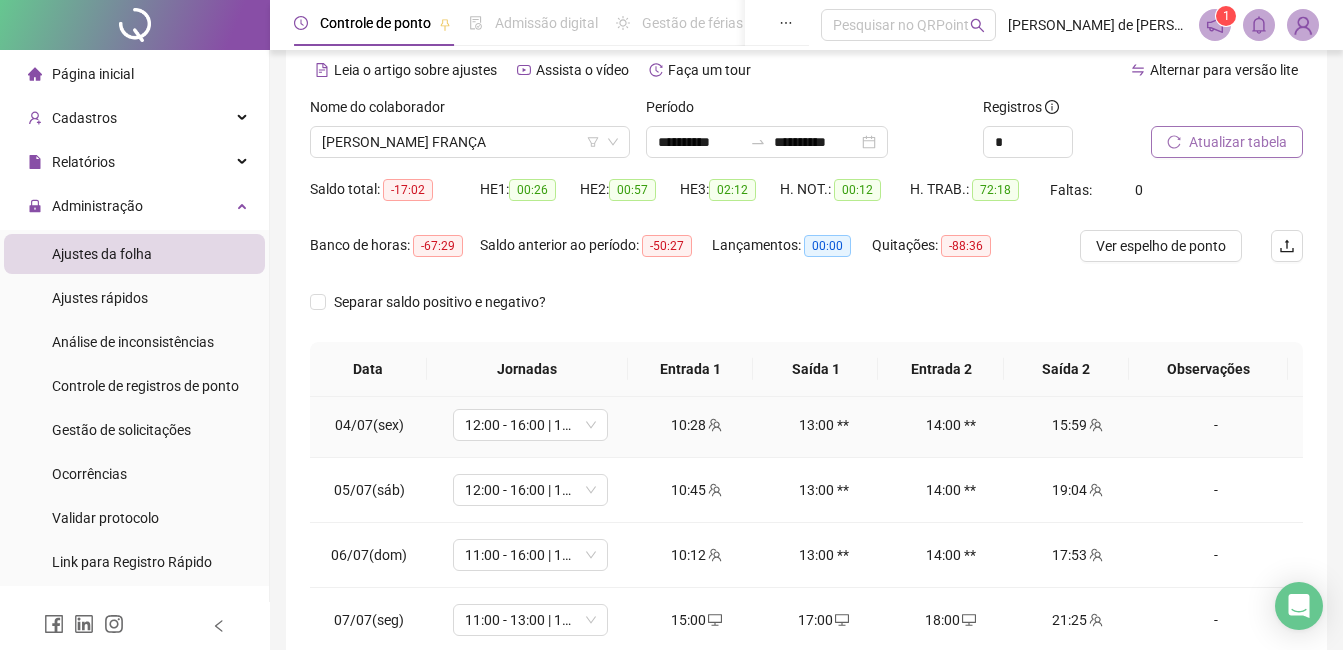 scroll, scrollTop: 200, scrollLeft: 0, axis: vertical 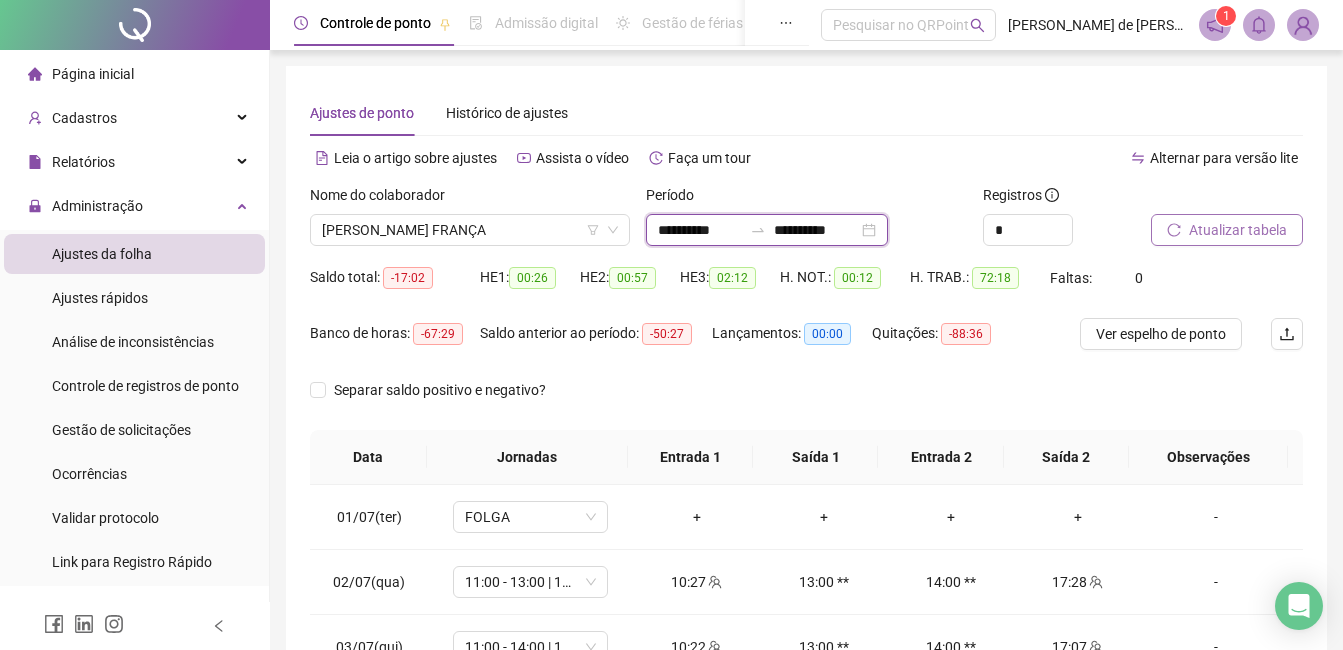 click on "**********" at bounding box center [700, 230] 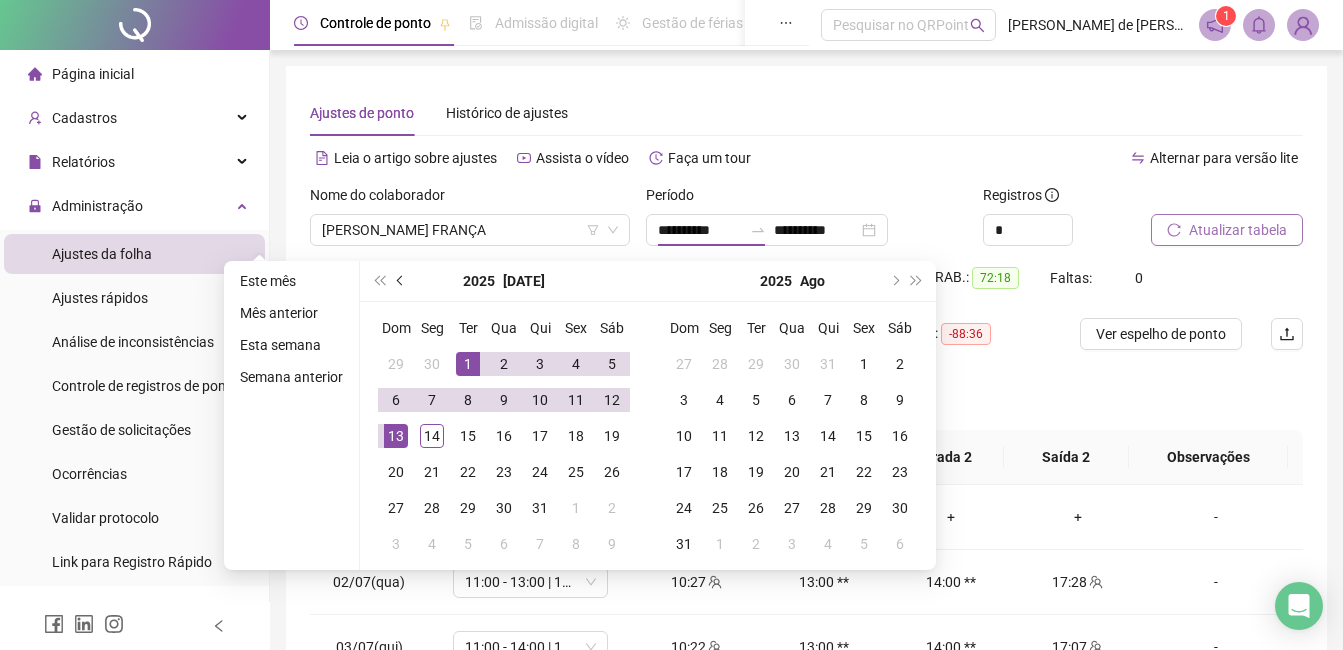 click at bounding box center (401, 281) 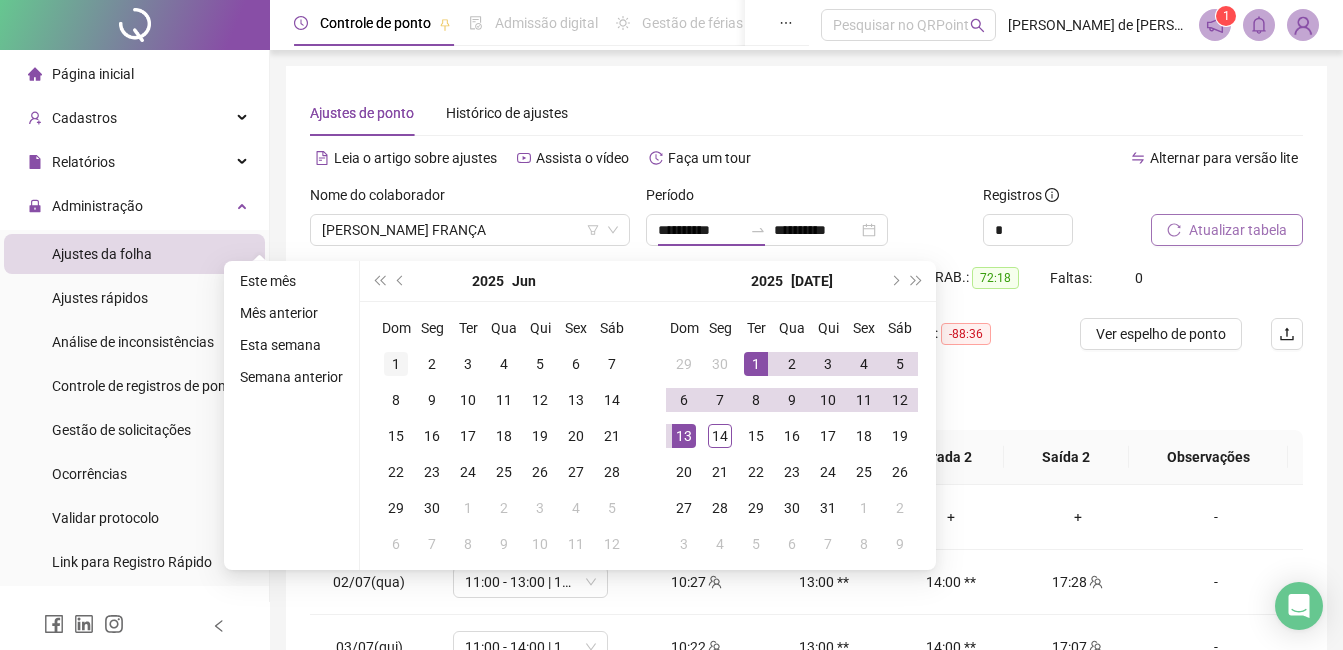 type on "**********" 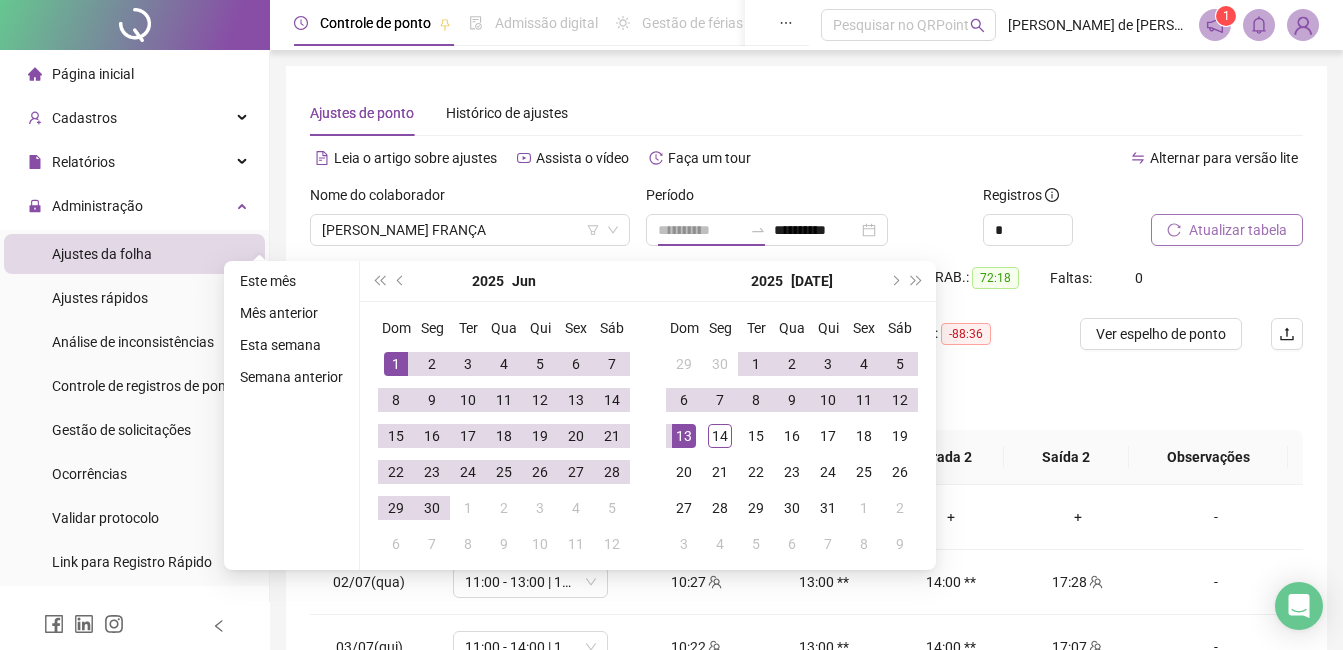 click on "1" at bounding box center [396, 364] 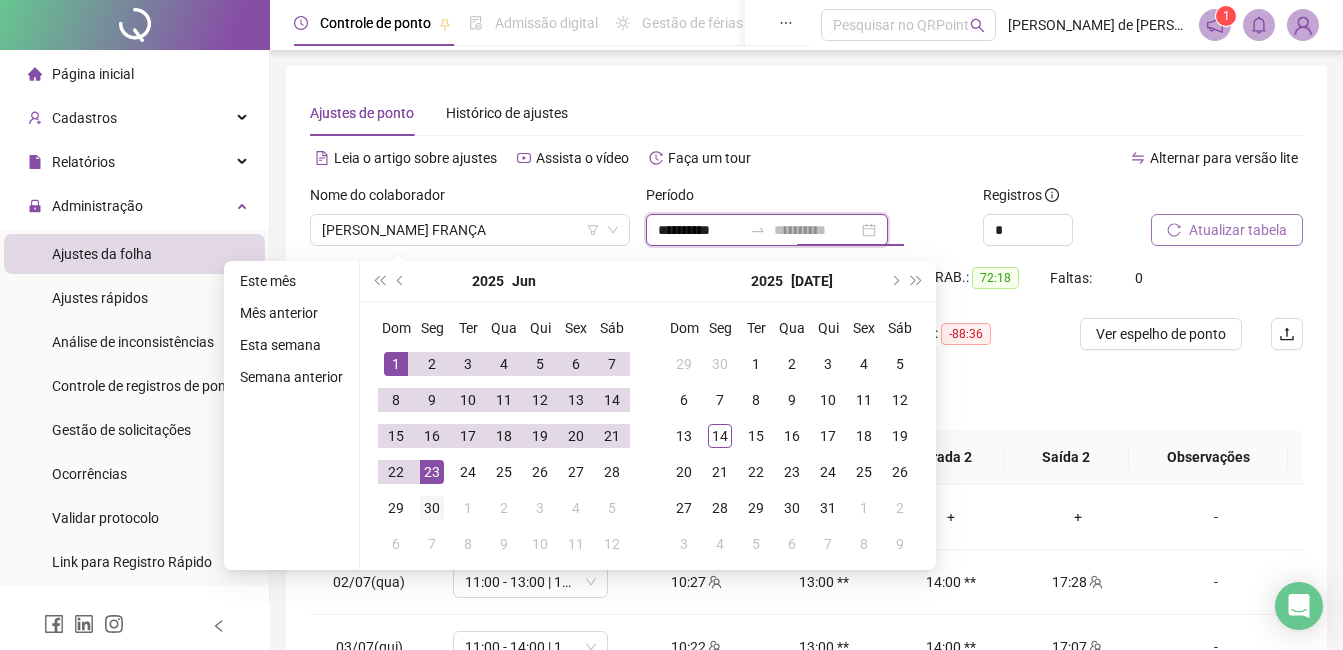 type on "**********" 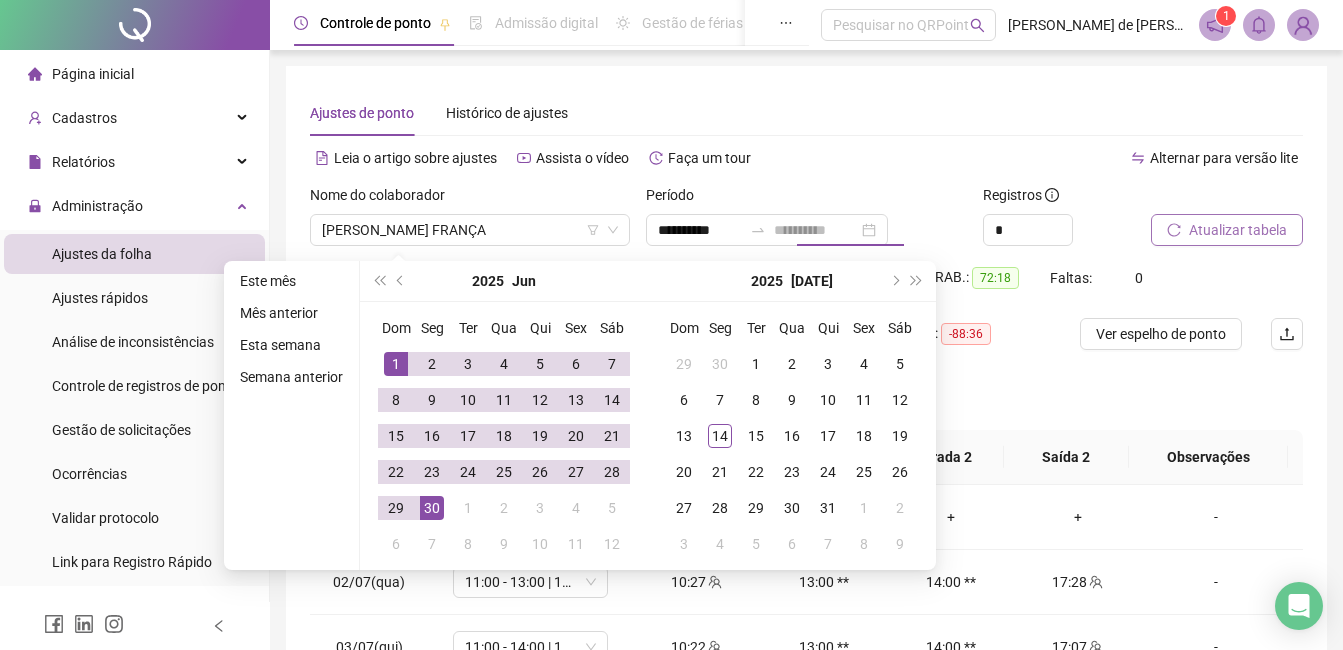 click on "30" at bounding box center [432, 508] 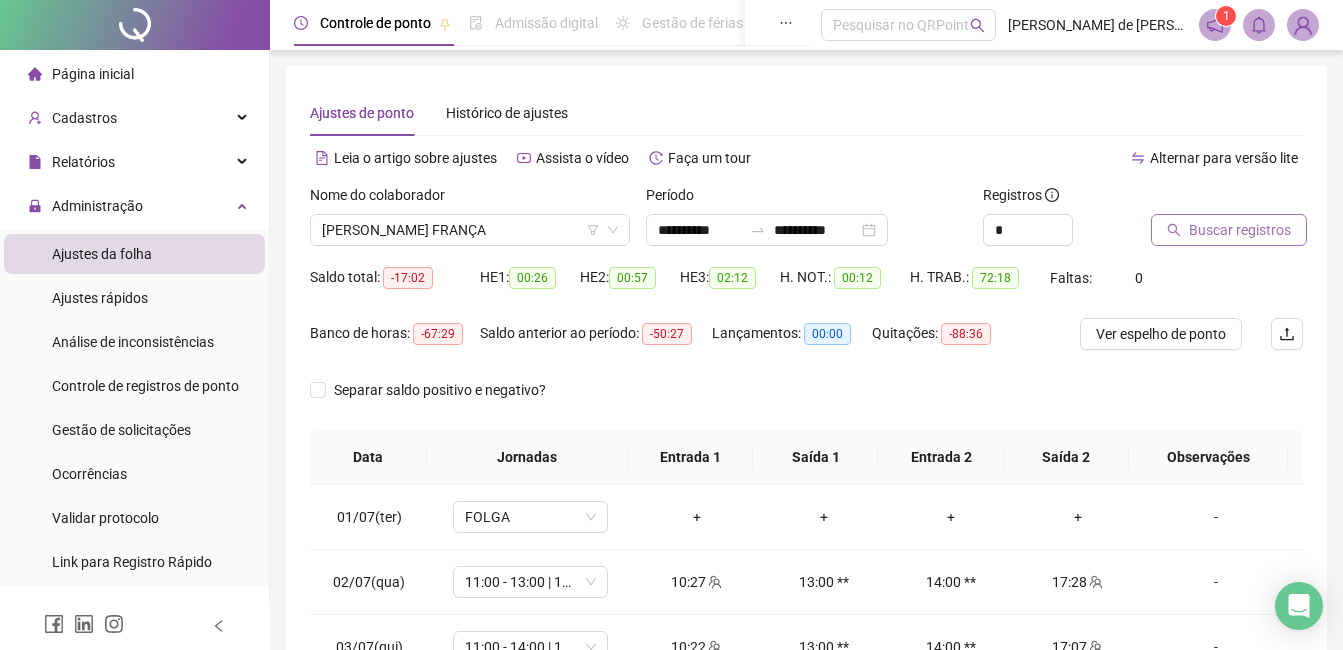 click on "Buscar registros" at bounding box center (1240, 230) 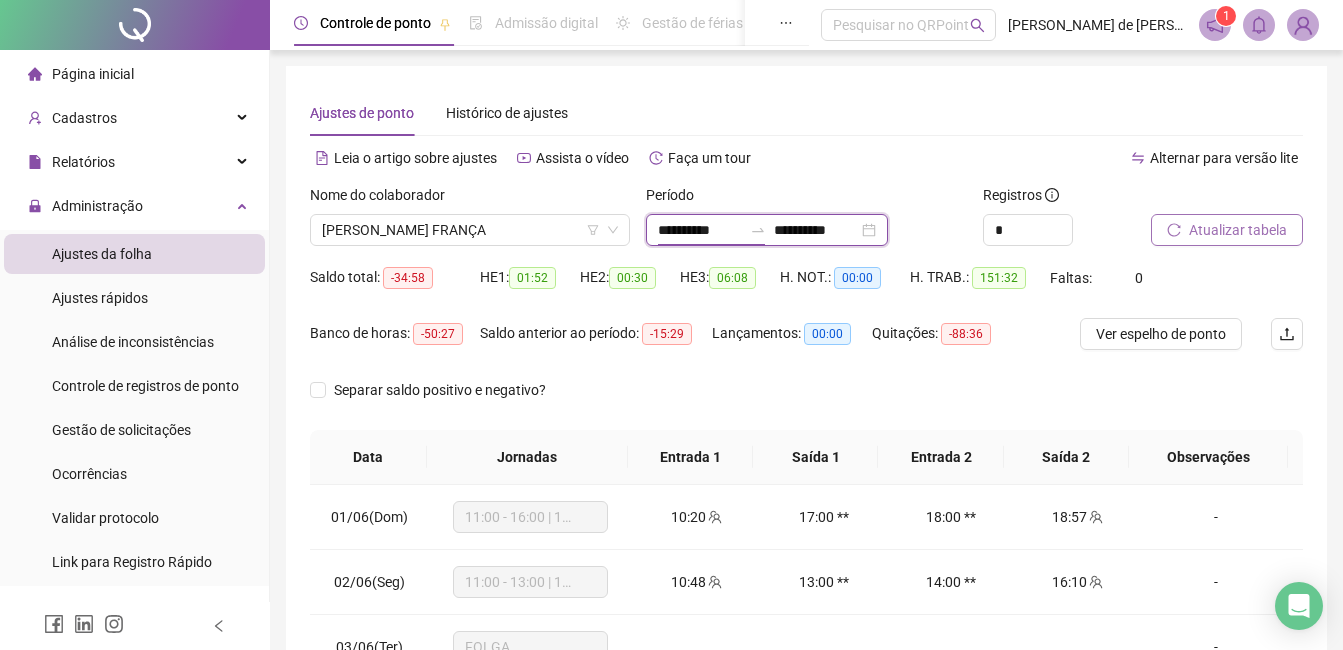 click on "**********" at bounding box center (700, 230) 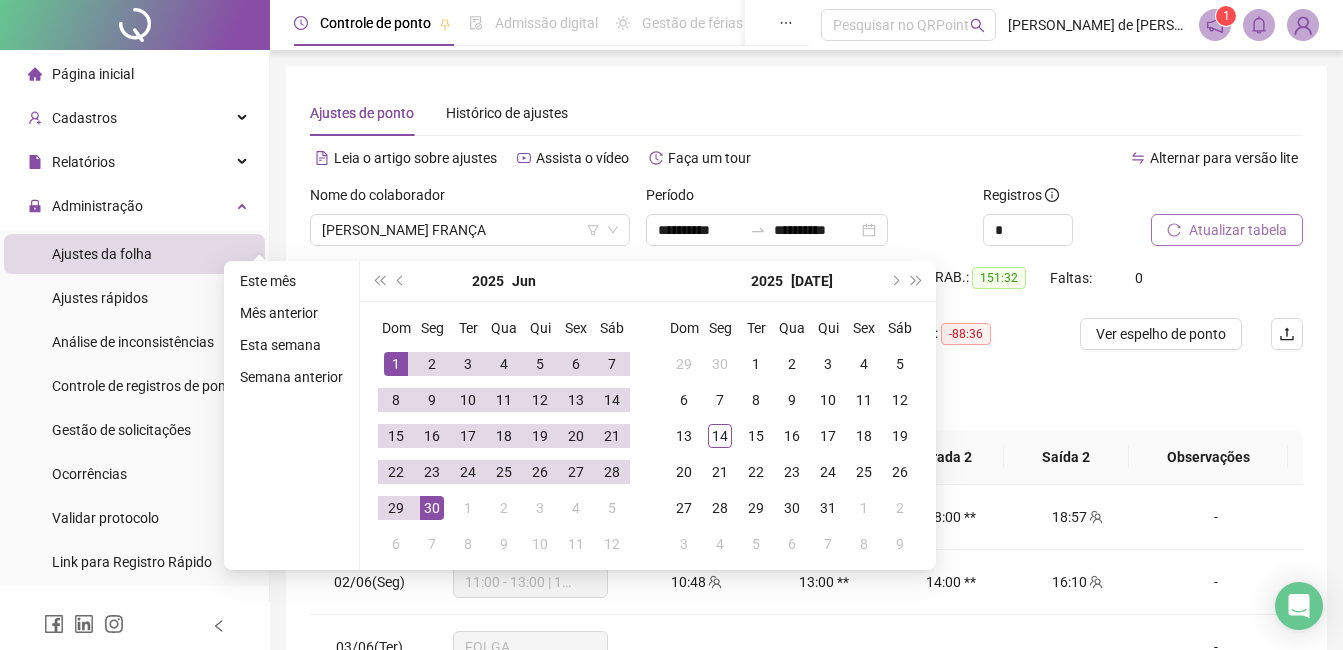 click on "Alternar para versão lite" at bounding box center [1055, 158] 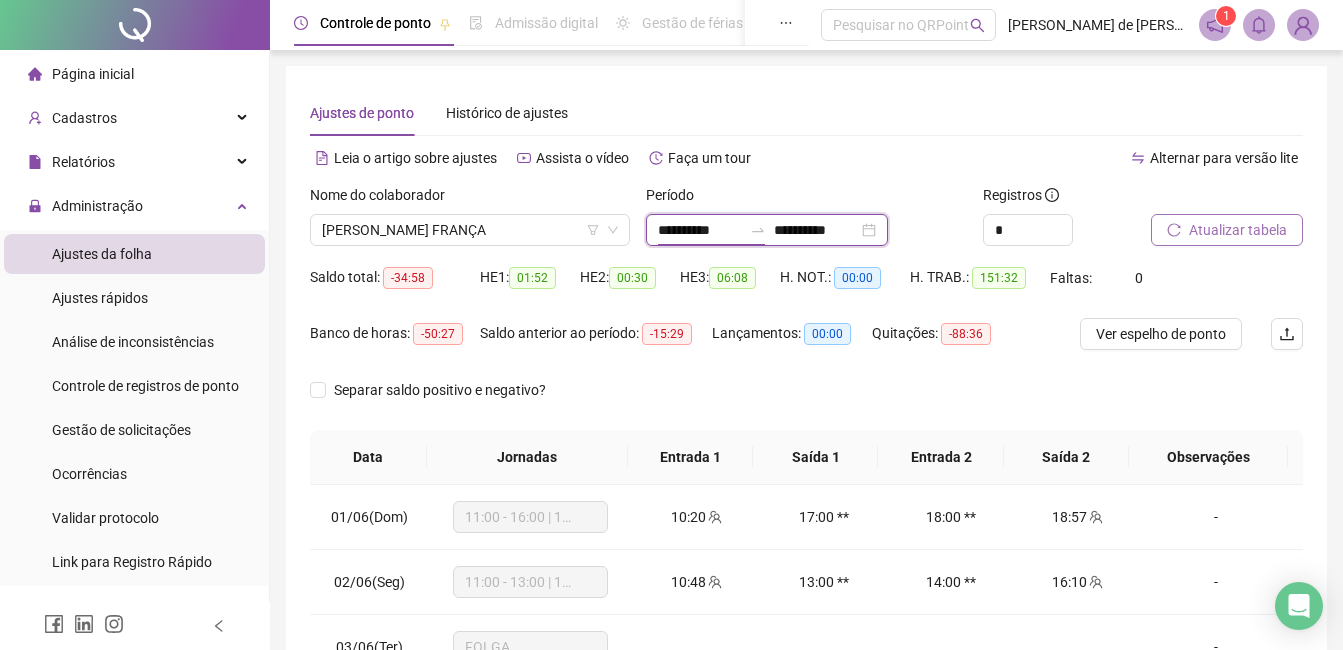 click on "**********" at bounding box center (700, 230) 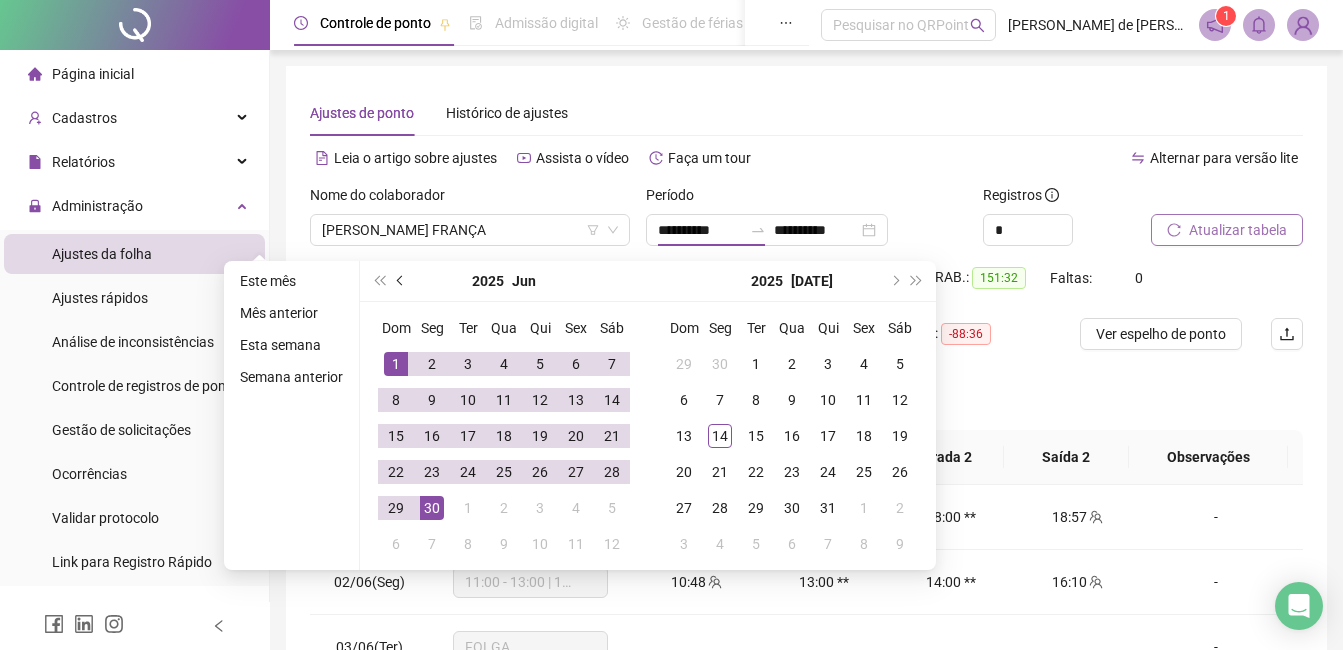 click at bounding box center (401, 281) 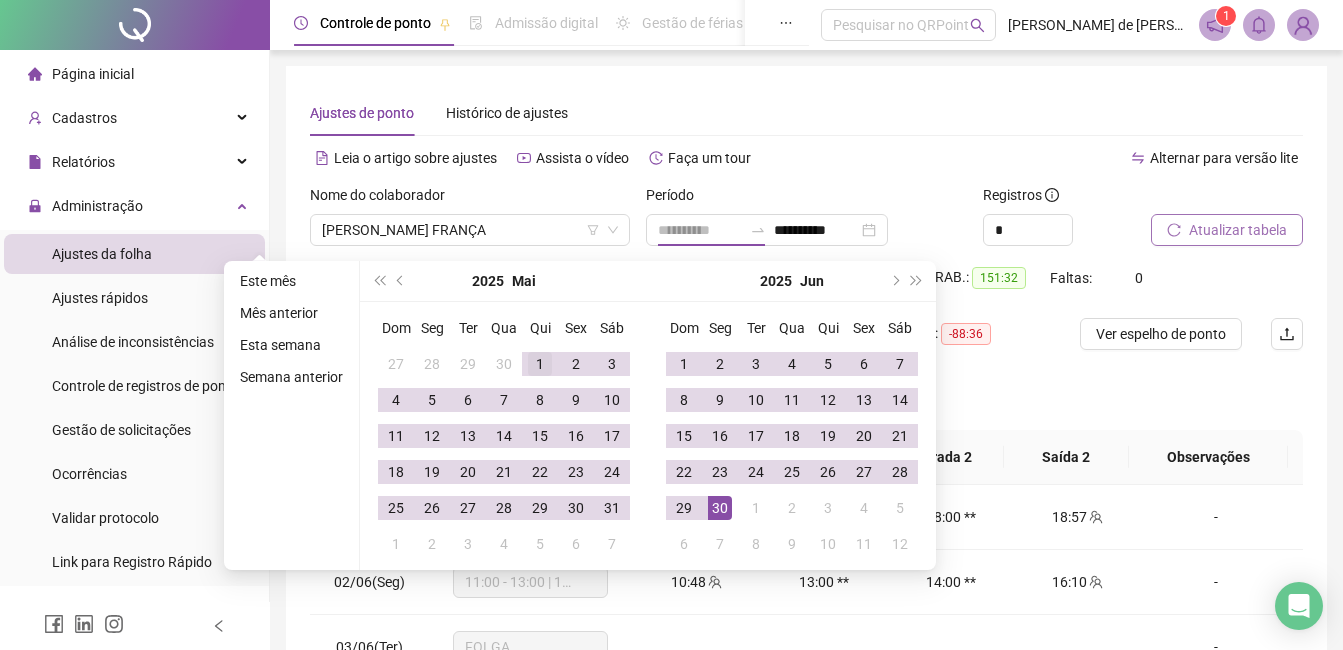 type on "**********" 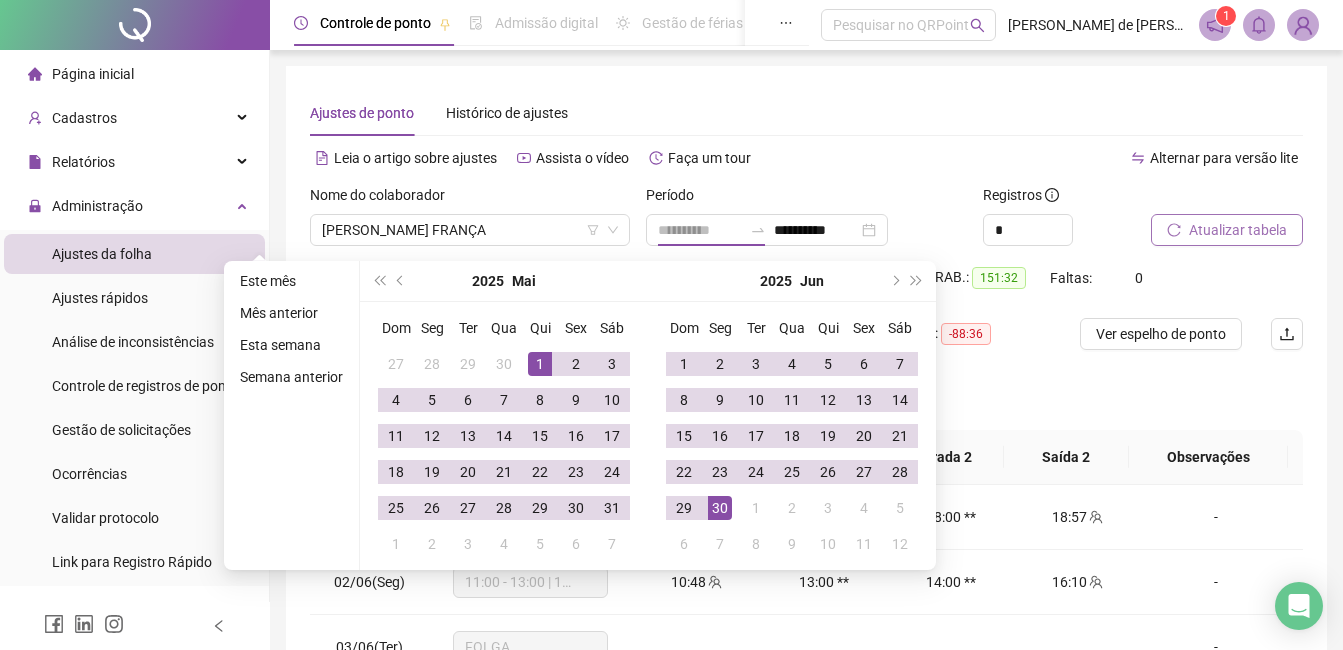 click on "1" at bounding box center [540, 364] 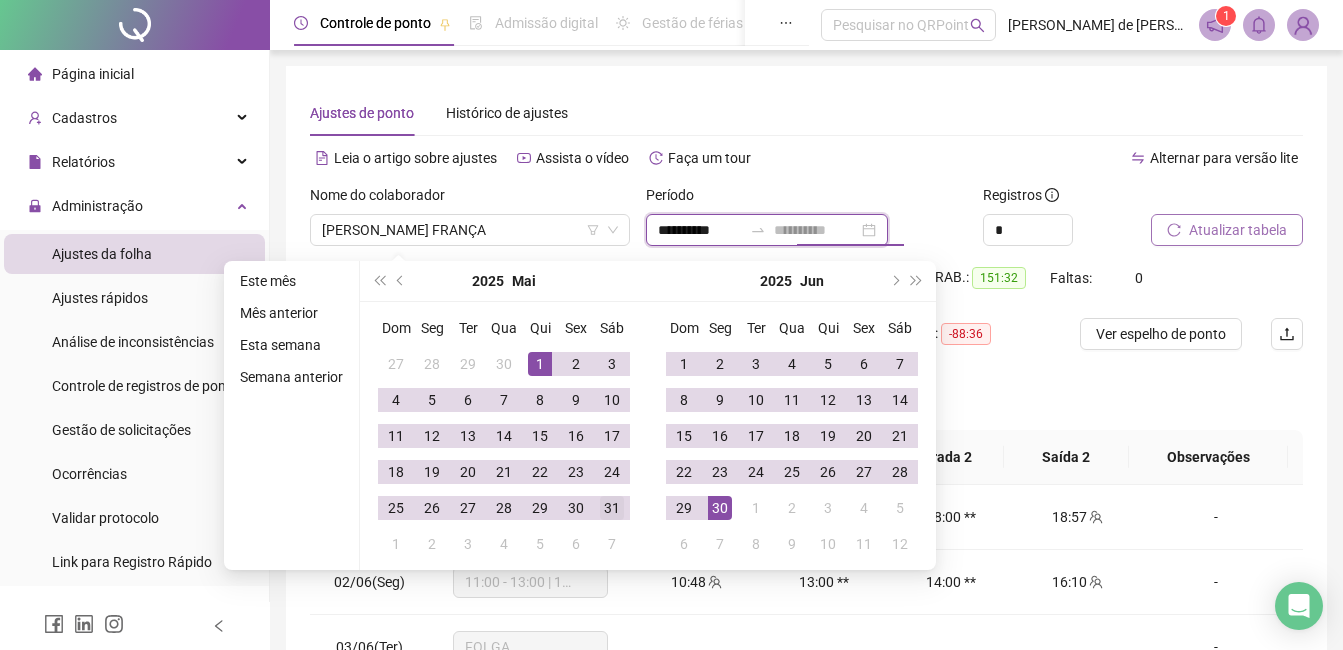 type on "**********" 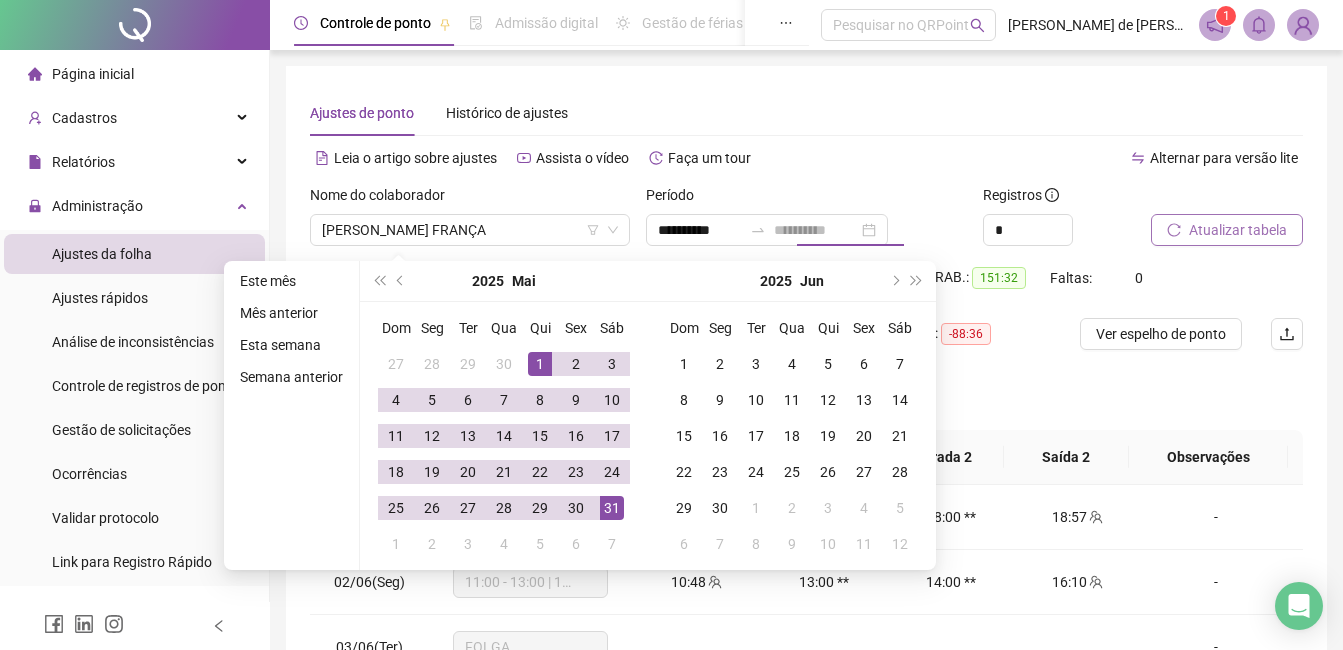 click on "31" at bounding box center [612, 508] 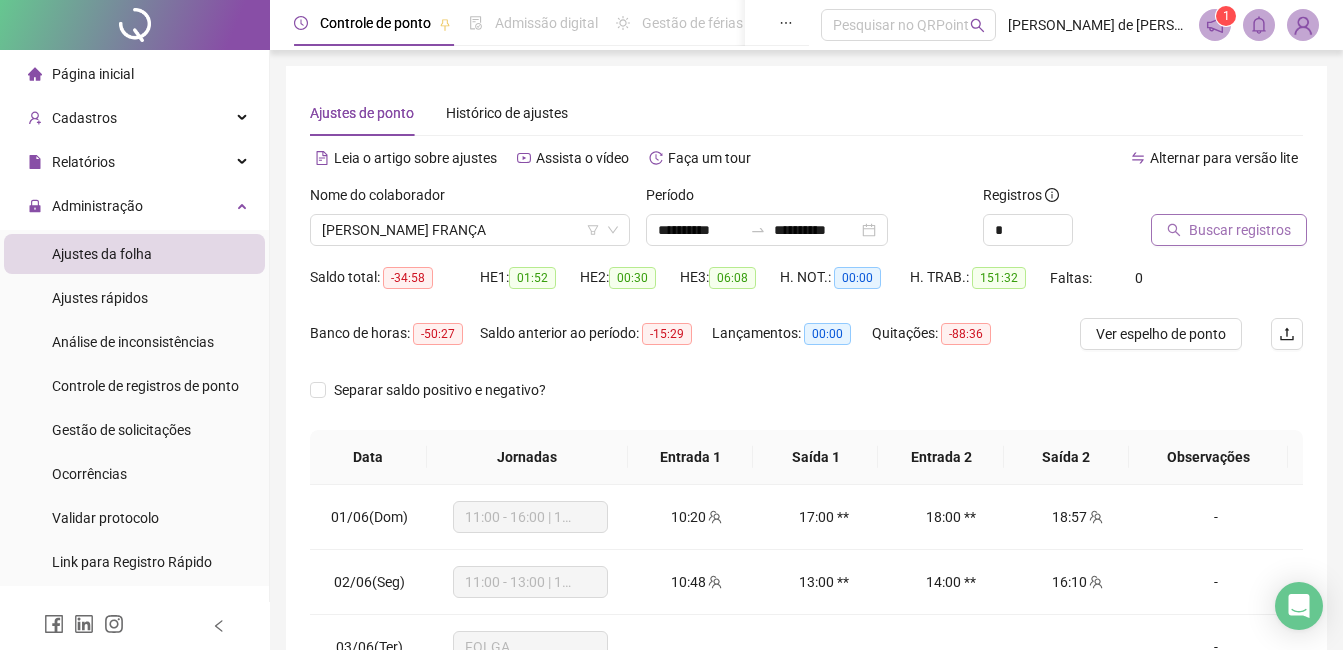 click on "Buscar registros" at bounding box center [1240, 230] 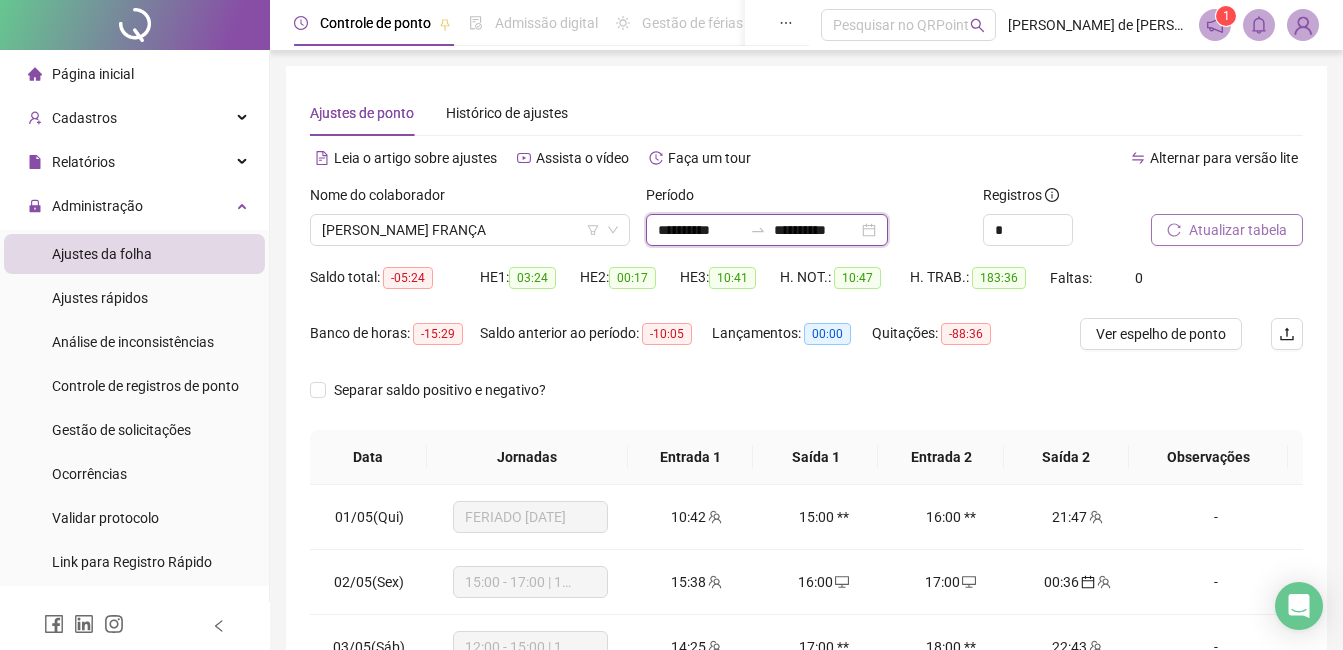 click on "**********" at bounding box center (700, 230) 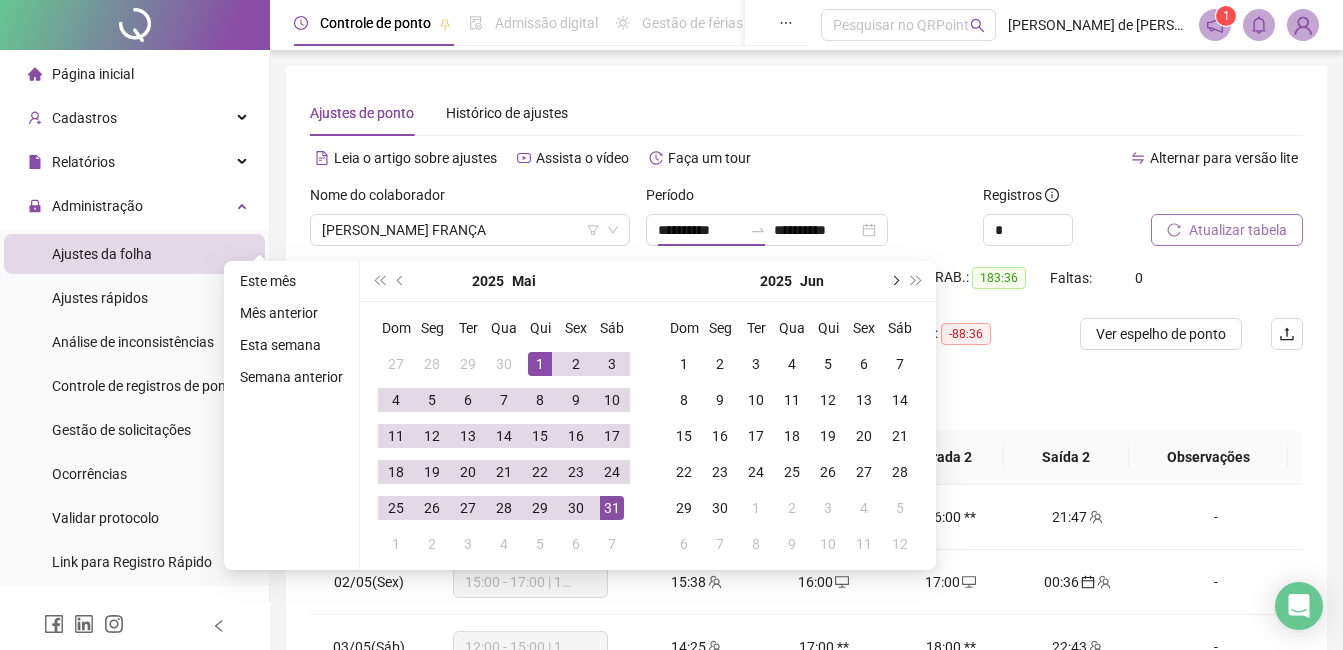 click at bounding box center (894, 281) 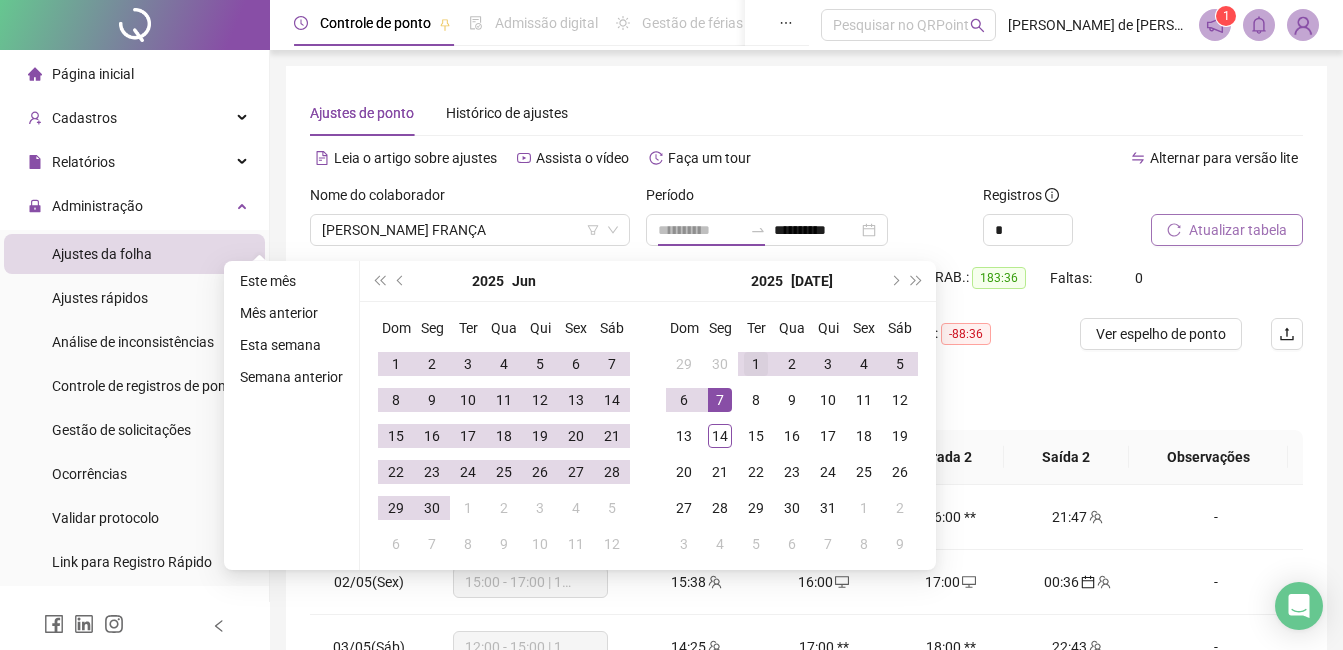 type on "**********" 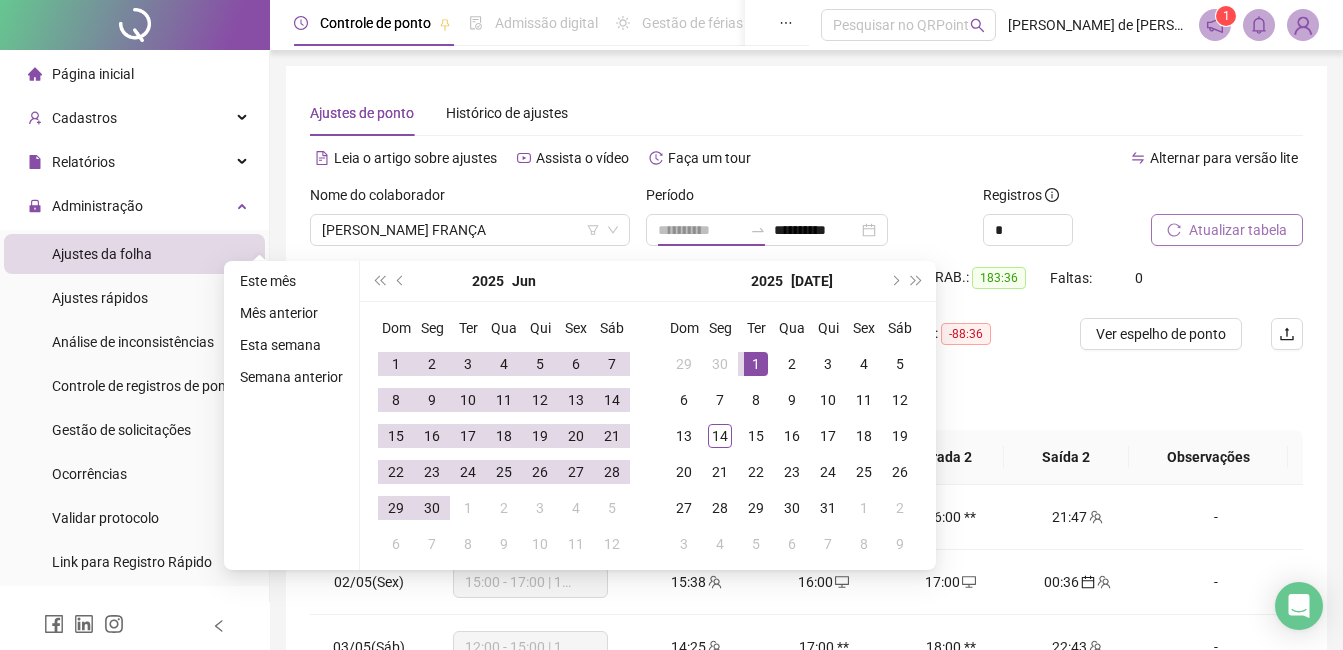 click on "1" at bounding box center (756, 364) 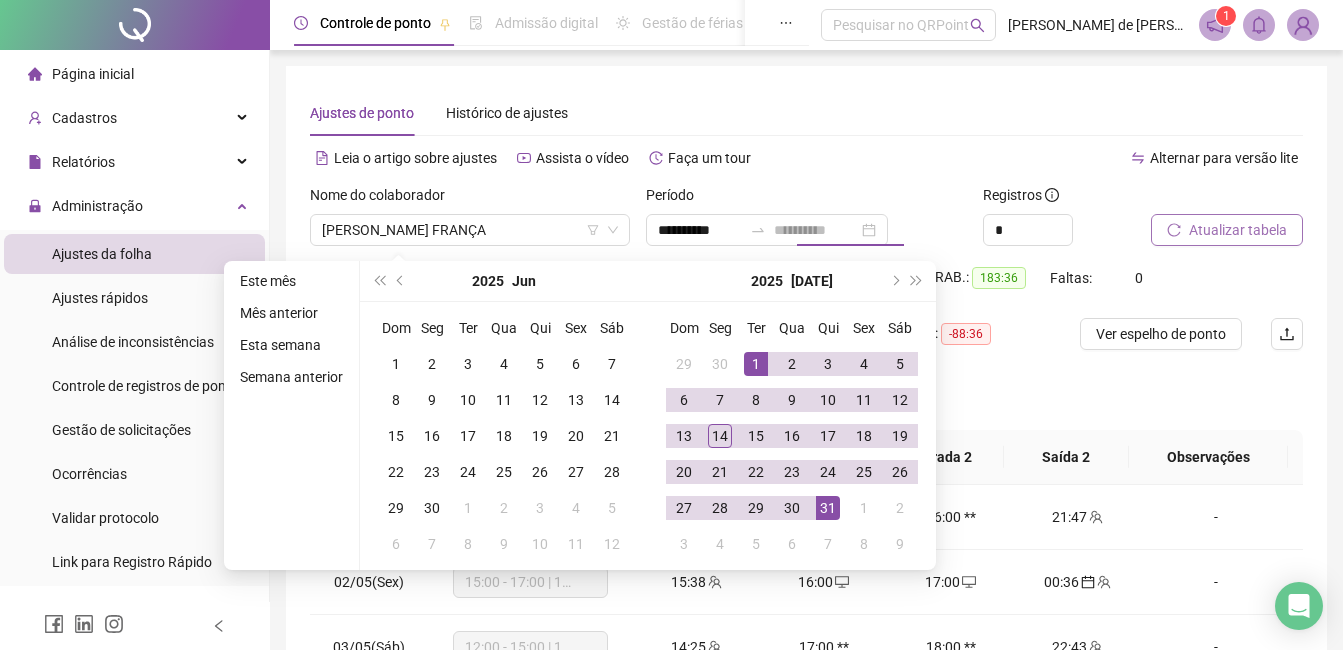 click on "31" at bounding box center (828, 508) 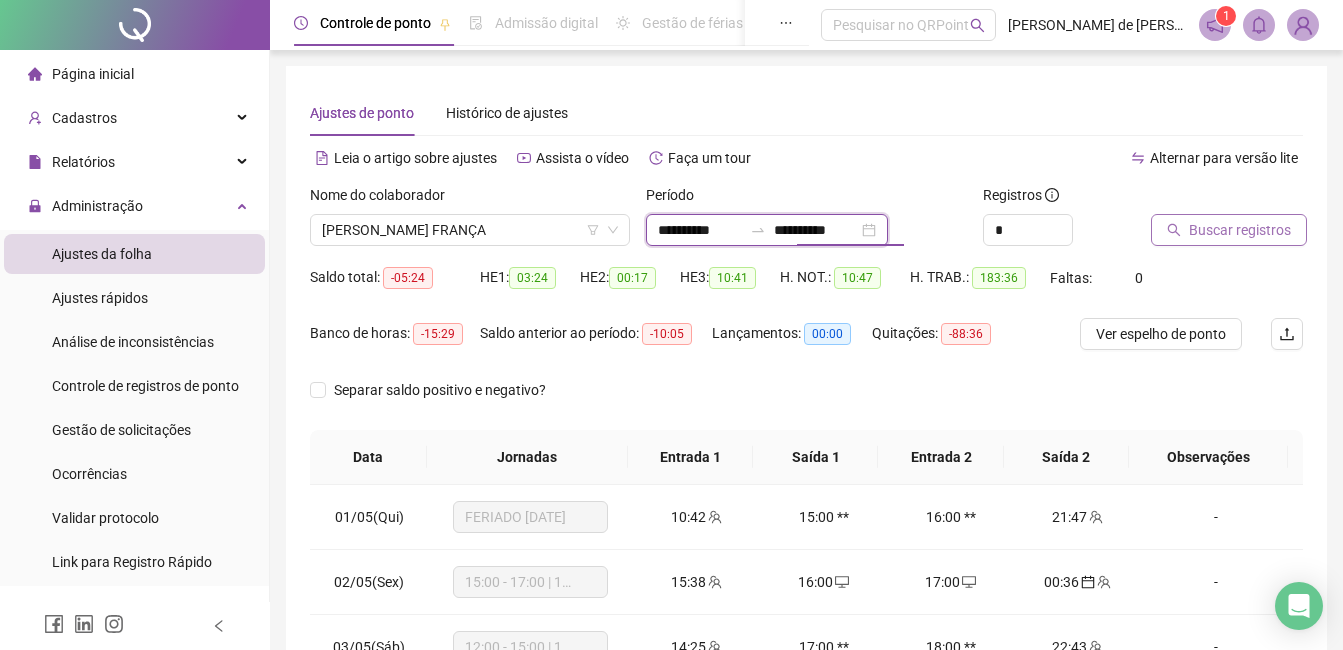 click on "**********" at bounding box center (816, 230) 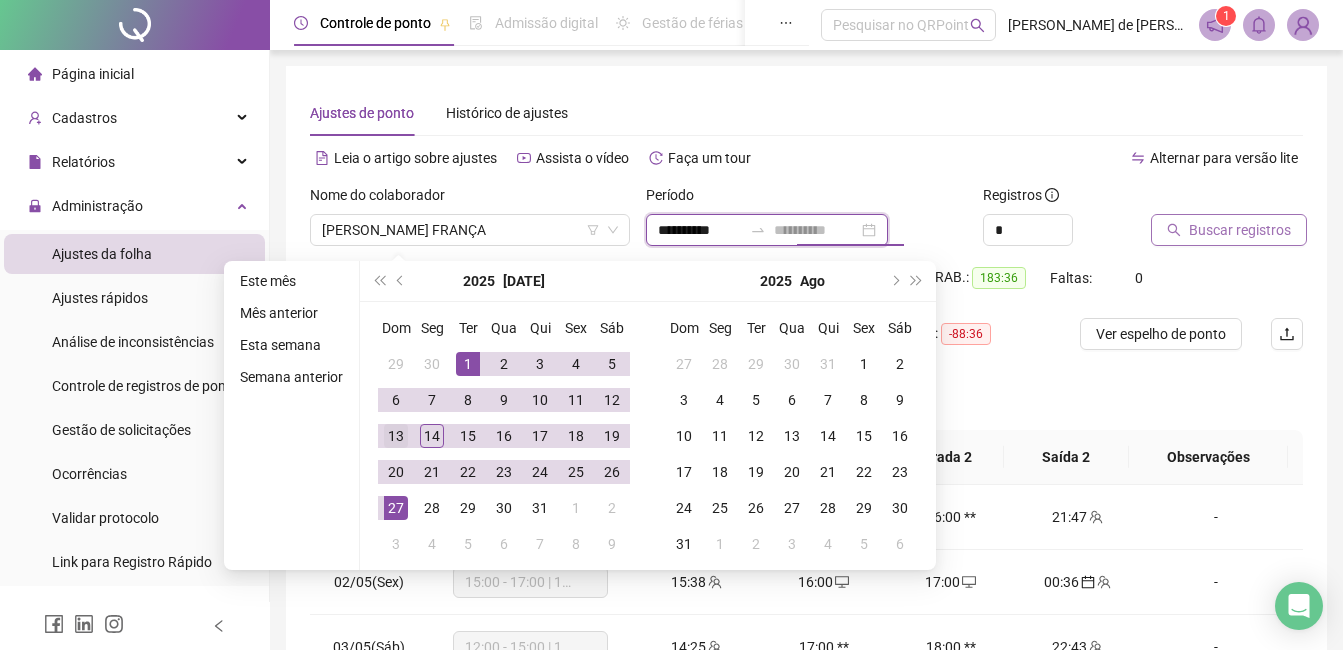 type on "**********" 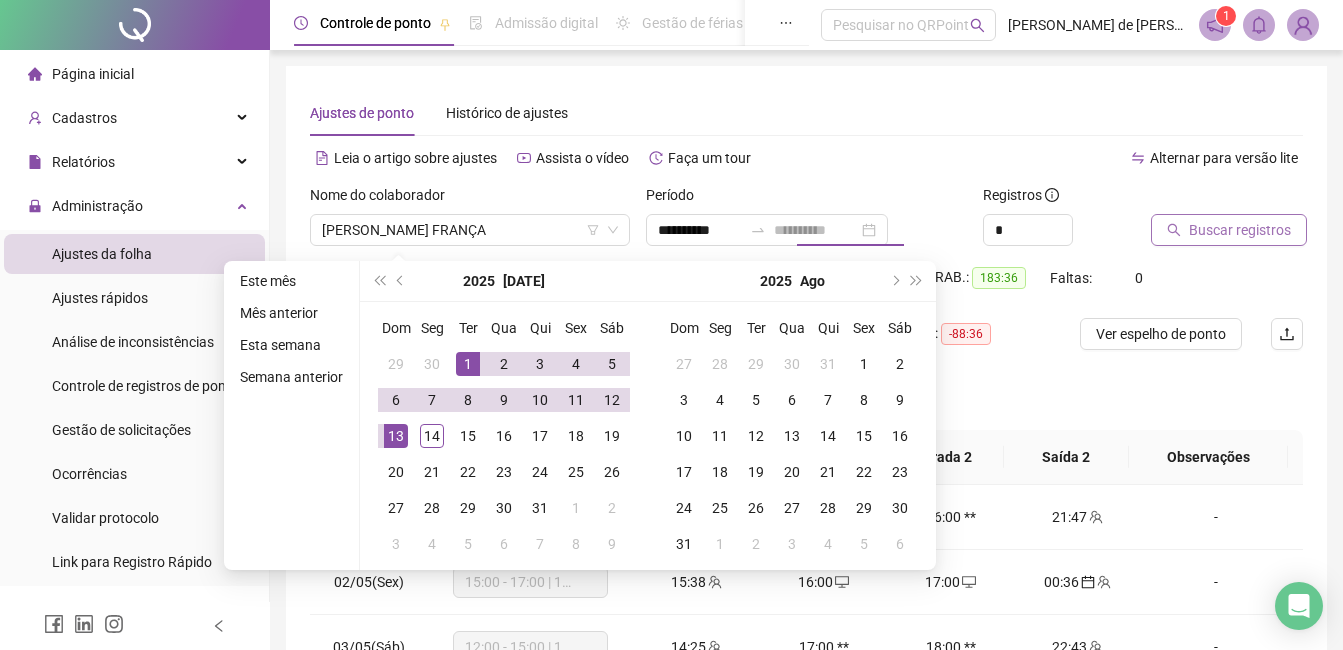 click on "13" at bounding box center [396, 436] 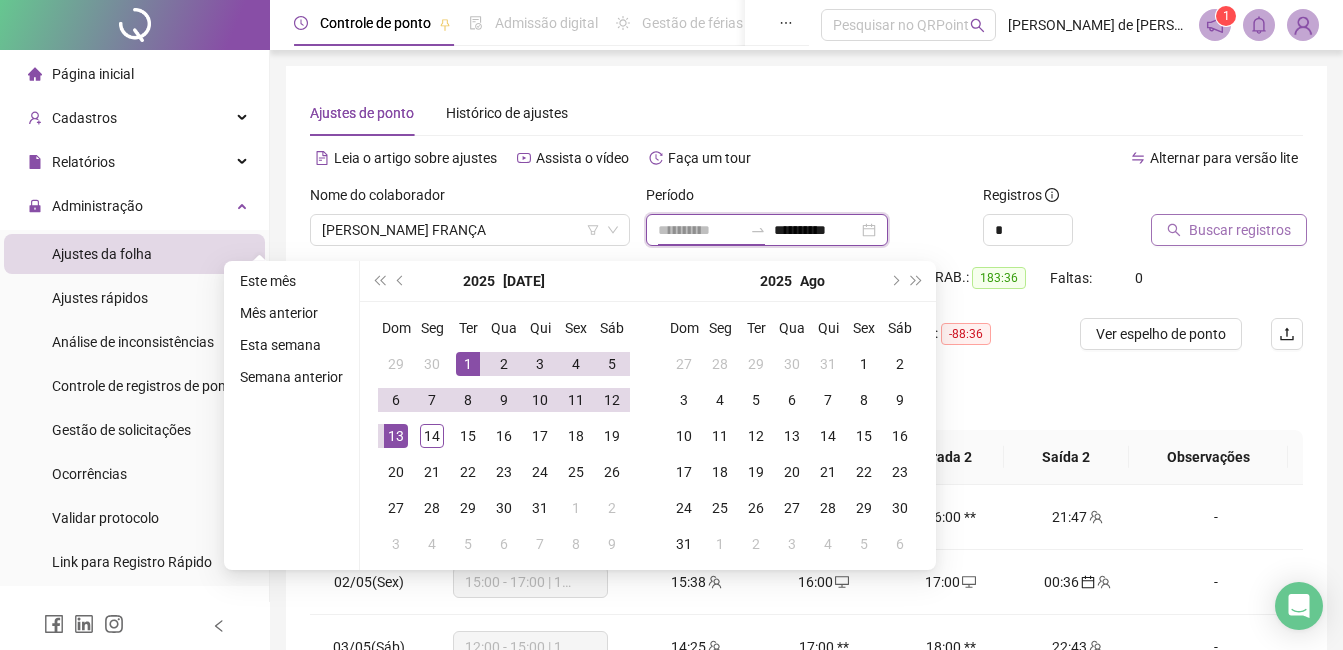 type on "**********" 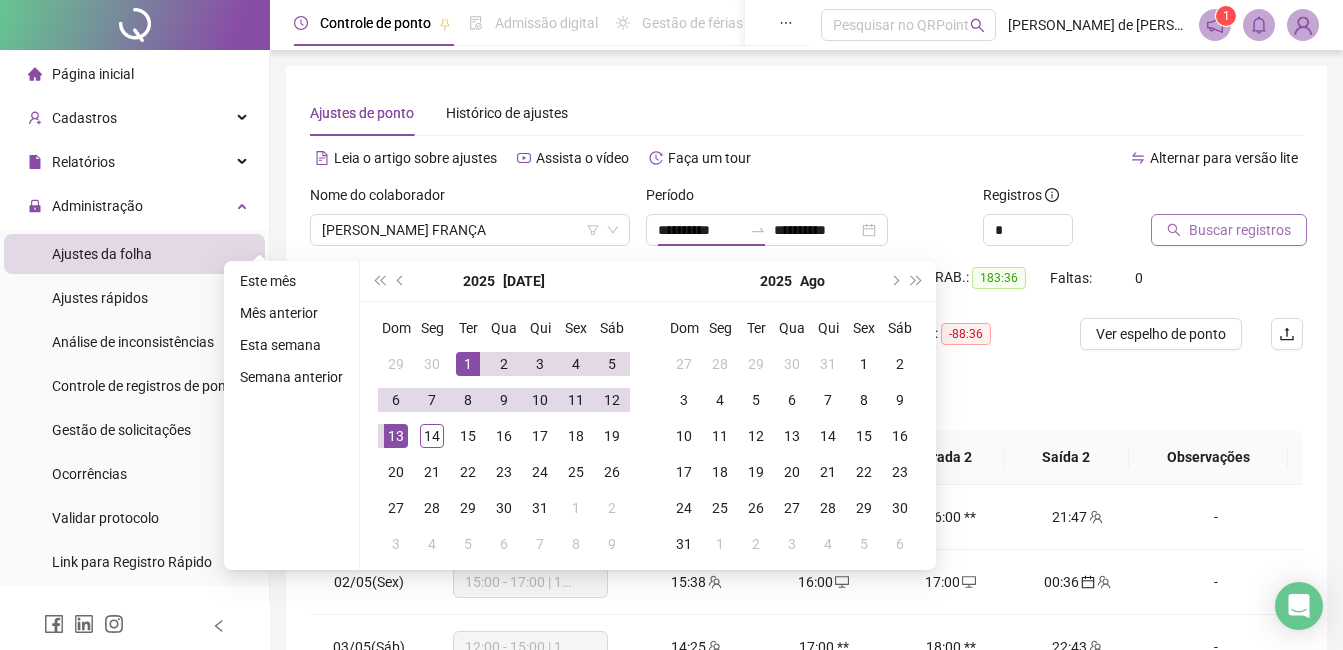 click on "Buscar registros" at bounding box center [1240, 230] 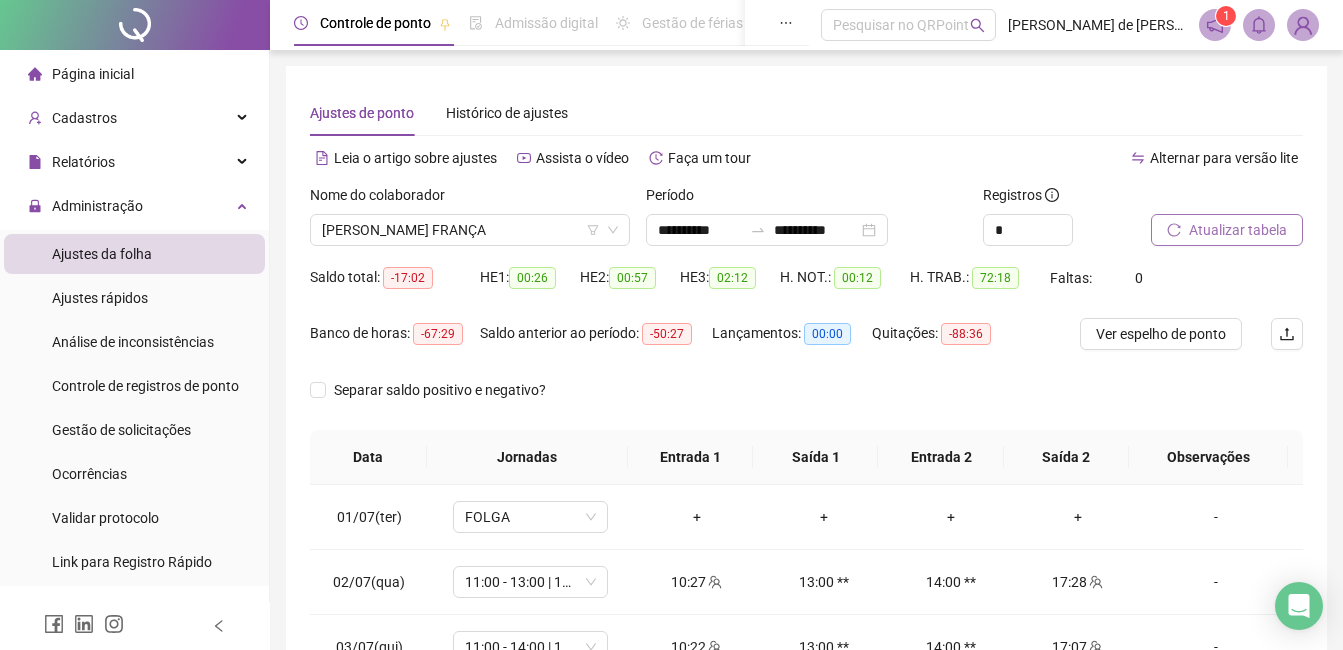 scroll, scrollTop: 372, scrollLeft: 0, axis: vertical 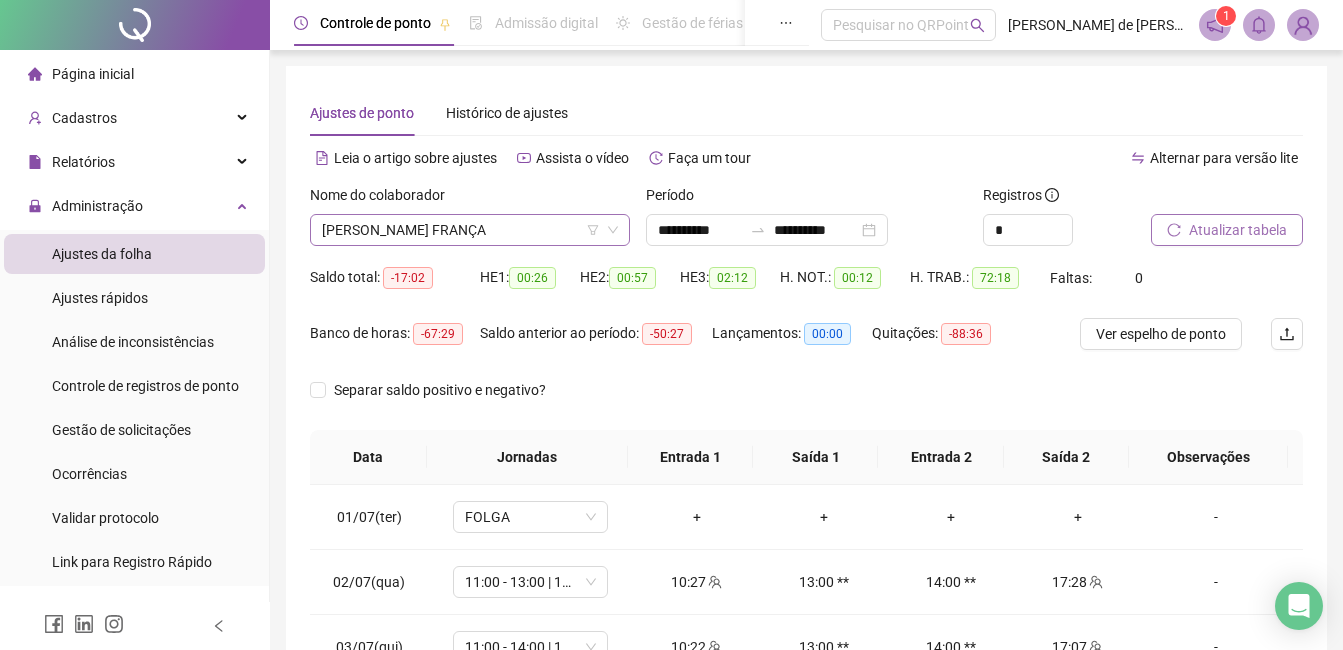 click on "[PERSON_NAME] FRANÇA" at bounding box center (470, 230) 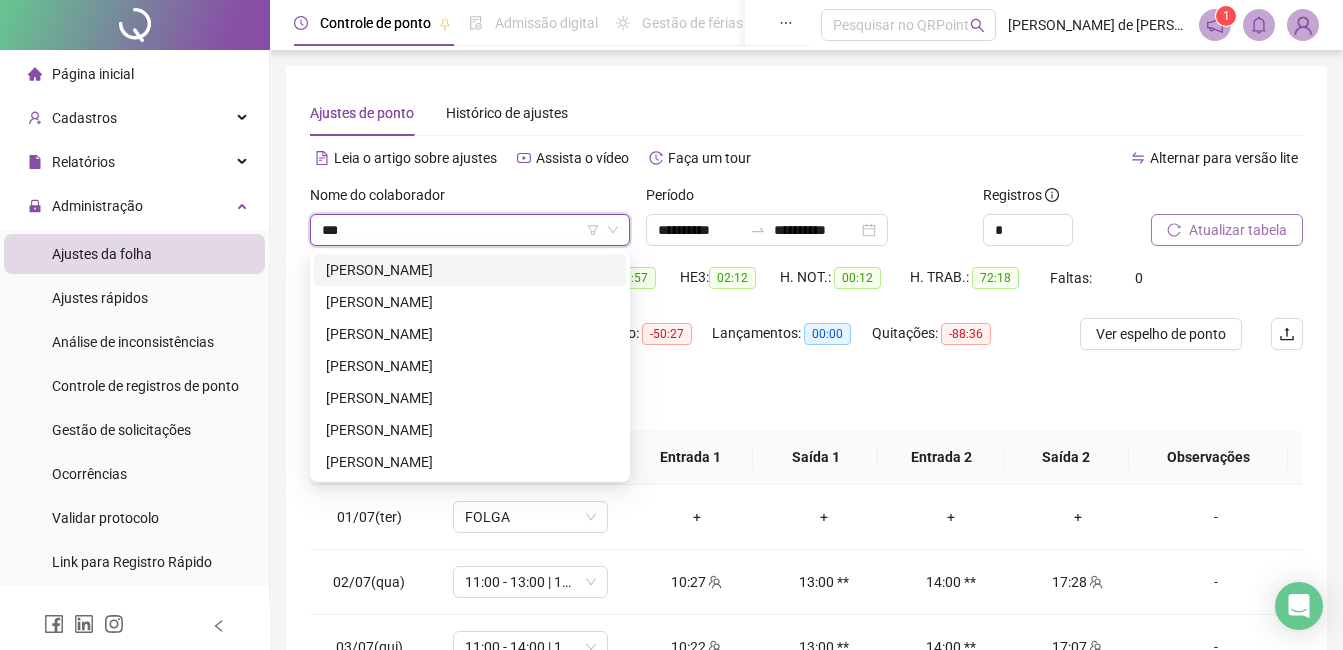 scroll, scrollTop: 0, scrollLeft: 0, axis: both 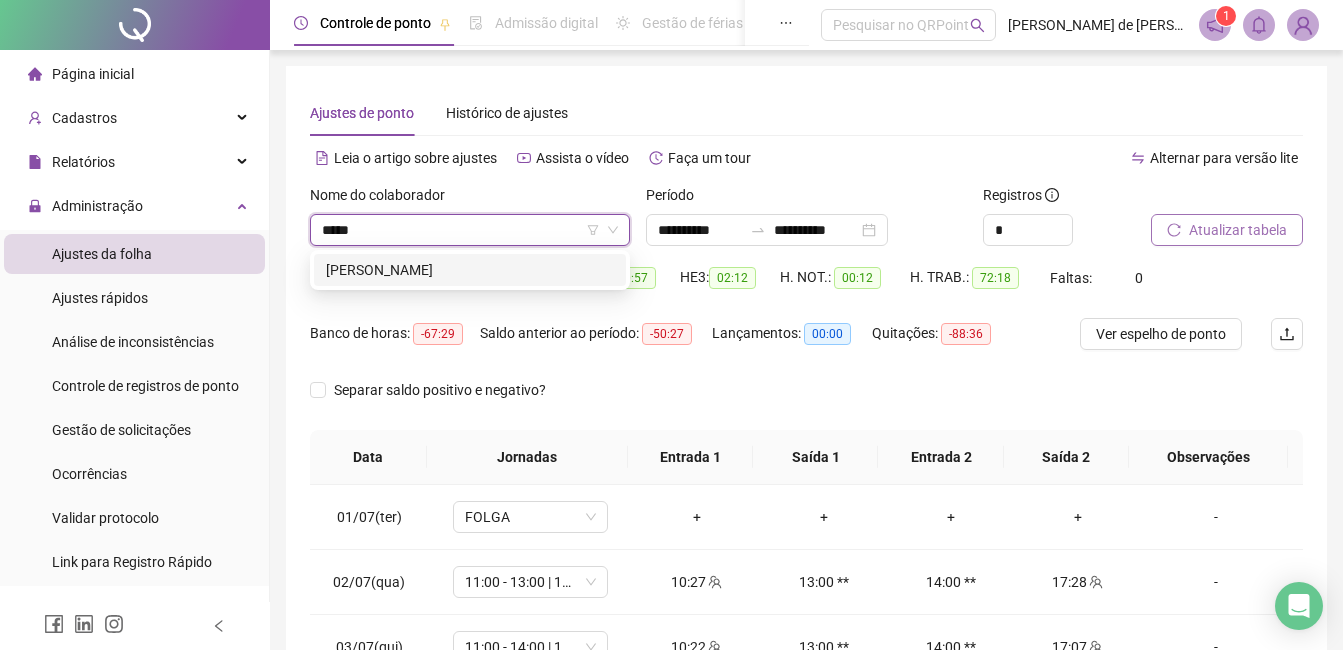 type on "******" 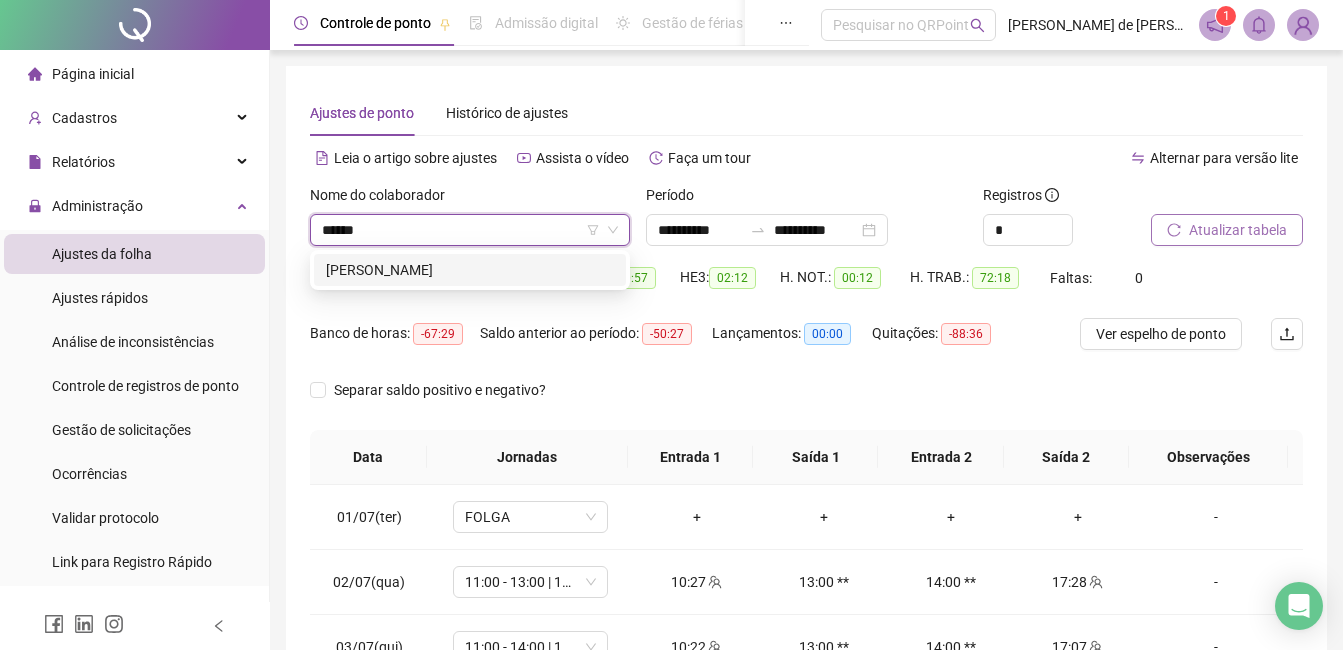 drag, startPoint x: 506, startPoint y: 270, endPoint x: 722, endPoint y: 258, distance: 216.33308 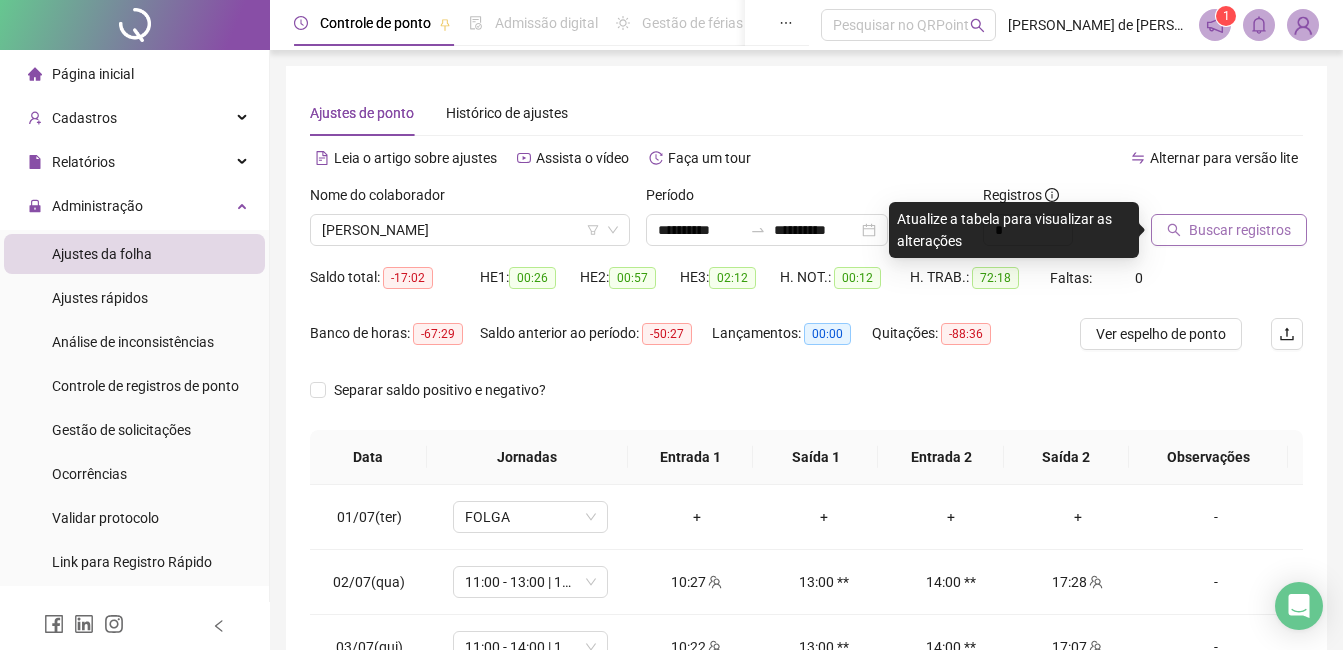 click 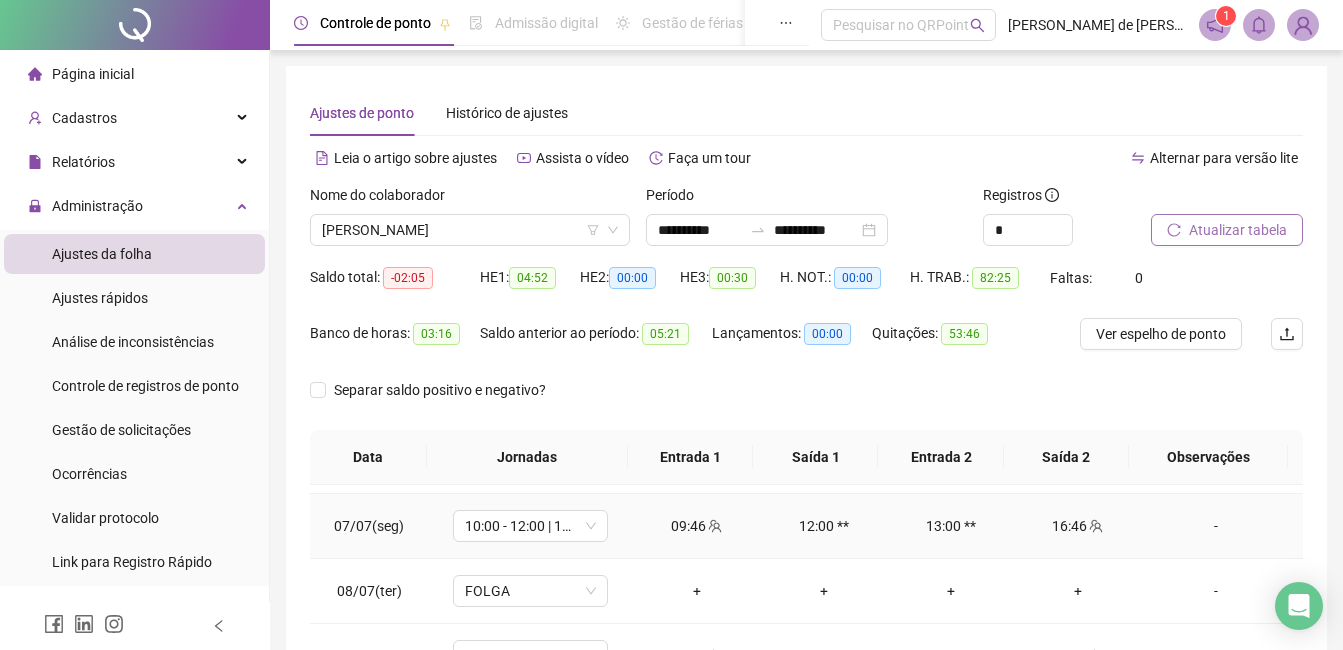 scroll, scrollTop: 418, scrollLeft: 0, axis: vertical 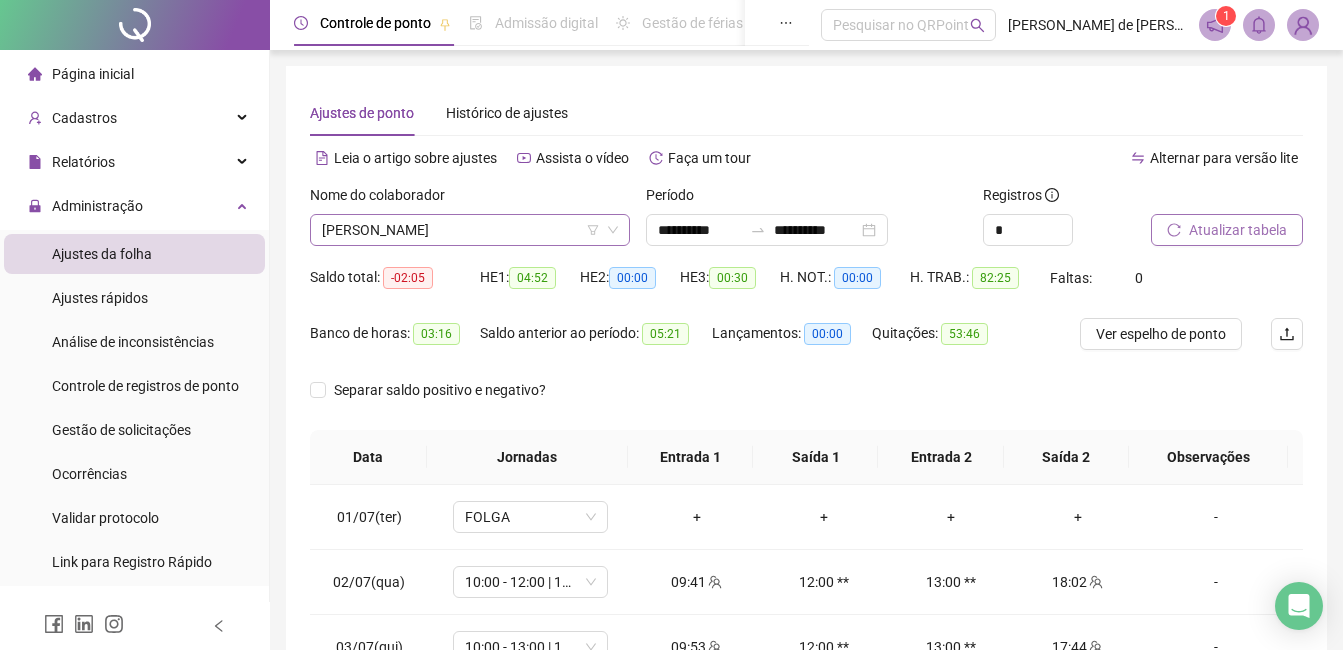 click on "[PERSON_NAME]" at bounding box center (470, 230) 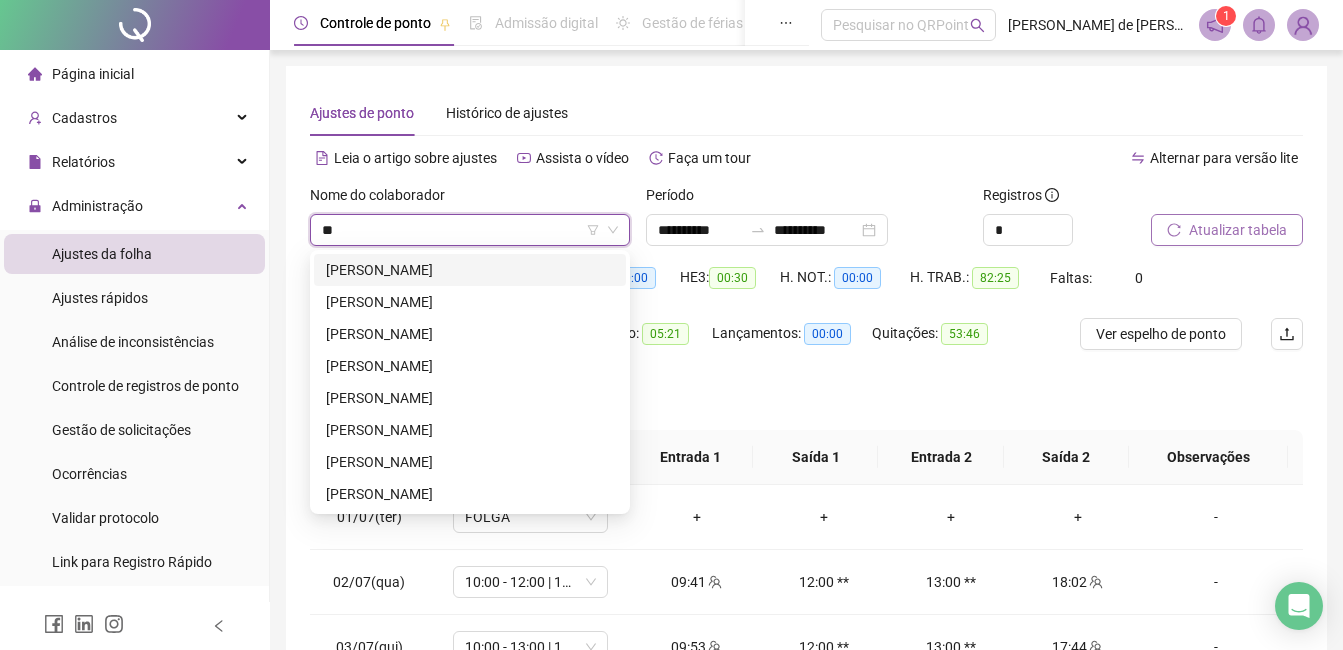 scroll, scrollTop: 0, scrollLeft: 0, axis: both 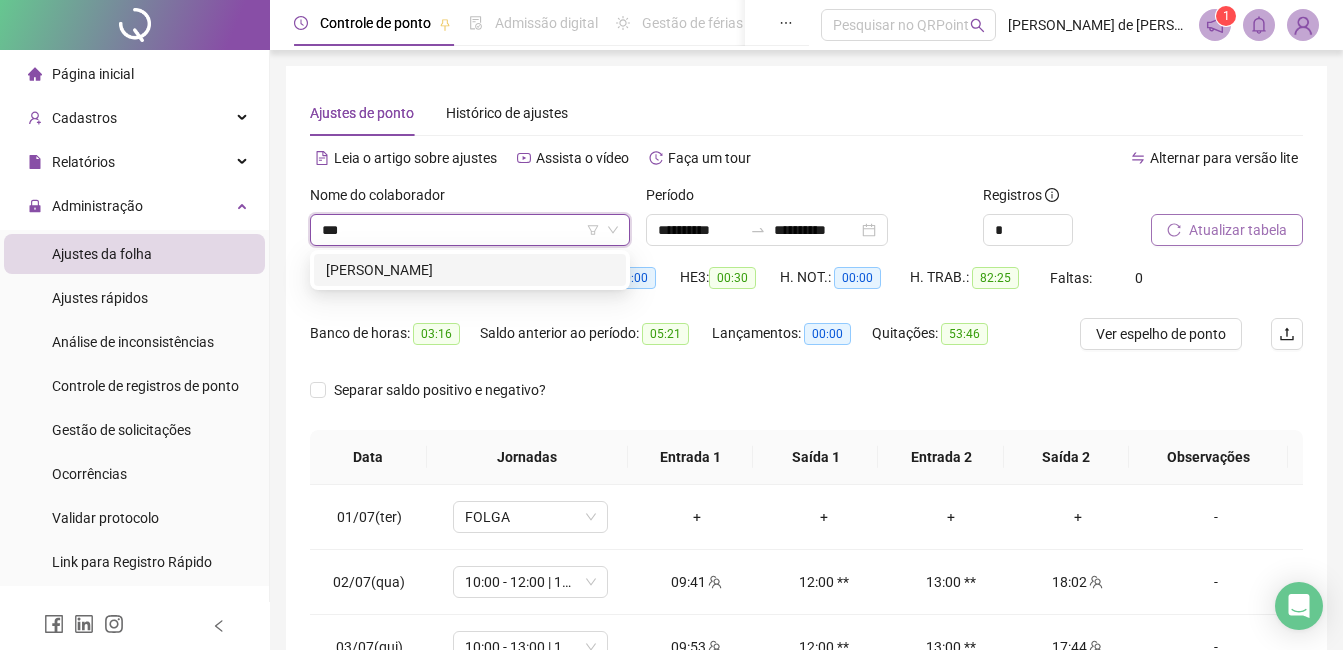 type on "****" 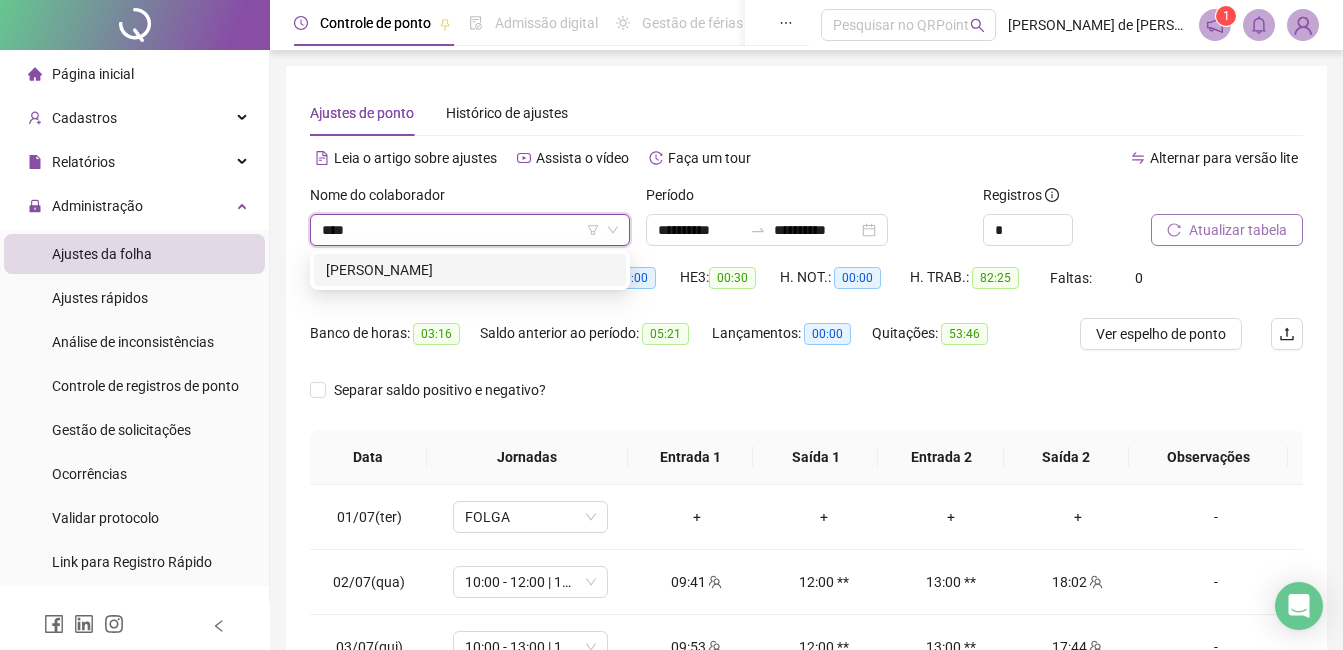 click on "[PERSON_NAME]" at bounding box center (470, 270) 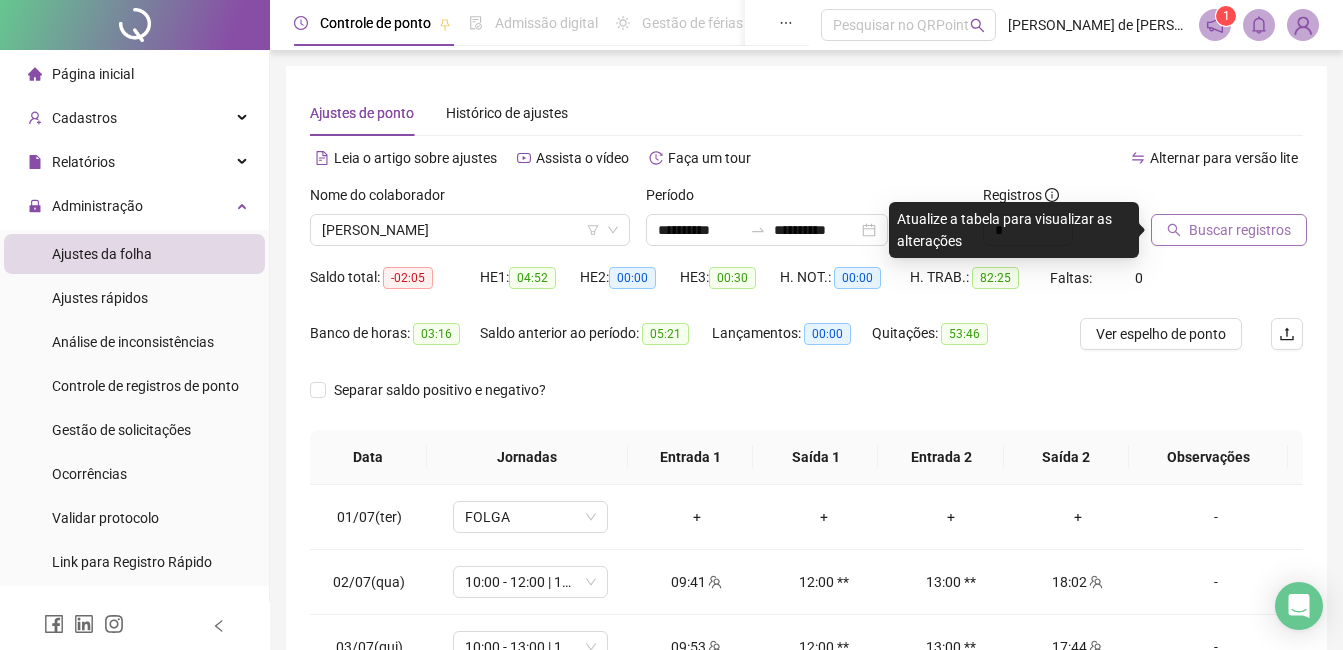 click on "Buscar registros" at bounding box center [1240, 230] 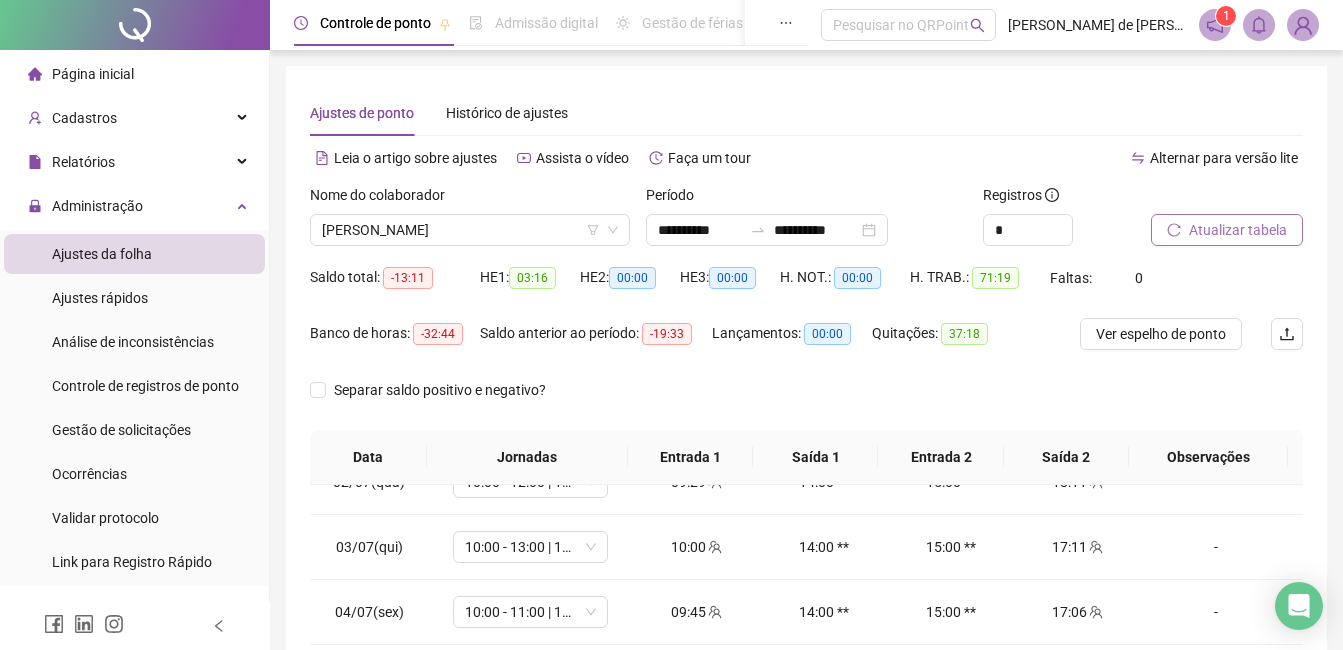 scroll, scrollTop: 300, scrollLeft: 0, axis: vertical 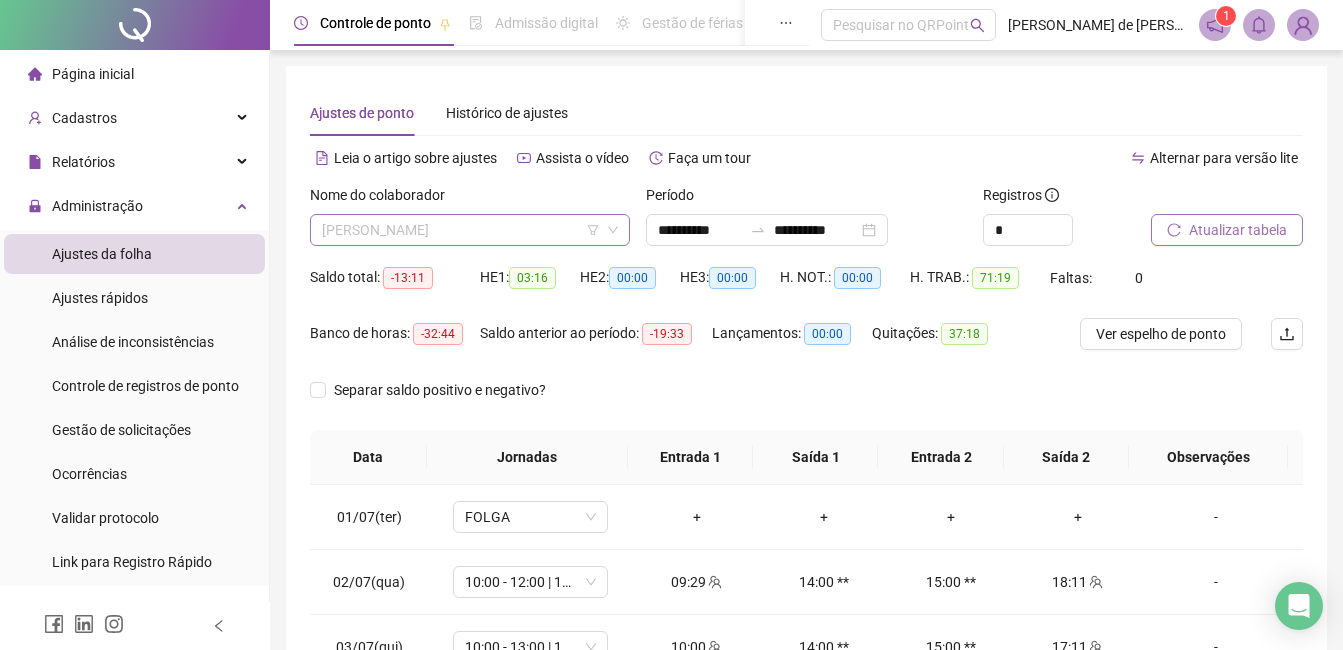 click on "[PERSON_NAME]" at bounding box center (470, 230) 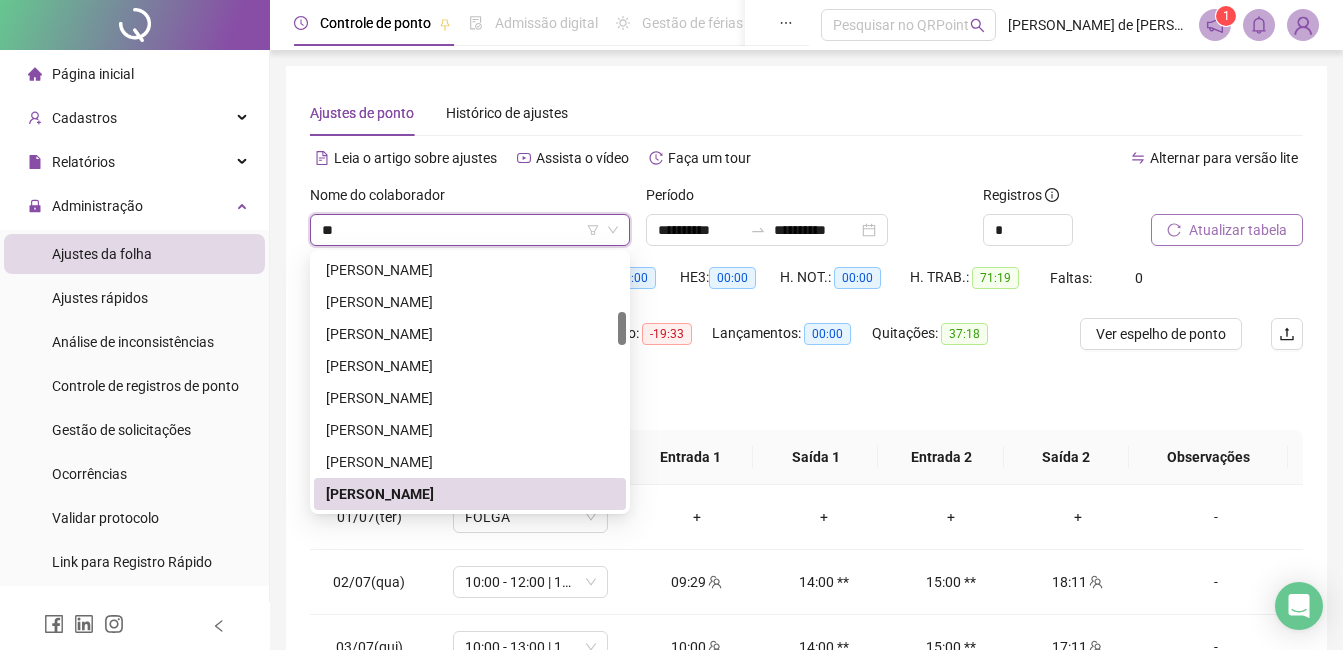 scroll, scrollTop: 160, scrollLeft: 0, axis: vertical 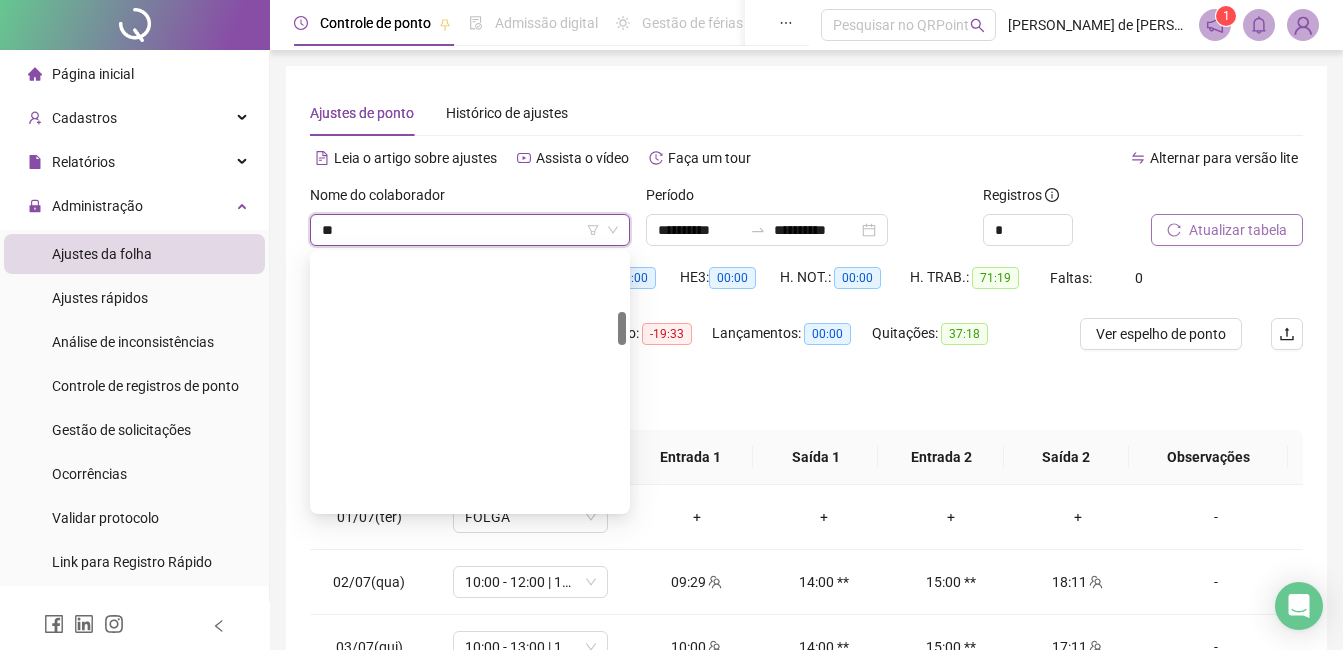 type on "***" 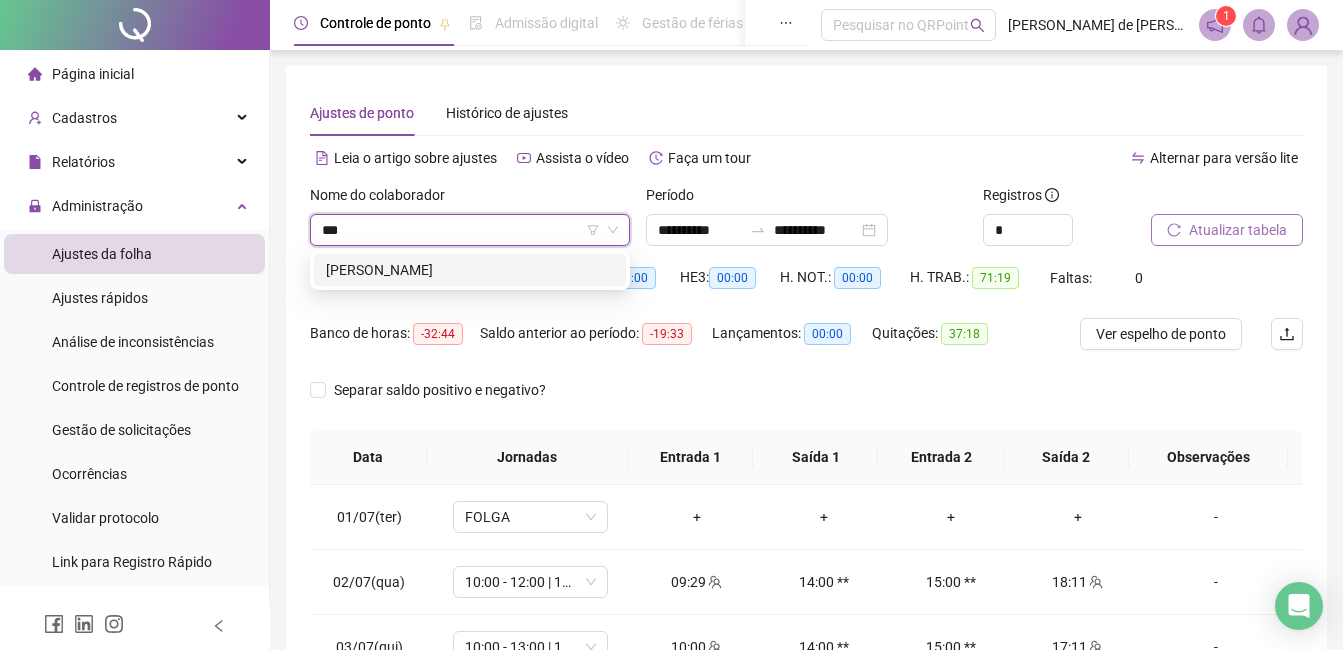 scroll, scrollTop: 0, scrollLeft: 0, axis: both 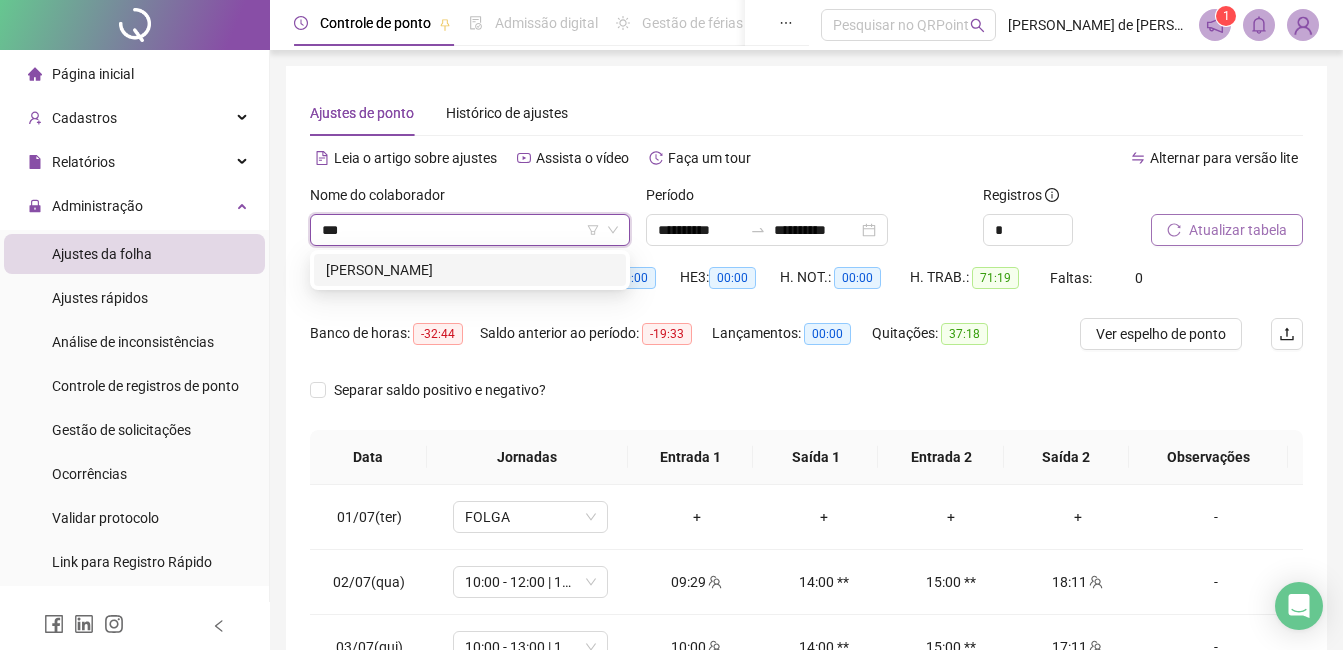 click on "[PERSON_NAME]" at bounding box center [470, 270] 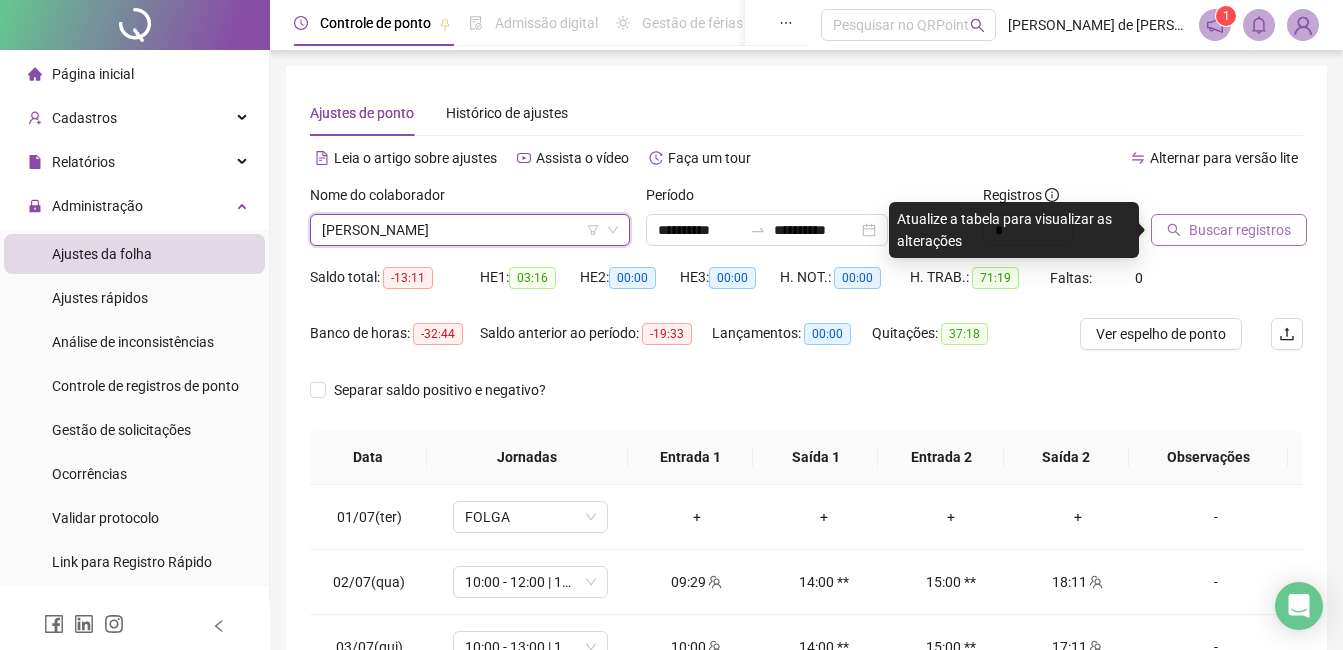click on "Buscar registros" at bounding box center [1240, 230] 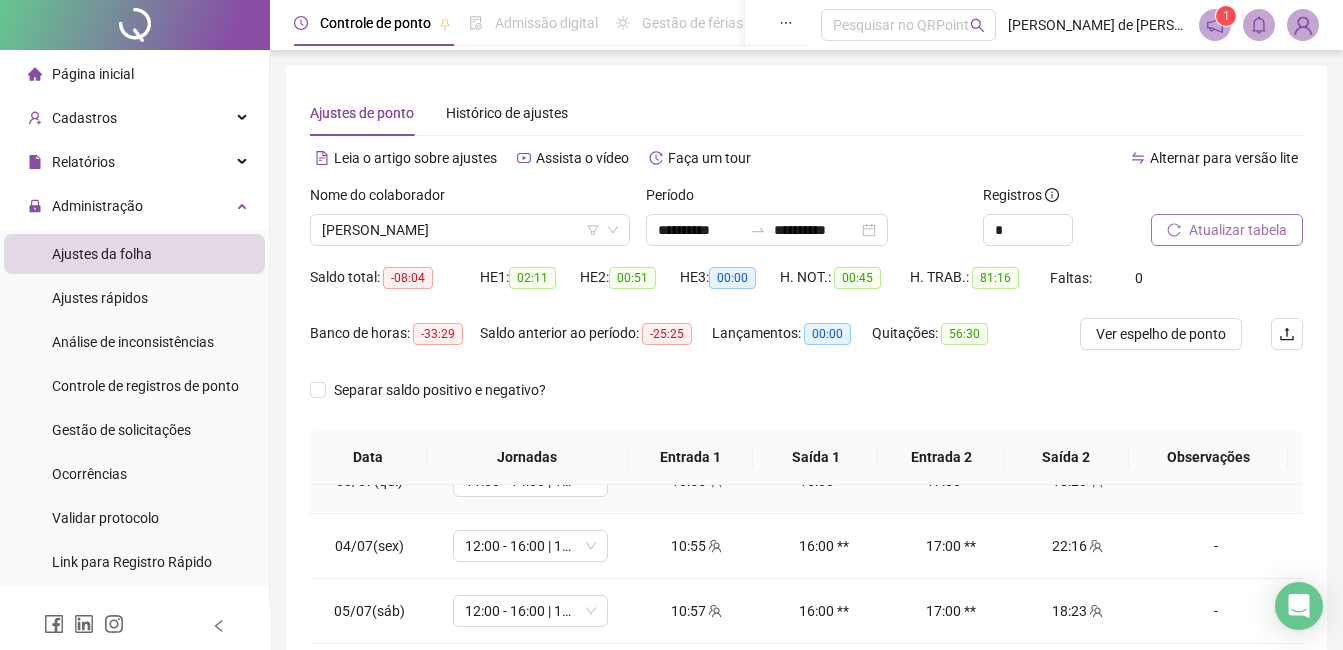 scroll, scrollTop: 300, scrollLeft: 0, axis: vertical 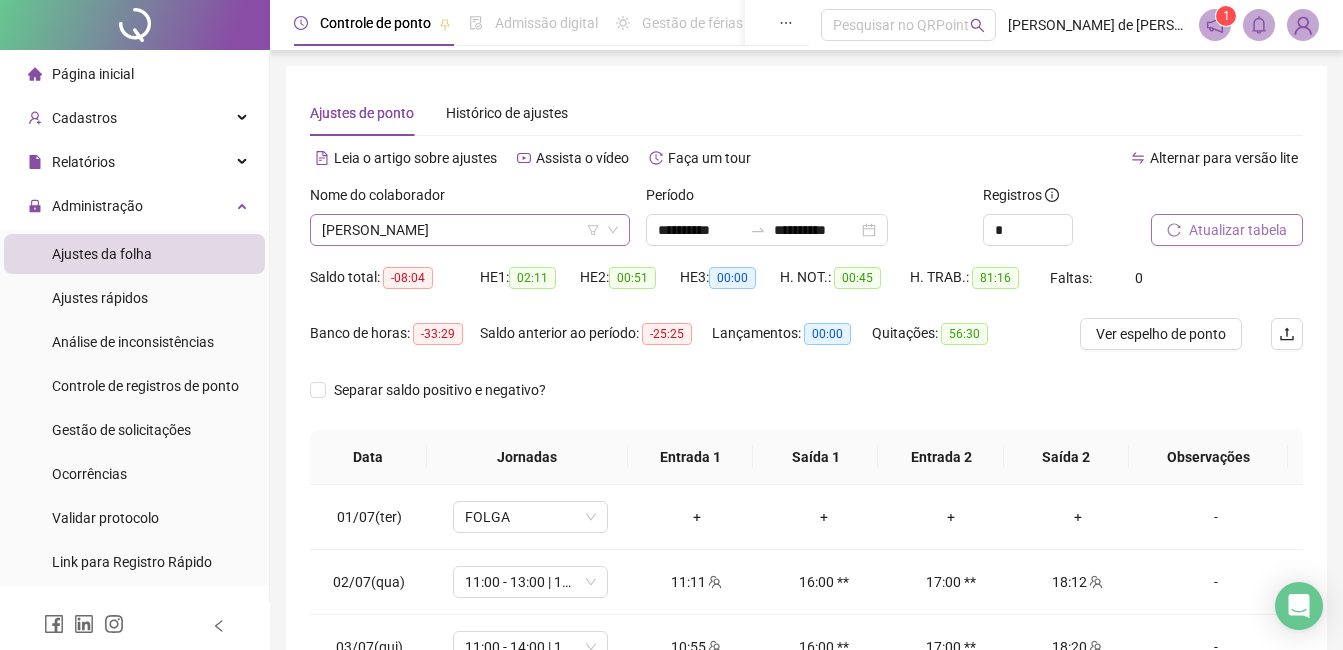 click on "[PERSON_NAME]" at bounding box center (470, 230) 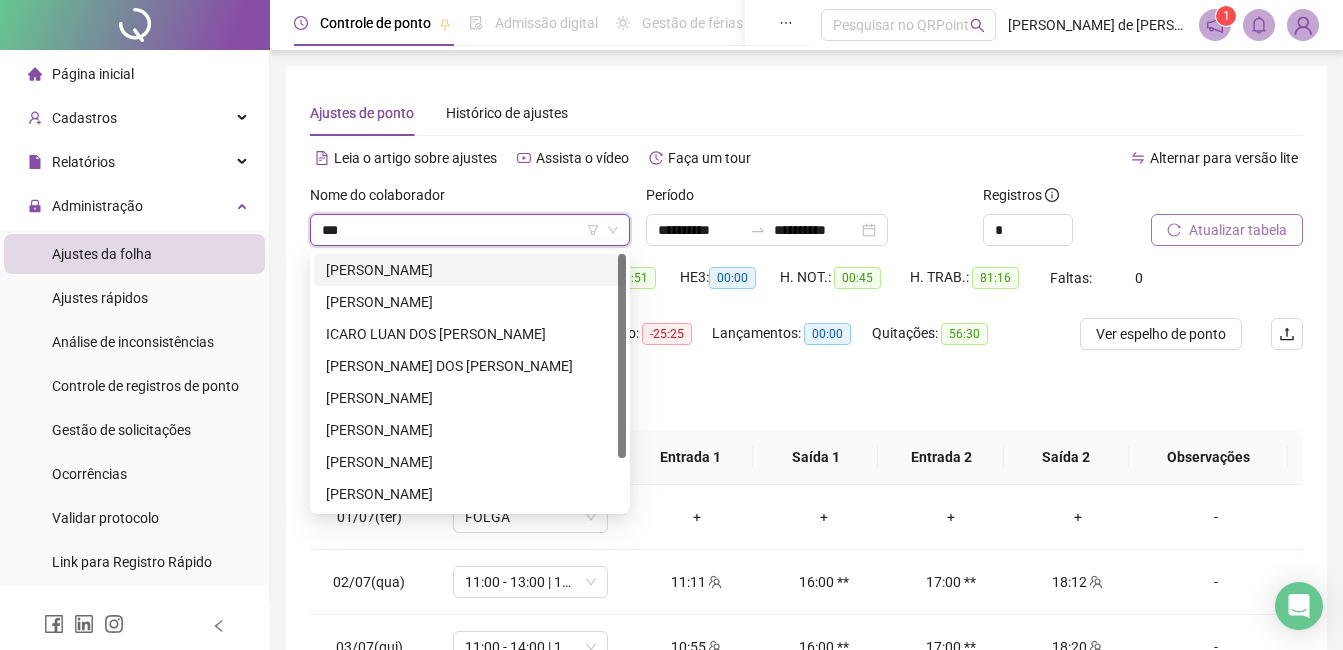 type on "****" 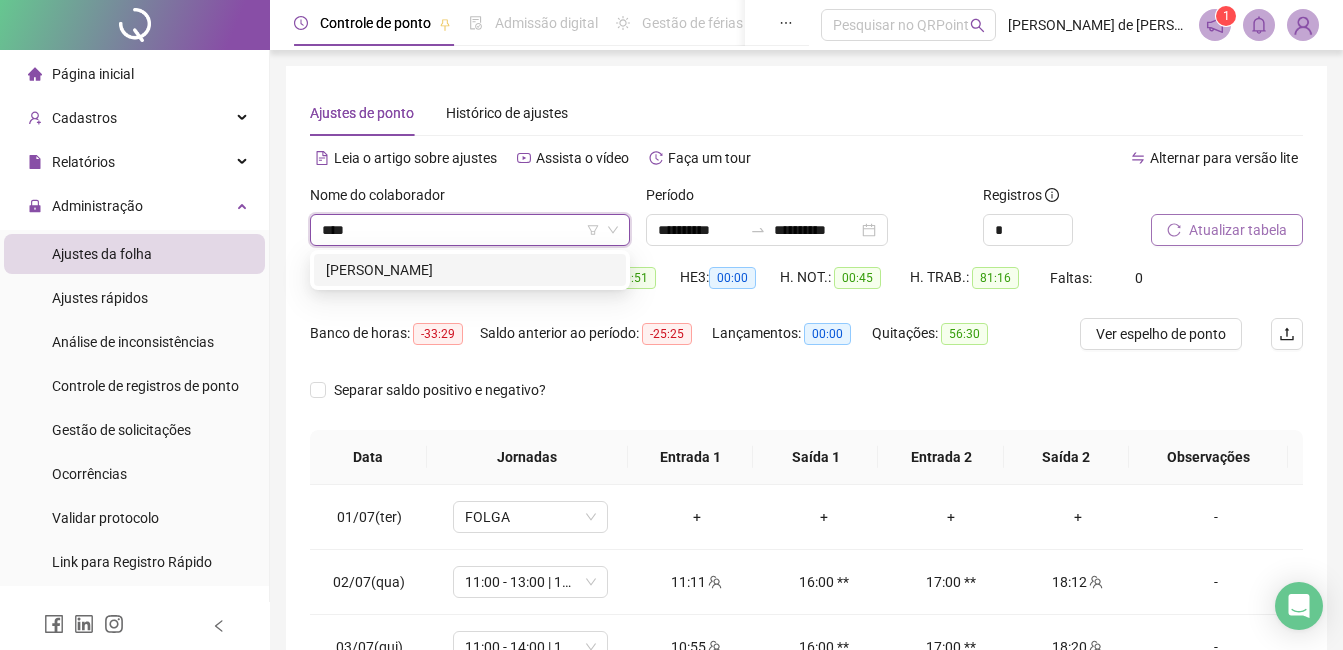 click on "[PERSON_NAME]" at bounding box center [470, 270] 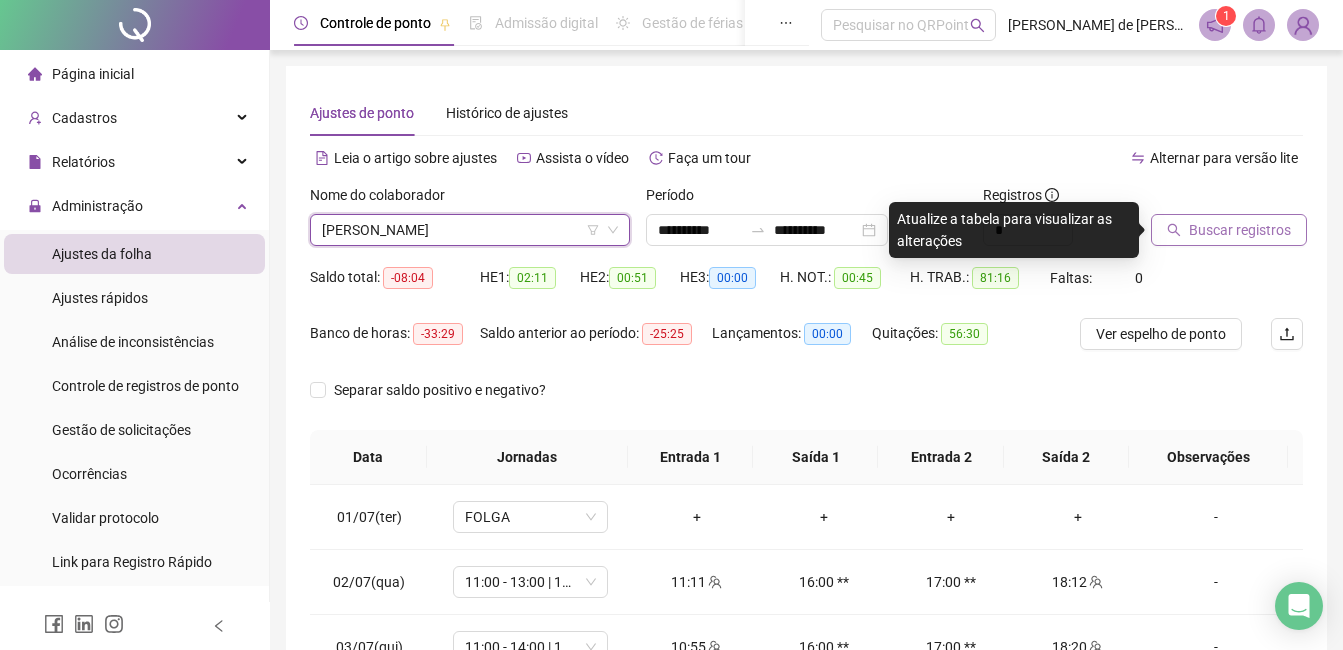 click on "Buscar registros" at bounding box center (1229, 230) 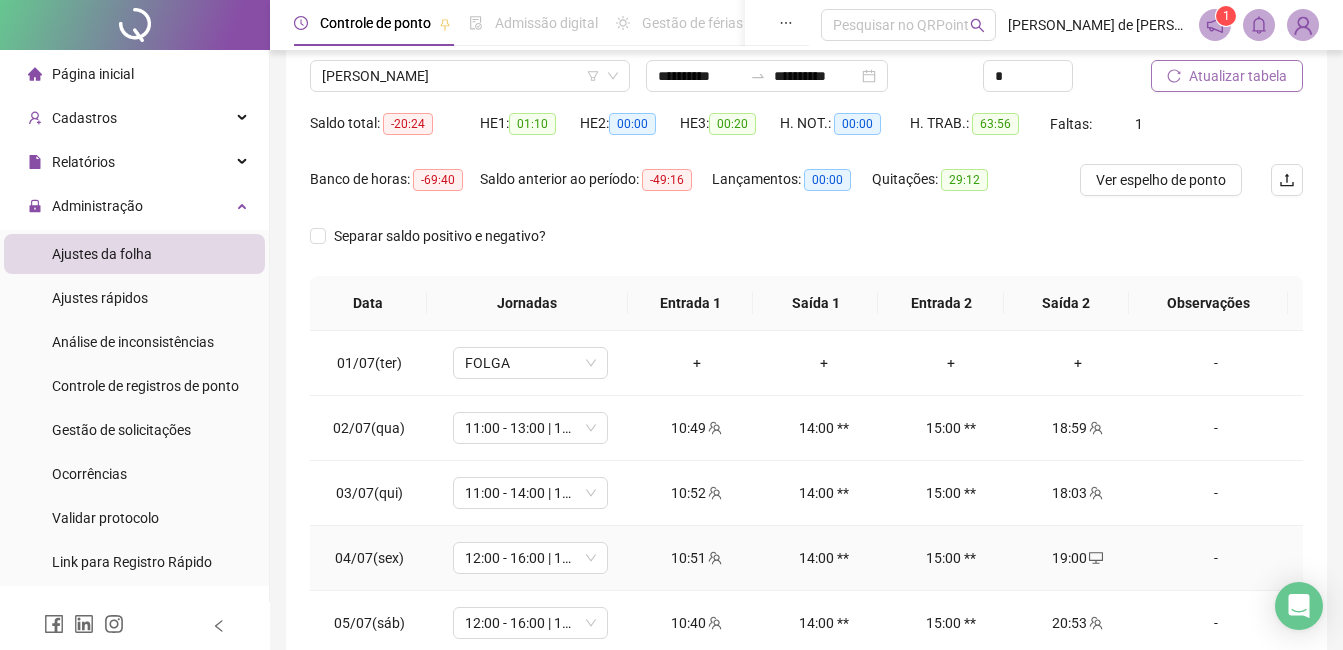 scroll, scrollTop: 300, scrollLeft: 0, axis: vertical 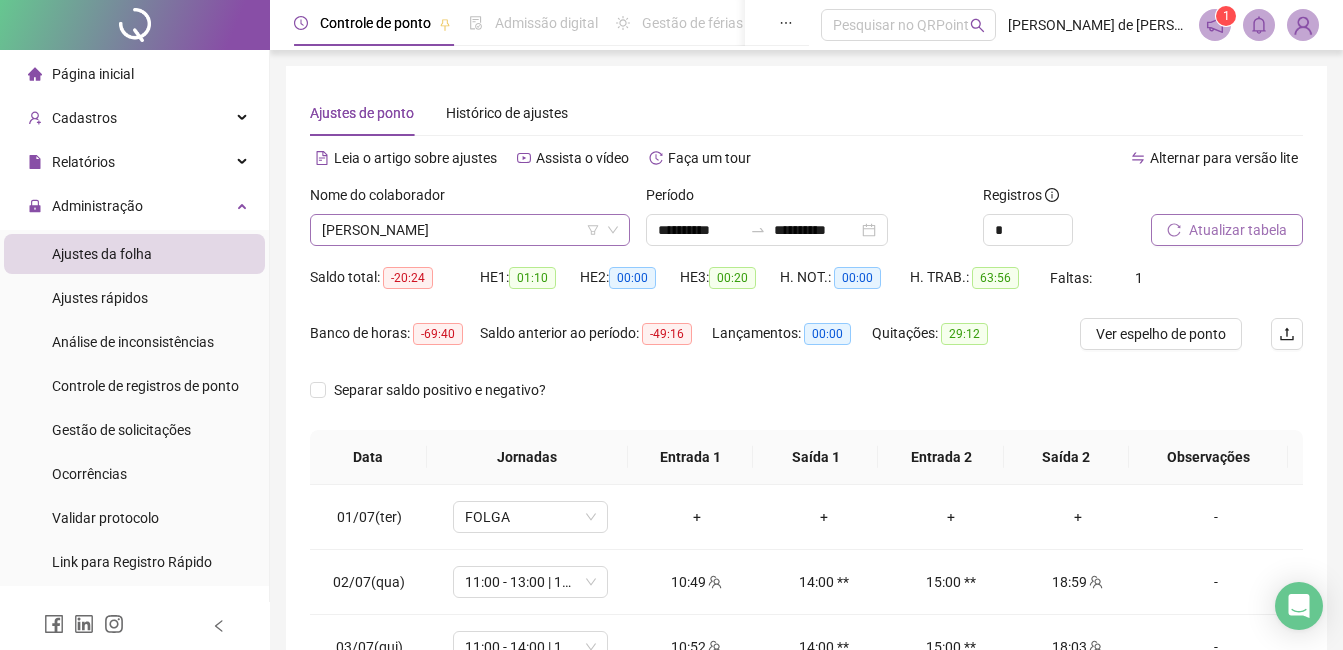 click on "[PERSON_NAME]" at bounding box center [470, 230] 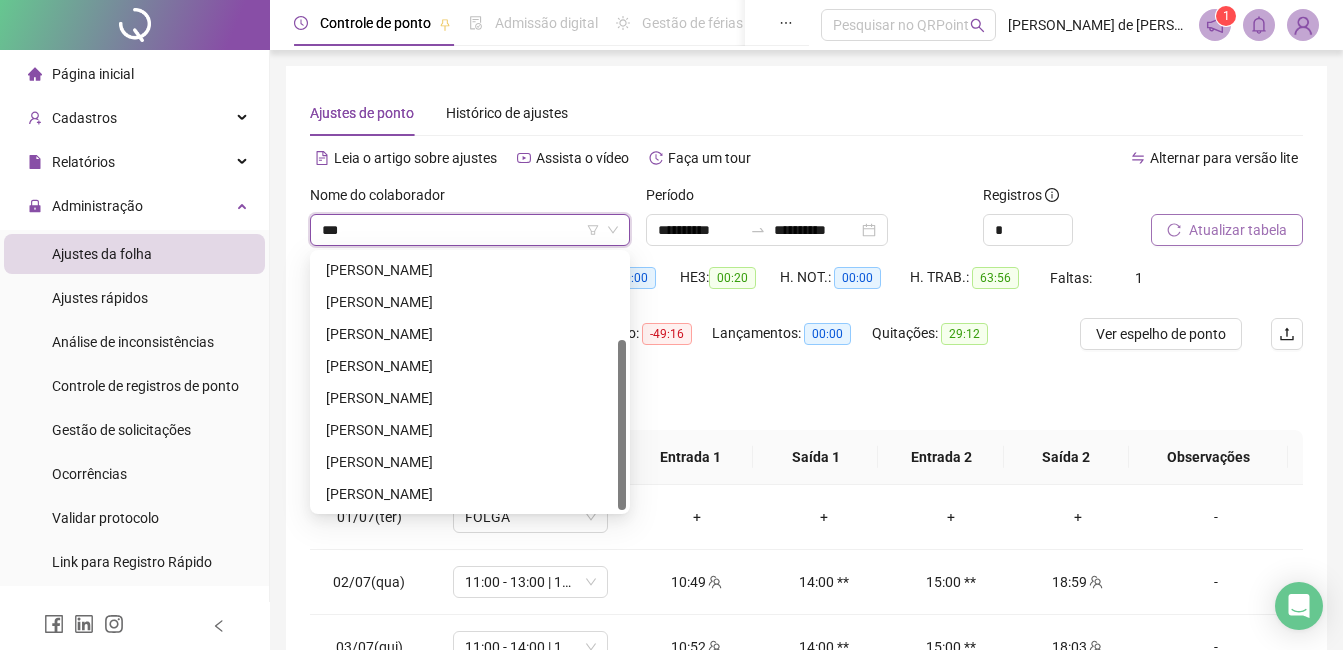 scroll, scrollTop: 0, scrollLeft: 0, axis: both 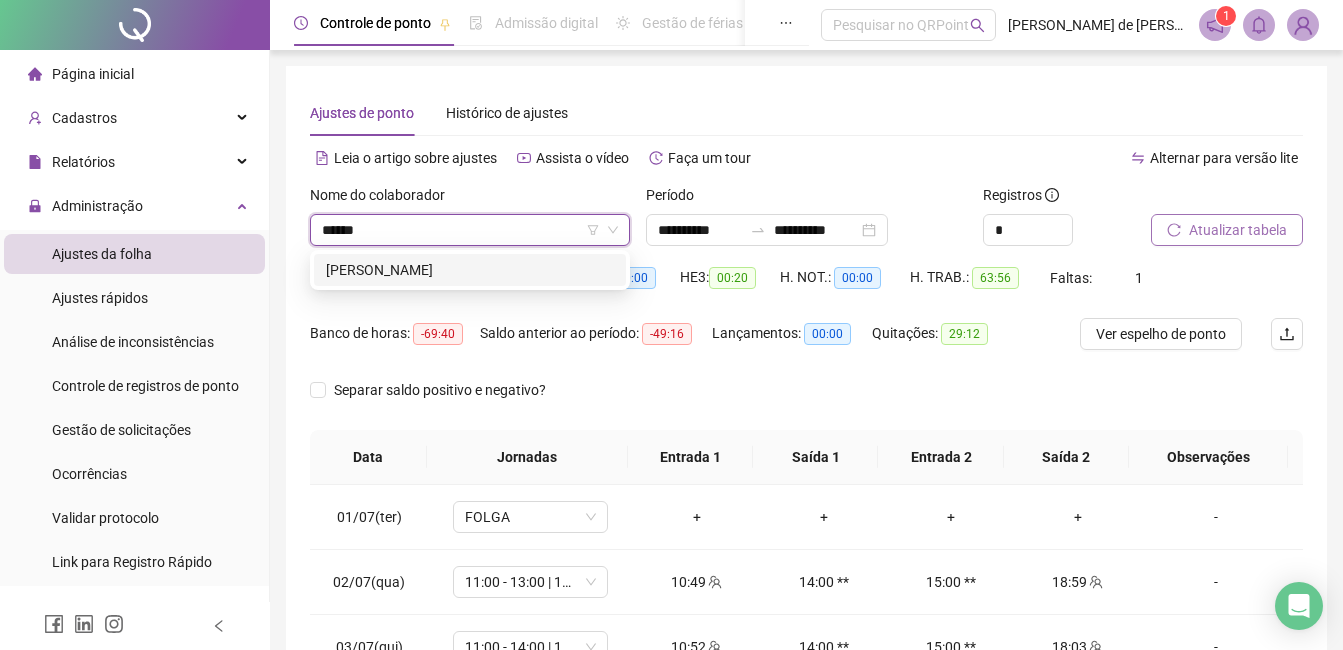 type on "*******" 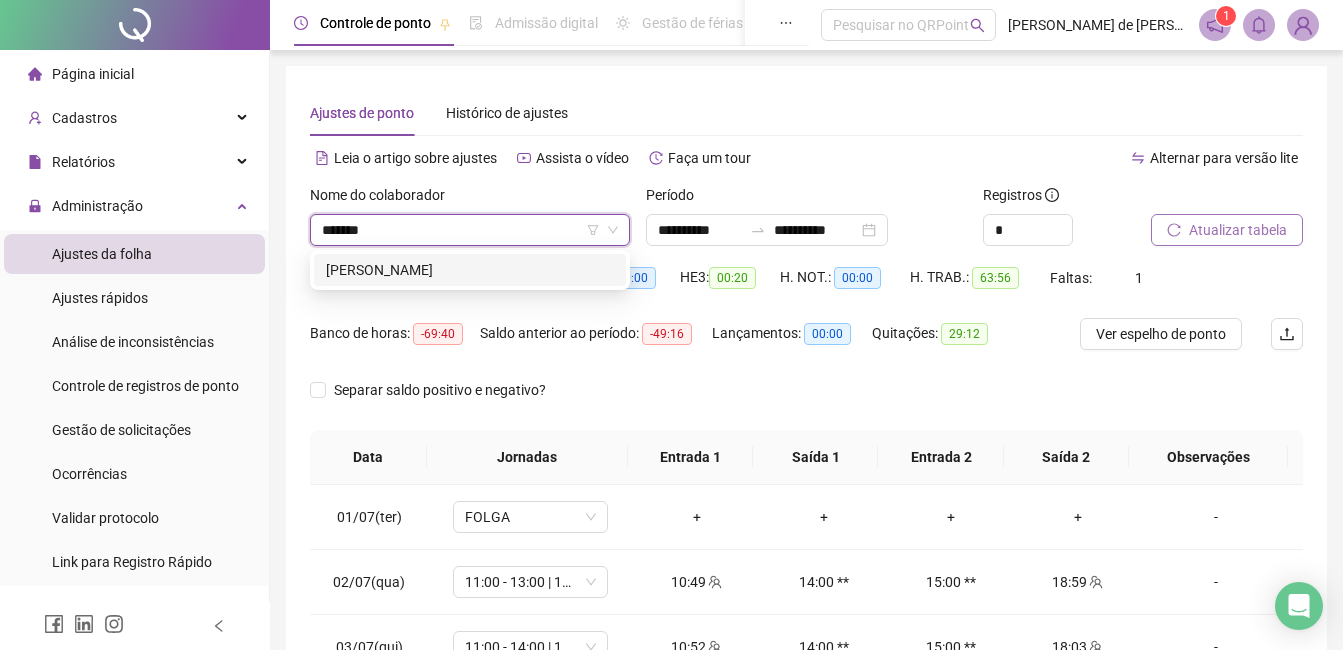 click on "[PERSON_NAME]" at bounding box center [470, 270] 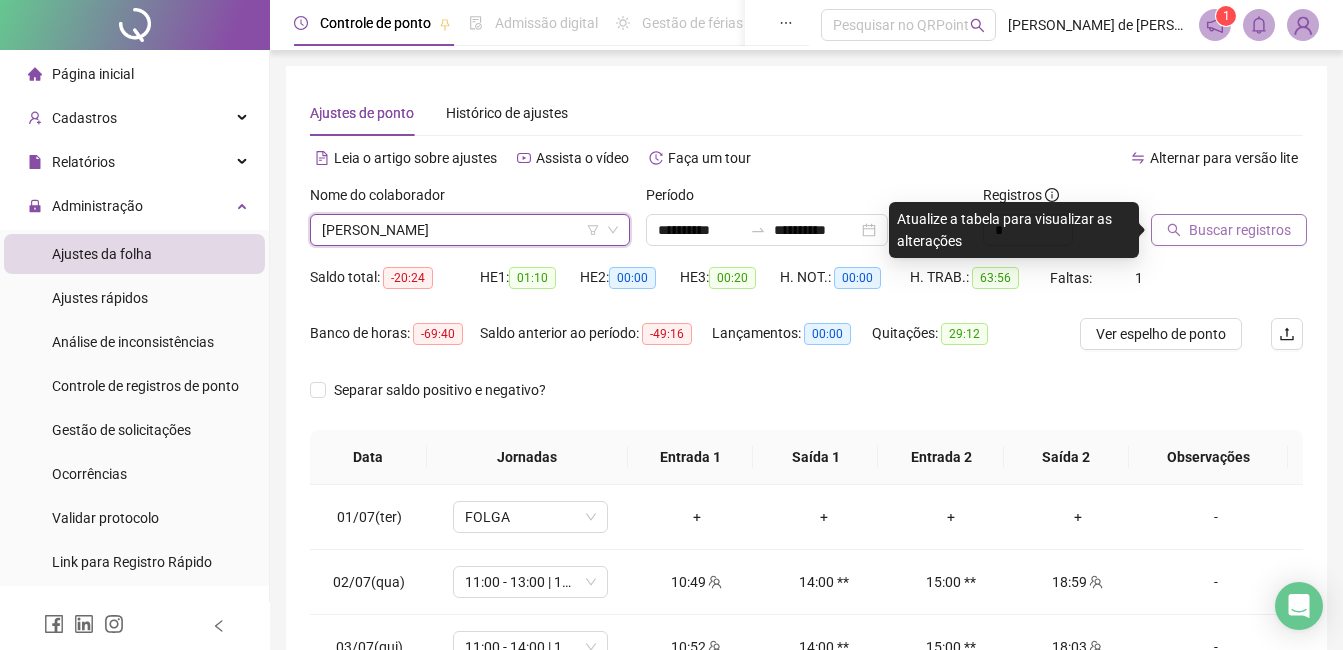 click on "Buscar registros" at bounding box center [1240, 230] 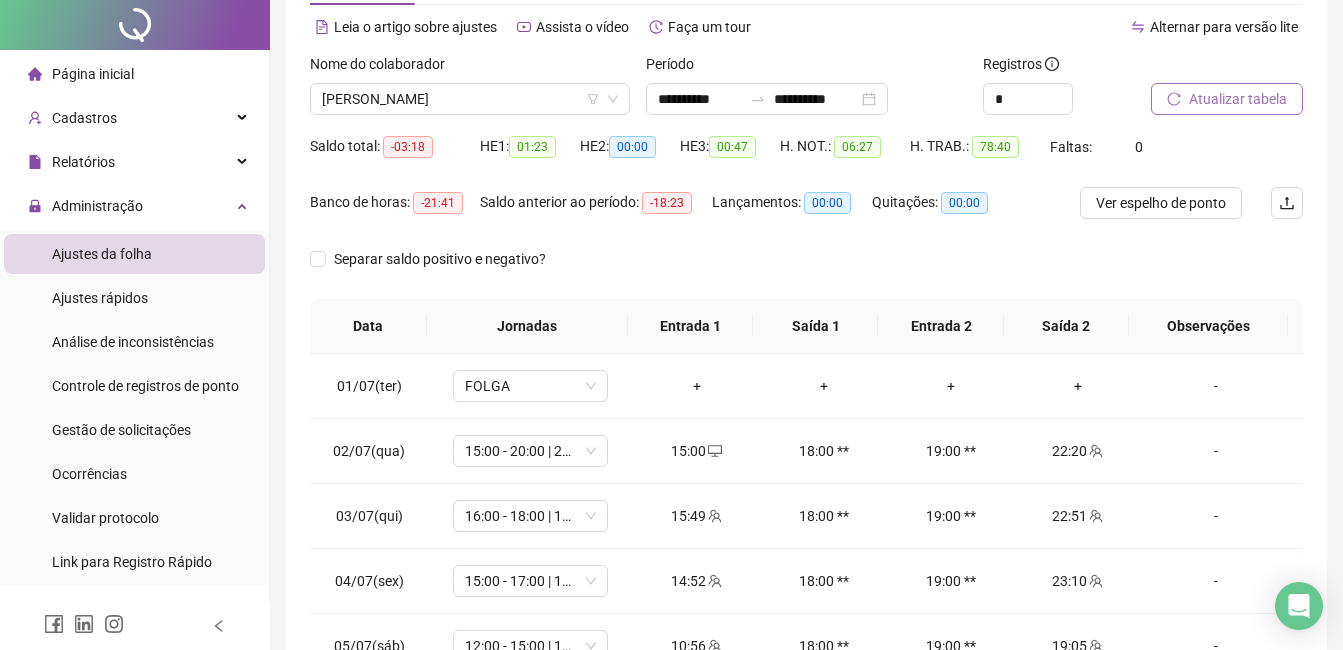 scroll, scrollTop: 300, scrollLeft: 0, axis: vertical 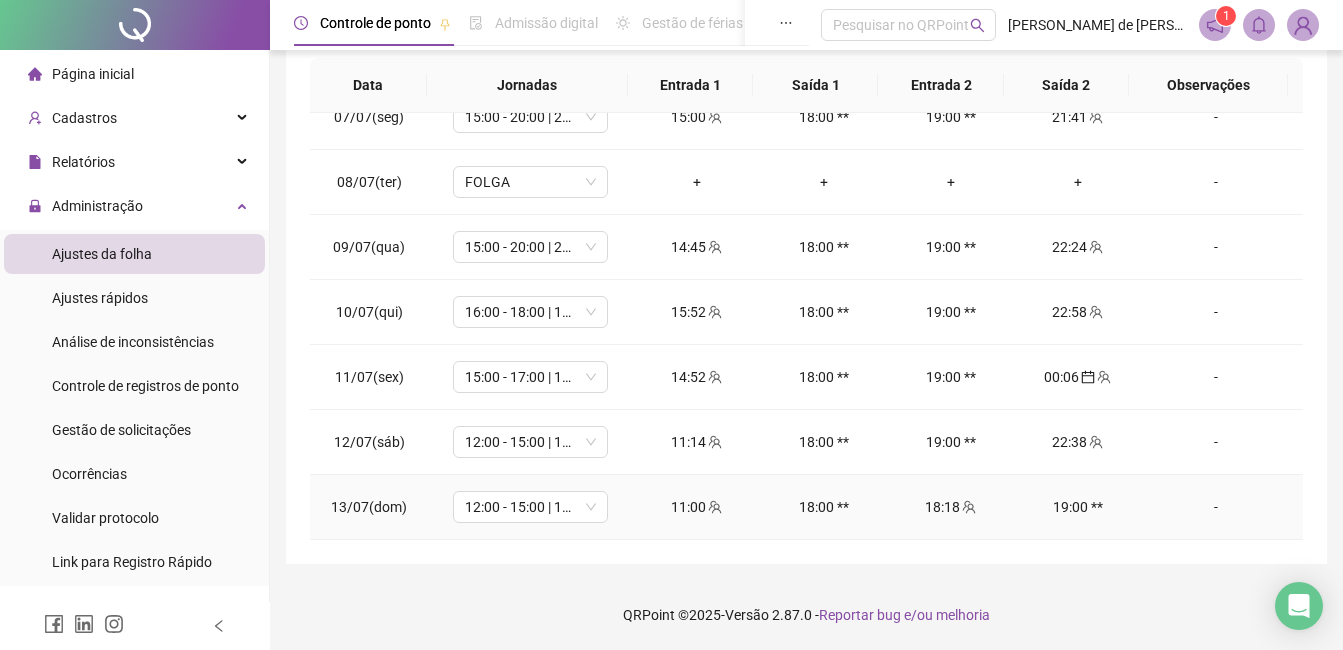 click on "-" at bounding box center [1216, 507] 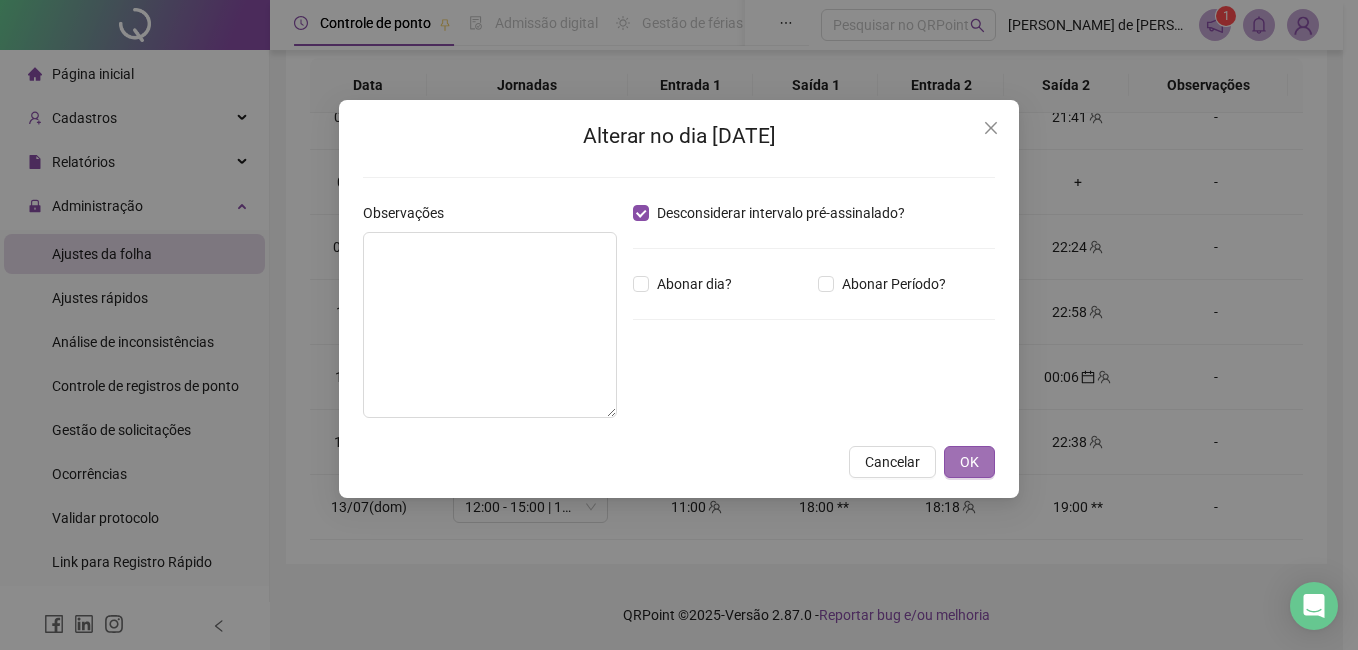 click on "OK" at bounding box center [969, 462] 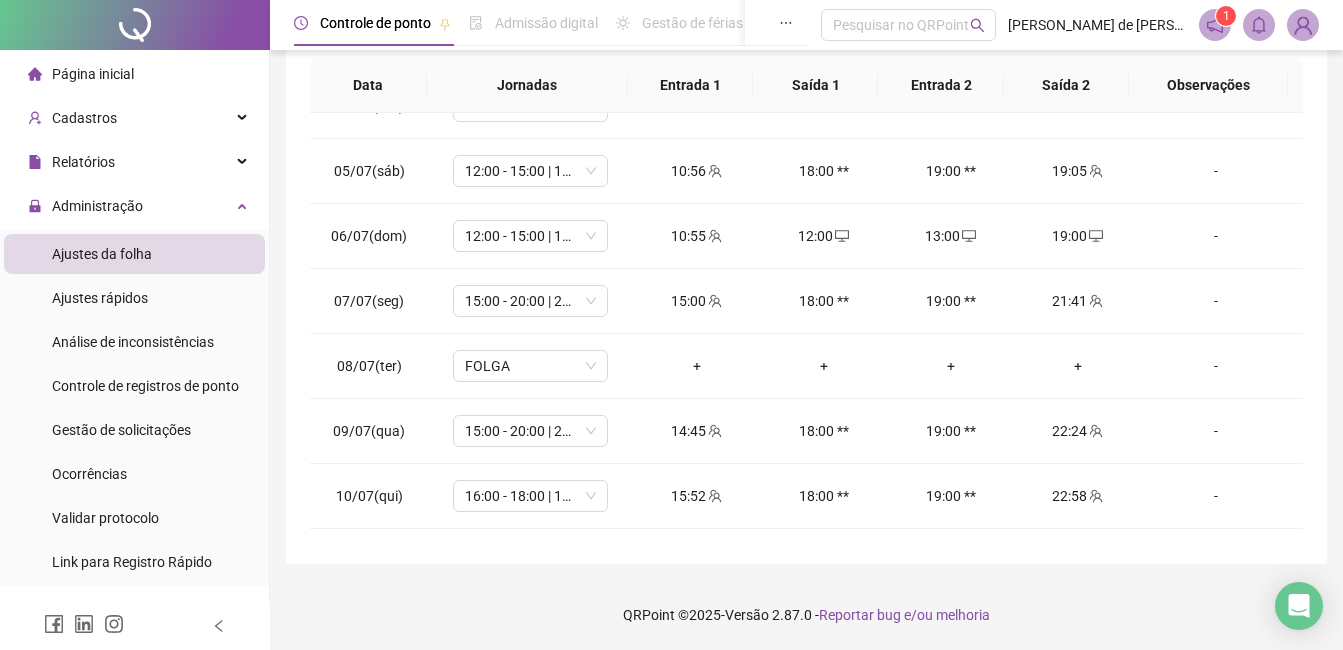 scroll, scrollTop: 0, scrollLeft: 0, axis: both 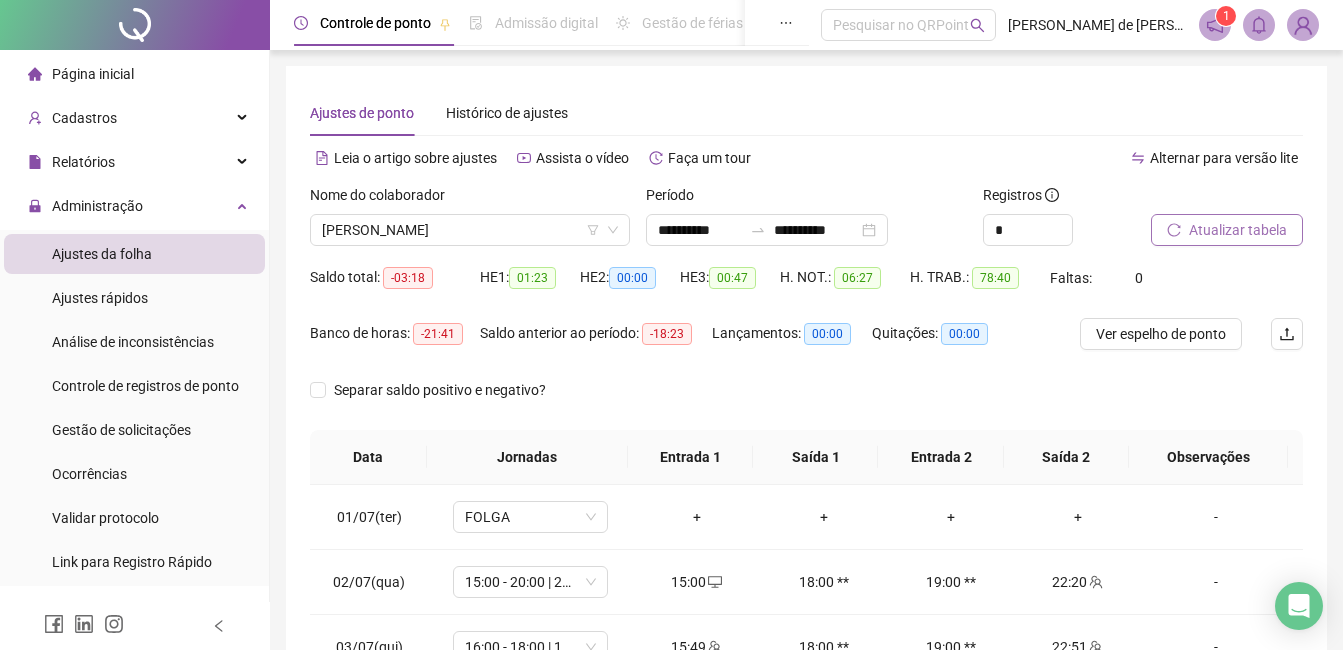 click on "Atualizar tabela" at bounding box center (1238, 230) 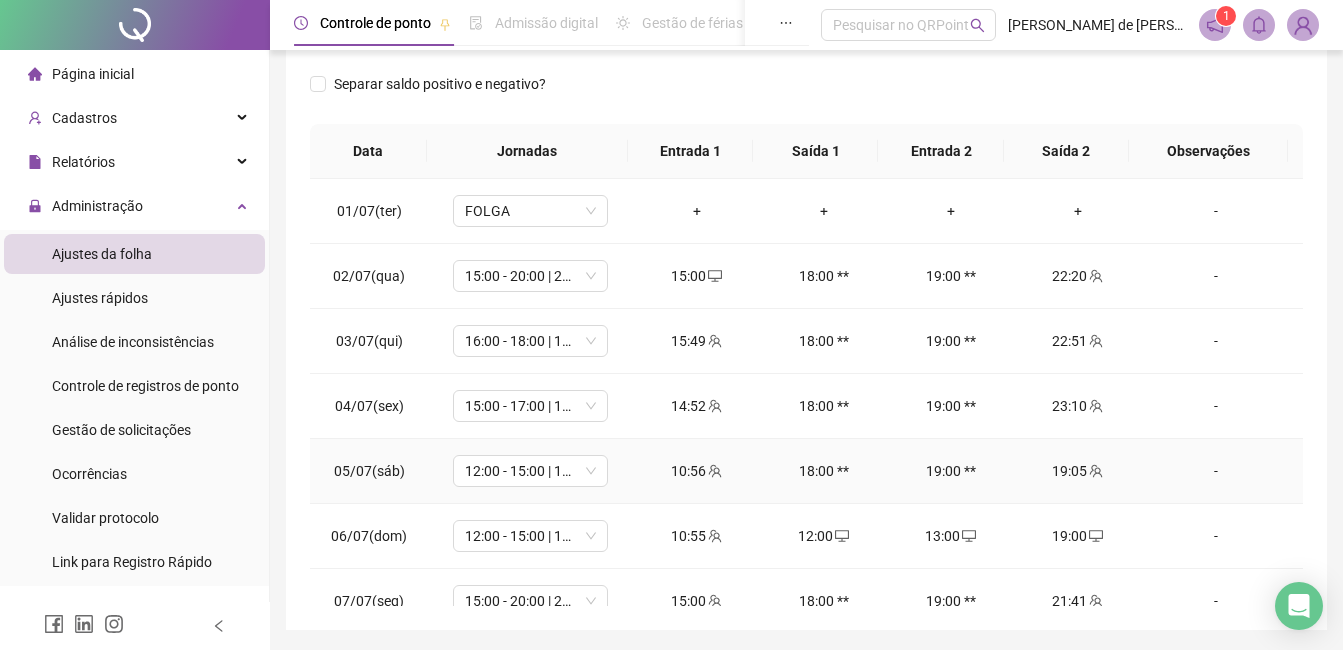 scroll, scrollTop: 372, scrollLeft: 0, axis: vertical 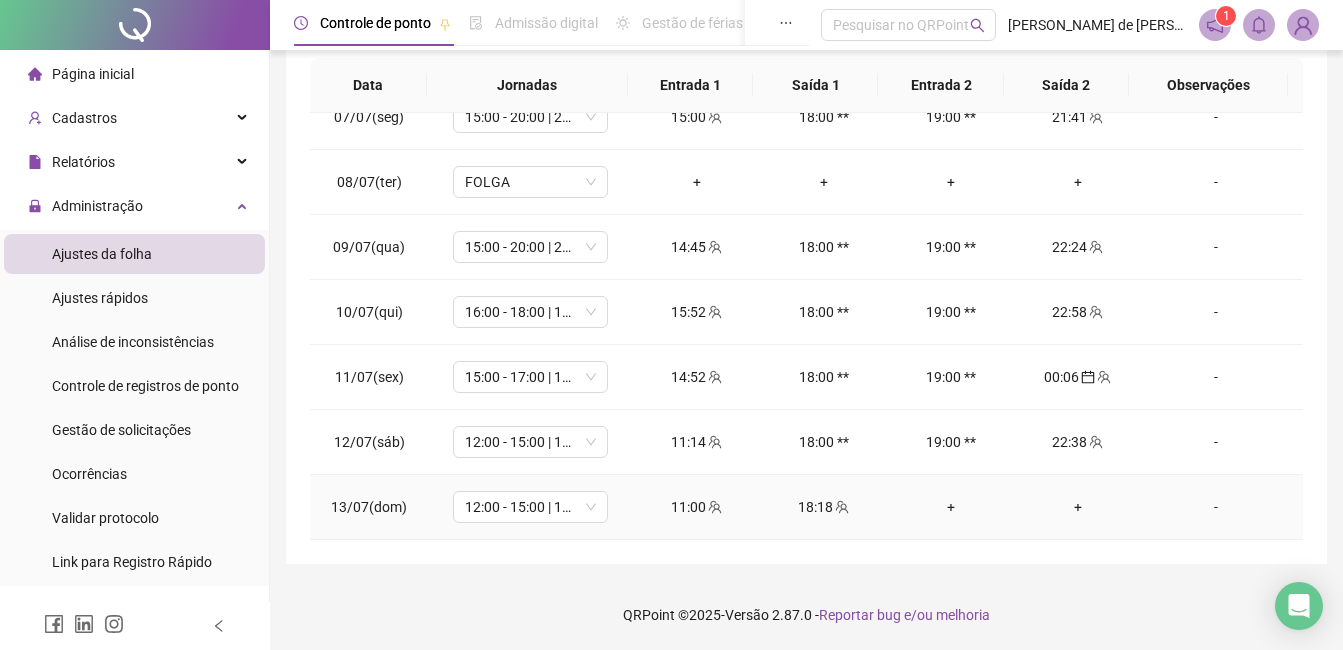 click on "+" at bounding box center (950, 507) 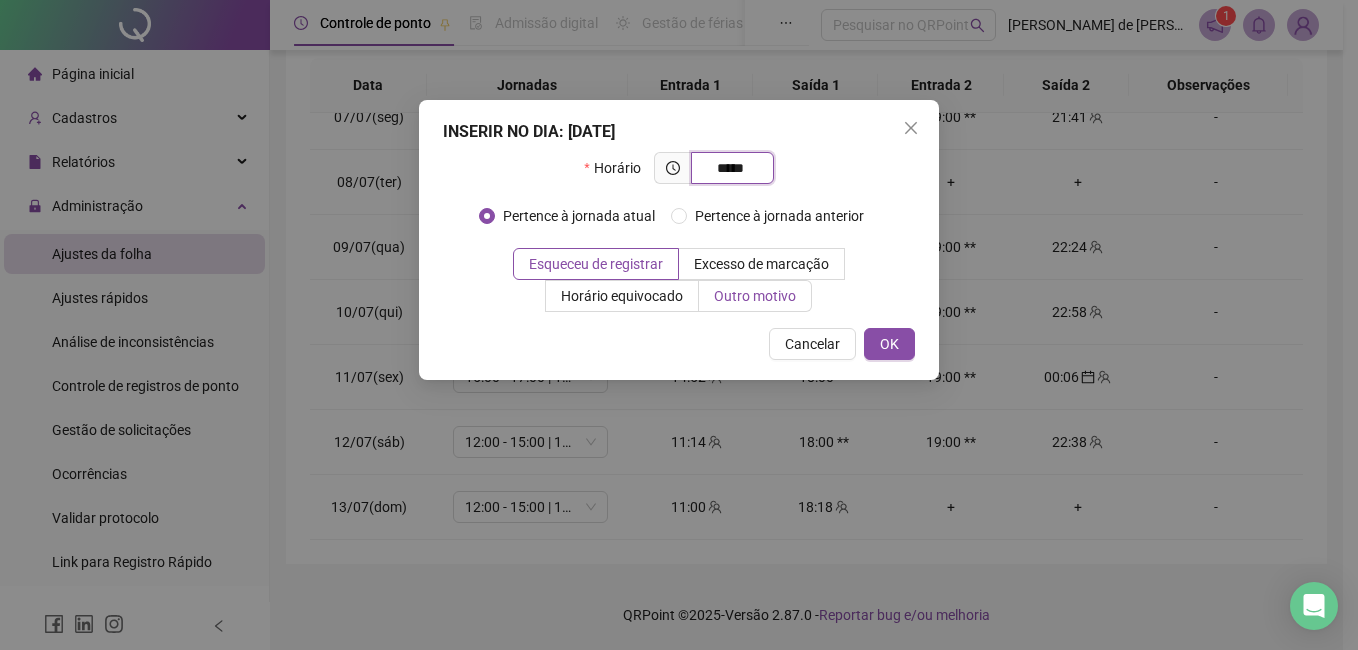 type on "*****" 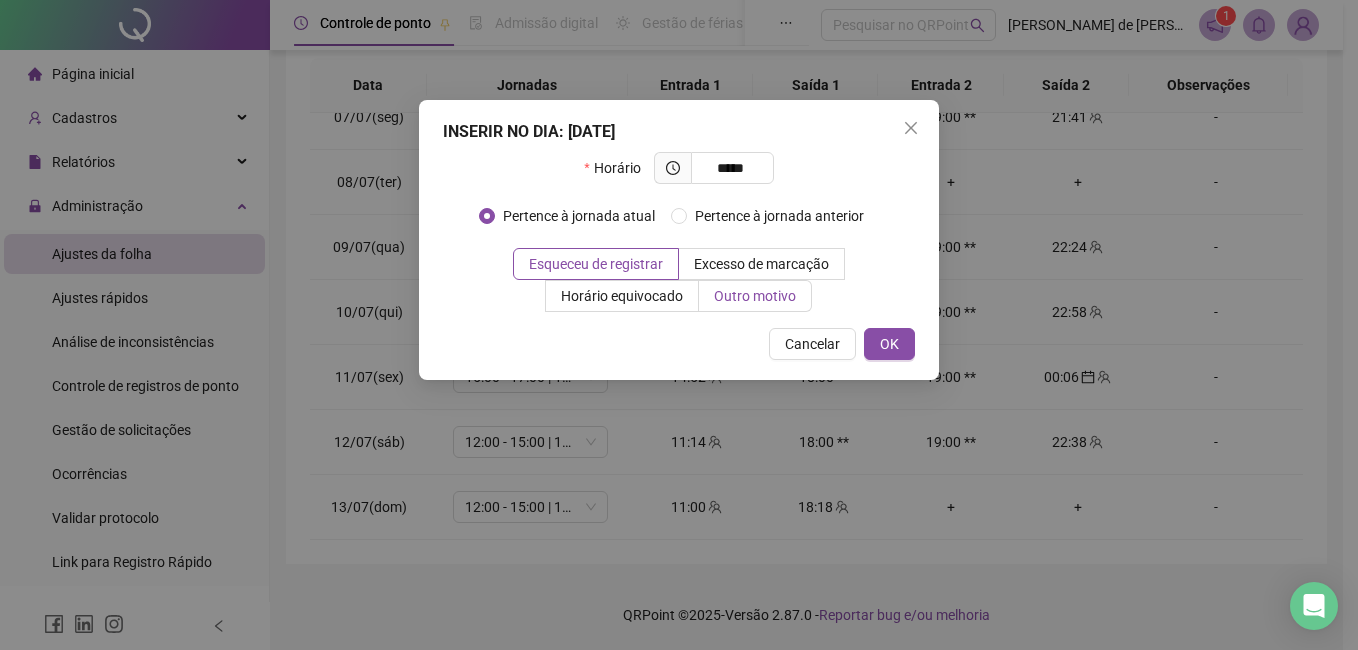 click on "Outro motivo" at bounding box center (755, 296) 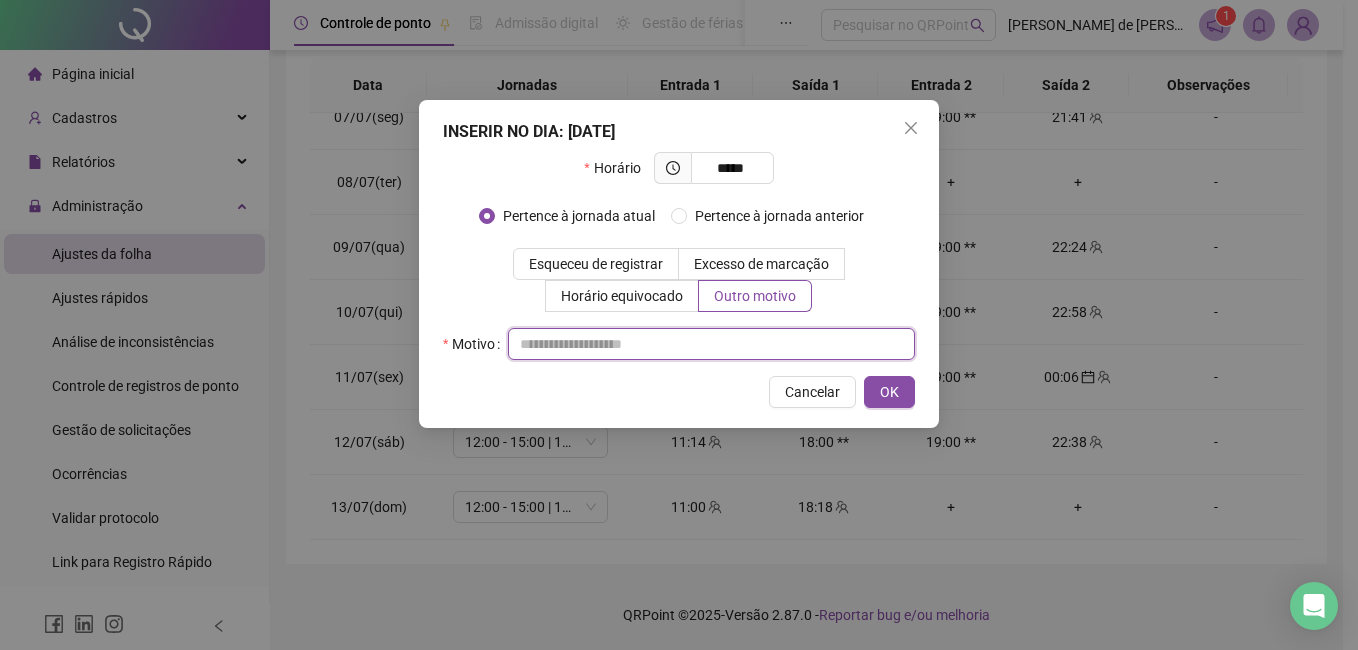 click at bounding box center (711, 344) 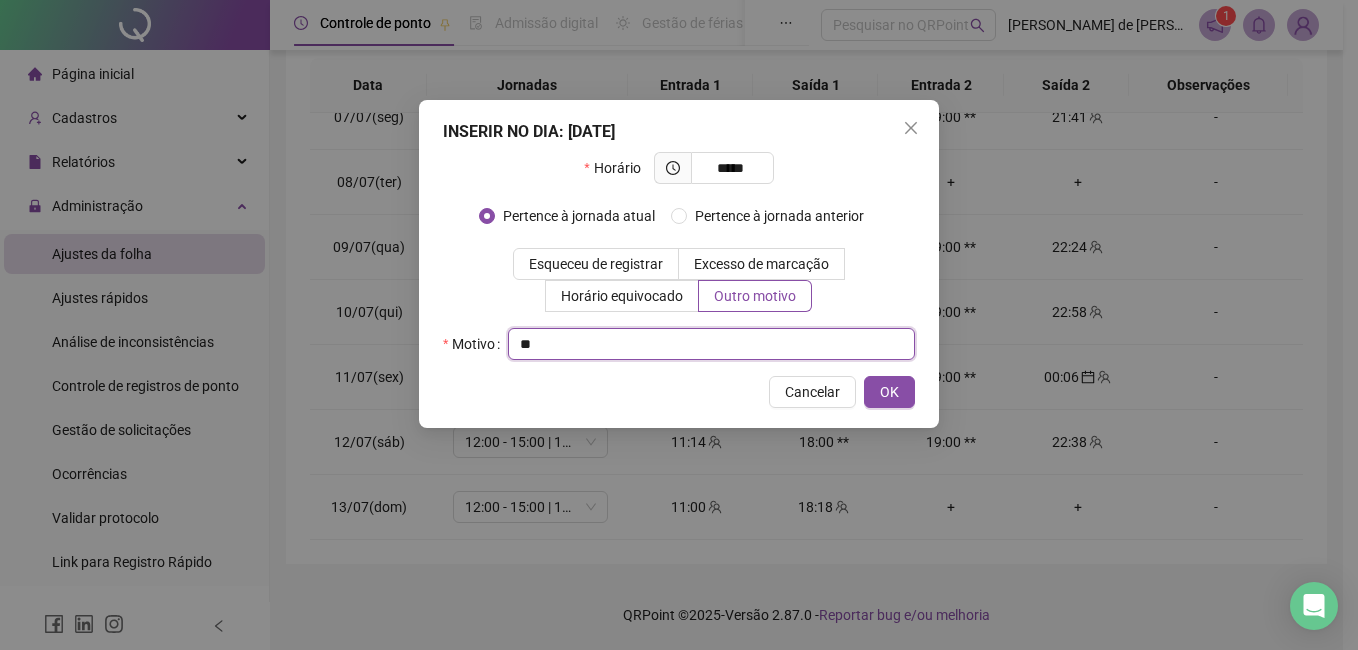 type on "*" 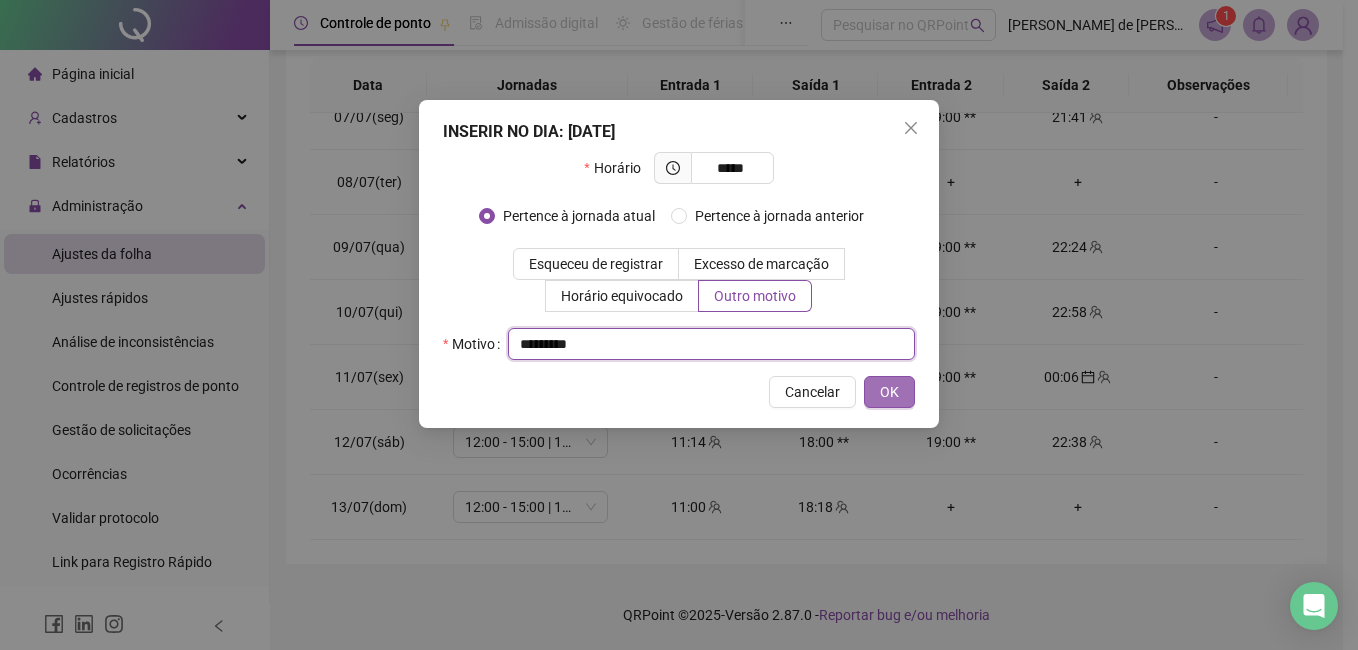 type on "*********" 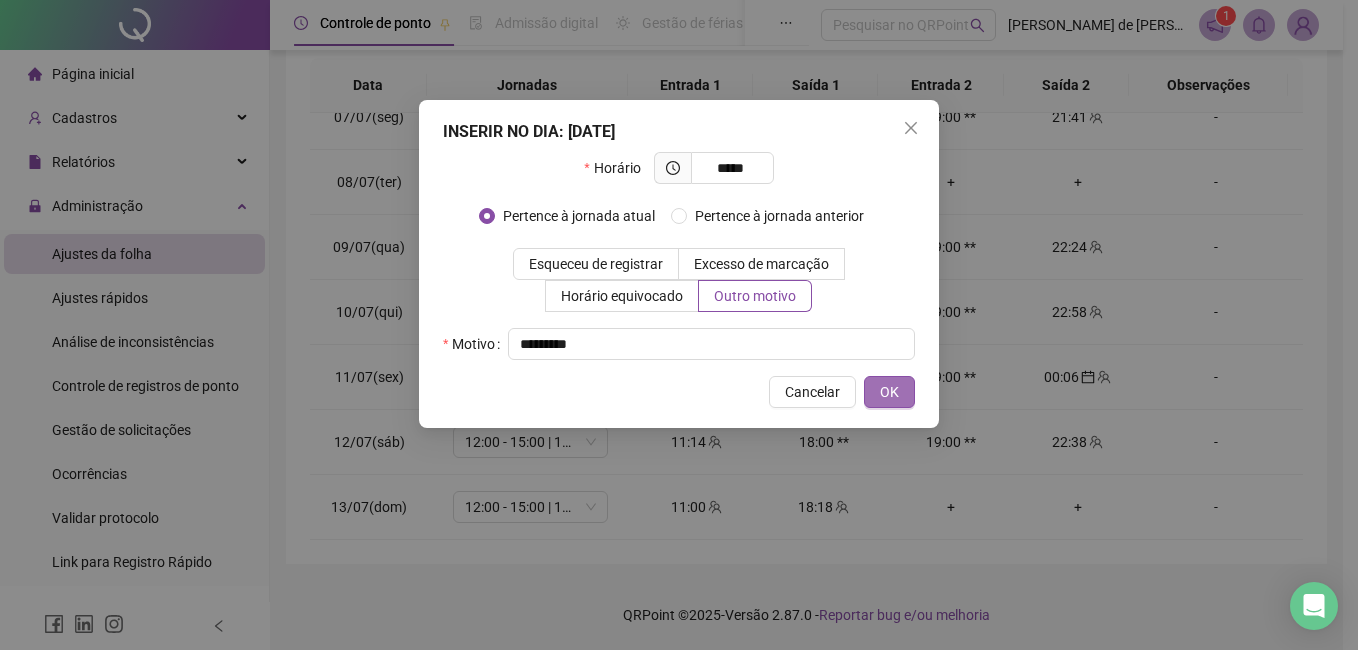 click on "OK" at bounding box center (889, 392) 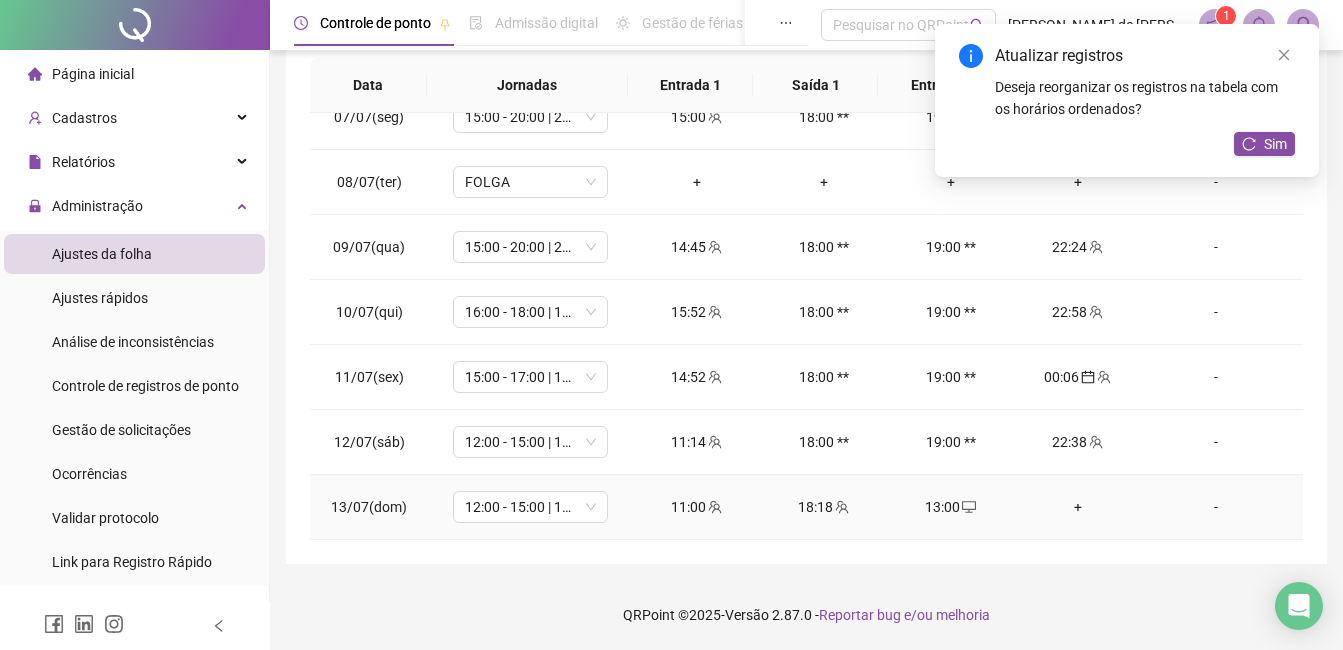 click on "+" at bounding box center (1077, 507) 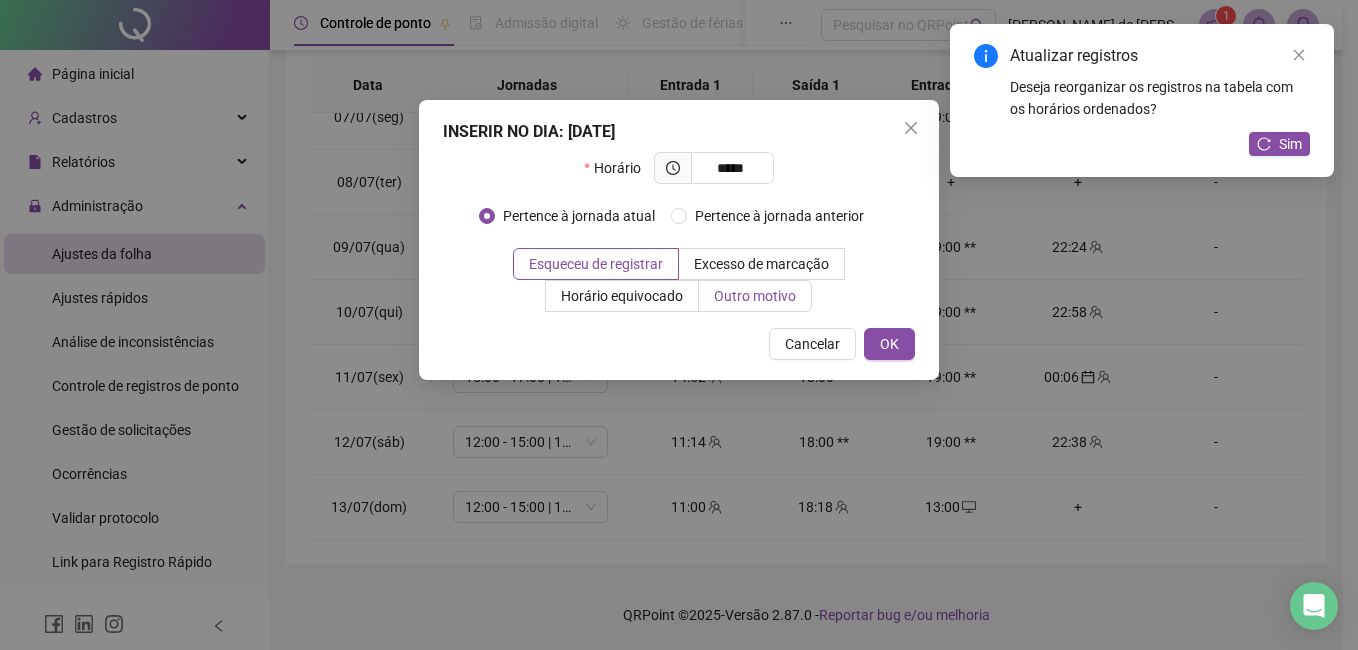 type on "*****" 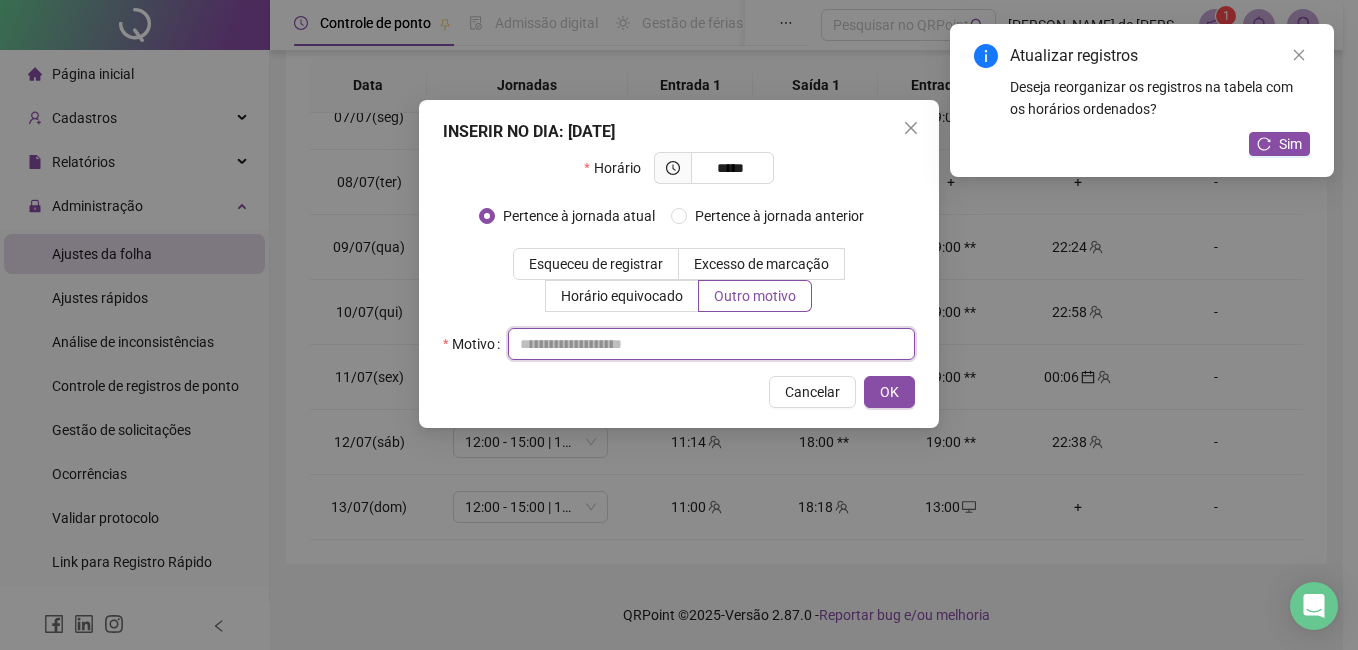 click at bounding box center [711, 344] 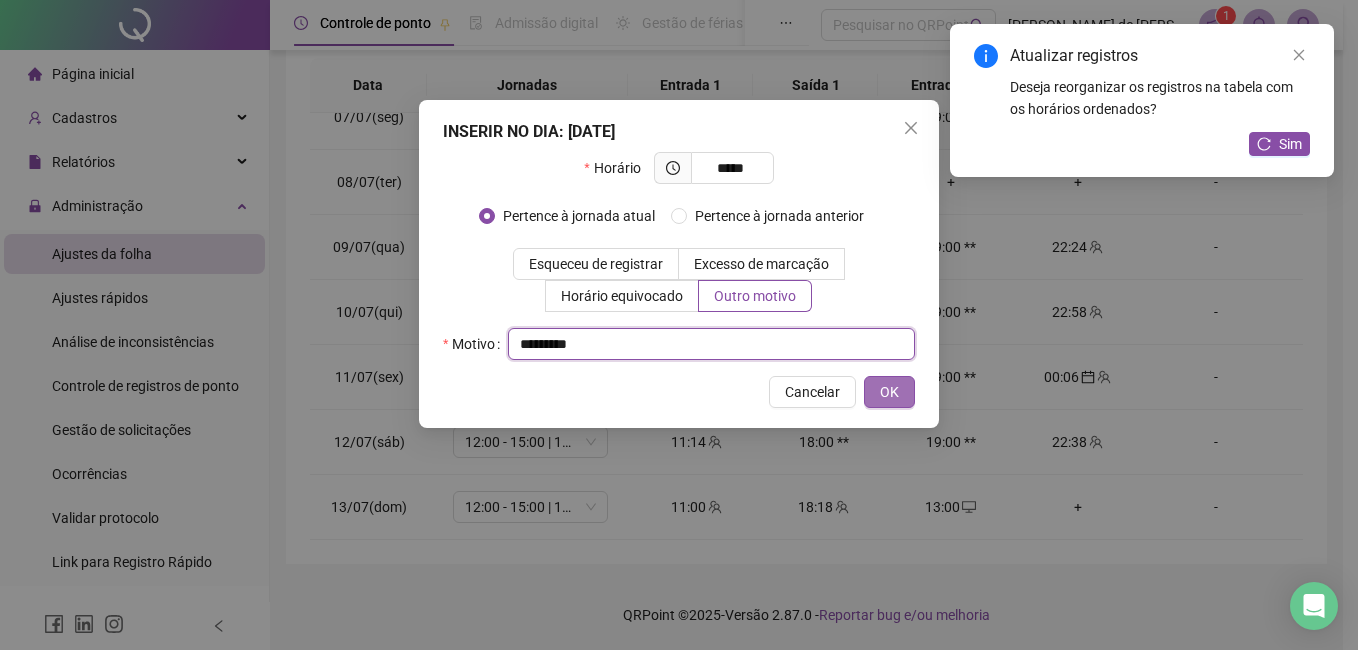 type on "*********" 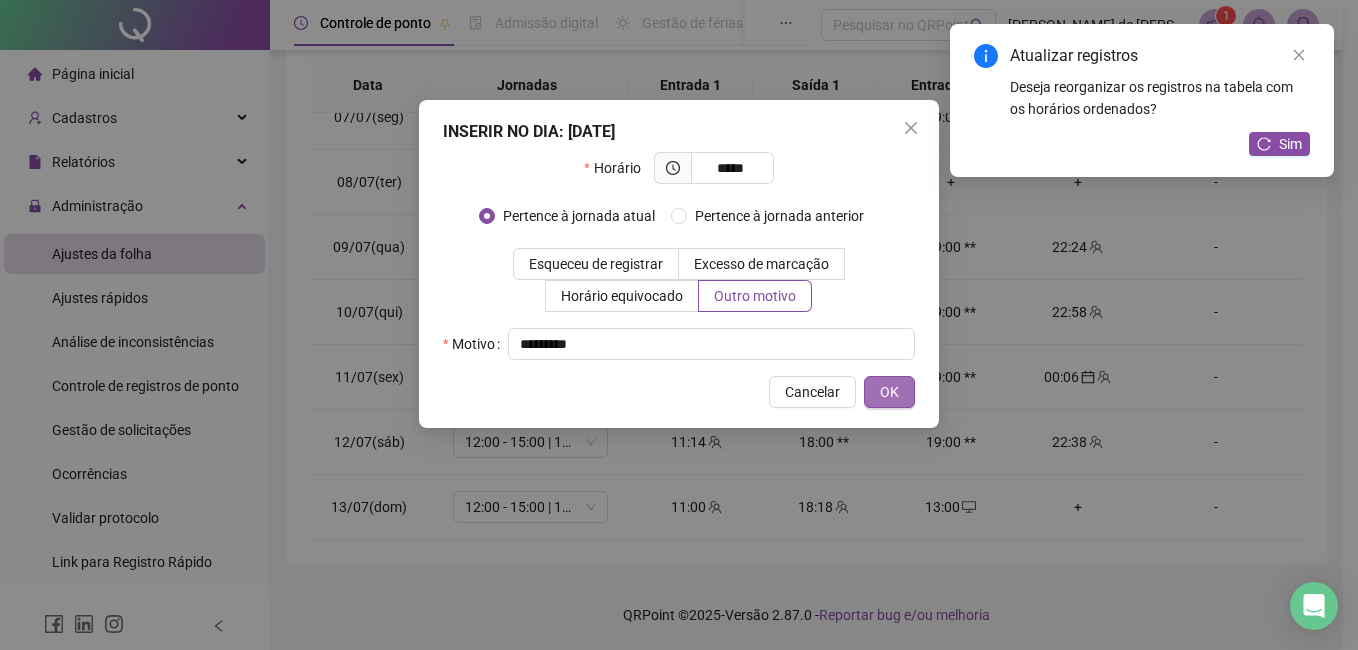 click on "OK" at bounding box center (889, 392) 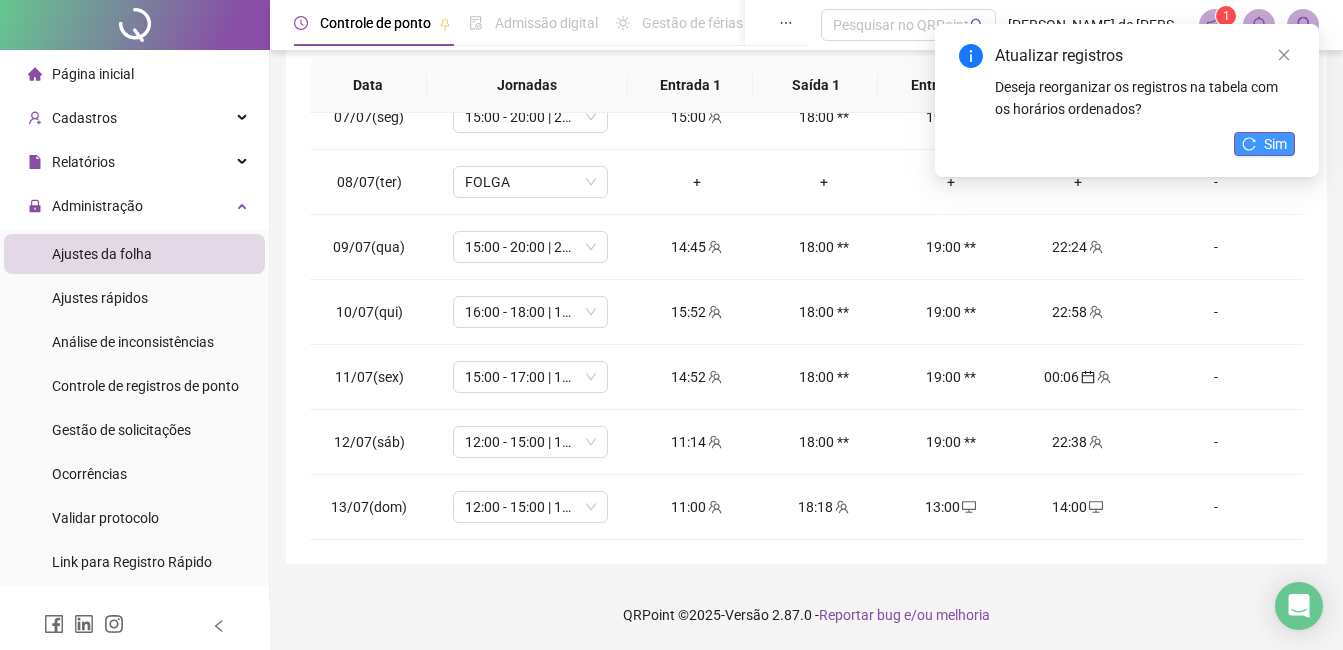 click on "Sim" at bounding box center [1275, 144] 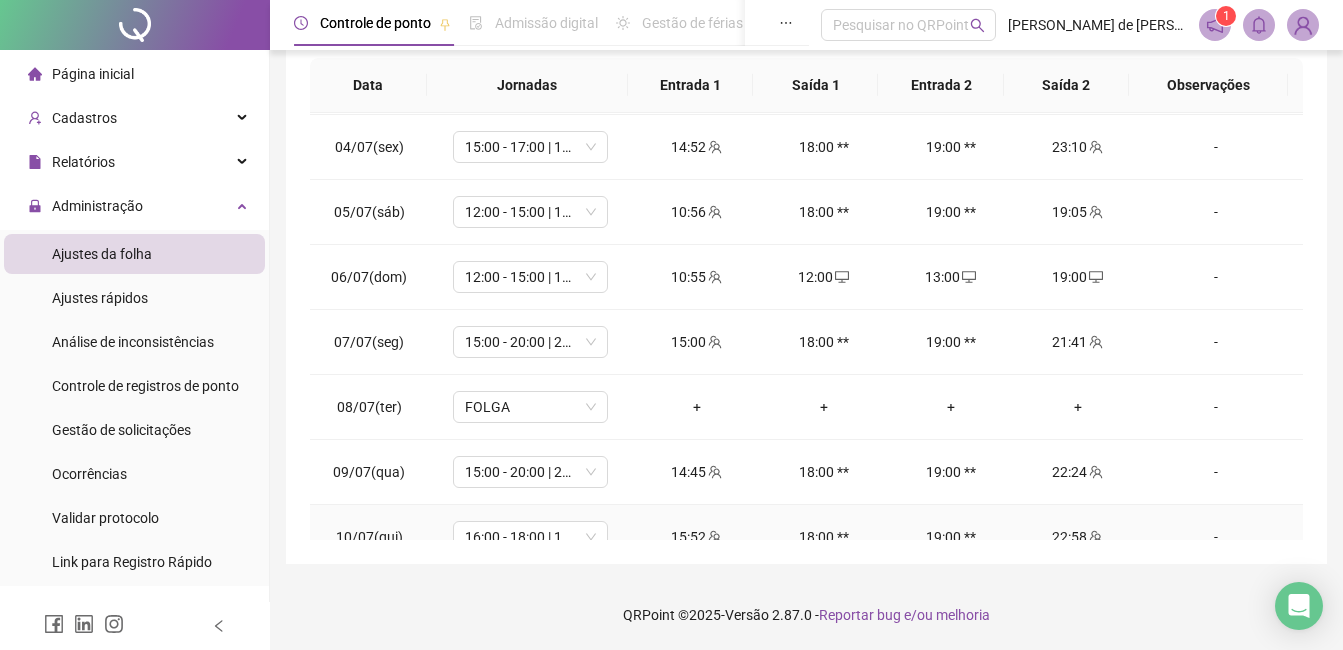 scroll, scrollTop: 0, scrollLeft: 0, axis: both 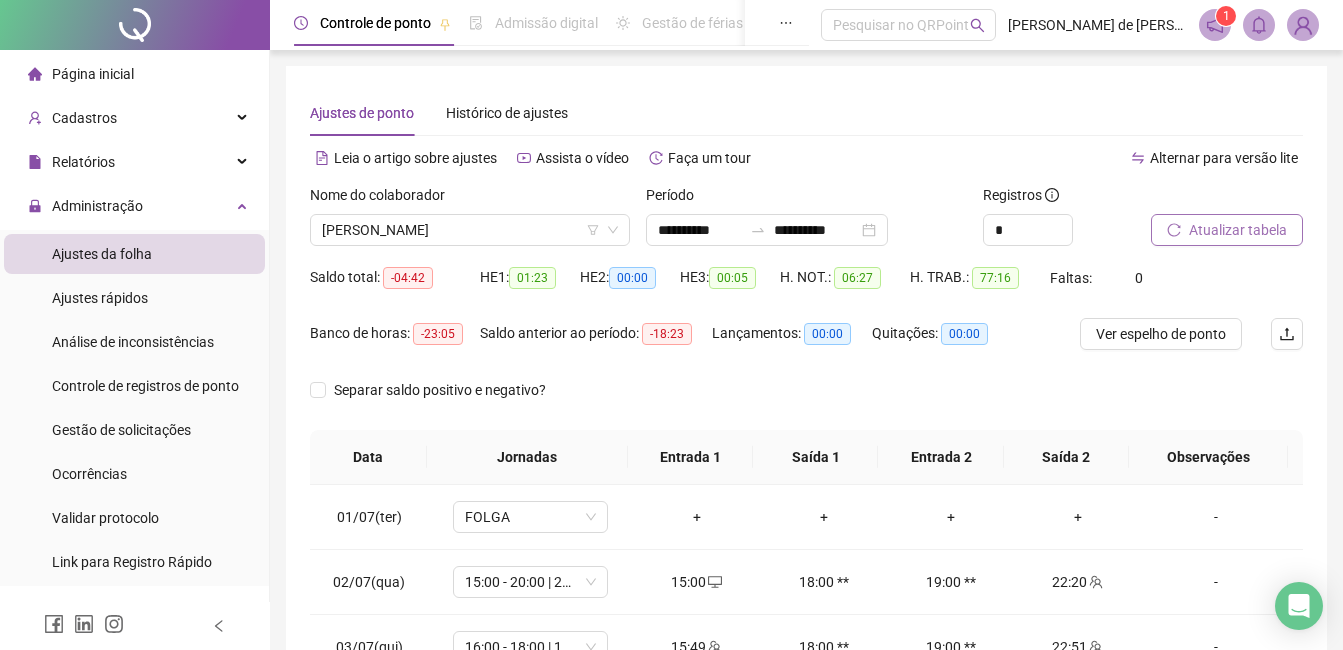 click on "Atualizar tabela" at bounding box center (1238, 230) 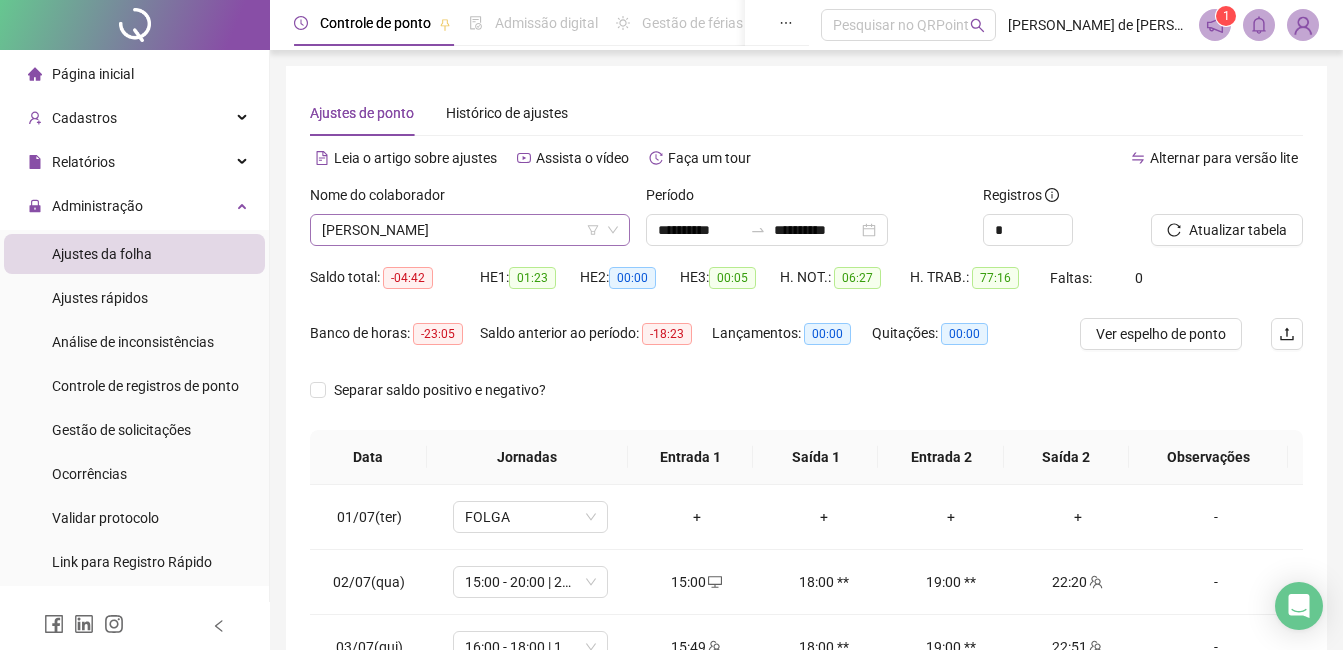 click on "[PERSON_NAME]" at bounding box center (470, 230) 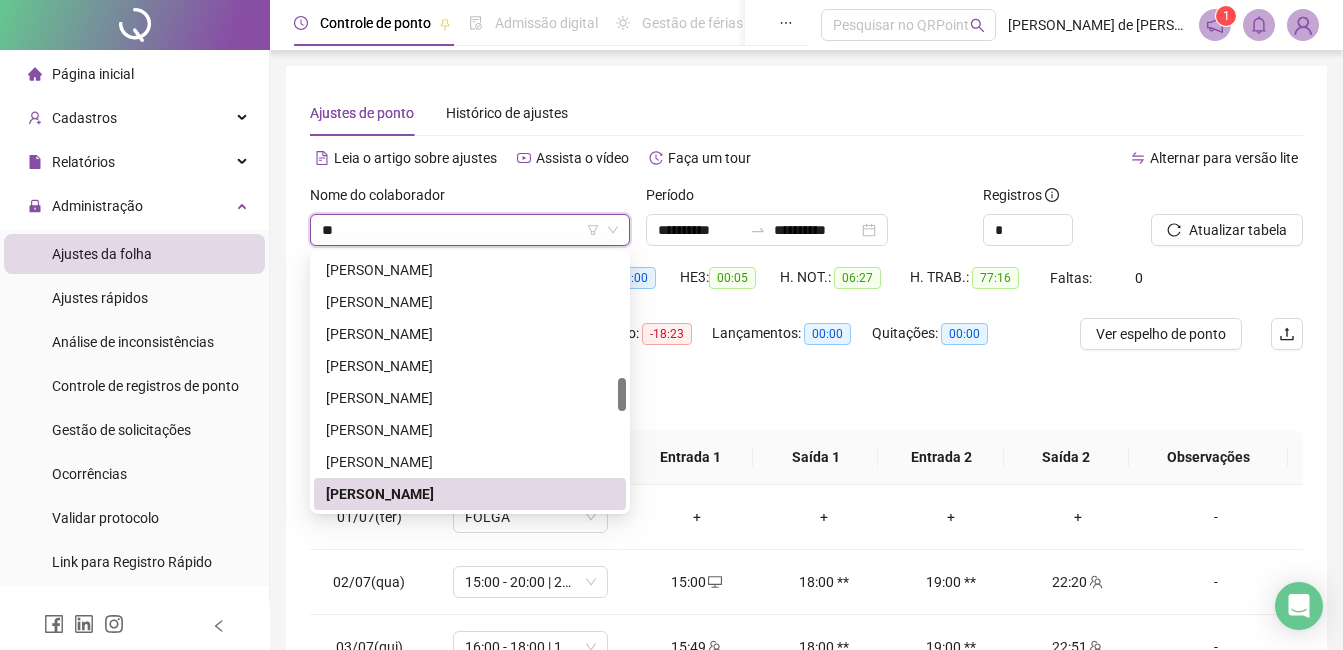 scroll, scrollTop: 0, scrollLeft: 0, axis: both 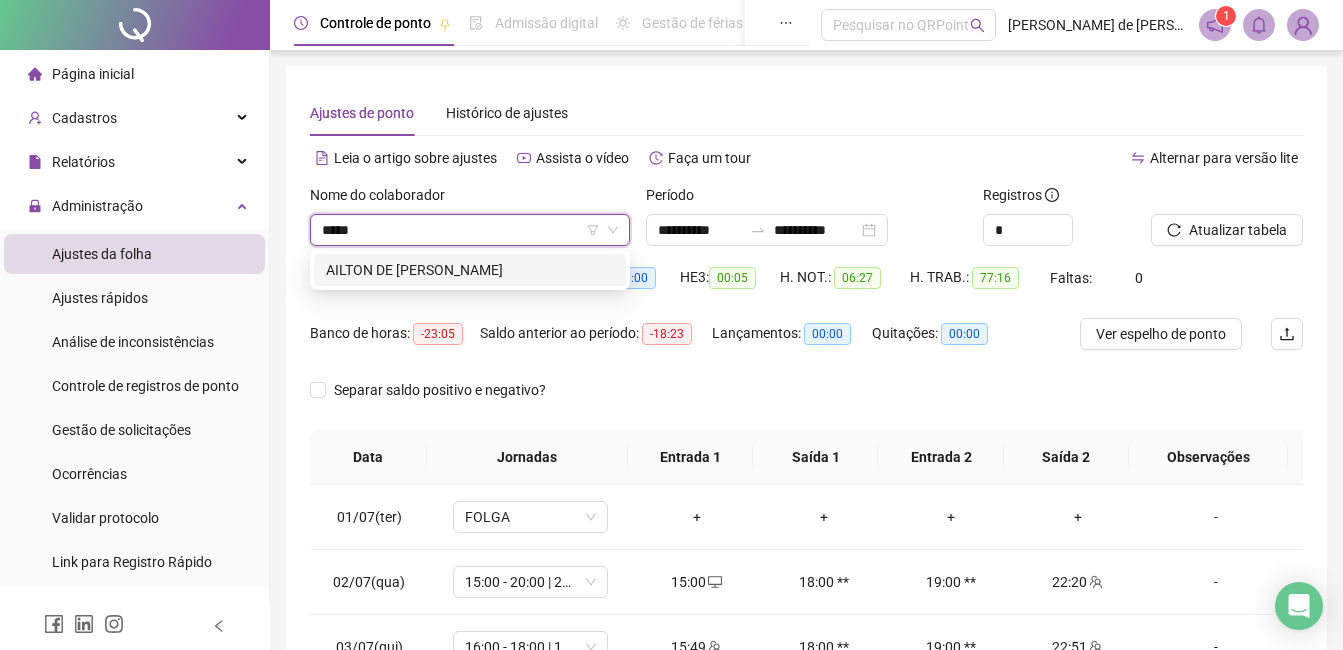 type on "******" 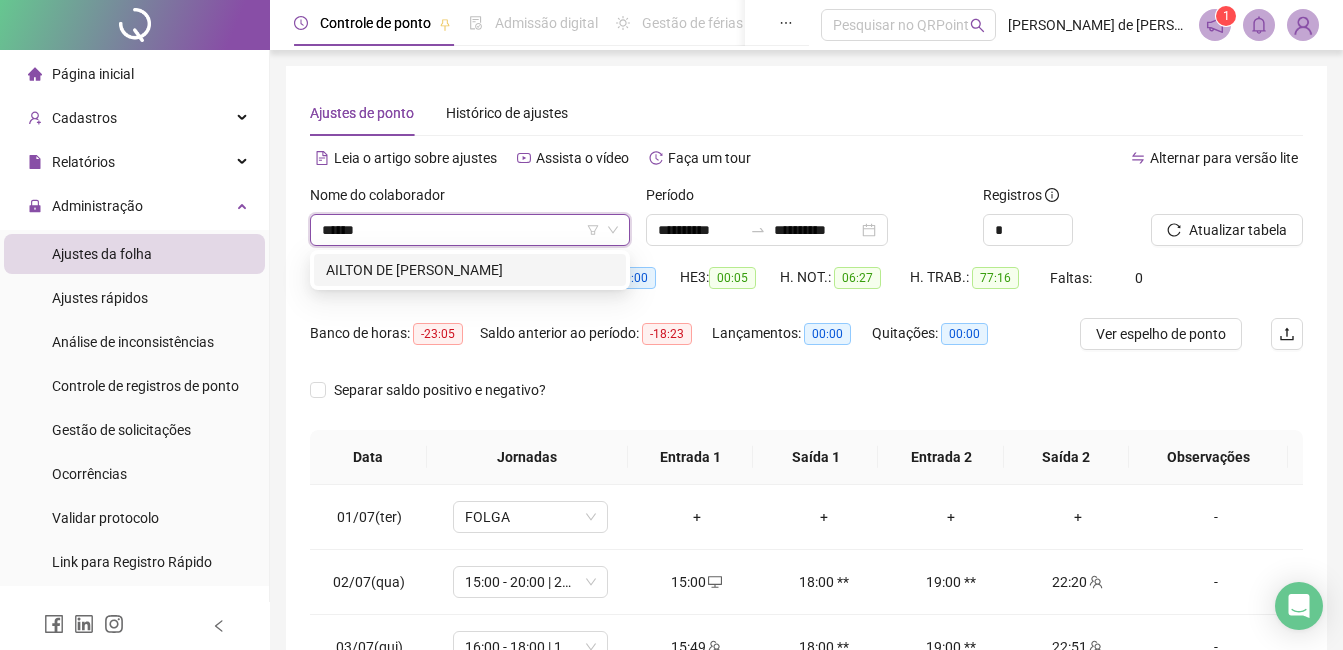 click on "AILTON DE [PERSON_NAME]" at bounding box center [470, 270] 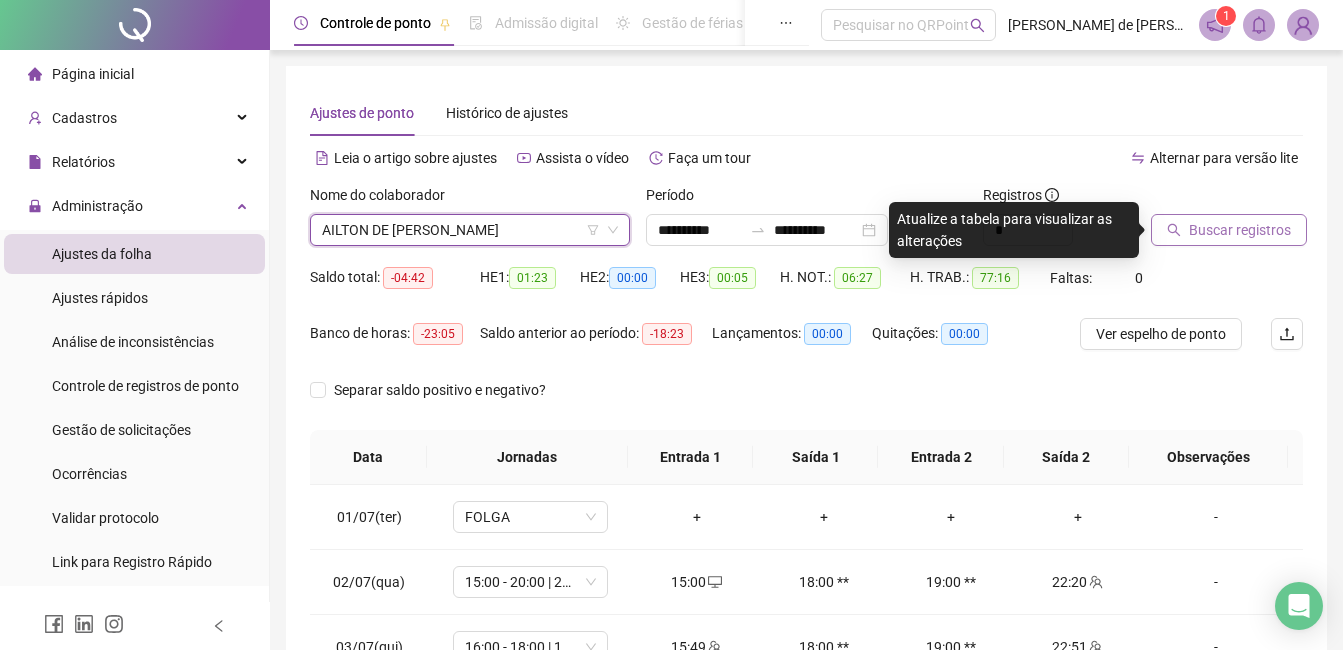 click on "Buscar registros" at bounding box center [1240, 230] 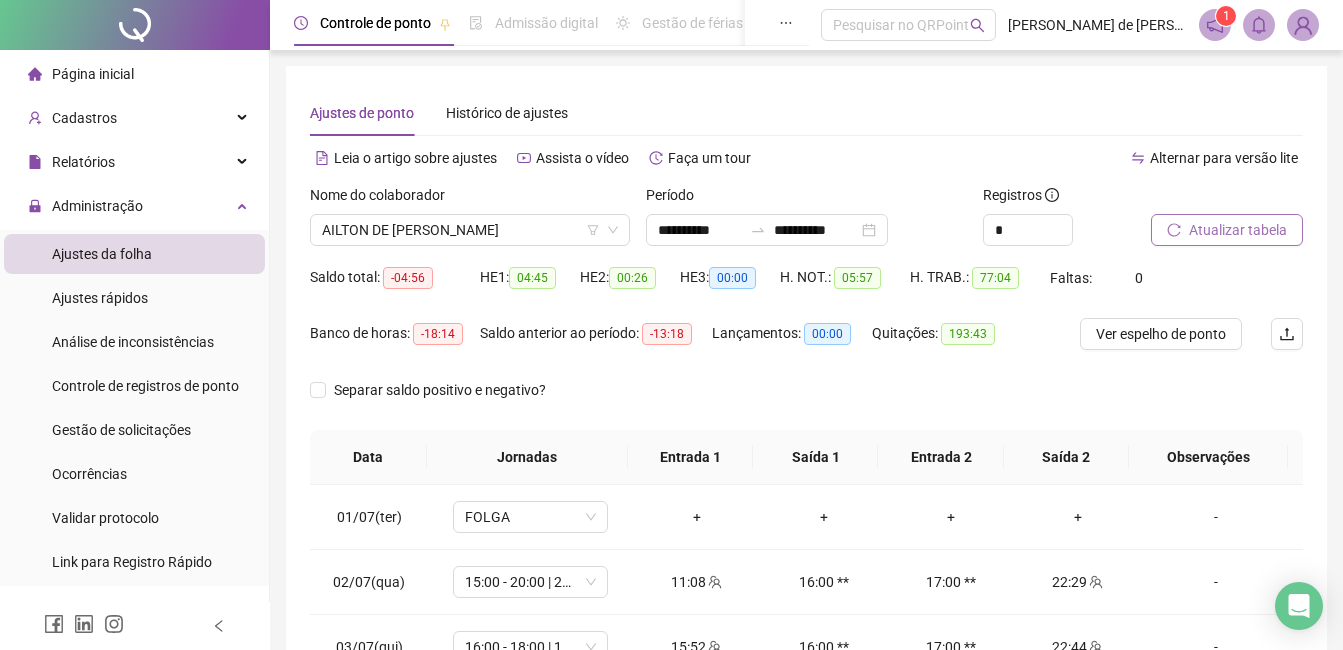 scroll, scrollTop: 372, scrollLeft: 0, axis: vertical 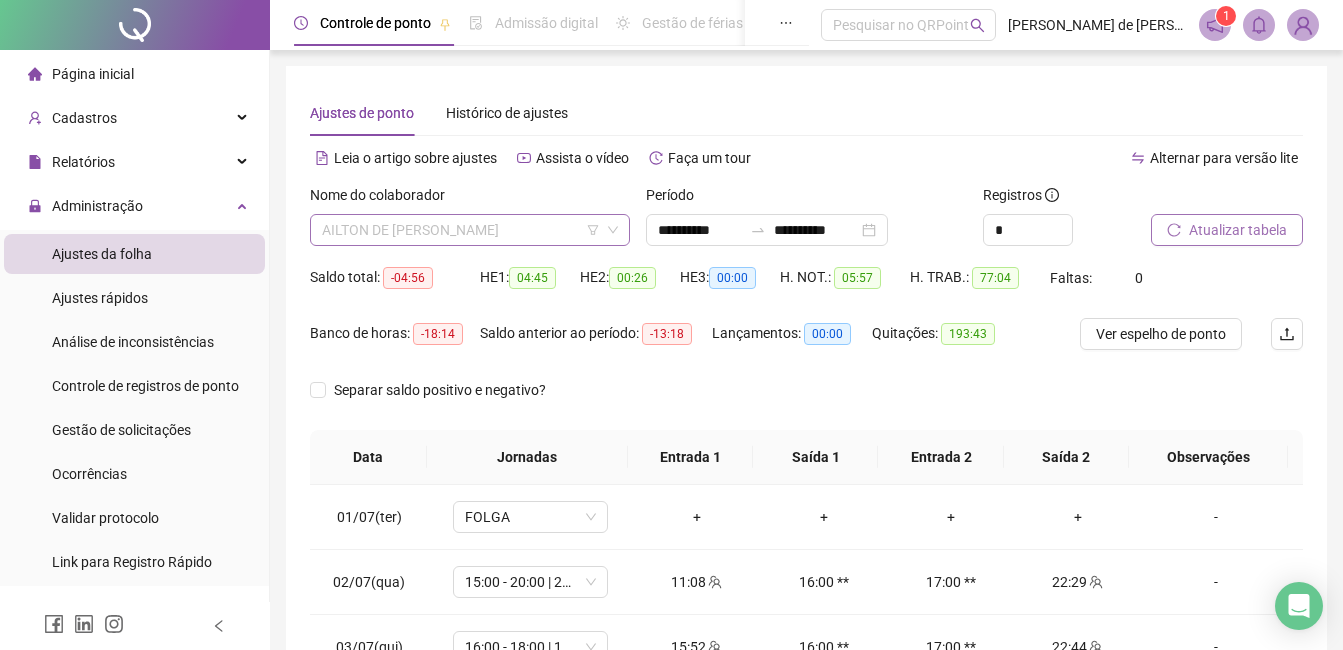 click on "AILTON DE [PERSON_NAME]" at bounding box center [470, 230] 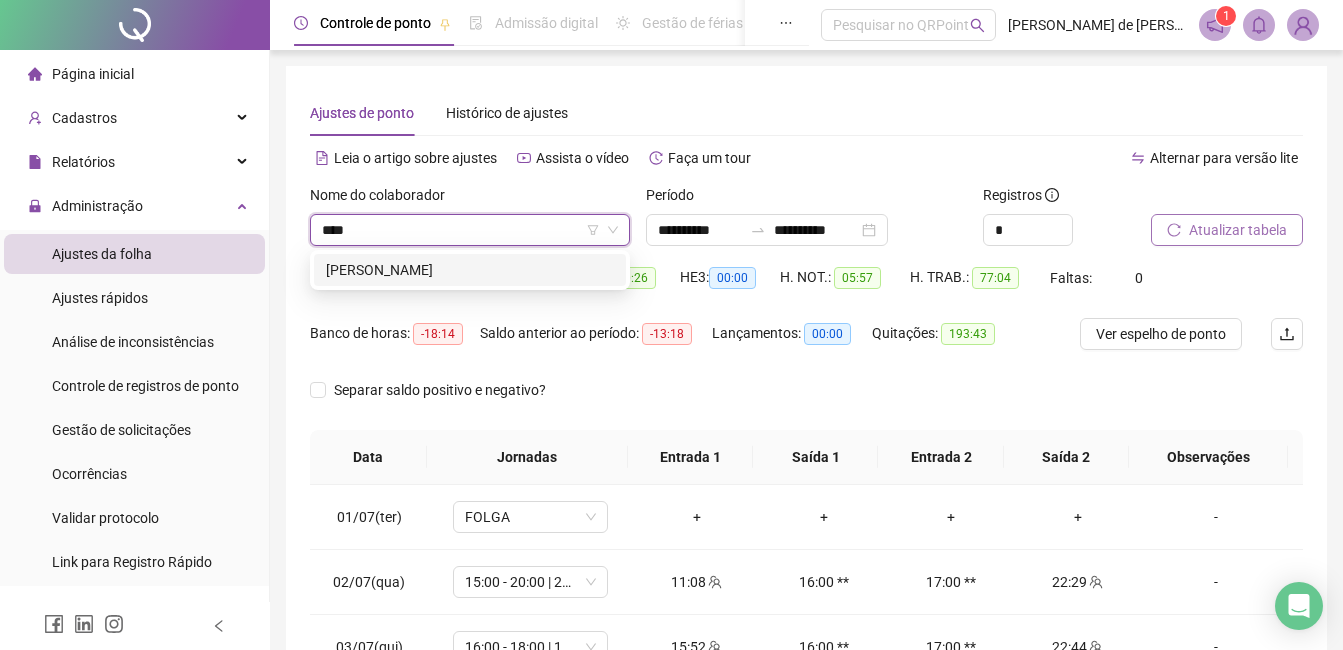 type on "*****" 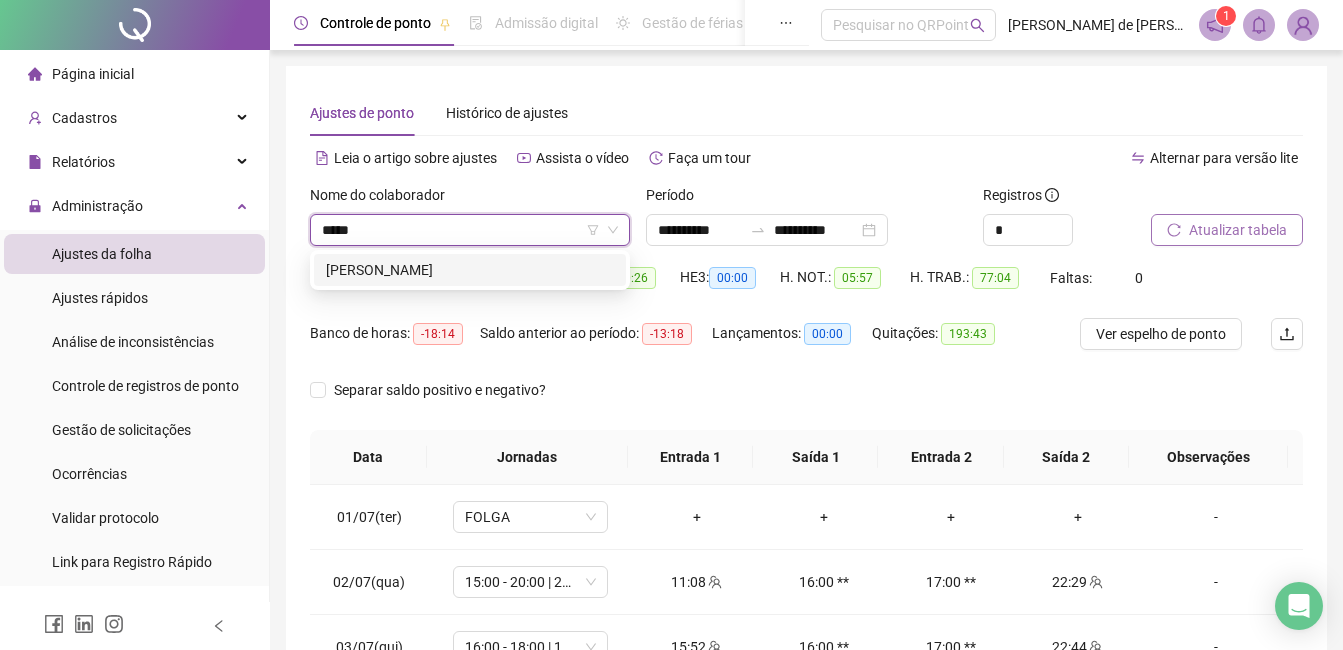click on "[PERSON_NAME]" at bounding box center [470, 270] 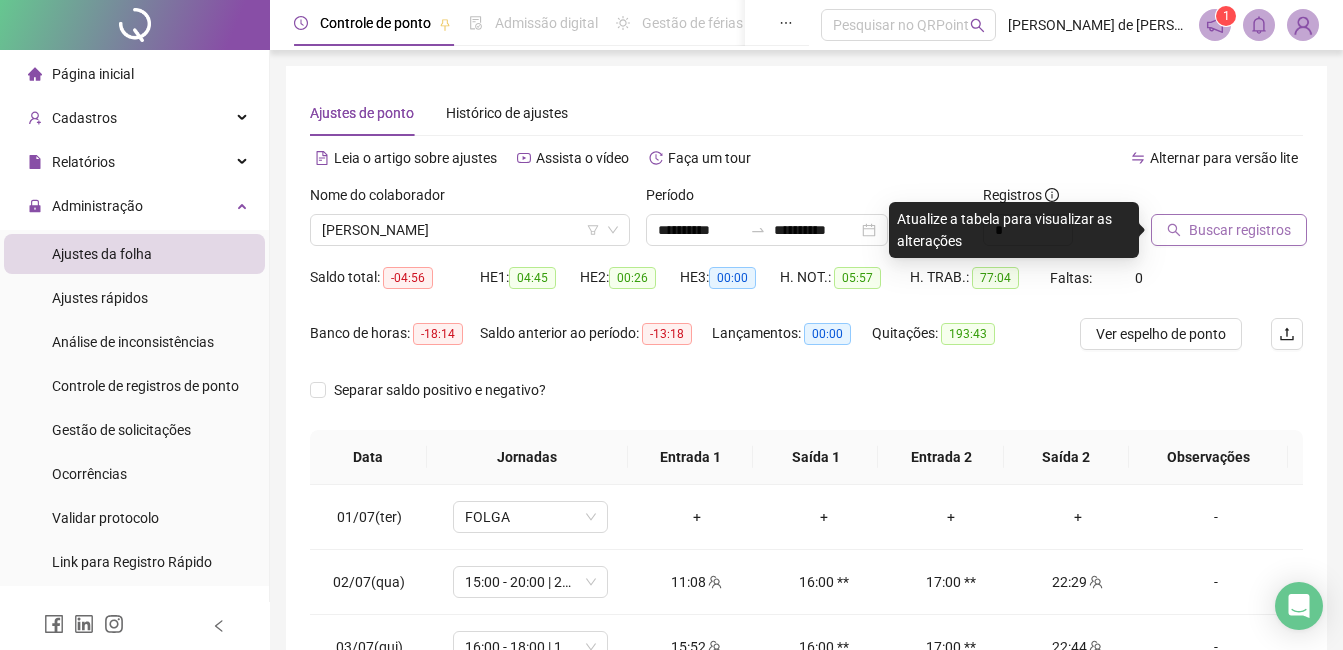 click on "Buscar registros" at bounding box center (1240, 230) 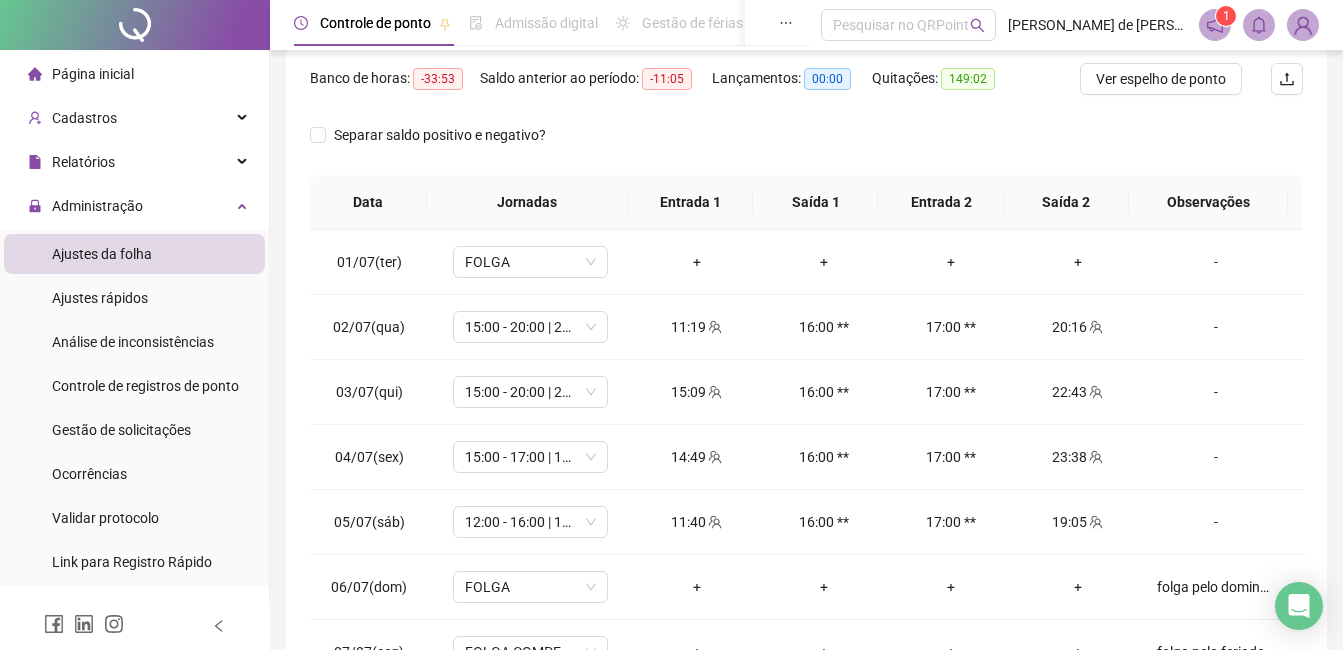 scroll, scrollTop: 372, scrollLeft: 0, axis: vertical 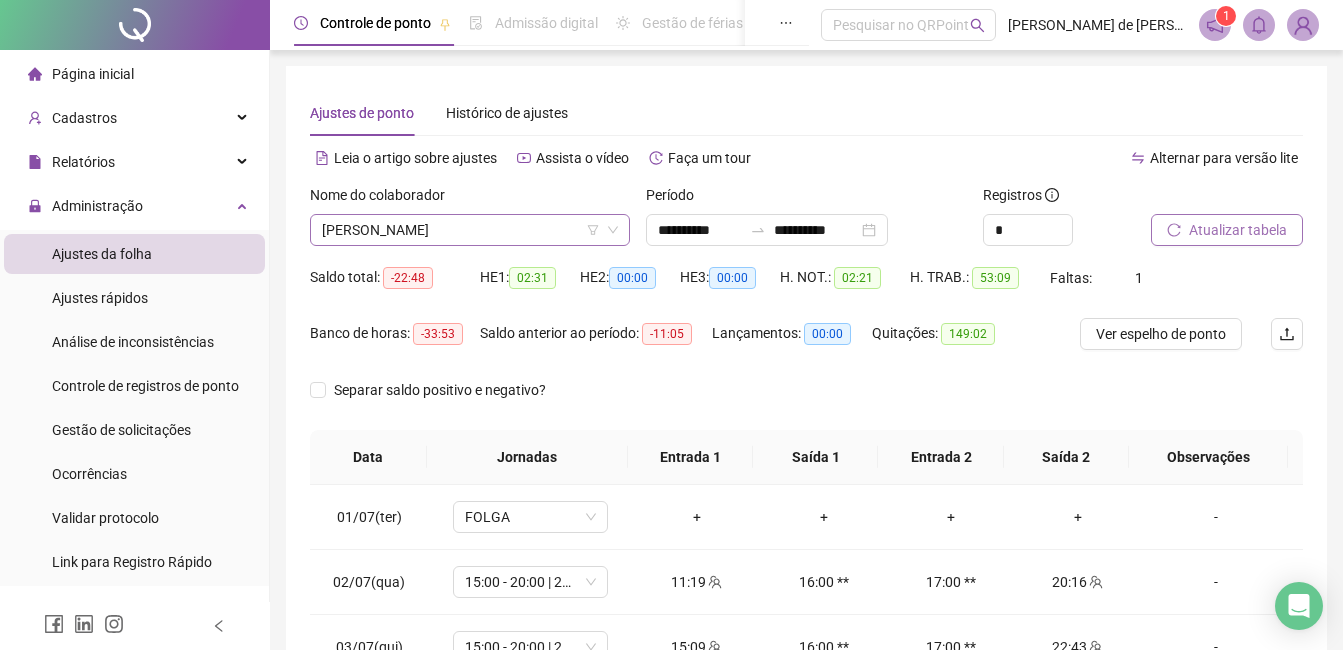 click on "[PERSON_NAME]" at bounding box center (470, 230) 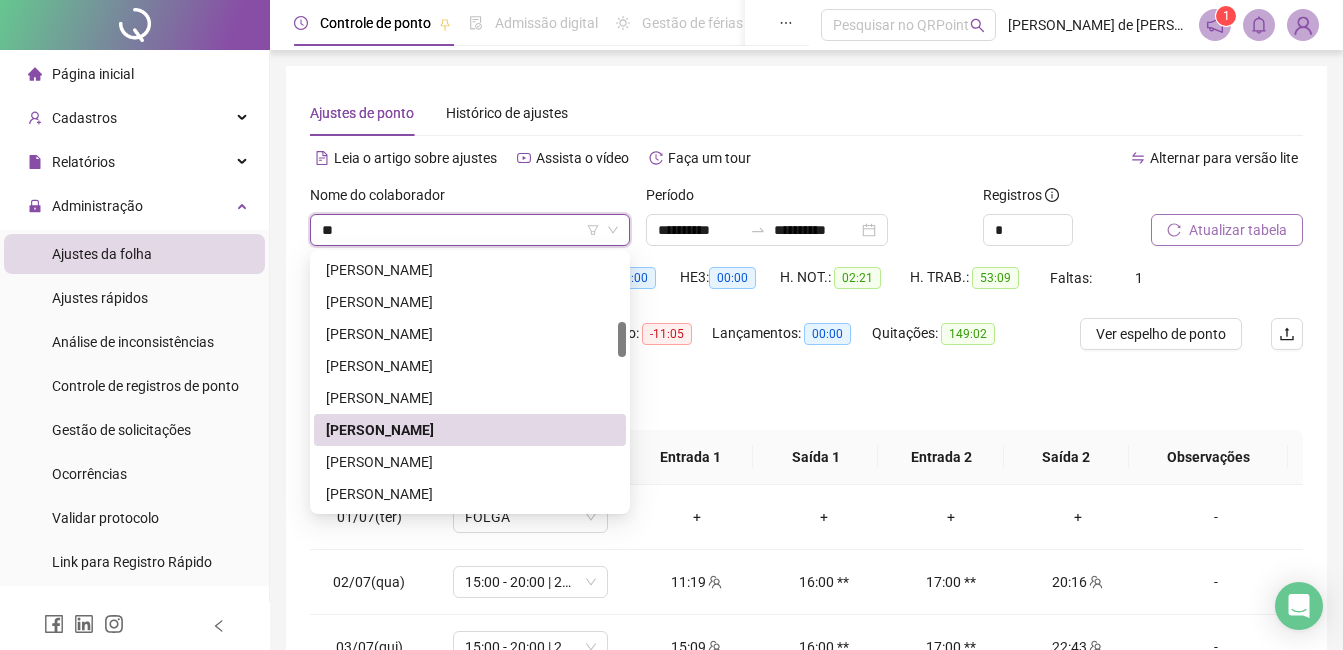 scroll, scrollTop: 320, scrollLeft: 0, axis: vertical 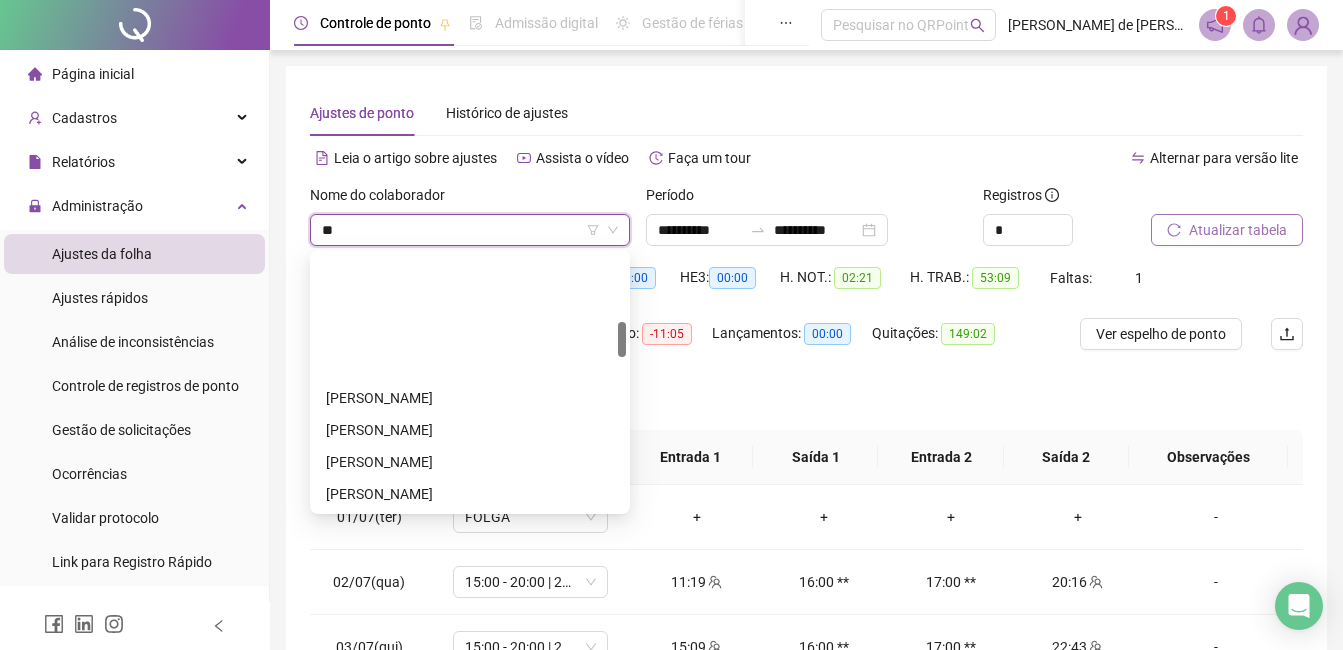 type on "***" 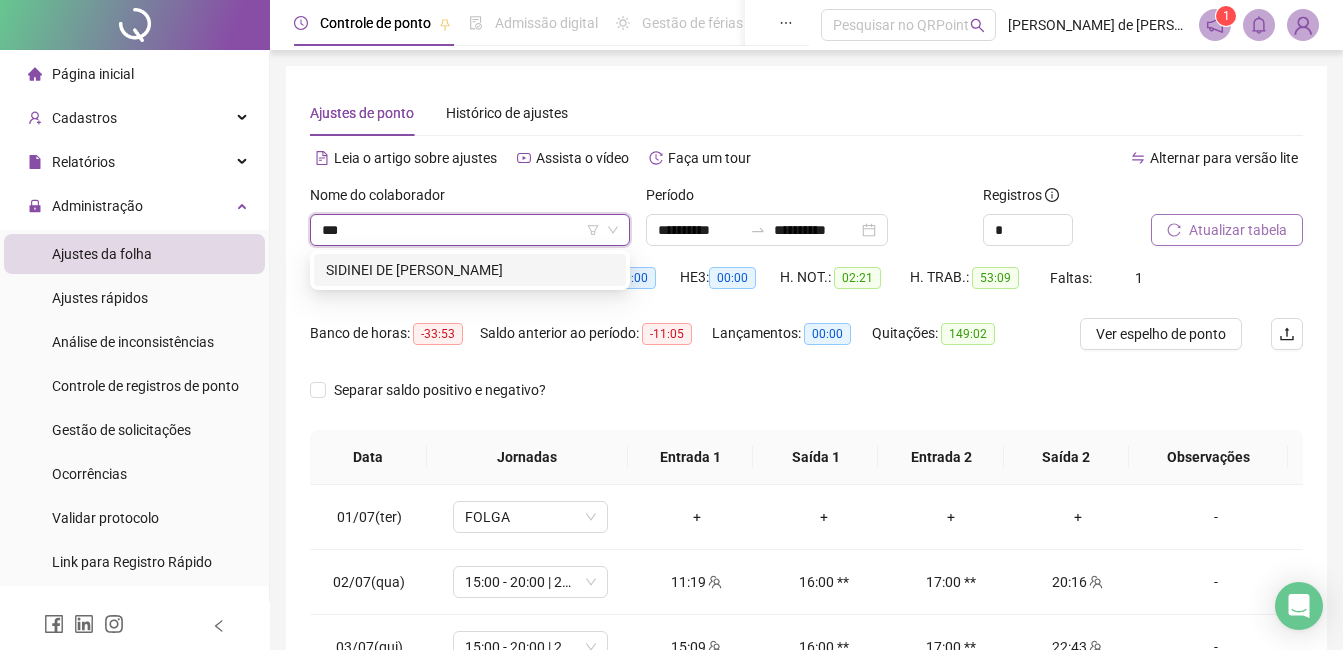 scroll, scrollTop: 0, scrollLeft: 0, axis: both 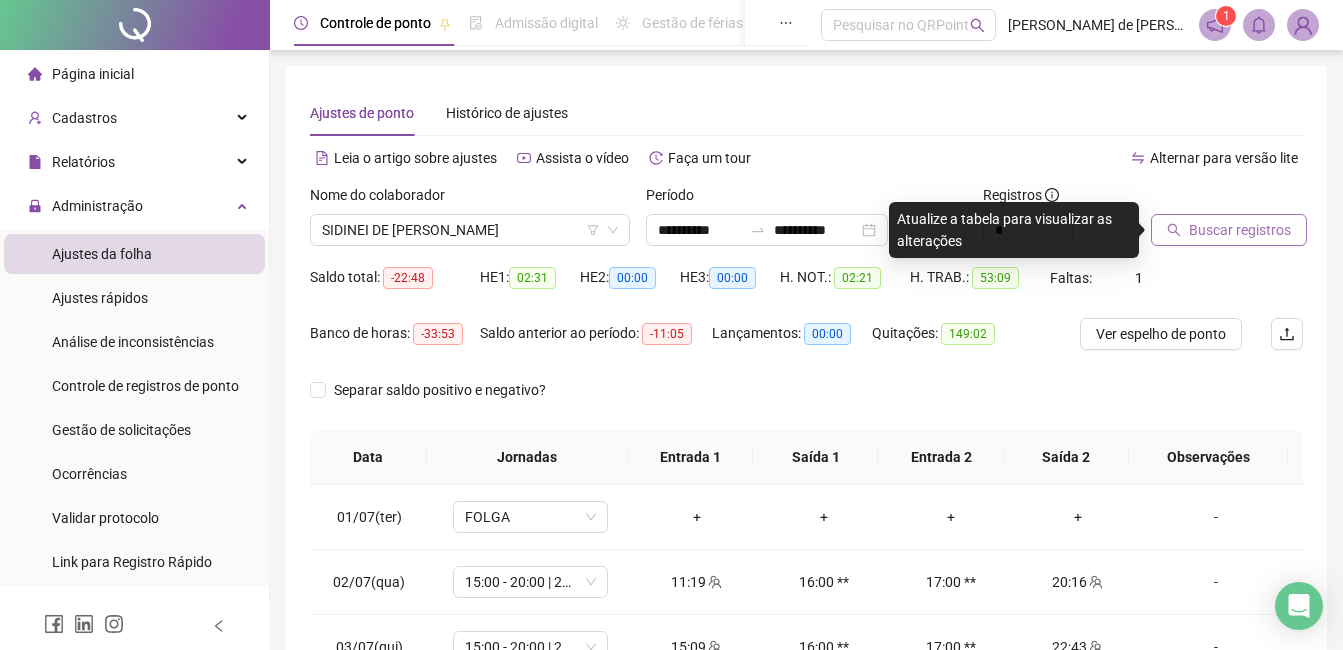 click on "Buscar registros" at bounding box center (1240, 230) 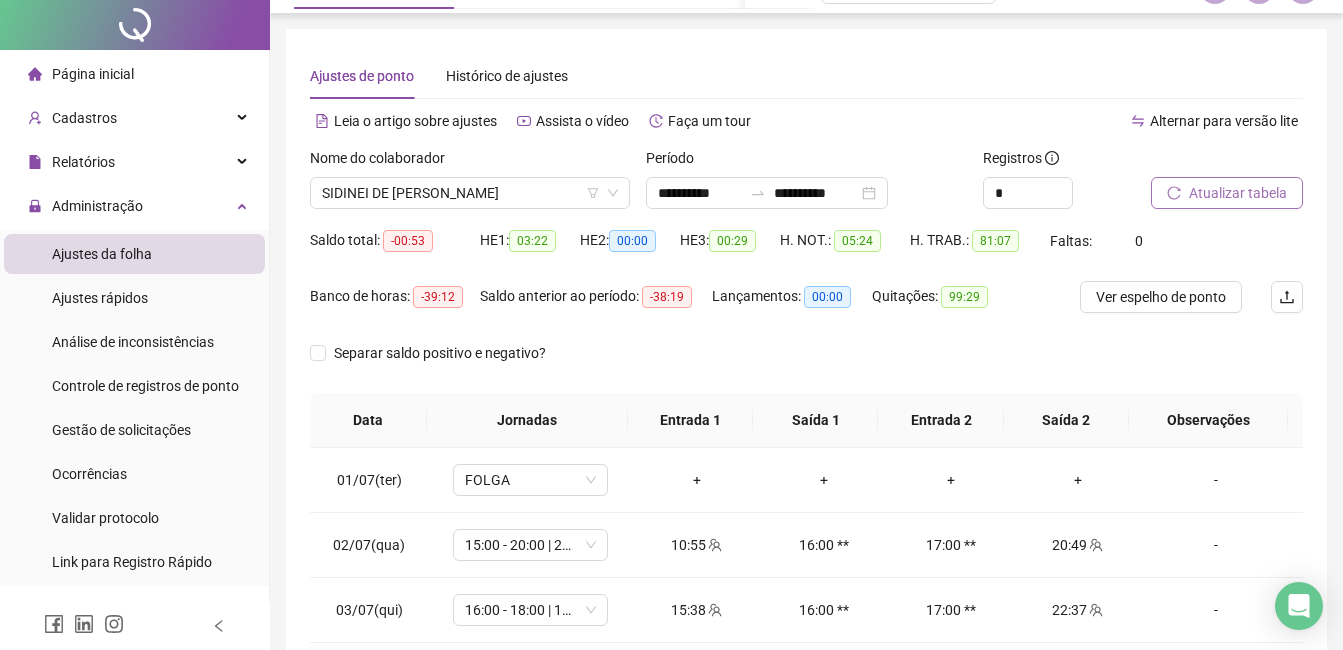 scroll, scrollTop: 372, scrollLeft: 0, axis: vertical 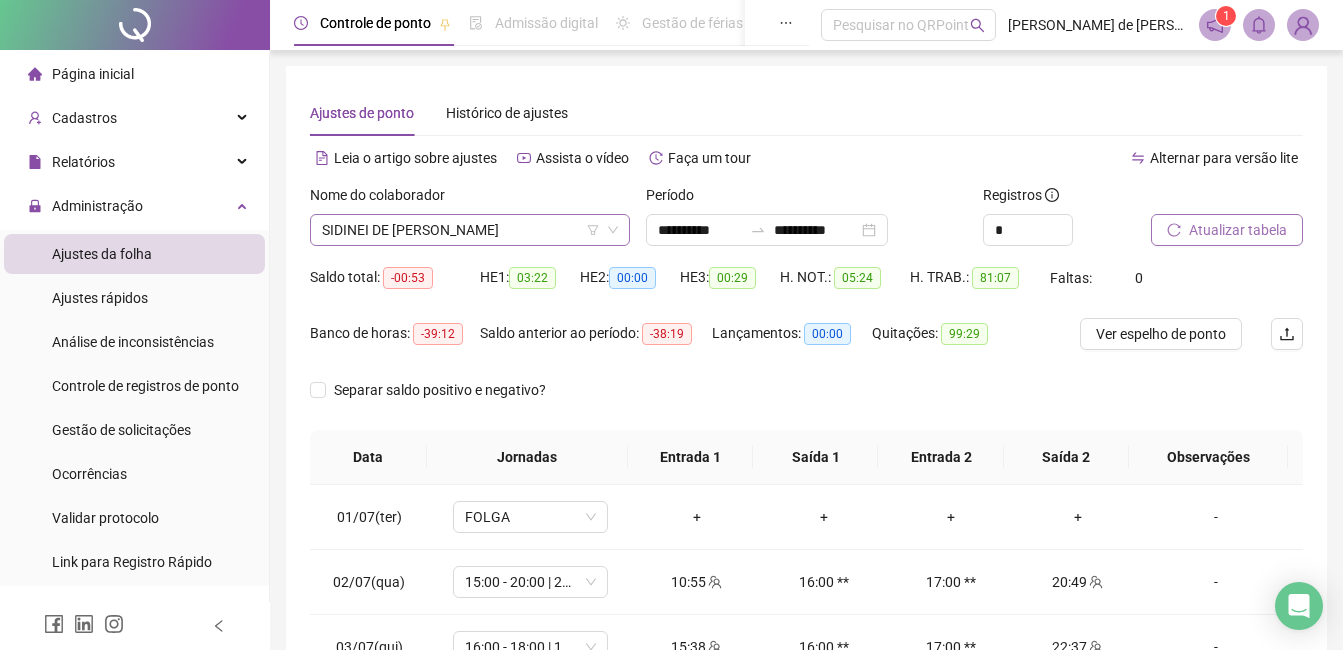 click on "SIDINEI DE [PERSON_NAME]" at bounding box center (470, 230) 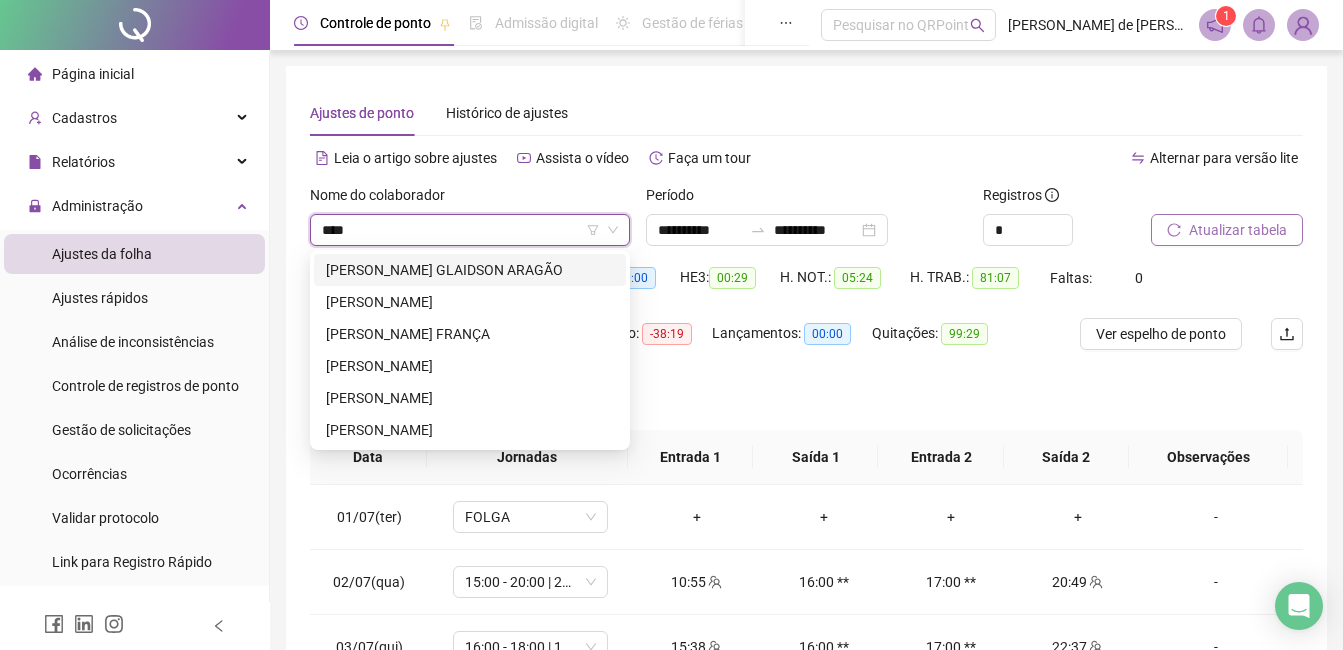 scroll, scrollTop: 0, scrollLeft: 0, axis: both 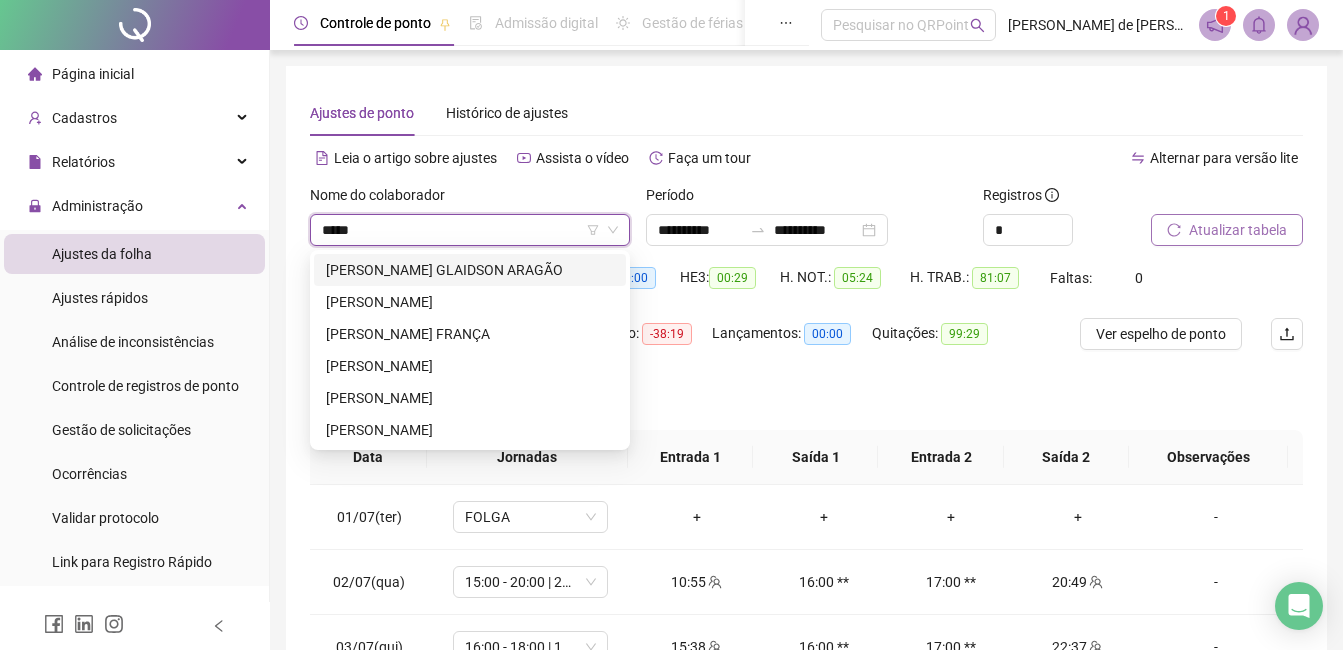 type on "******" 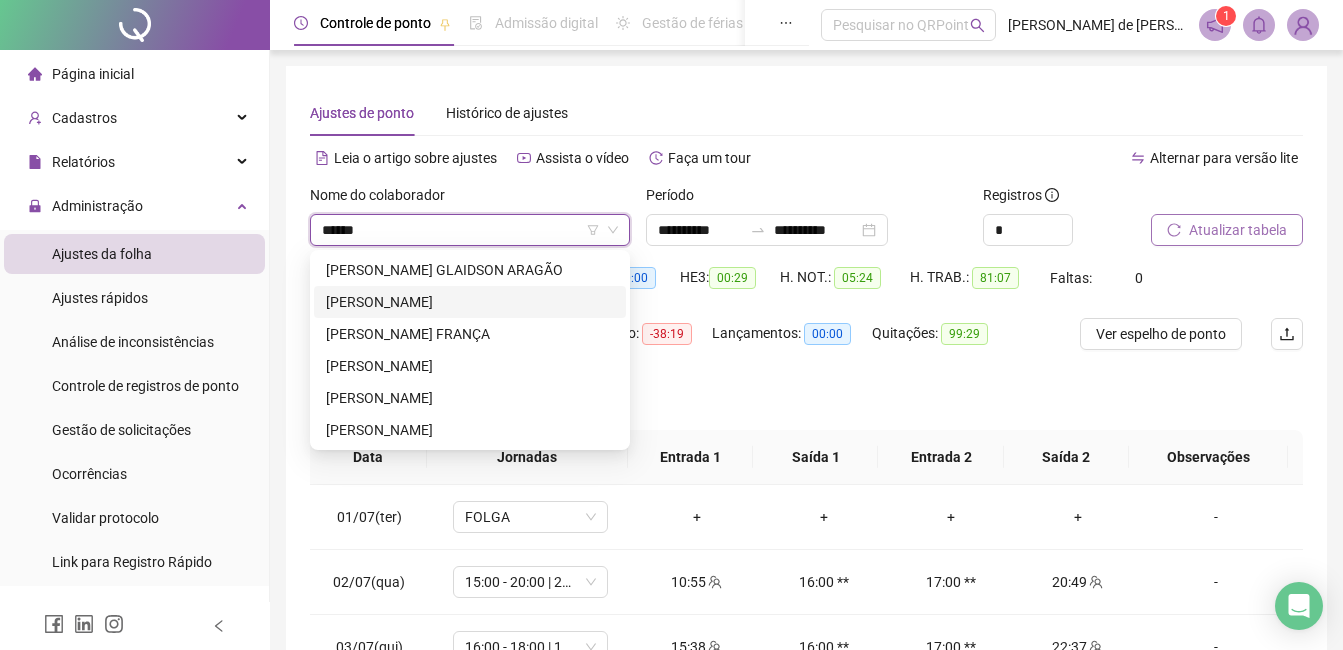 click on "[PERSON_NAME]" at bounding box center [470, 302] 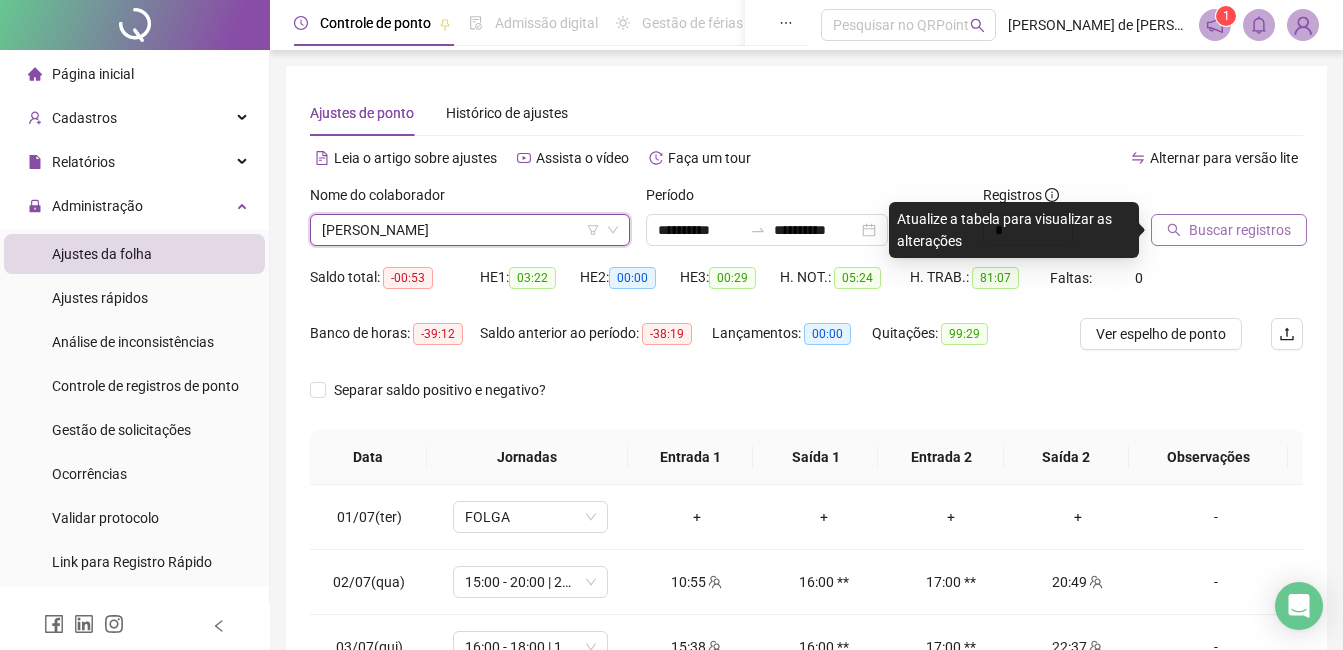click on "Buscar registros" at bounding box center (1229, 230) 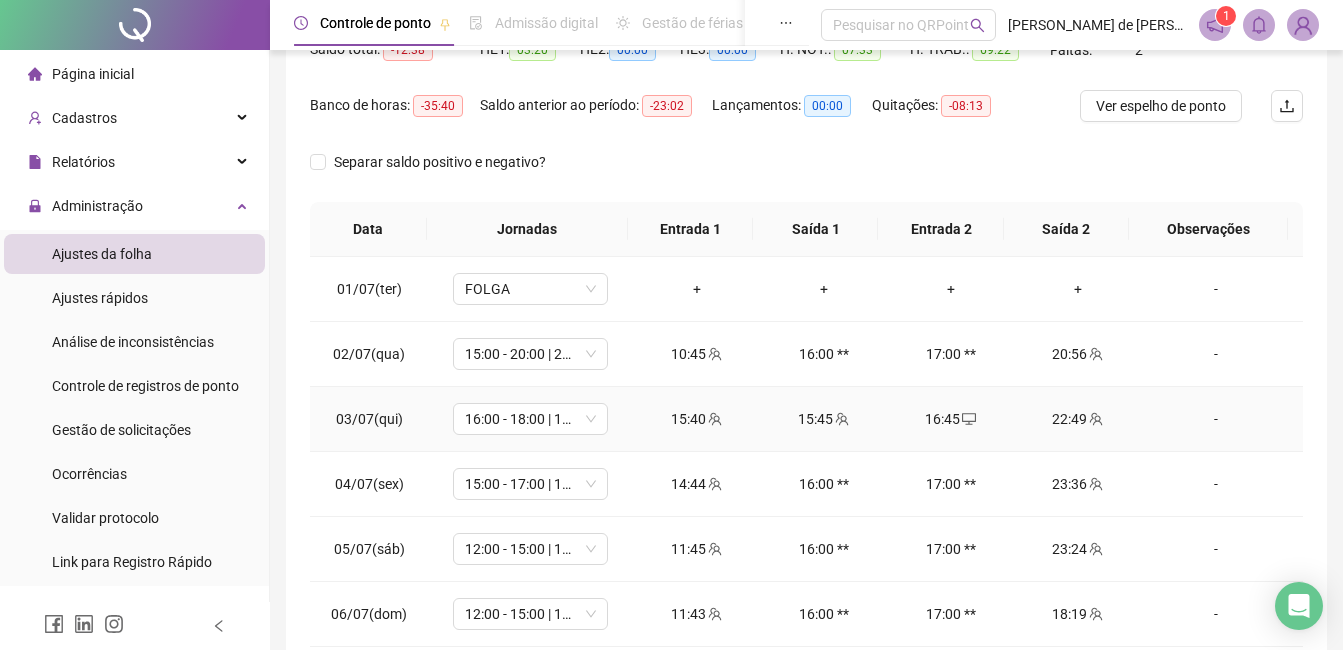 scroll, scrollTop: 372, scrollLeft: 0, axis: vertical 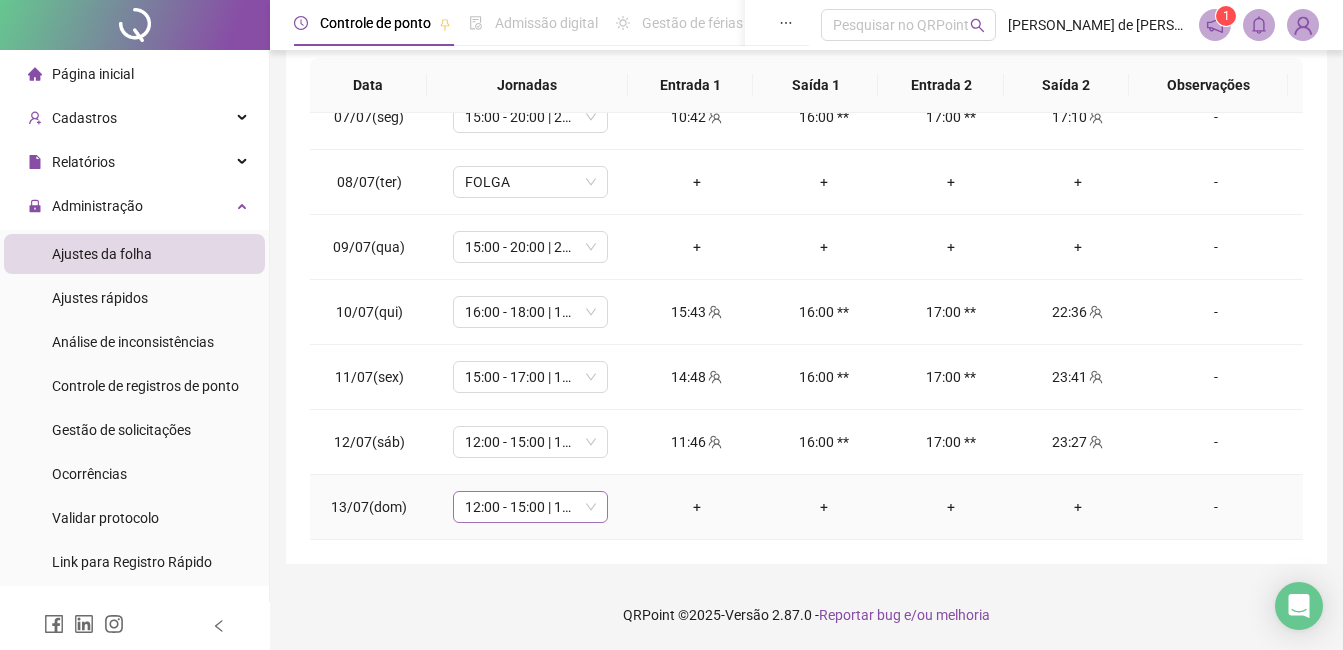 click on "12:00 - 15:00 | 16:00 - 20:00" at bounding box center (530, 507) 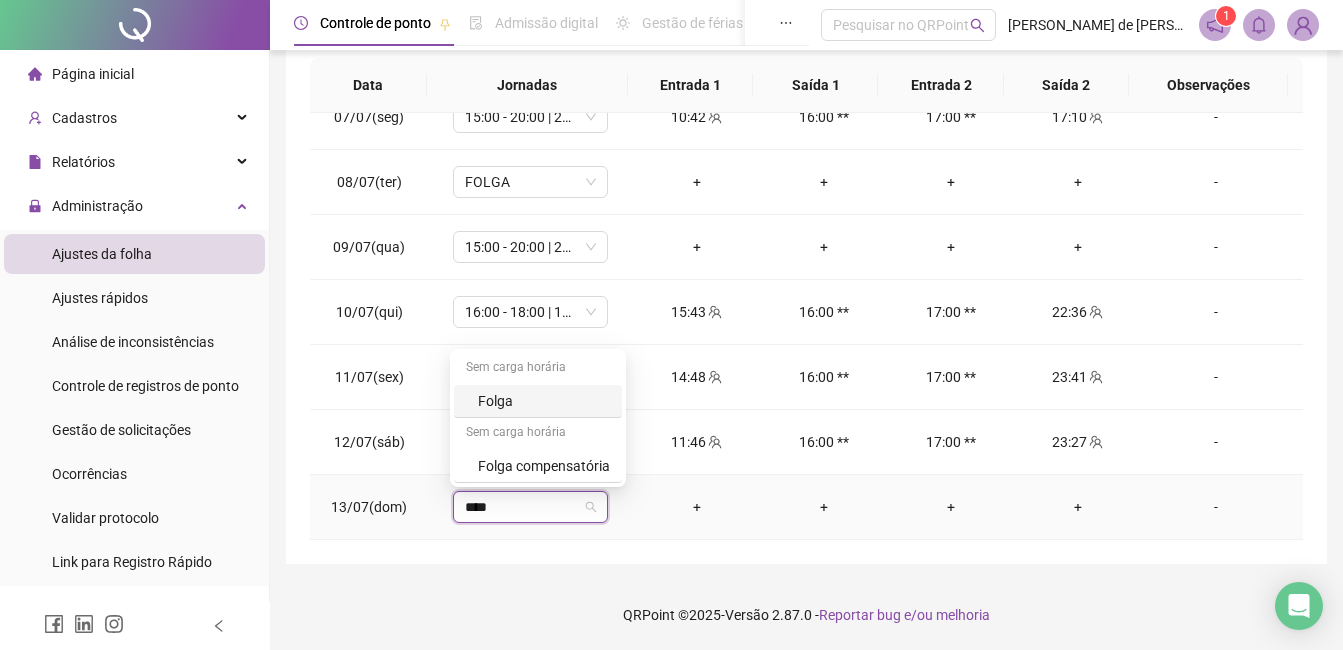 type on "*****" 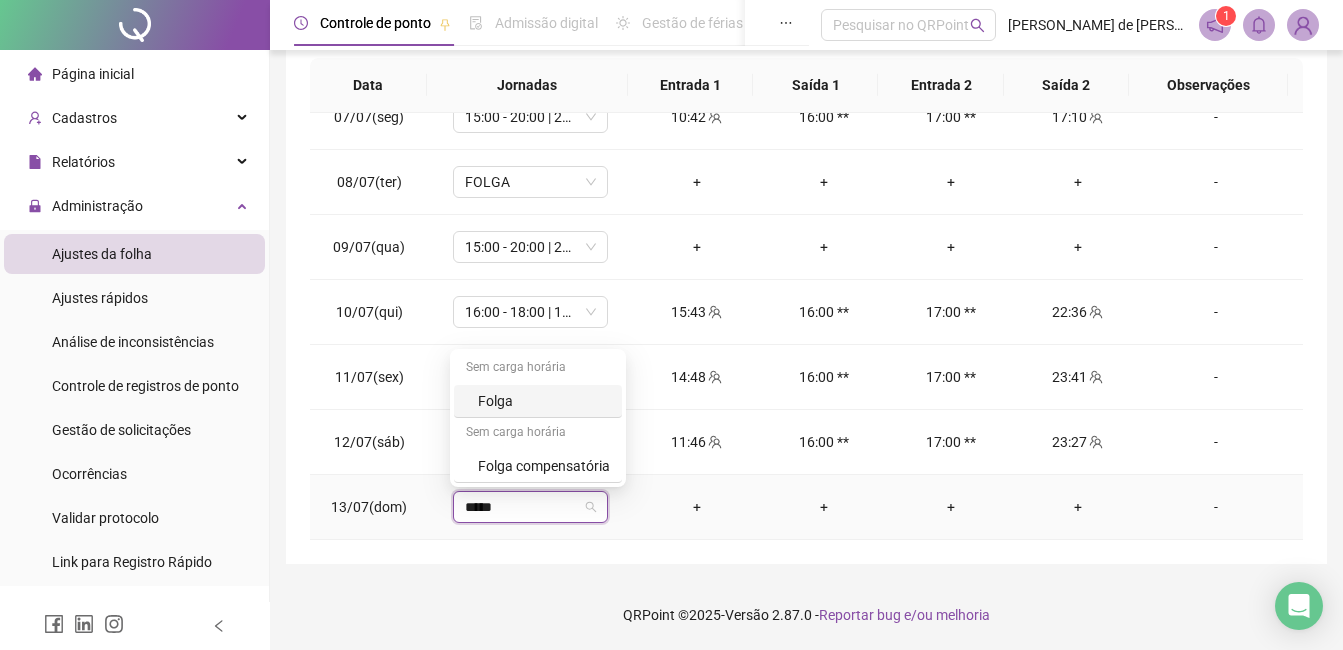 click on "Folga" at bounding box center (544, 401) 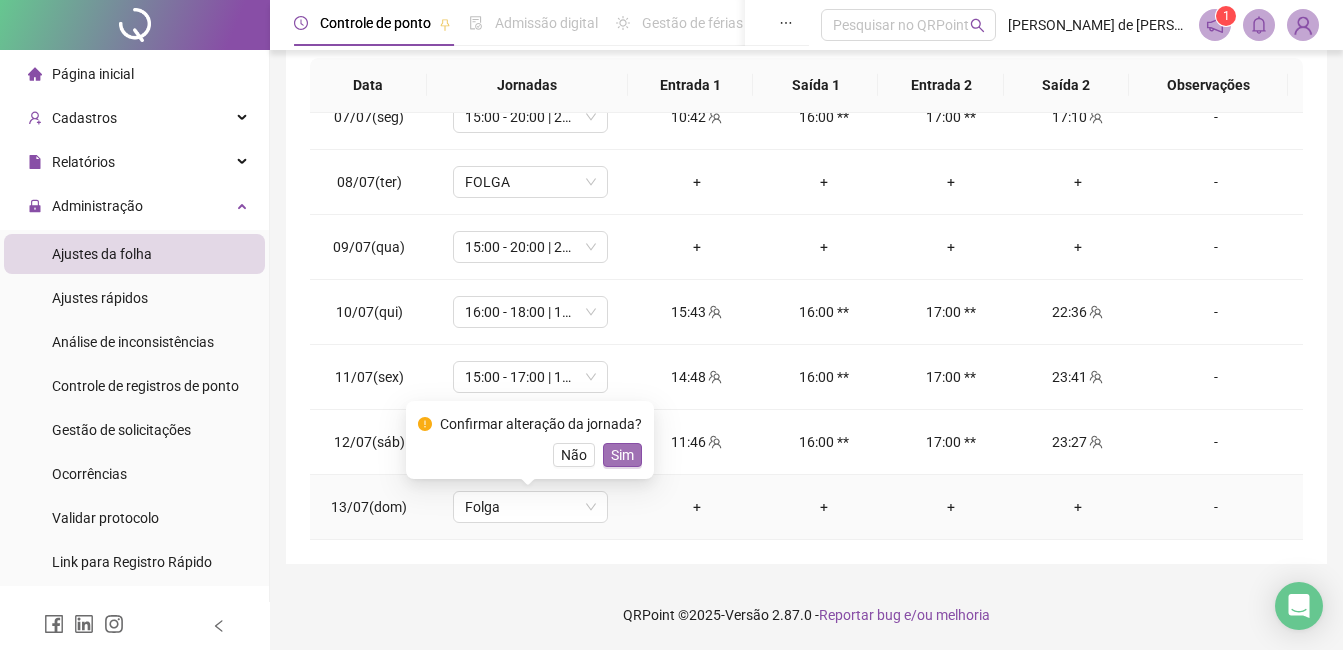 click on "Sim" at bounding box center (622, 455) 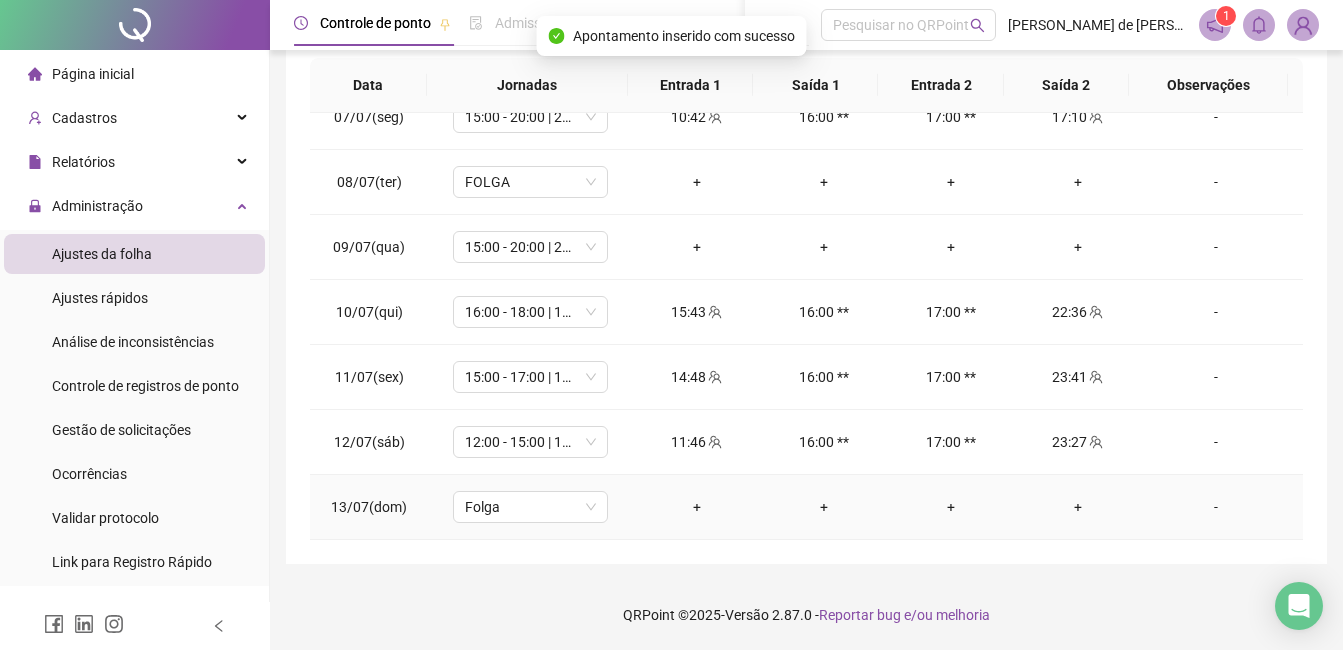 click on "-" at bounding box center (1216, 507) 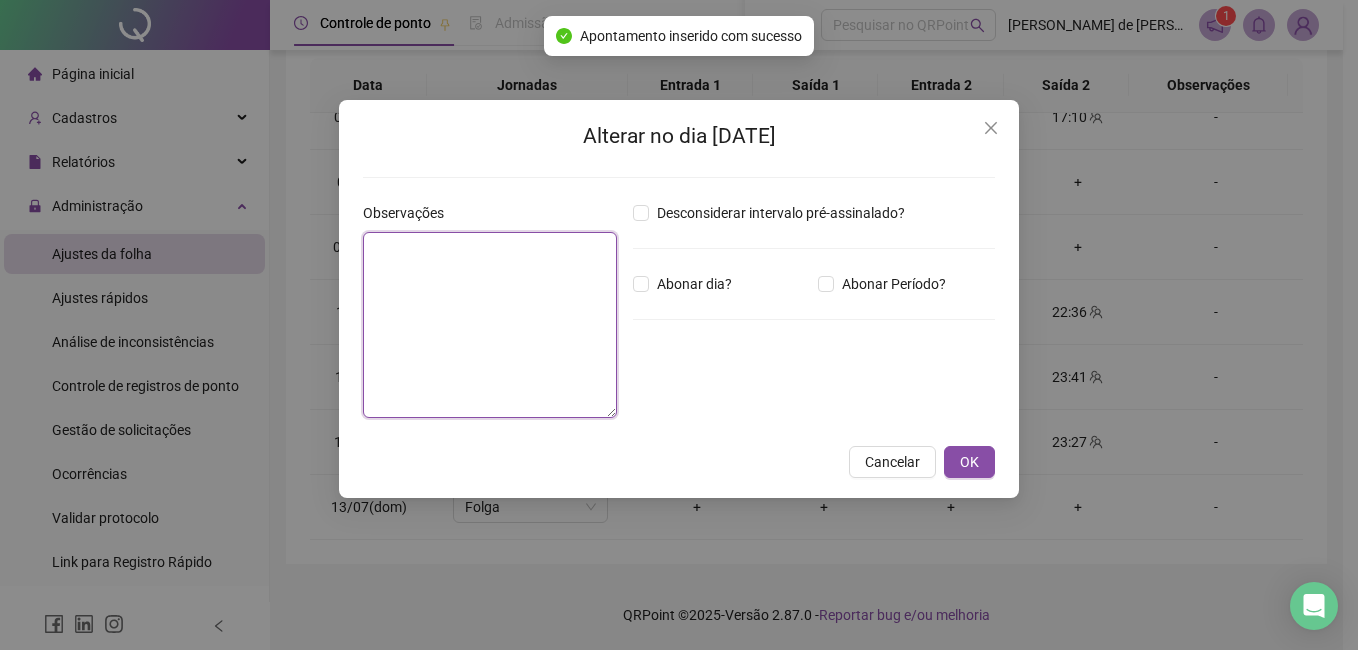 click at bounding box center (490, 325) 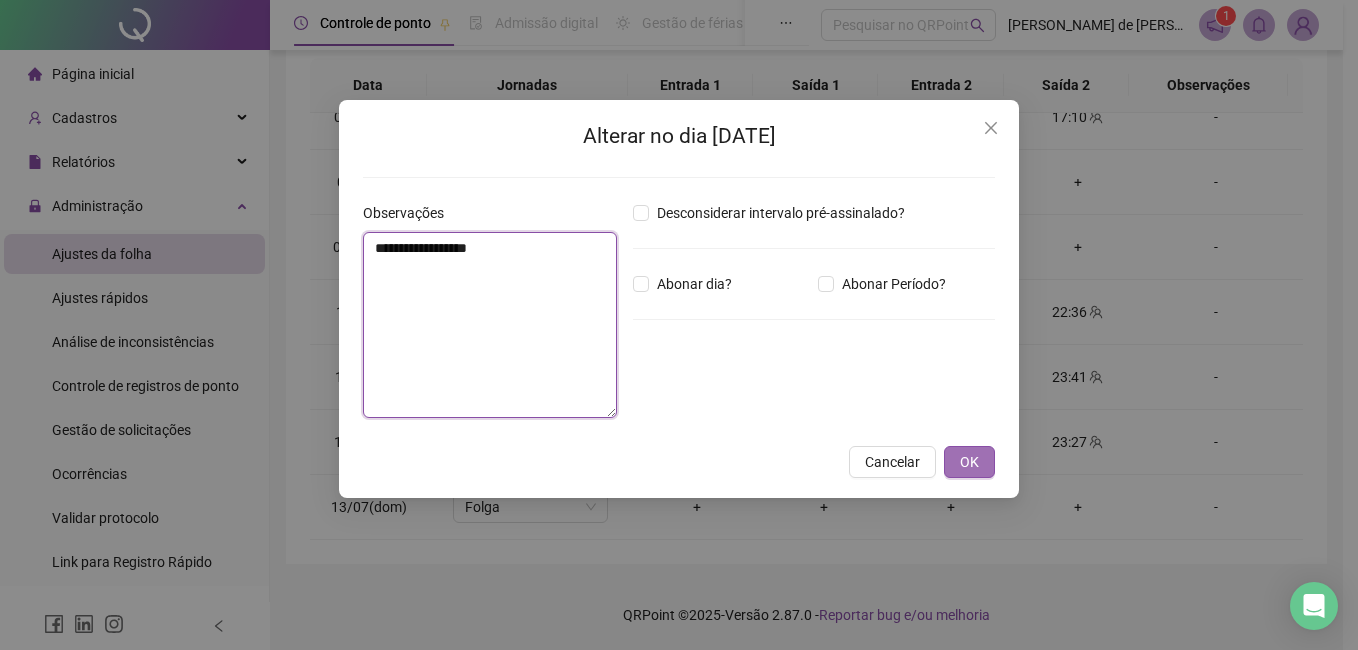 type on "**********" 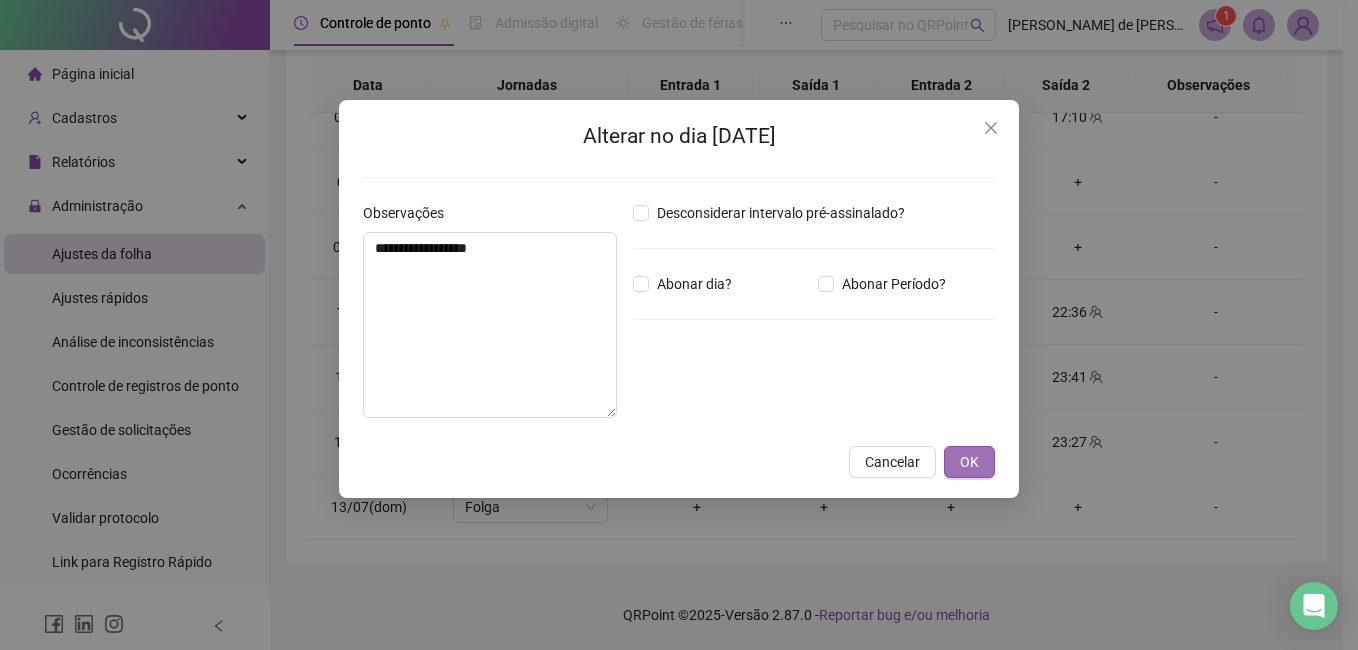 click on "OK" at bounding box center [969, 462] 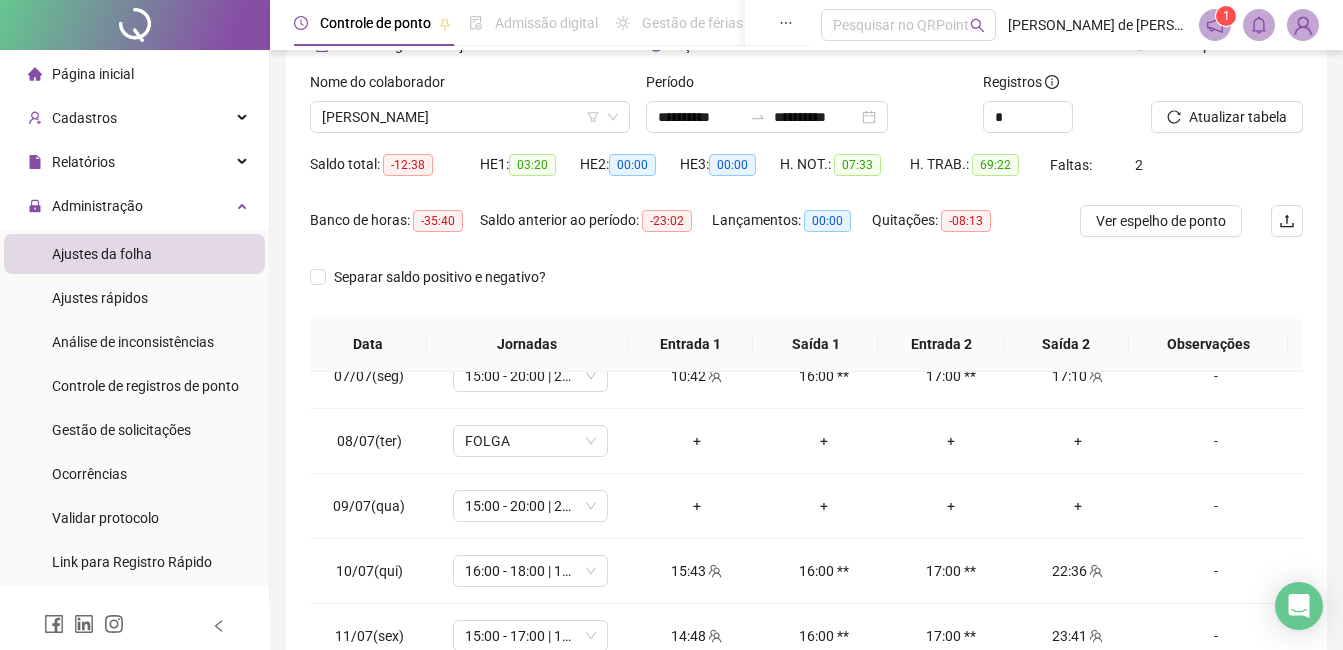 scroll, scrollTop: 0, scrollLeft: 0, axis: both 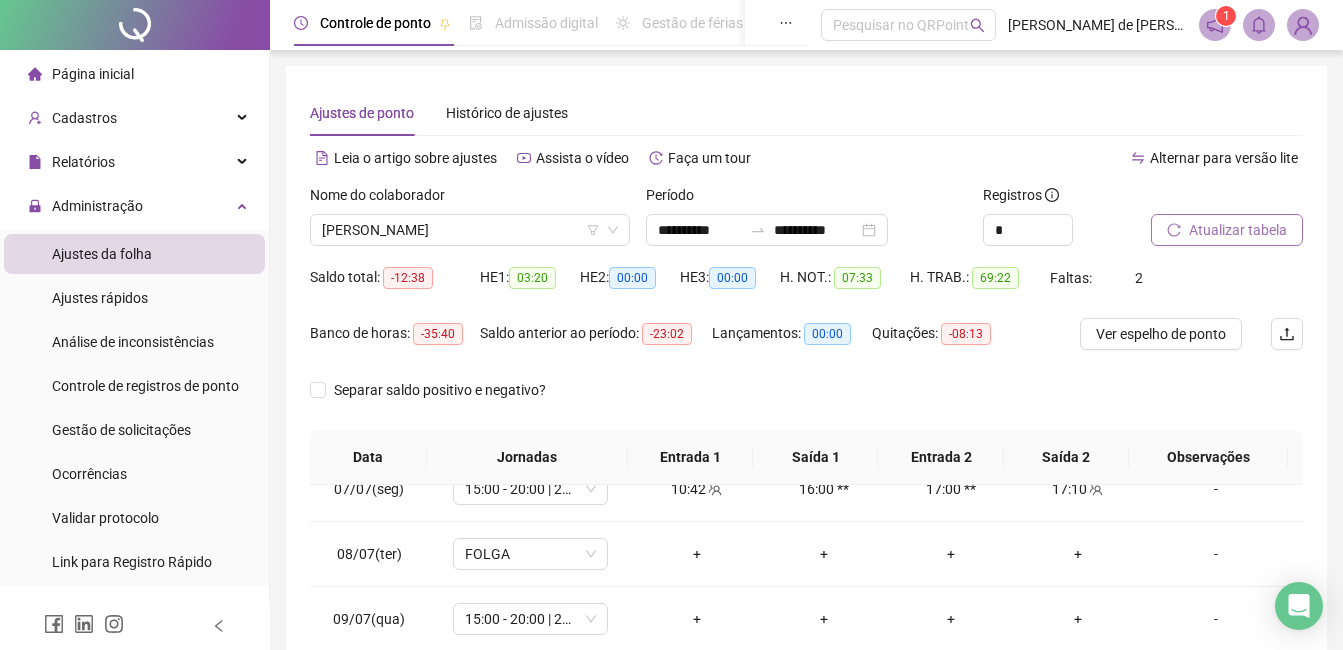 click on "Atualizar tabela" at bounding box center [1238, 230] 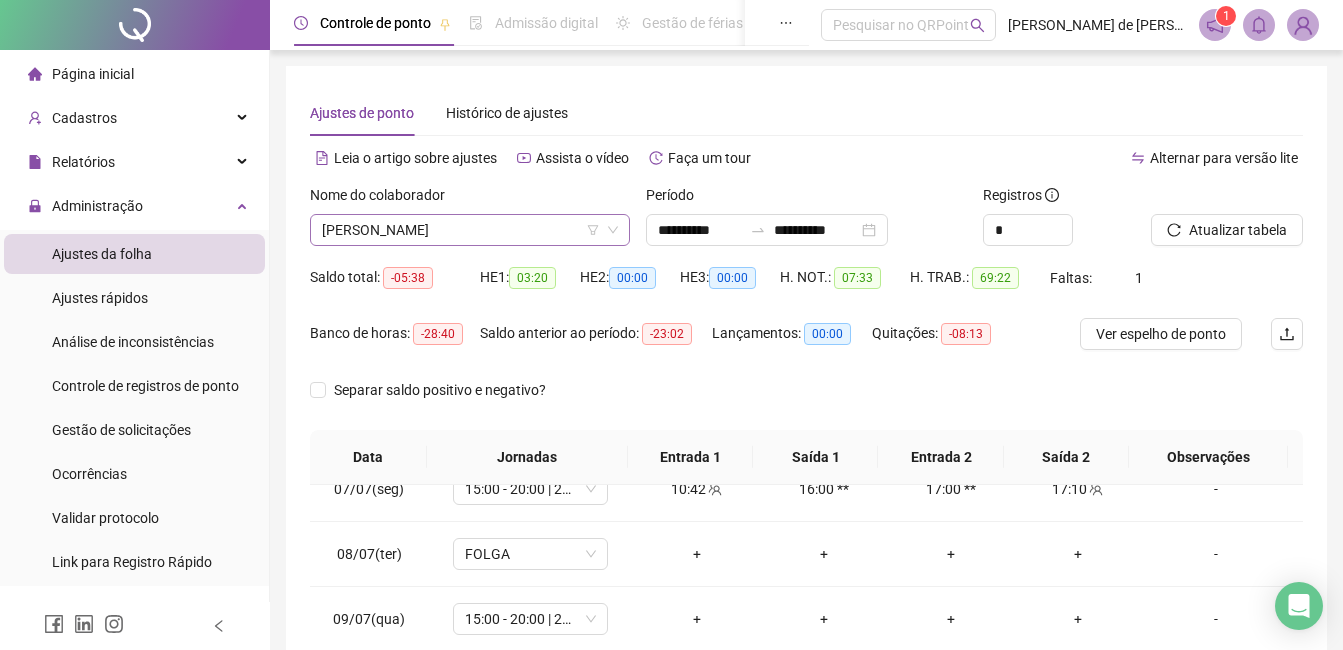 click on "[PERSON_NAME]" at bounding box center (470, 230) 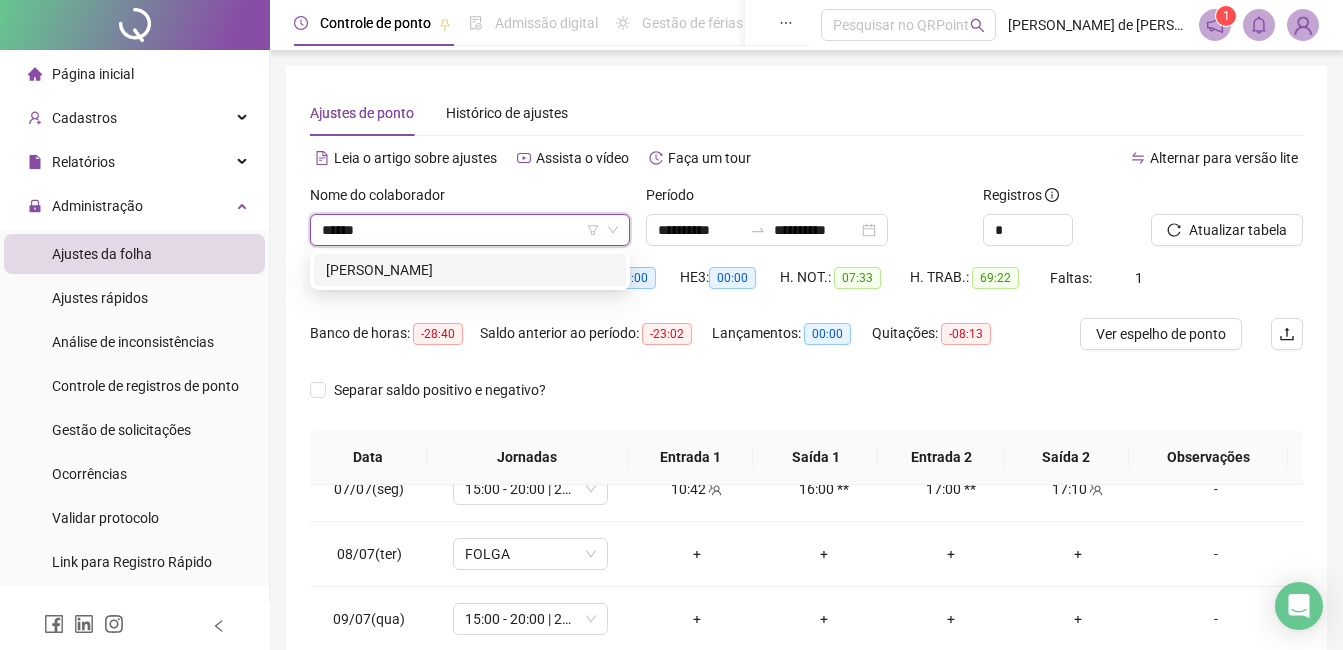 type on "*******" 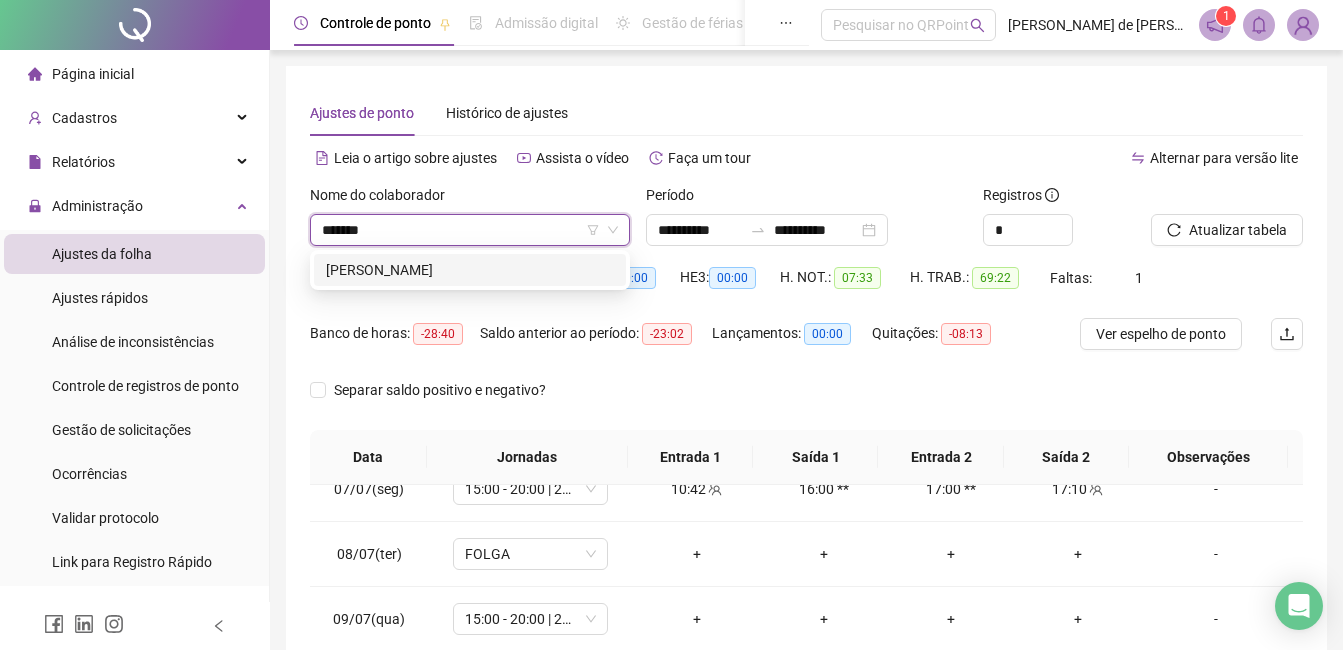 click on "[PERSON_NAME]" at bounding box center [470, 270] 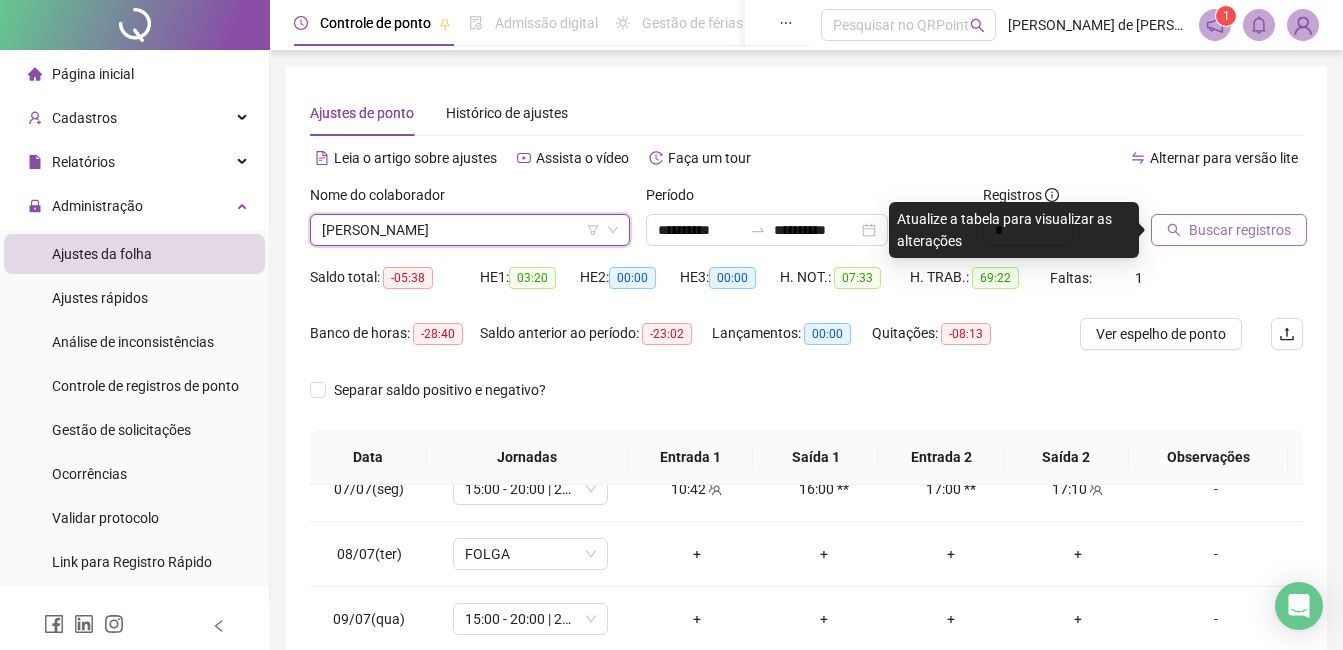 click on "Buscar registros" at bounding box center (1240, 230) 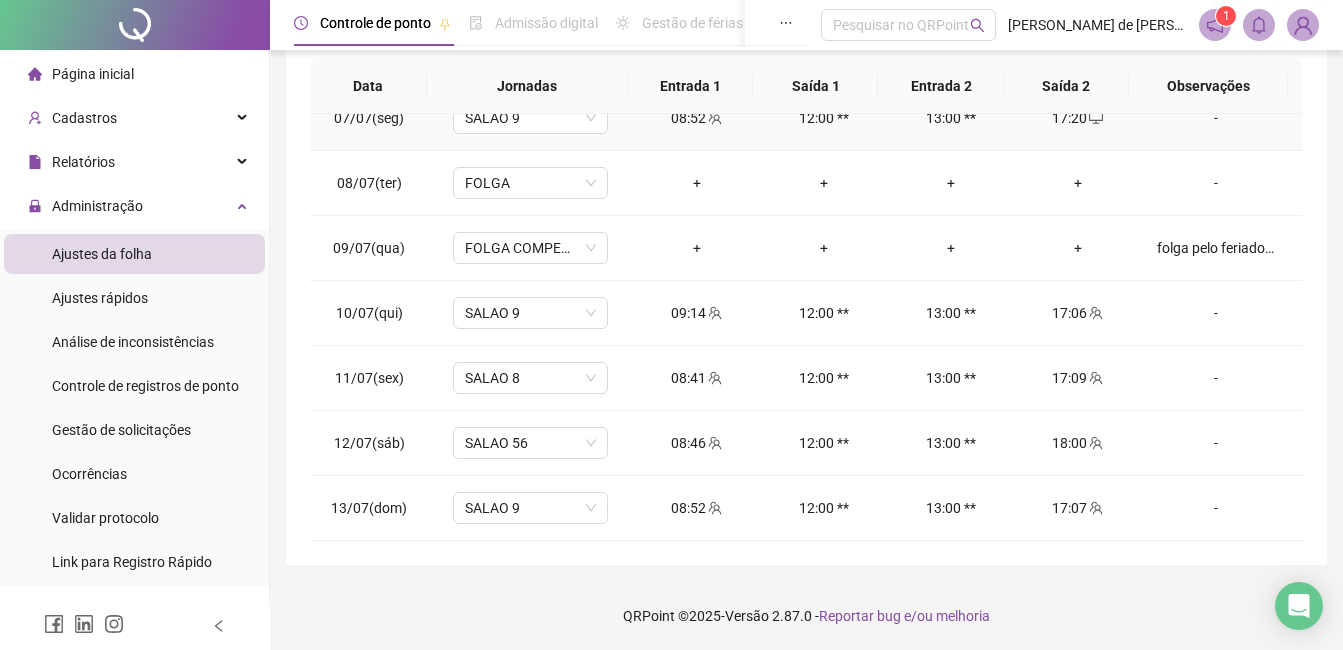 scroll, scrollTop: 372, scrollLeft: 0, axis: vertical 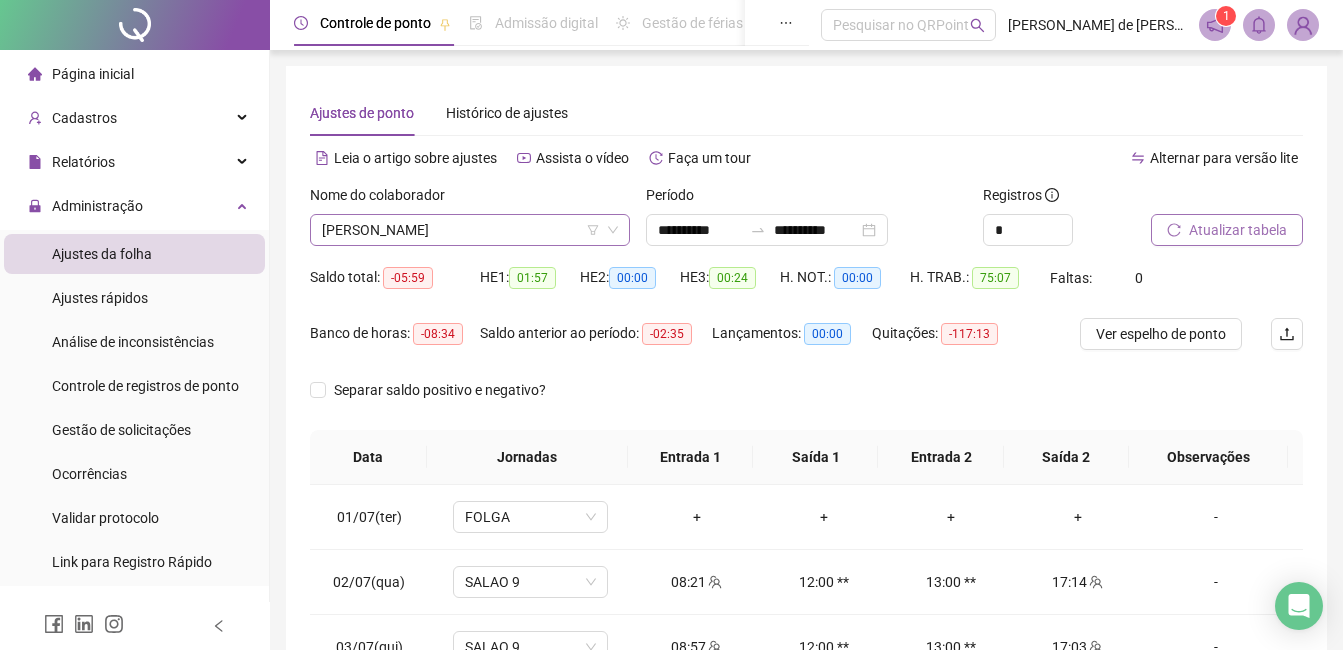 click on "[PERSON_NAME]" at bounding box center [470, 230] 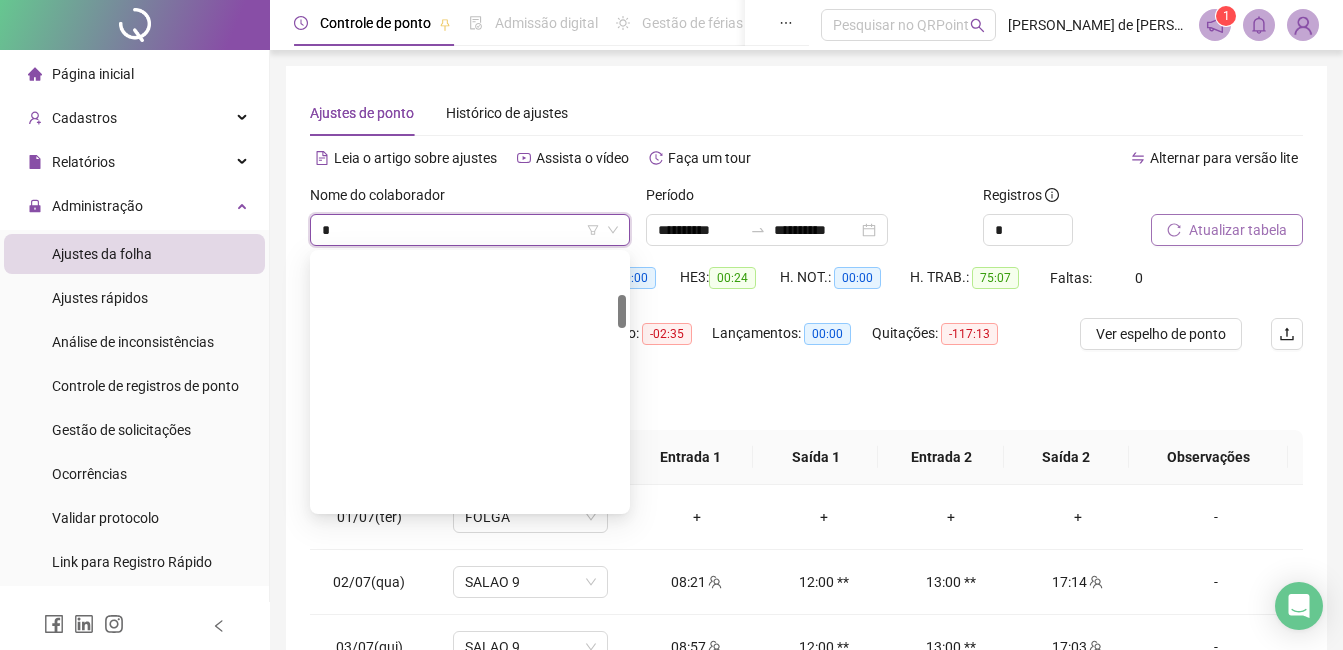 scroll, scrollTop: 320, scrollLeft: 0, axis: vertical 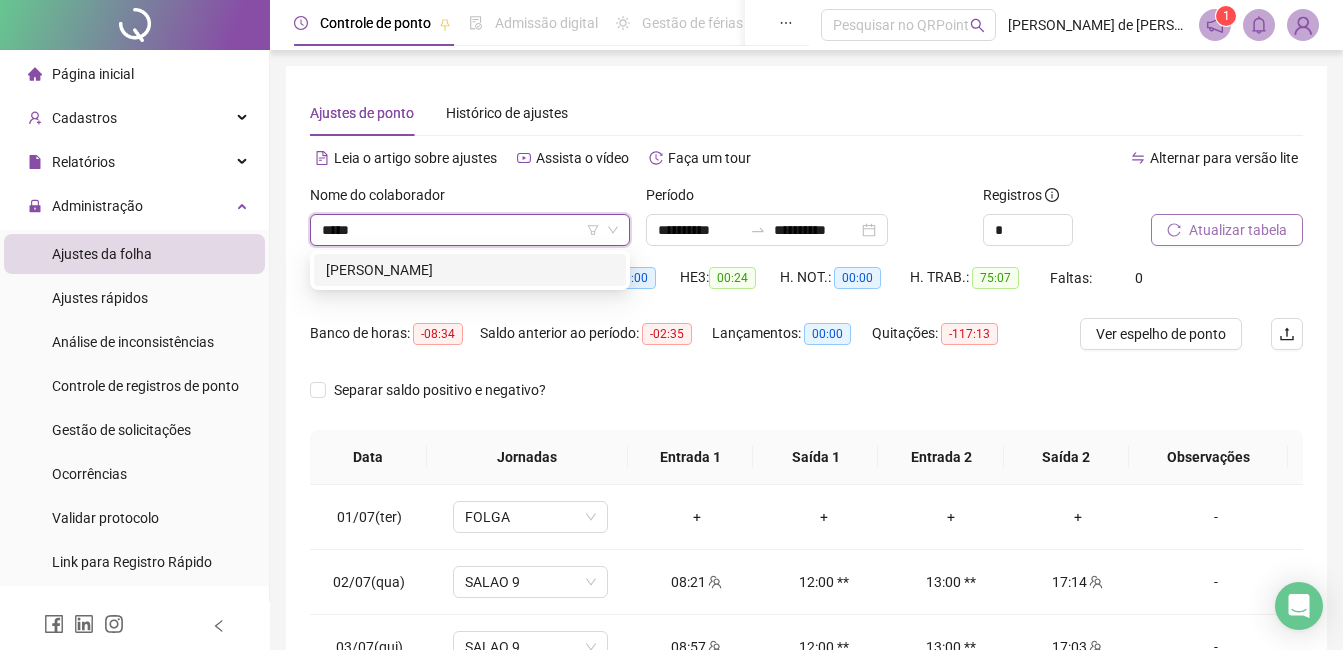 type on "******" 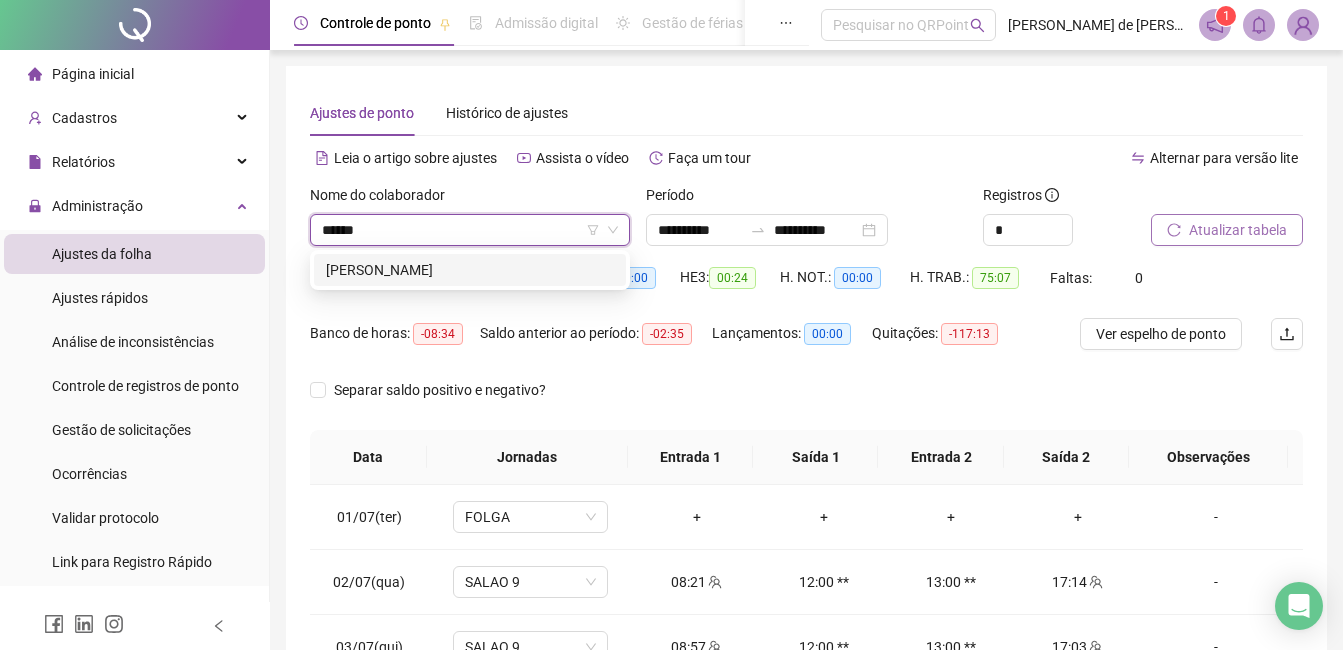click on "[PERSON_NAME]" at bounding box center [470, 270] 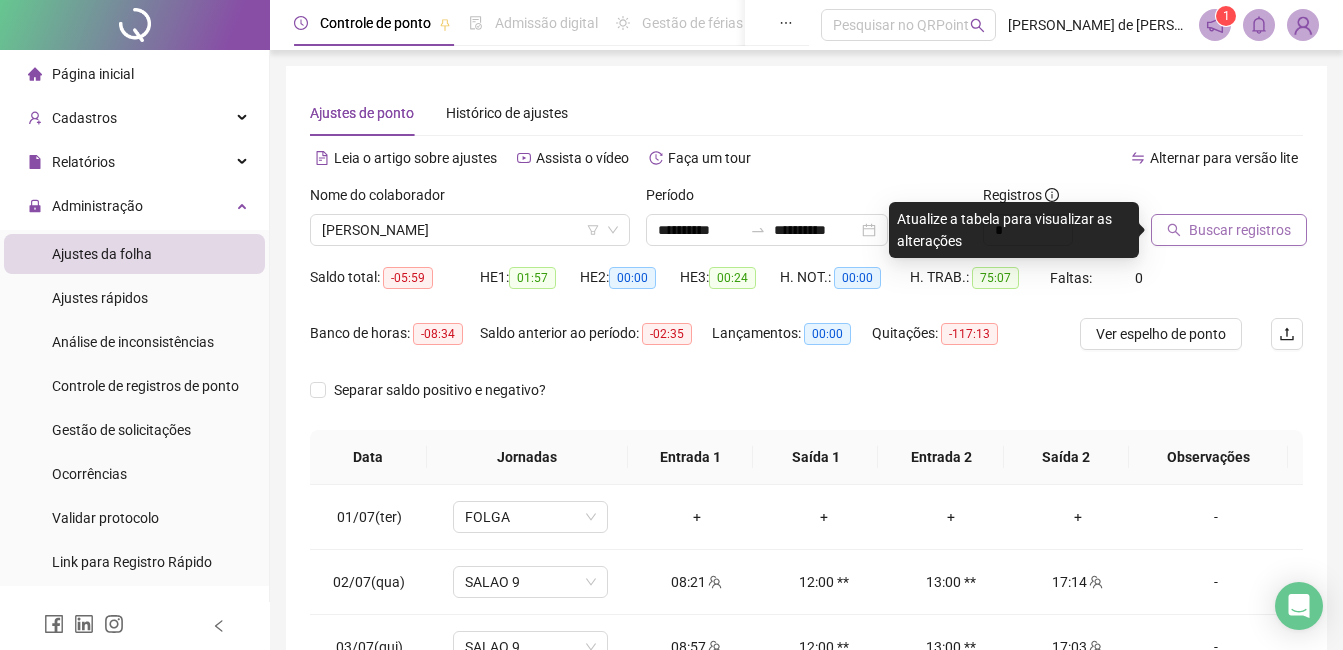 click on "Buscar registros" at bounding box center (1240, 230) 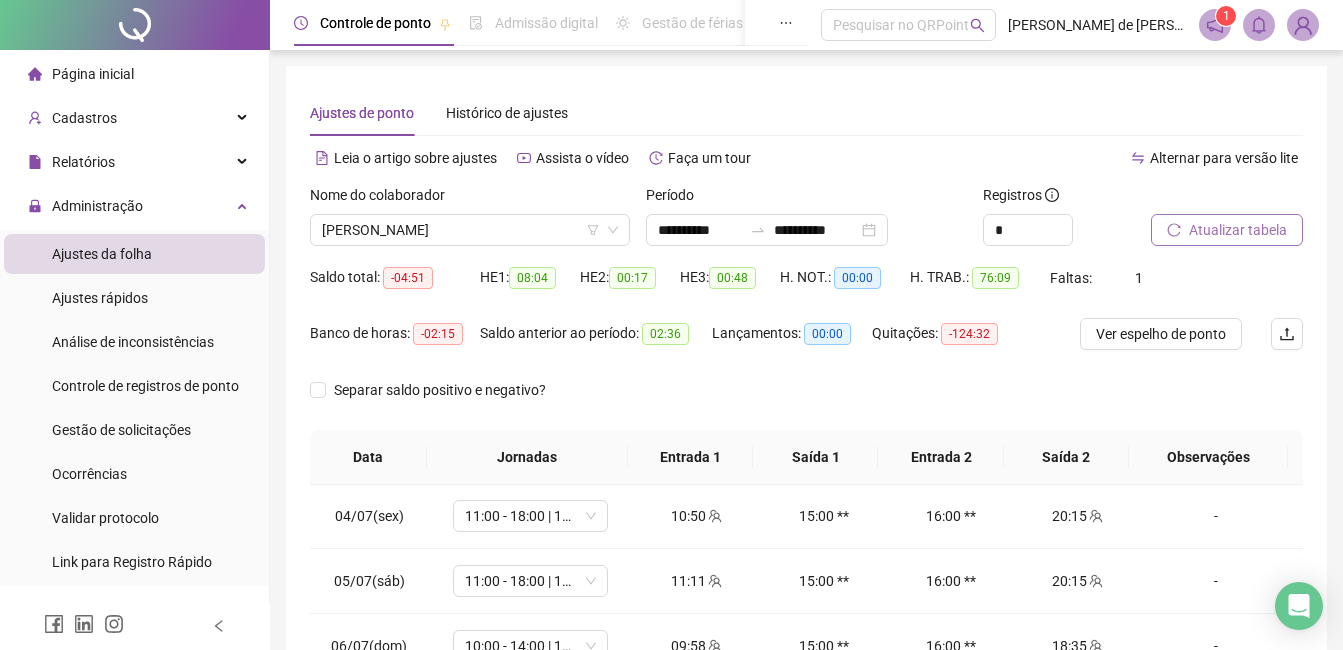 scroll, scrollTop: 418, scrollLeft: 0, axis: vertical 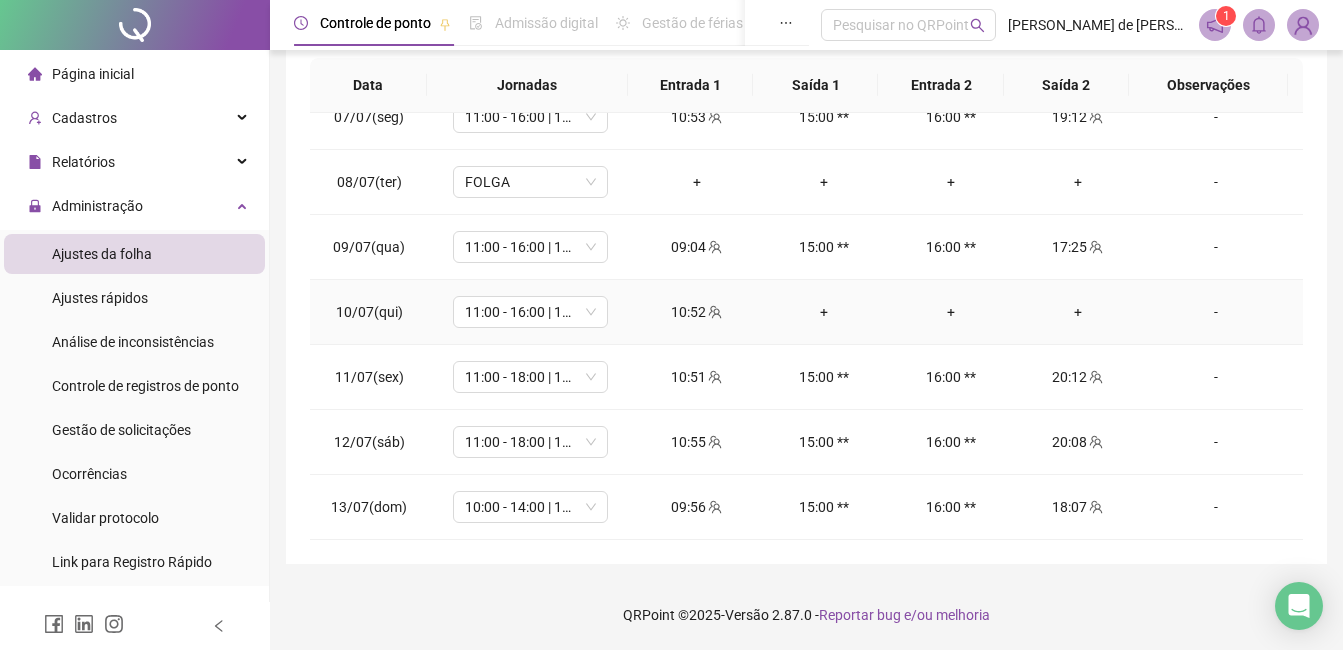 click on "+" at bounding box center [823, 312] 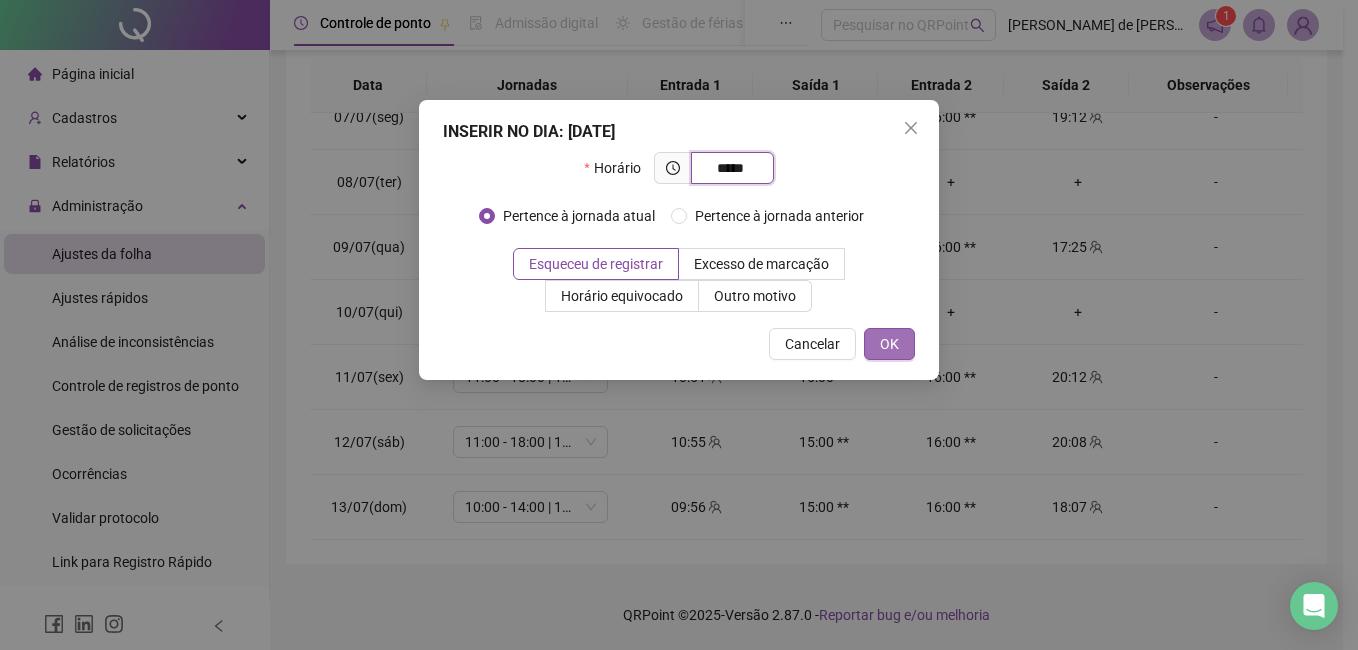 type on "*****" 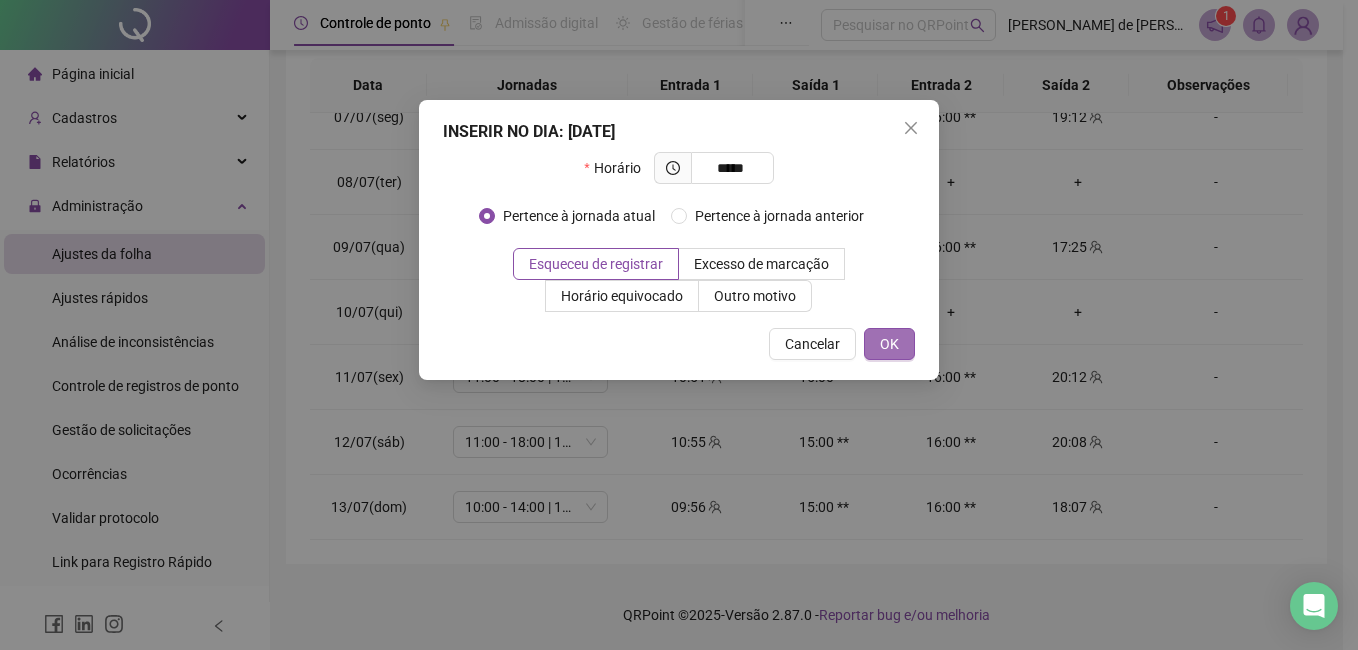 click on "OK" at bounding box center [889, 344] 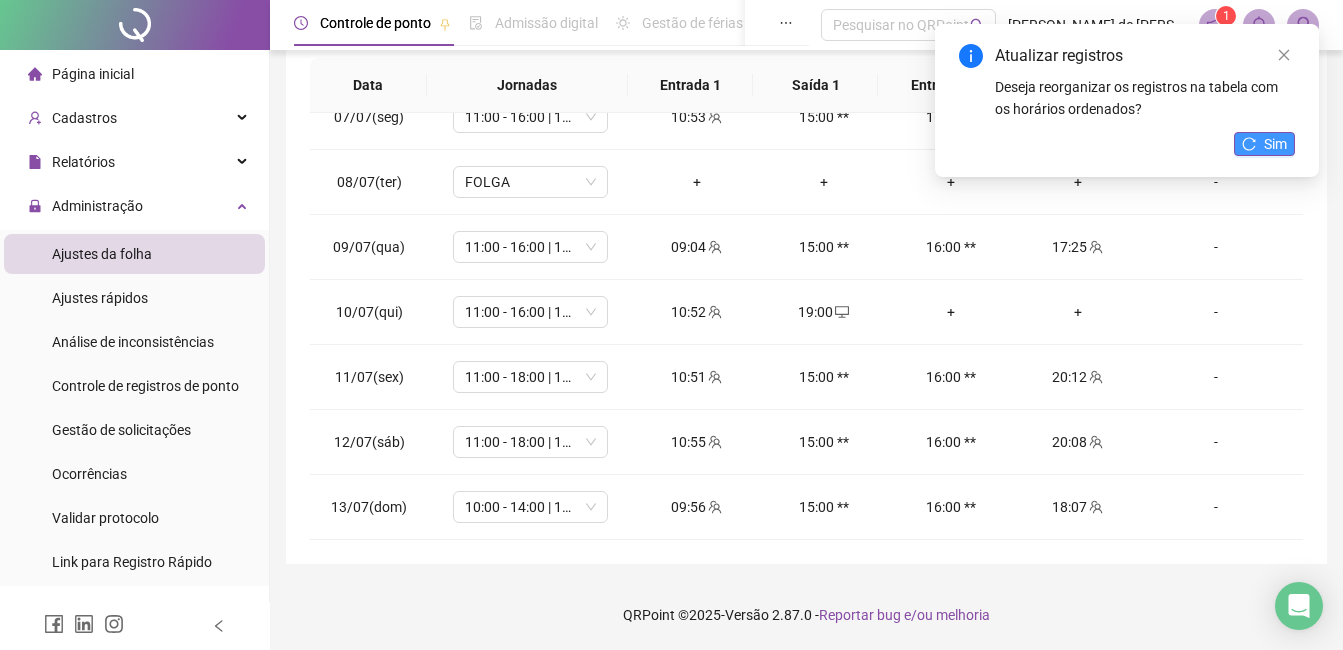 click on "Sim" at bounding box center (1264, 144) 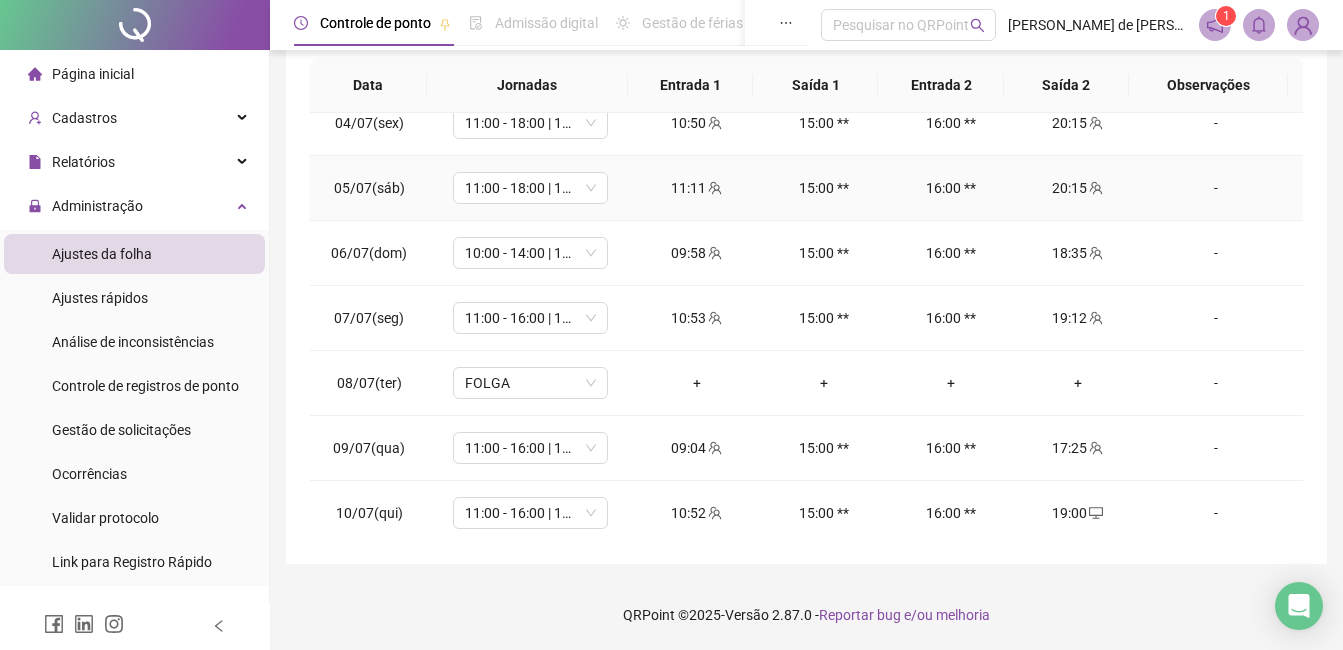 scroll, scrollTop: 0, scrollLeft: 0, axis: both 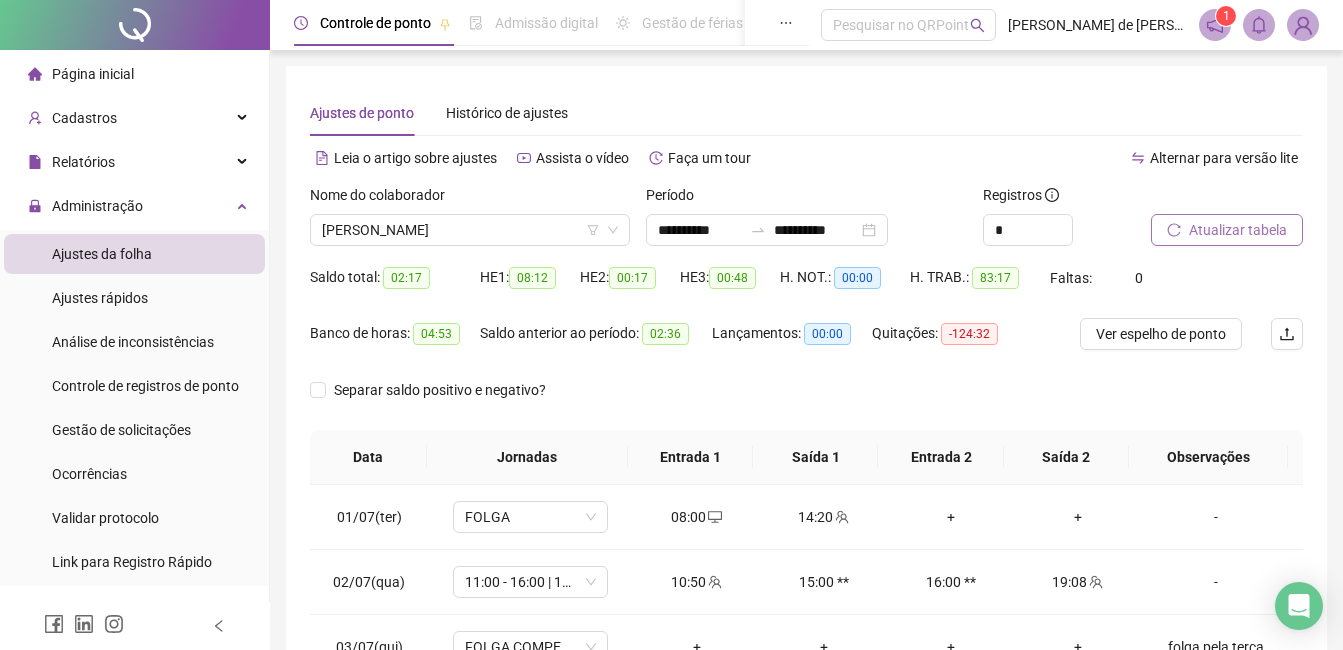click on "Atualizar tabela" at bounding box center (1238, 230) 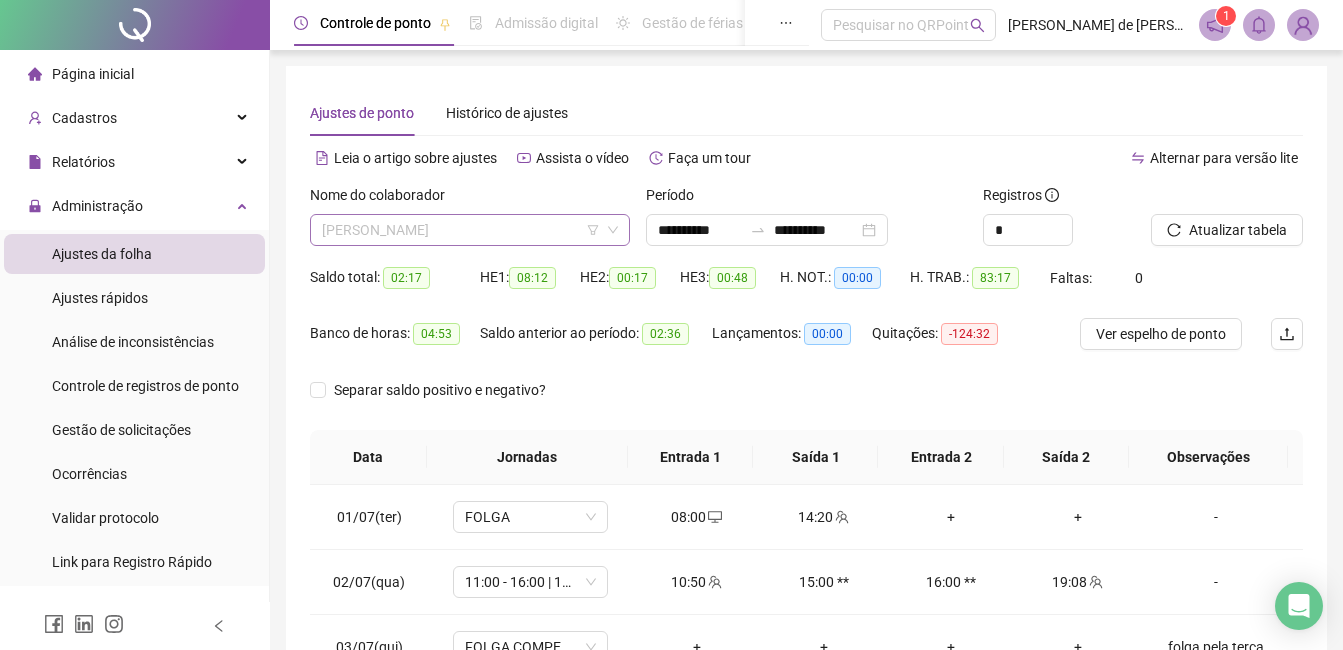 click on "[PERSON_NAME]" at bounding box center (470, 230) 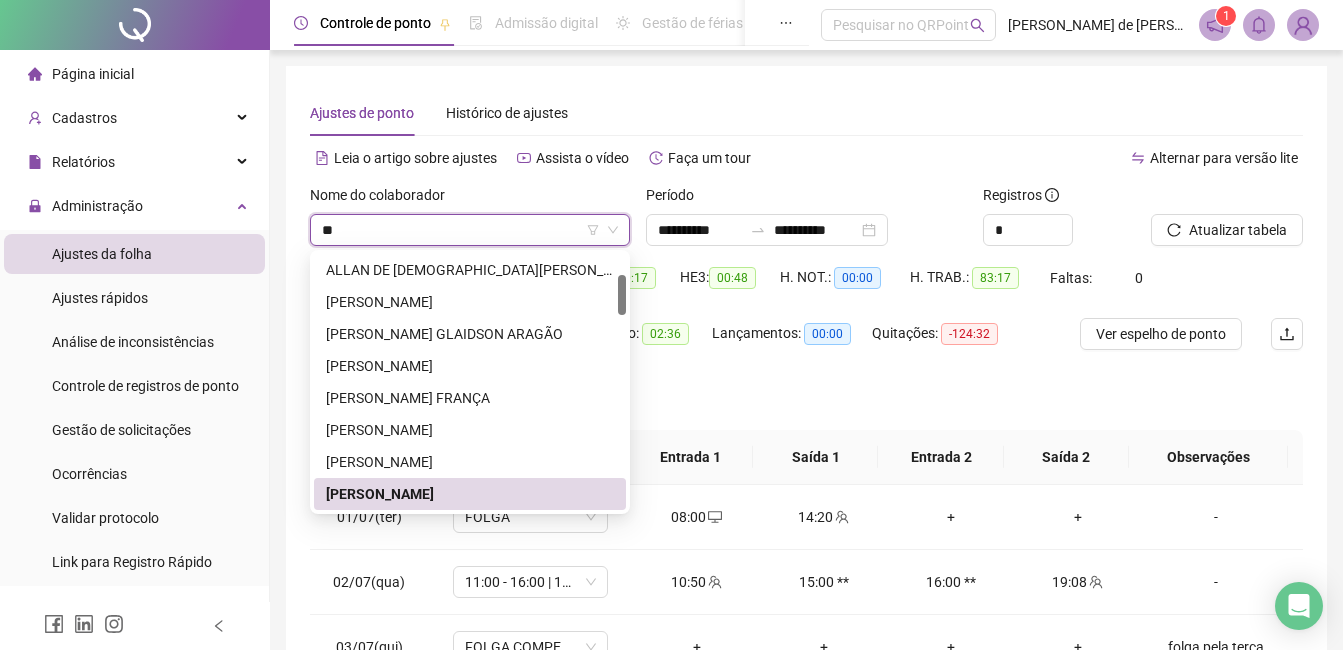scroll, scrollTop: 0, scrollLeft: 0, axis: both 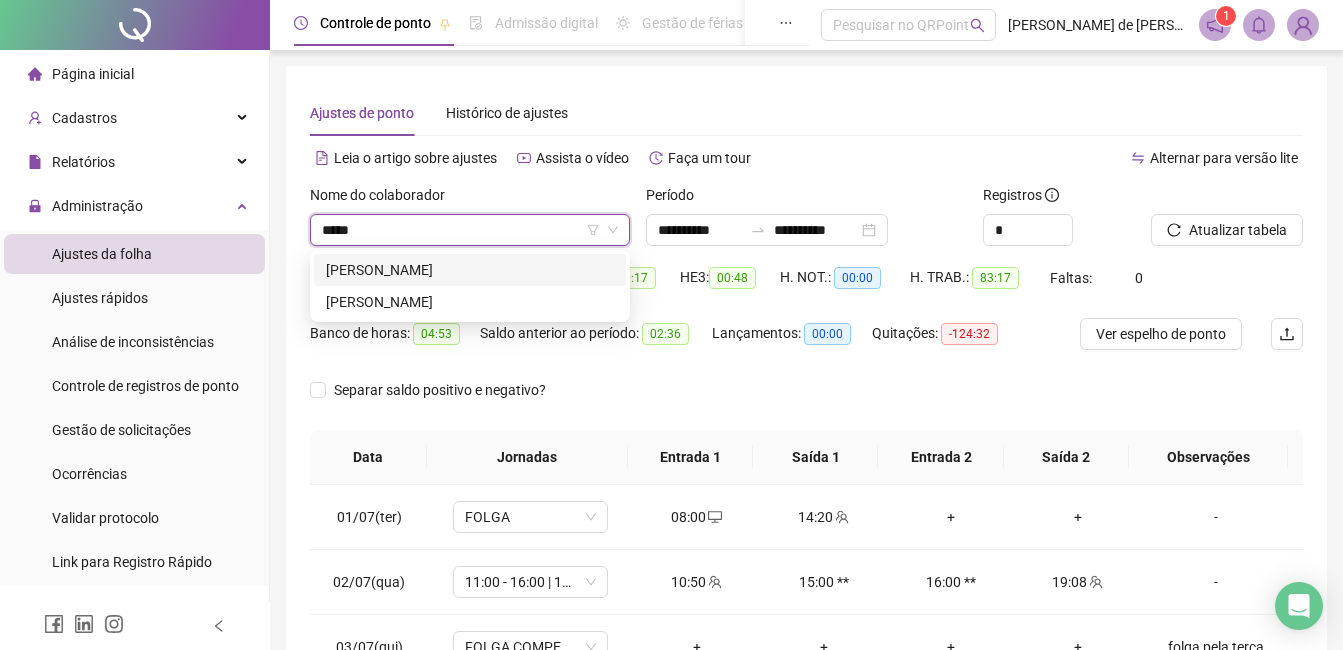 type on "******" 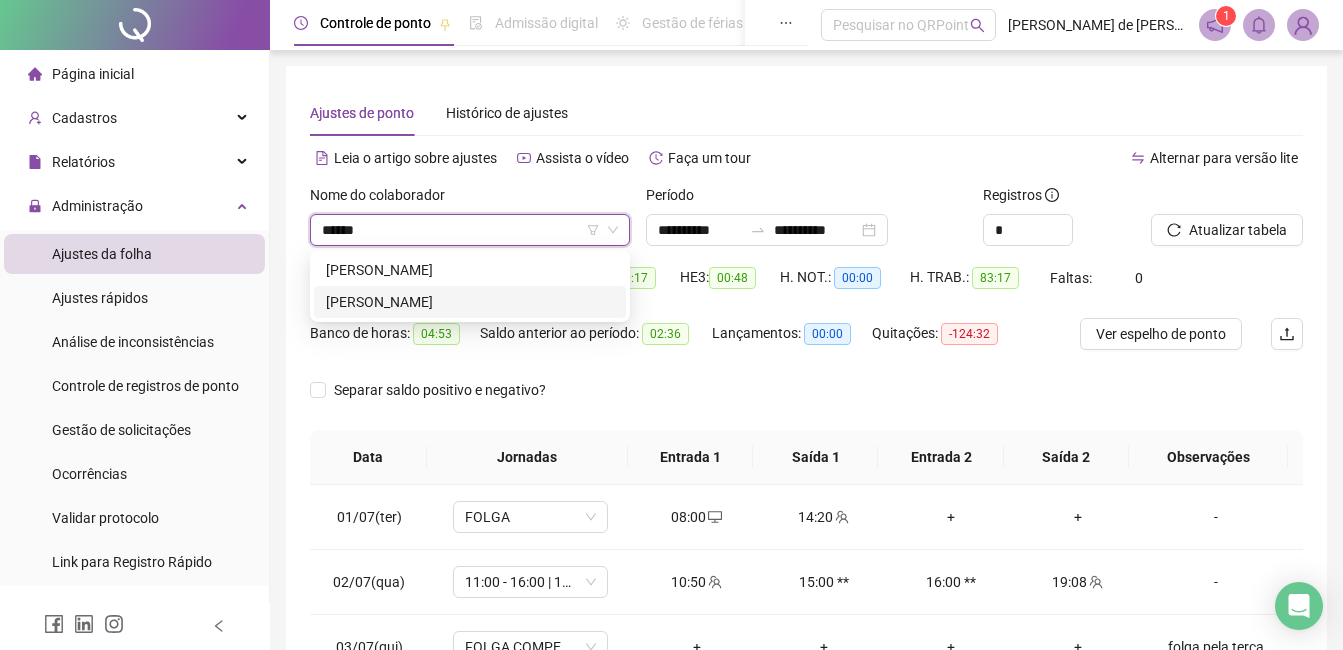 click on "[PERSON_NAME]" at bounding box center (470, 302) 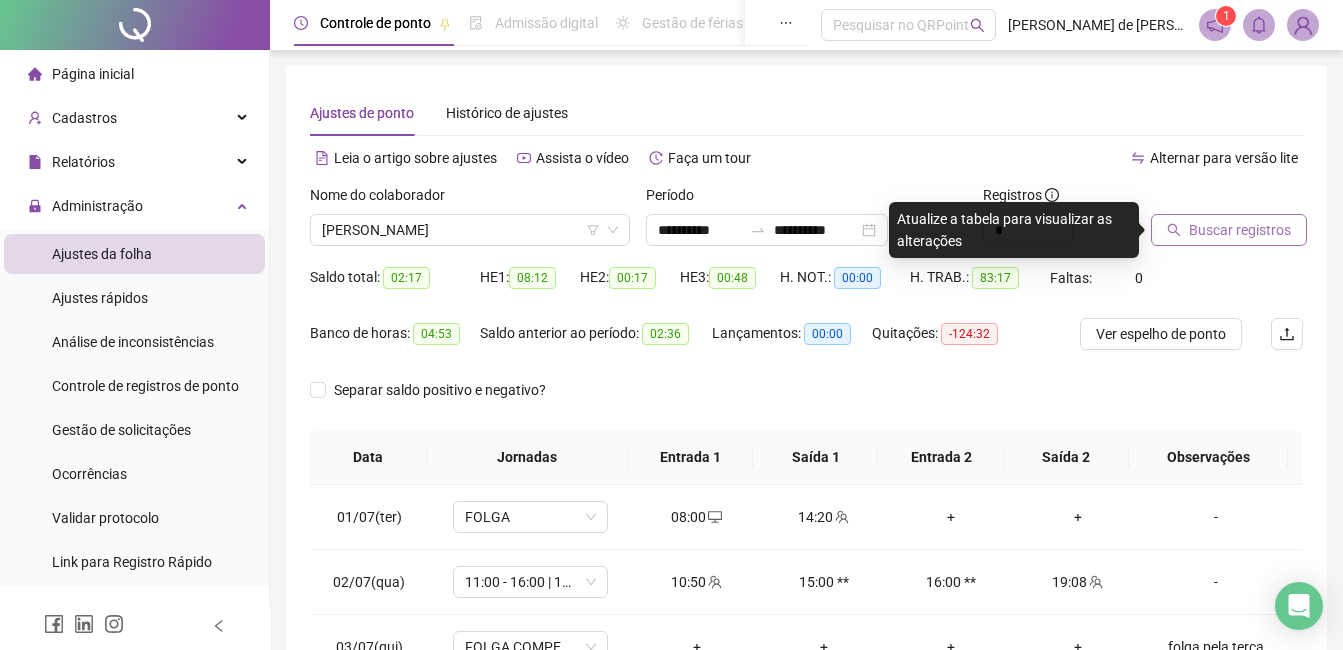 click on "Buscar registros" at bounding box center (1240, 230) 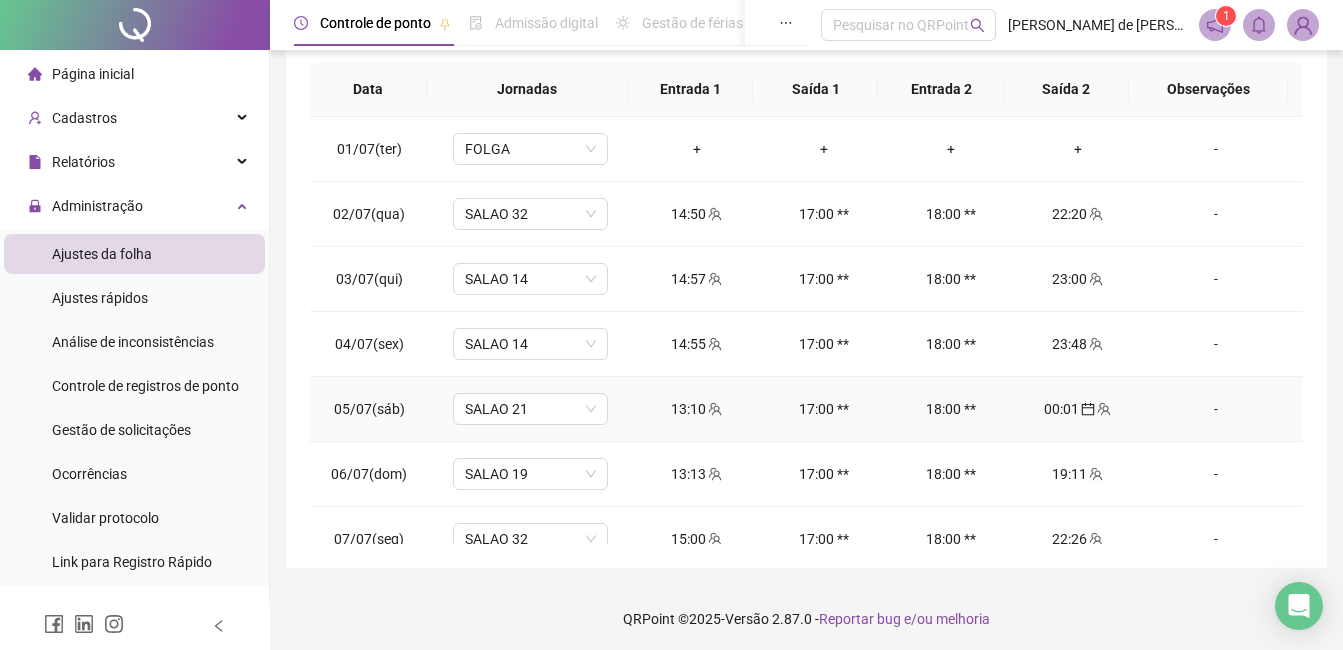 scroll, scrollTop: 372, scrollLeft: 0, axis: vertical 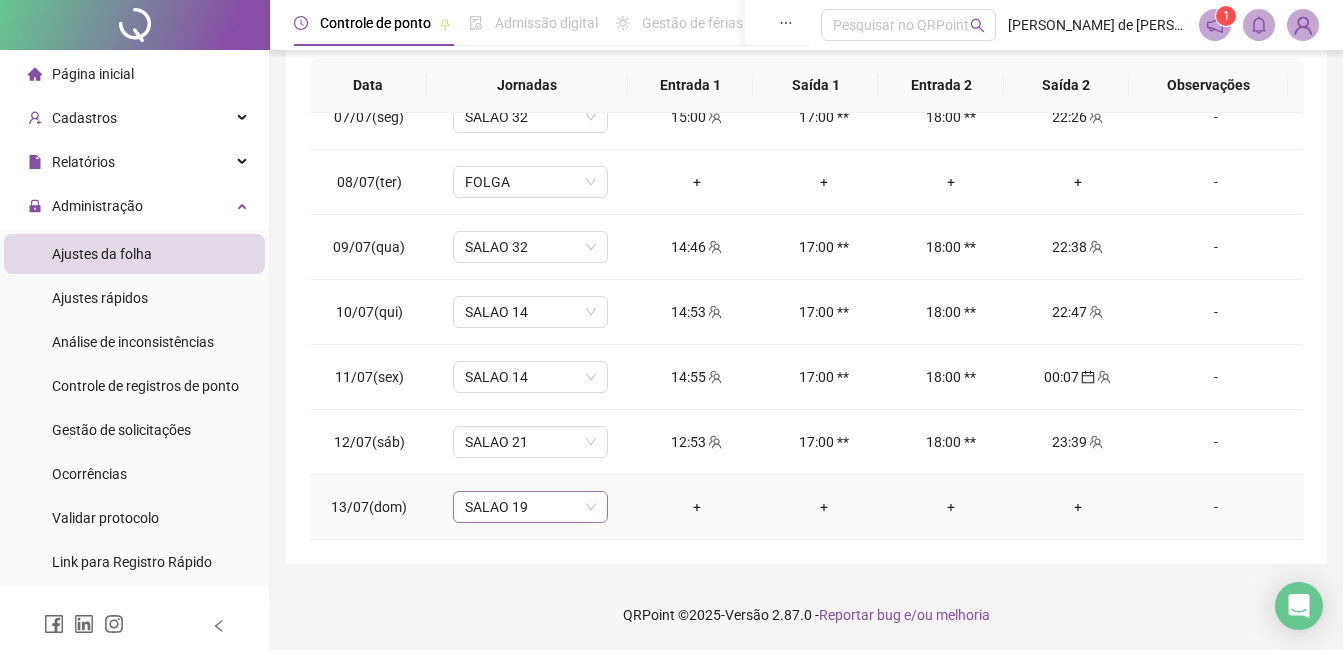 click on "SALAO 19" at bounding box center [530, 507] 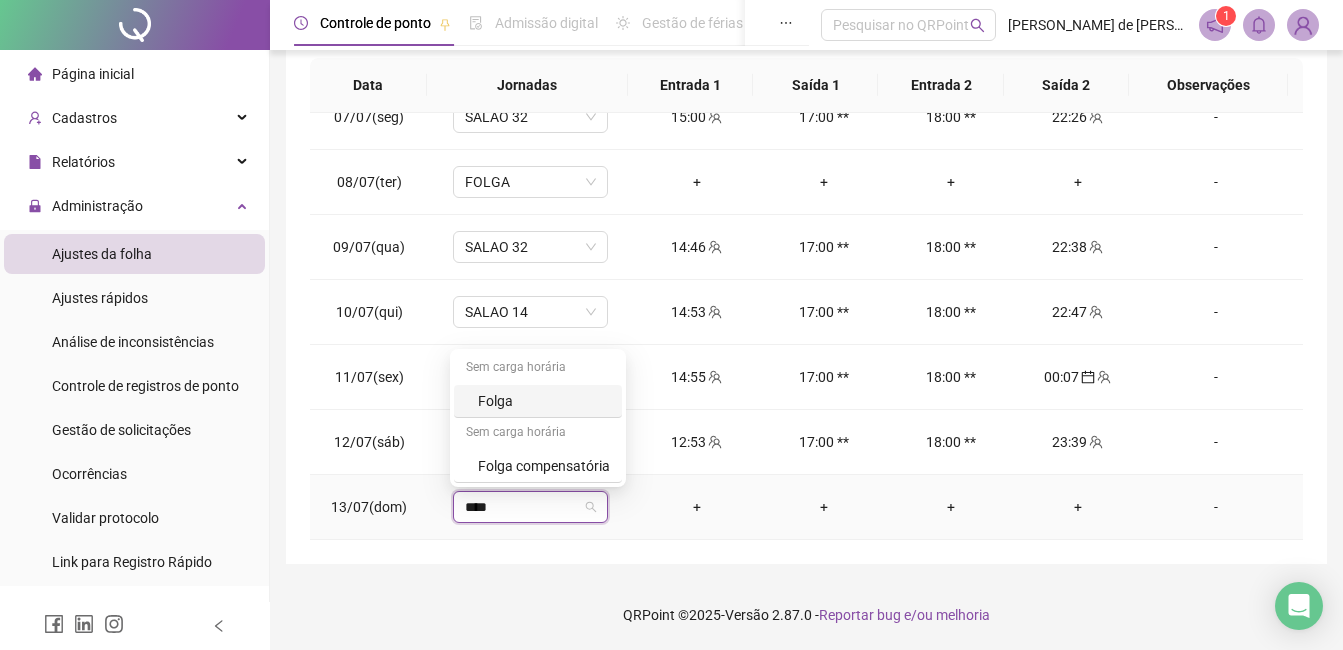type on "*****" 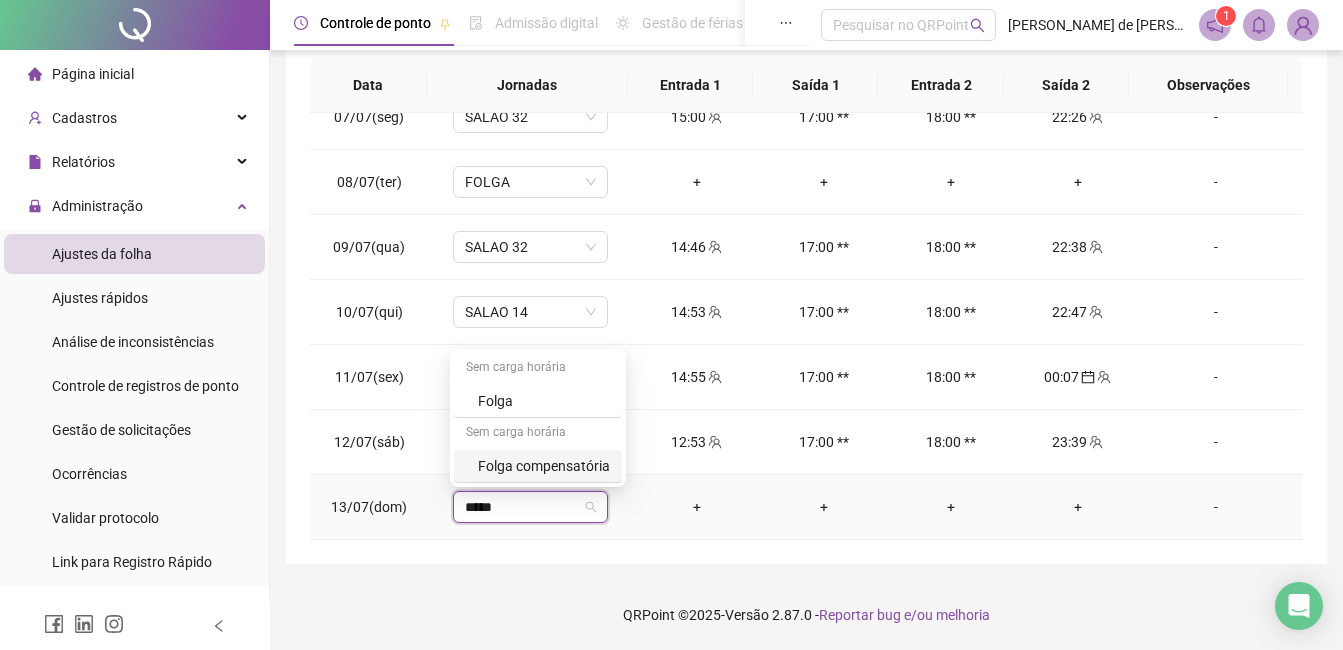 click on "Folga compensatória" at bounding box center [544, 466] 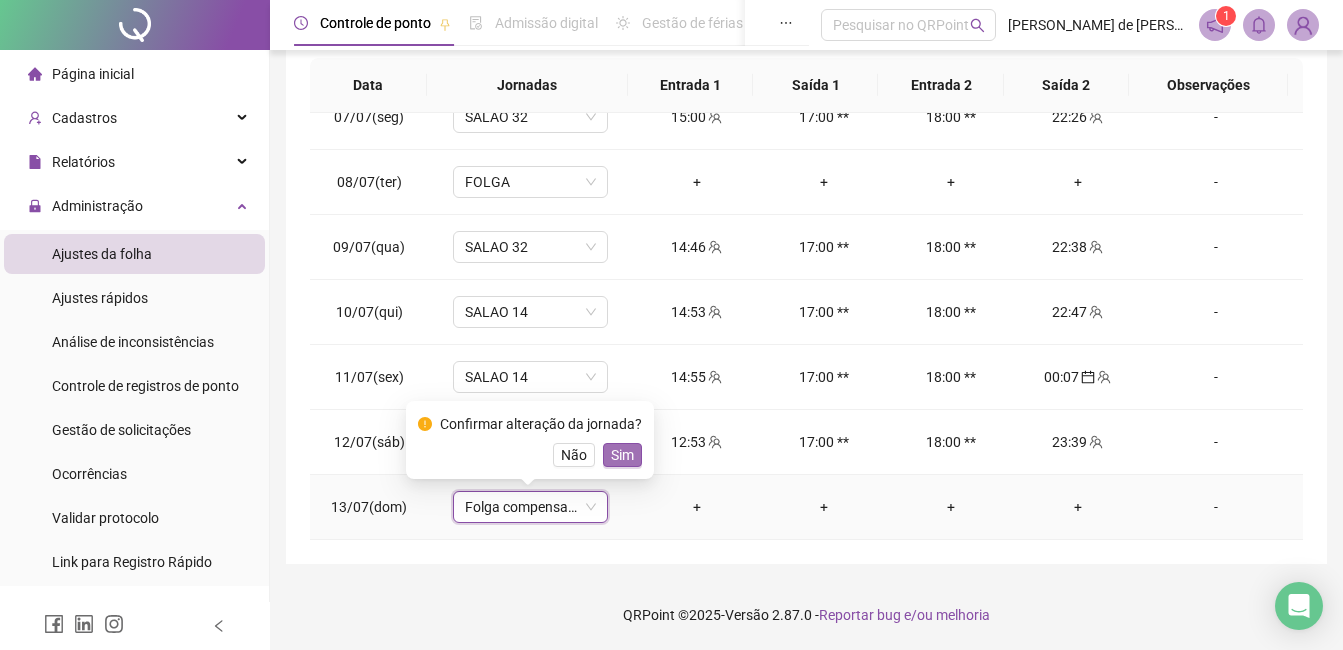 click on "Sim" at bounding box center [622, 455] 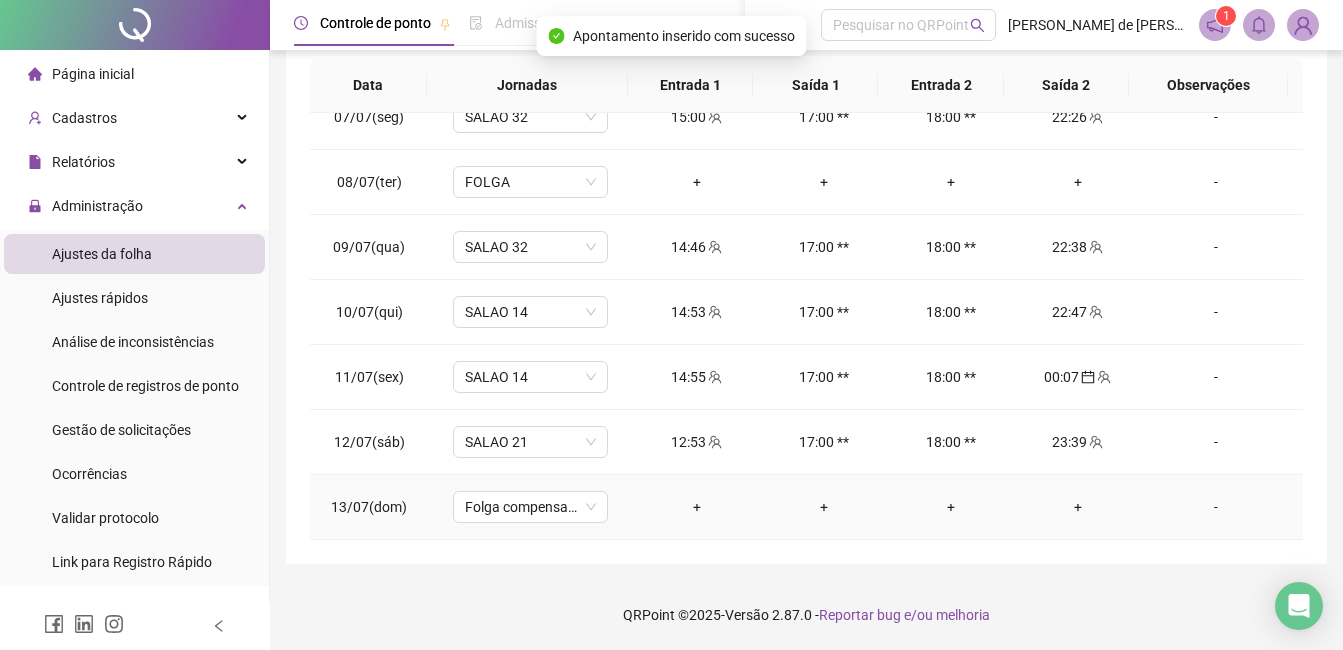 click on "-" at bounding box center (1216, 507) 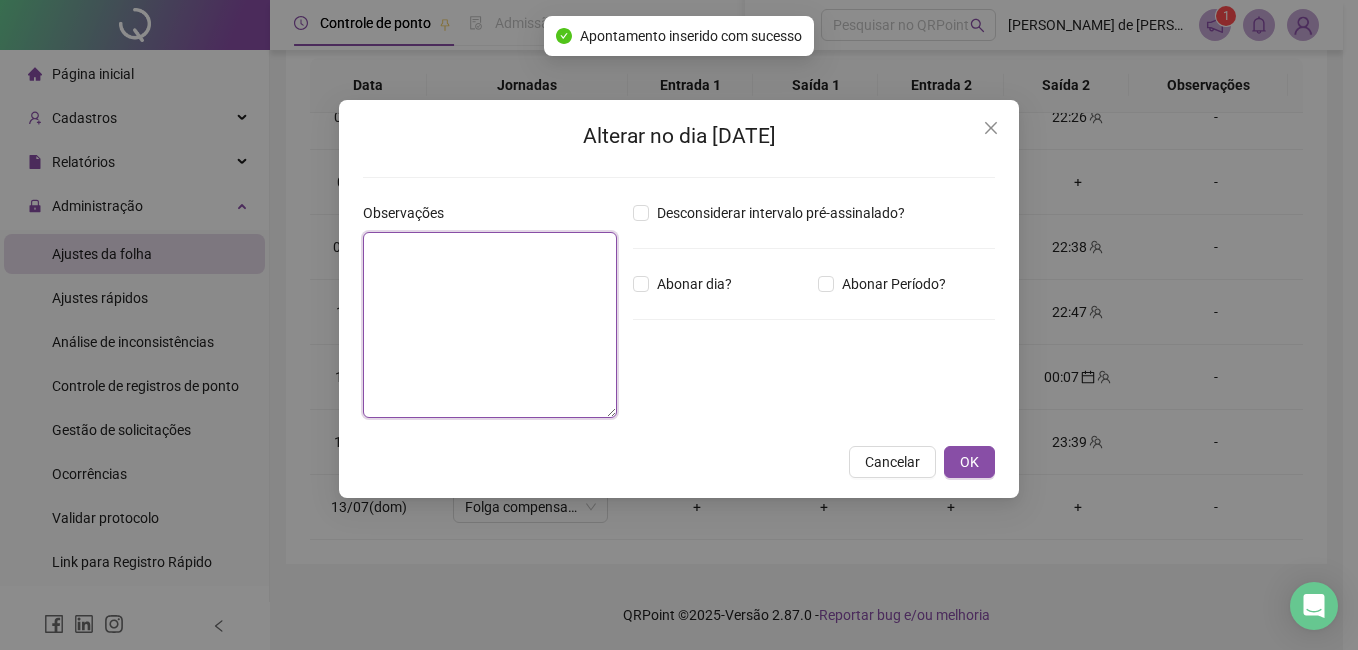 click at bounding box center (490, 325) 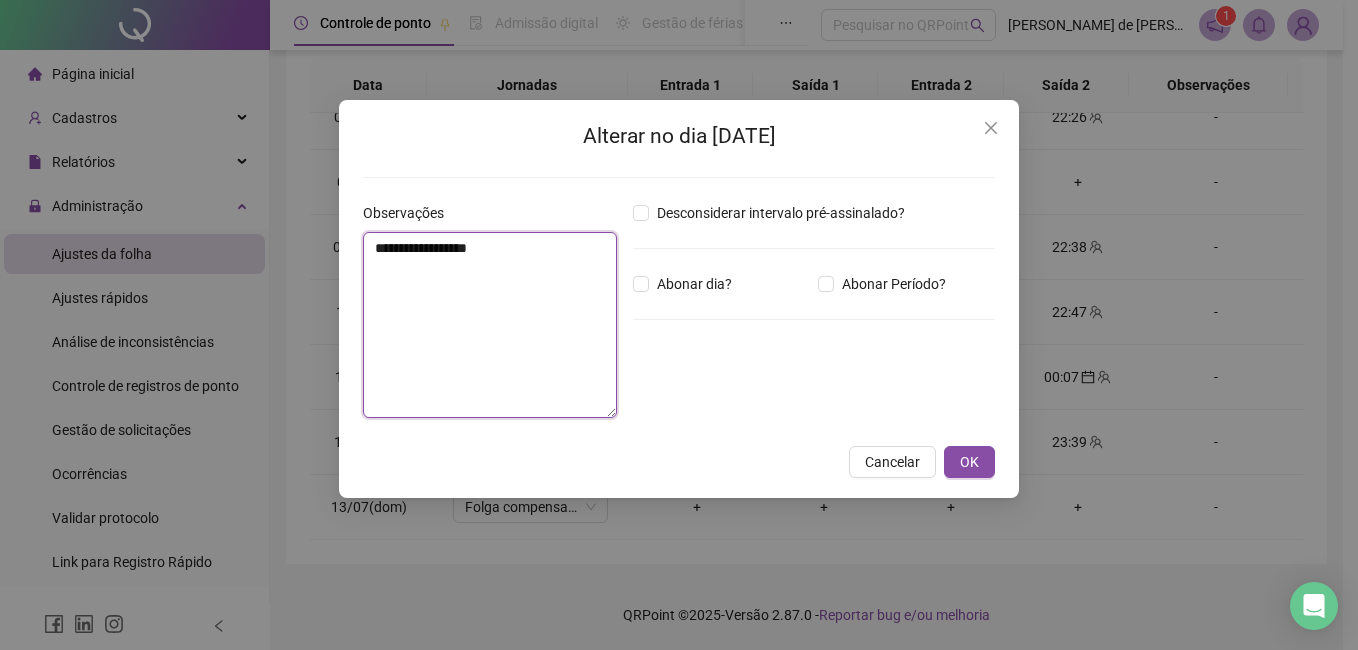type on "**********" 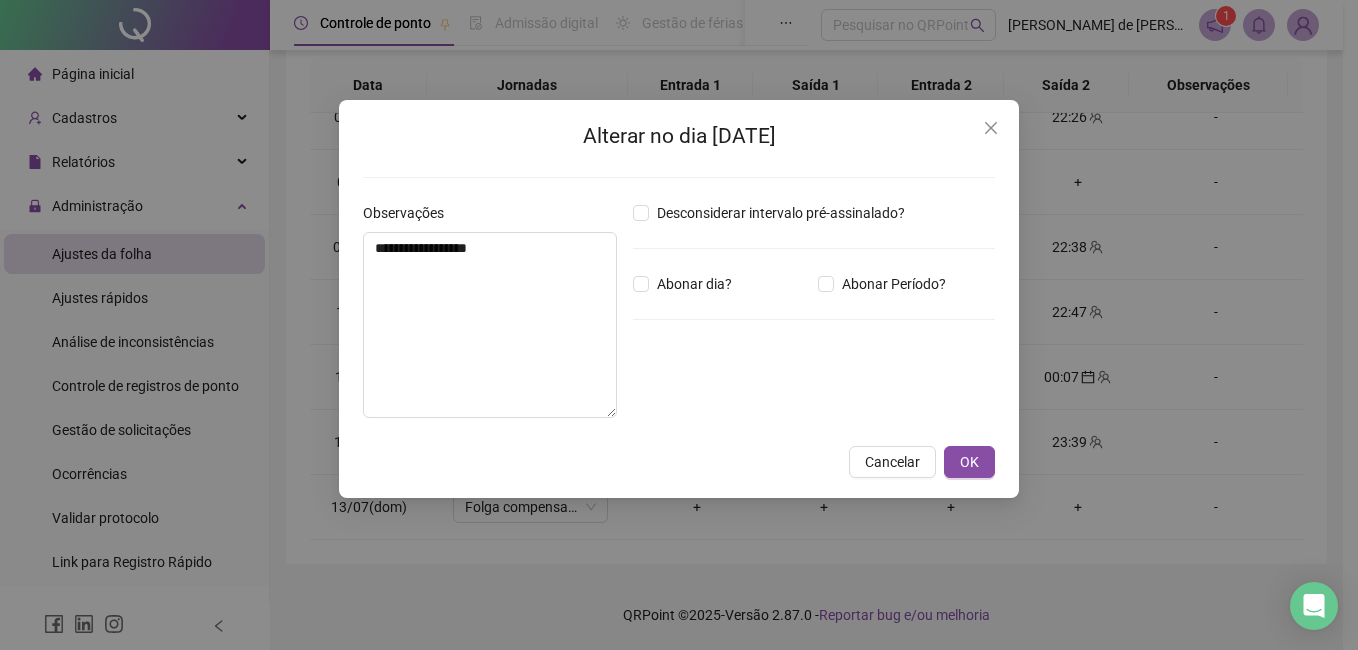 click on "**********" at bounding box center [679, 299] 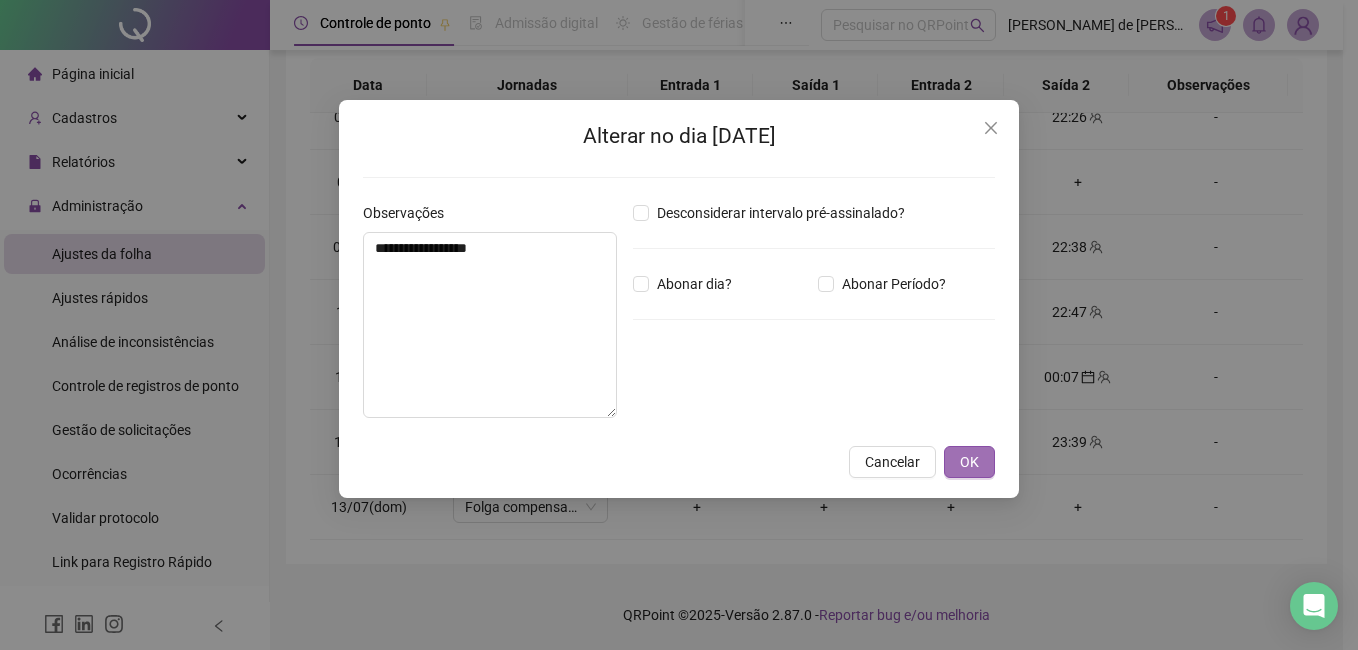 click on "OK" at bounding box center [969, 462] 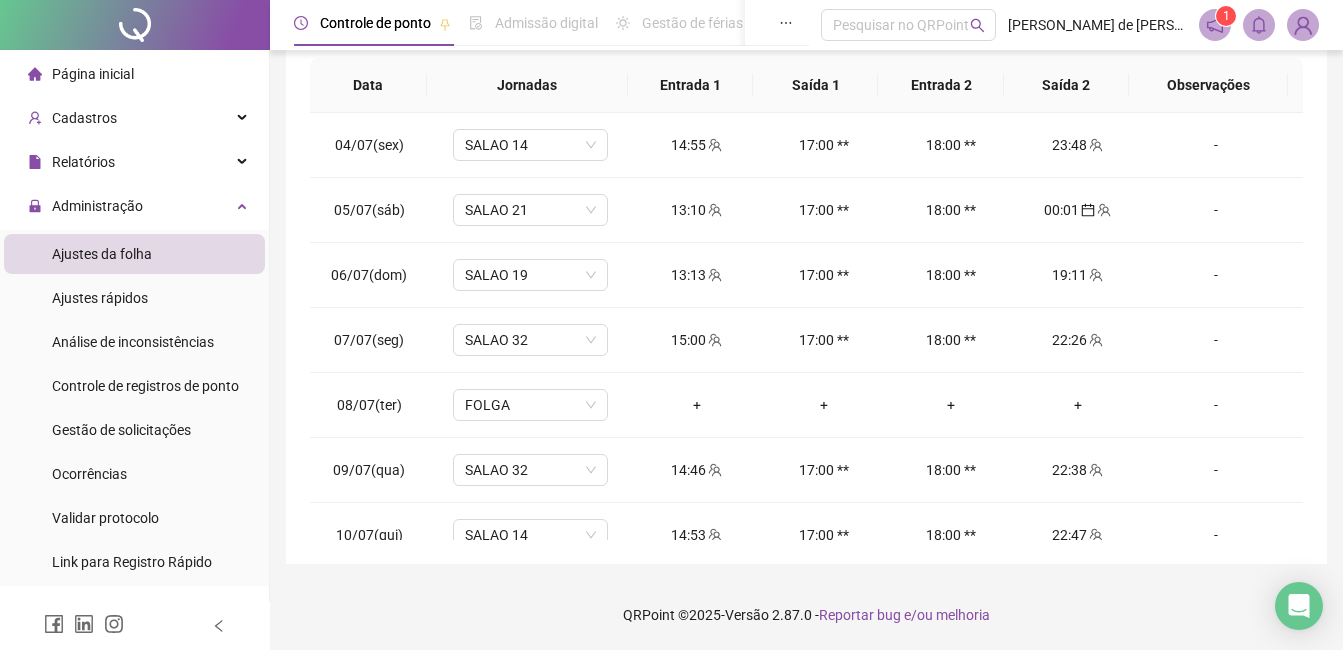 scroll, scrollTop: 0, scrollLeft: 0, axis: both 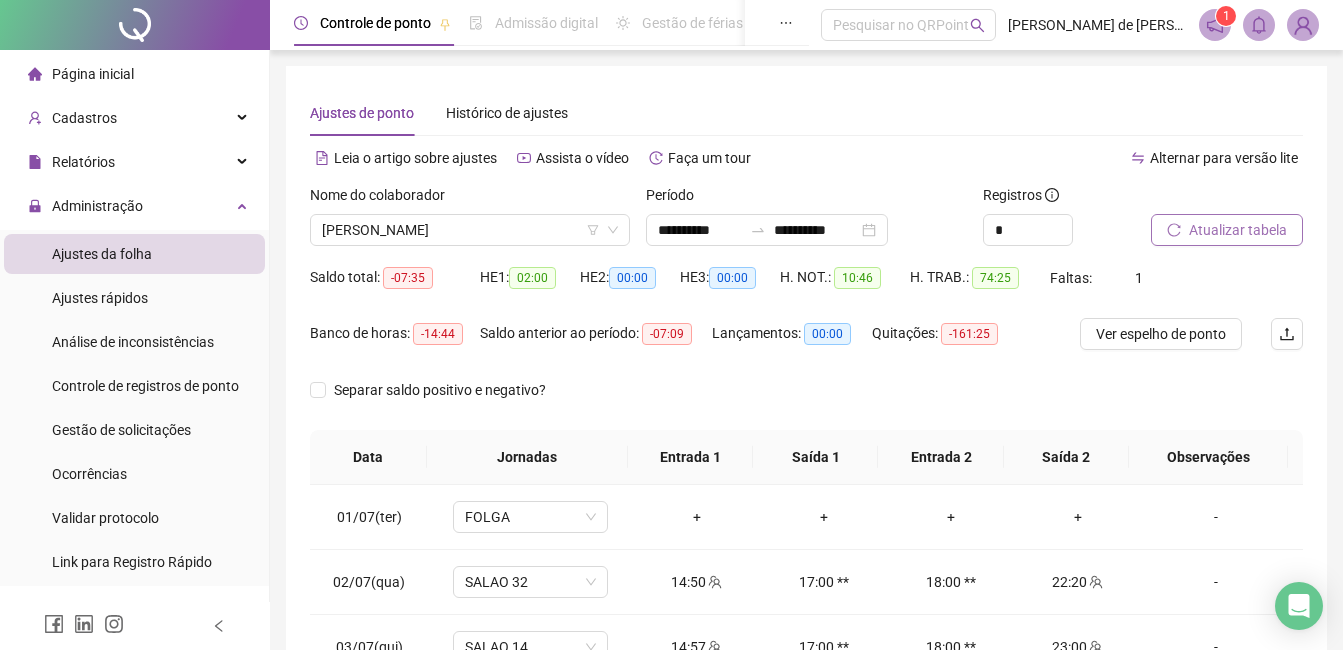 click on "Atualizar tabela" at bounding box center (1238, 230) 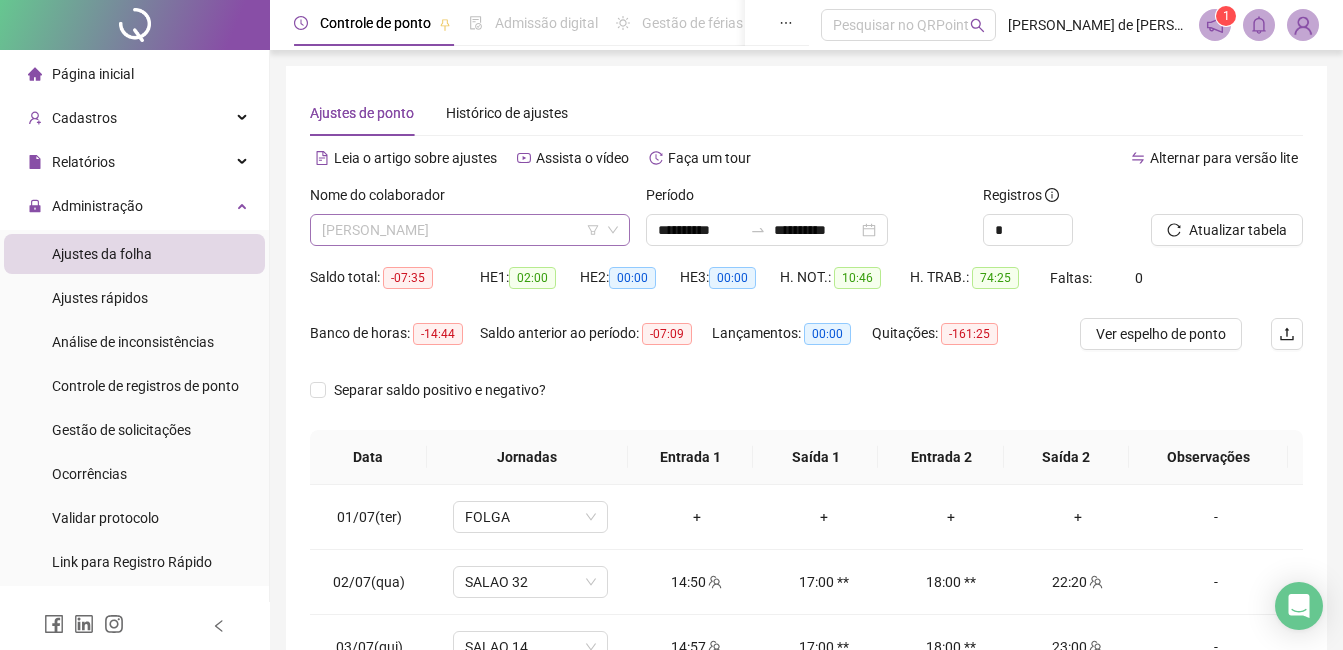 click on "[PERSON_NAME]" at bounding box center [470, 230] 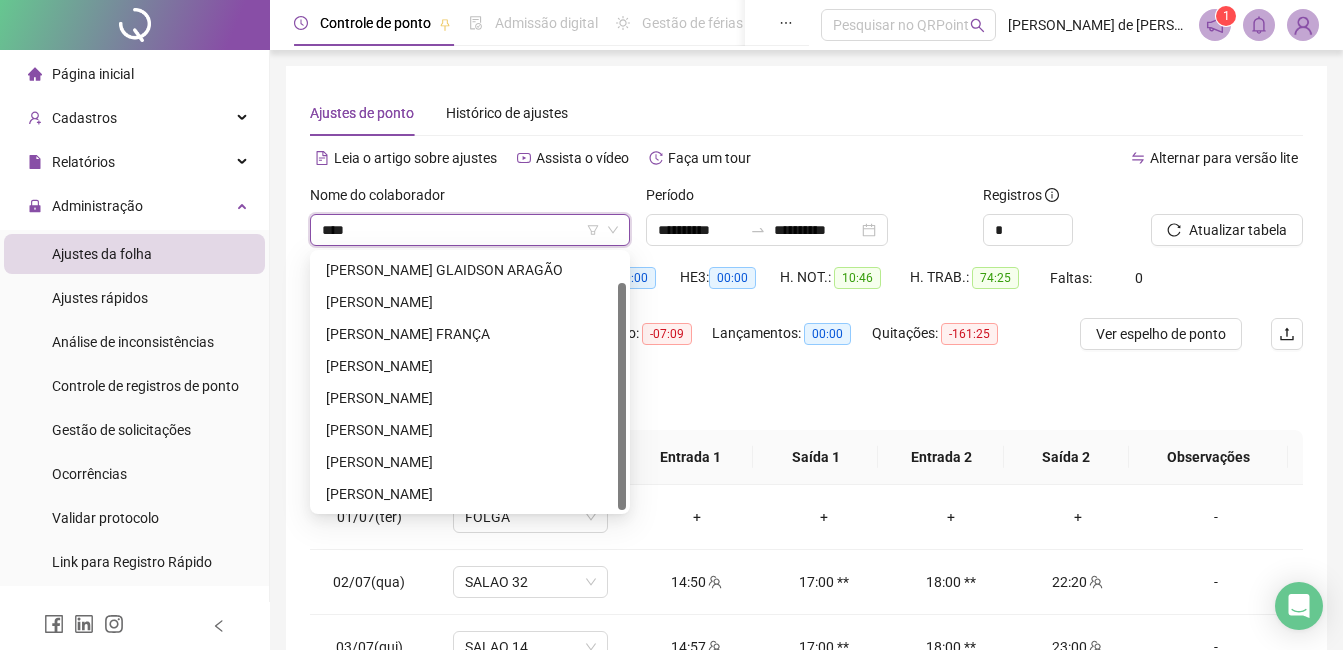 scroll, scrollTop: 0, scrollLeft: 0, axis: both 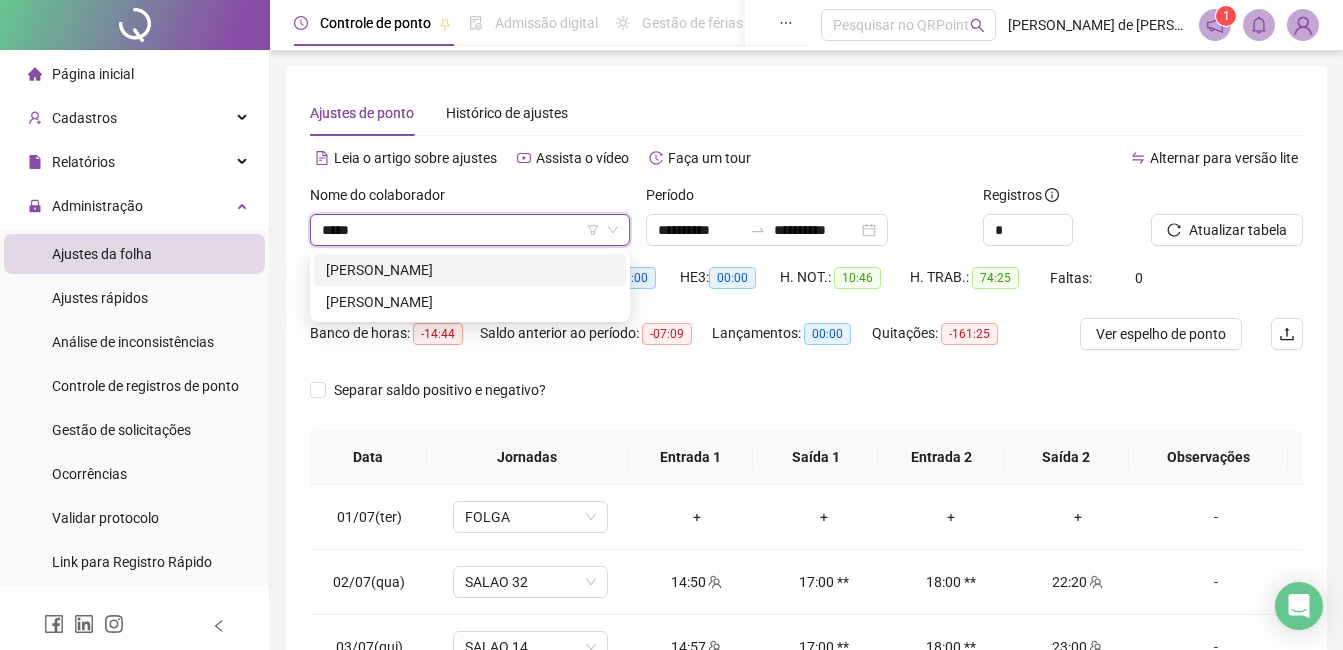 type on "******" 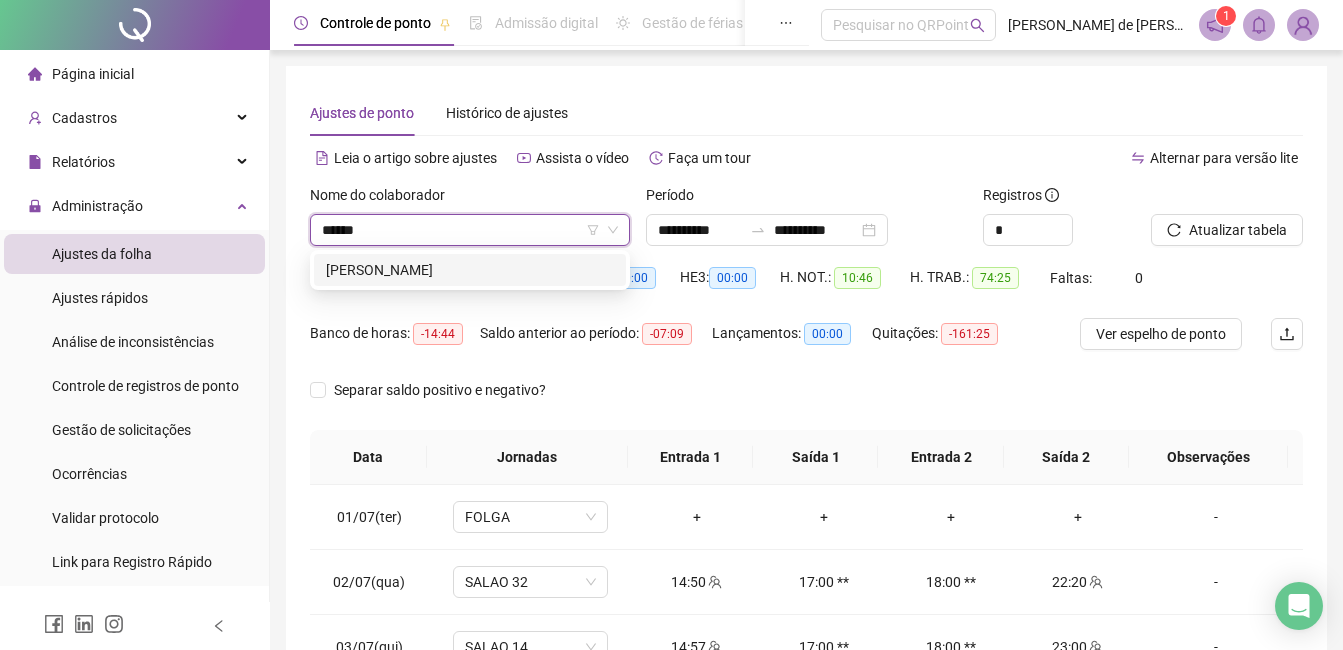 click on "[PERSON_NAME]" at bounding box center (470, 270) 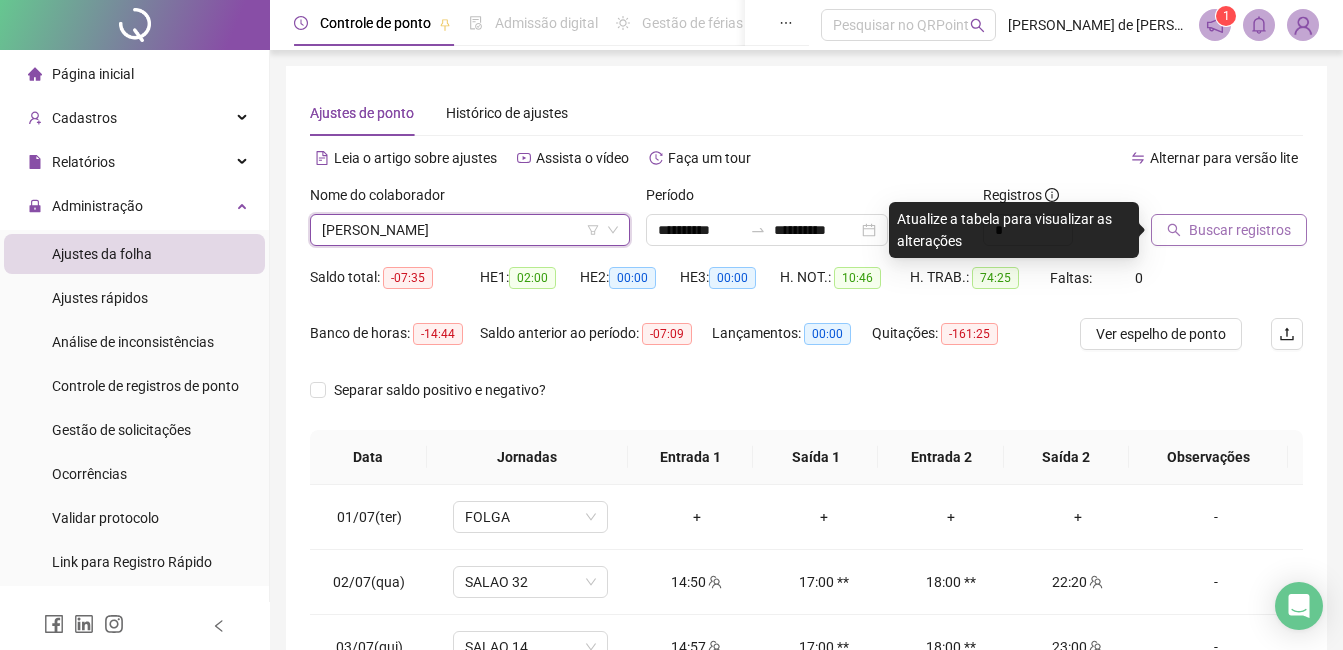 click on "Buscar registros" at bounding box center (1240, 230) 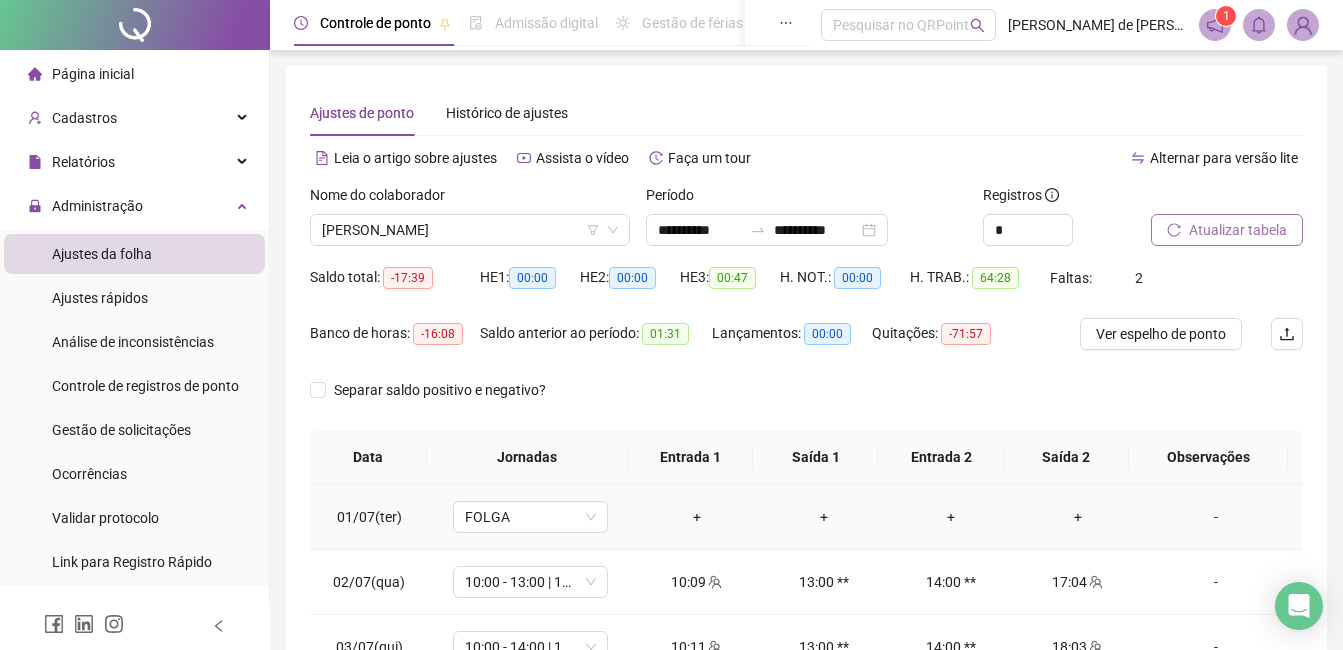 scroll, scrollTop: 372, scrollLeft: 0, axis: vertical 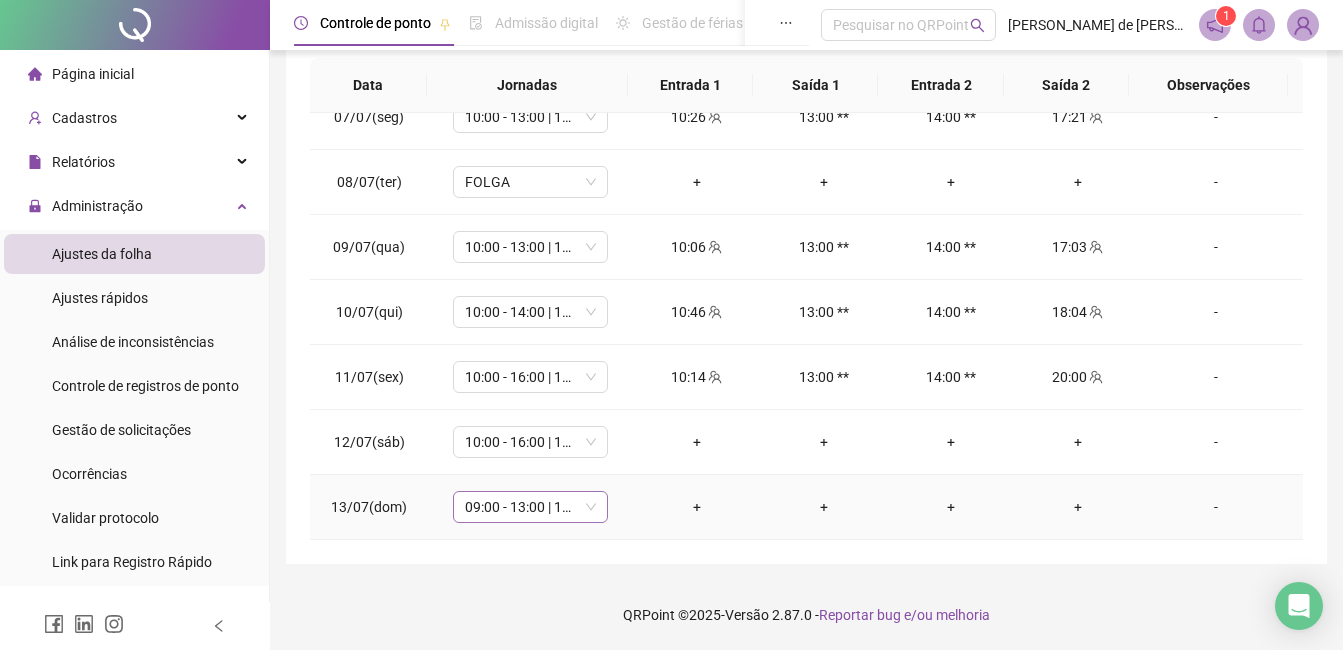 click on "09:00 - 13:00 | 14:00 - 17:00" at bounding box center (530, 507) 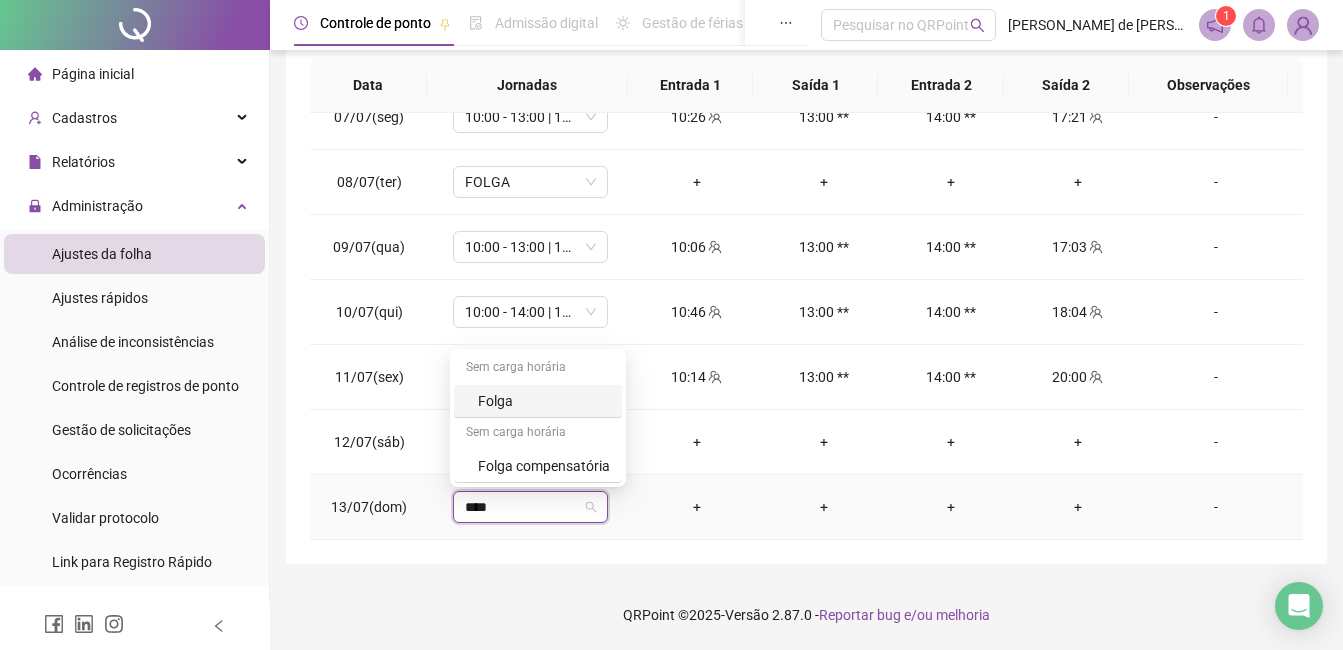 type on "*****" 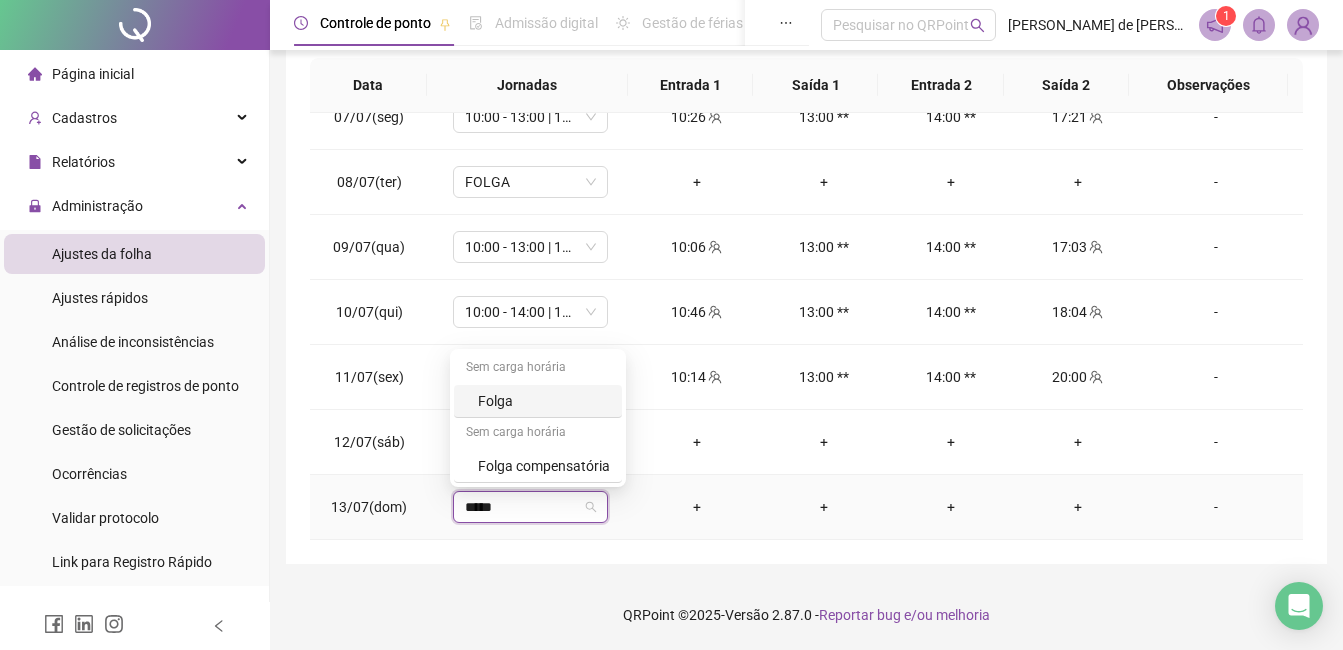 click on "Folga" at bounding box center [544, 401] 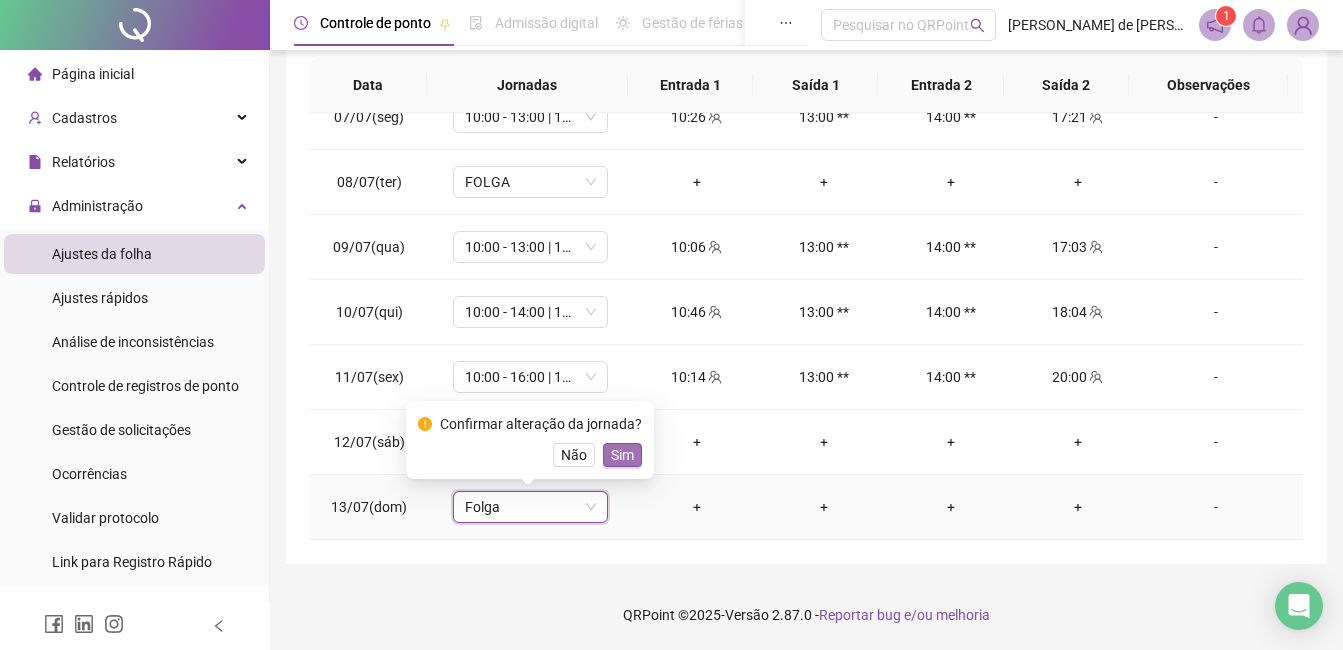 click on "Sim" at bounding box center (622, 455) 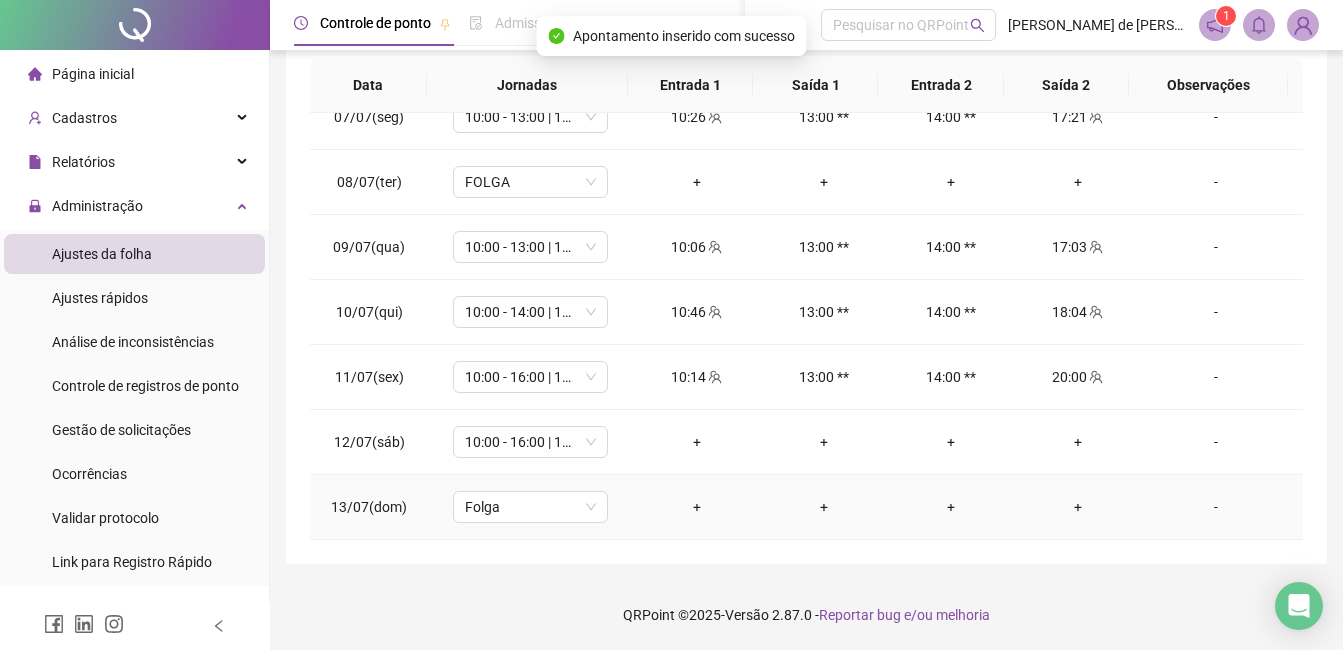 click on "-" at bounding box center [1216, 507] 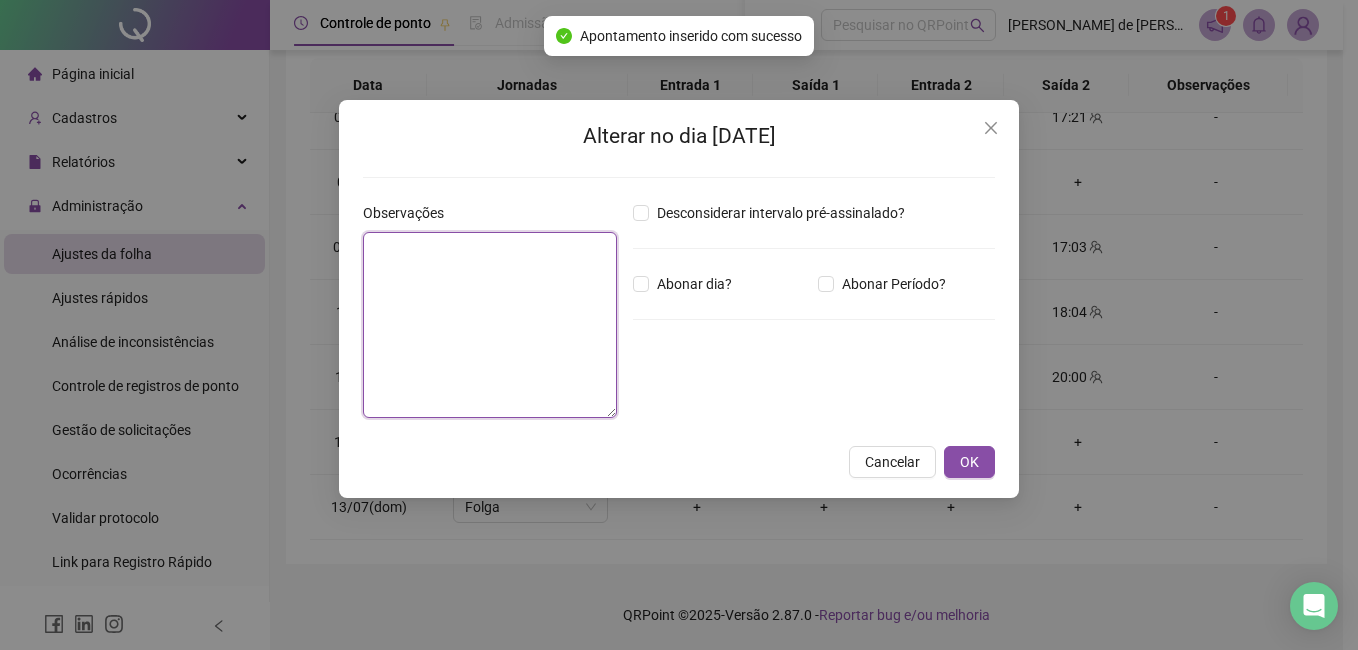 click at bounding box center (490, 325) 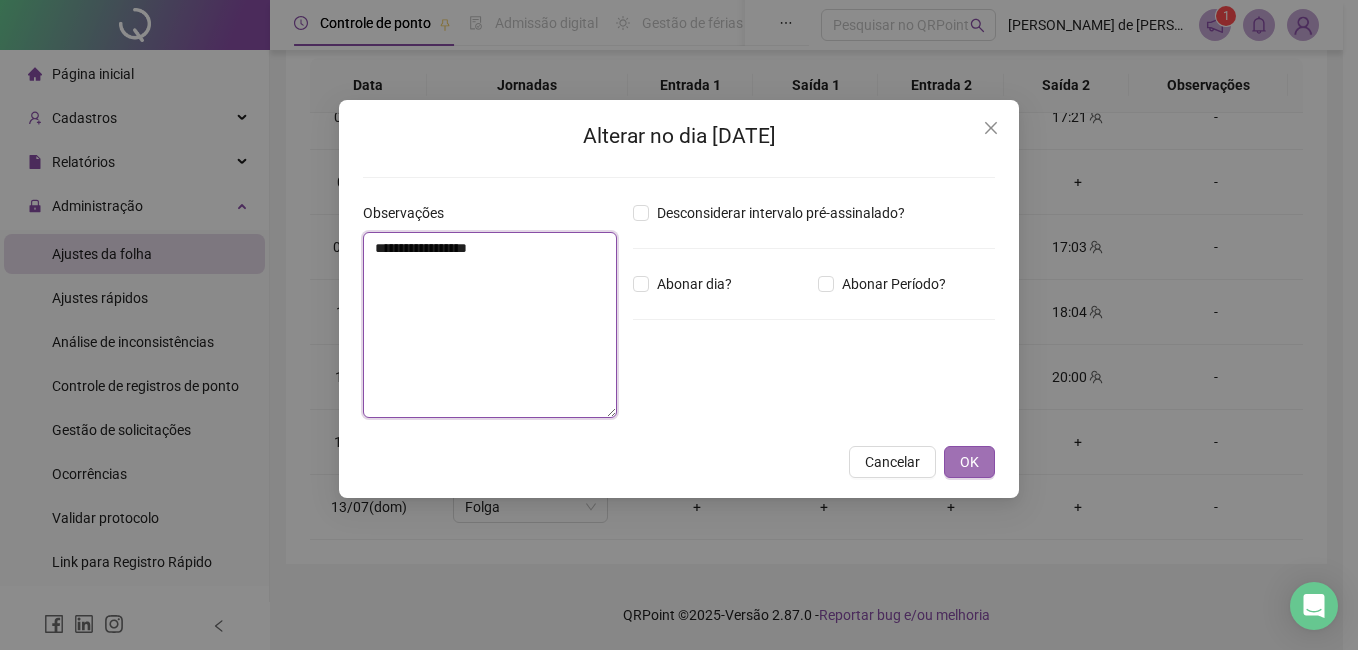 type on "**********" 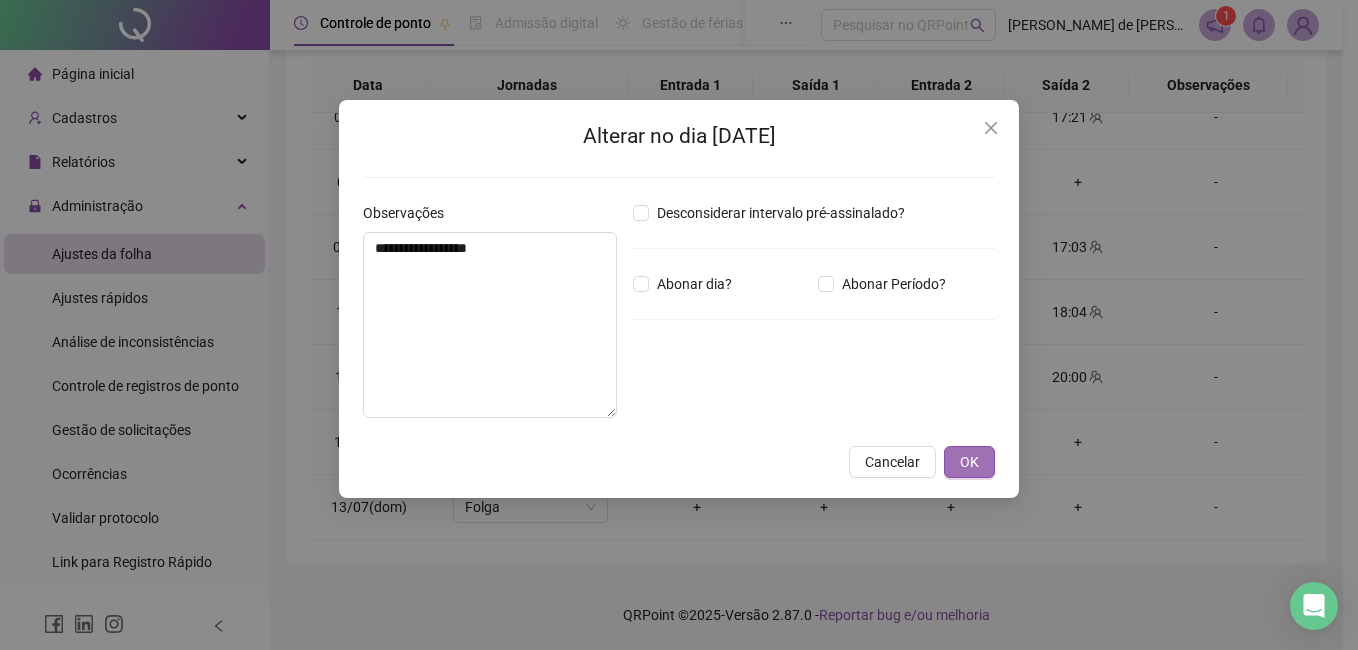 click on "OK" at bounding box center (969, 462) 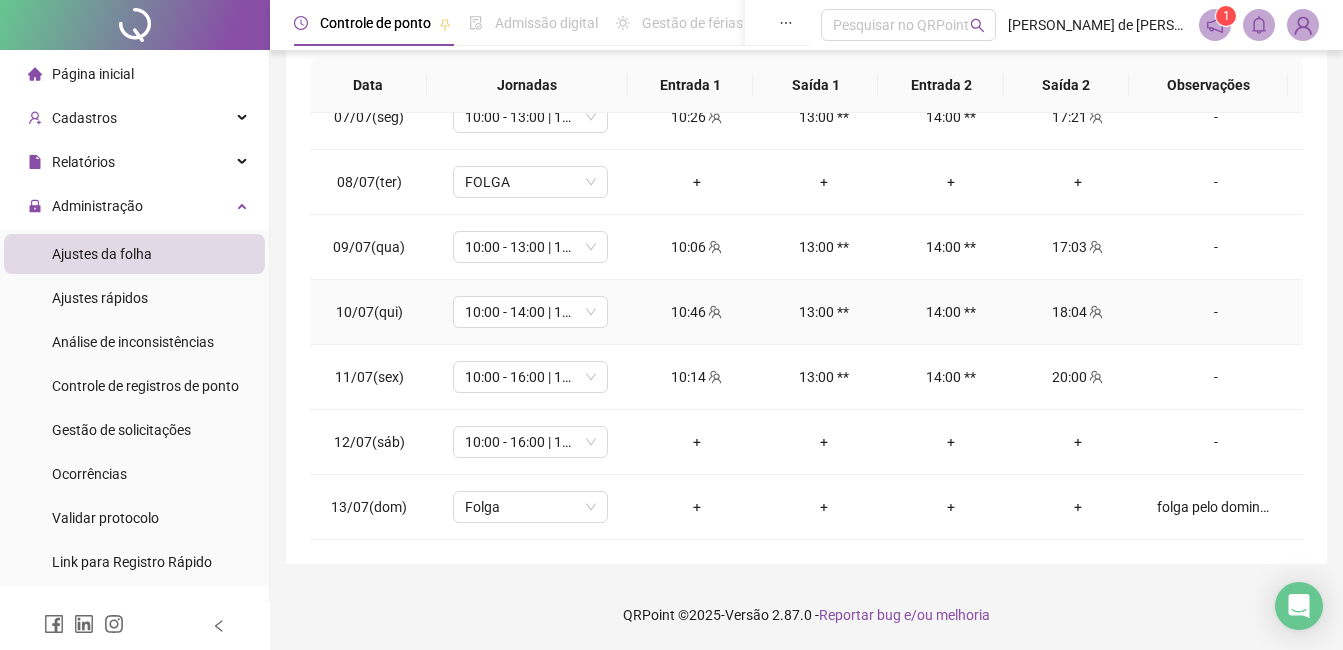 scroll, scrollTop: 0, scrollLeft: 0, axis: both 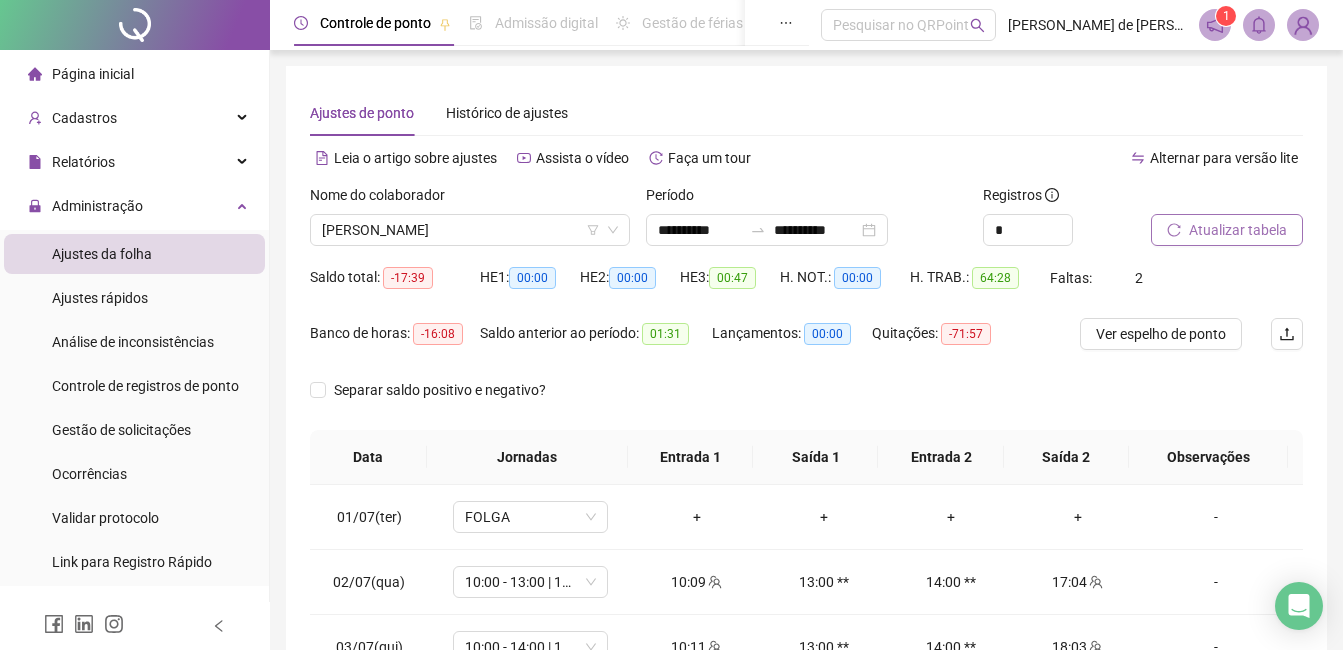 click on "Atualizar tabela" at bounding box center (1238, 230) 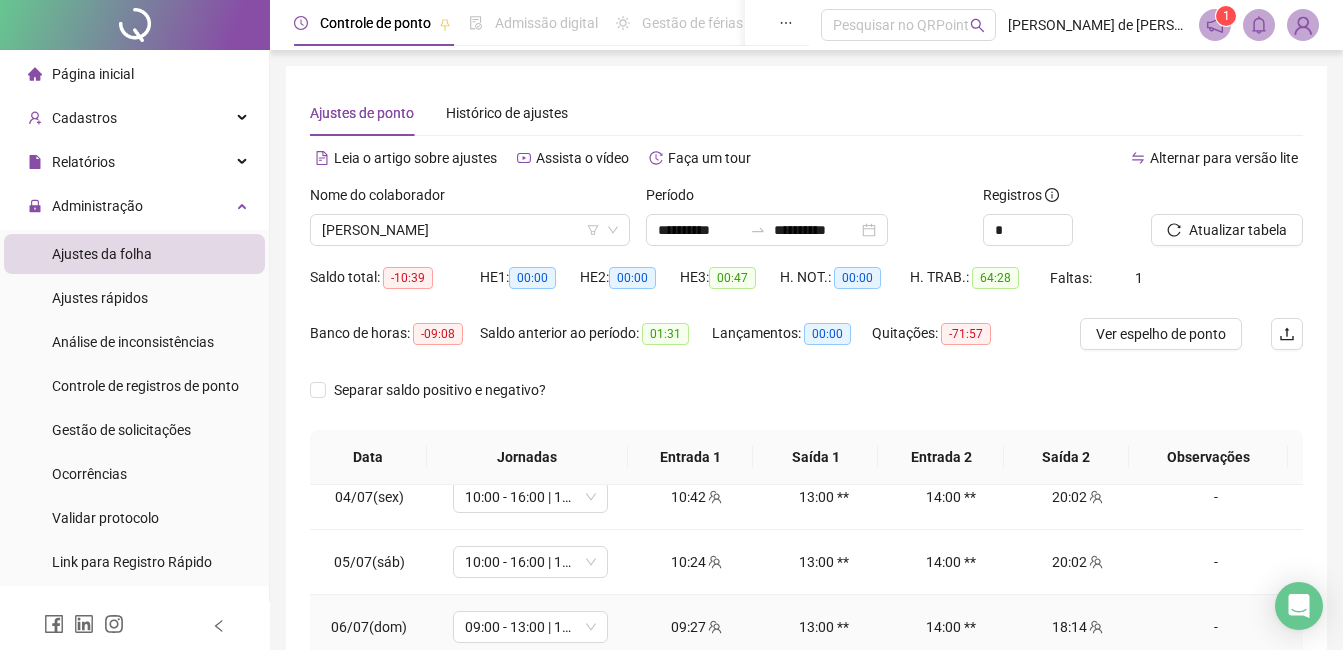 scroll, scrollTop: 418, scrollLeft: 0, axis: vertical 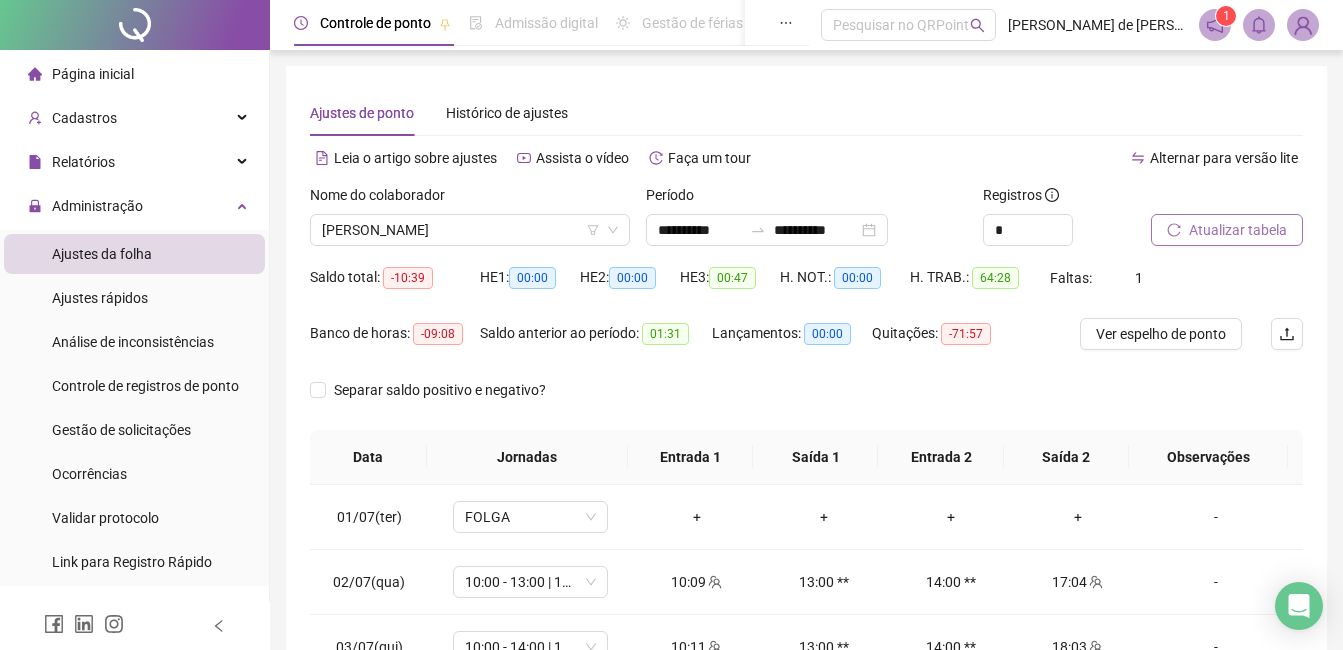 click on "Atualizar tabela" at bounding box center [1238, 230] 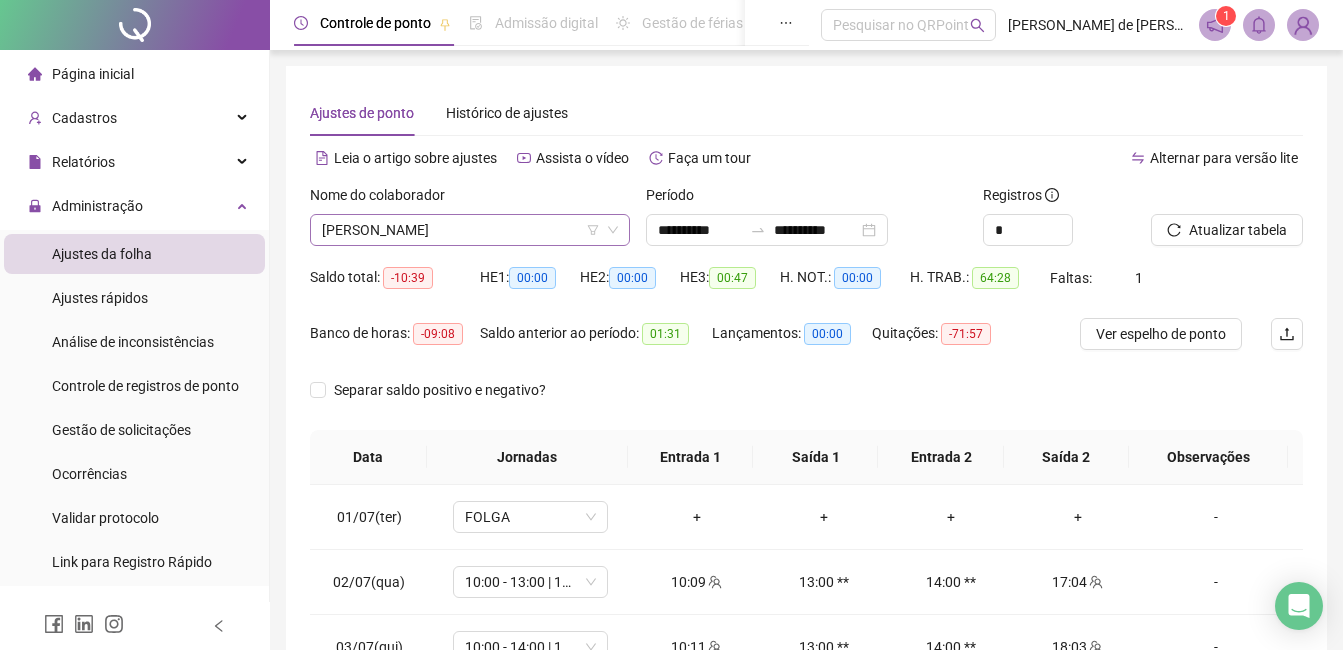 click on "[PERSON_NAME]" at bounding box center (470, 230) 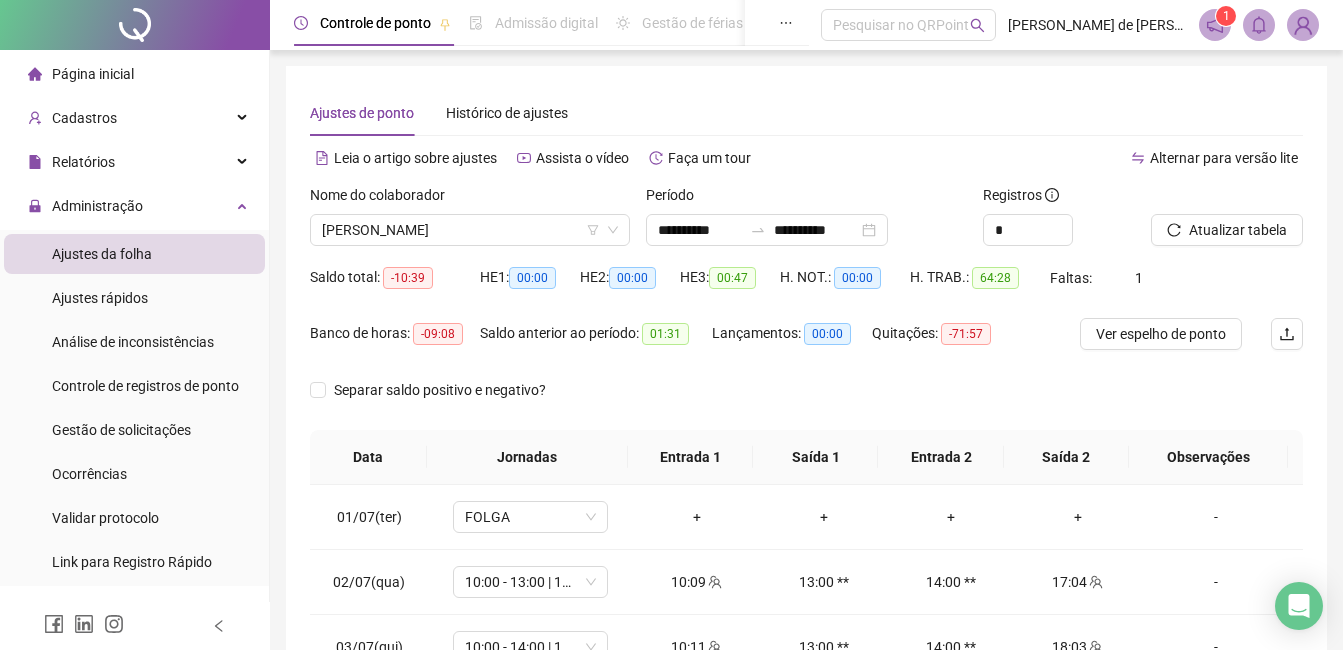 scroll, scrollTop: 96, scrollLeft: 0, axis: vertical 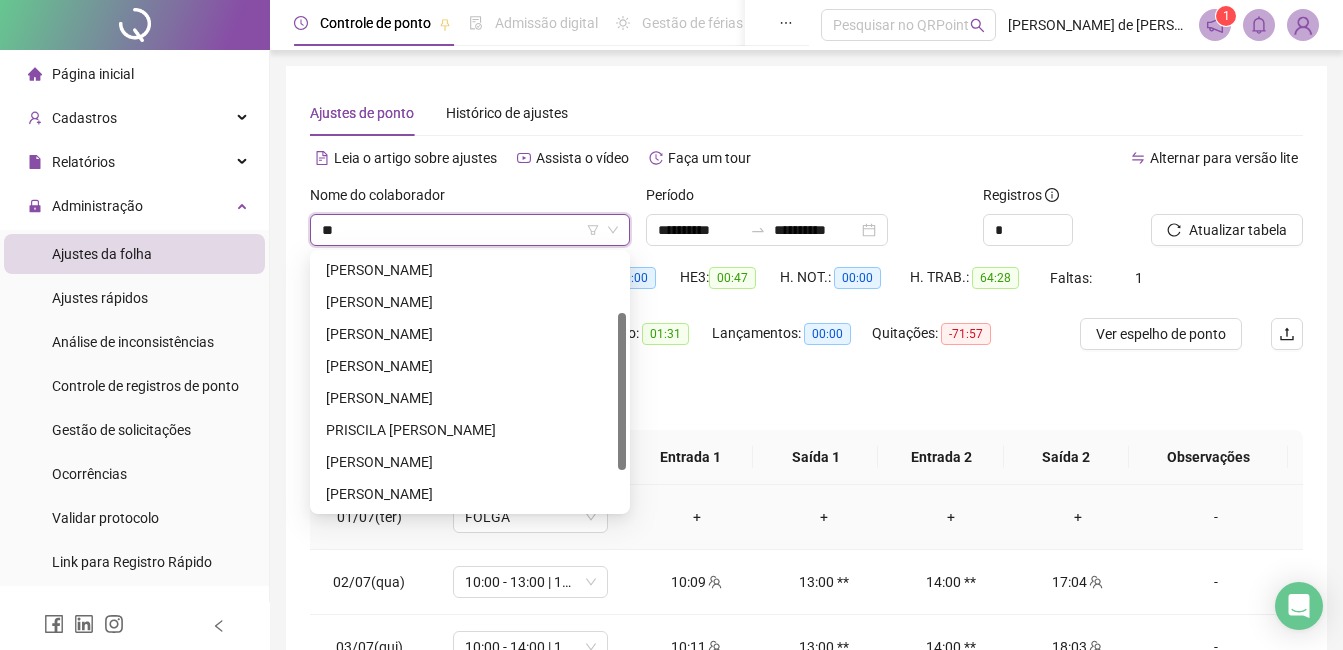 type on "***" 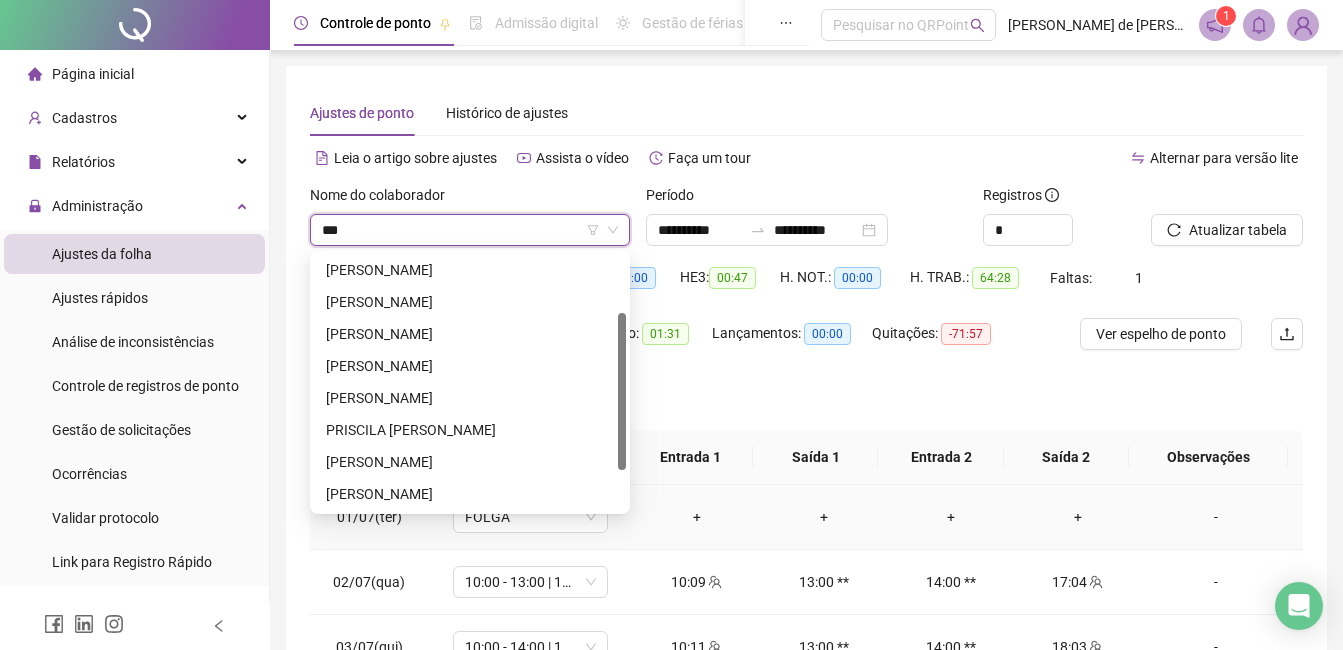 scroll, scrollTop: 0, scrollLeft: 0, axis: both 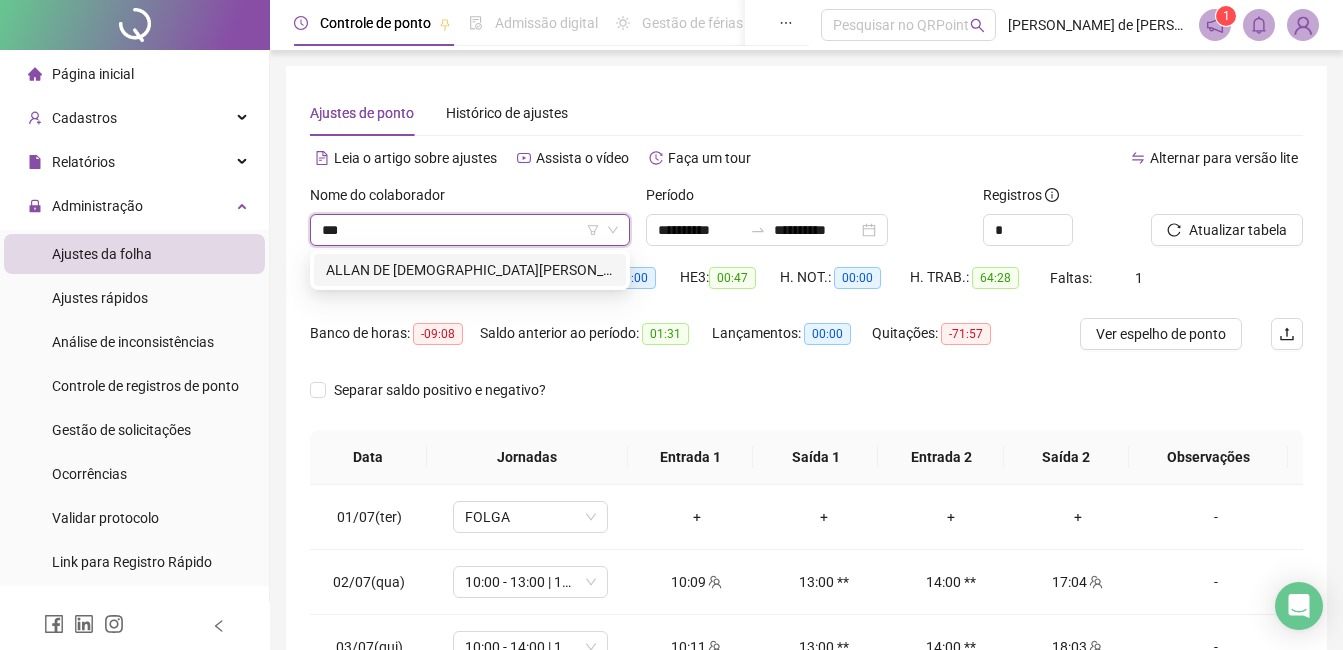 click on "ALLAN DE [DEMOGRAPHIC_DATA][PERSON_NAME]" at bounding box center (470, 270) 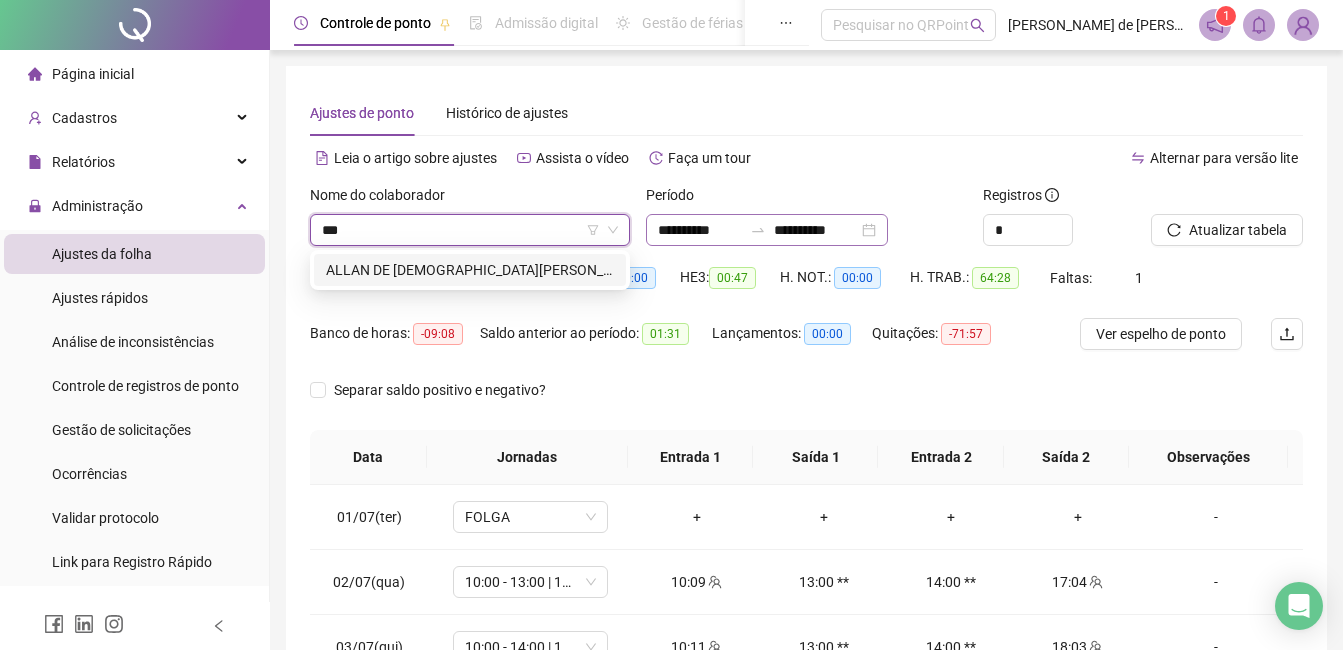 type 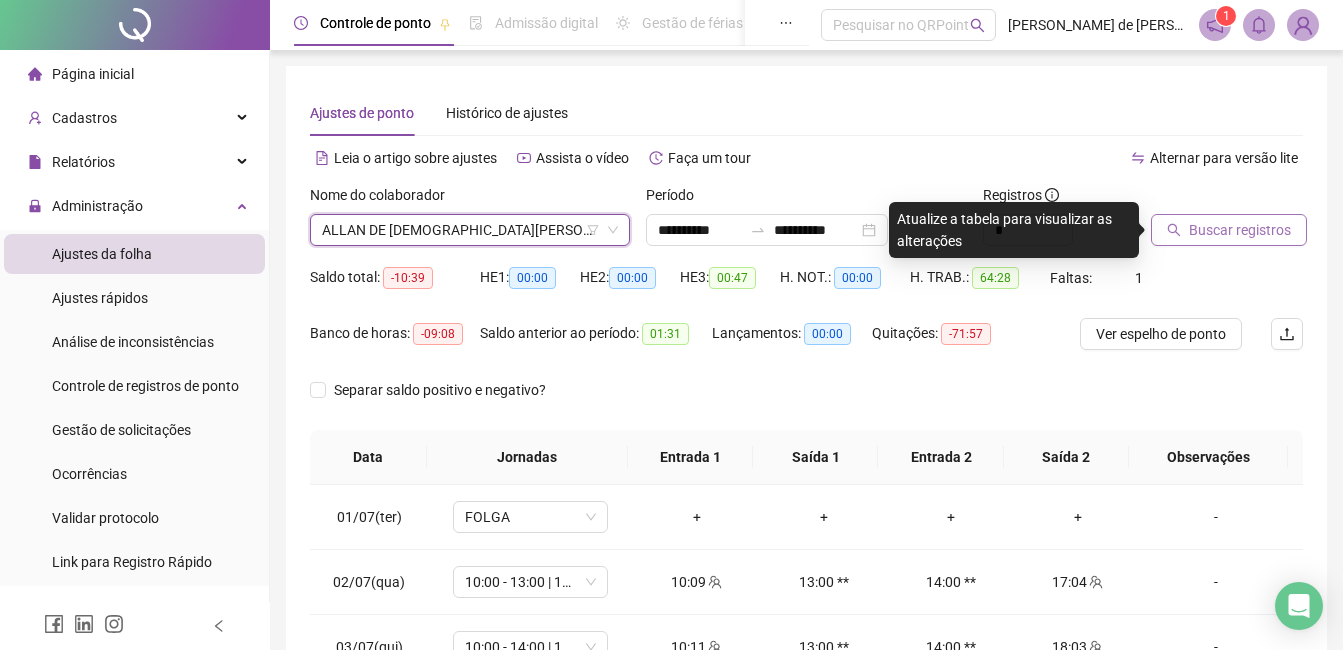 click on "Buscar registros" at bounding box center [1229, 230] 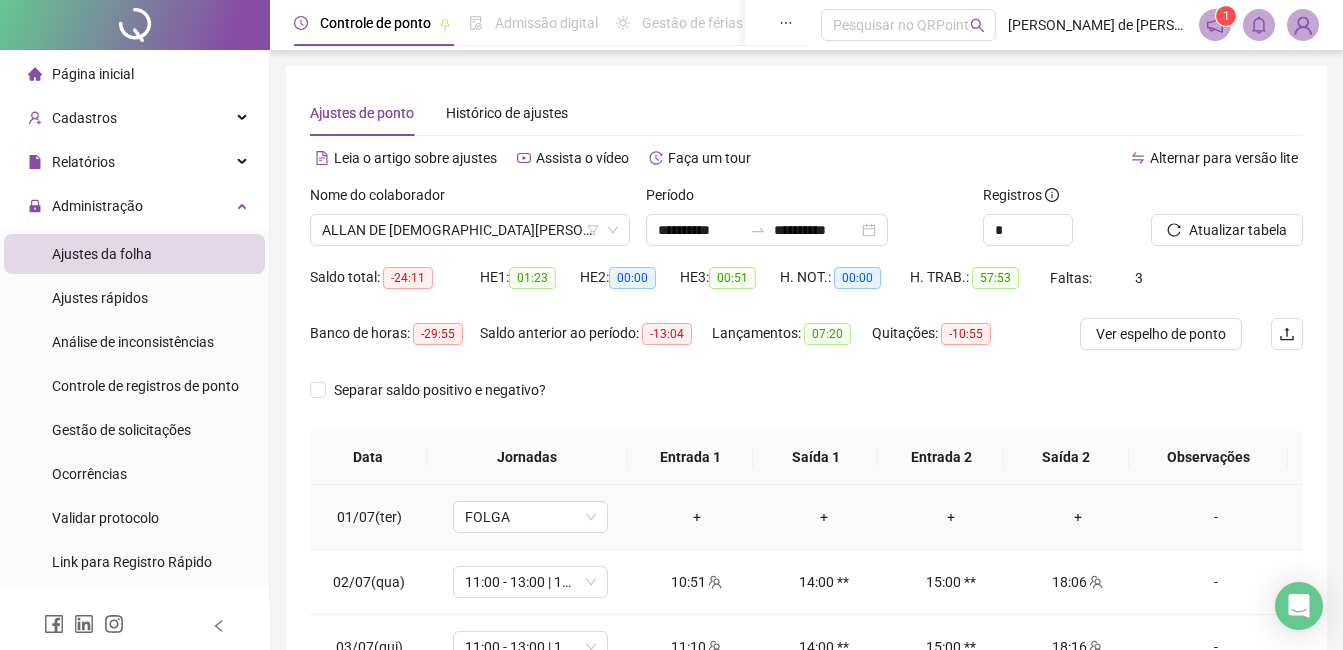 scroll, scrollTop: 418, scrollLeft: 0, axis: vertical 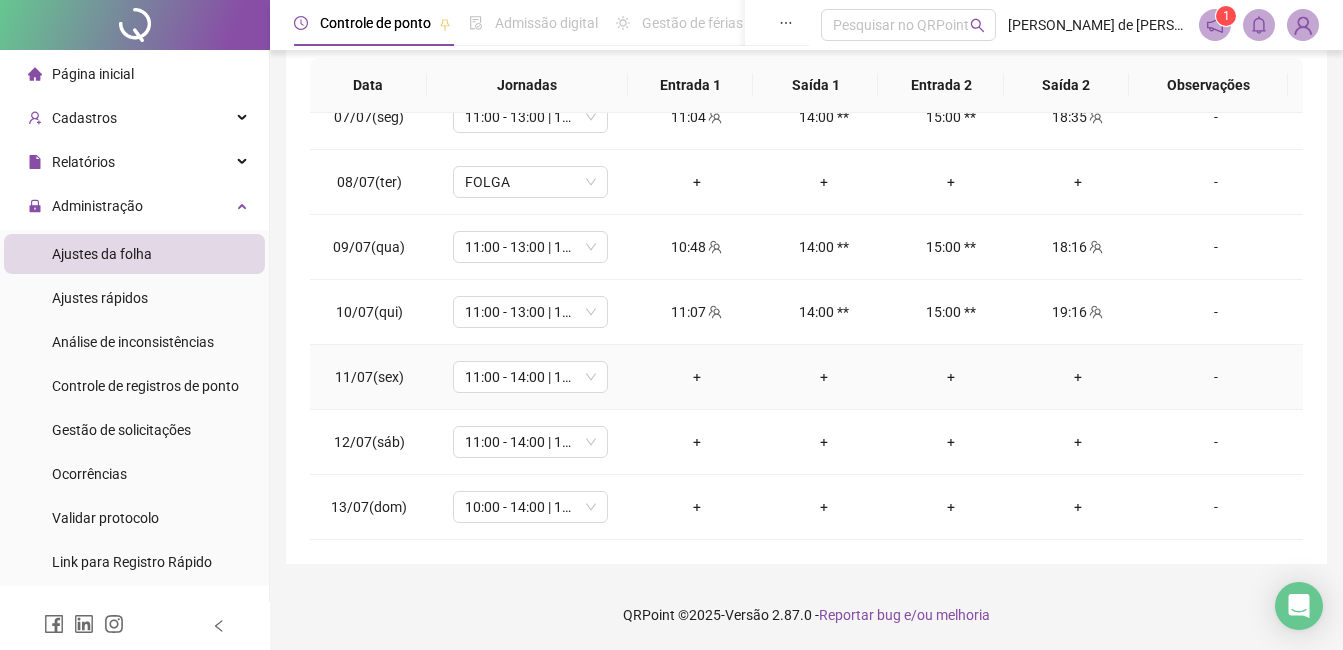 click on "-" at bounding box center (1216, 377) 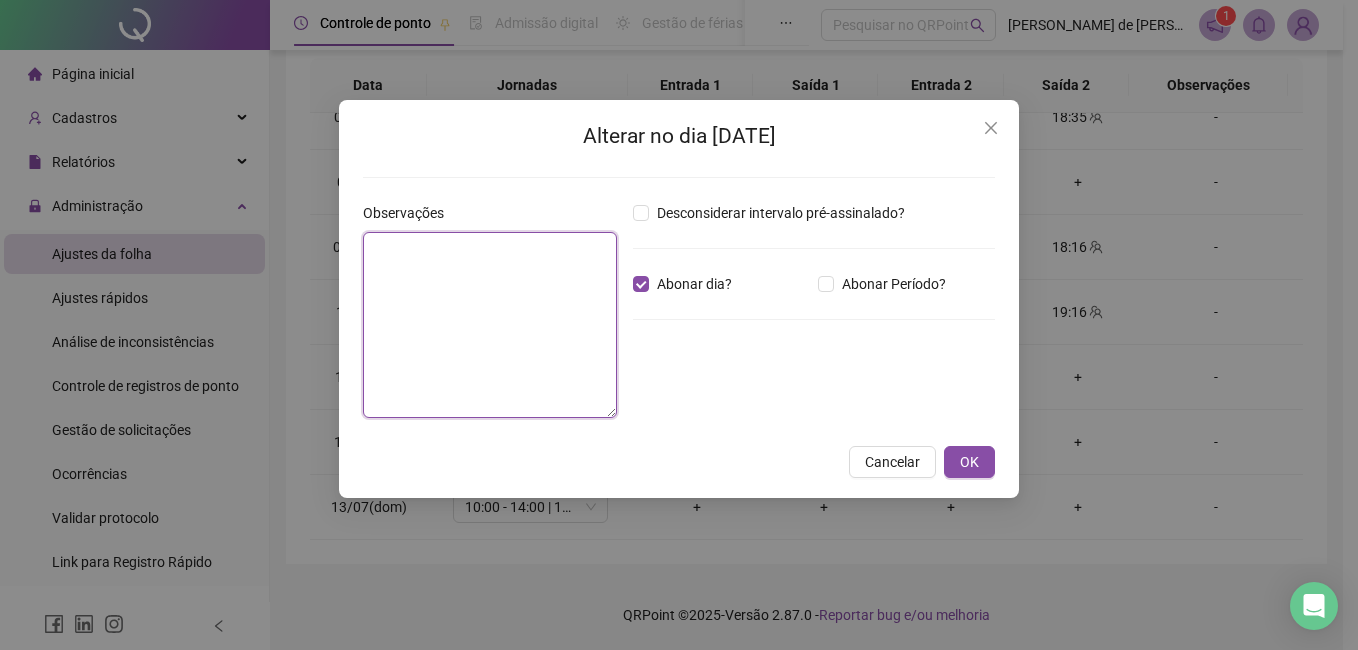 click at bounding box center [490, 325] 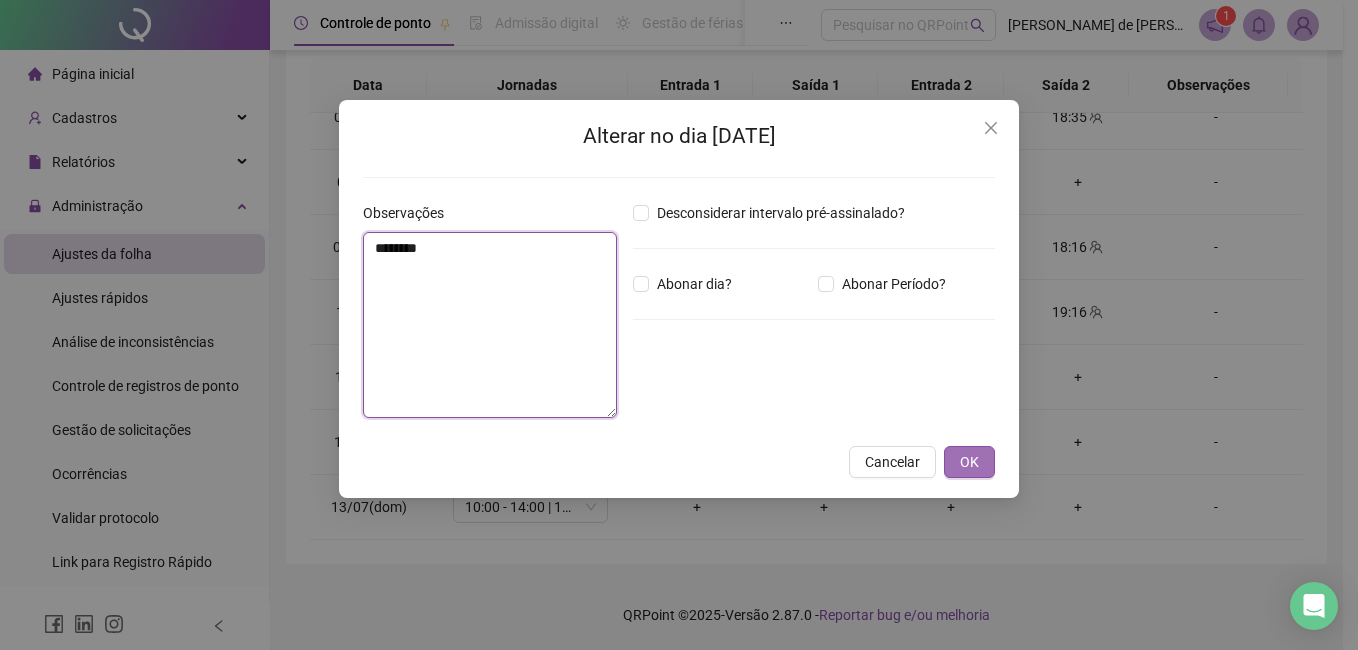 type on "********" 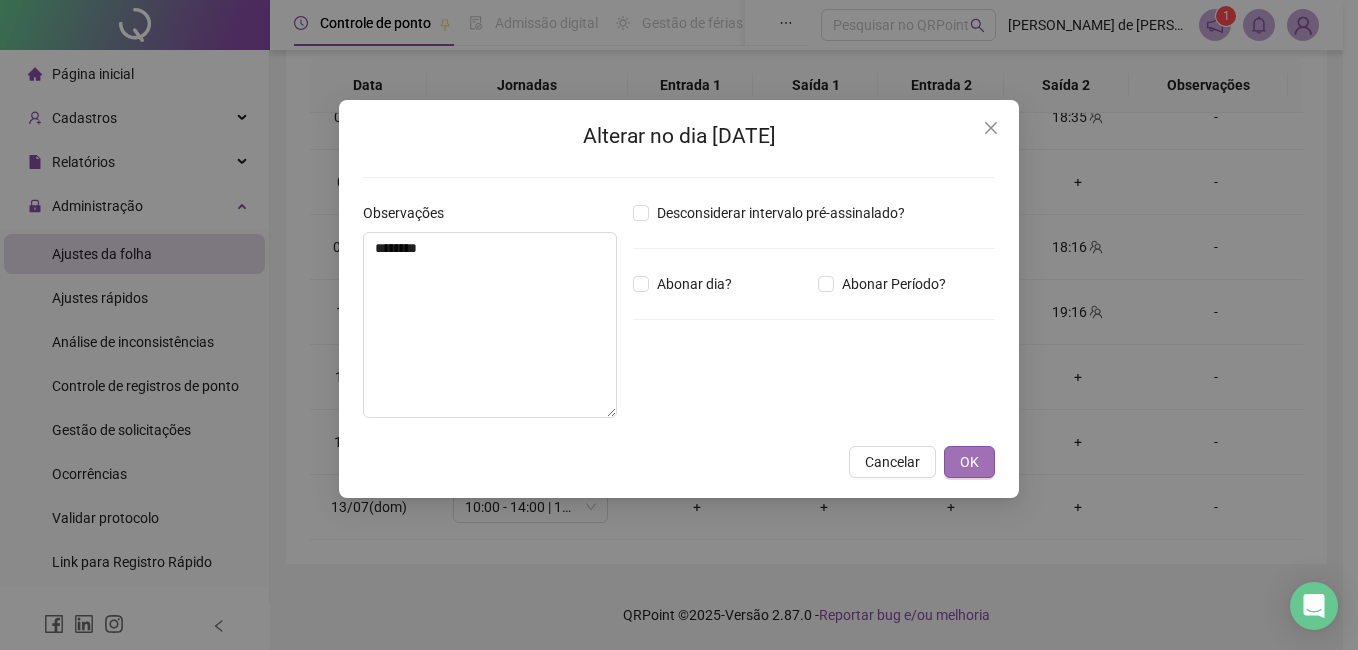 click on "OK" at bounding box center (969, 462) 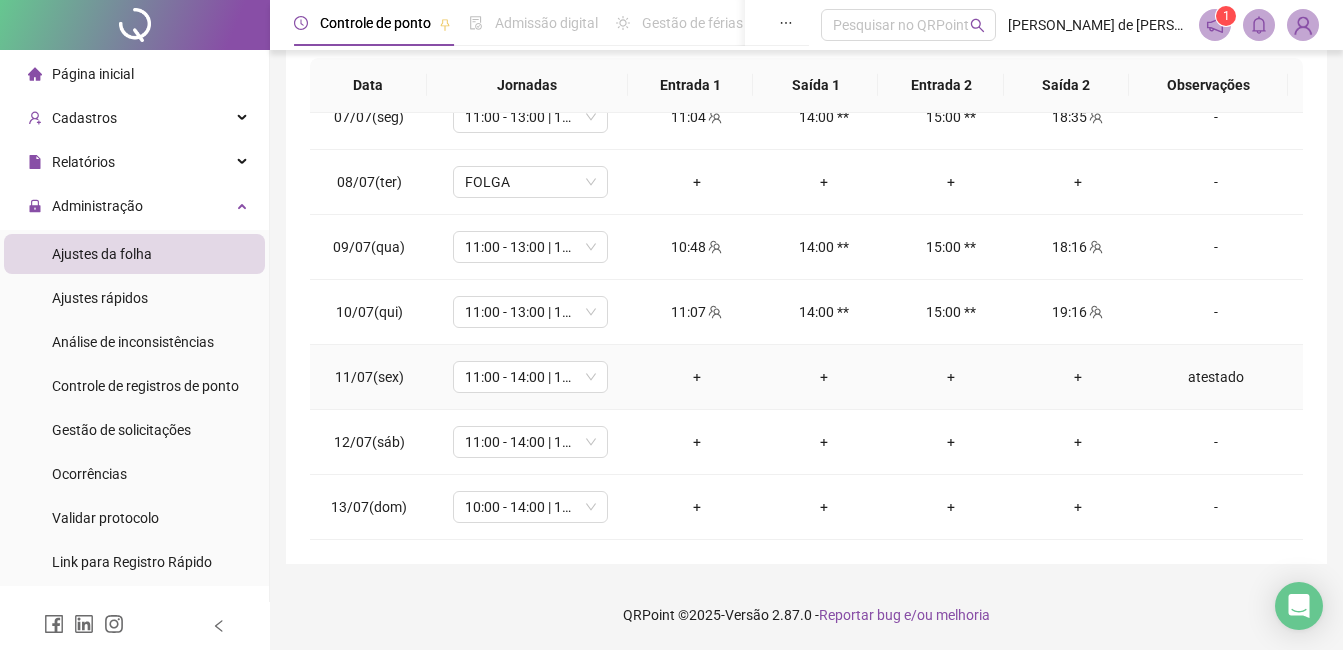 click on "atestado" at bounding box center [1216, 377] 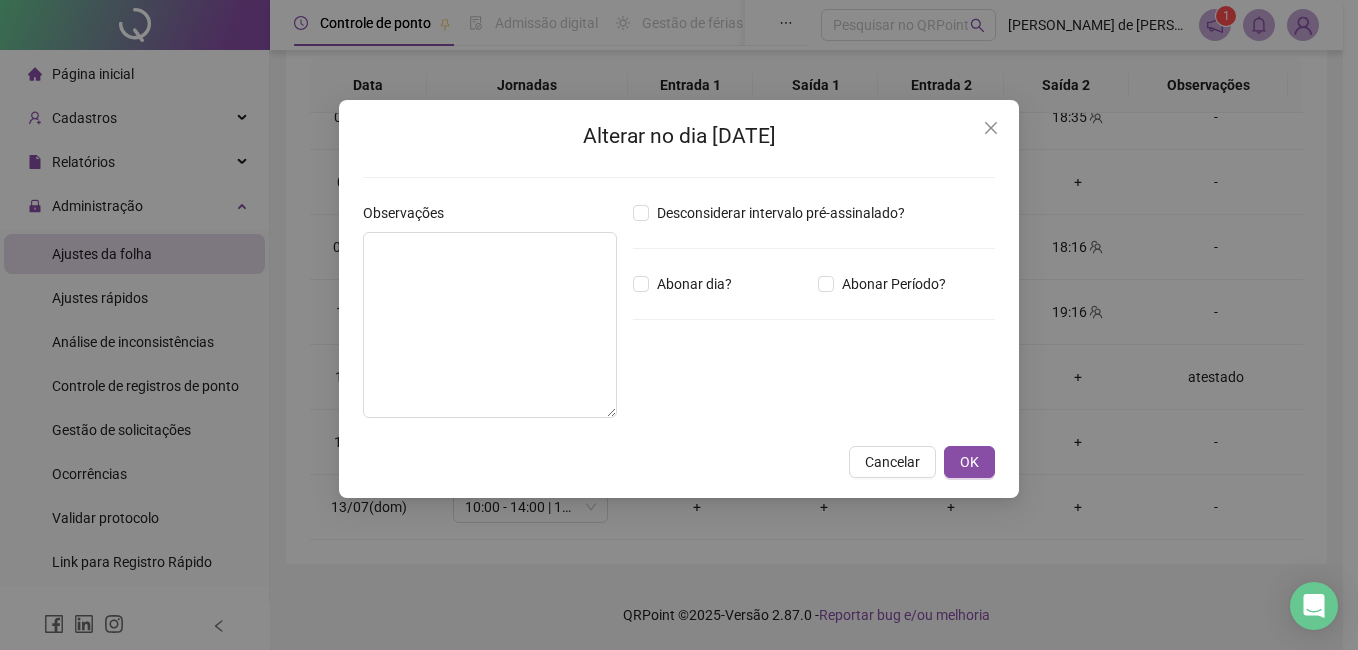 type on "********" 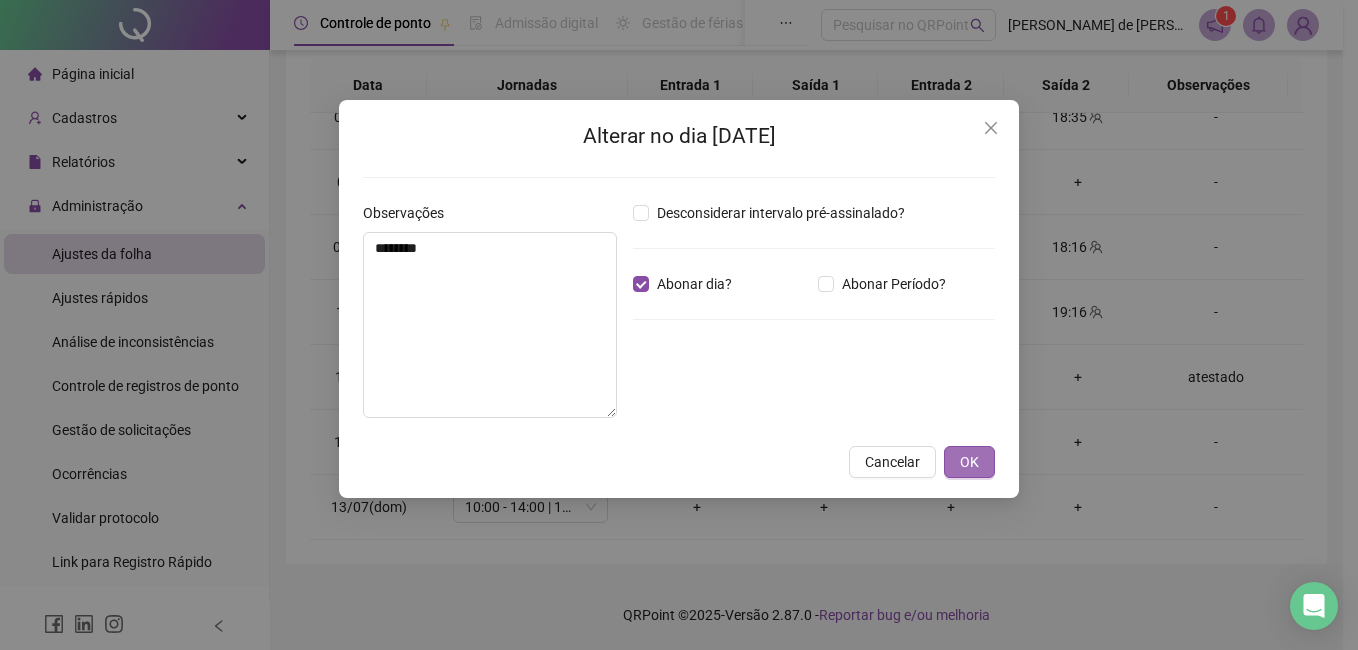 click on "OK" at bounding box center (969, 462) 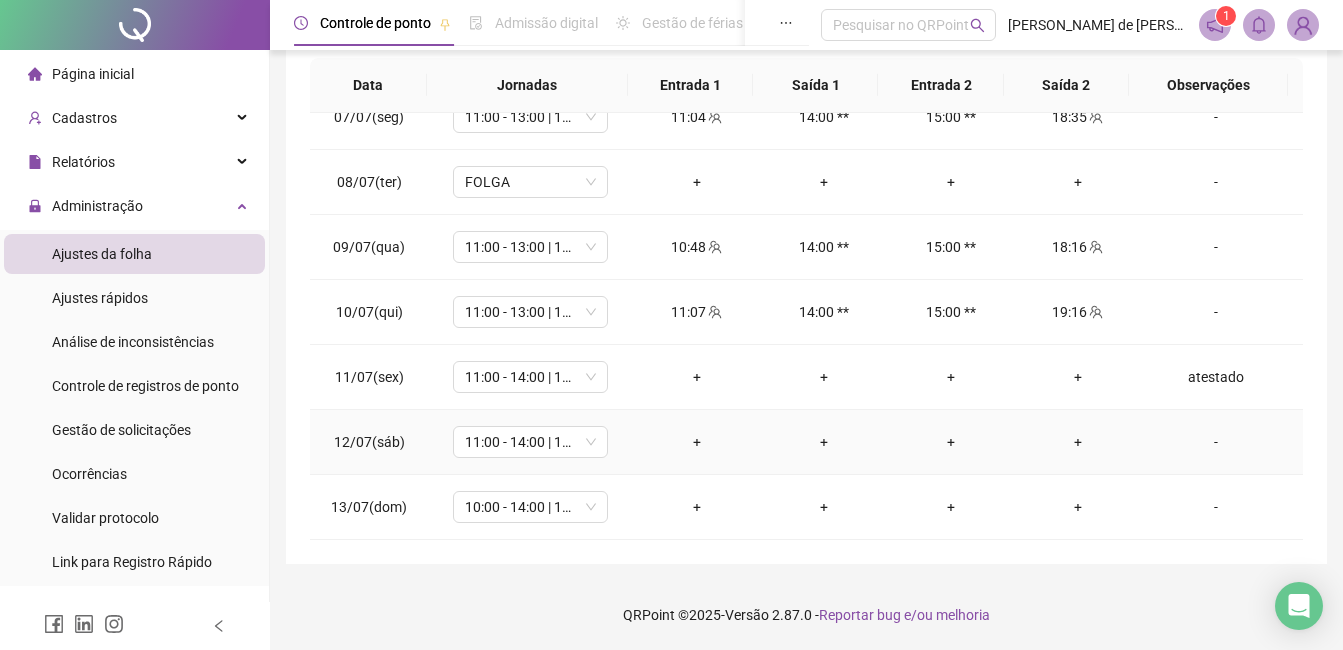 click on "-" at bounding box center (1216, 442) 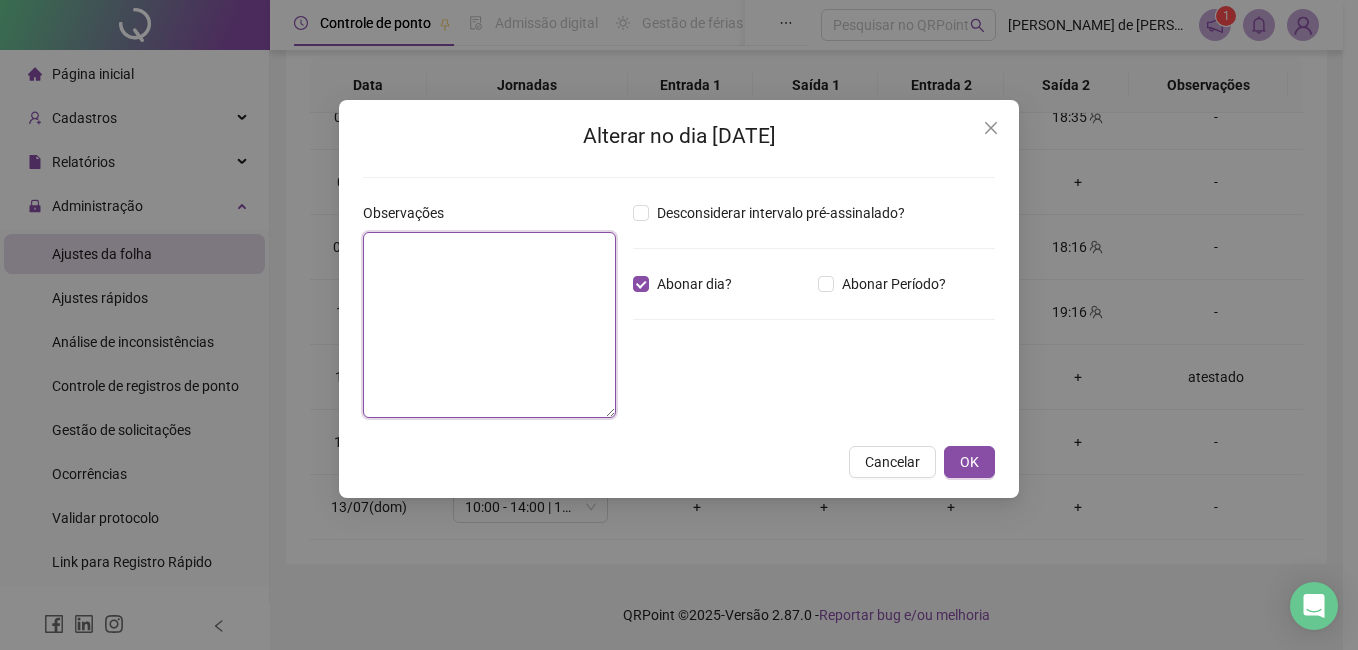 click at bounding box center (489, 325) 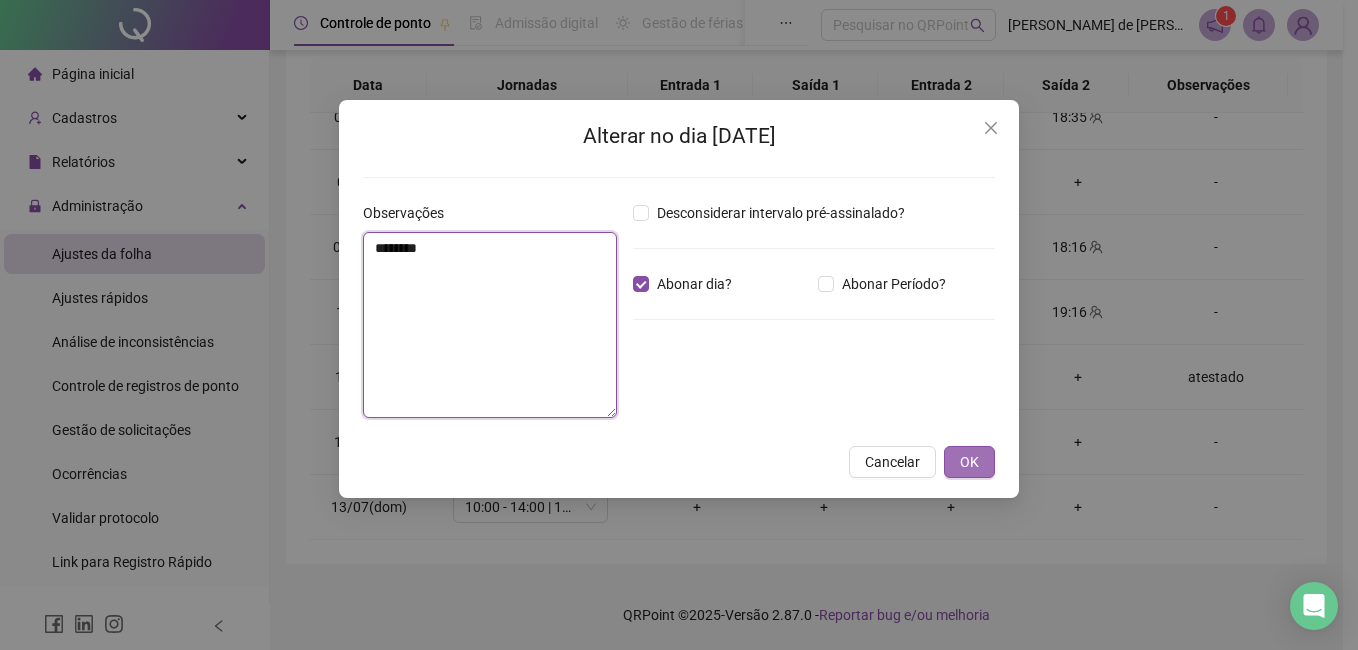 type on "********" 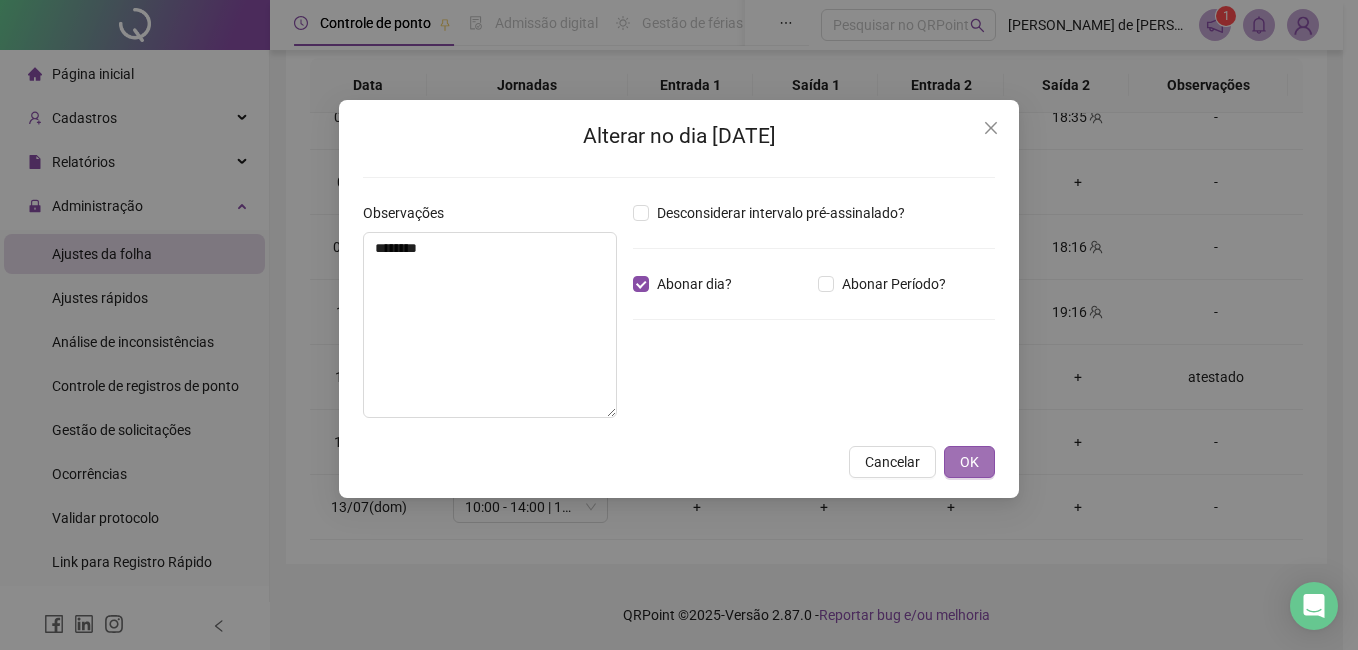 click on "OK" at bounding box center (969, 462) 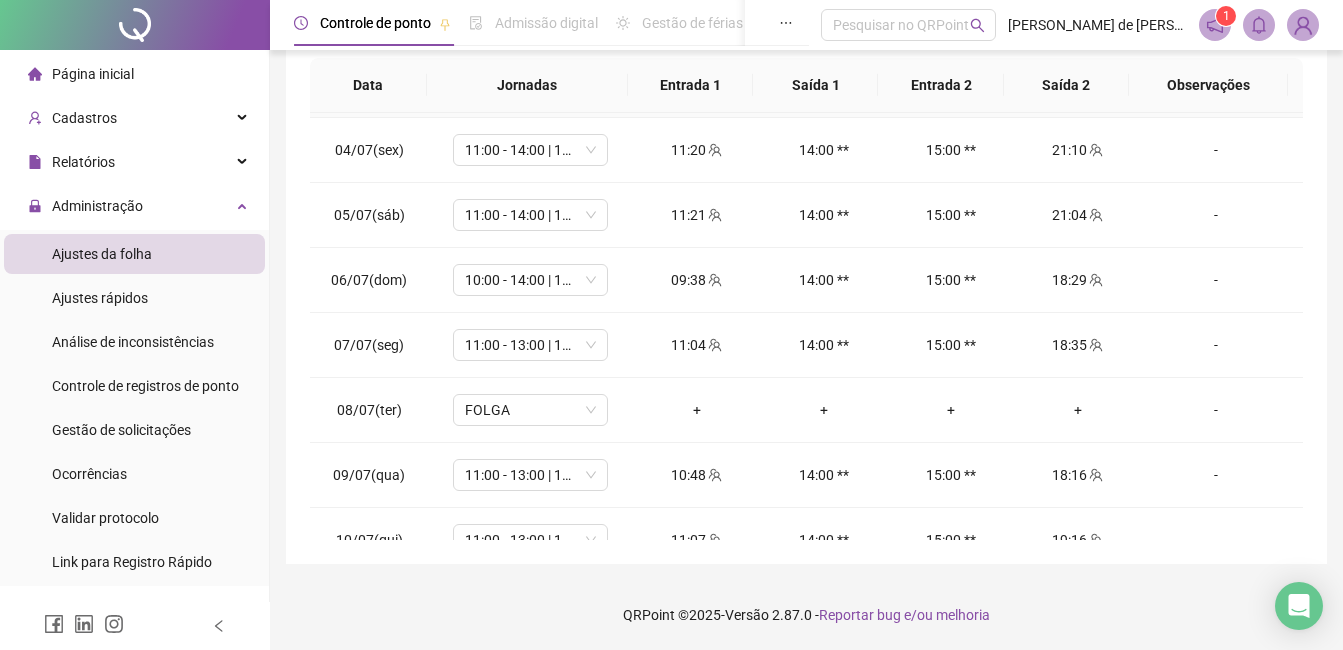 scroll, scrollTop: 0, scrollLeft: 0, axis: both 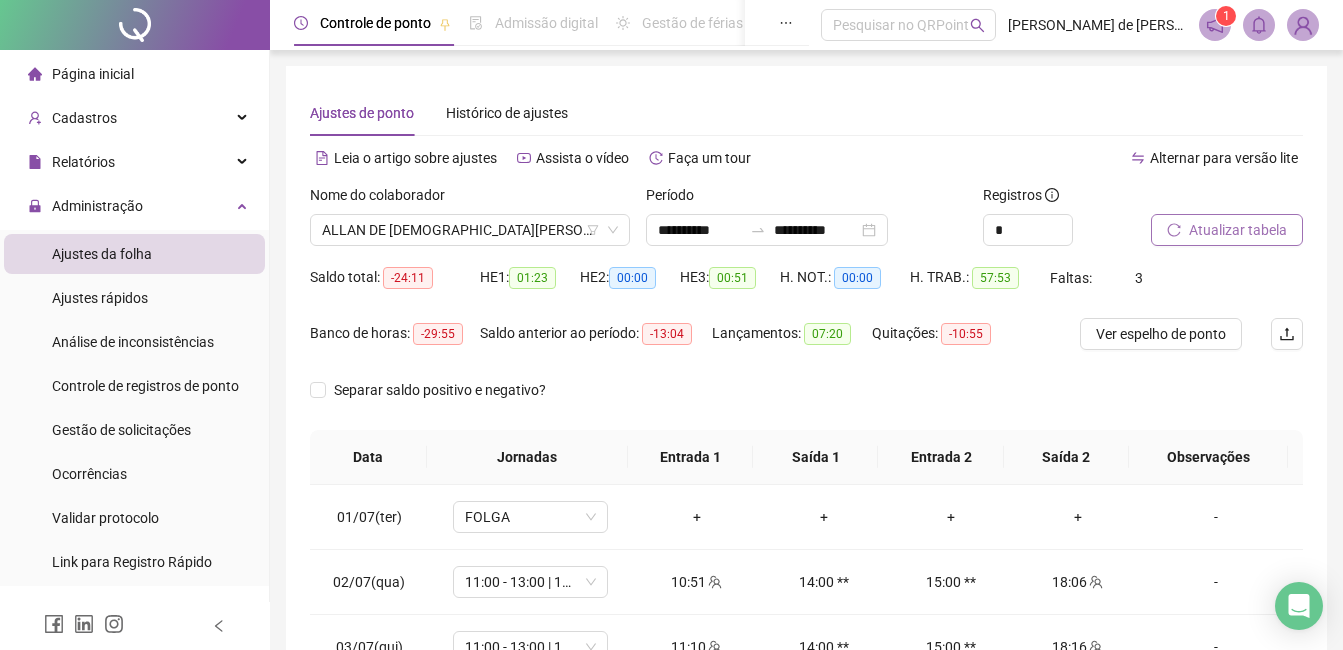 click on "Atualizar tabela" at bounding box center (1238, 230) 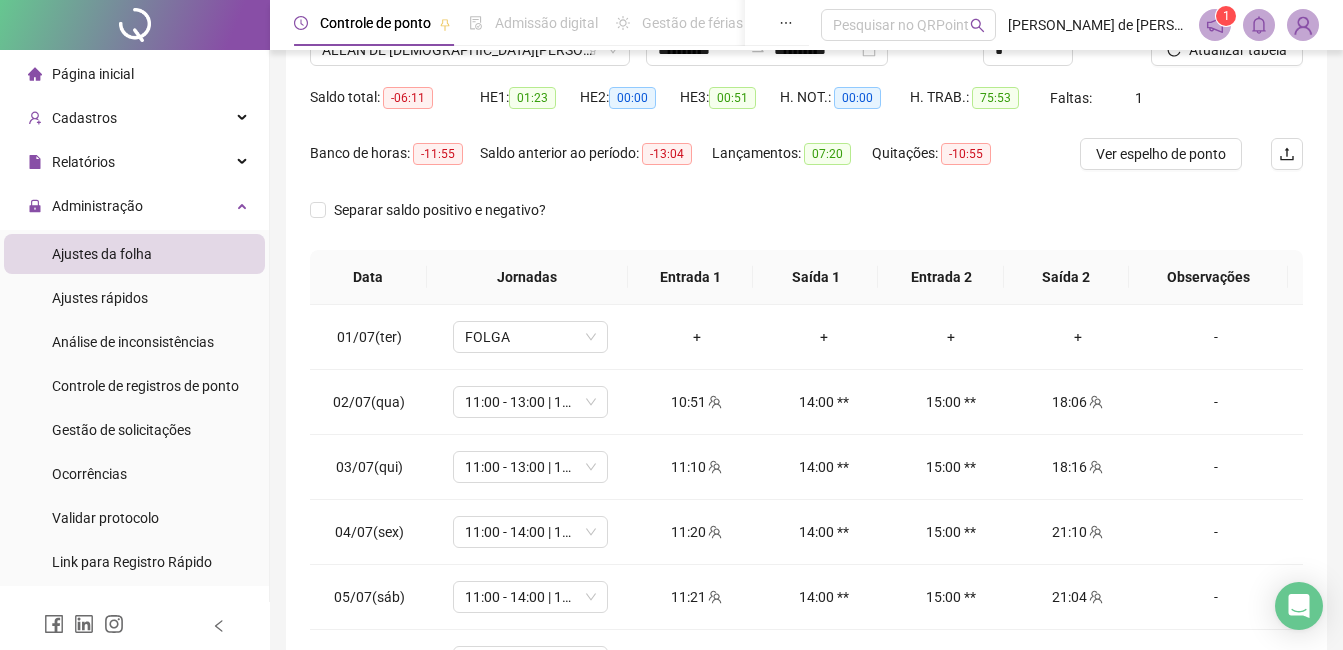 scroll, scrollTop: 372, scrollLeft: 0, axis: vertical 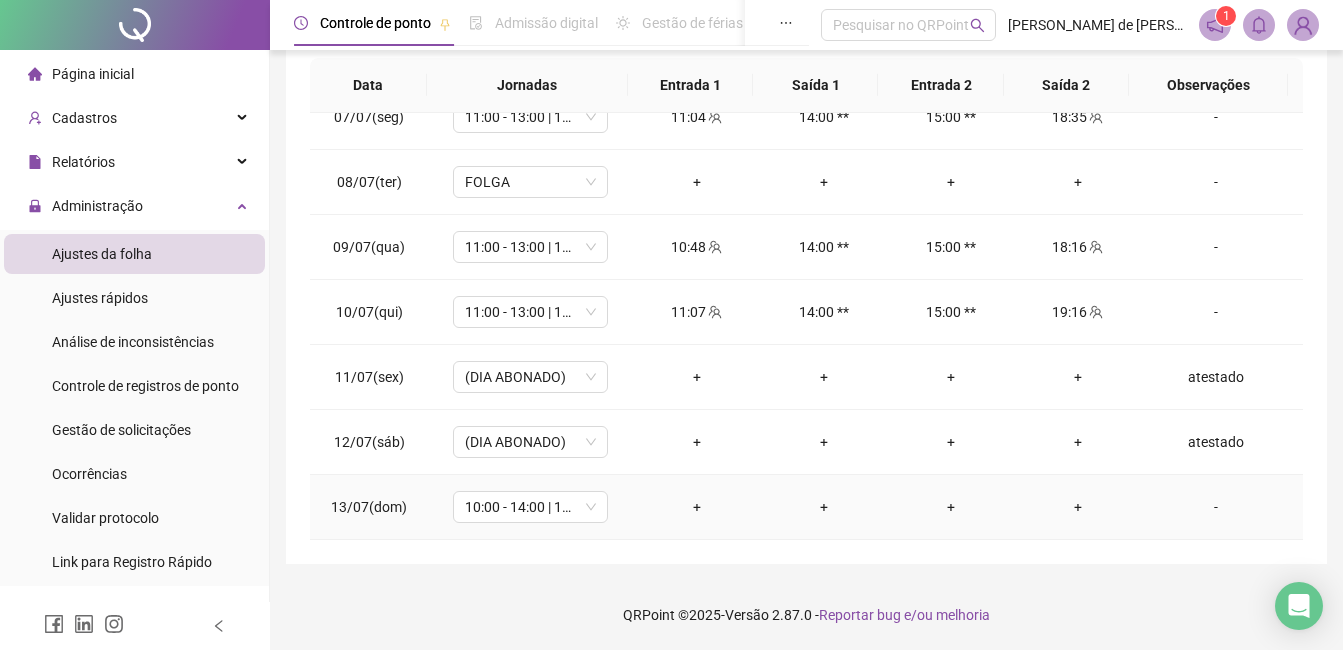 click on "-" at bounding box center [1216, 507] 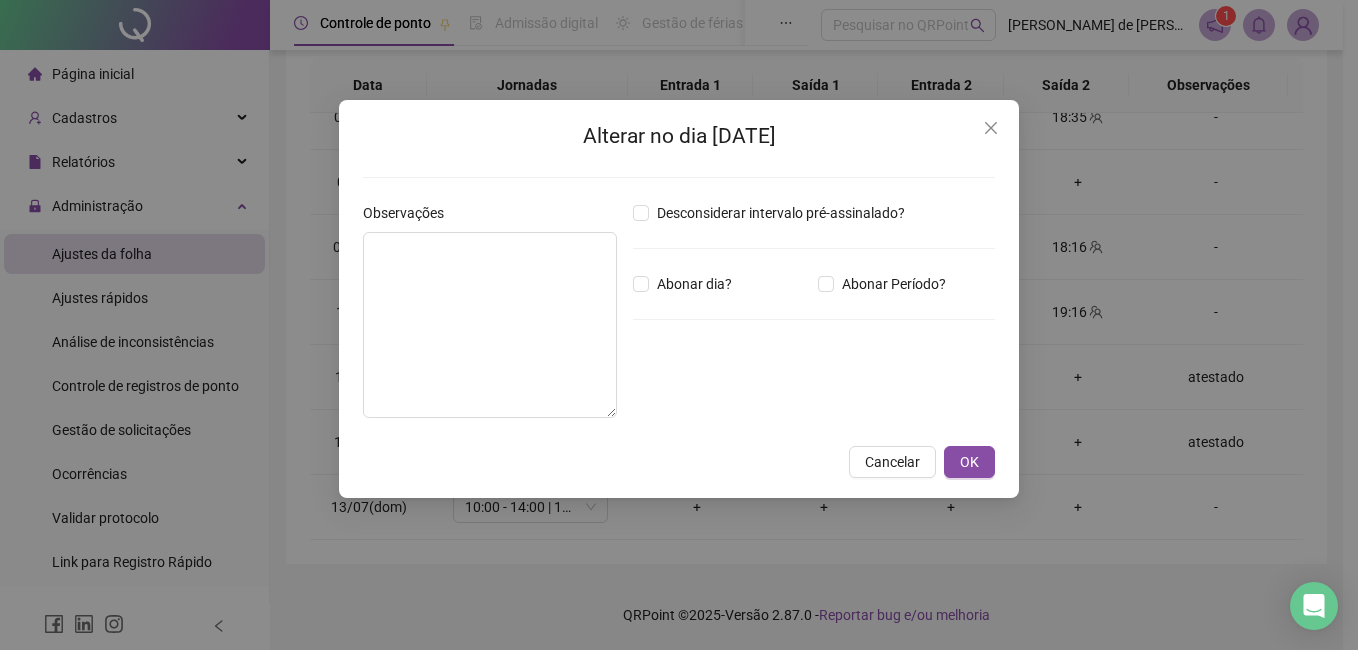 type 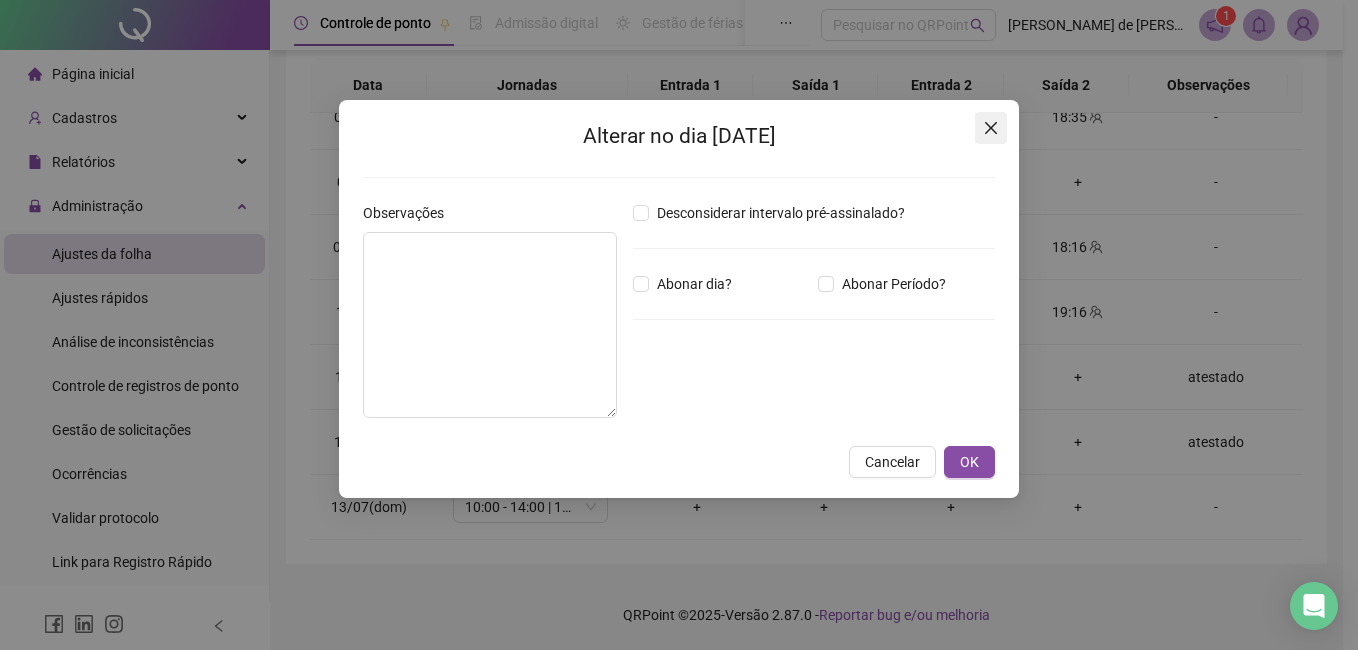 click 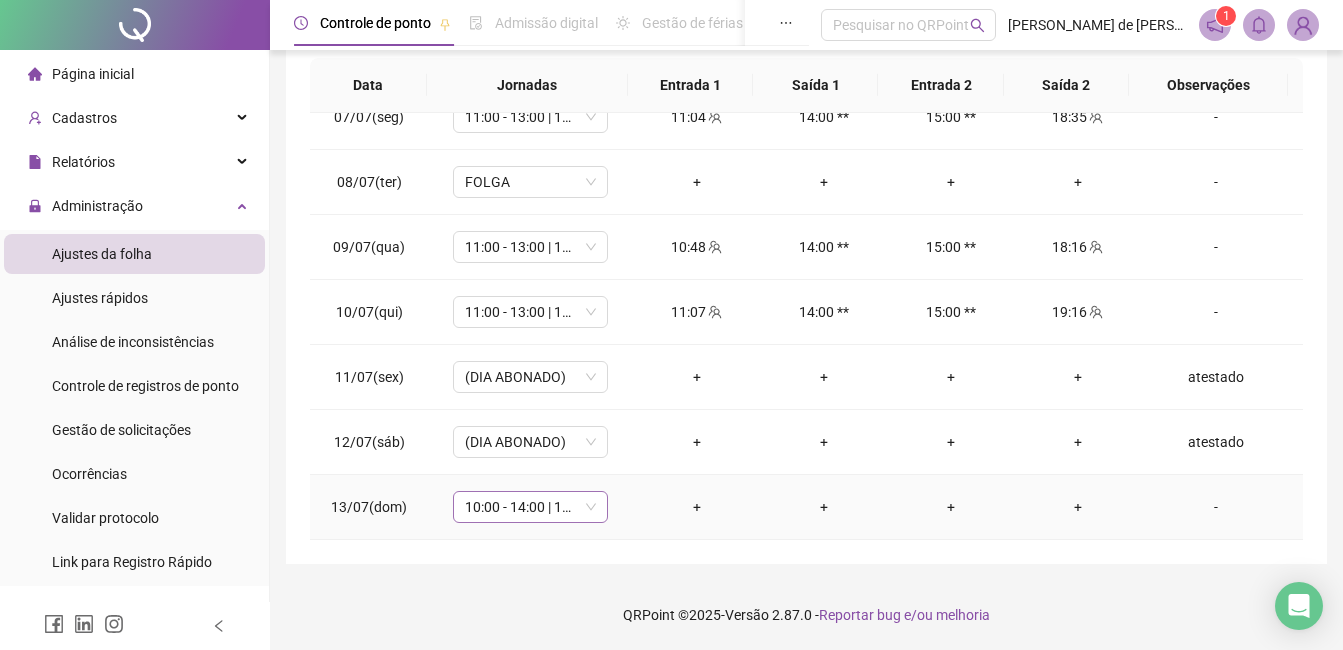 click on "10:00 - 14:00 | 15:00 - 18:00" at bounding box center (530, 507) 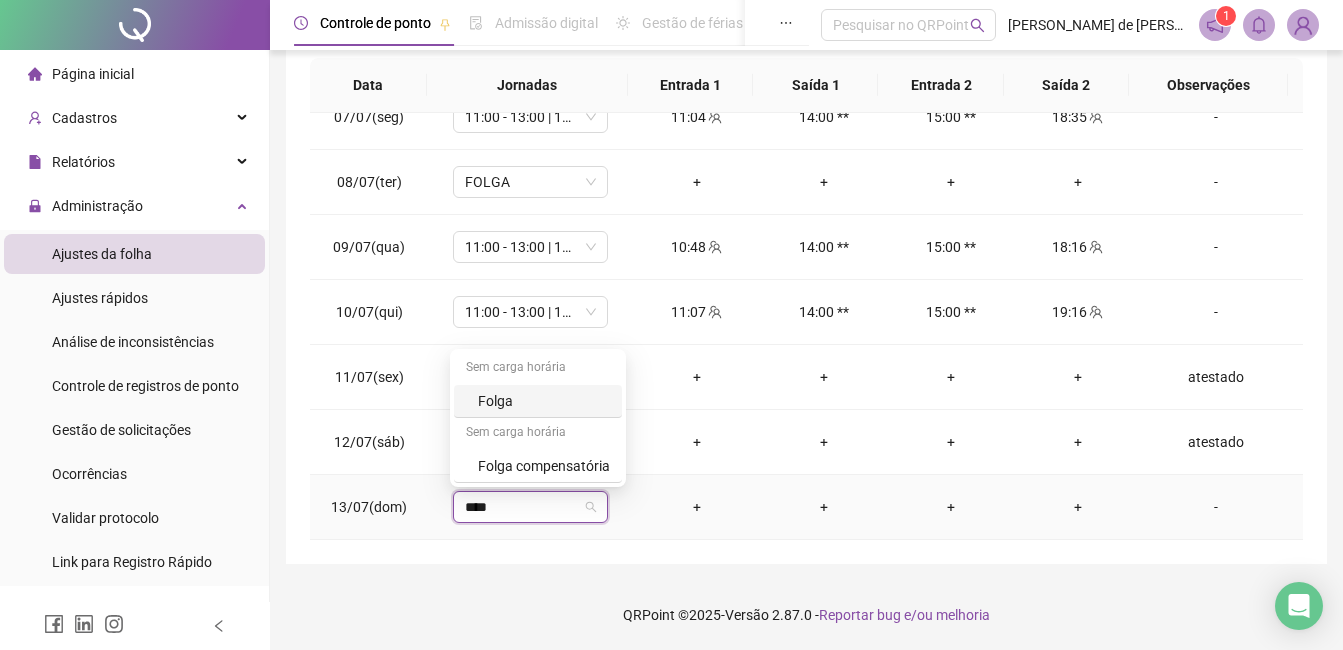 type on "*****" 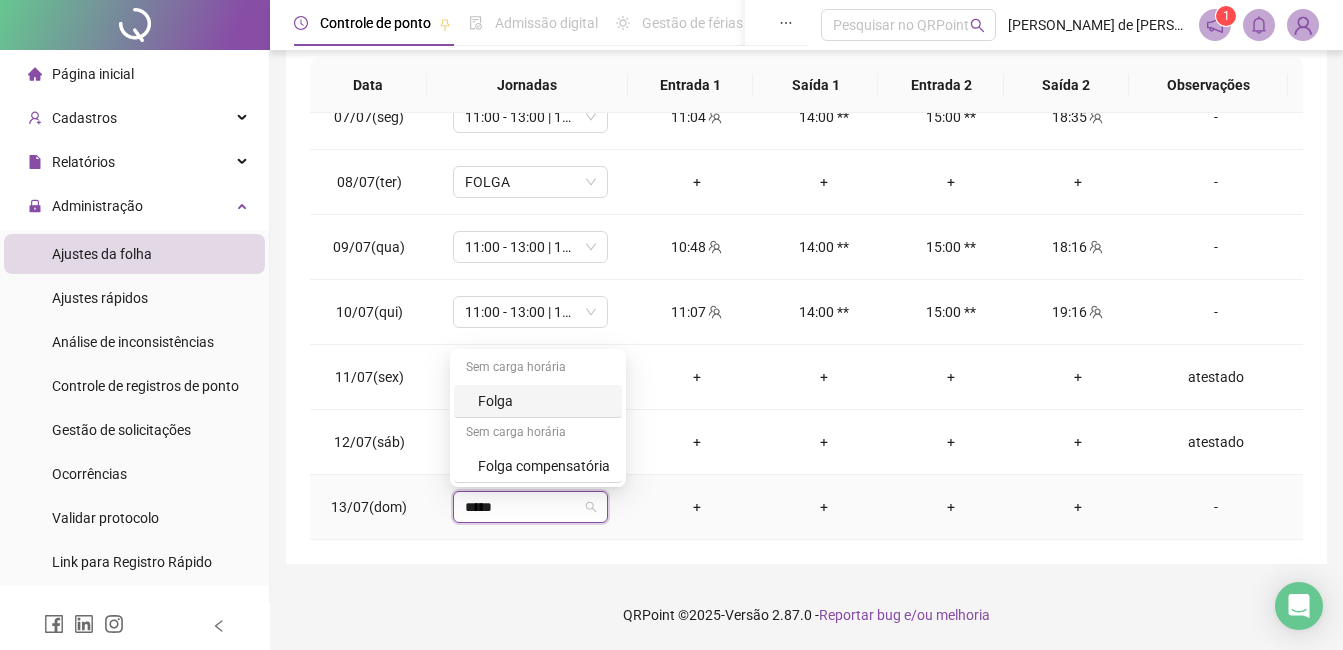 click on "Folga" at bounding box center [544, 401] 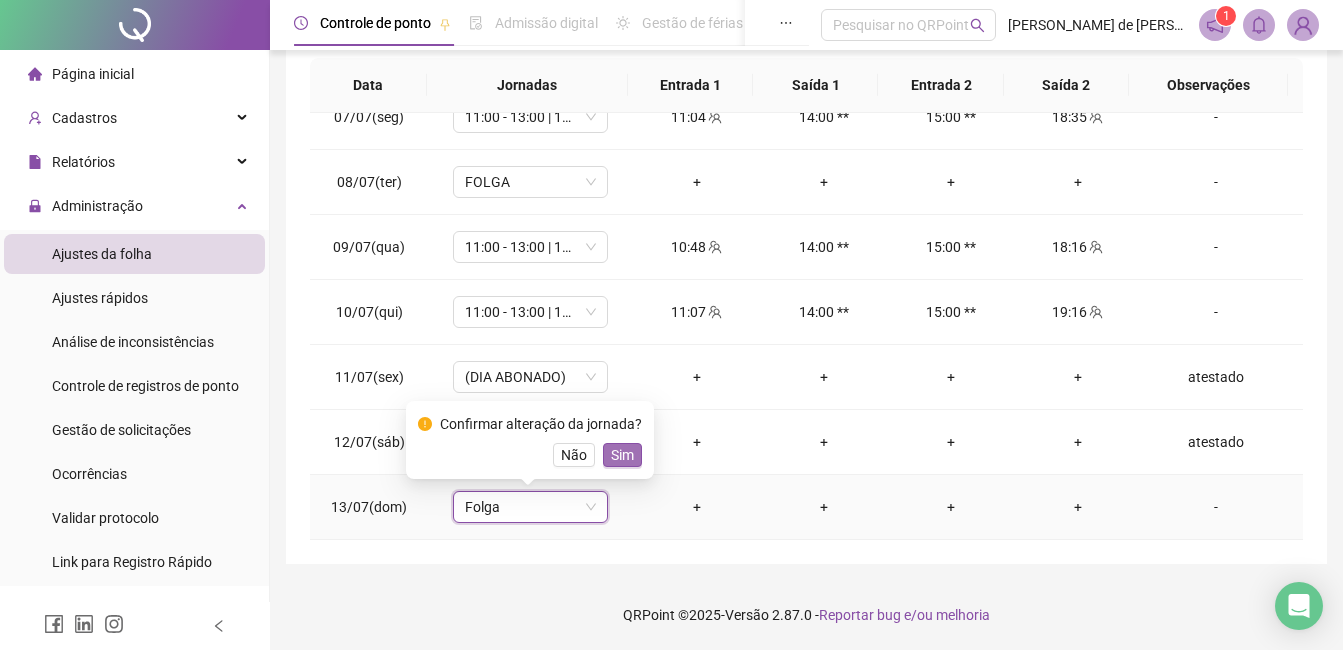 click on "Sim" at bounding box center [622, 455] 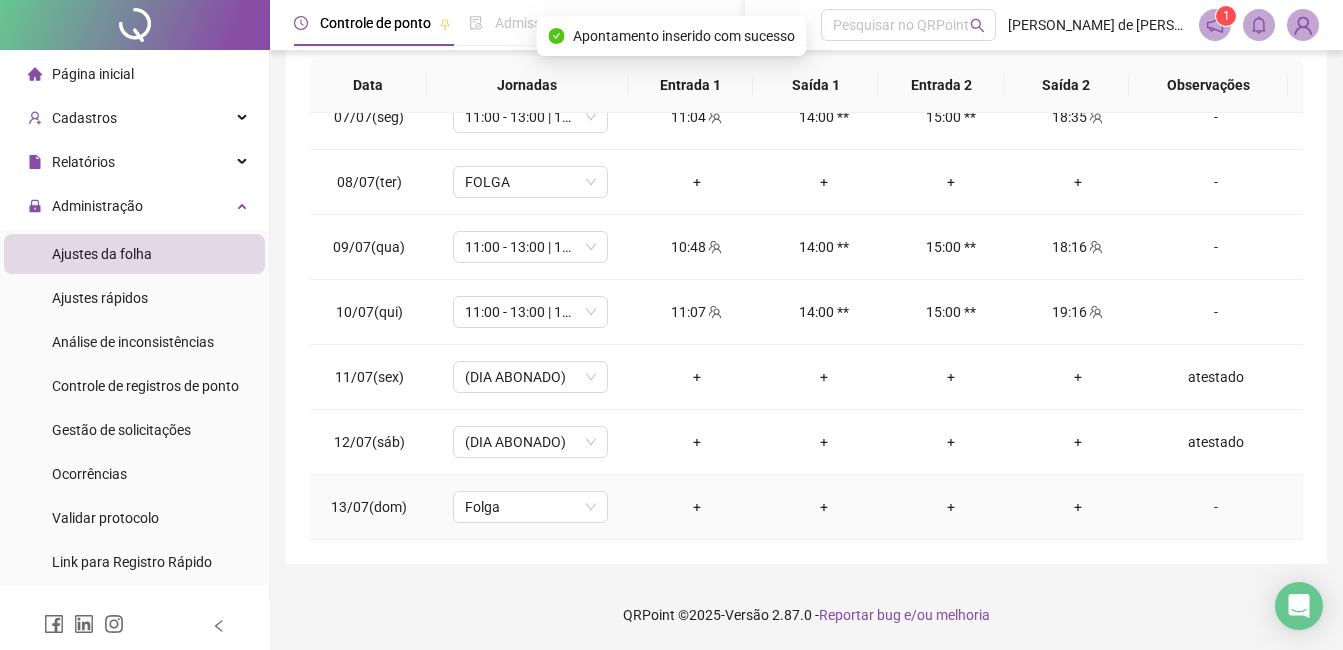 click on "-" at bounding box center (1216, 507) 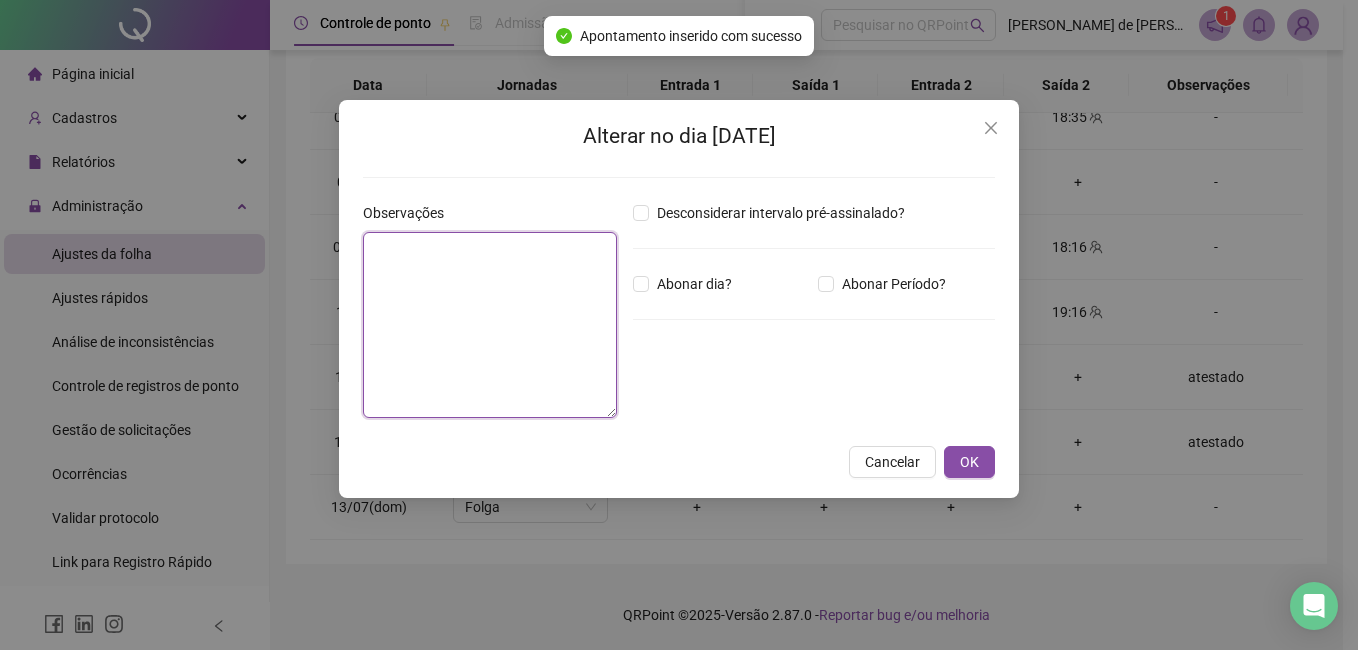 click at bounding box center (490, 325) 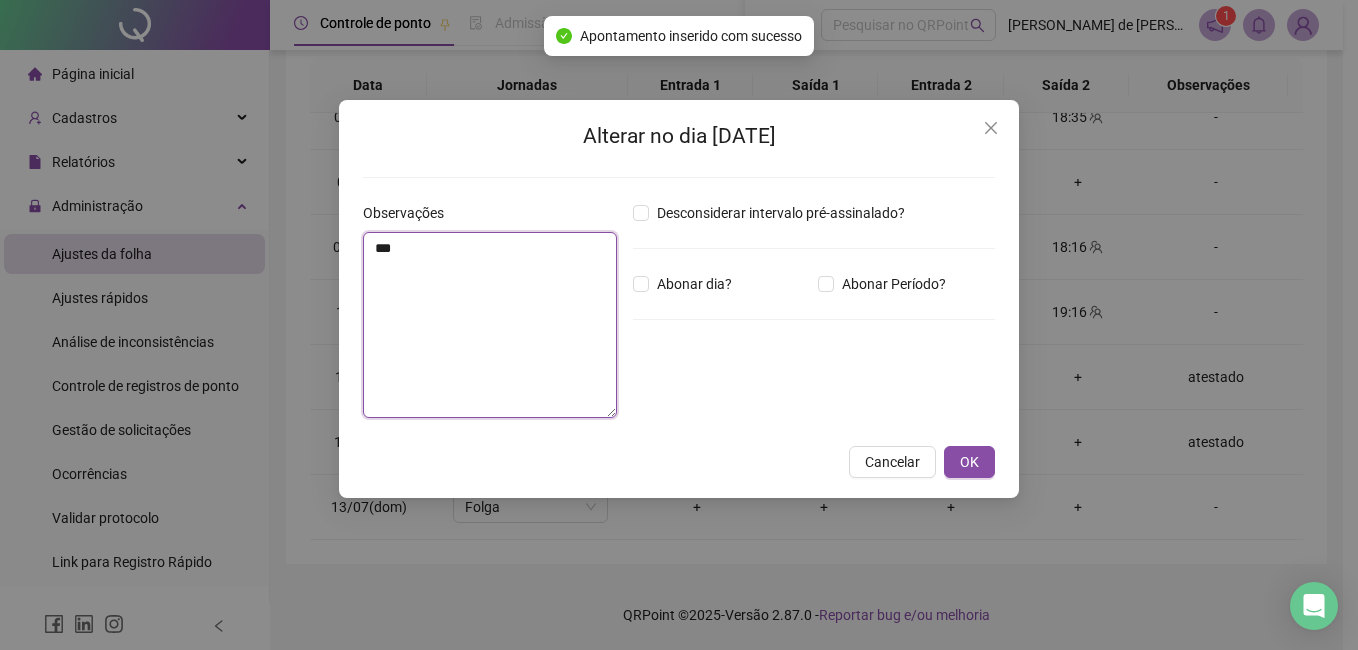 type on "****" 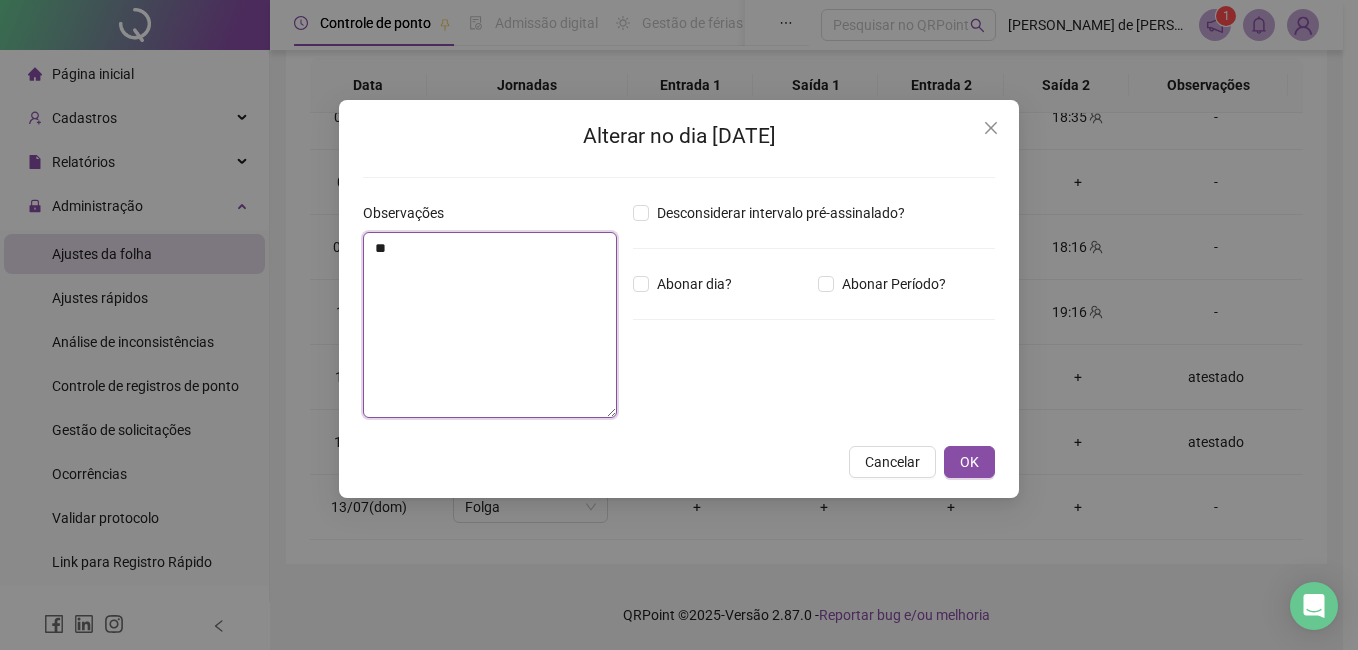 type on "*" 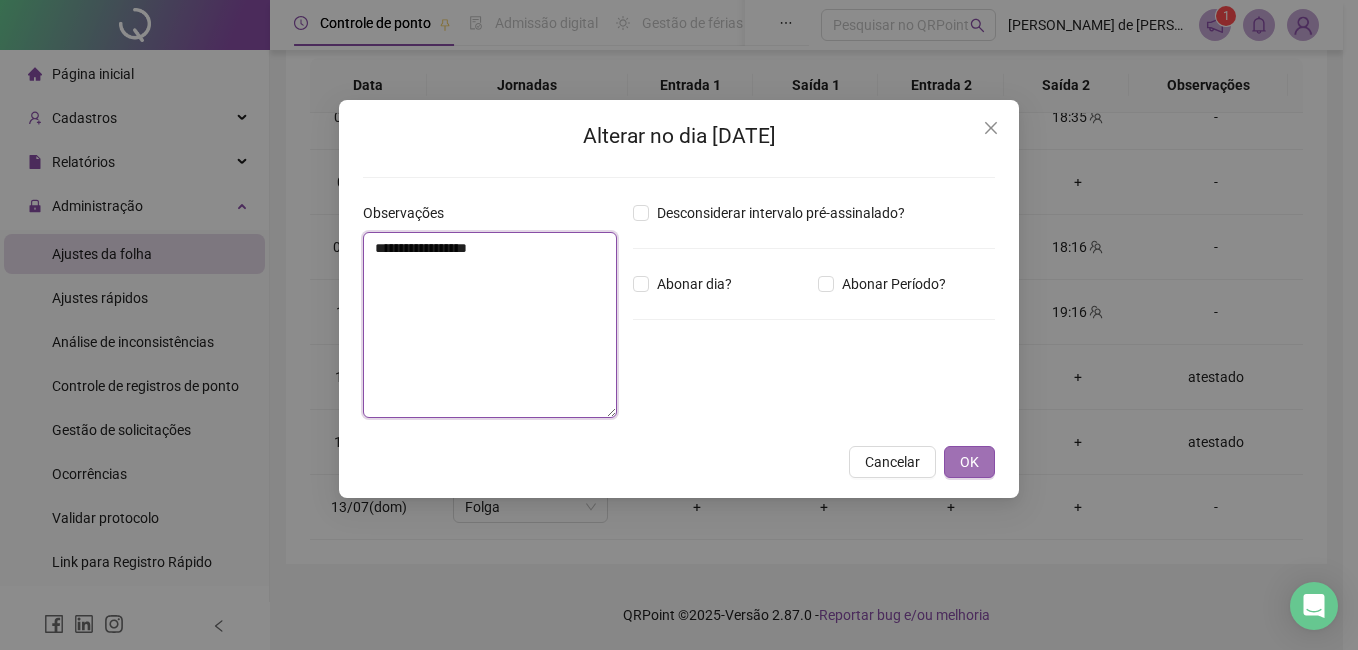 type on "**********" 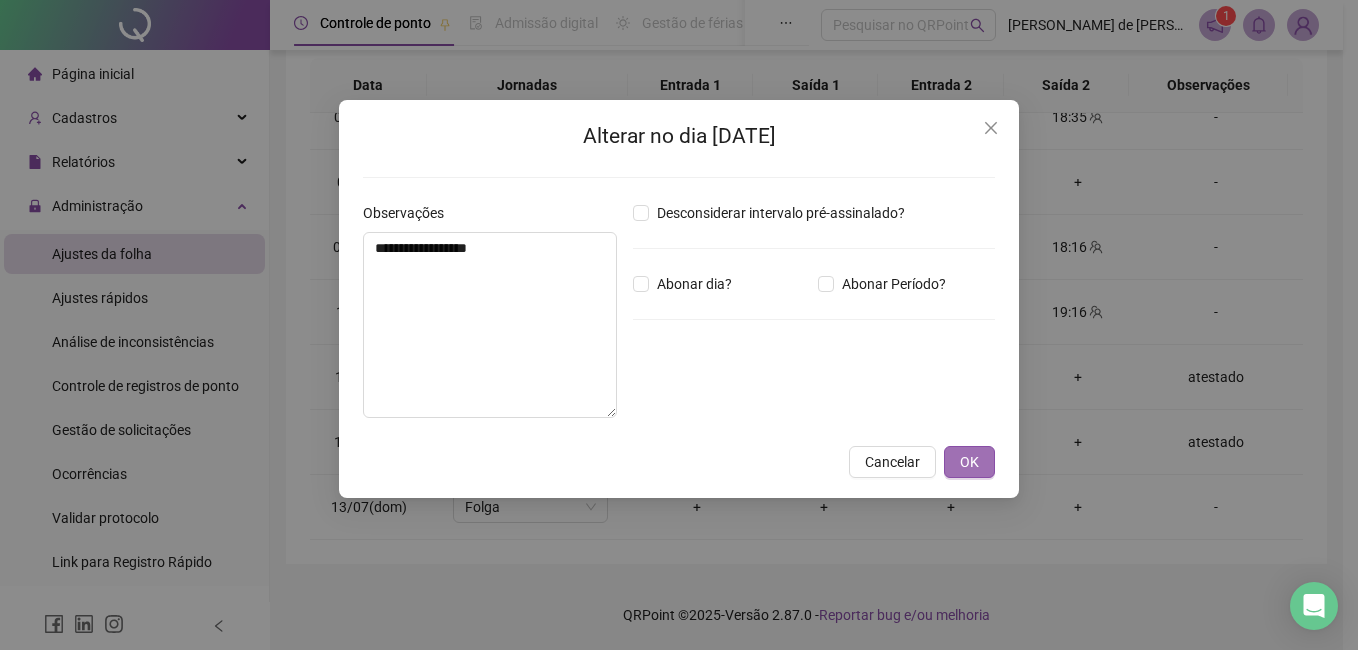 click on "OK" at bounding box center [969, 462] 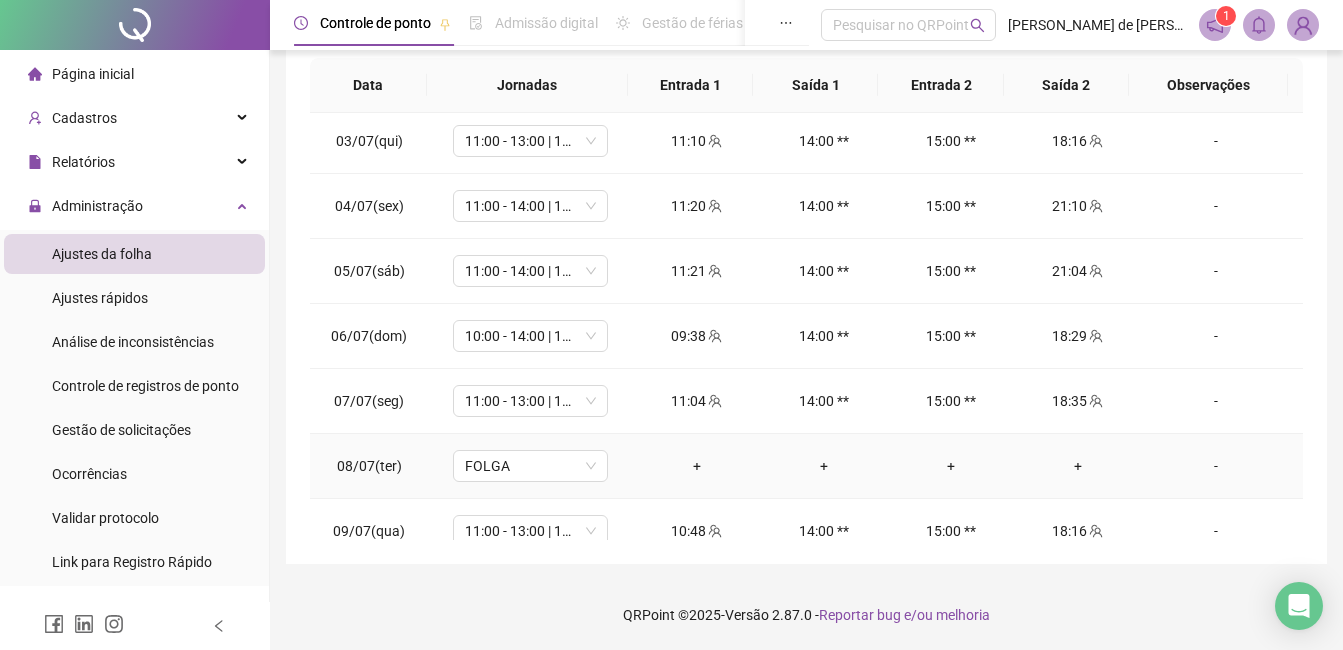 scroll, scrollTop: 0, scrollLeft: 0, axis: both 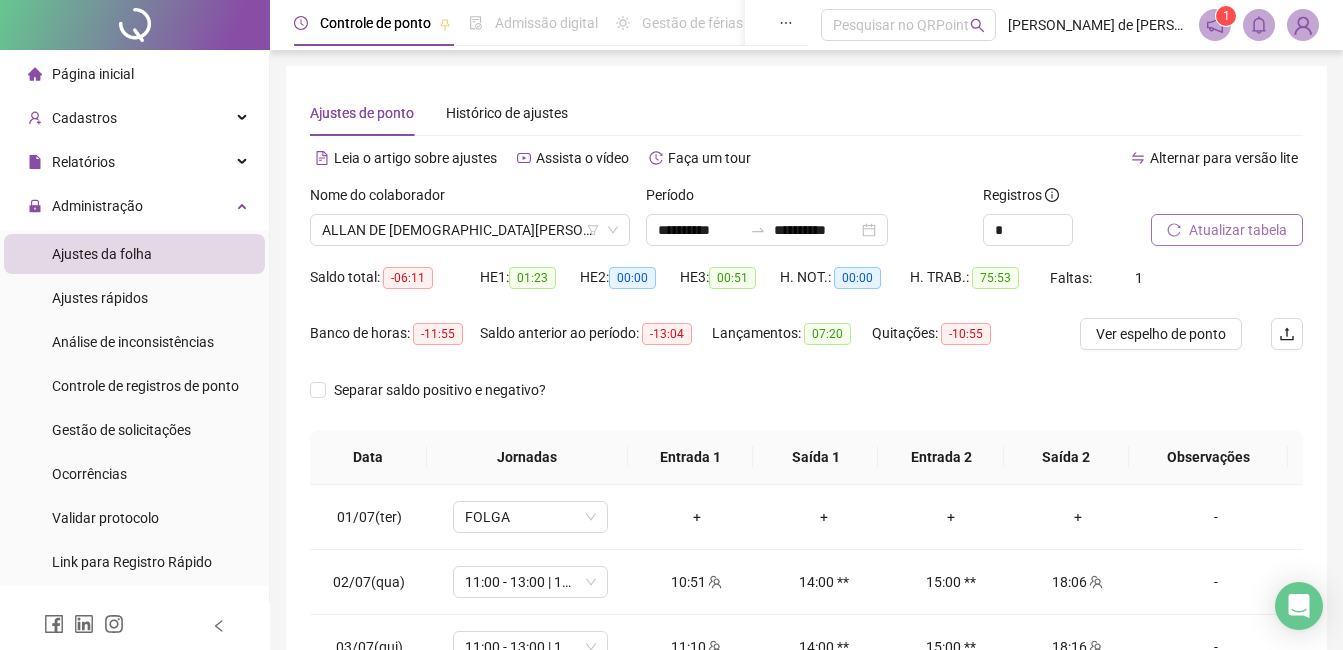 click on "Atualizar tabela" at bounding box center (1238, 230) 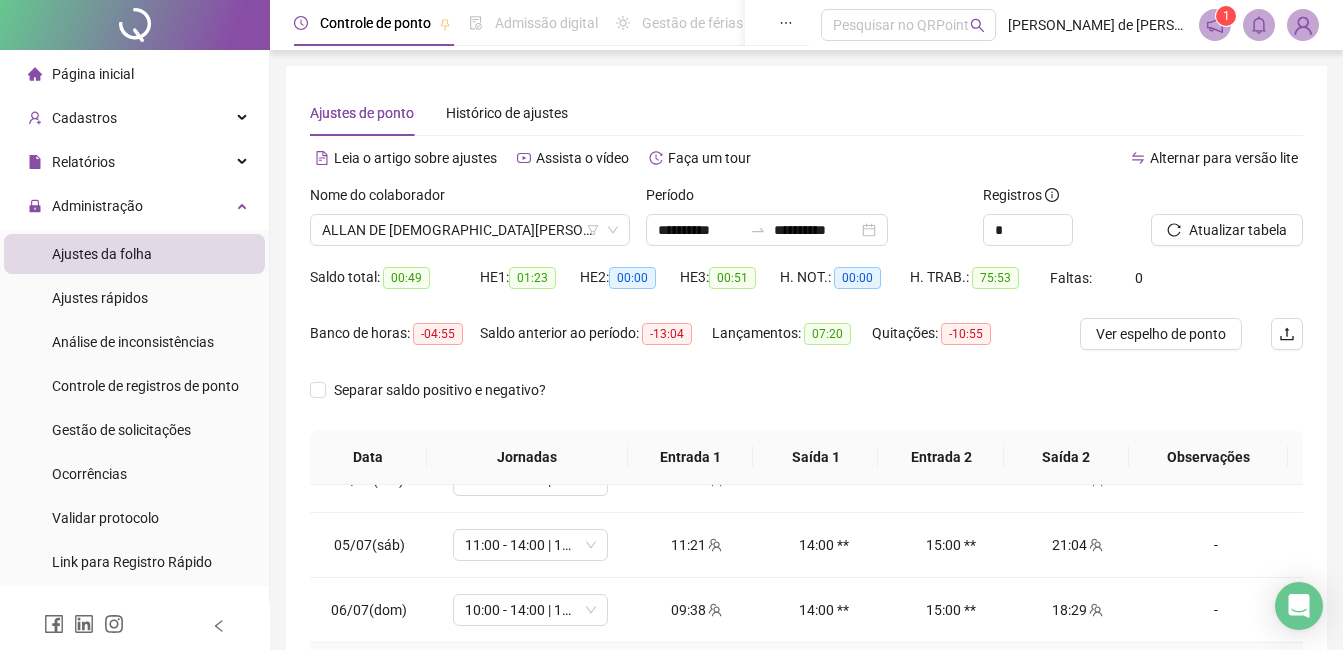 scroll, scrollTop: 418, scrollLeft: 0, axis: vertical 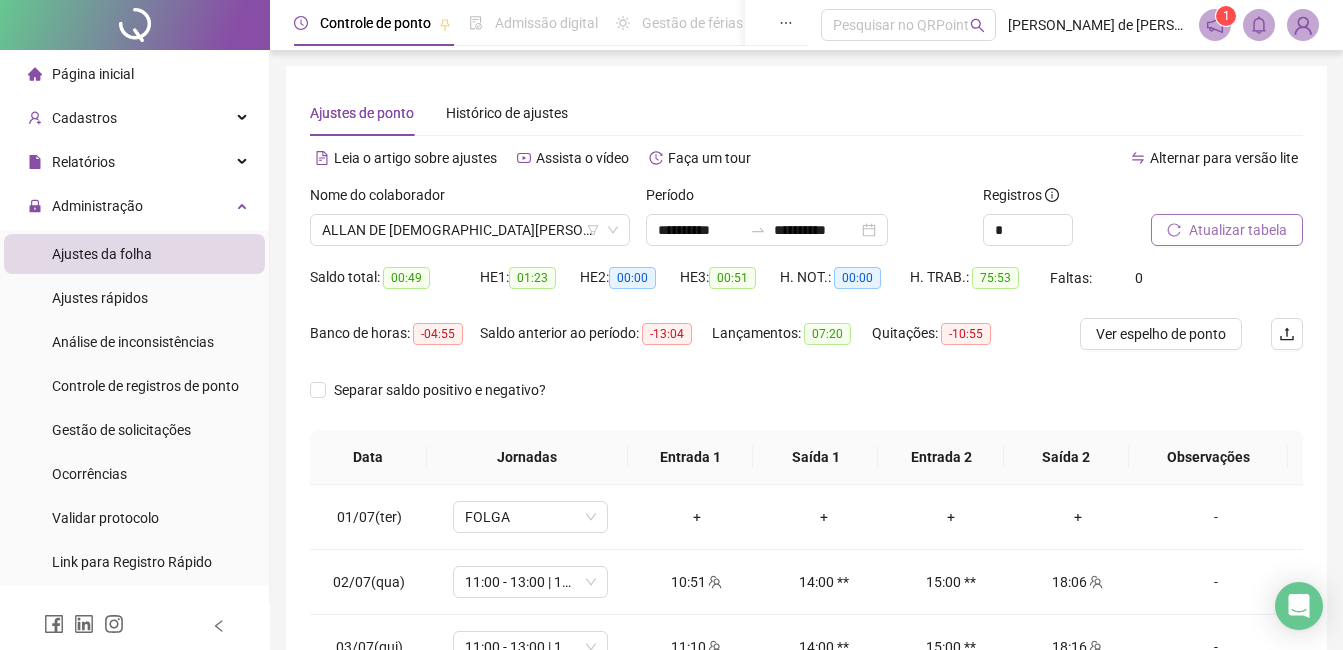 click on "Atualizar tabela" at bounding box center (1238, 230) 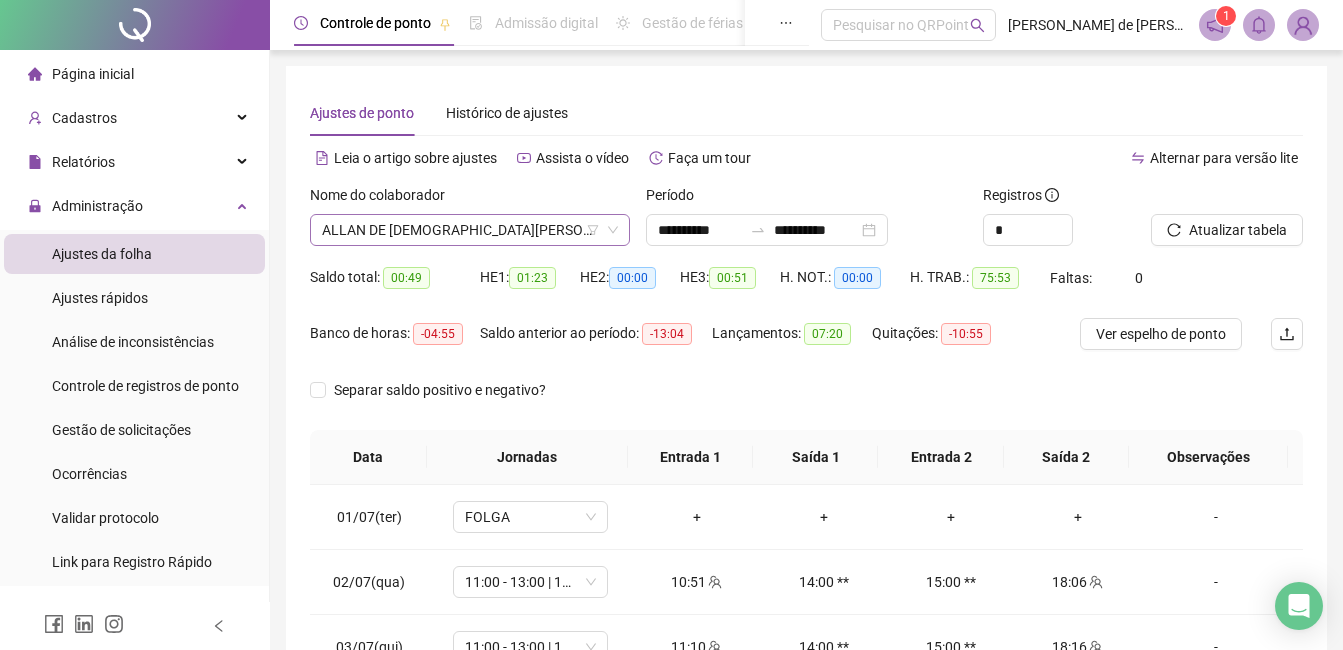 click on "ALLAN DE [DEMOGRAPHIC_DATA][PERSON_NAME]" at bounding box center [470, 230] 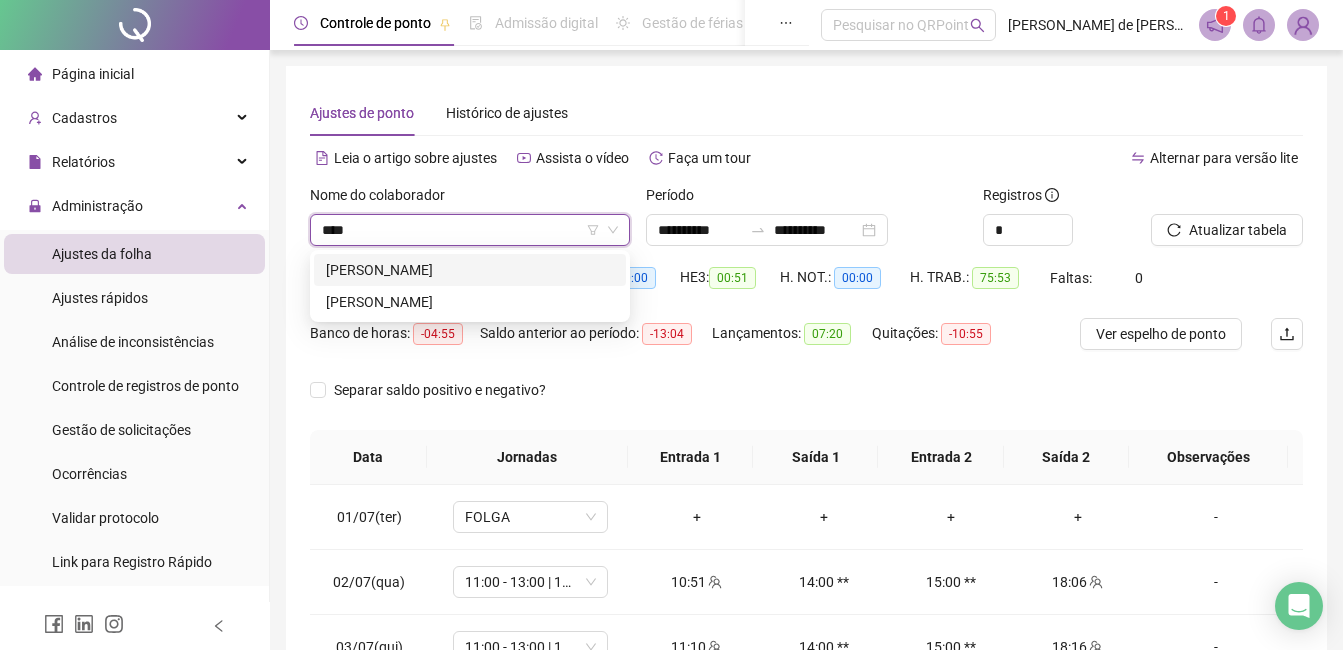 type on "*****" 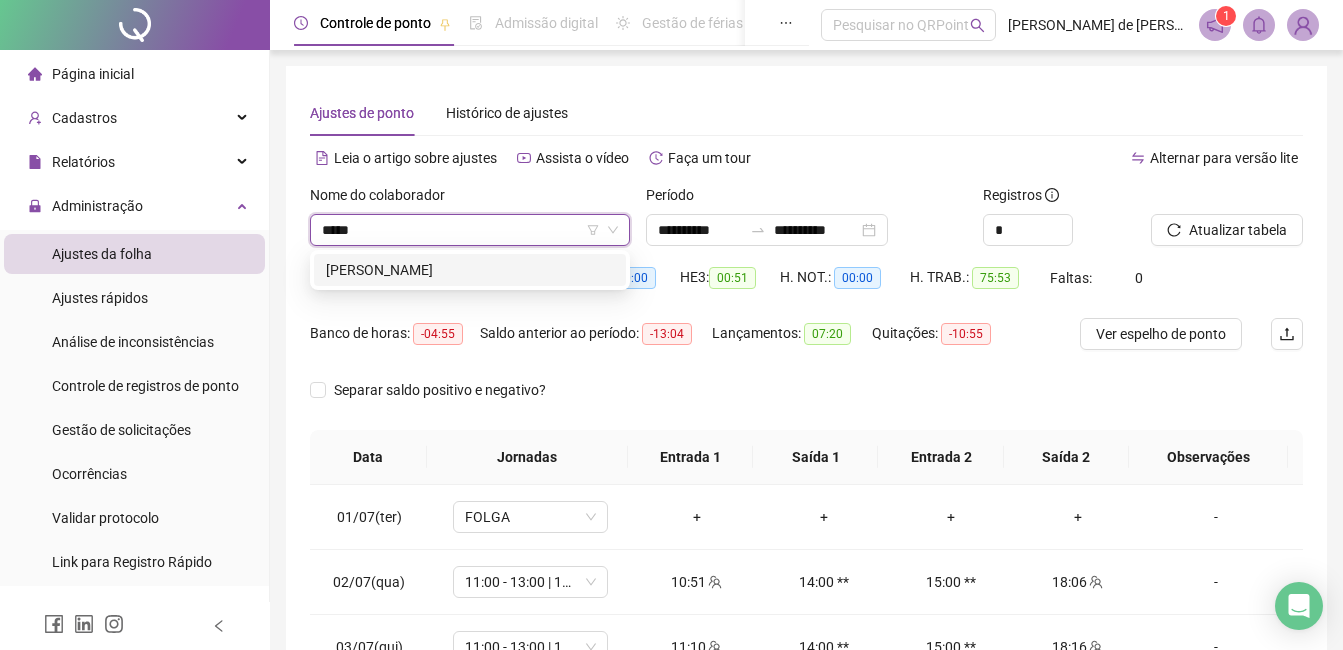 click on "[PERSON_NAME]" at bounding box center [470, 270] 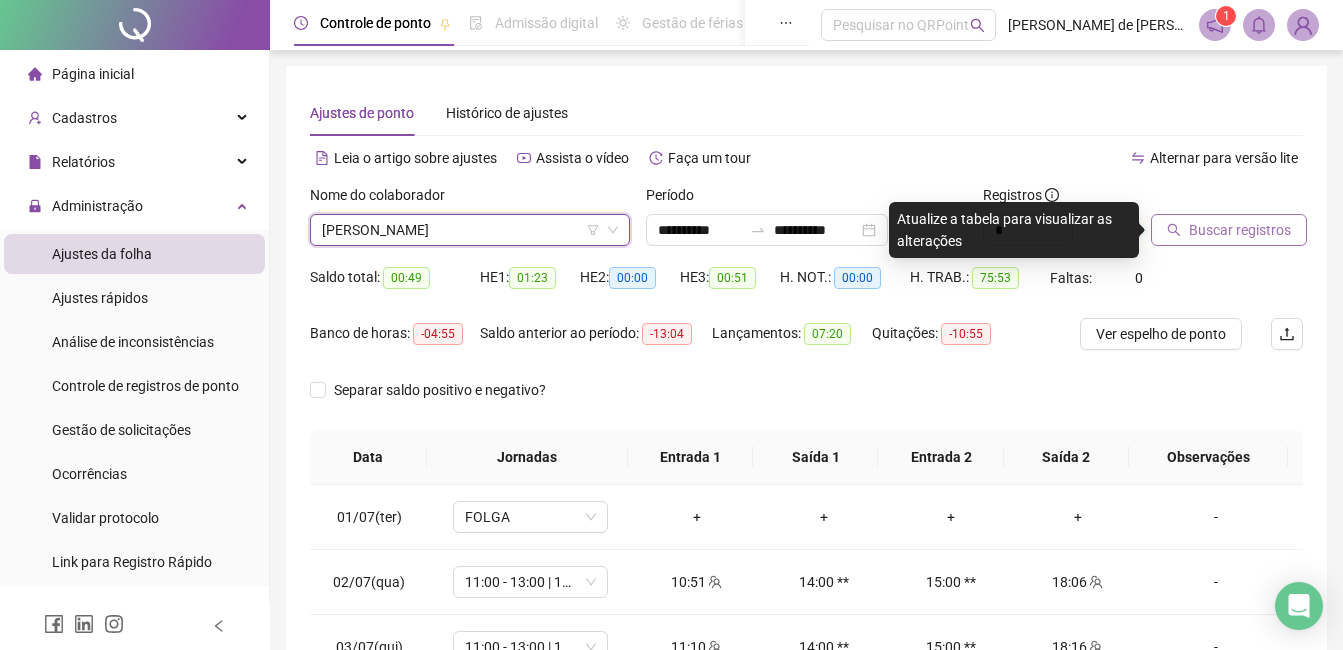 click on "Buscar registros" at bounding box center [1240, 230] 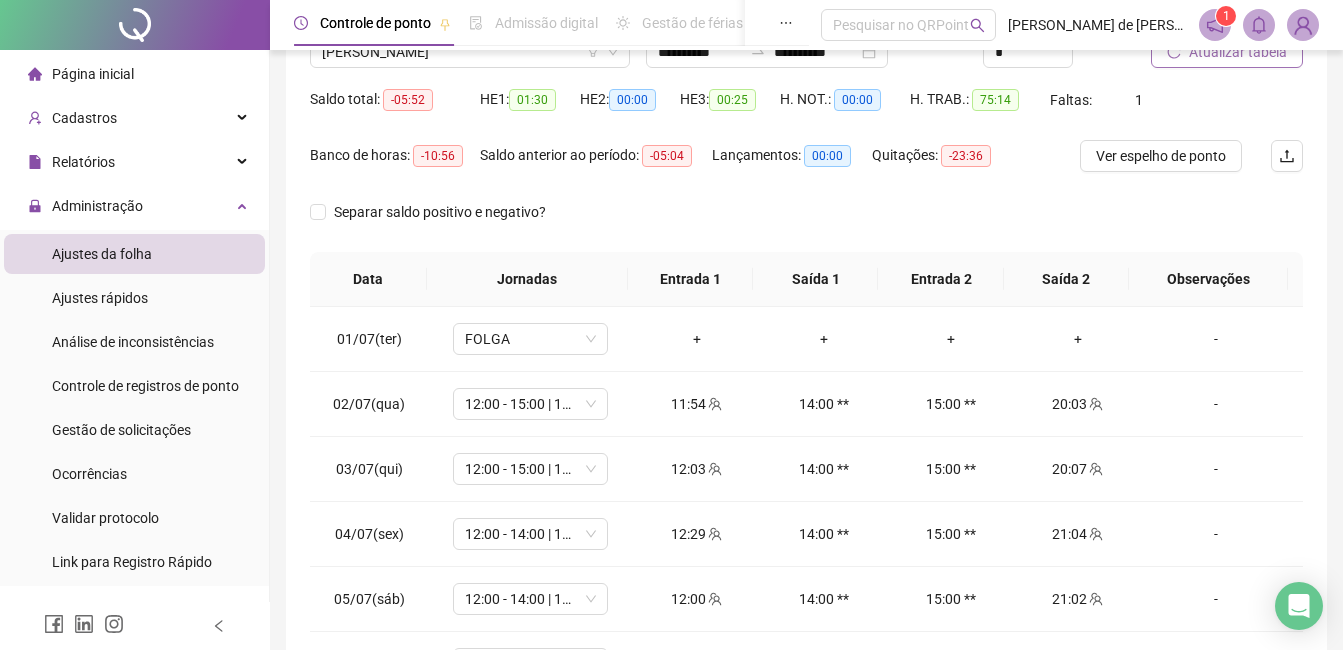 scroll, scrollTop: 372, scrollLeft: 0, axis: vertical 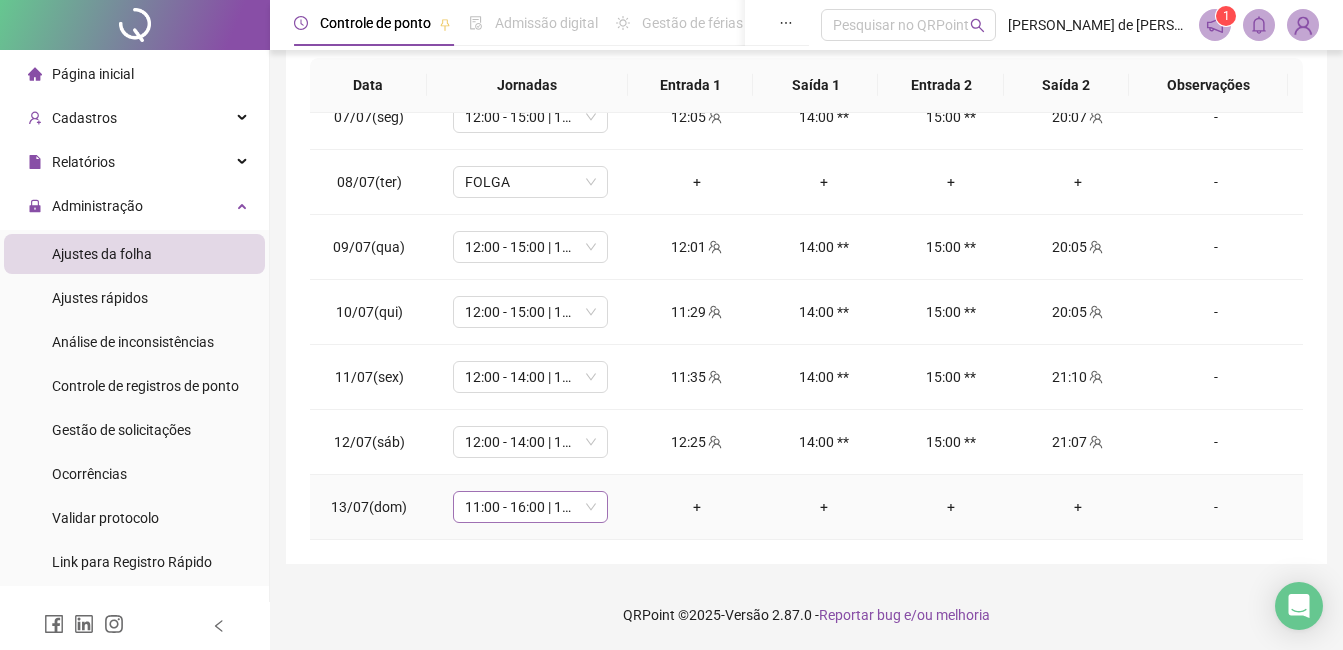 click on "11:00 - 16:00 | 17:00 - 19:00" at bounding box center (530, 507) 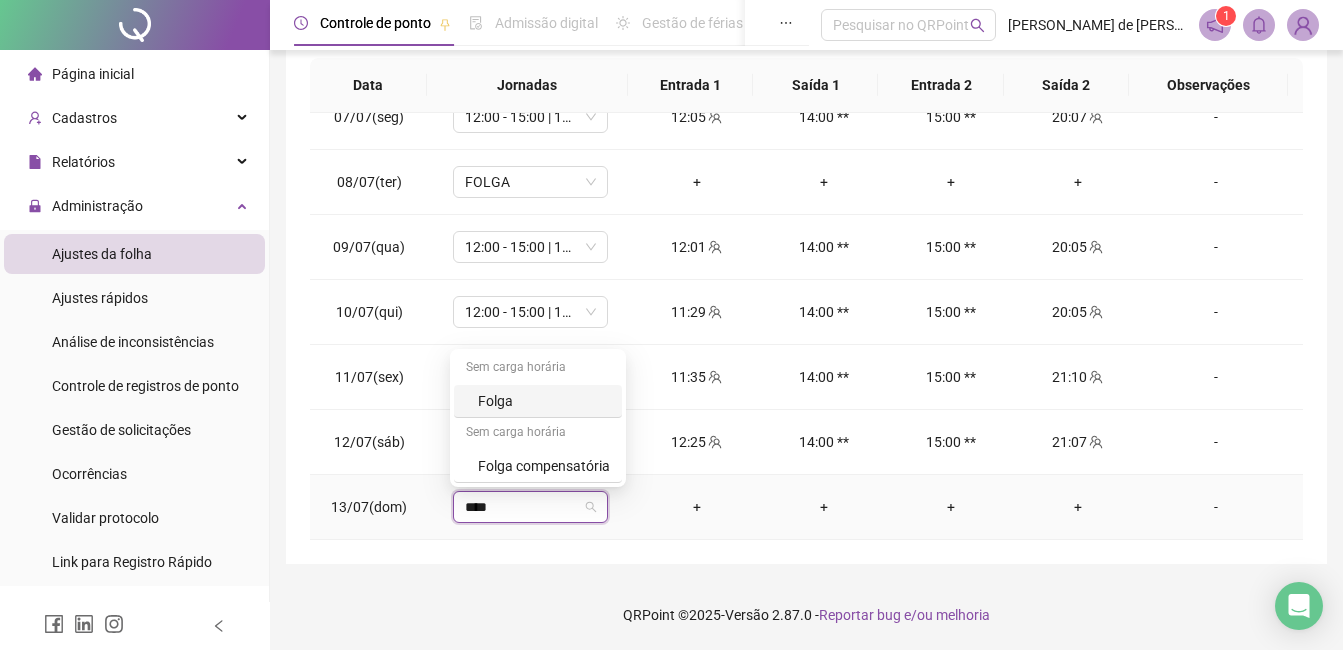 type on "*****" 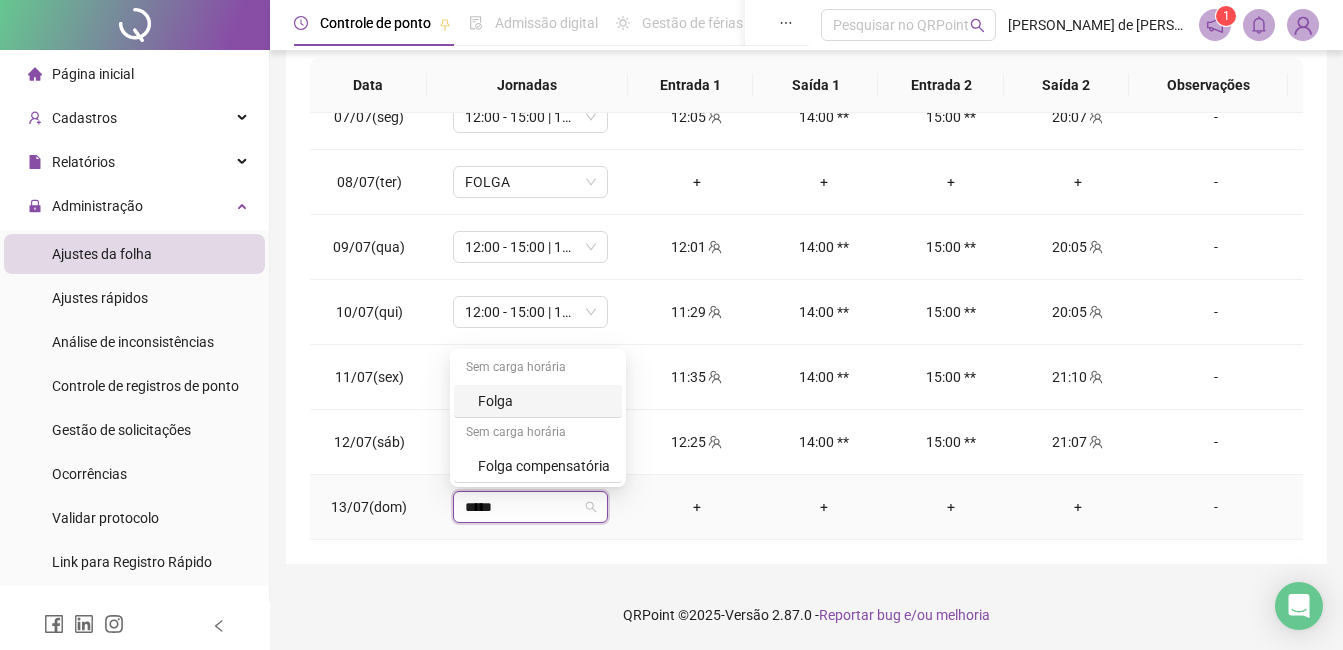 click on "Folga" at bounding box center [544, 401] 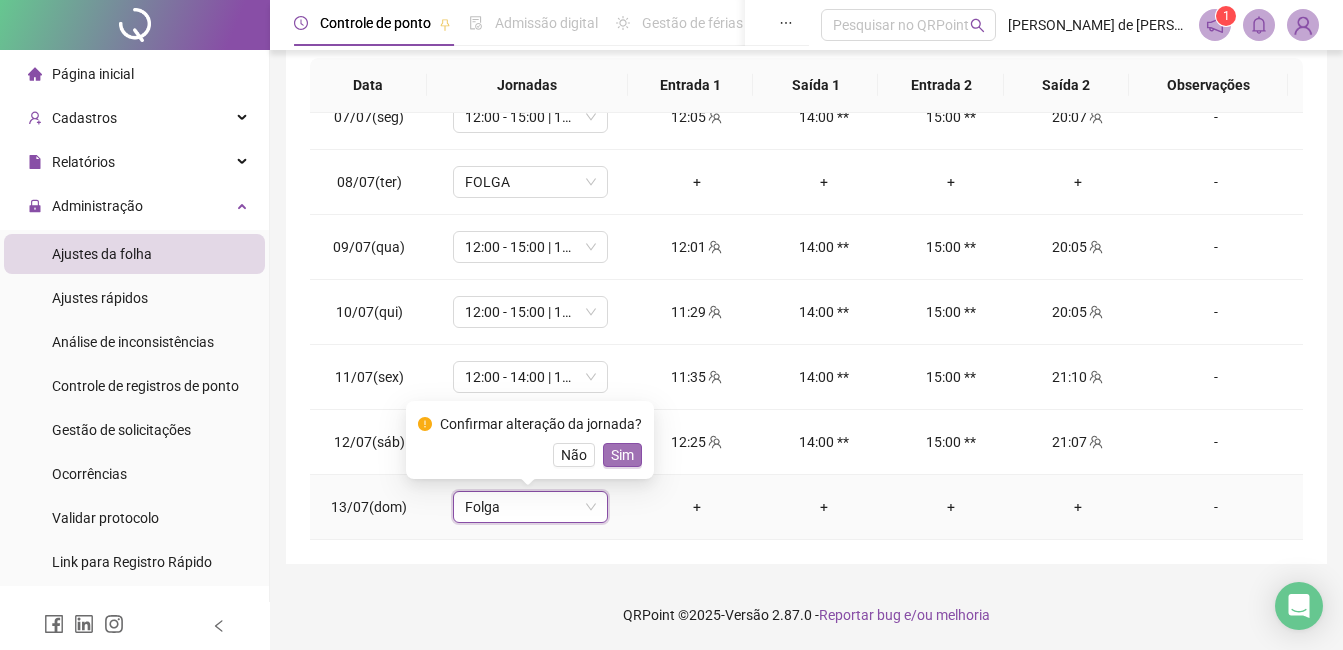 click on "Sim" at bounding box center (622, 455) 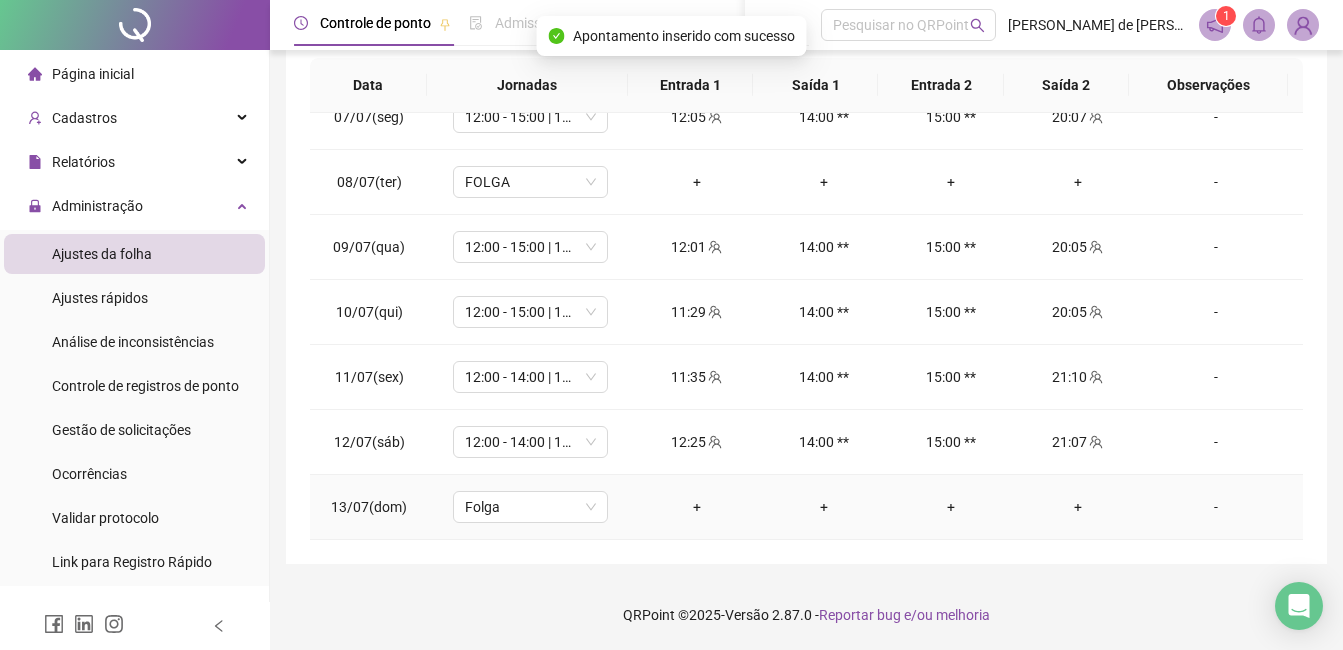 click on "-" at bounding box center [1216, 507] 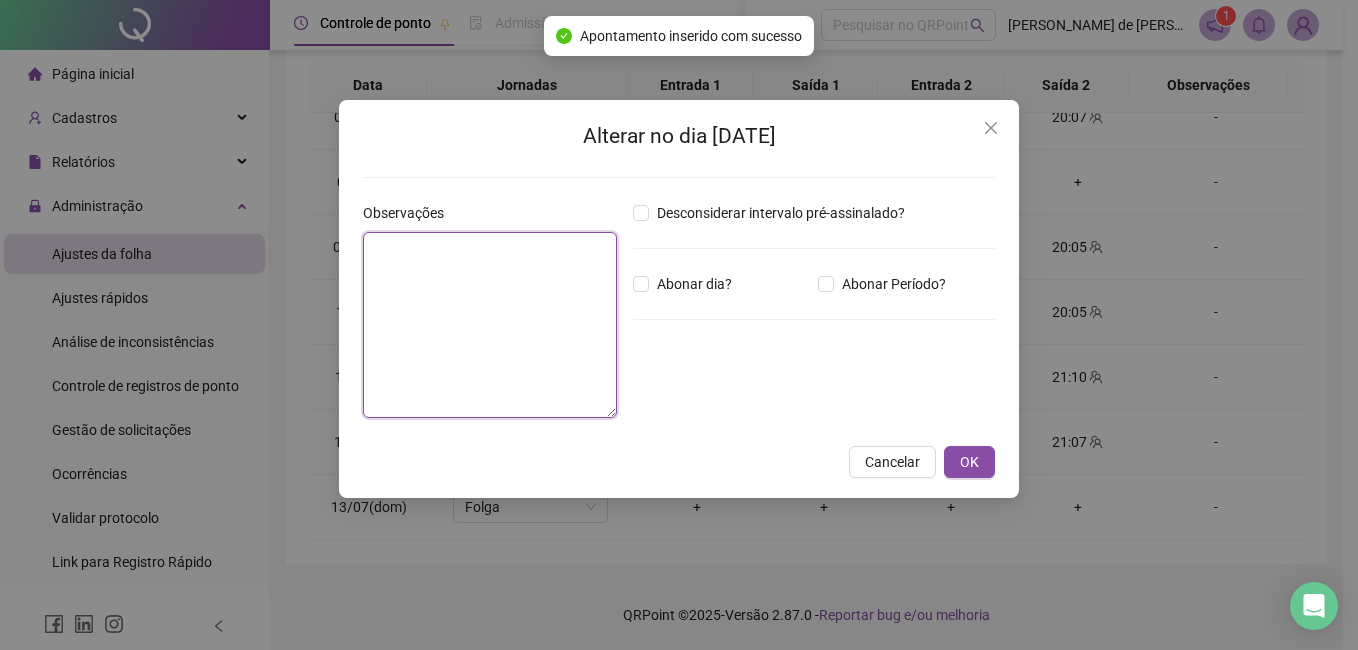 click at bounding box center [490, 325] 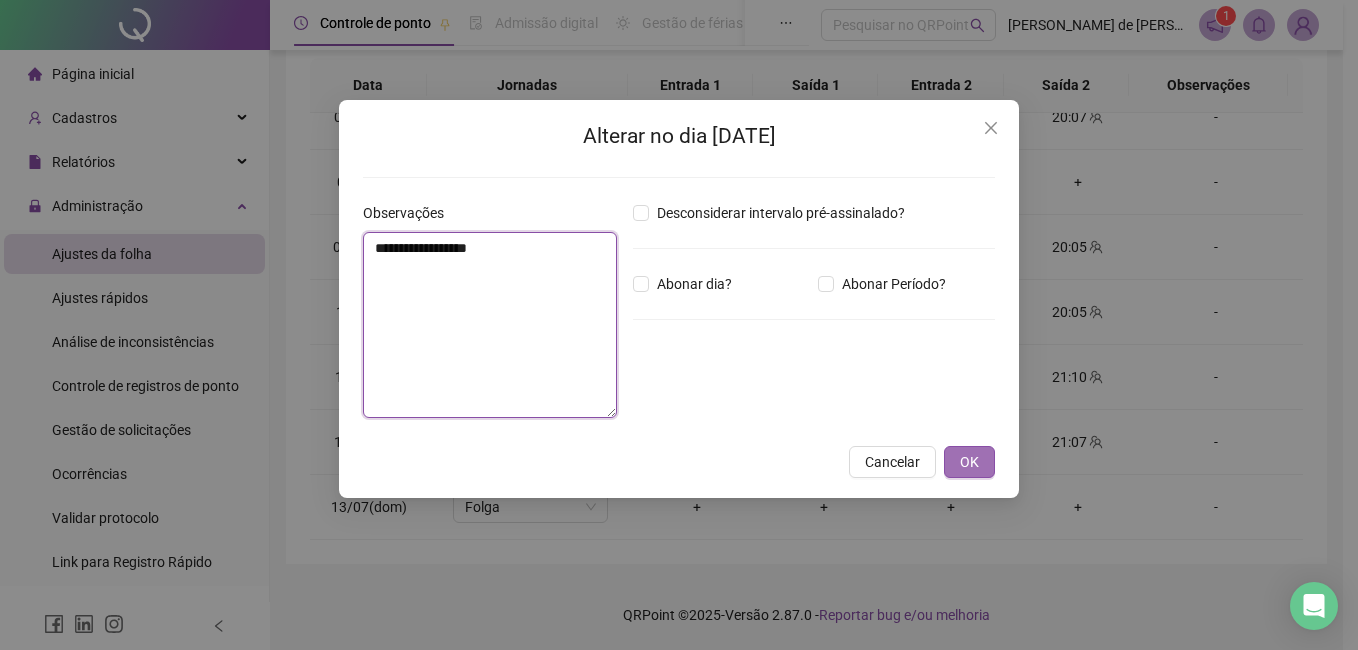 type on "**********" 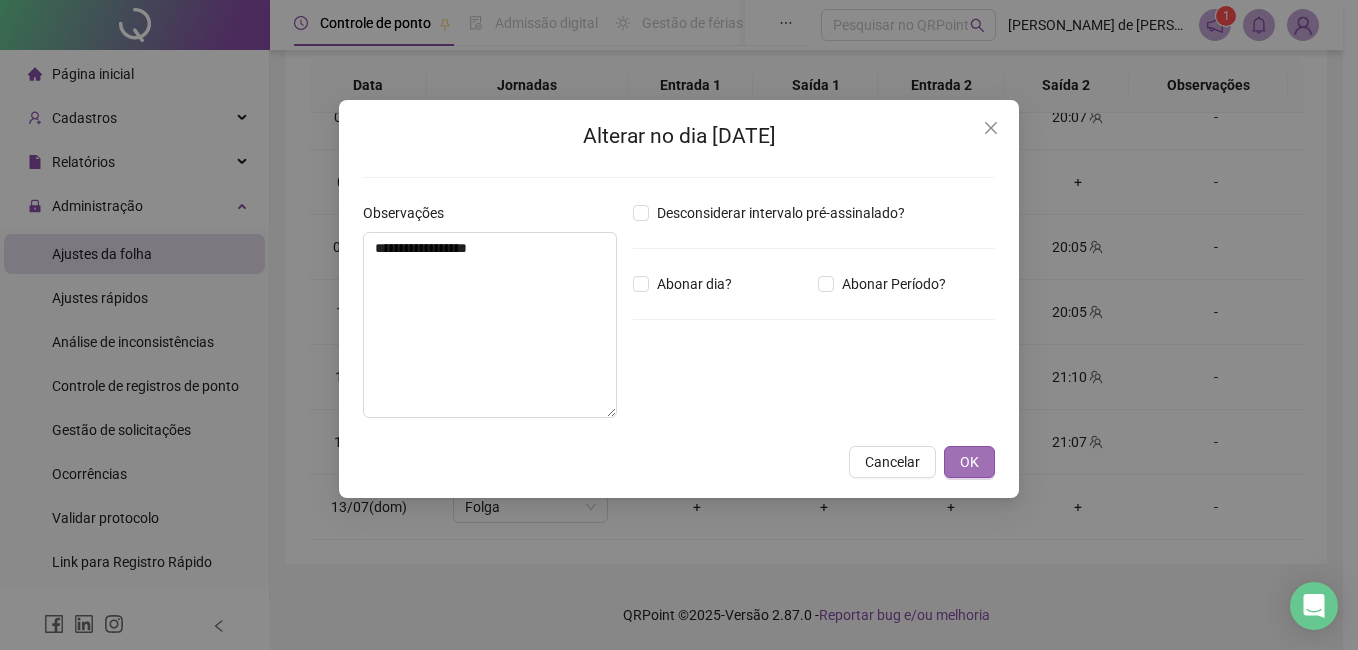 click on "OK" at bounding box center (969, 462) 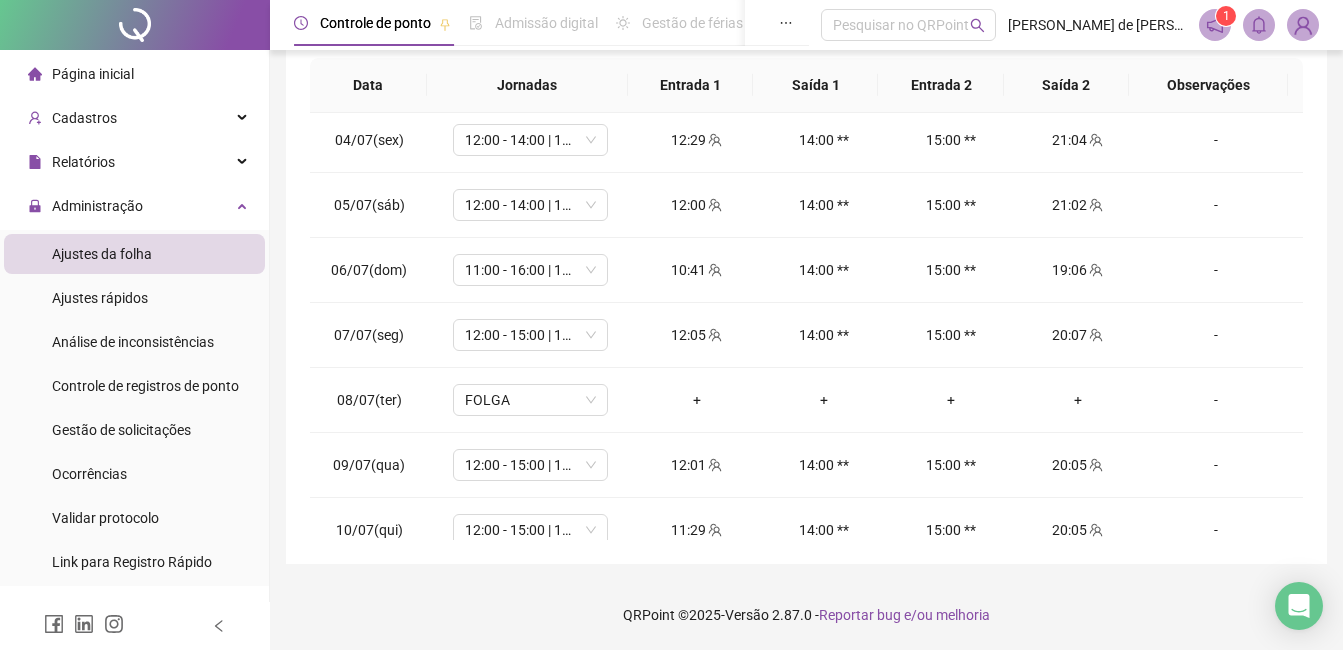 scroll, scrollTop: 0, scrollLeft: 0, axis: both 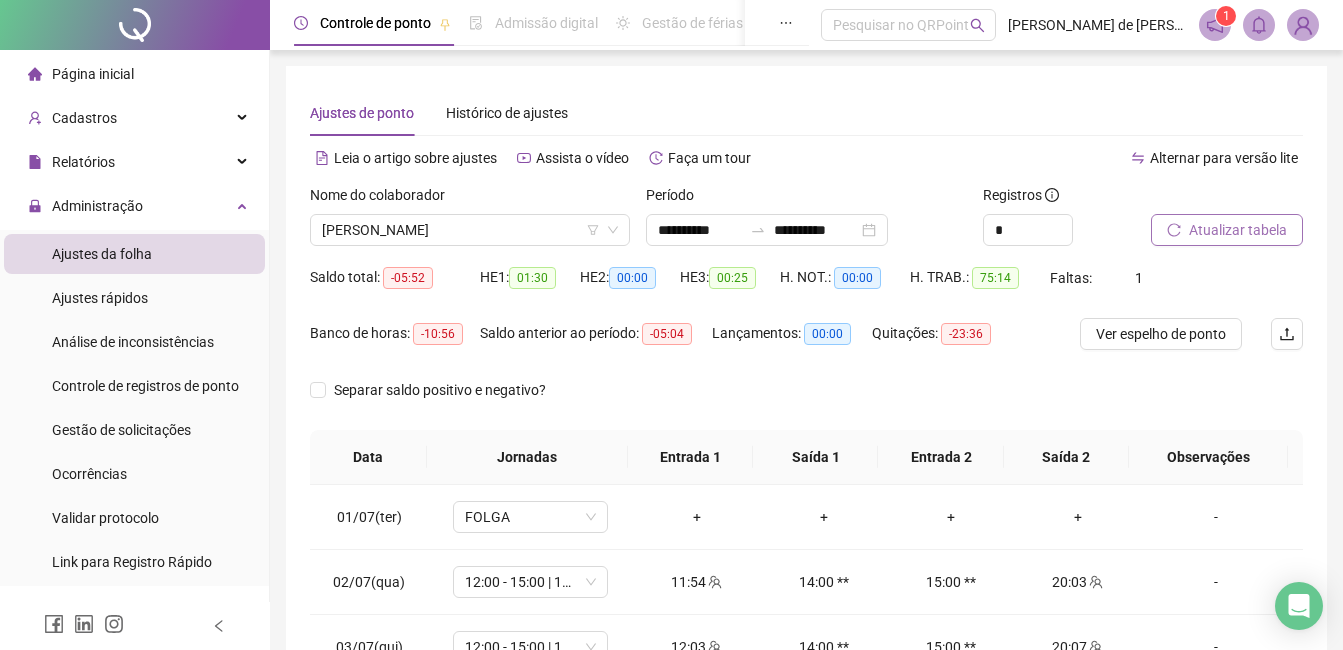 click on "Atualizar tabela" at bounding box center [1238, 230] 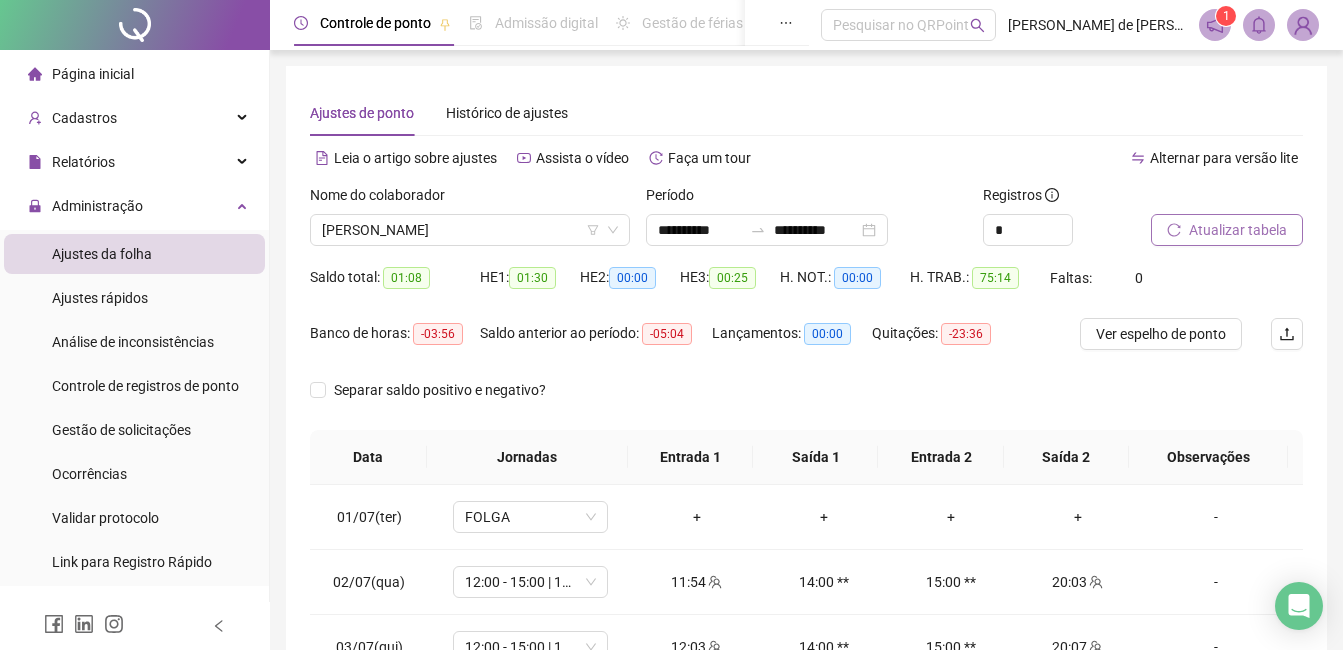 click on "Atualizar tabela" at bounding box center (1238, 230) 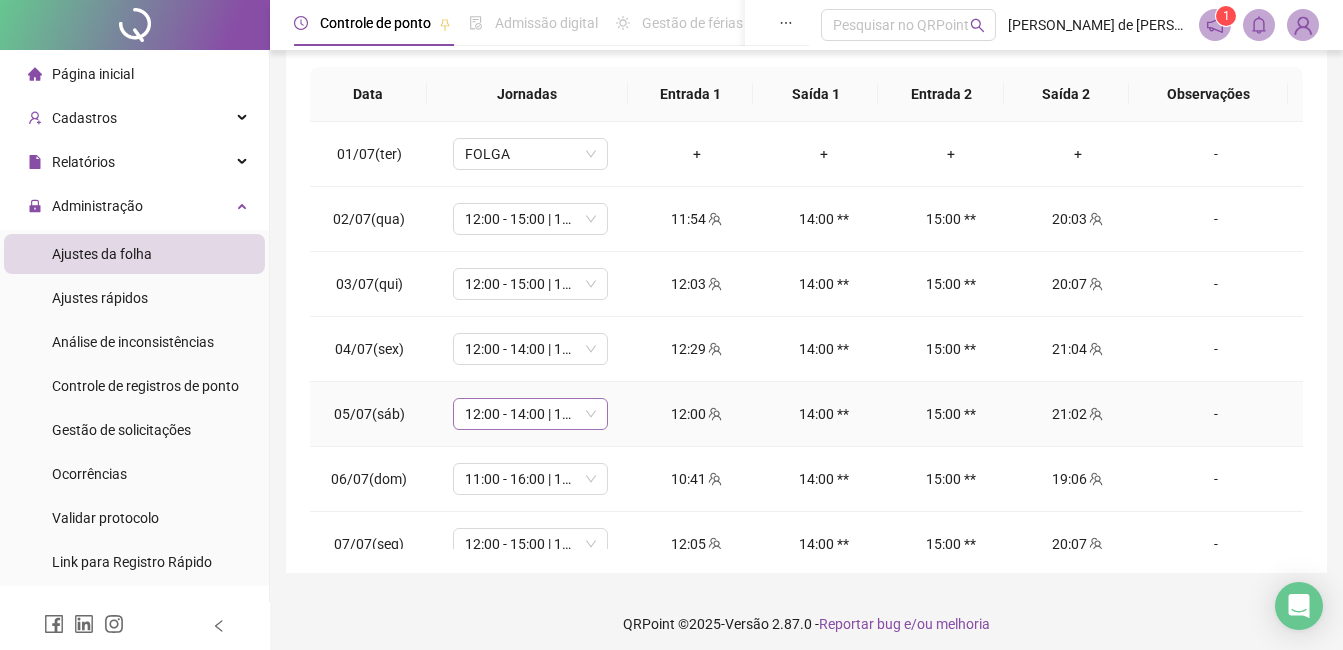 scroll, scrollTop: 372, scrollLeft: 0, axis: vertical 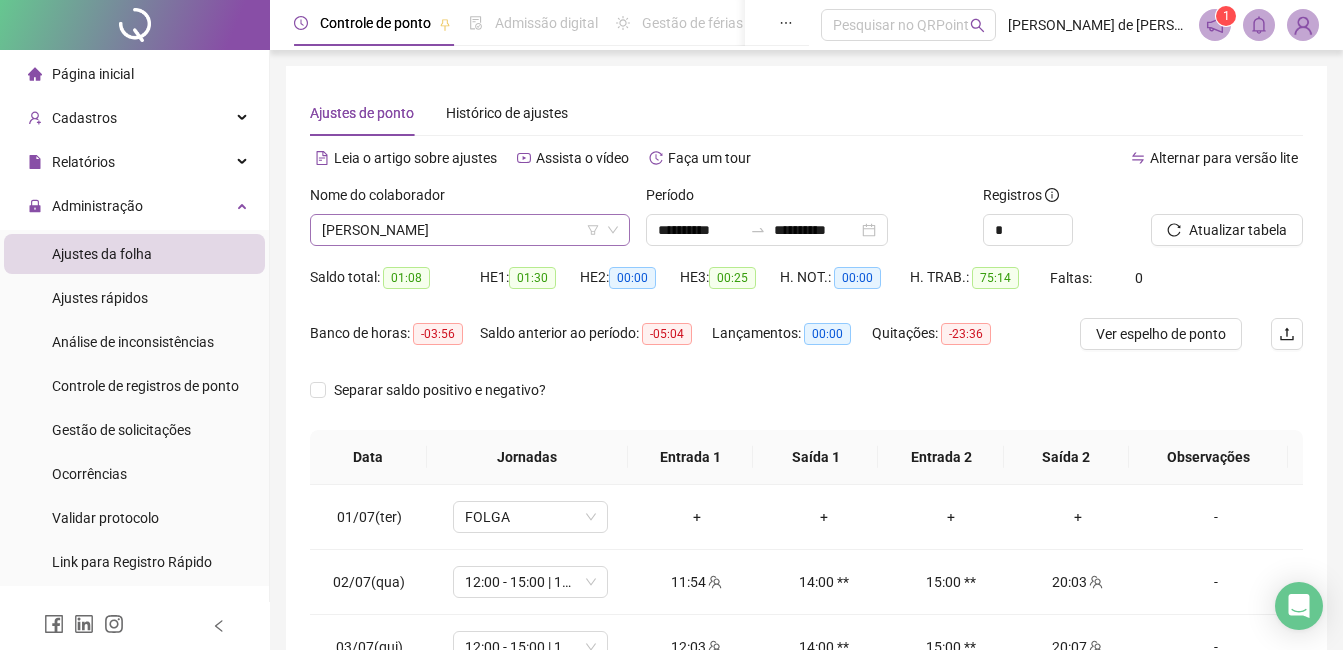 click on "[PERSON_NAME]" at bounding box center (470, 230) 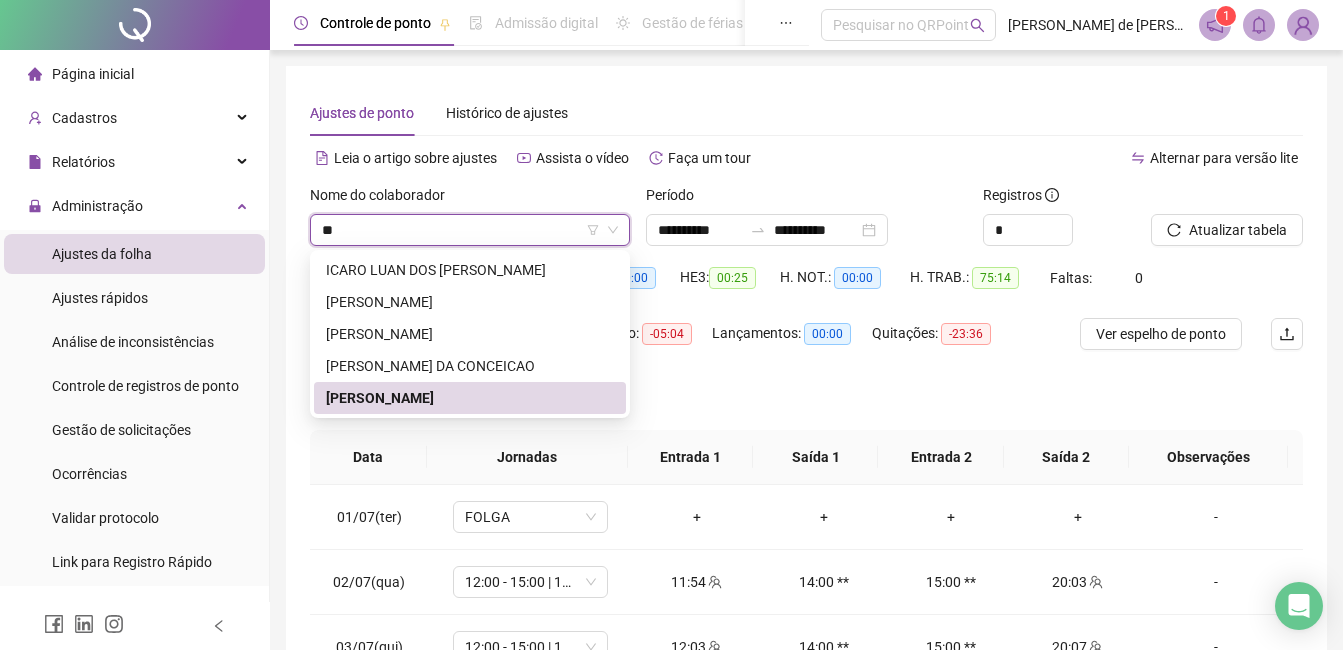 scroll, scrollTop: 0, scrollLeft: 0, axis: both 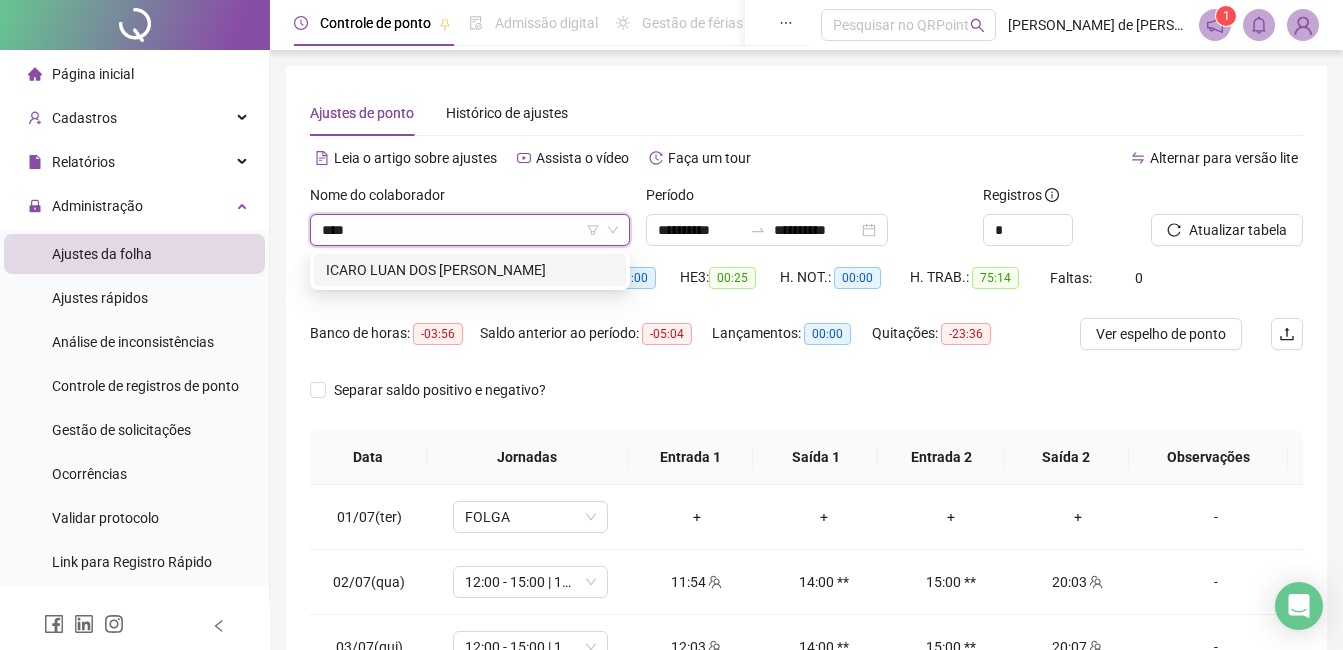 type on "*****" 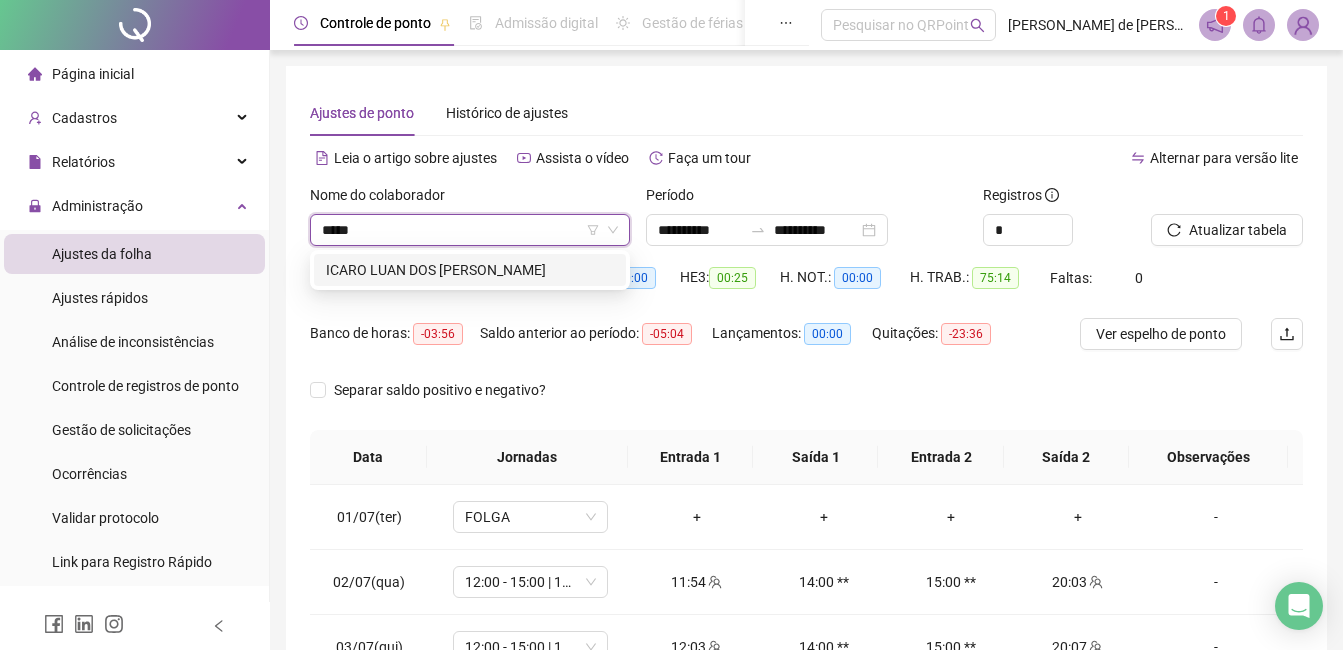 click on "ICARO LUAN DOS [PERSON_NAME]" at bounding box center (470, 270) 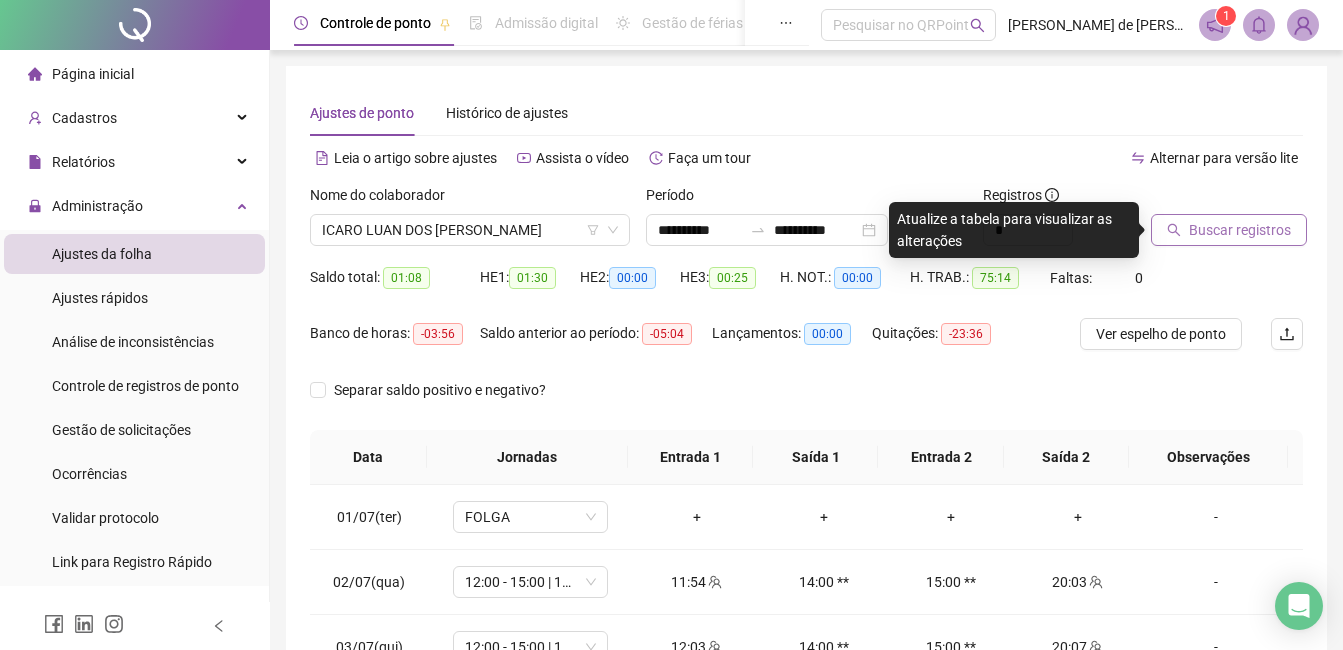click on "Buscar registros" at bounding box center [1240, 230] 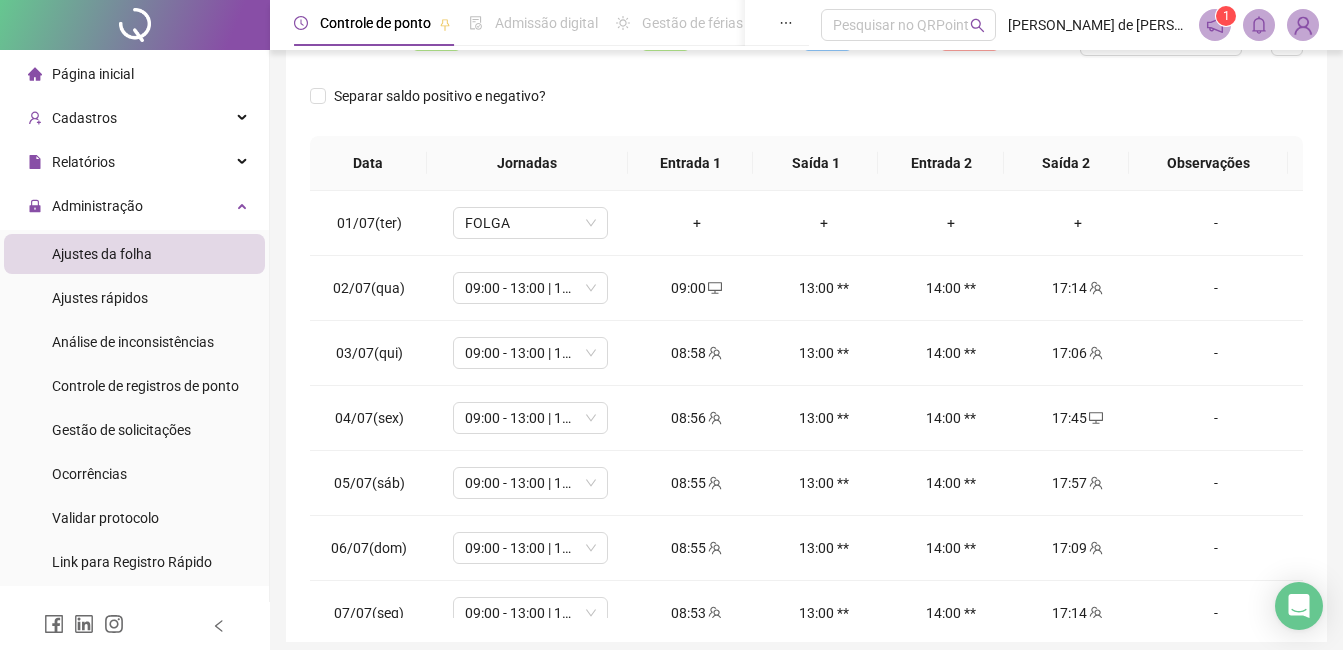 scroll, scrollTop: 372, scrollLeft: 0, axis: vertical 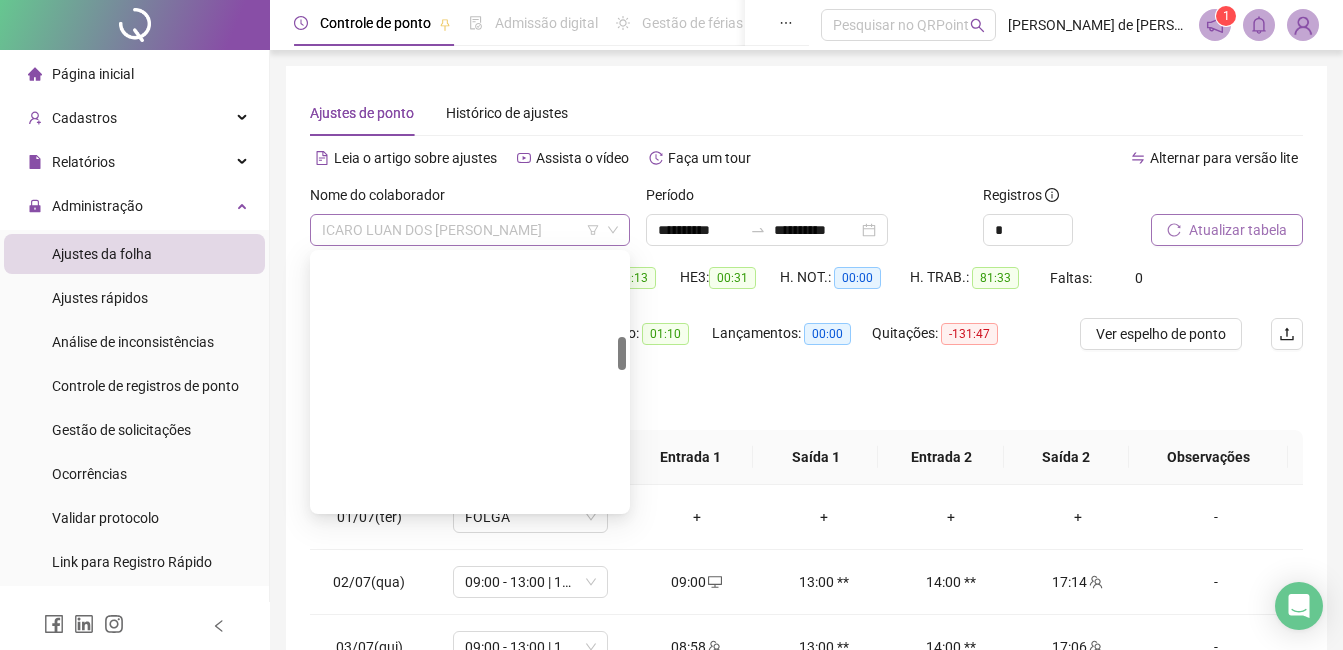 click on "ICARO LUAN DOS [PERSON_NAME]" at bounding box center (470, 230) 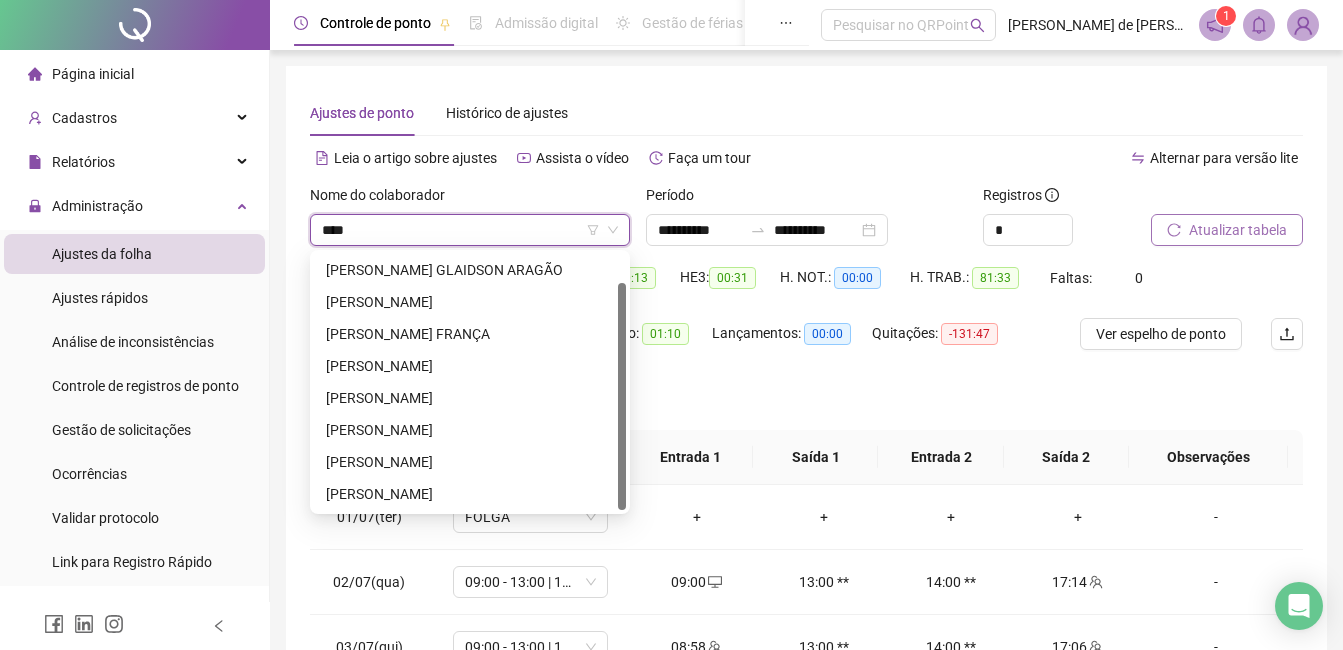 scroll, scrollTop: 0, scrollLeft: 0, axis: both 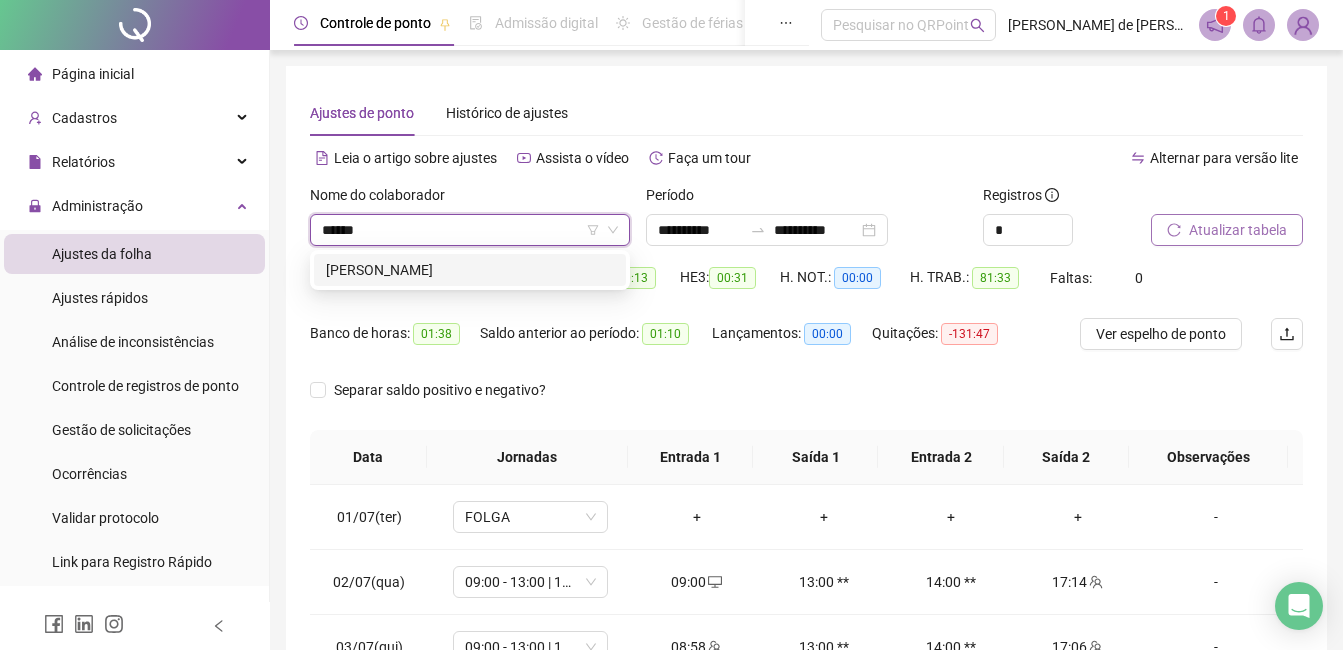 type on "*******" 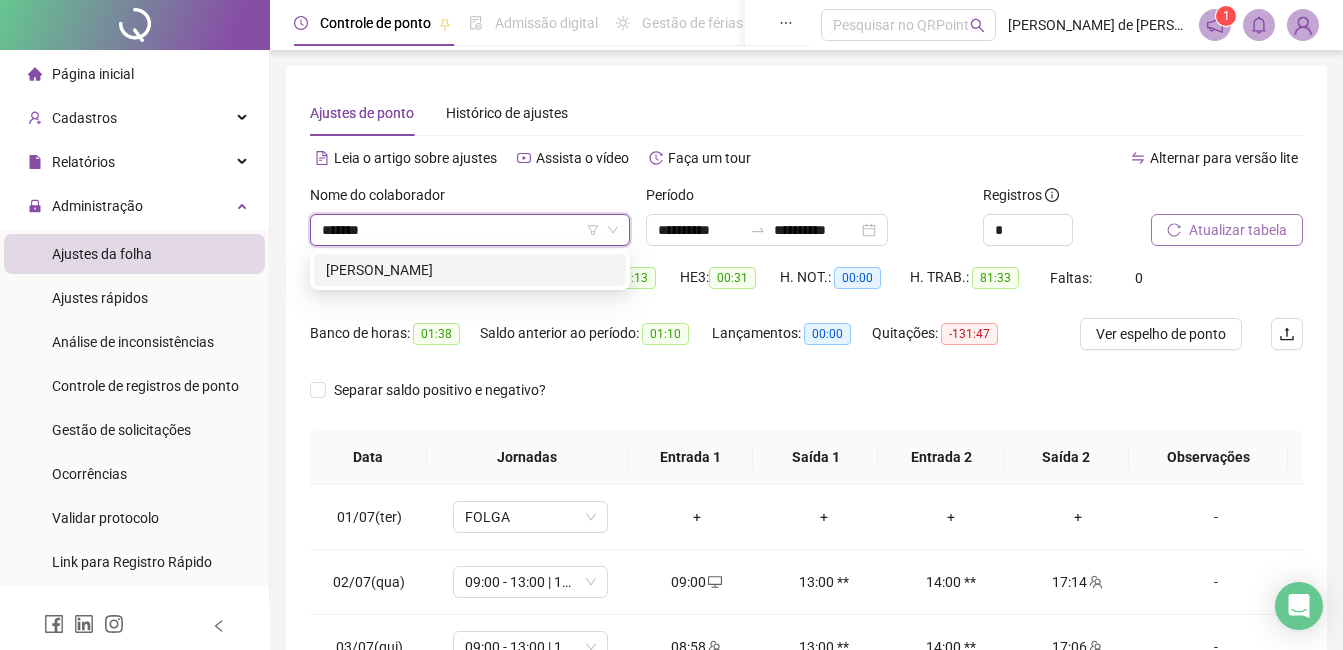 click on "[PERSON_NAME]" at bounding box center (470, 270) 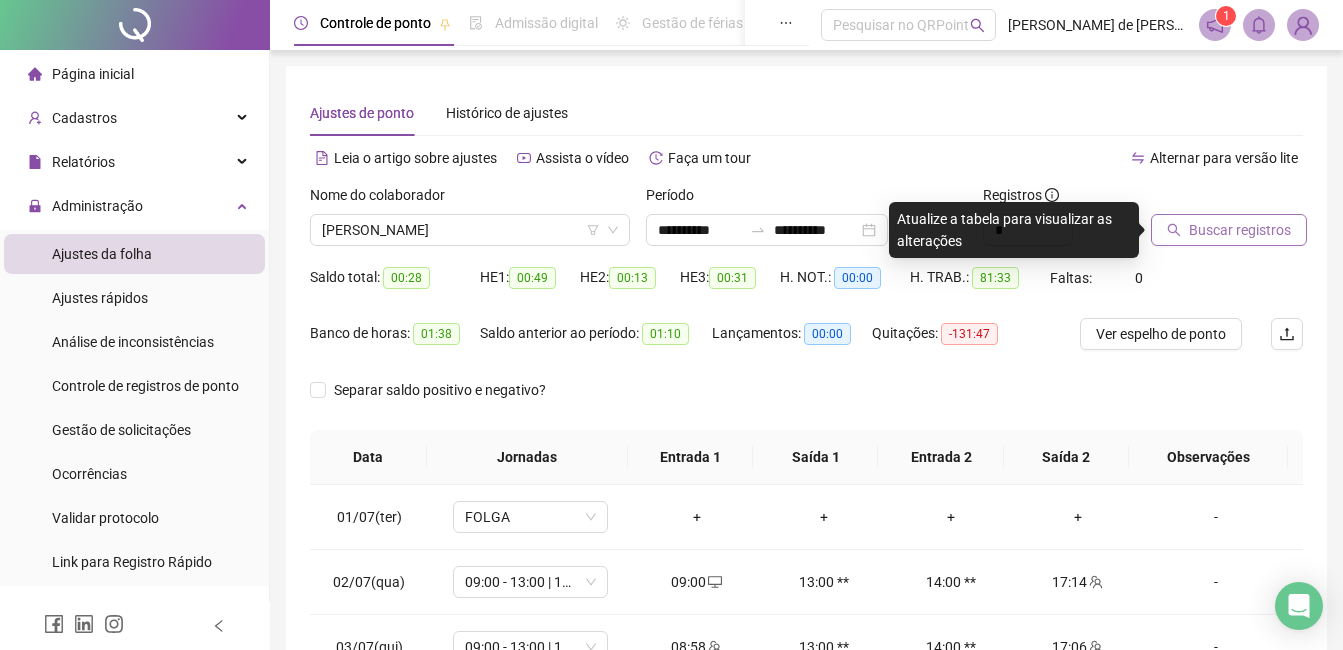 click on "Buscar registros" at bounding box center (1240, 230) 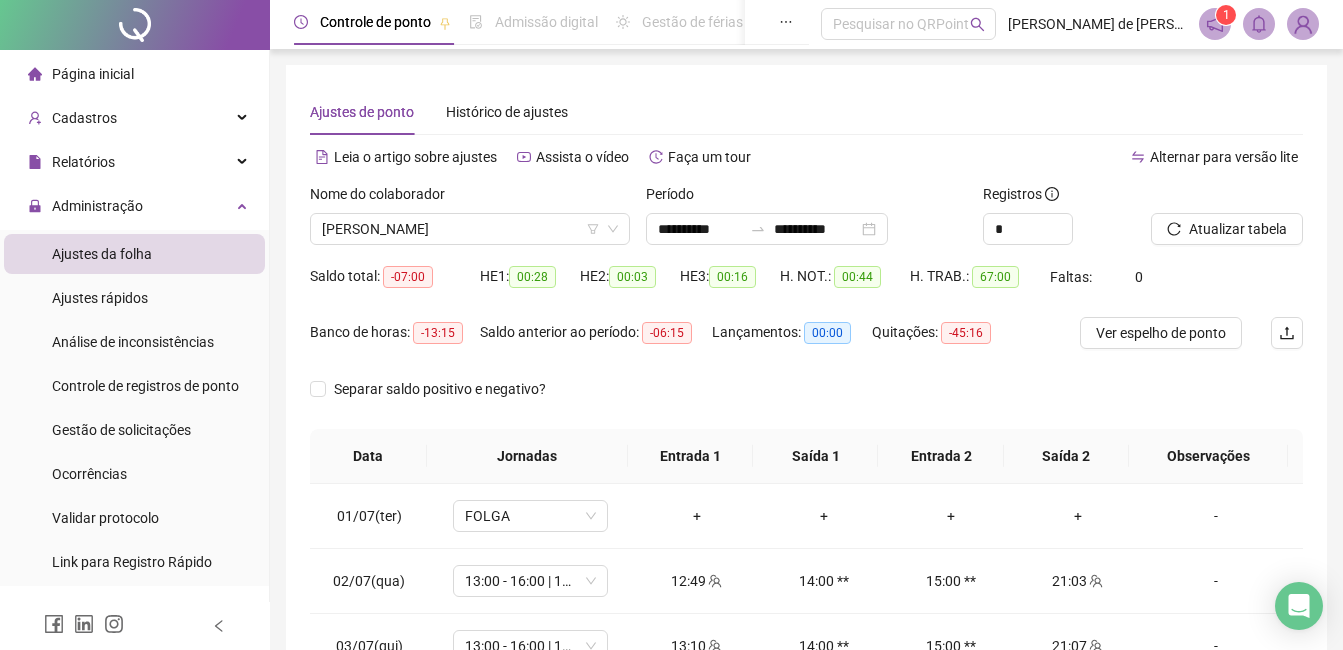 scroll, scrollTop: 372, scrollLeft: 0, axis: vertical 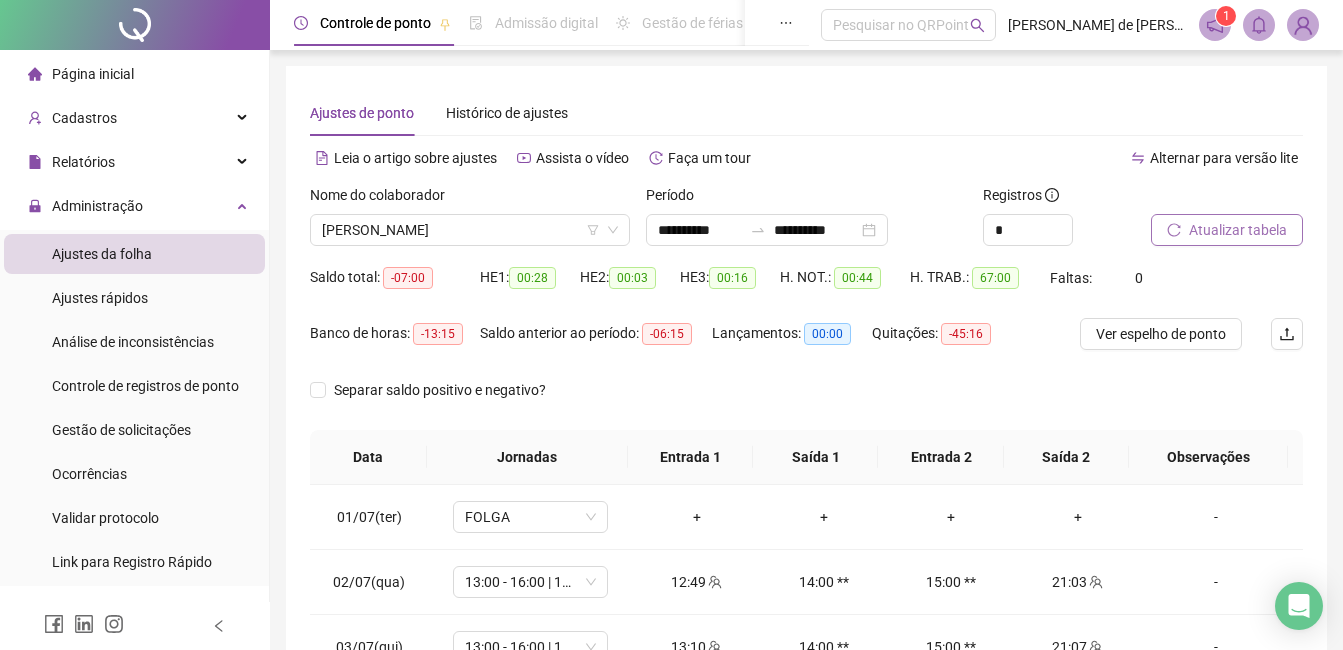 click on "Atualizar tabela" at bounding box center [1227, 230] 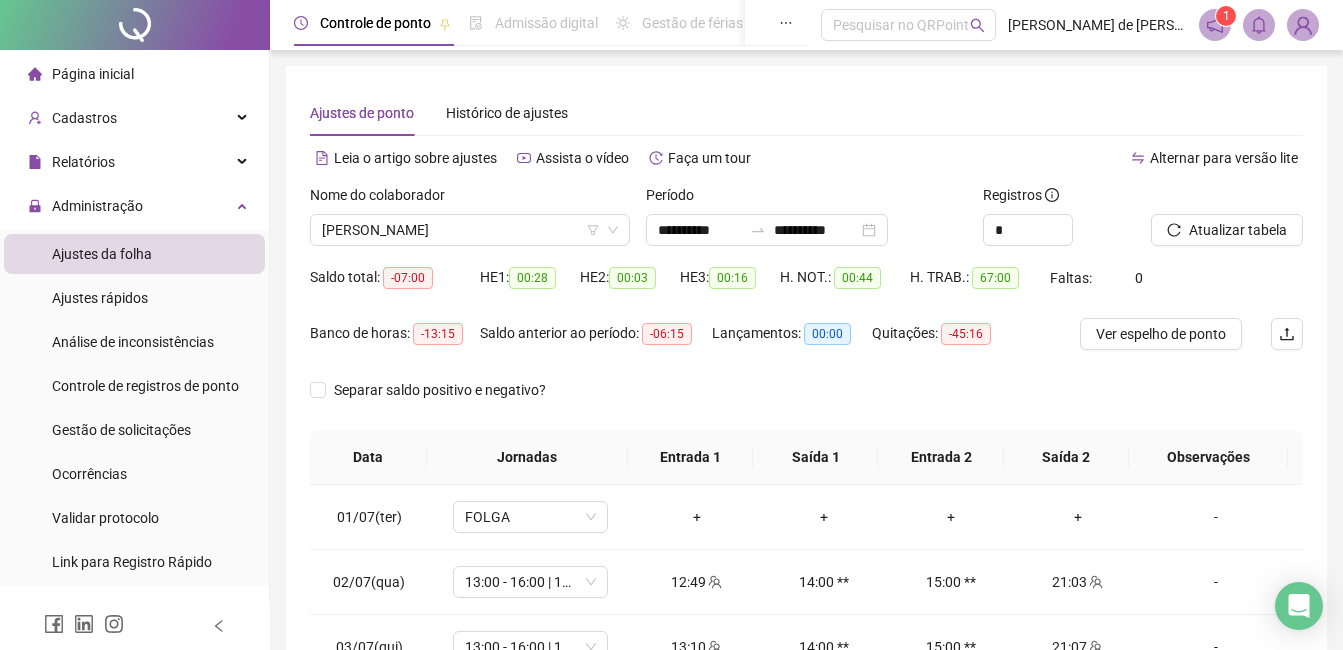 scroll, scrollTop: 372, scrollLeft: 0, axis: vertical 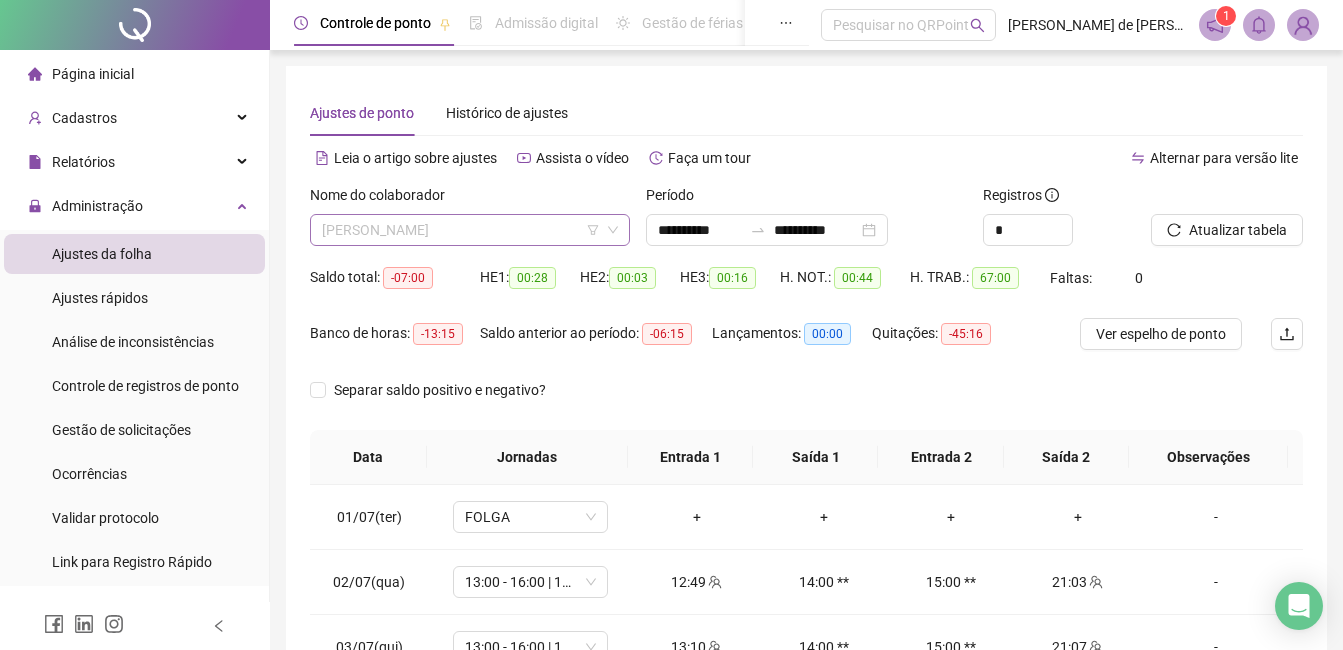 click on "[PERSON_NAME]" at bounding box center (470, 230) 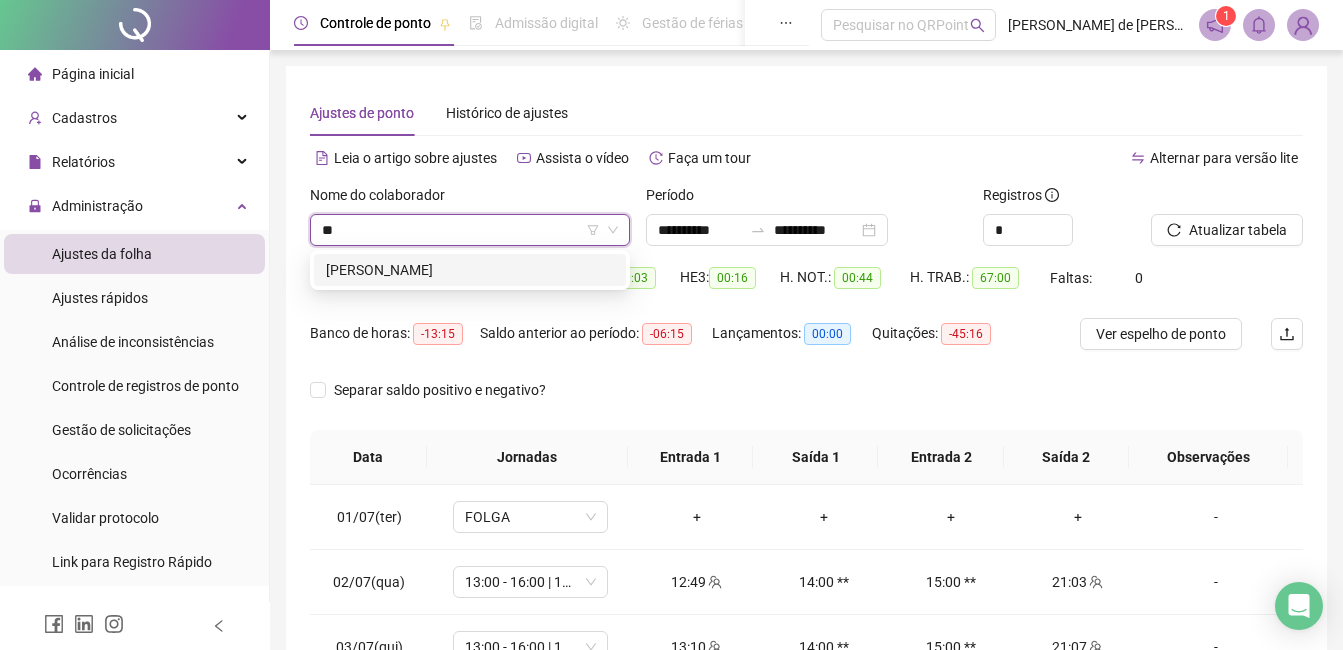 scroll, scrollTop: 0, scrollLeft: 0, axis: both 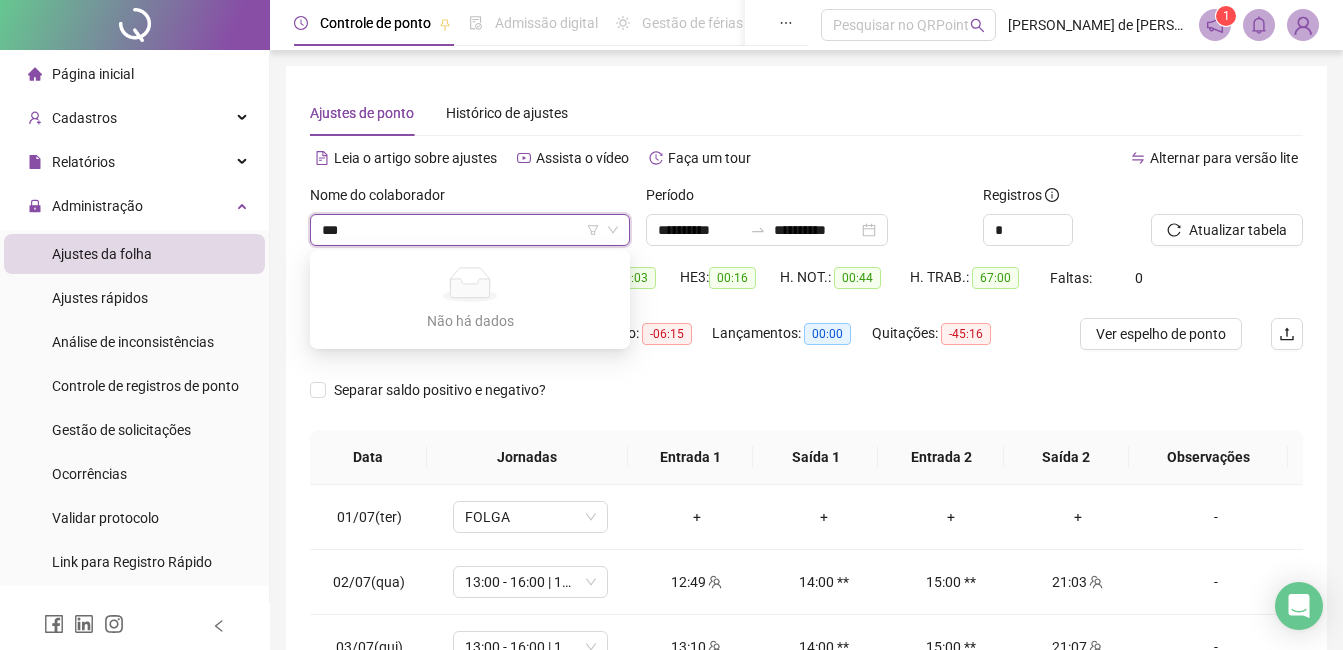 type on "**" 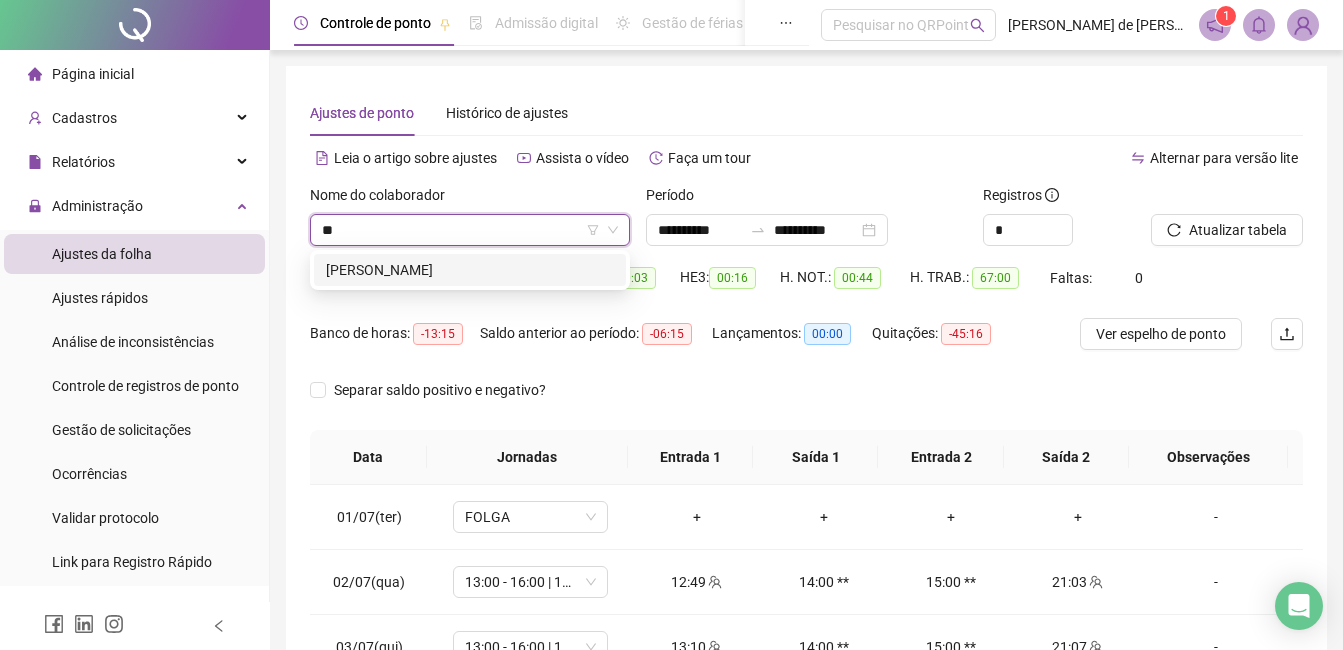 click on "[PERSON_NAME]" at bounding box center (470, 270) 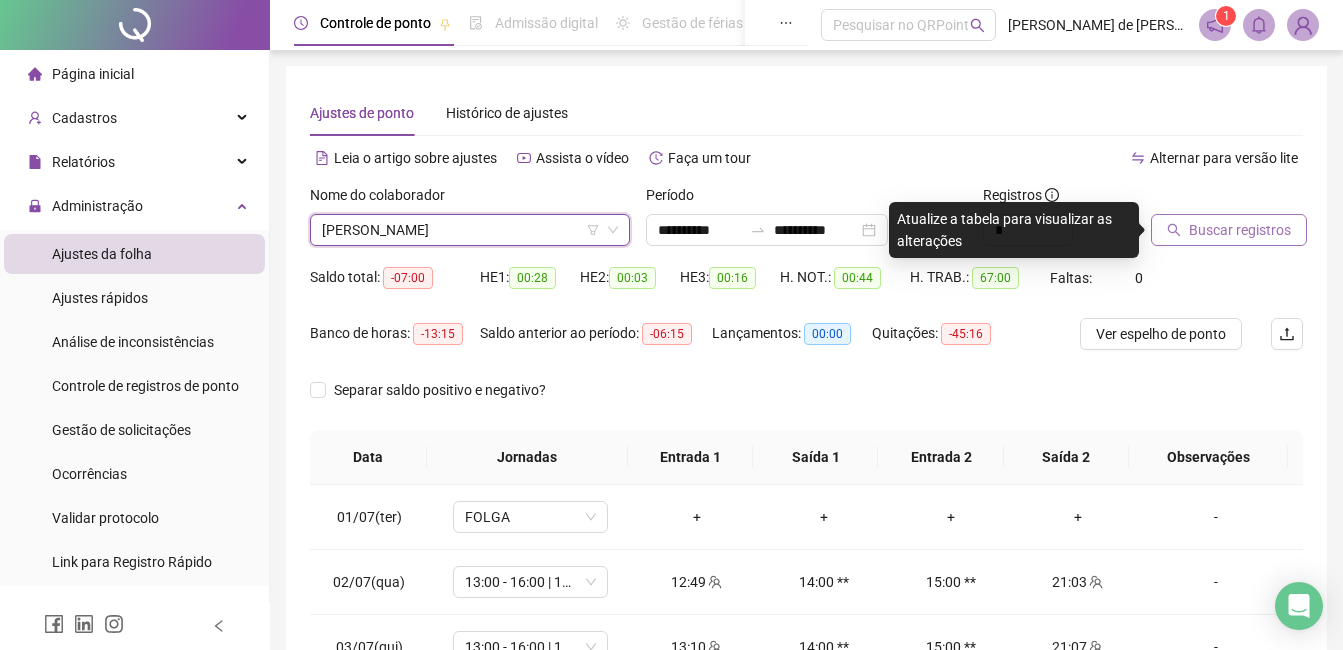 click on "Buscar registros" at bounding box center (1240, 230) 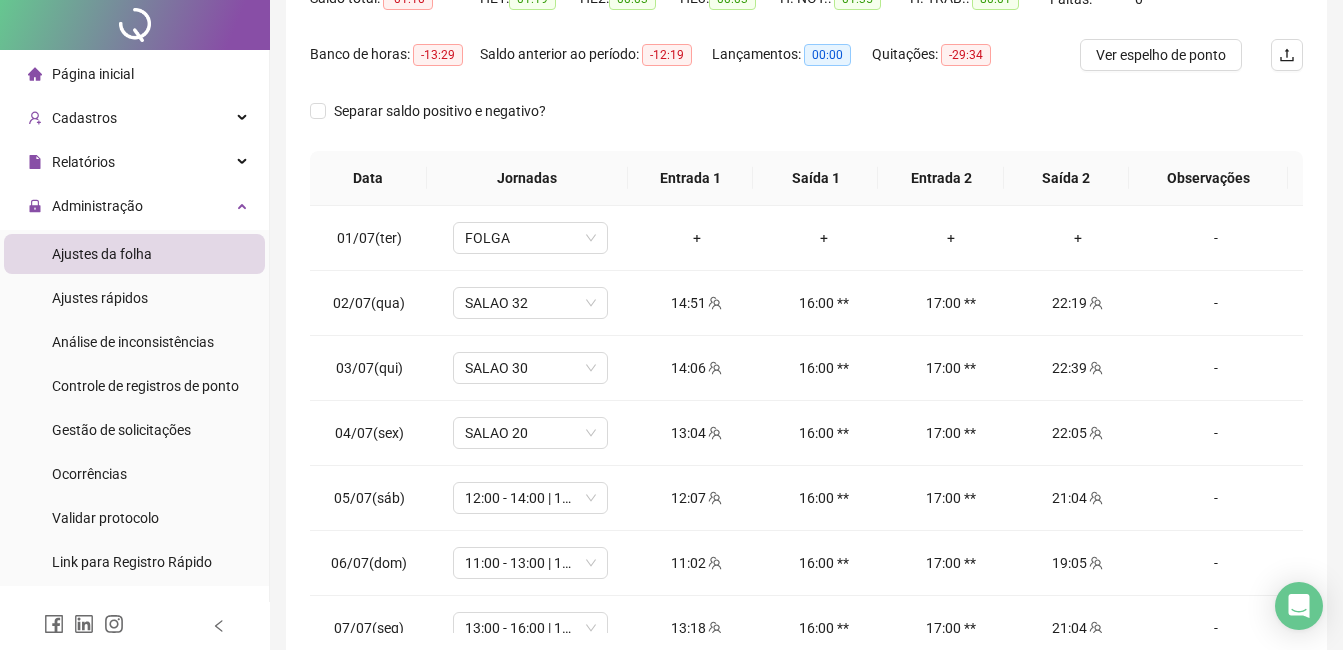 scroll, scrollTop: 372, scrollLeft: 0, axis: vertical 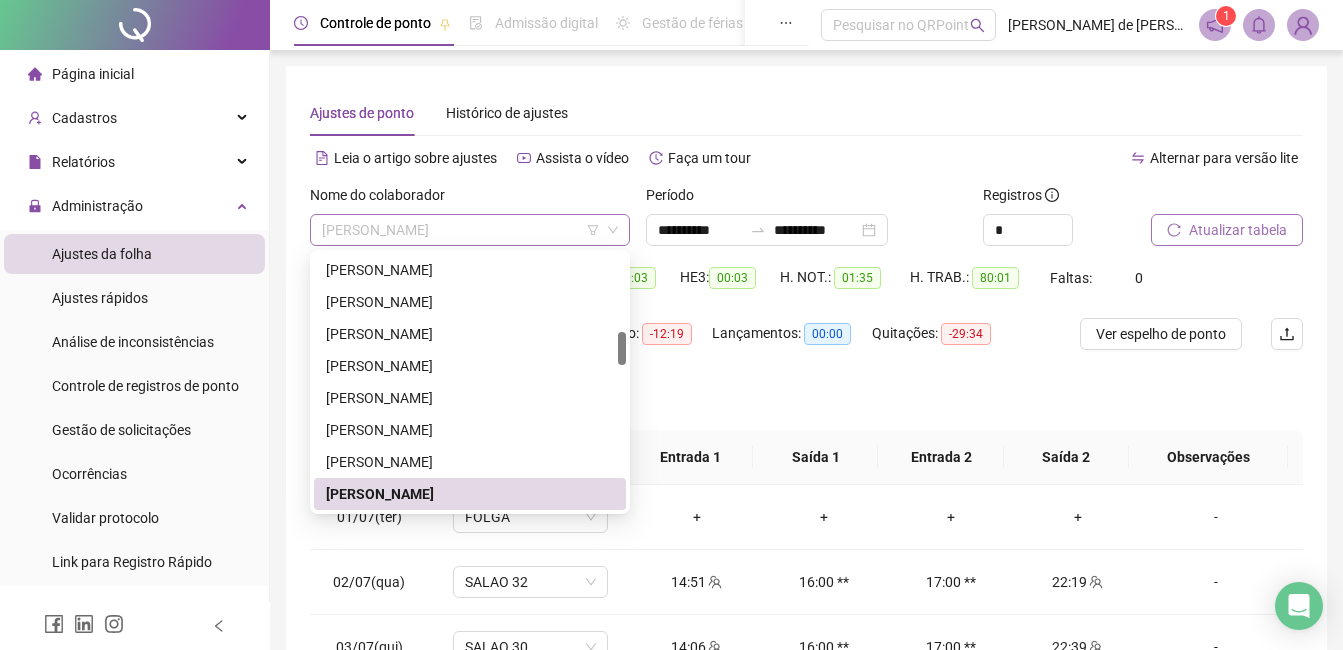click on "[PERSON_NAME]" at bounding box center (470, 230) 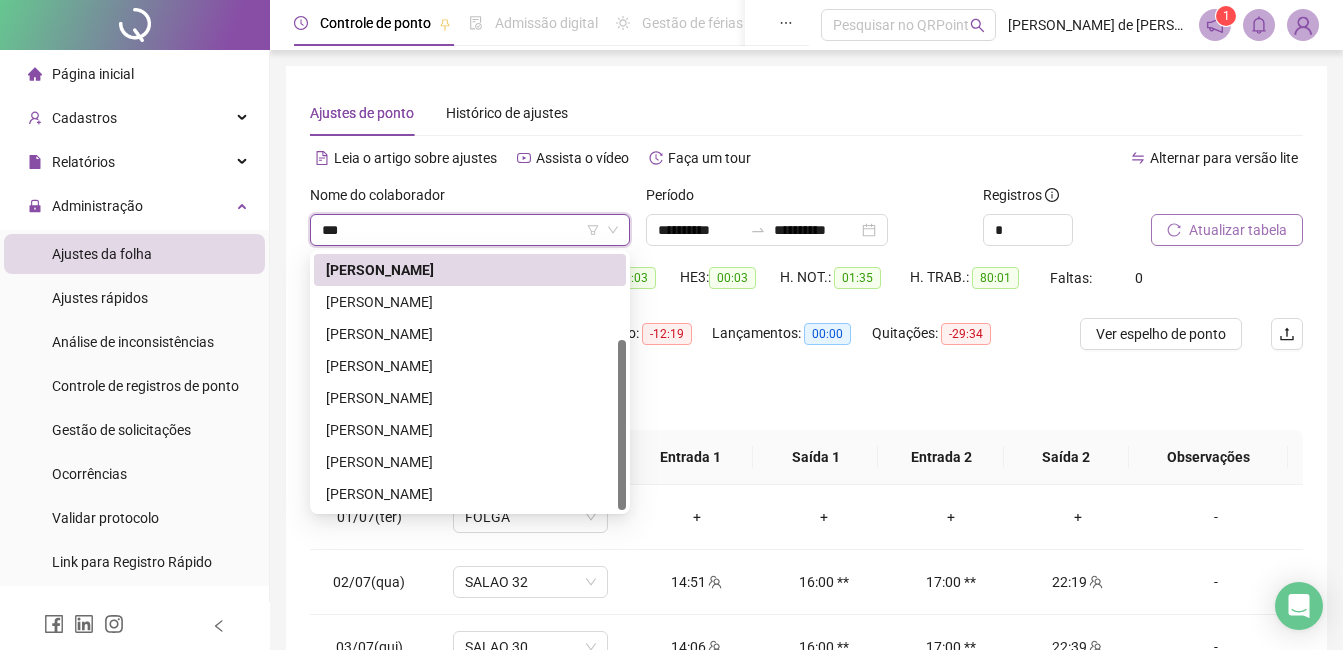 scroll, scrollTop: 0, scrollLeft: 0, axis: both 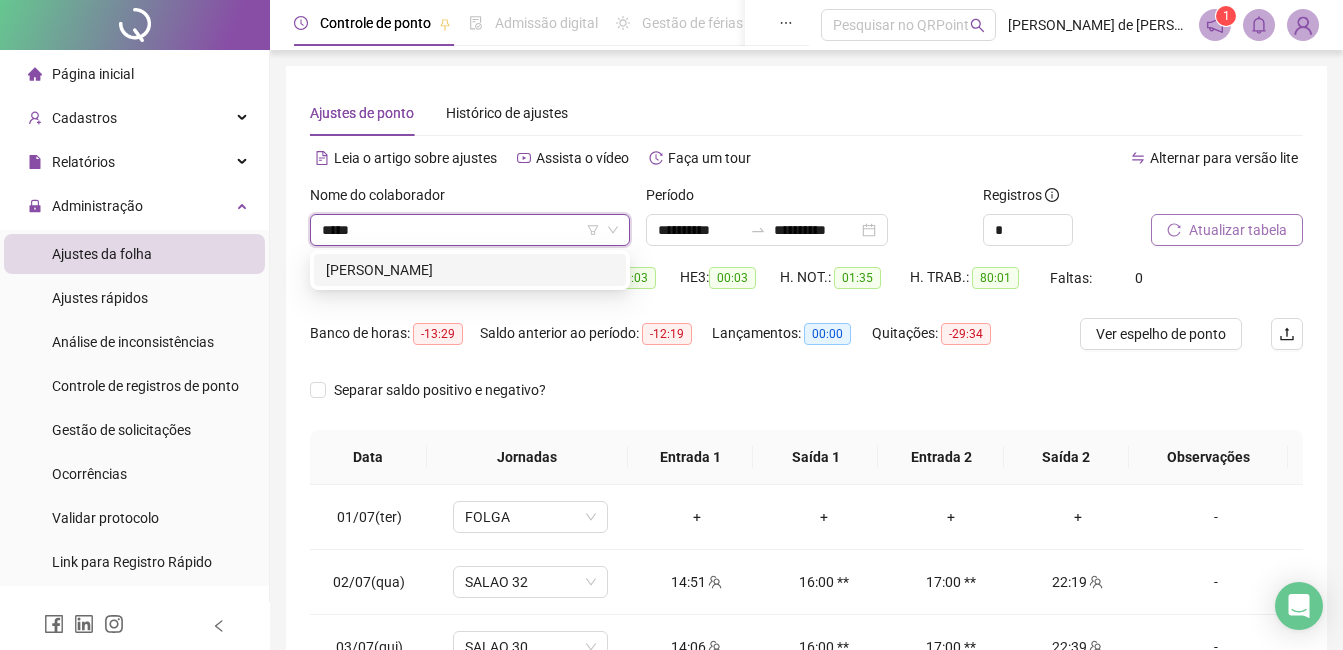 type on "******" 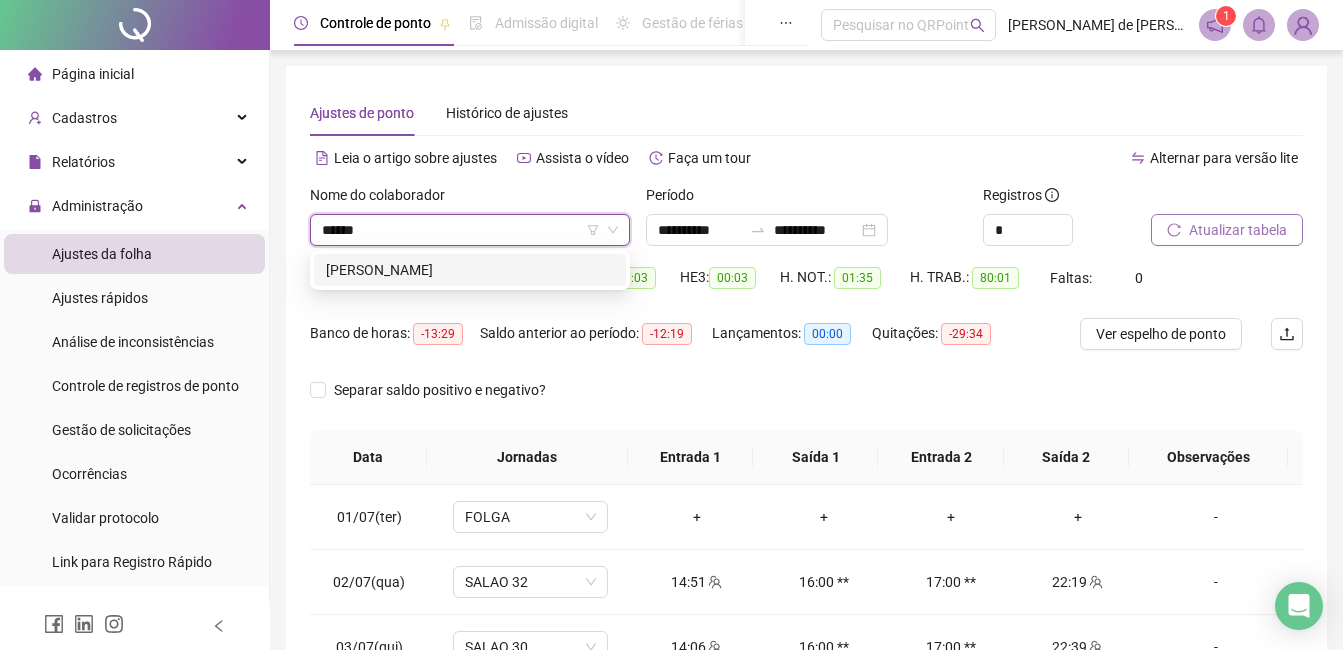 click on "[PERSON_NAME]" at bounding box center (470, 270) 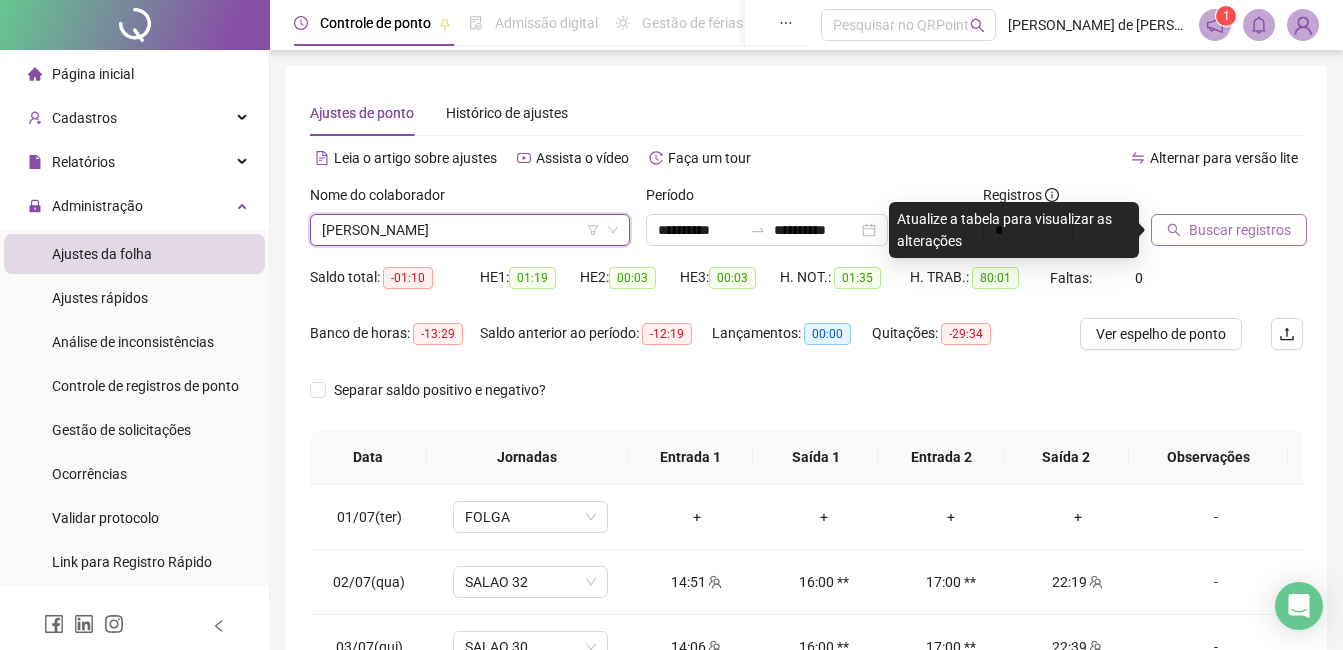 click on "Buscar registros" at bounding box center [1229, 230] 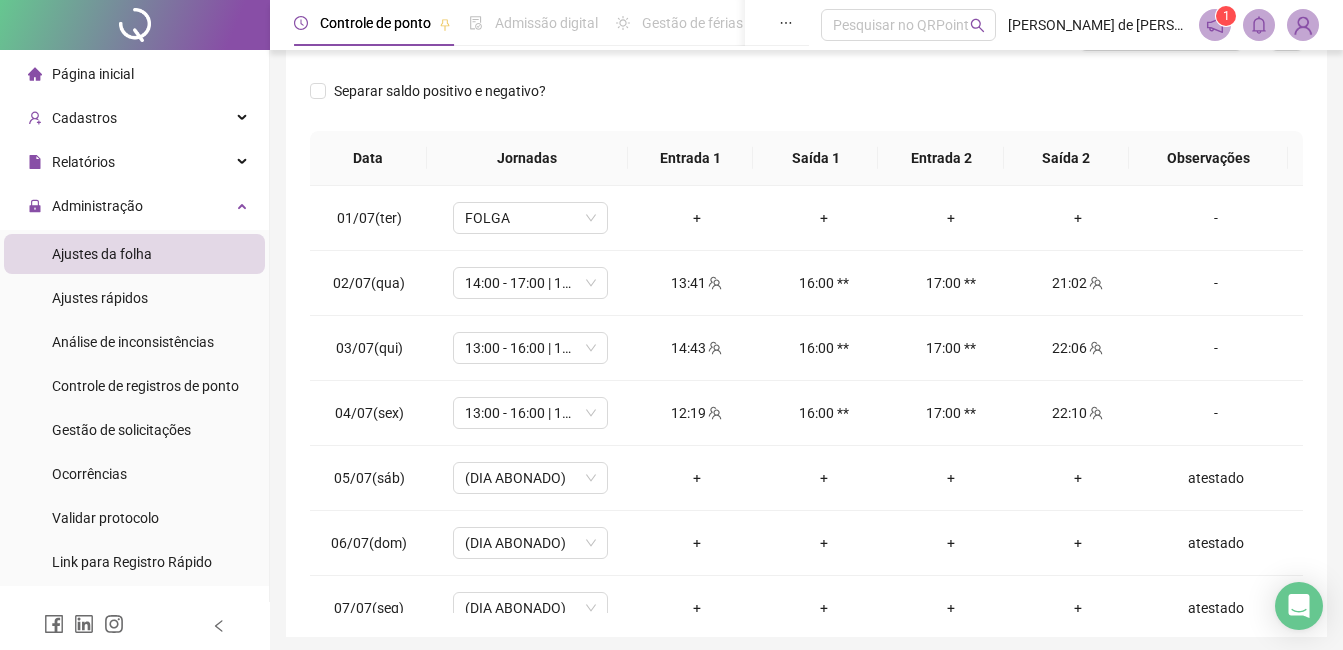scroll, scrollTop: 300, scrollLeft: 0, axis: vertical 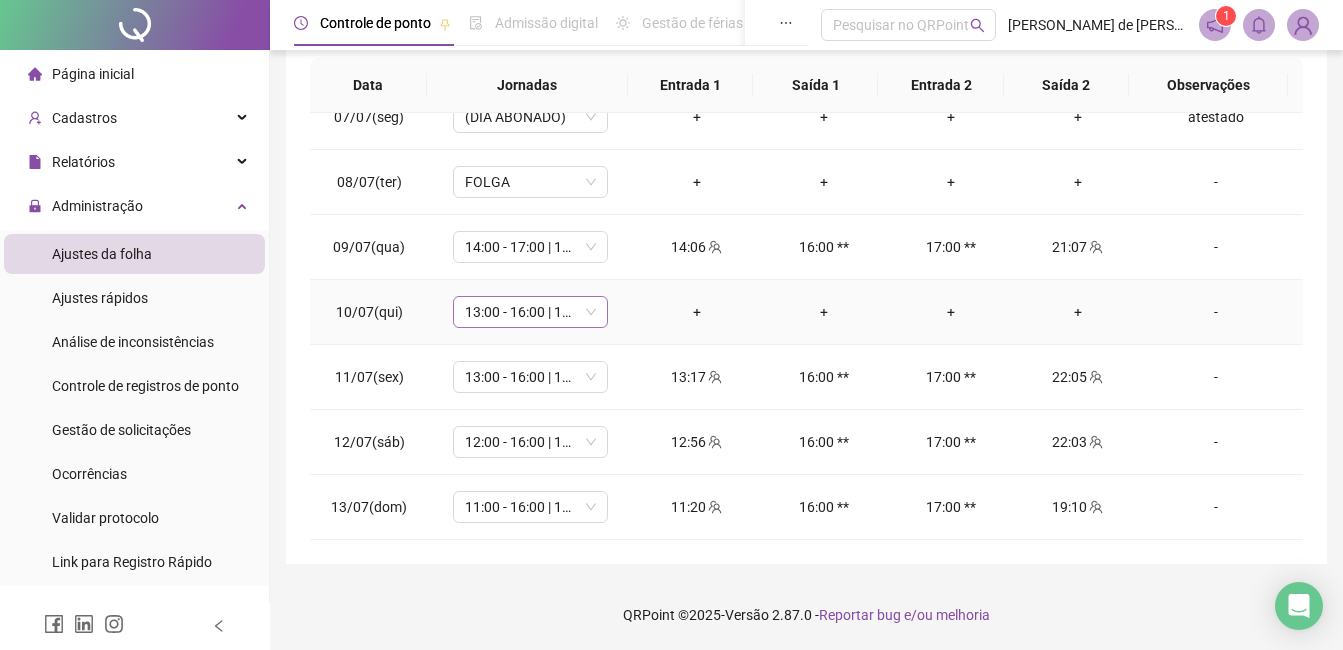 click on "13:00 - 16:00 | 17:00 - 22:00" at bounding box center [530, 312] 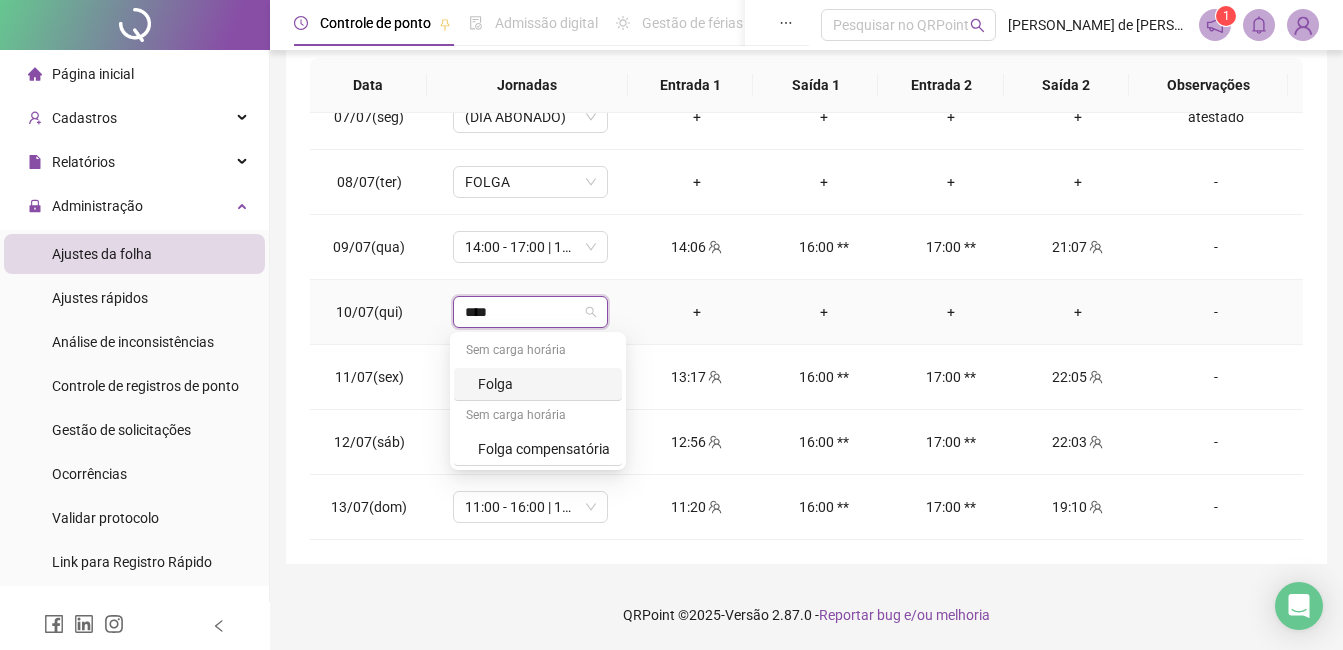type on "*****" 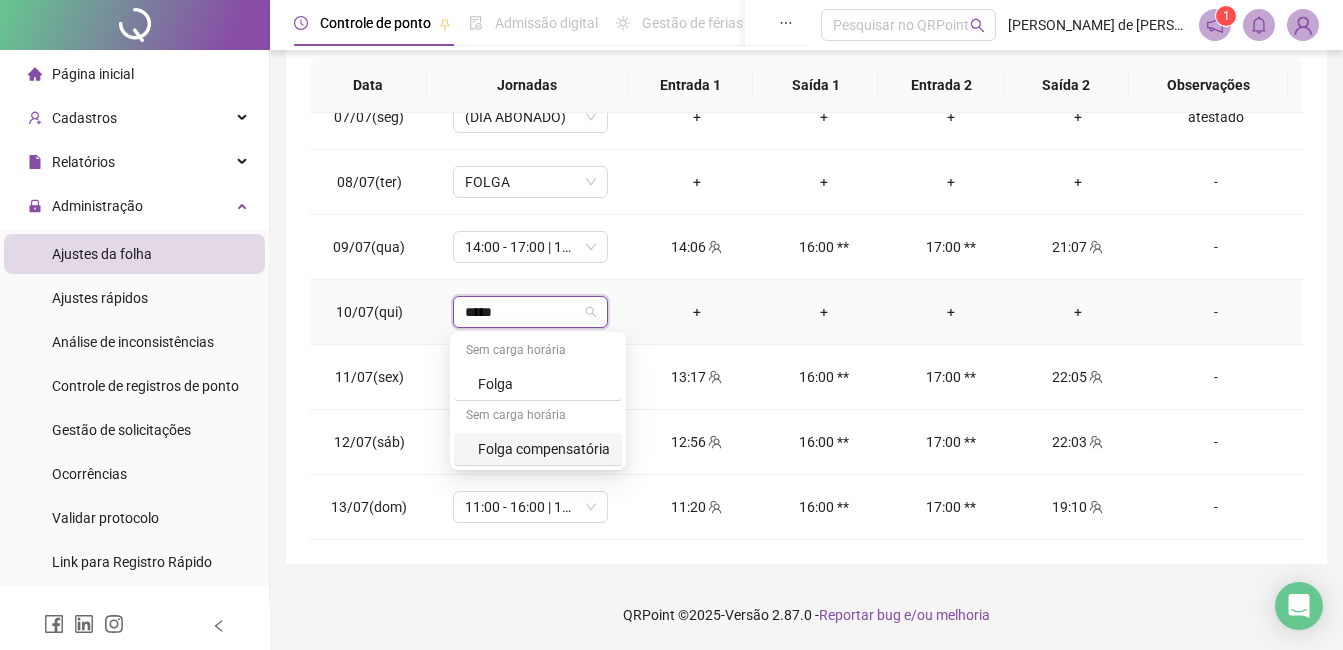 click on "Folga compensatória" at bounding box center [544, 449] 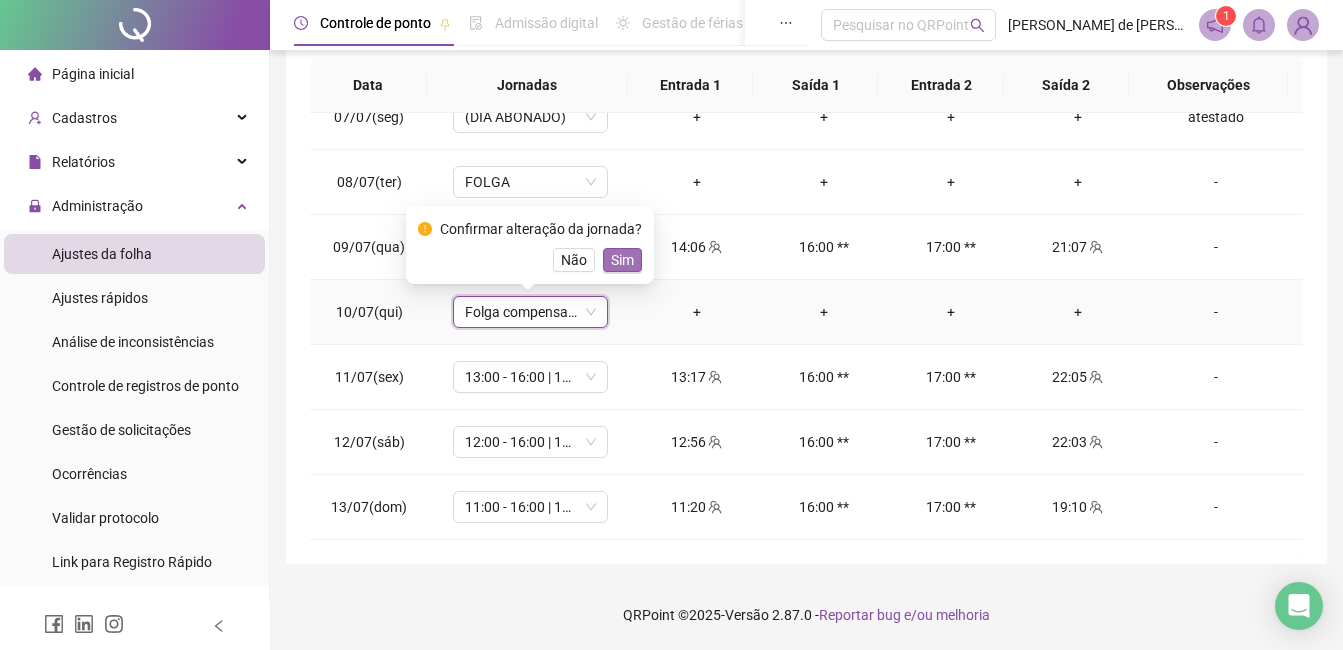 click on "Sim" at bounding box center [622, 260] 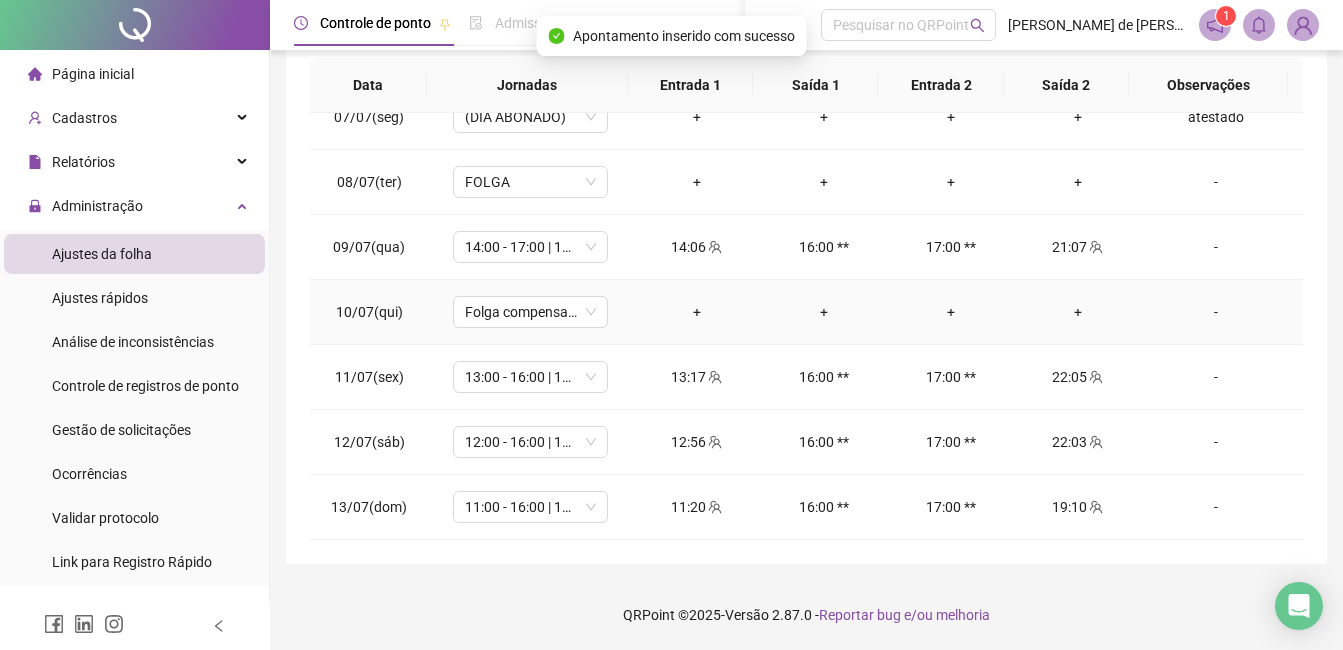 click on "-" at bounding box center [1216, 312] 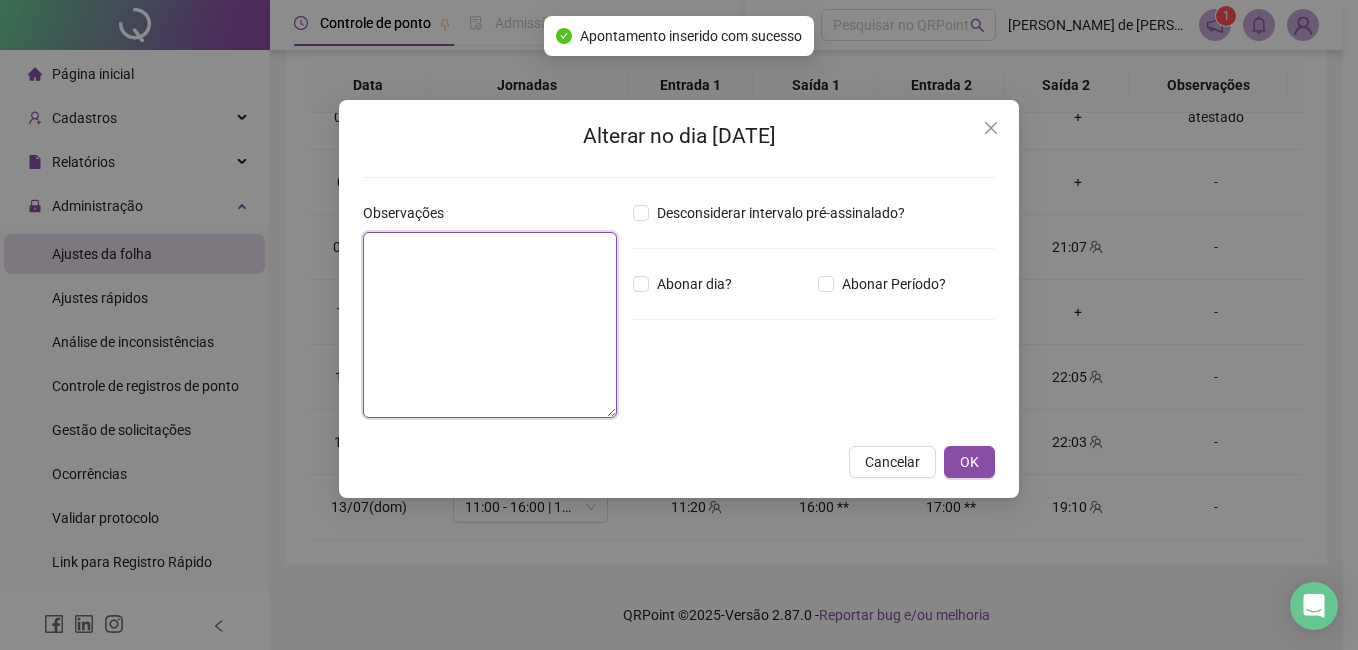click at bounding box center [490, 325] 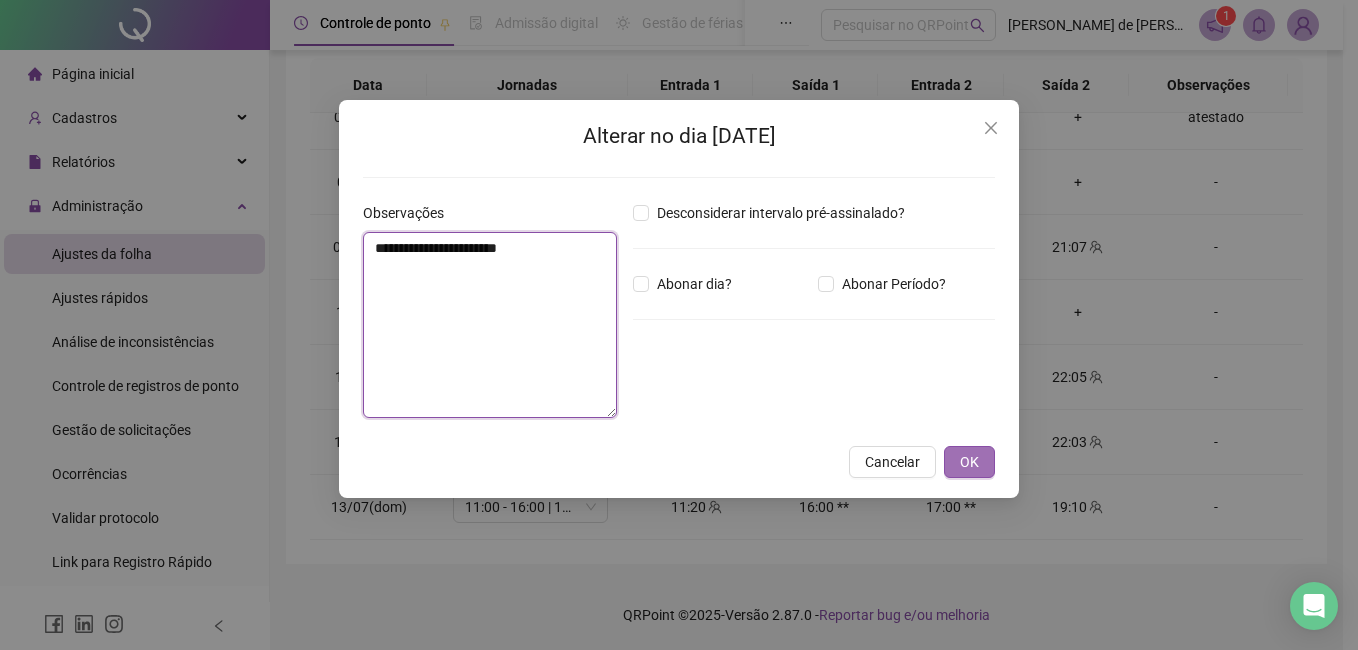type on "**********" 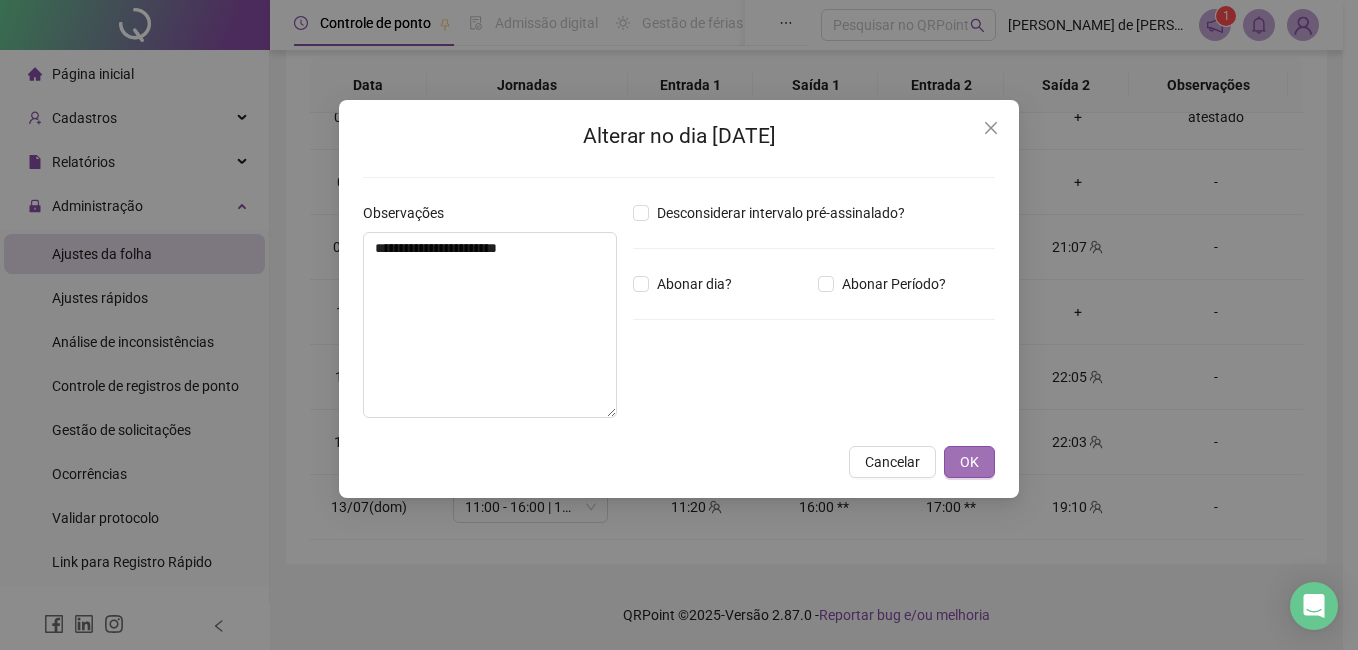 click on "OK" at bounding box center [969, 462] 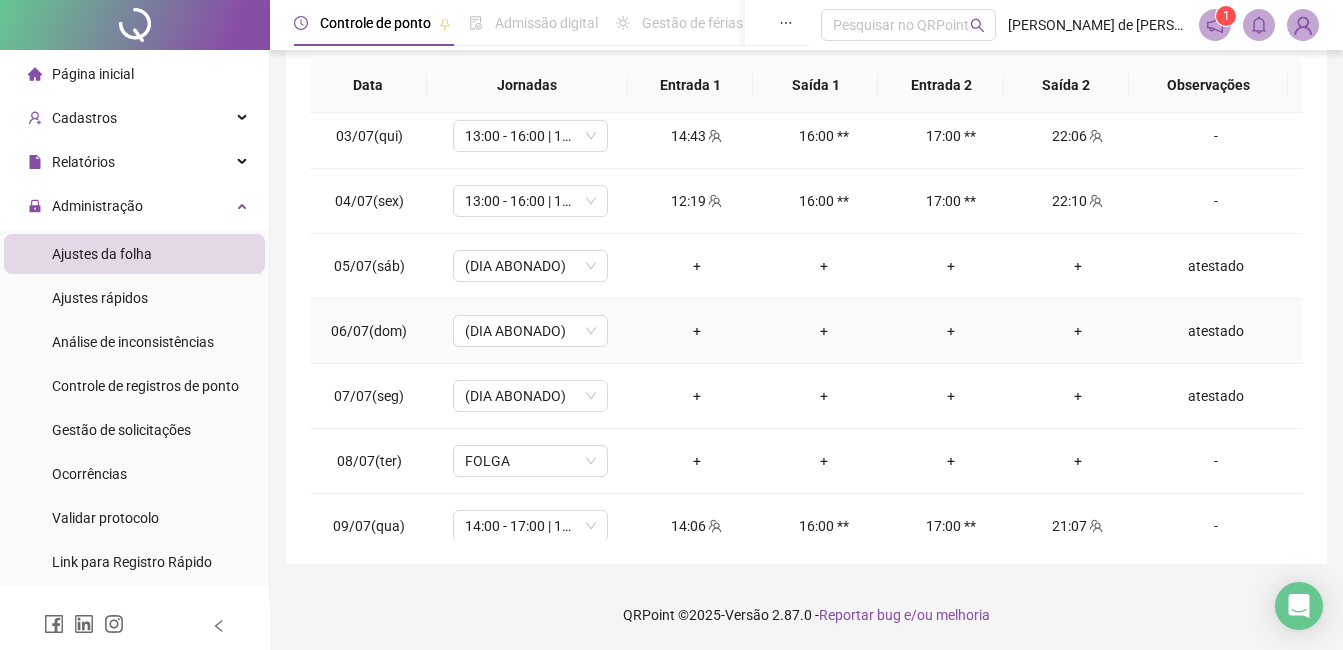 scroll, scrollTop: 0, scrollLeft: 0, axis: both 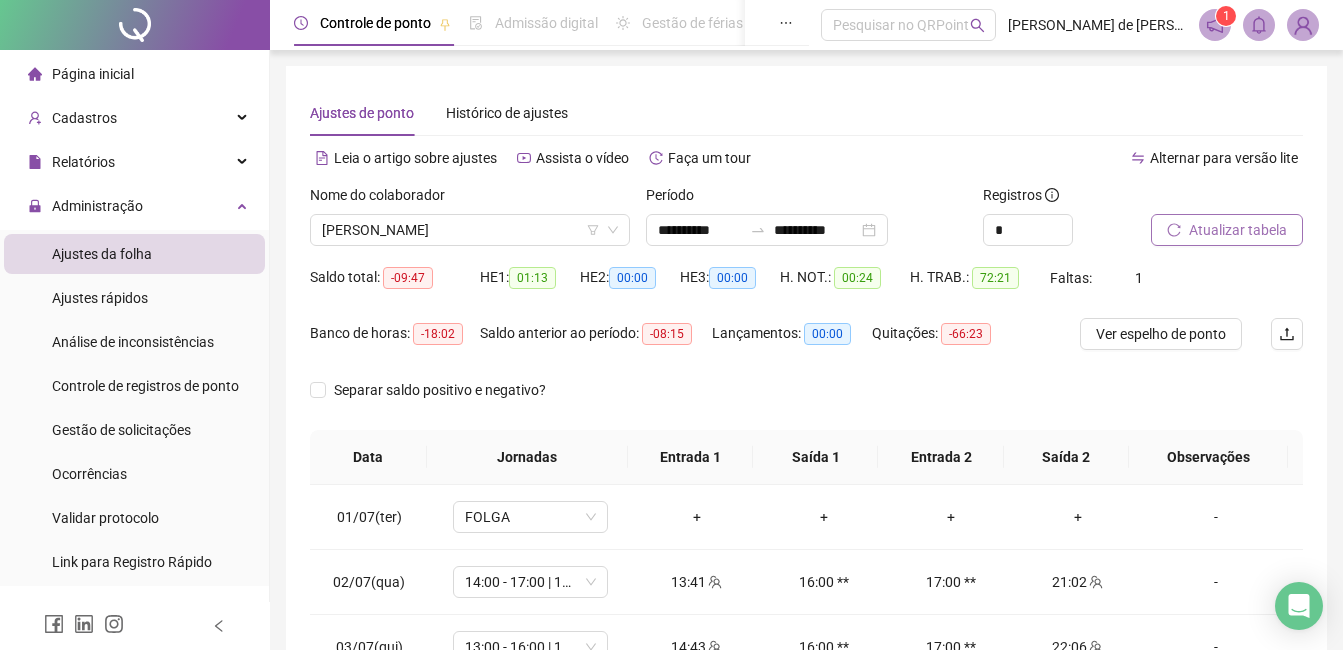 click on "Atualizar tabela" at bounding box center (1238, 230) 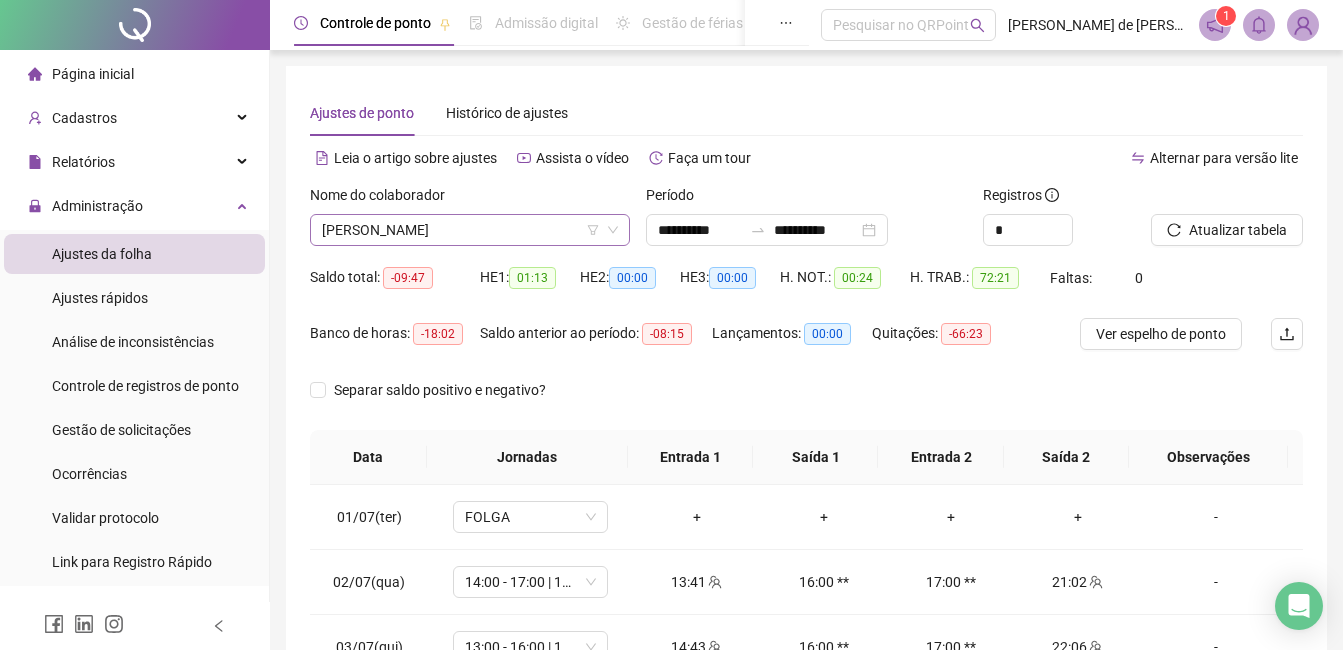 click on "[PERSON_NAME]" at bounding box center (470, 230) 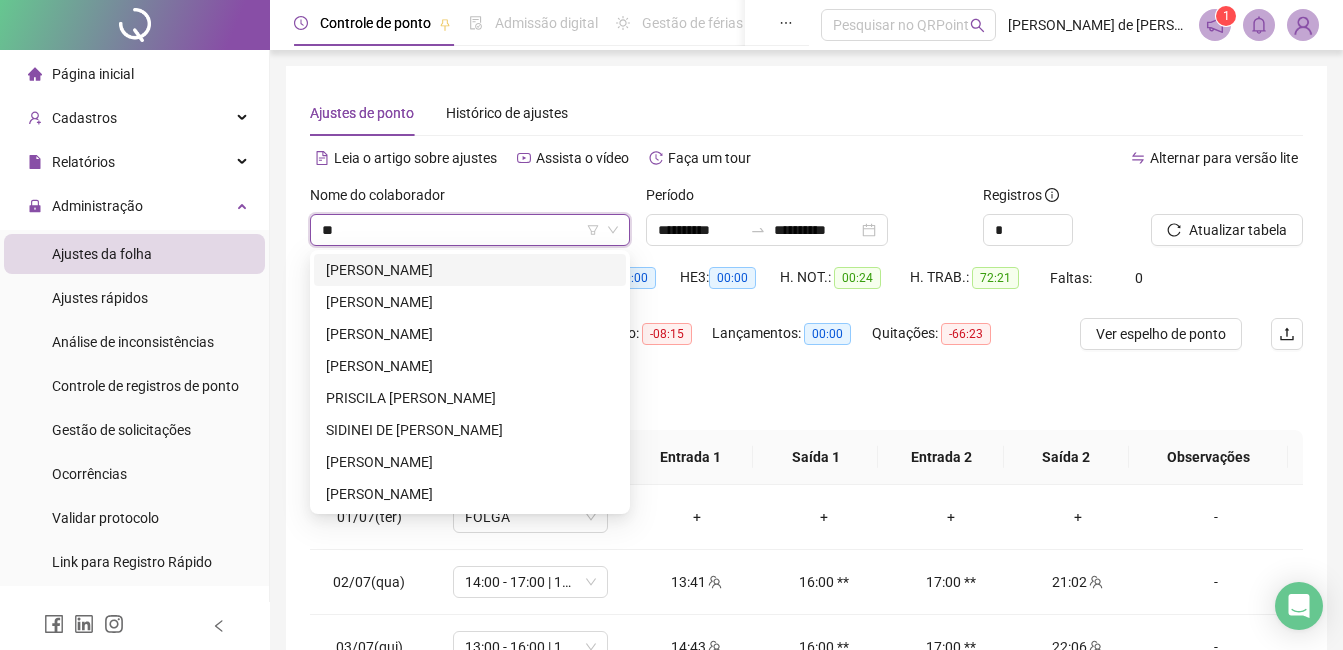 scroll, scrollTop: 0, scrollLeft: 0, axis: both 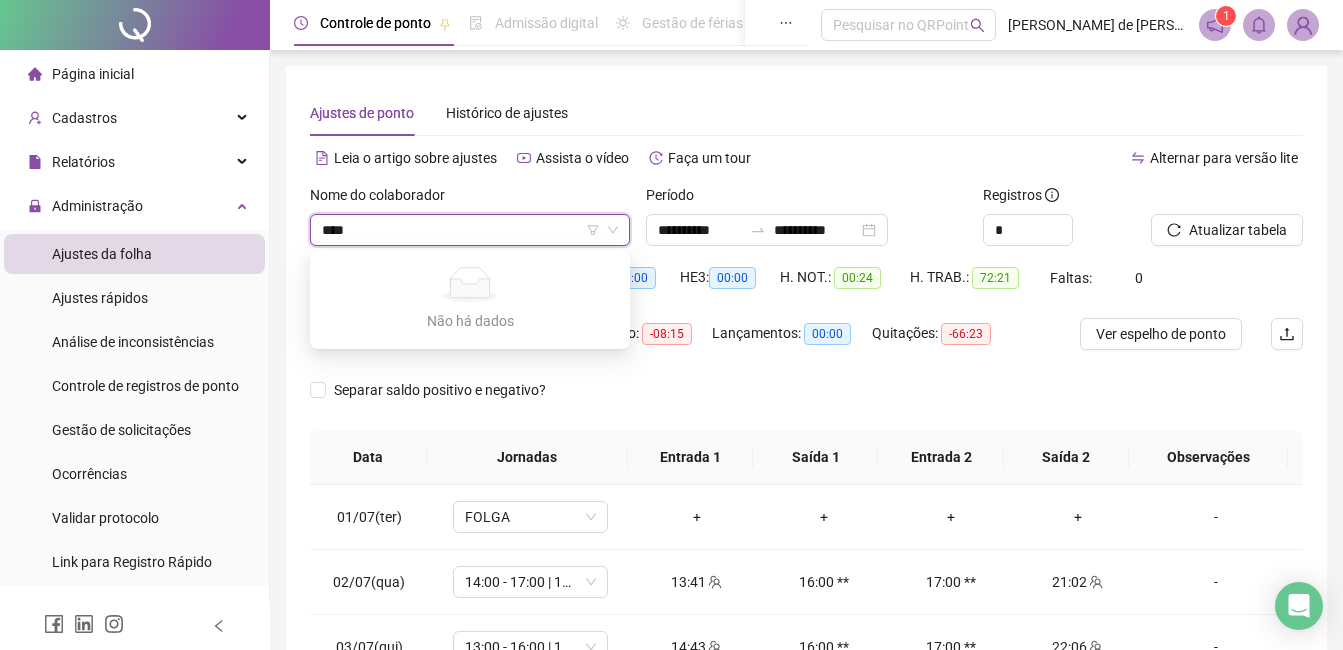 type on "***" 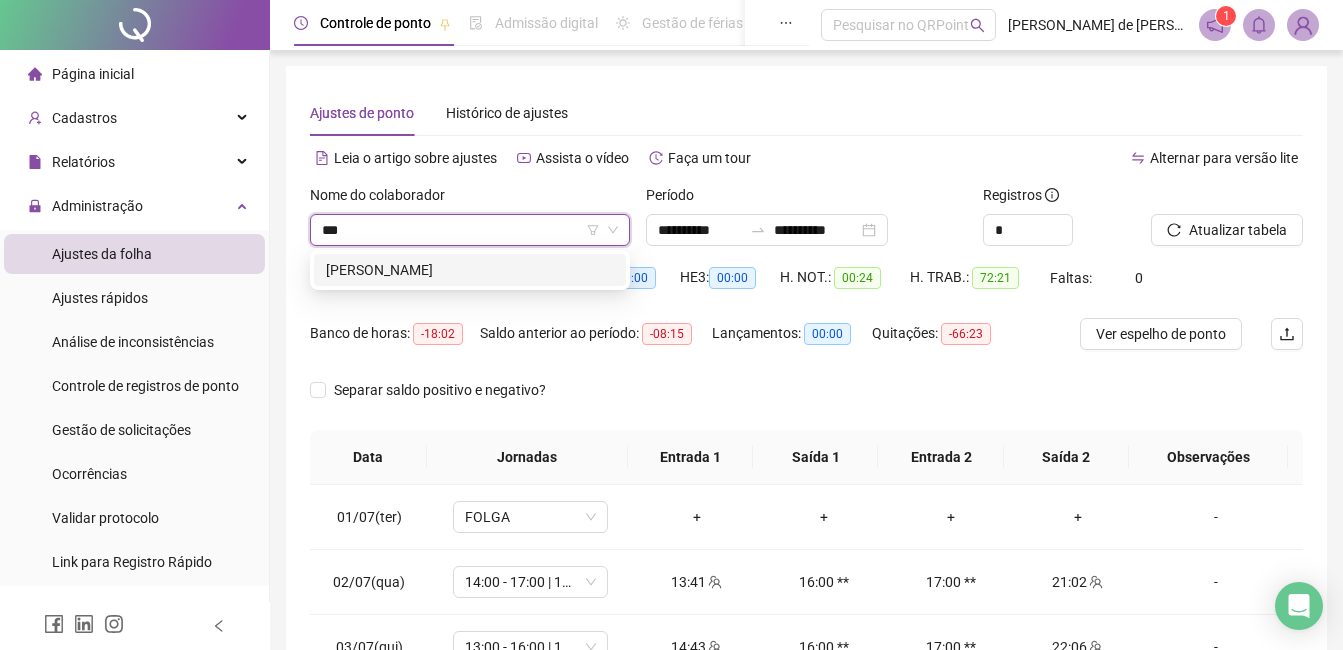 click on "[PERSON_NAME]" at bounding box center [470, 270] 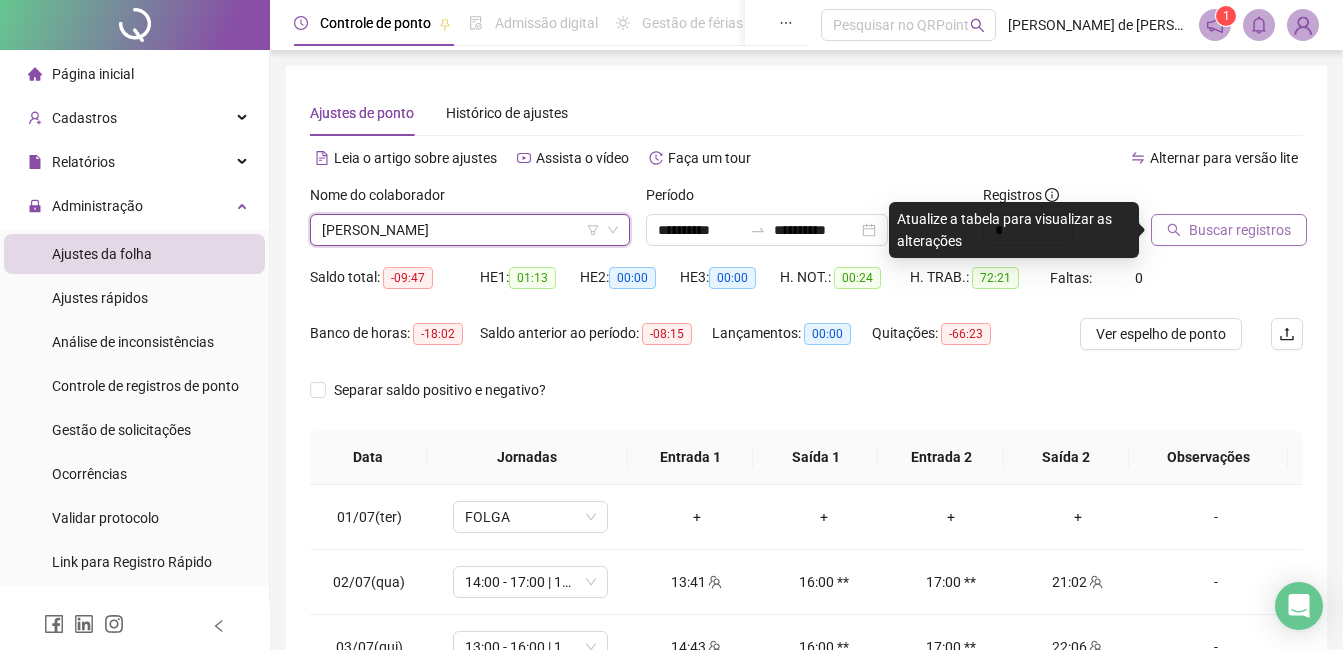 click on "Buscar registros" at bounding box center [1229, 230] 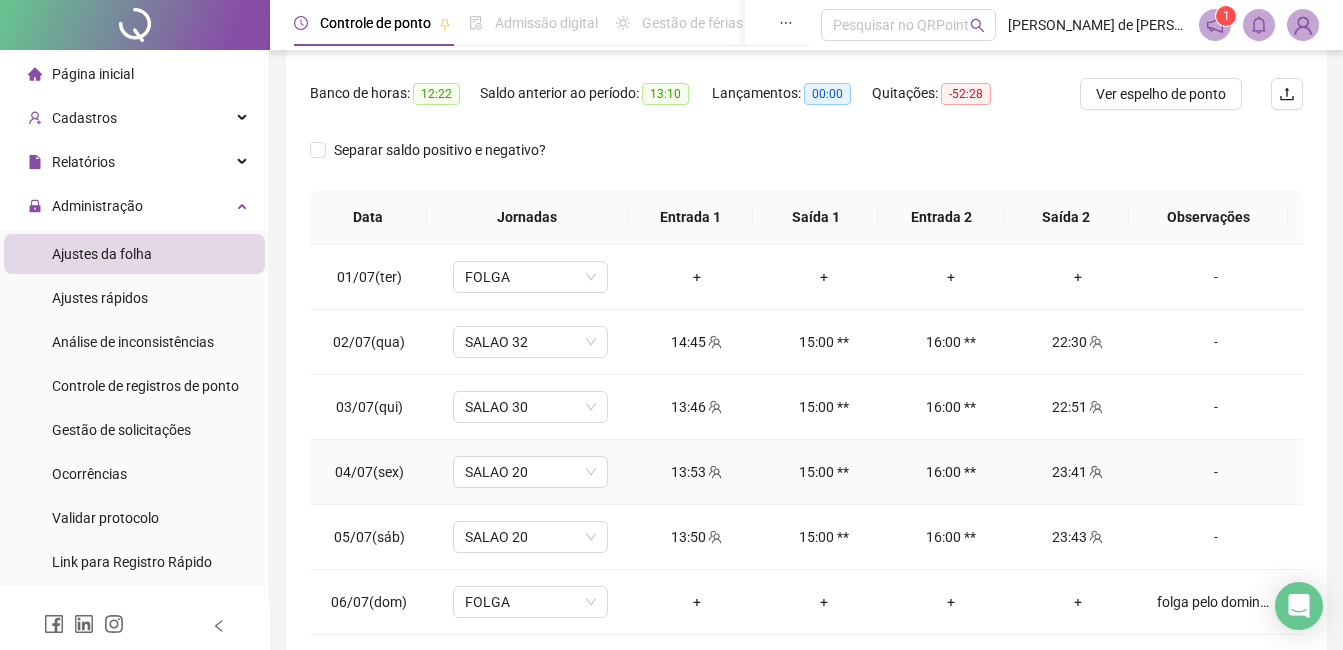 scroll, scrollTop: 300, scrollLeft: 0, axis: vertical 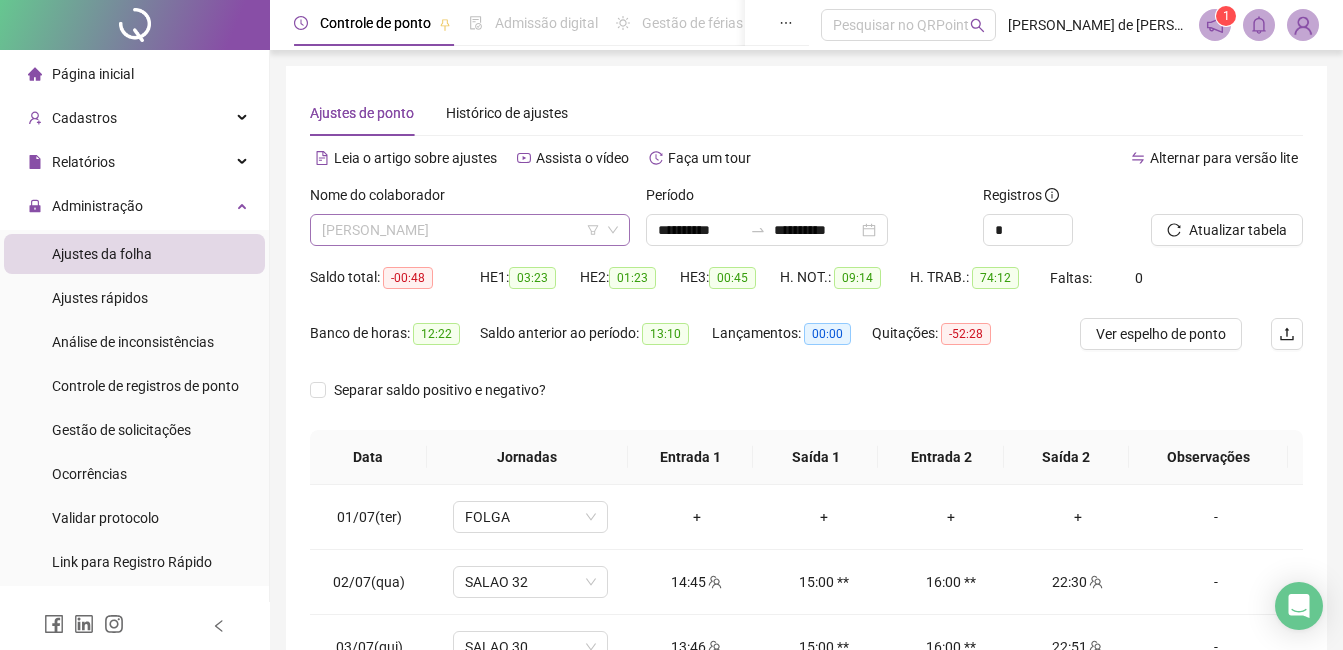 click on "[PERSON_NAME]" at bounding box center (470, 230) 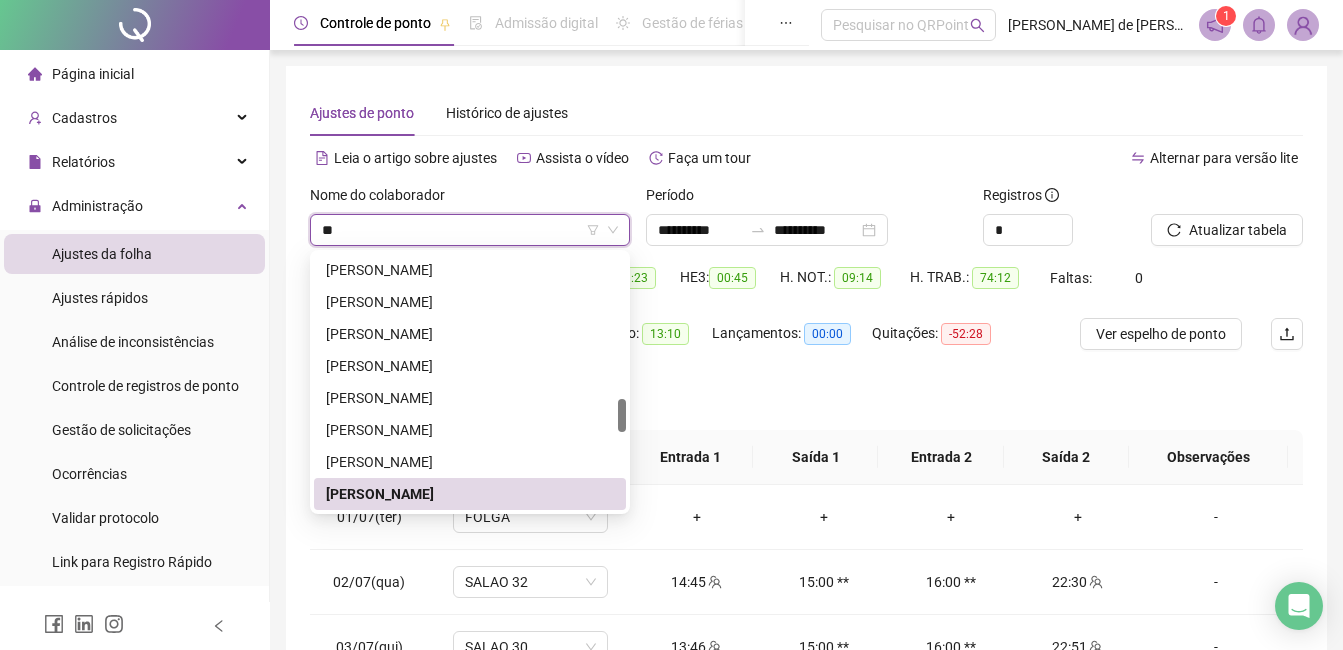 scroll, scrollTop: 0, scrollLeft: 0, axis: both 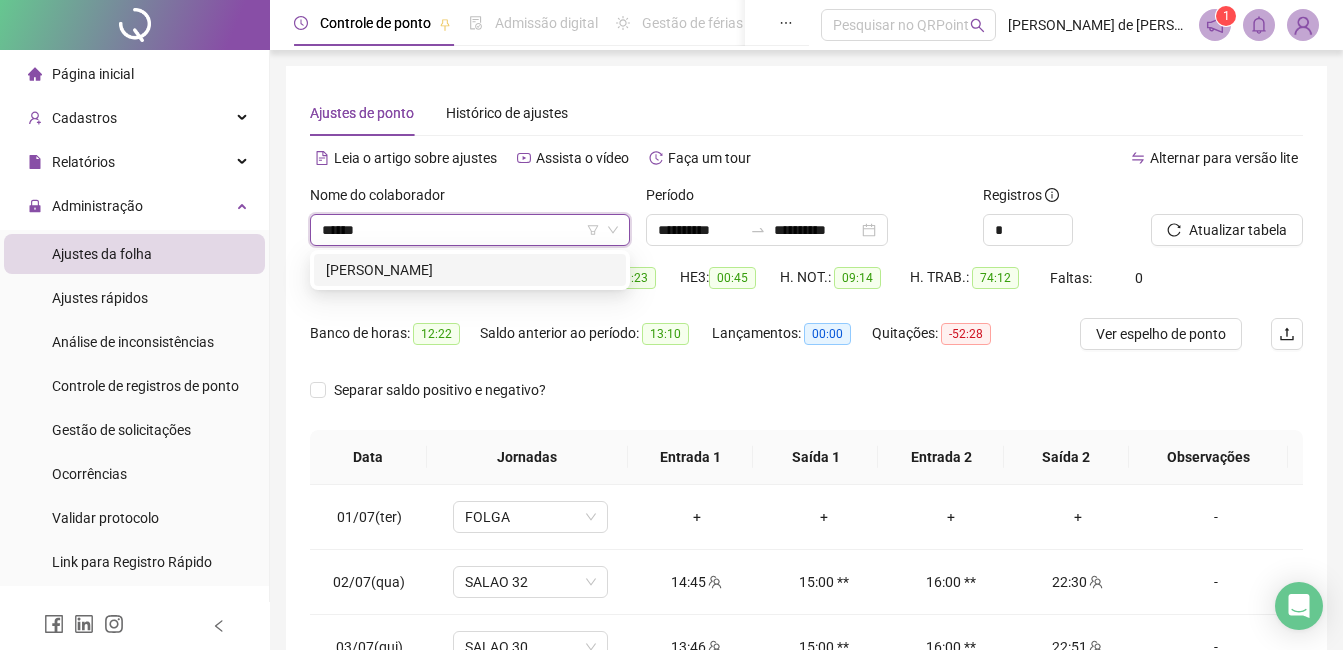 type on "*******" 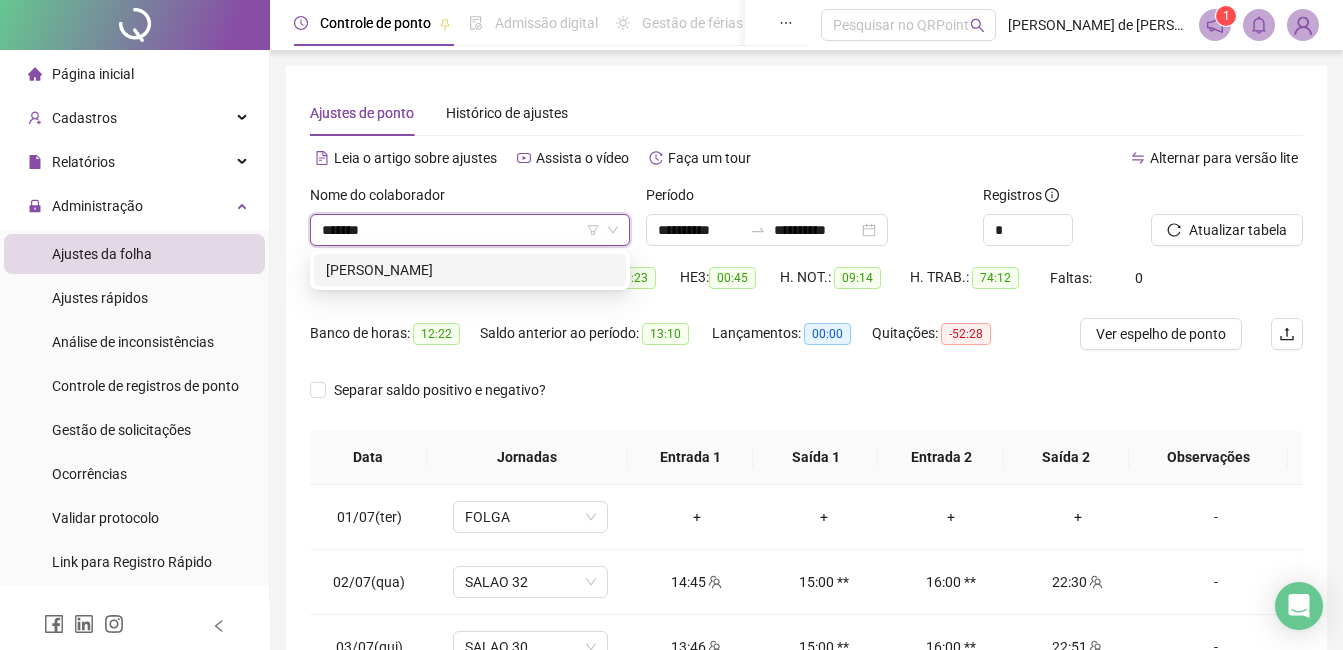 click on "[PERSON_NAME]" at bounding box center (470, 270) 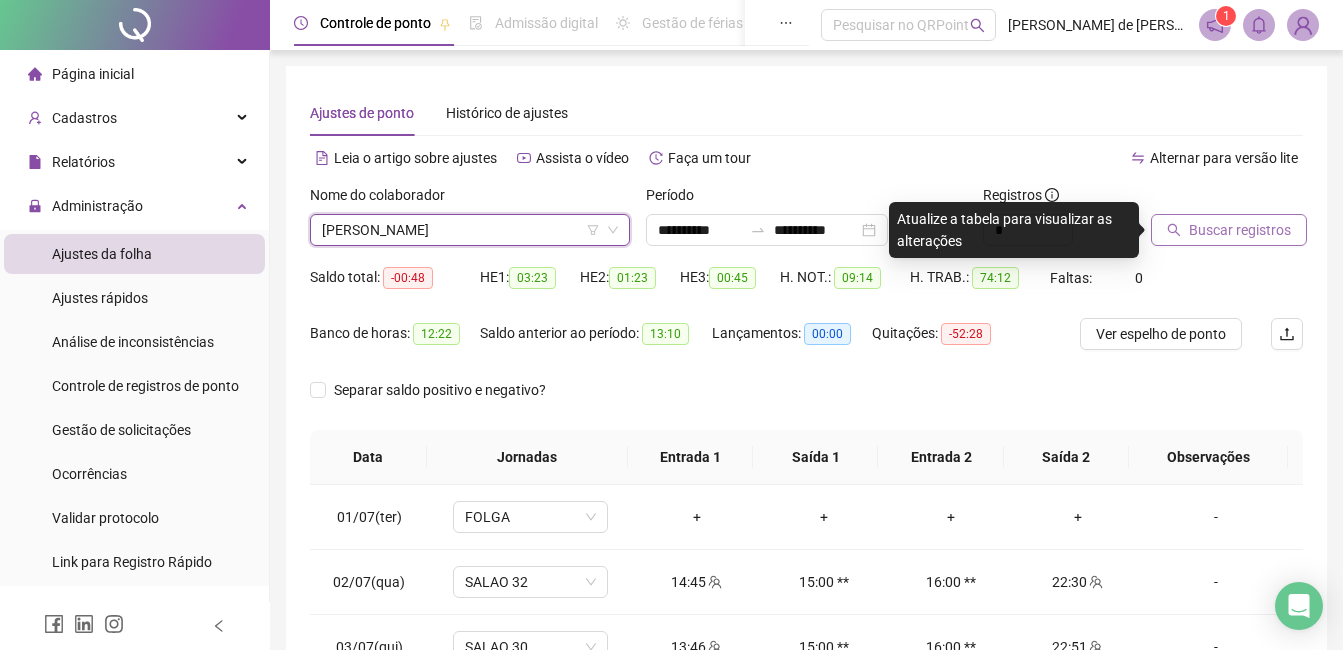 click on "Buscar registros" at bounding box center (1240, 230) 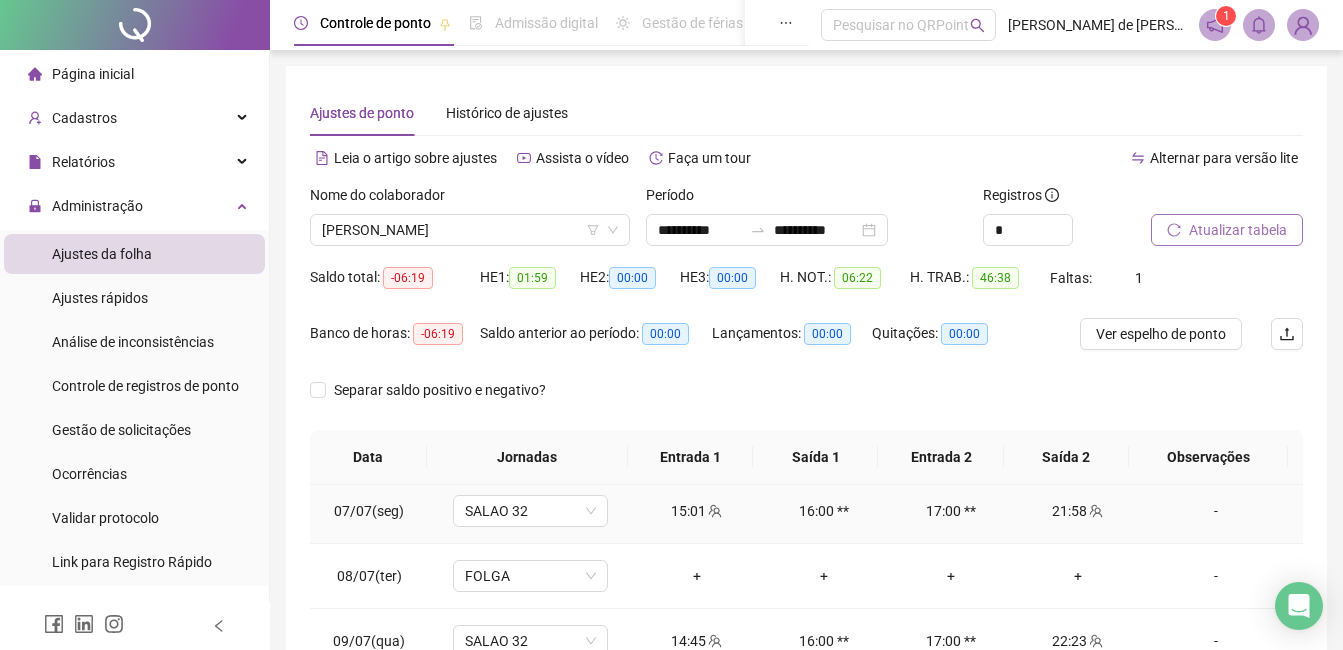 scroll, scrollTop: 158, scrollLeft: 0, axis: vertical 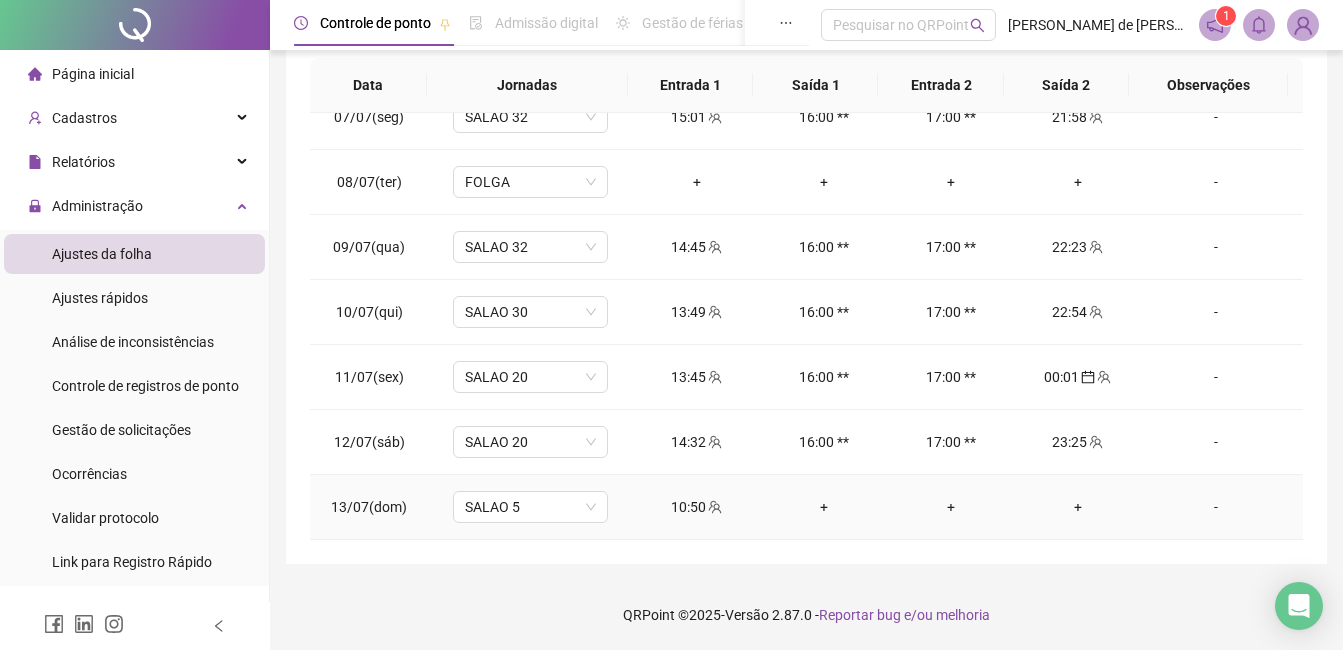 click on "+" at bounding box center [823, 507] 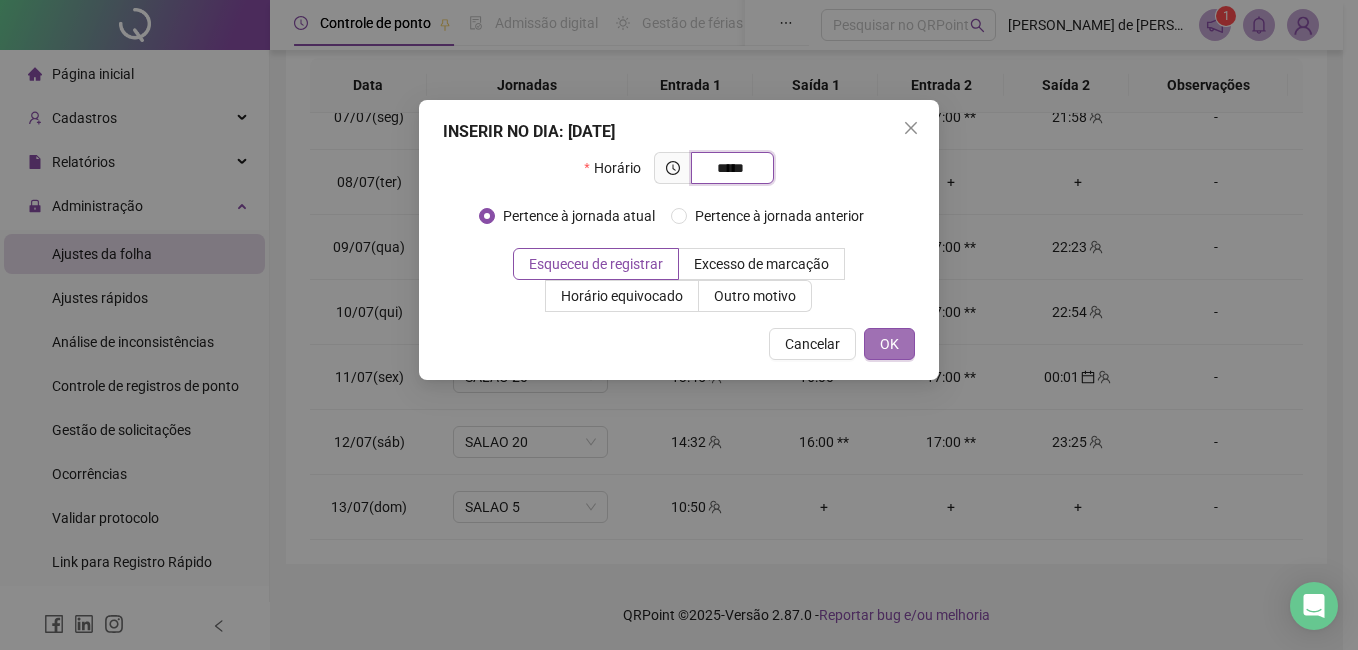 type on "*****" 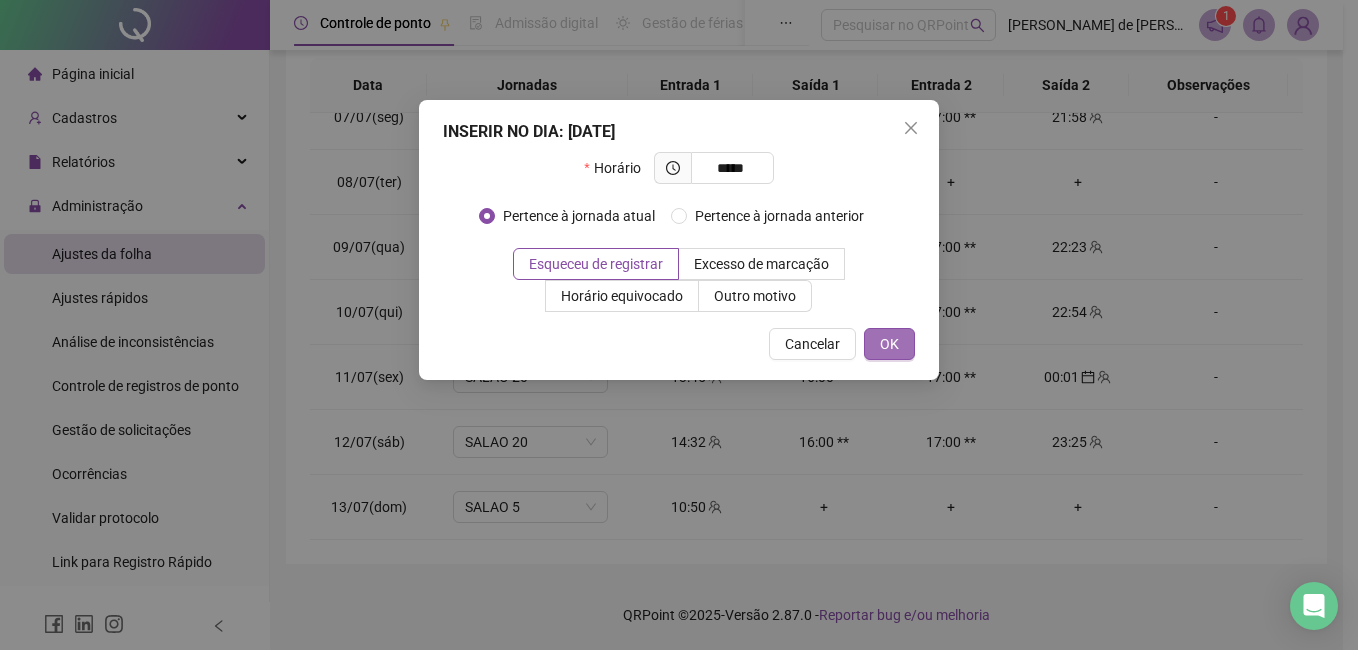 click on "OK" at bounding box center [889, 344] 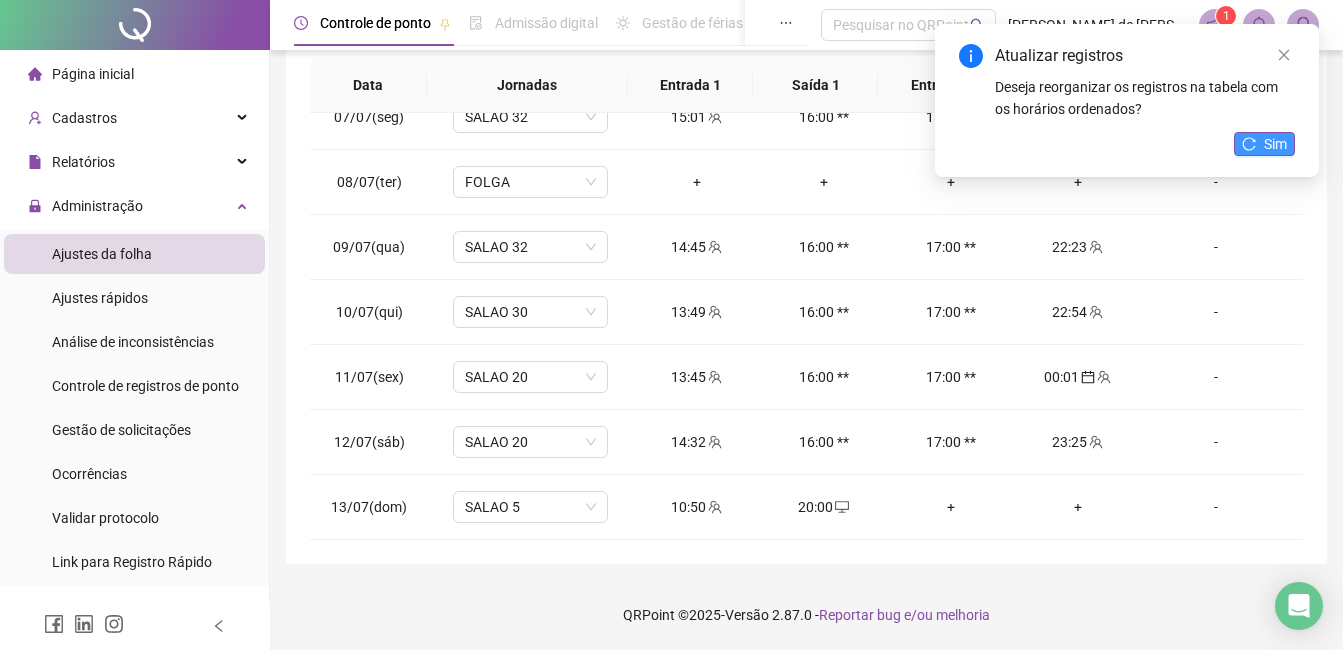 click on "Sim" at bounding box center [1264, 144] 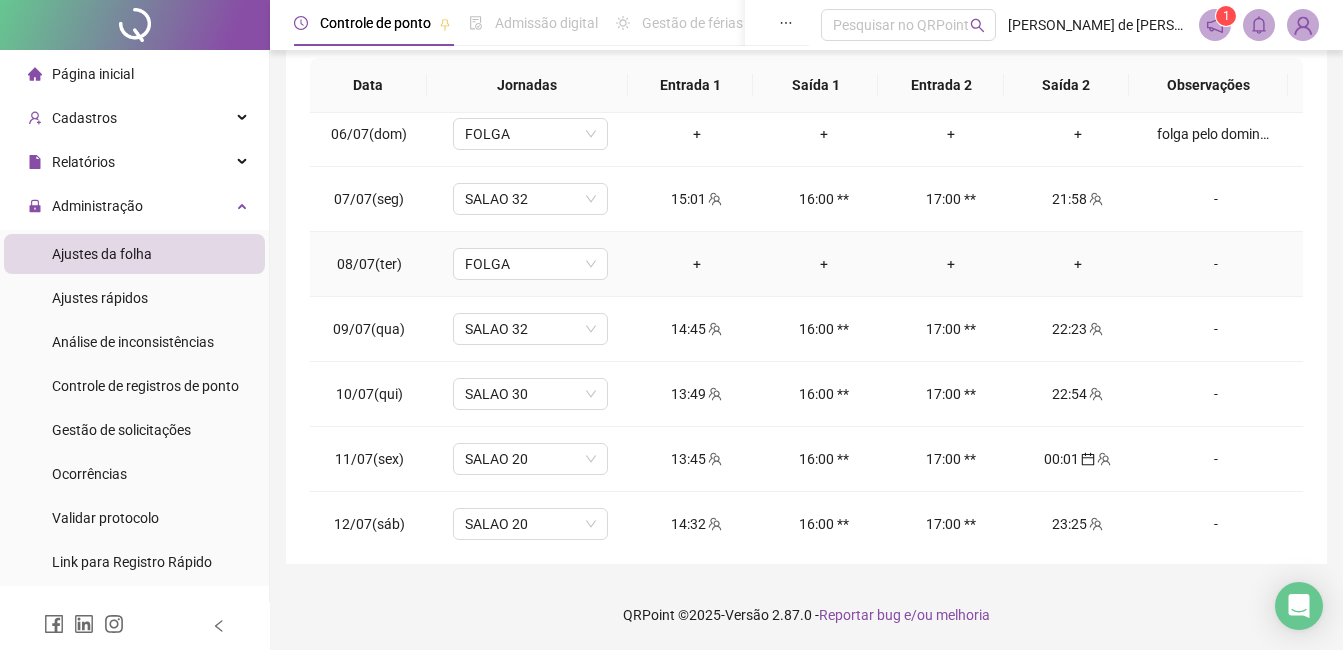 scroll, scrollTop: 0, scrollLeft: 0, axis: both 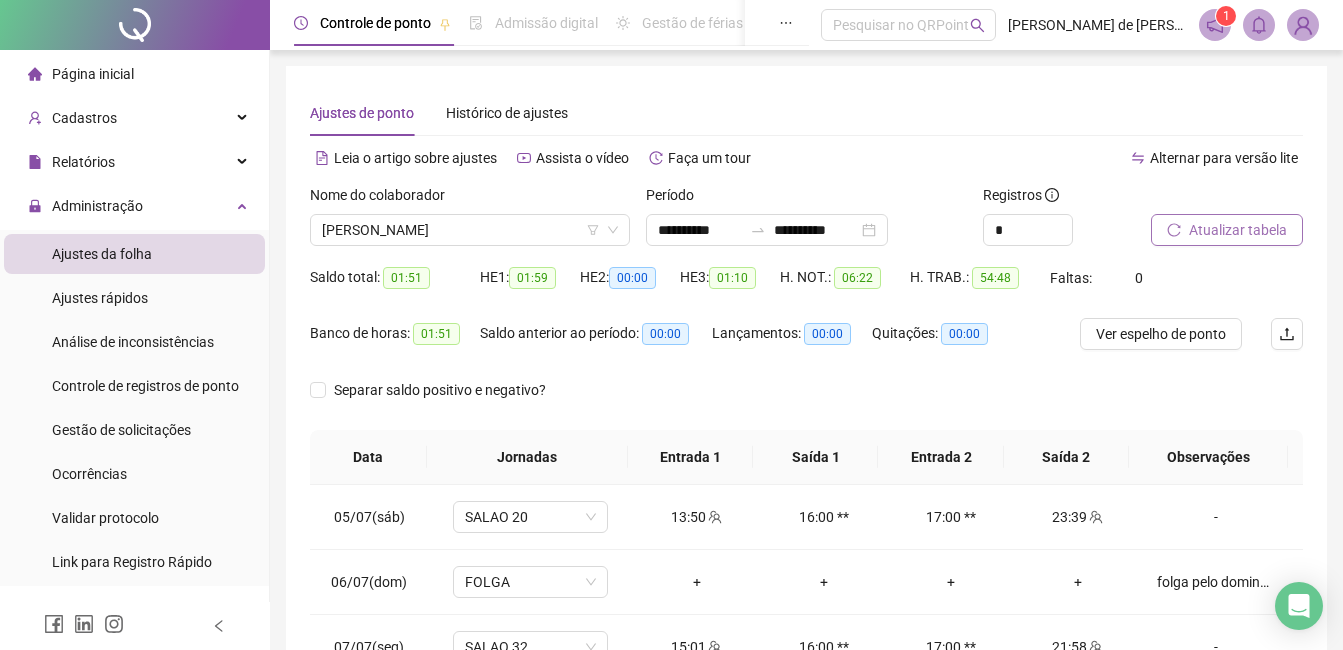click on "Atualizar tabela" at bounding box center [1238, 230] 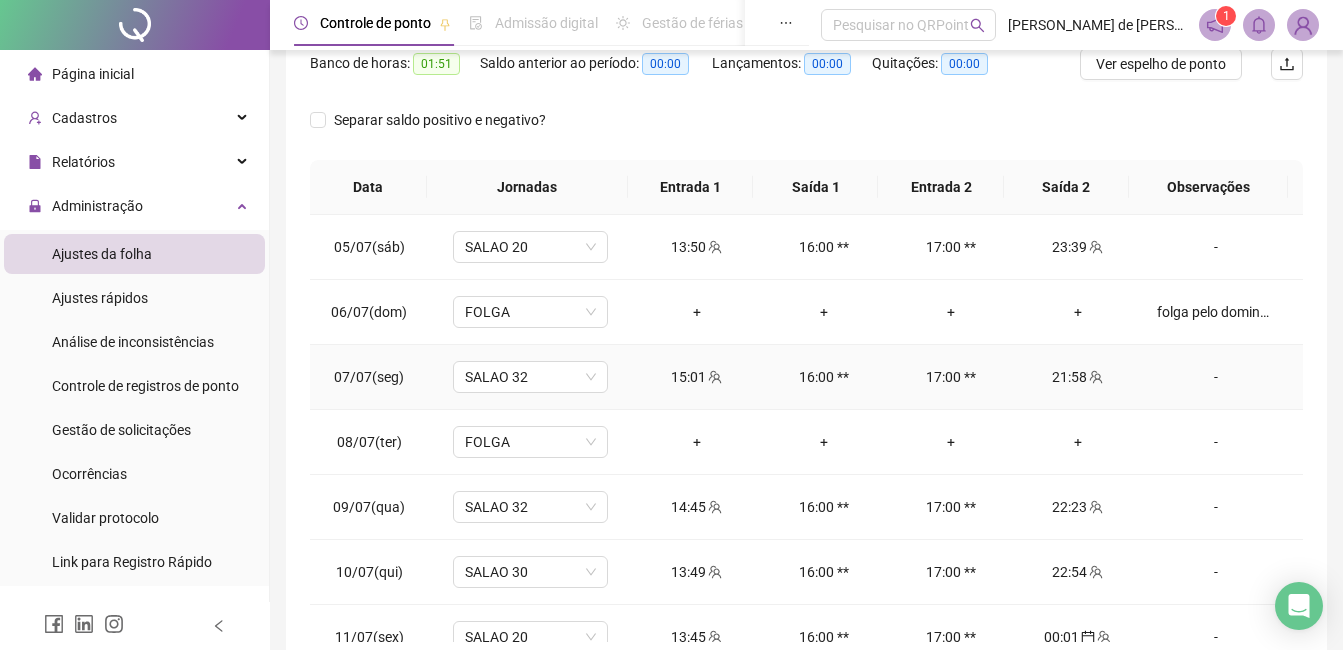 scroll, scrollTop: 372, scrollLeft: 0, axis: vertical 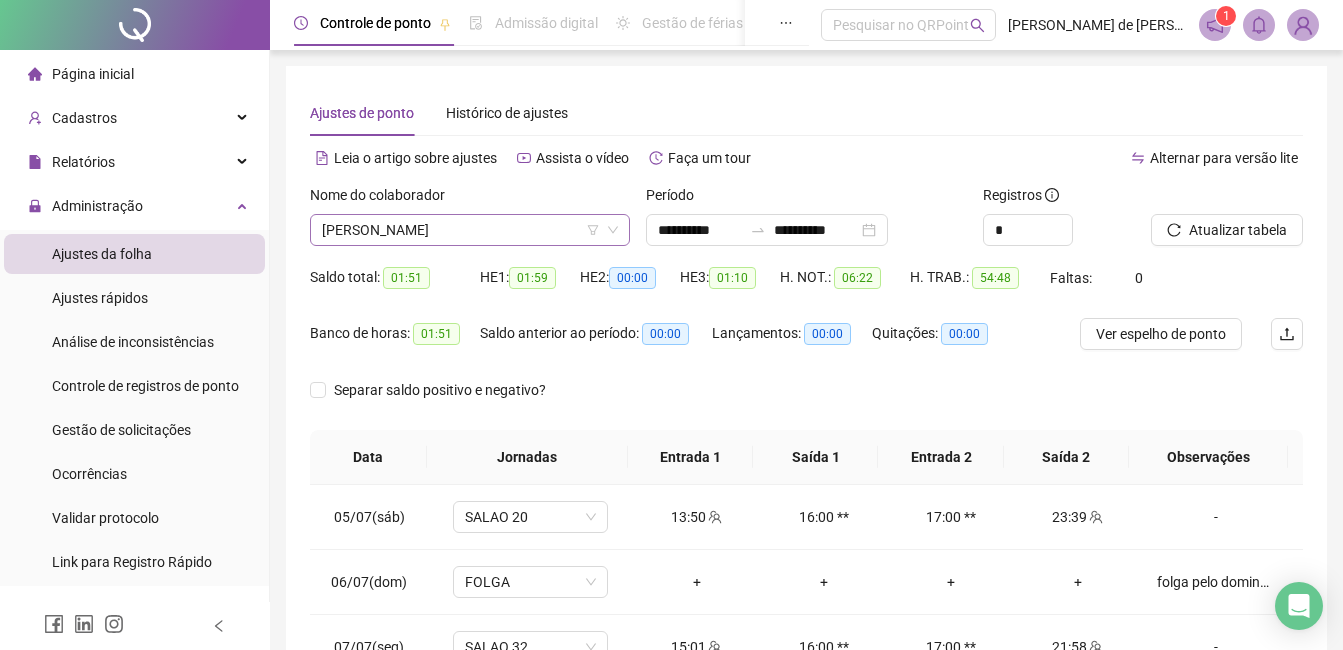 click on "[PERSON_NAME]" at bounding box center (470, 230) 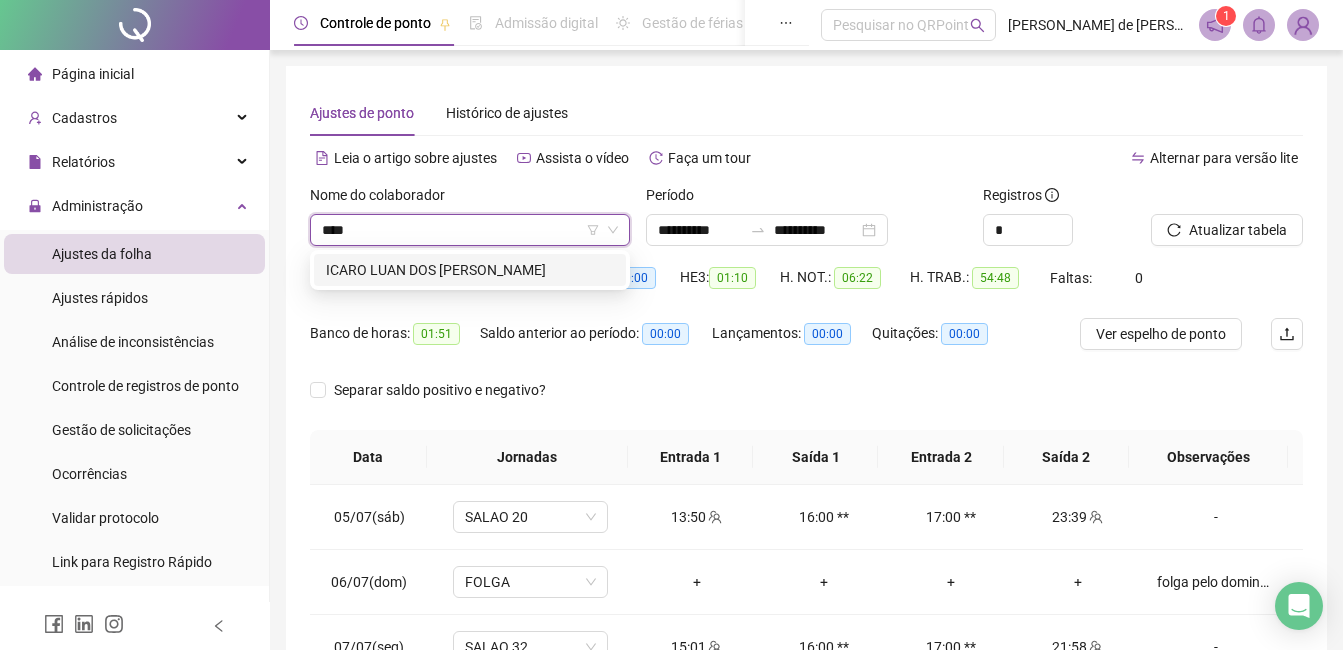 type on "*****" 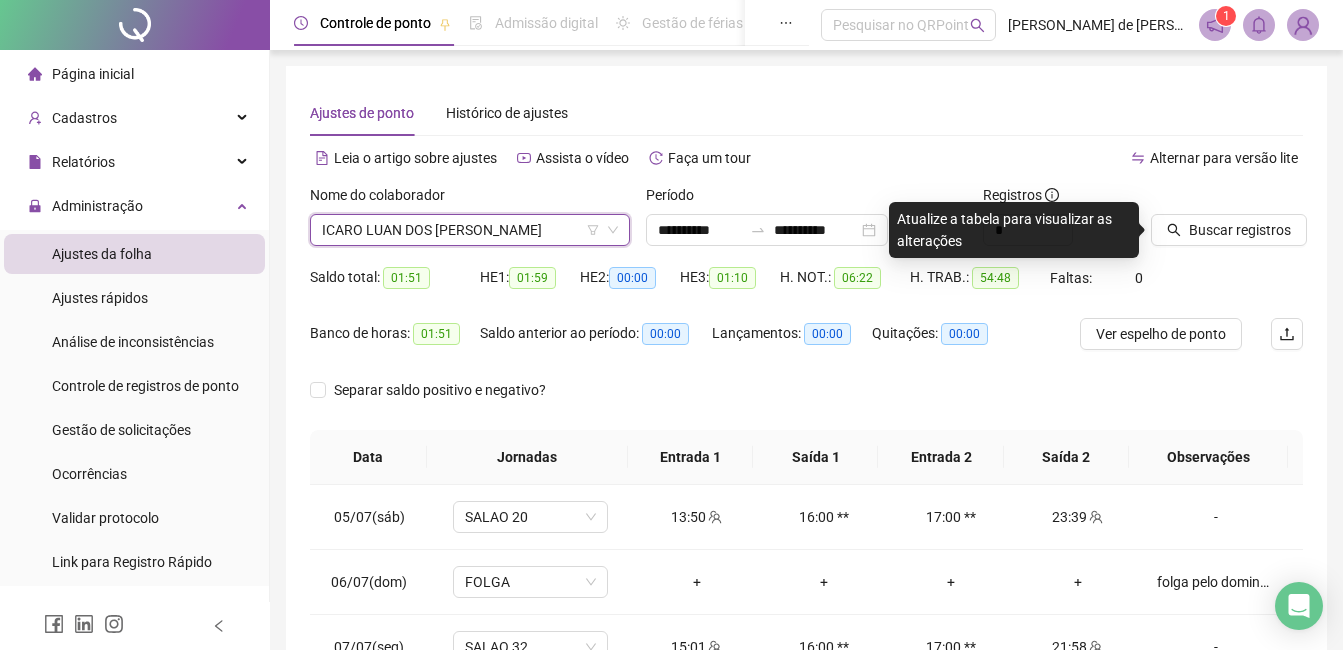 click 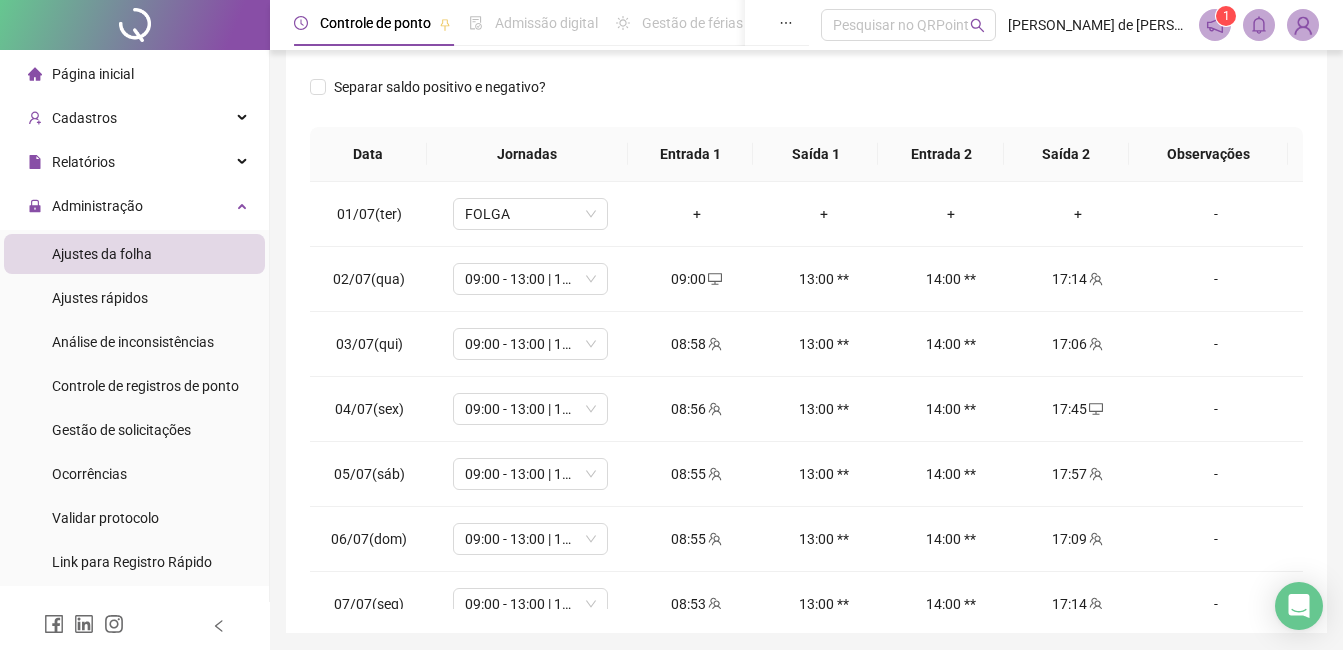 scroll, scrollTop: 372, scrollLeft: 0, axis: vertical 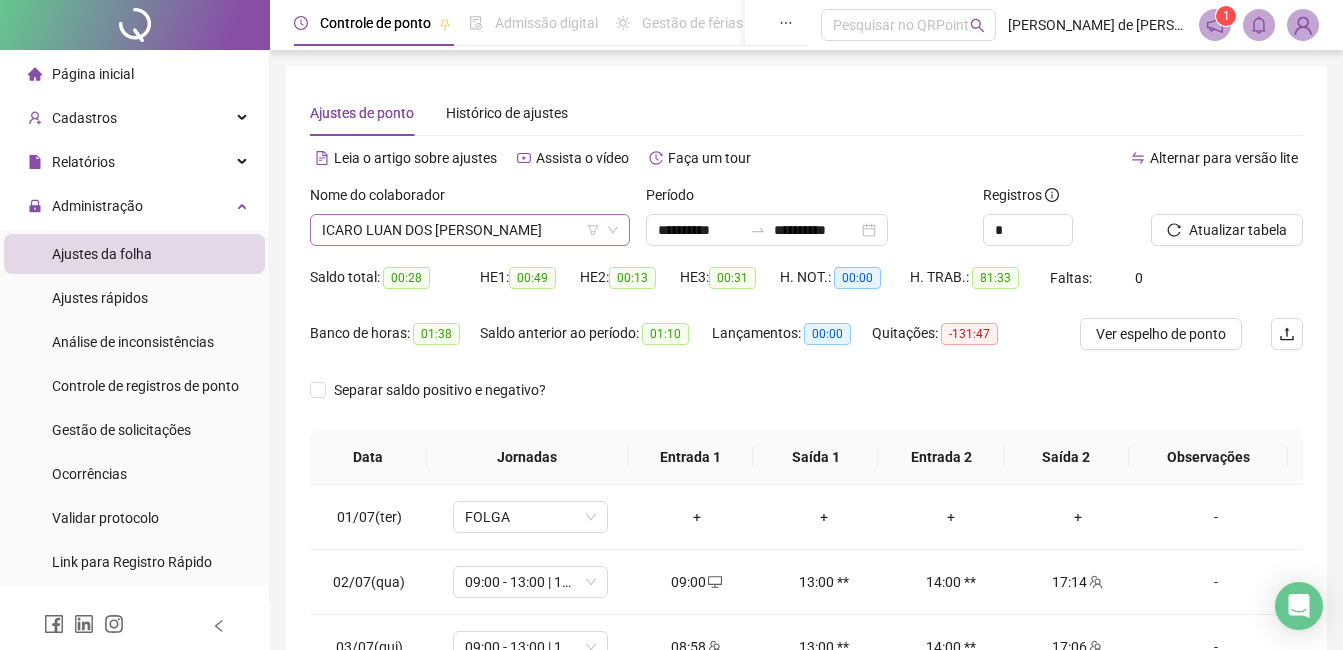 click on "ICARO LUAN DOS [PERSON_NAME]" at bounding box center (470, 230) 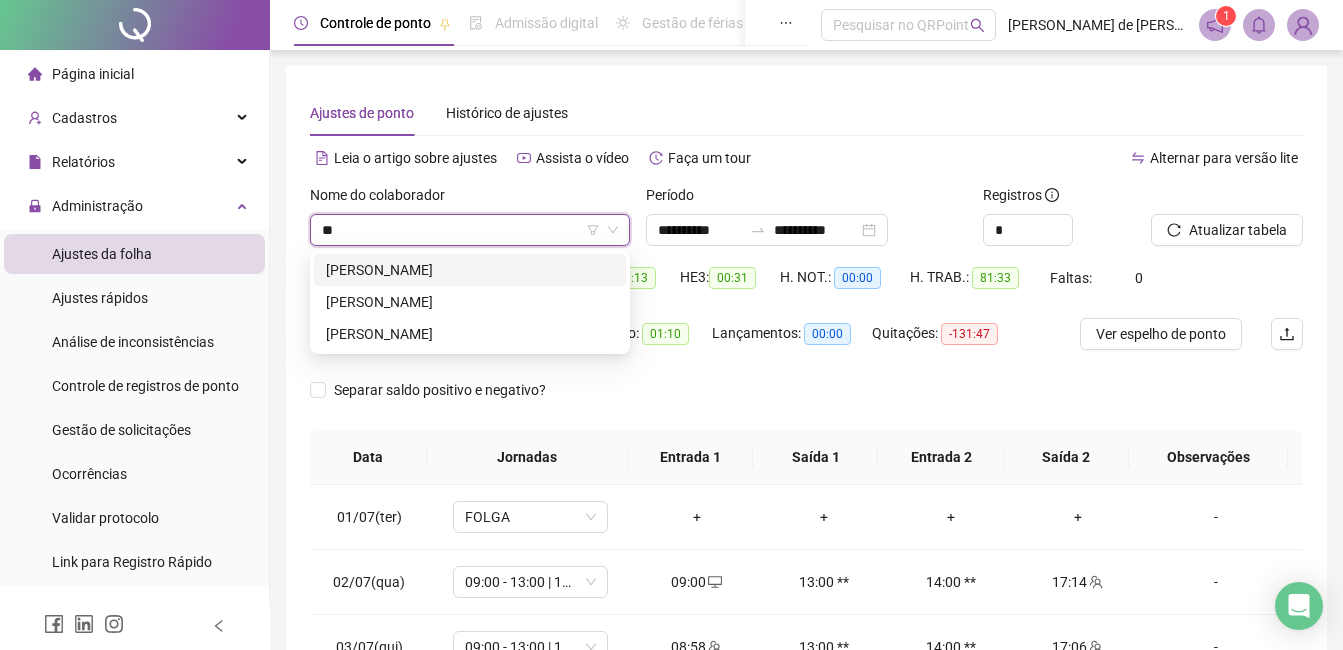 scroll, scrollTop: 0, scrollLeft: 0, axis: both 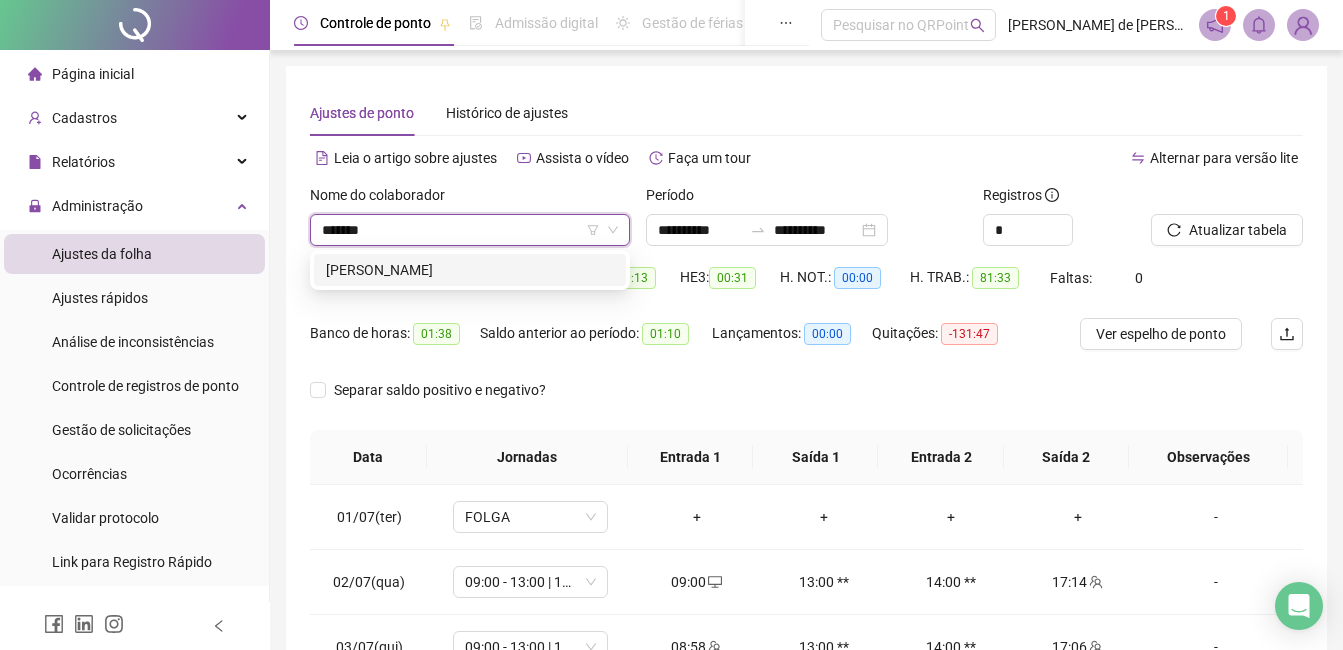 type on "********" 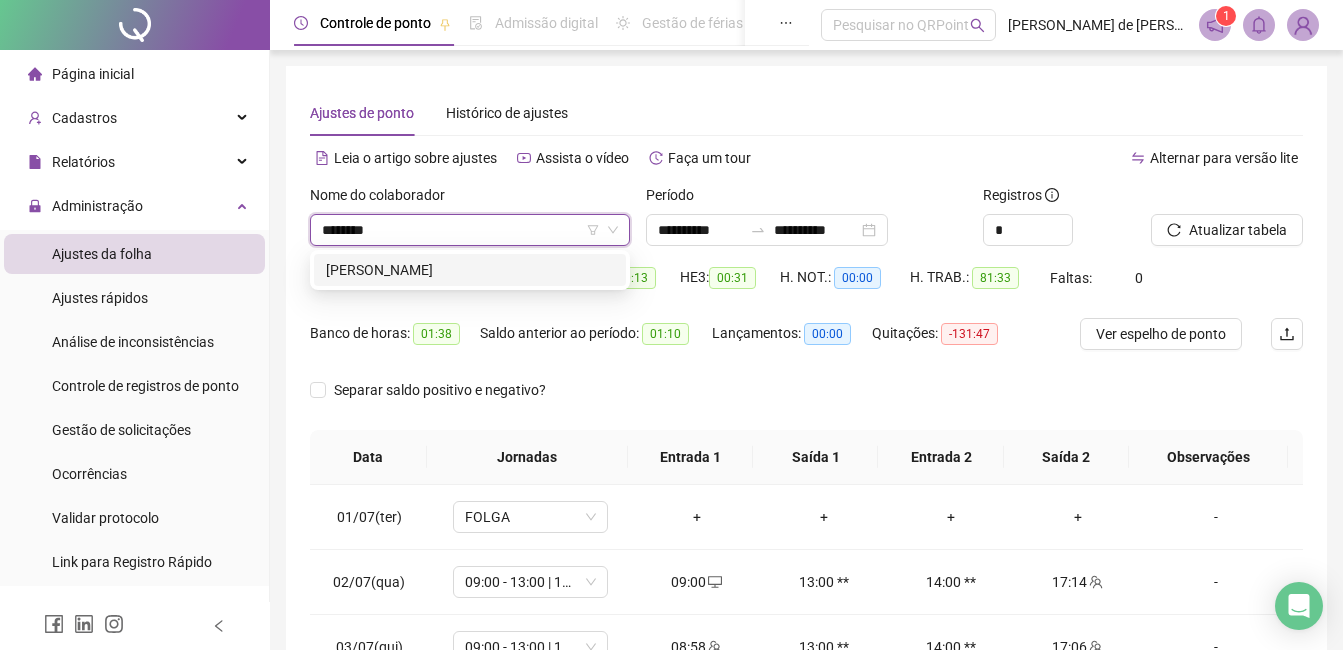 click on "[PERSON_NAME]" at bounding box center (470, 270) 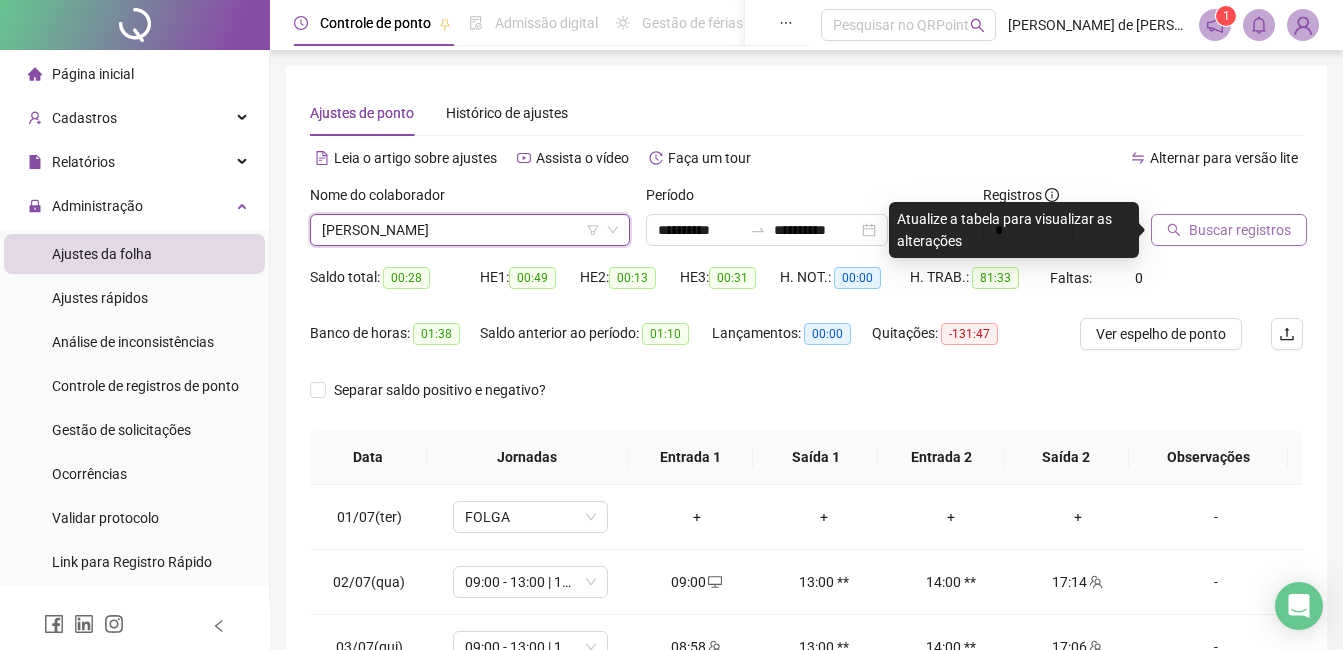 click on "Buscar registros" at bounding box center [1240, 230] 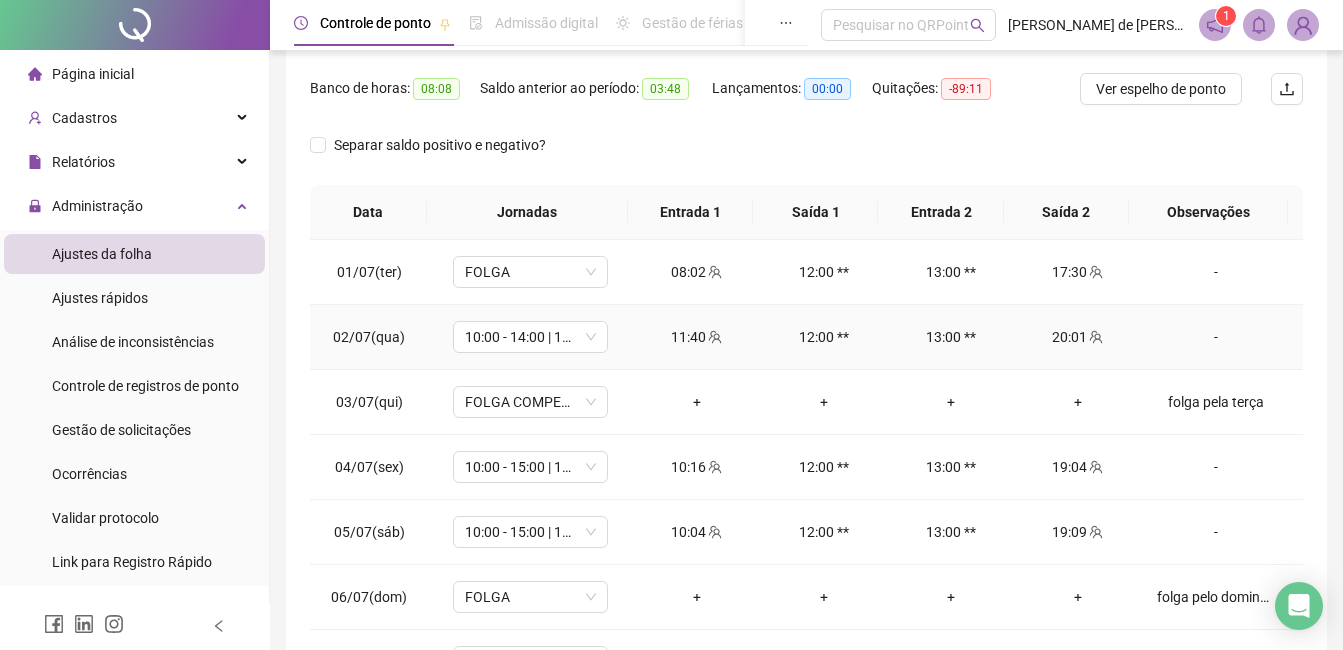 scroll, scrollTop: 372, scrollLeft: 0, axis: vertical 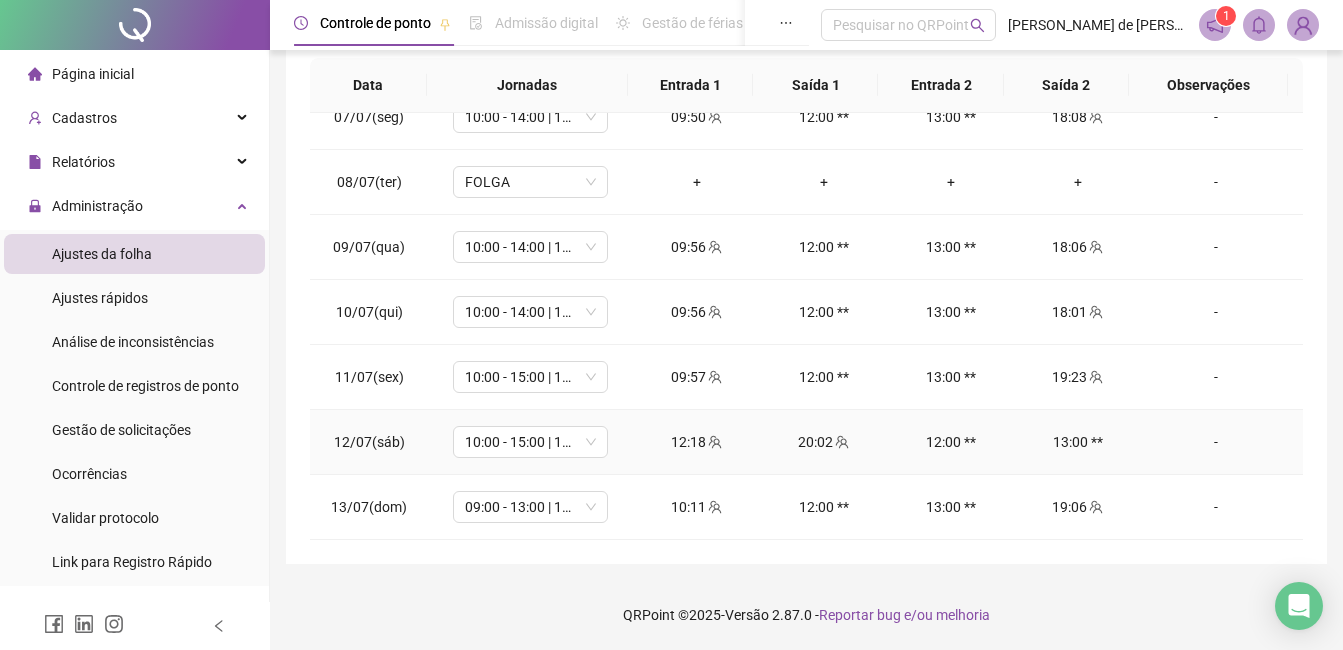 click on "-" at bounding box center [1216, 442] 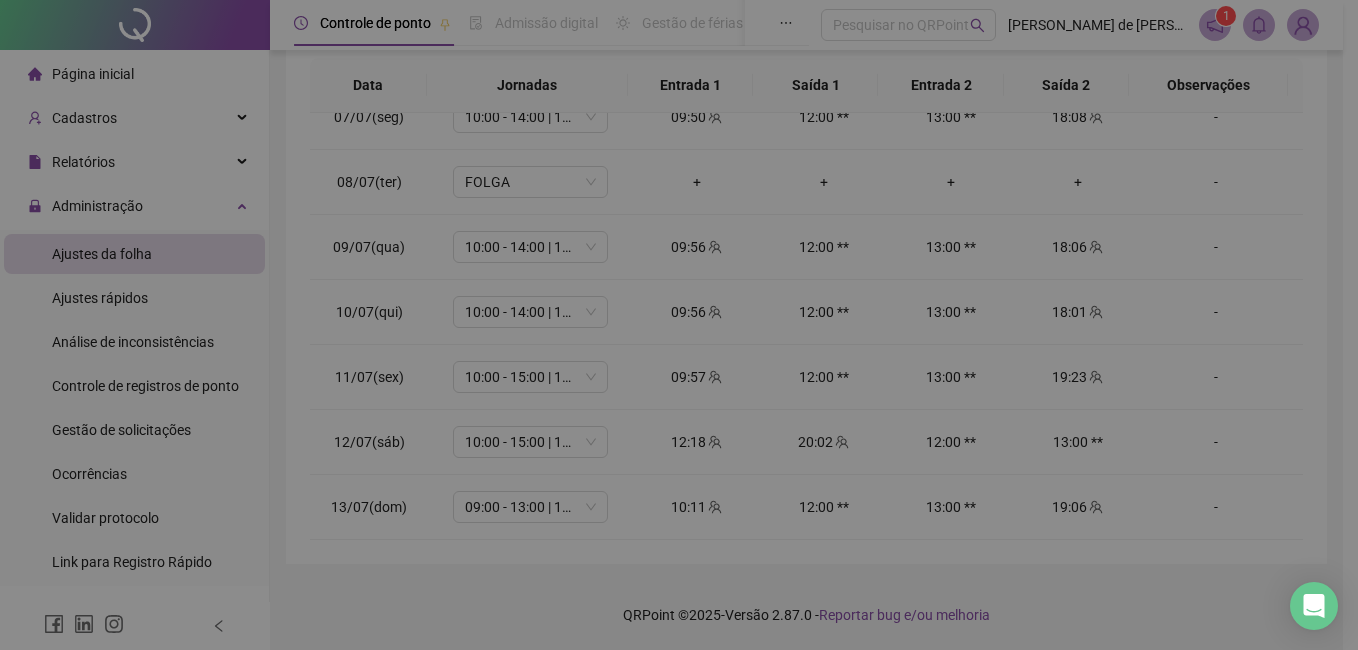 type 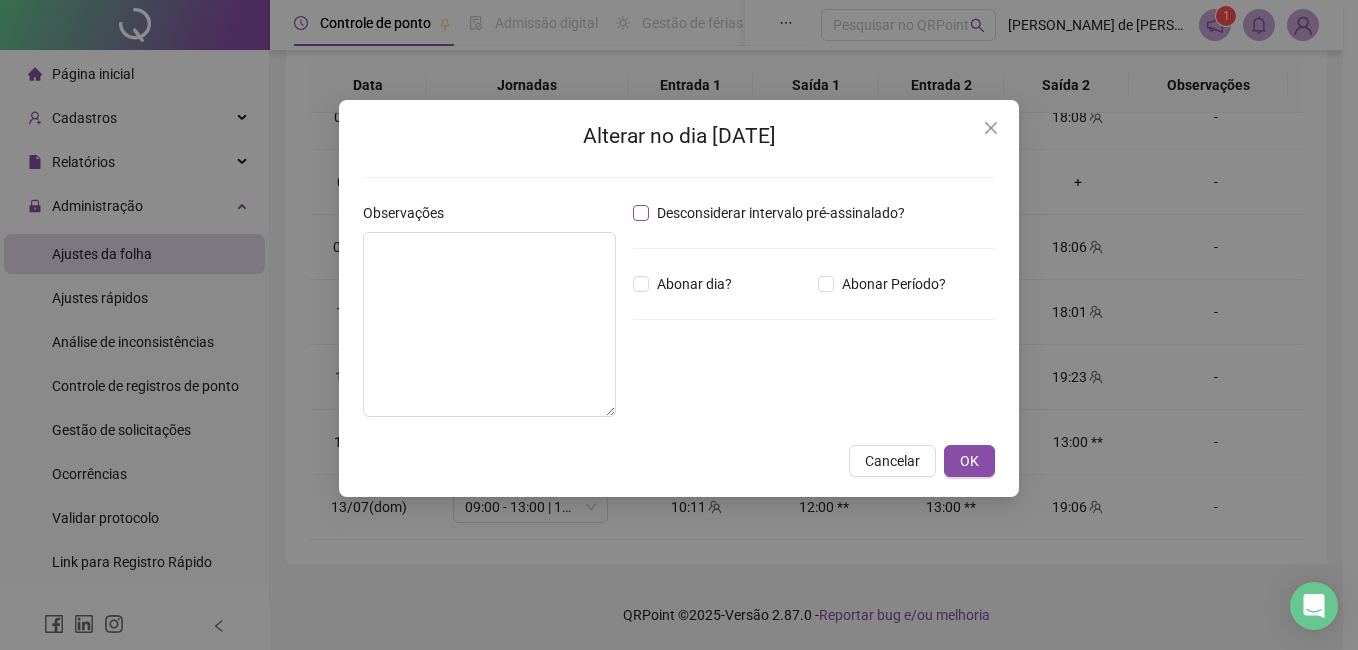 click on "Desconsiderar intervalo pré-assinalado?" at bounding box center [781, 213] 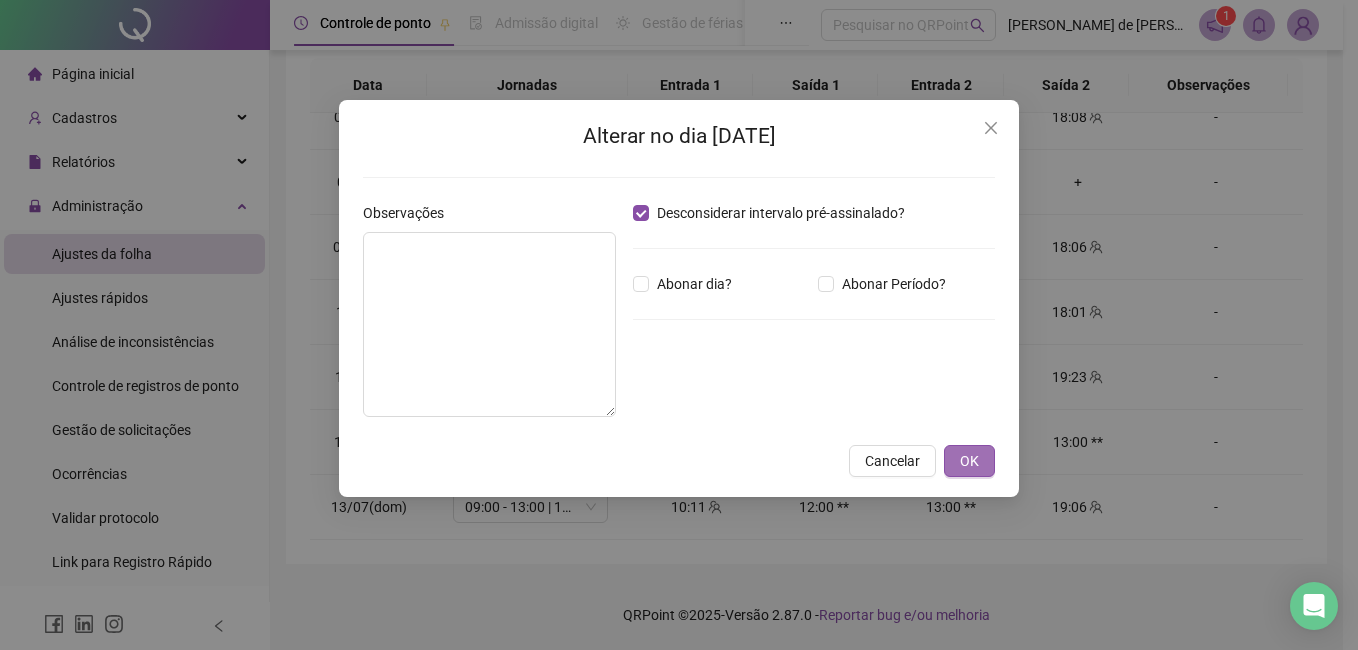 click on "OK" at bounding box center (969, 461) 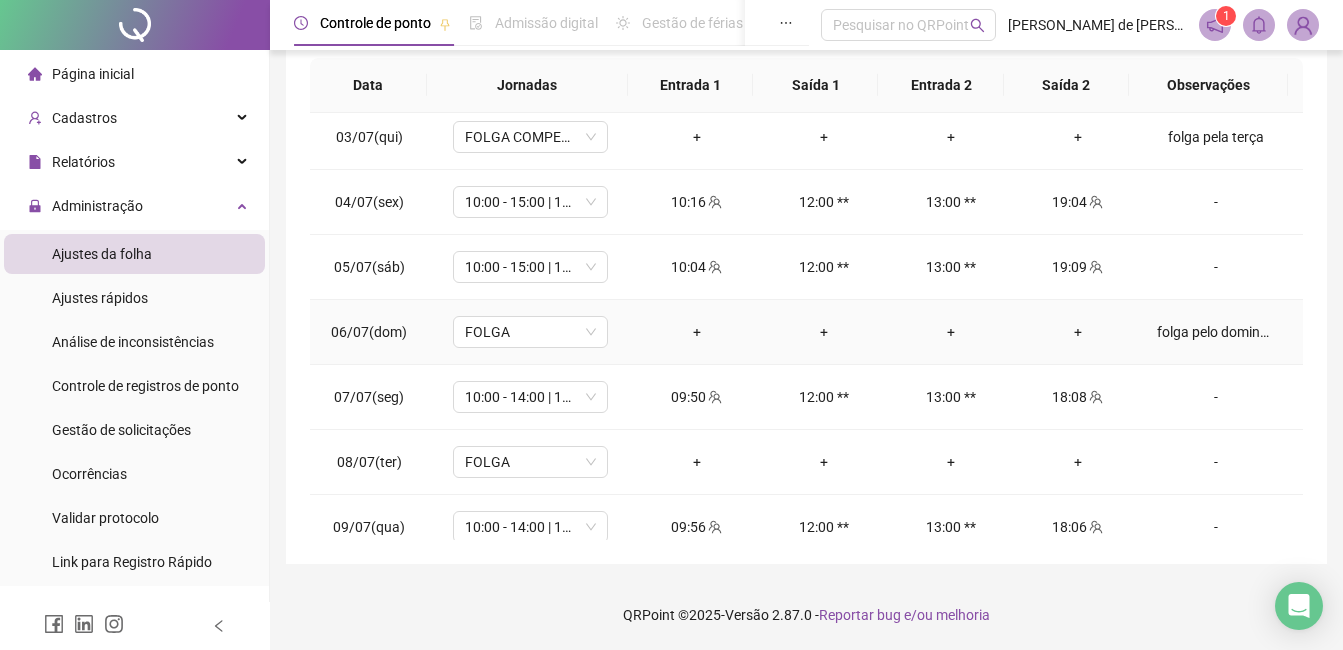scroll, scrollTop: 0, scrollLeft: 0, axis: both 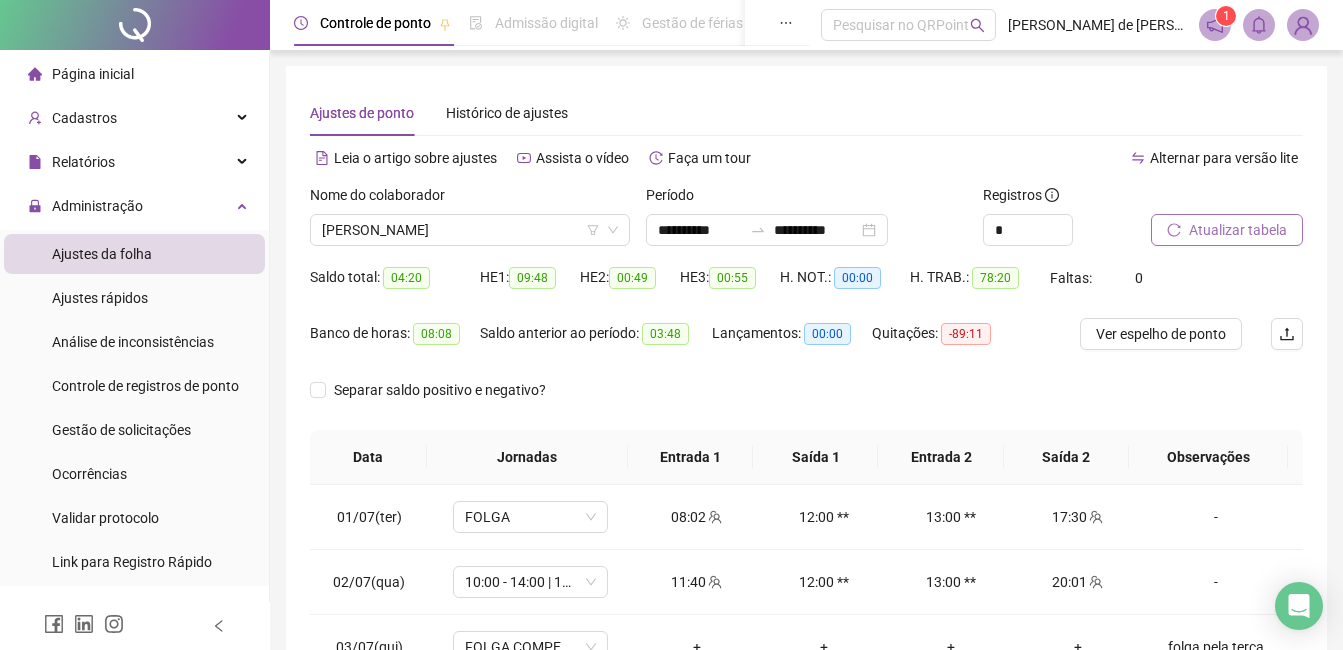 click on "Atualizar tabela" at bounding box center (1238, 230) 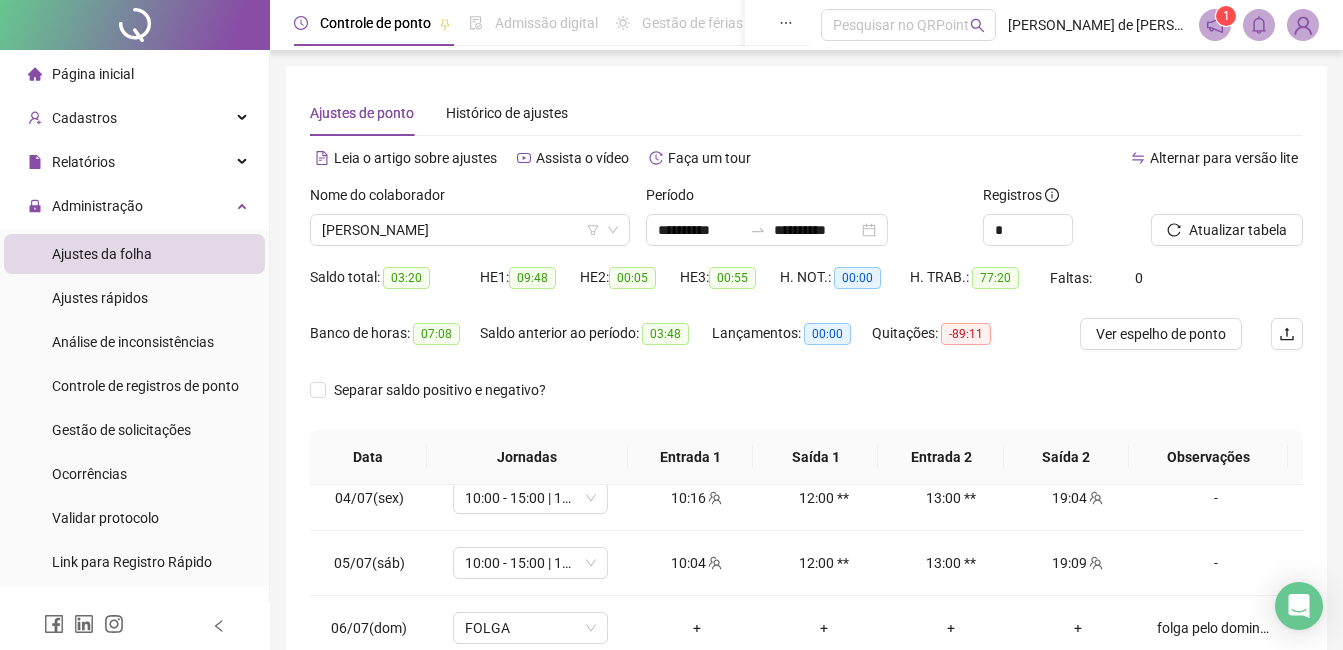 scroll, scrollTop: 418, scrollLeft: 0, axis: vertical 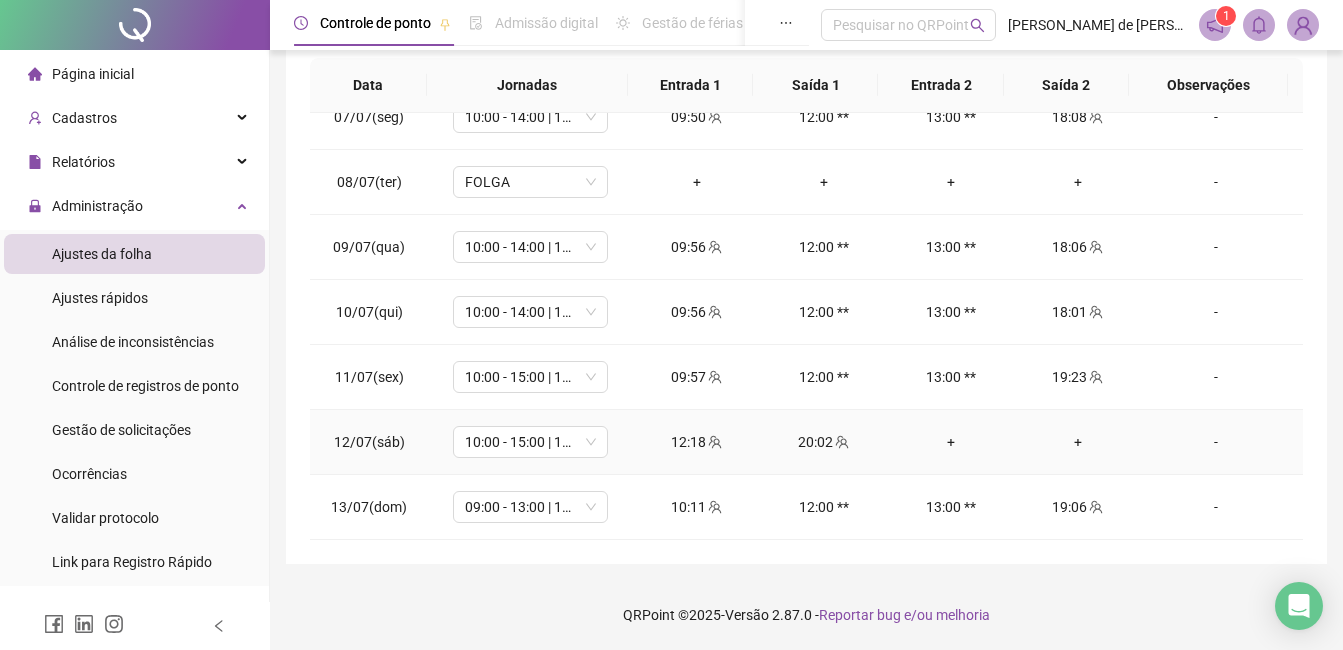 click on "+" at bounding box center (950, 442) 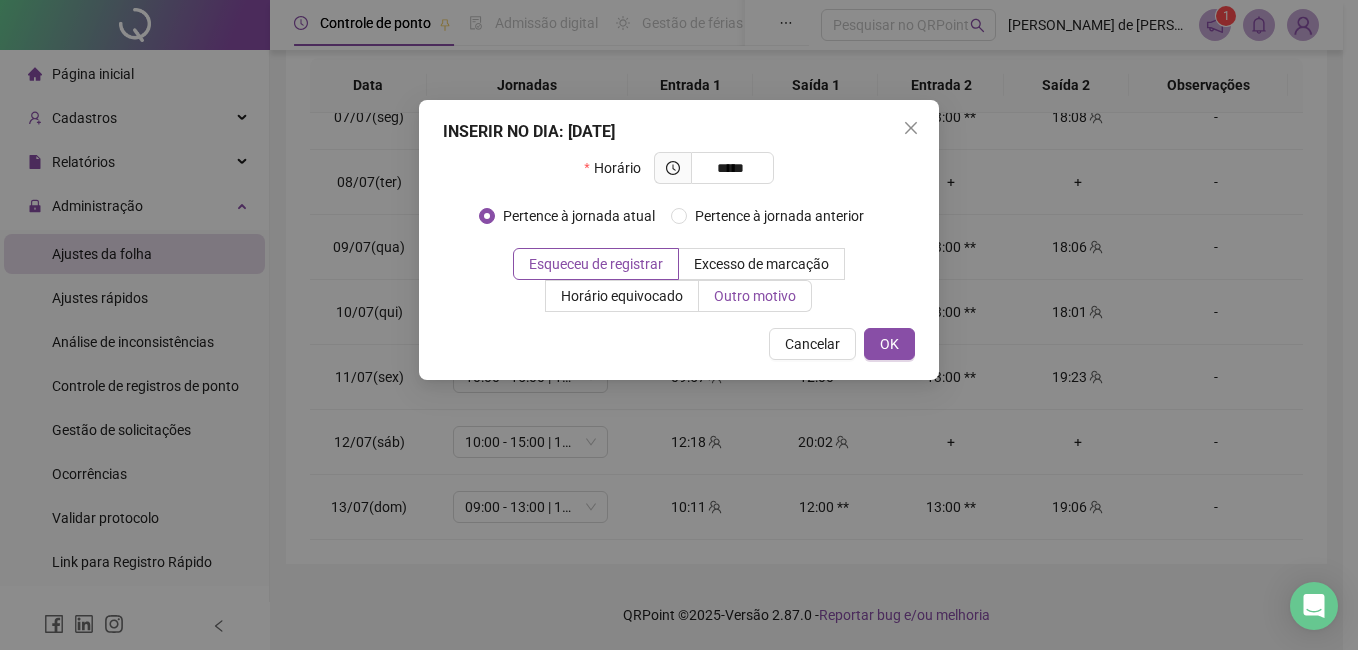 type on "*****" 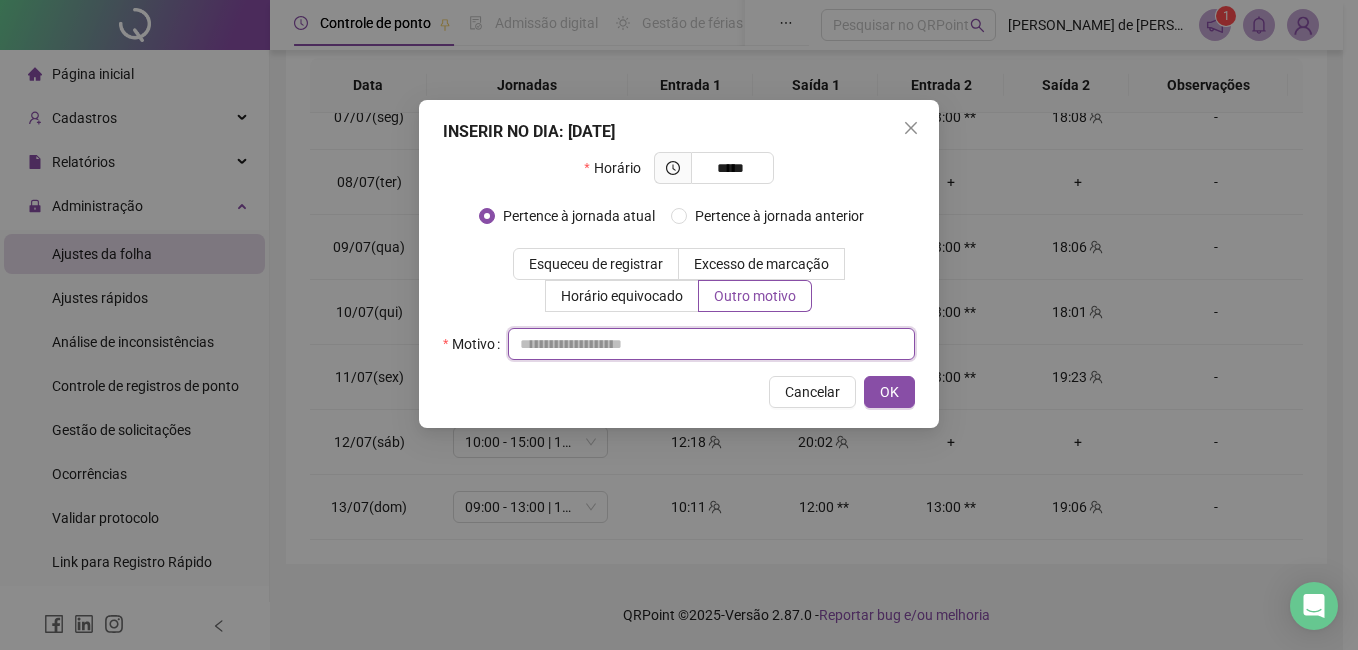 click at bounding box center [711, 344] 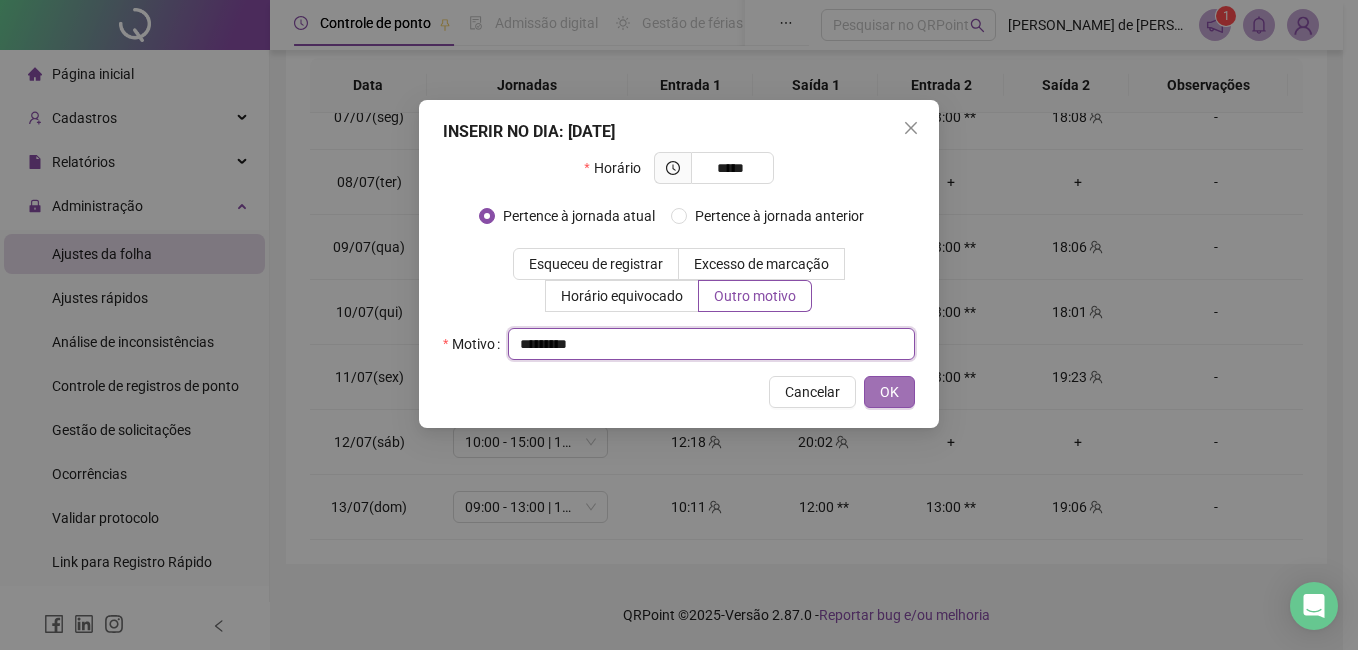 type on "*********" 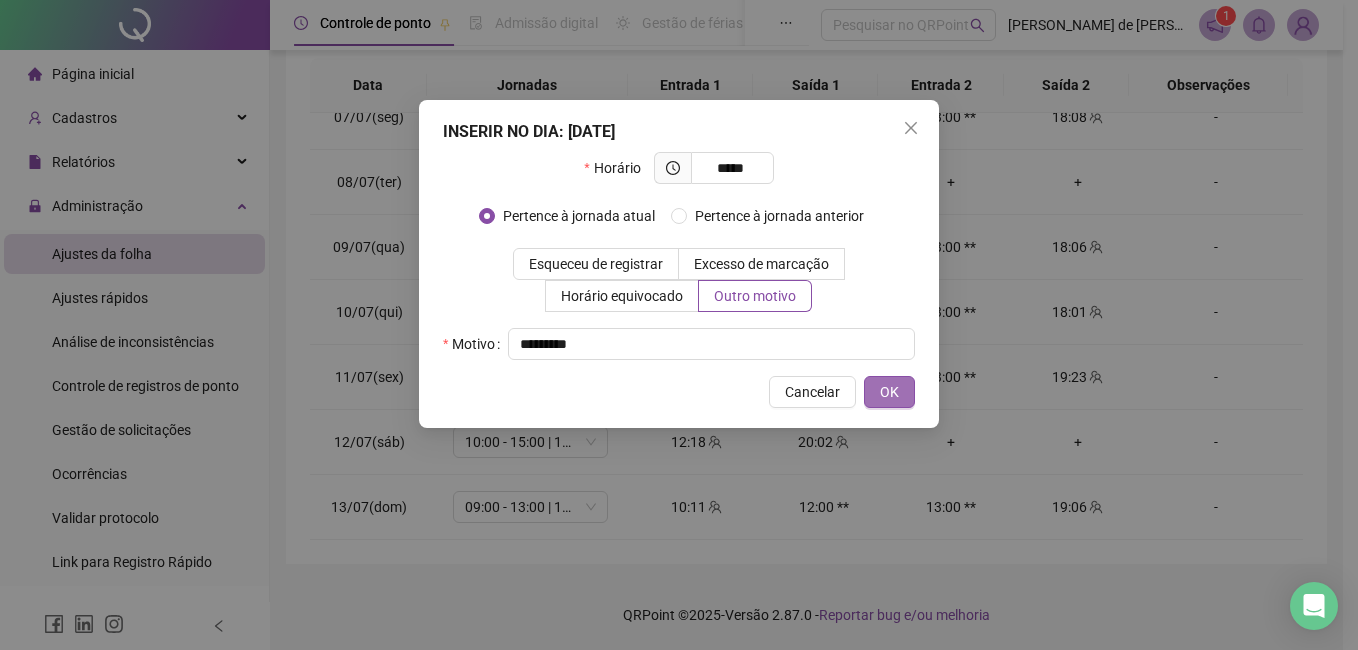 click on "OK" at bounding box center (889, 392) 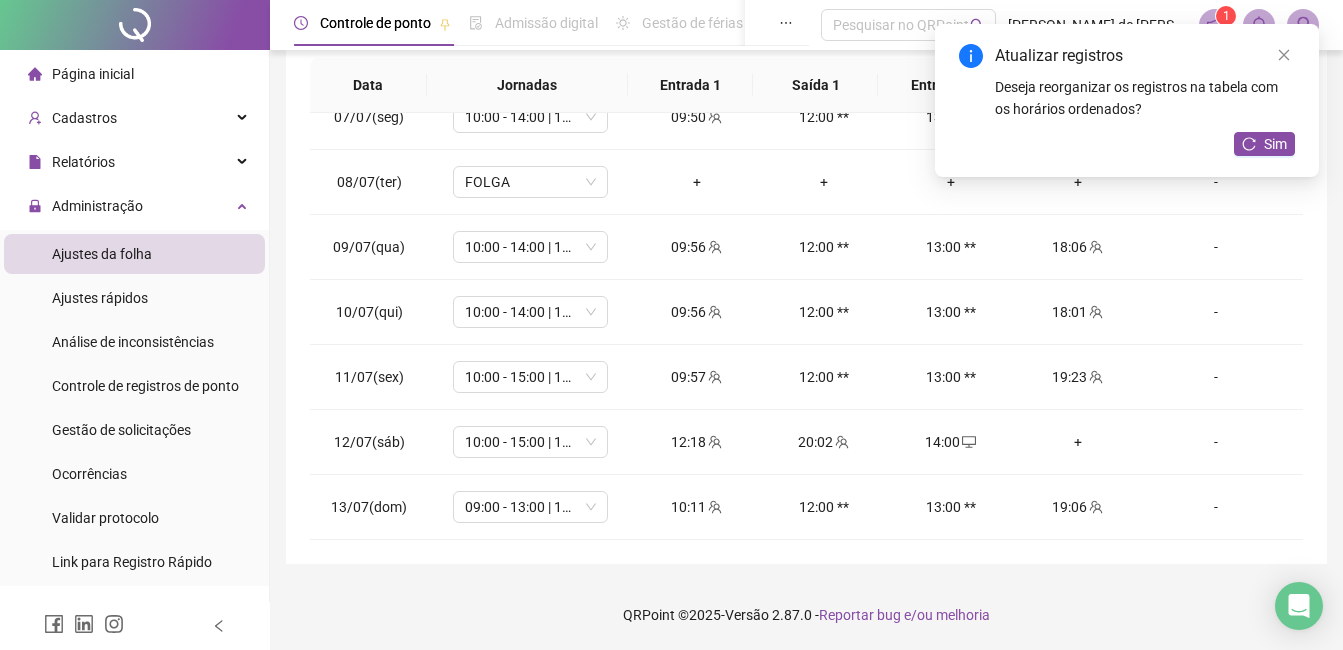 click on "+" at bounding box center [1077, 442] 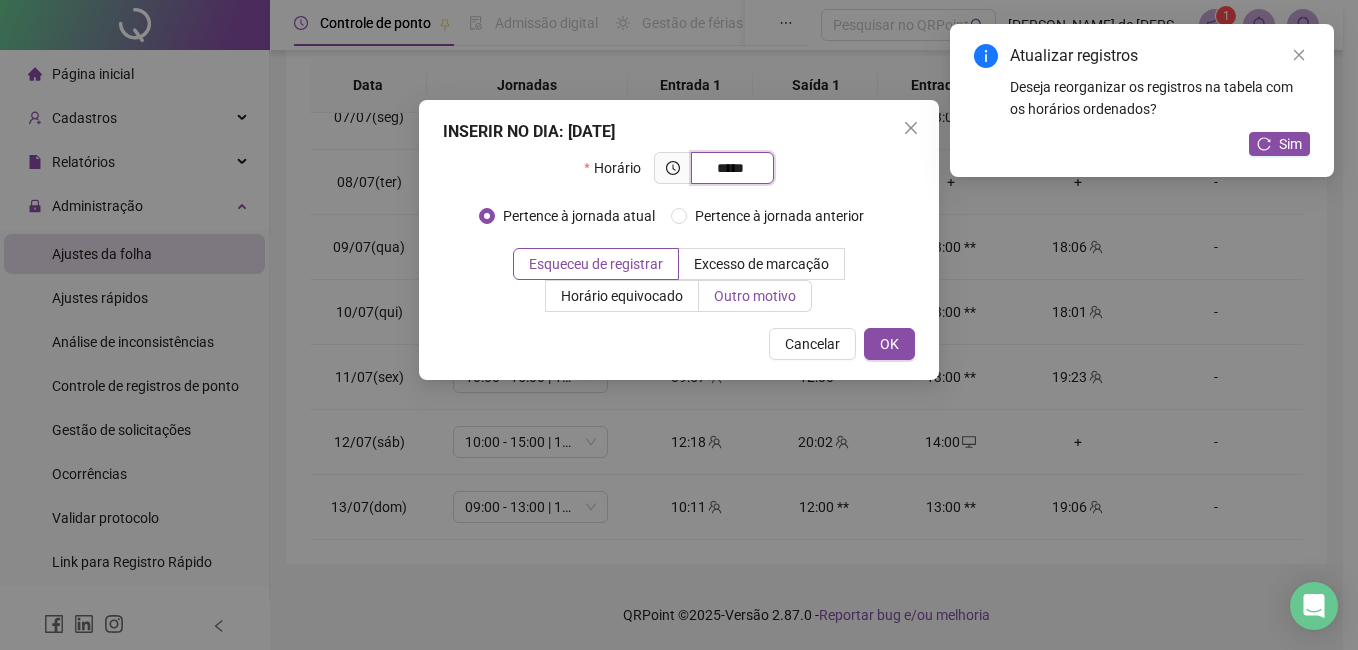 type on "*****" 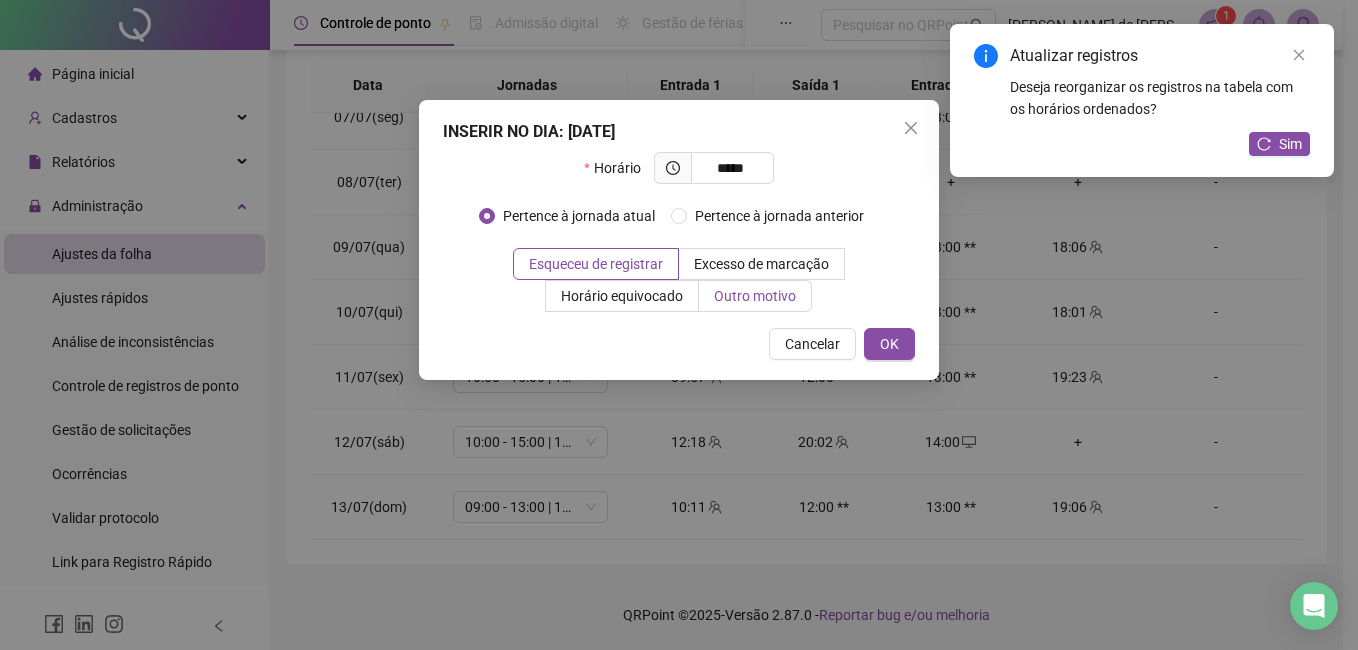 click on "Outro motivo" at bounding box center (755, 296) 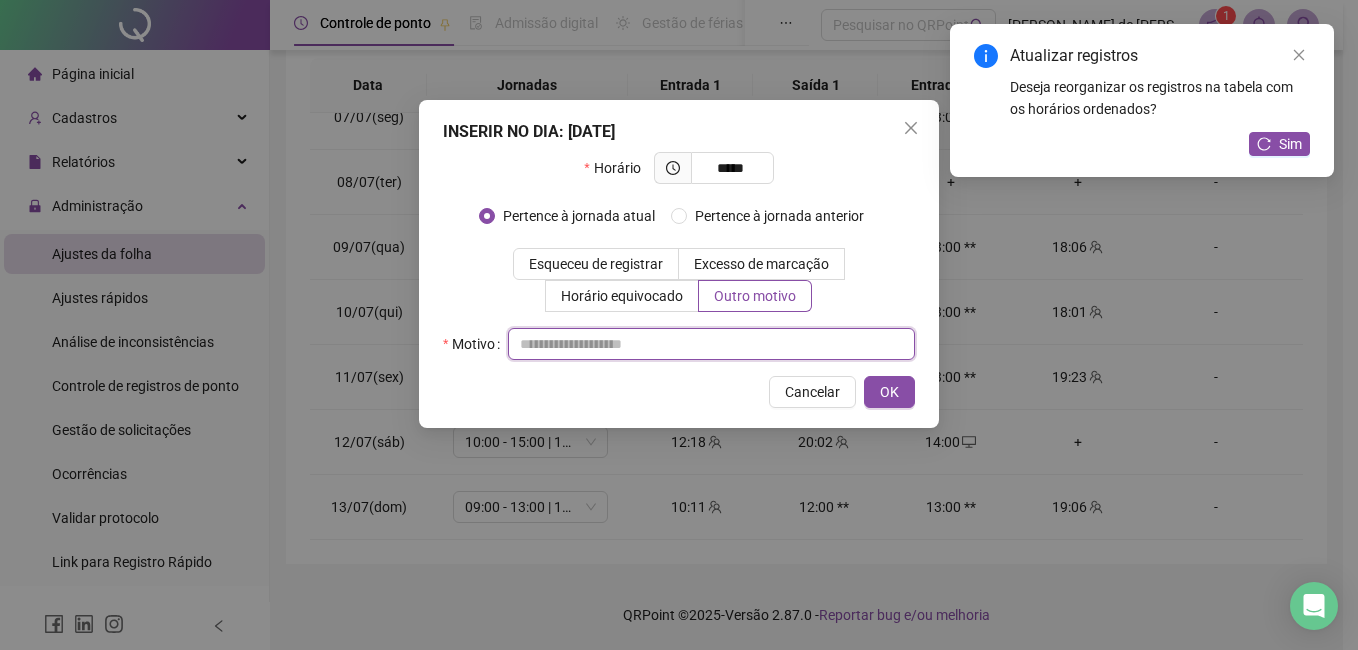 click at bounding box center (711, 344) 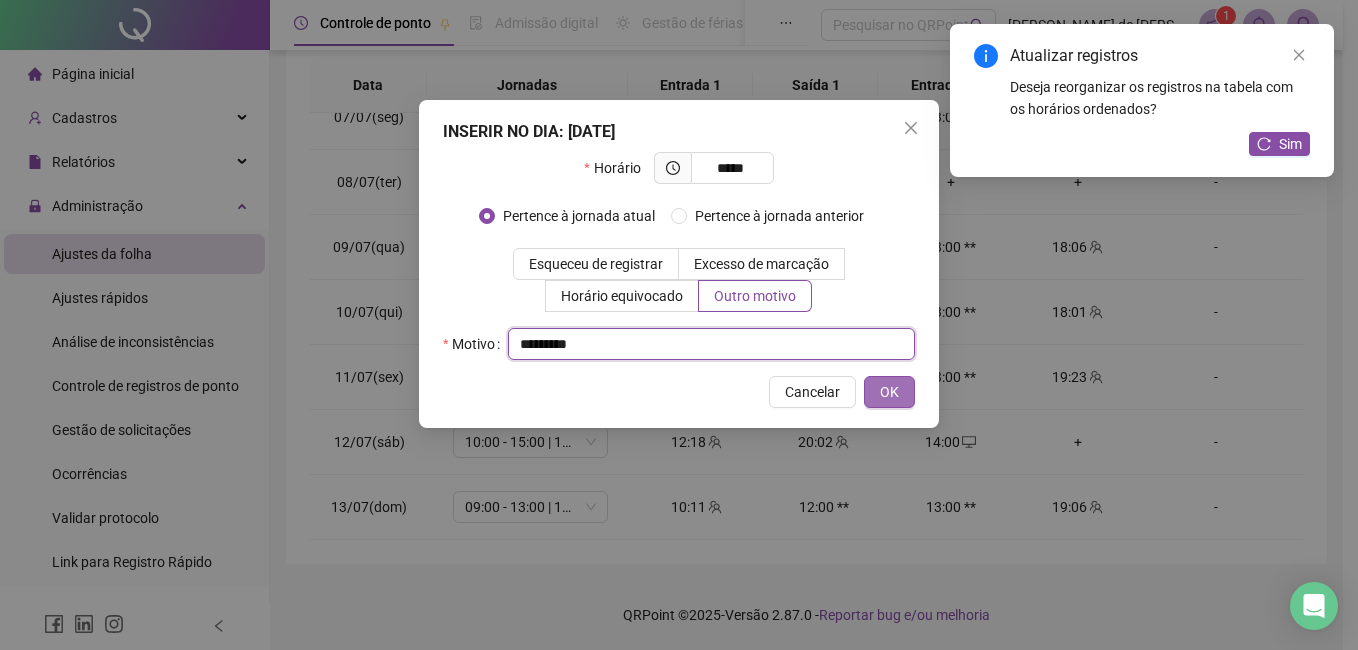 type on "*********" 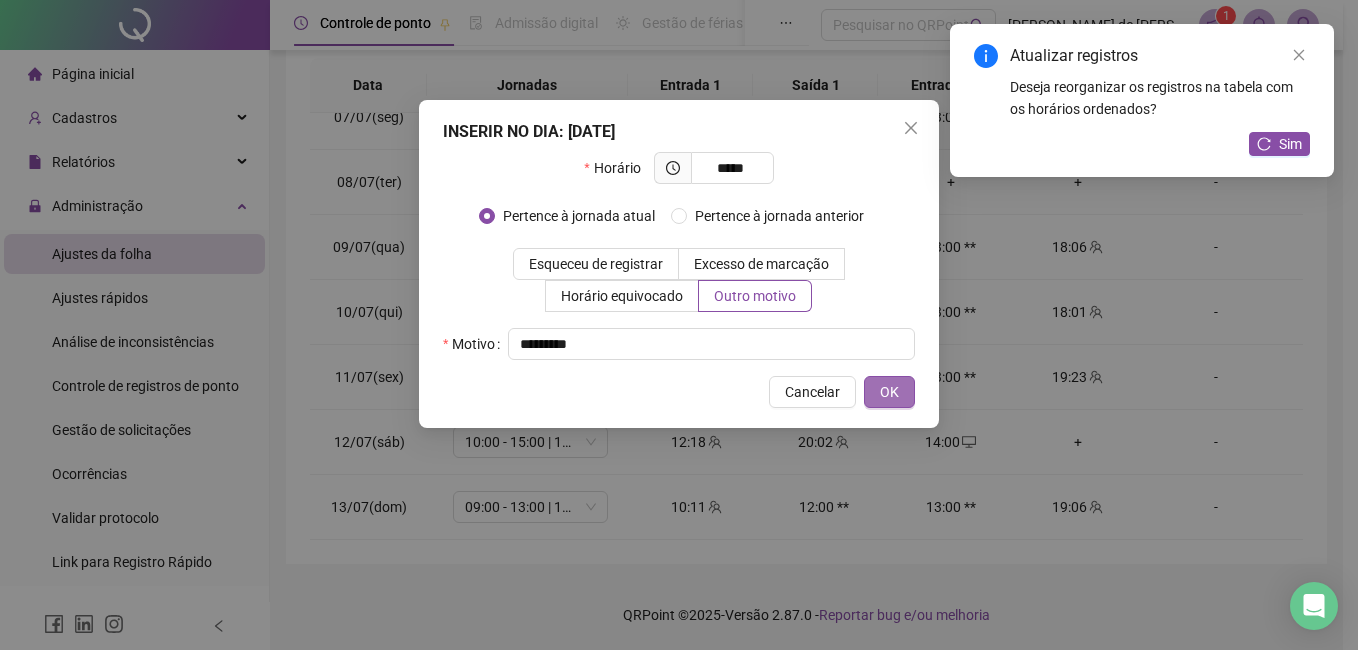 click on "OK" at bounding box center [889, 392] 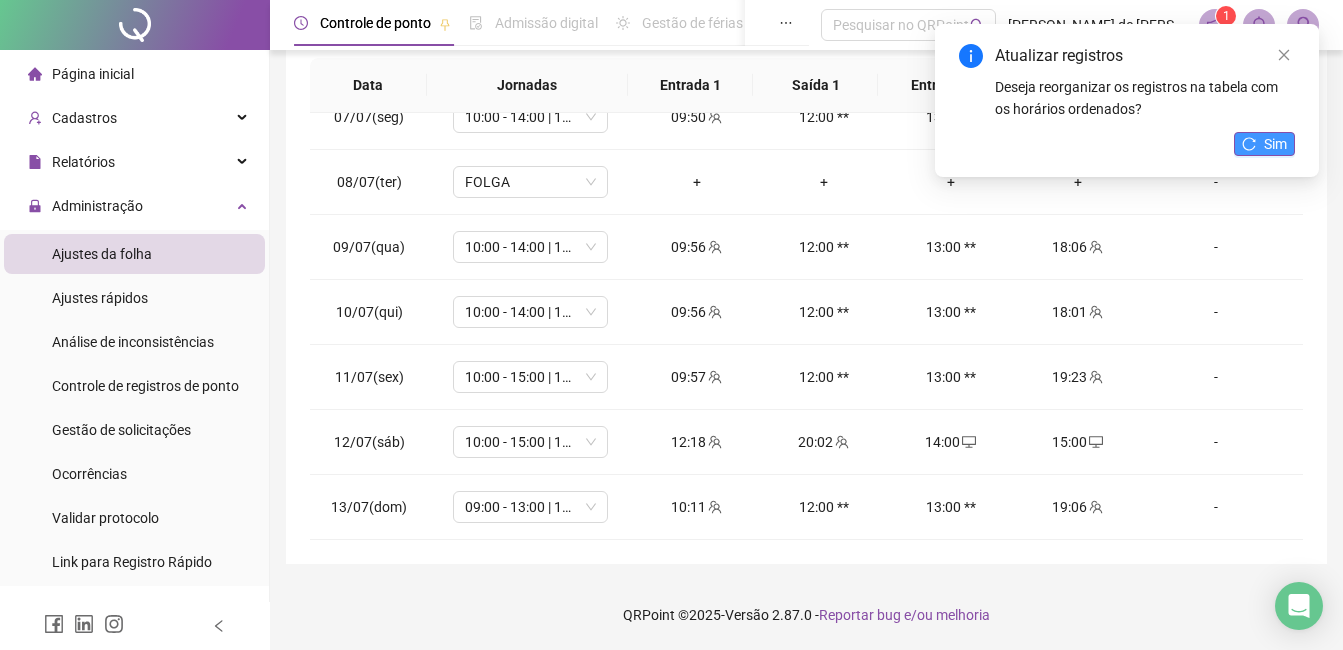 click on "Sim" at bounding box center (1275, 144) 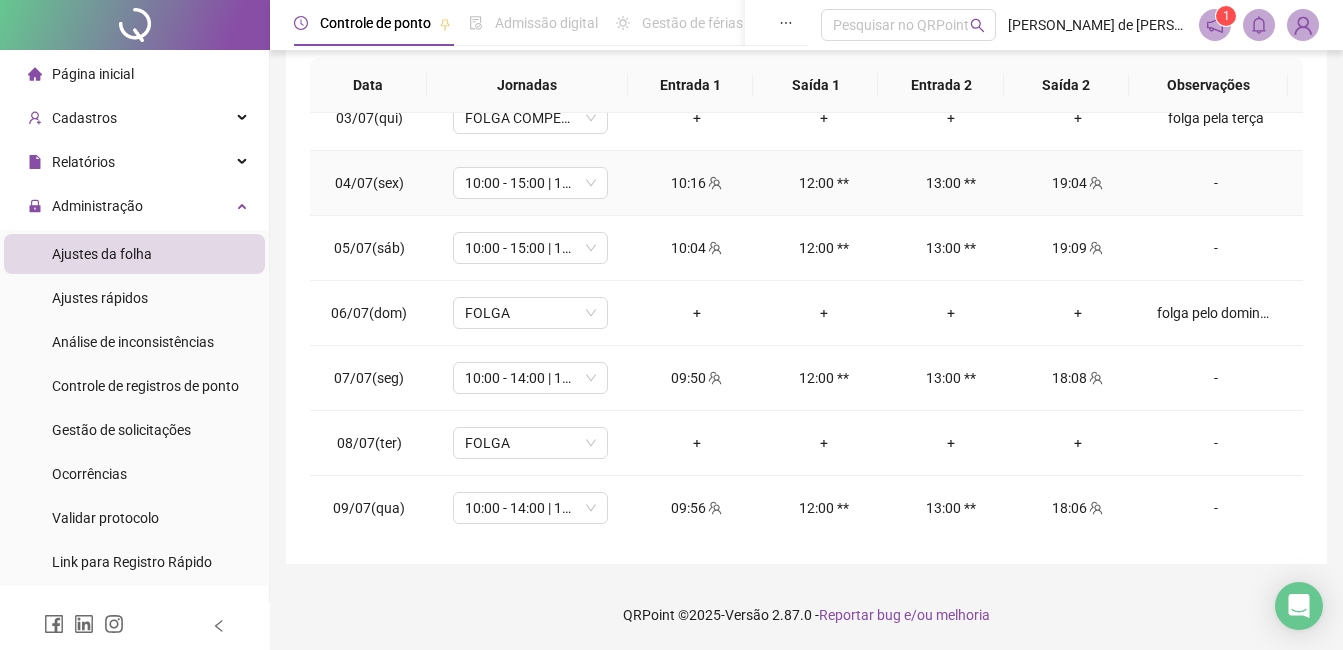 scroll, scrollTop: 0, scrollLeft: 0, axis: both 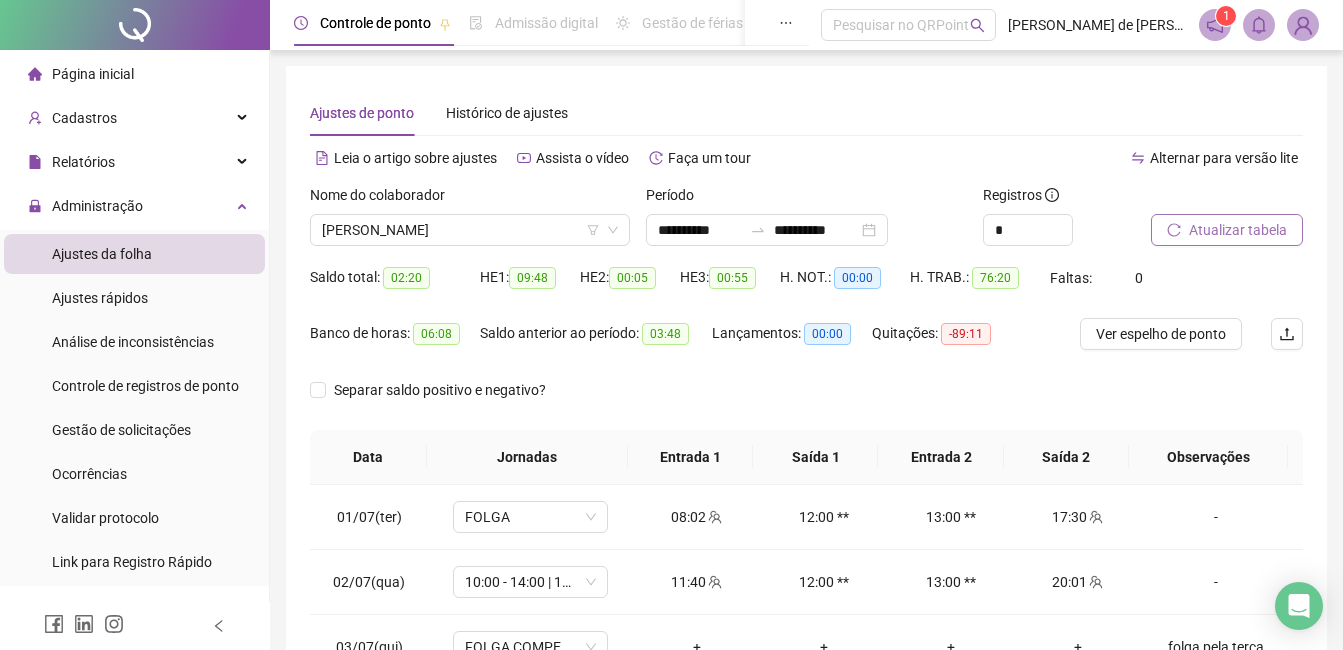 click on "Atualizar tabela" at bounding box center (1238, 230) 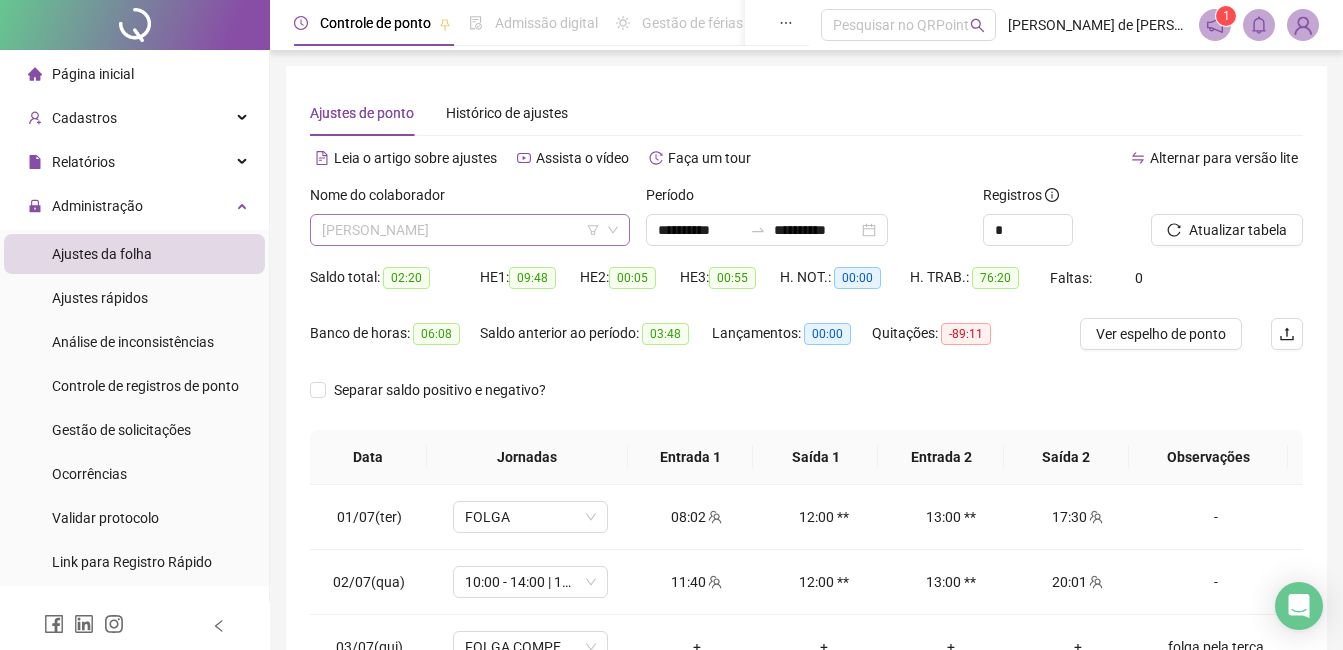 click on "[PERSON_NAME]" at bounding box center (470, 230) 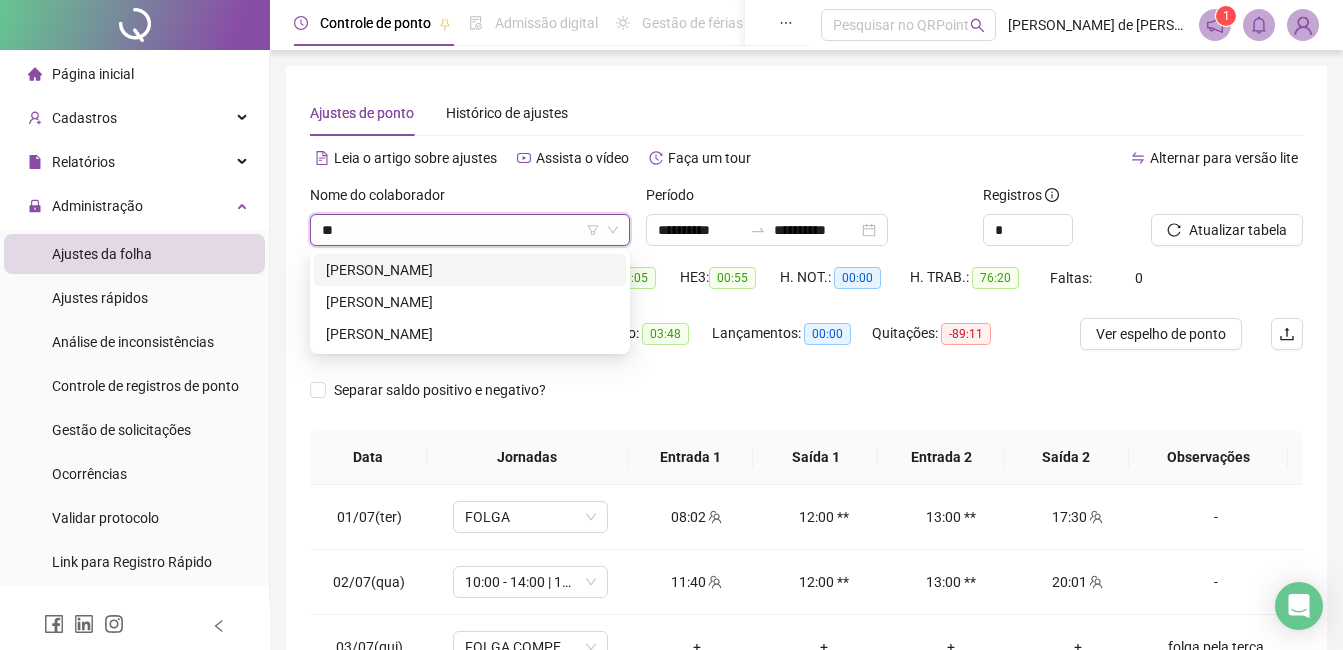 scroll, scrollTop: 0, scrollLeft: 0, axis: both 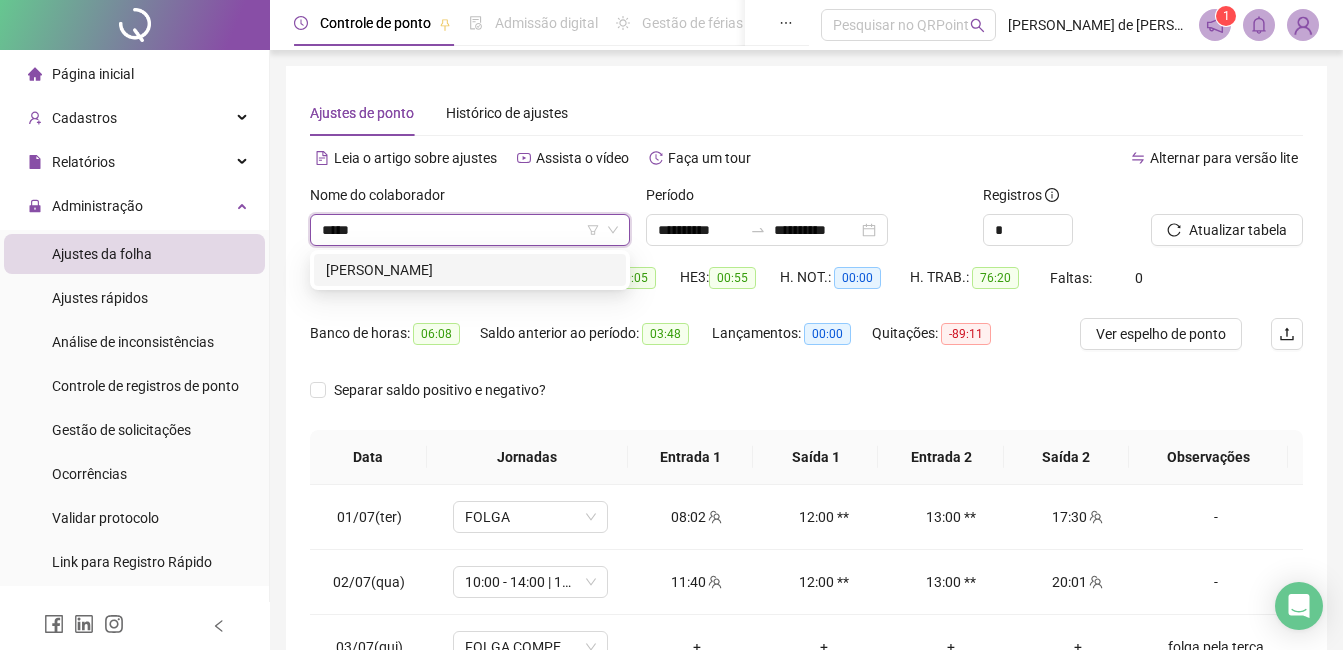 type on "******" 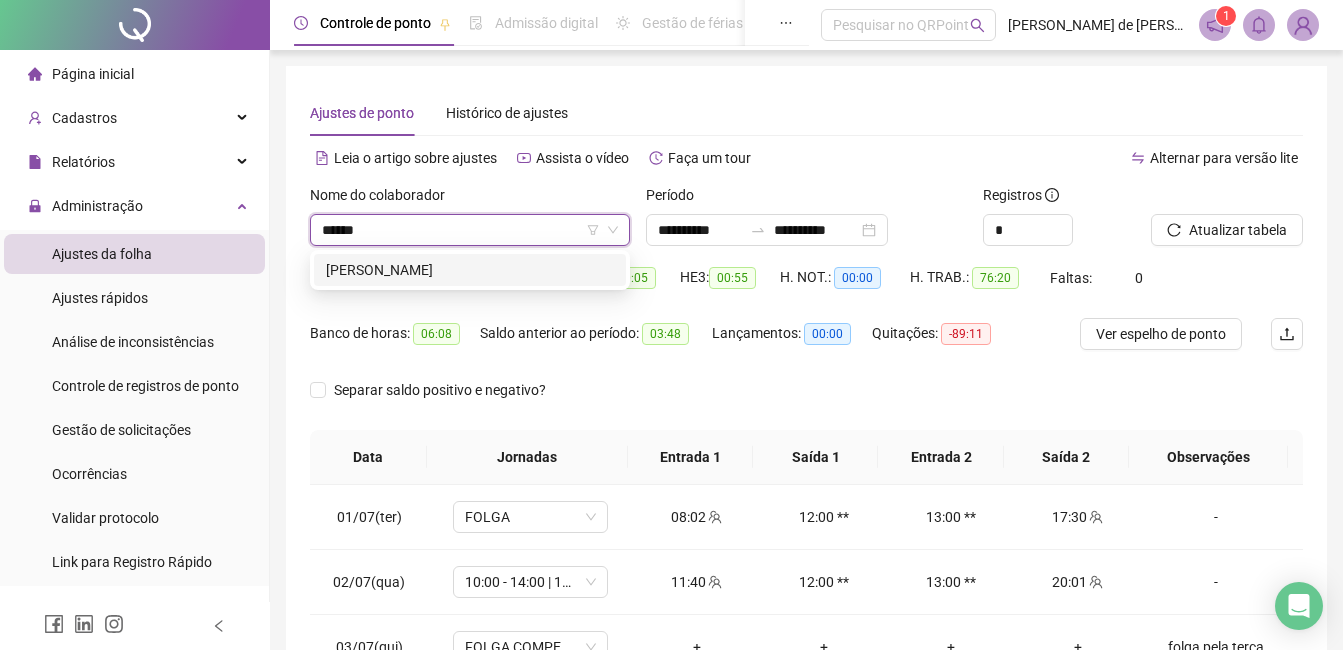 click on "[PERSON_NAME]" at bounding box center [470, 270] 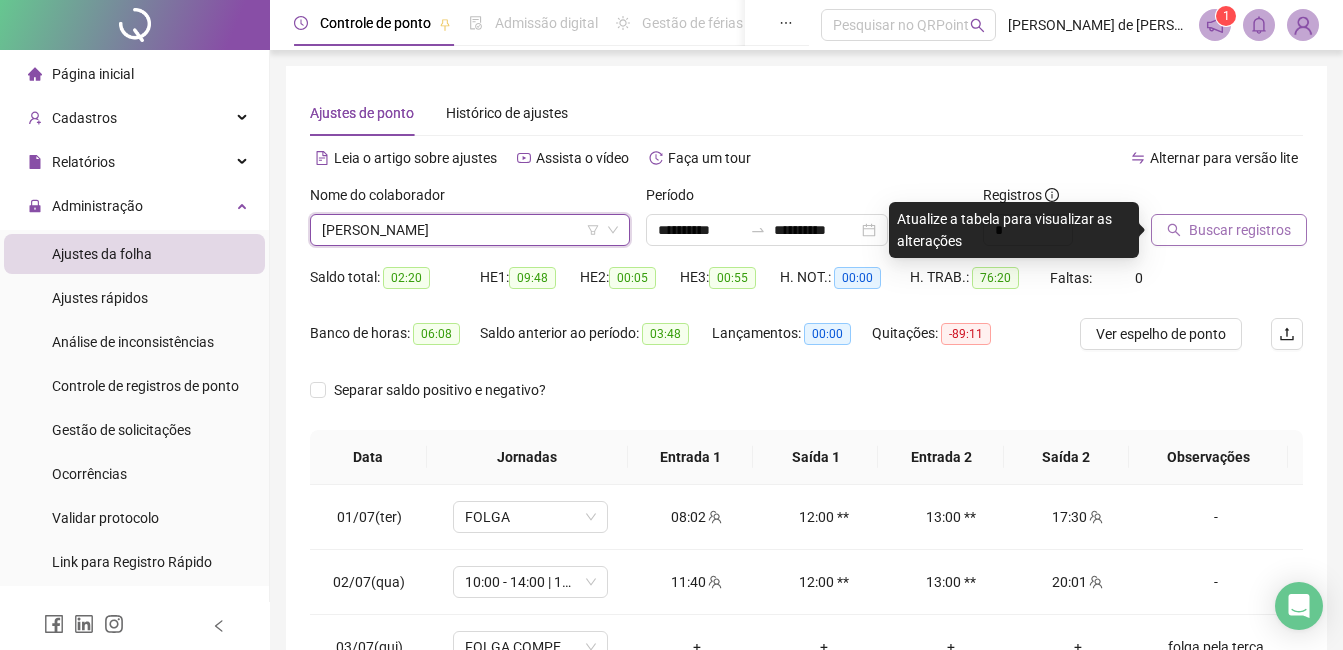 click on "Buscar registros" at bounding box center [1240, 230] 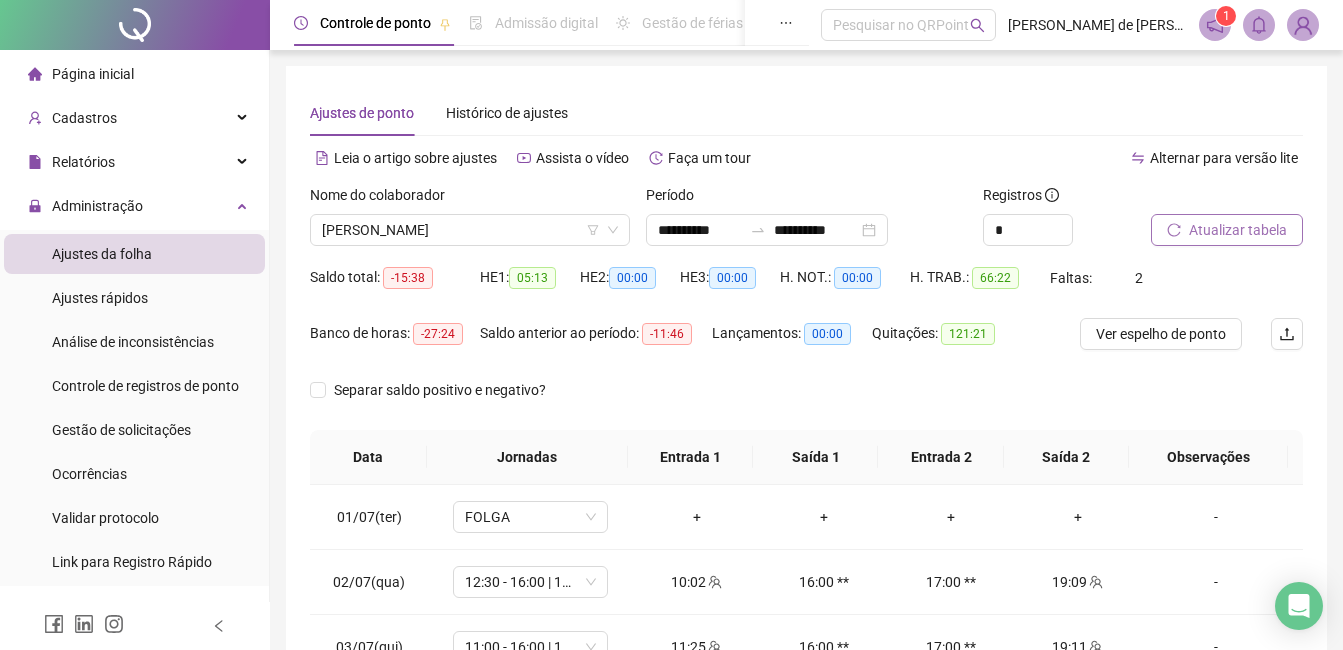 scroll, scrollTop: 372, scrollLeft: 0, axis: vertical 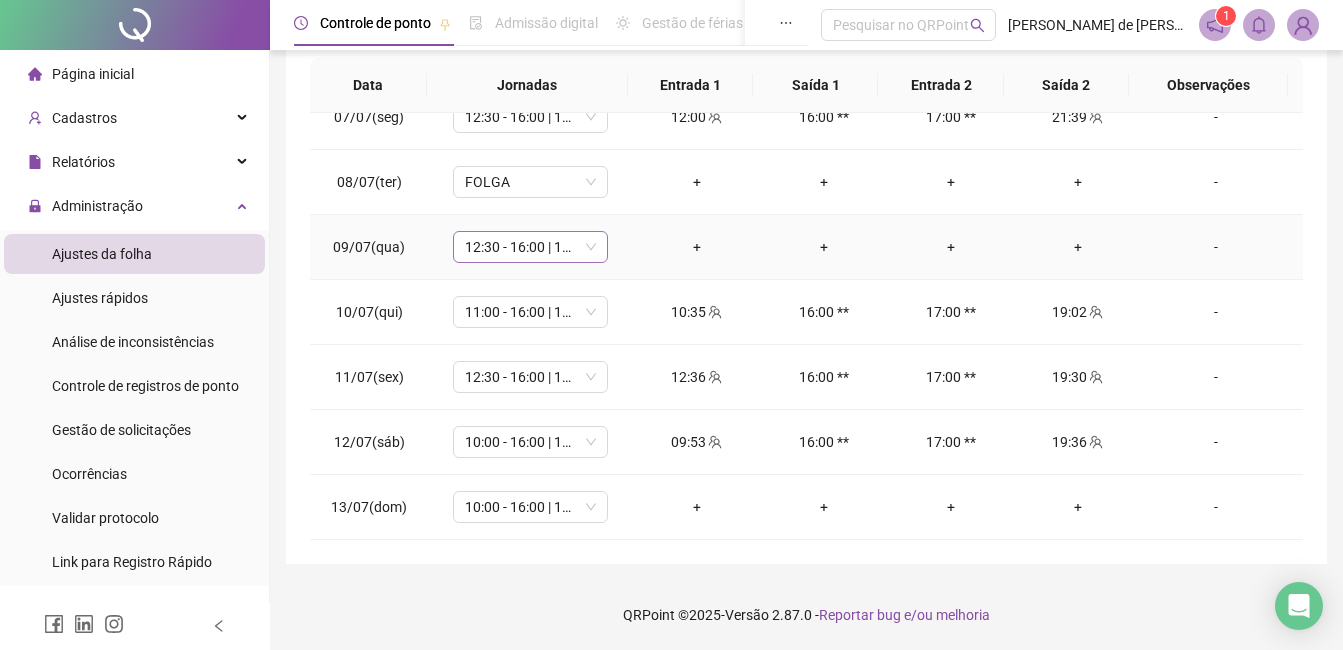 click on "12:30 - 16:00 | 17:00 - 19:30" at bounding box center [530, 247] 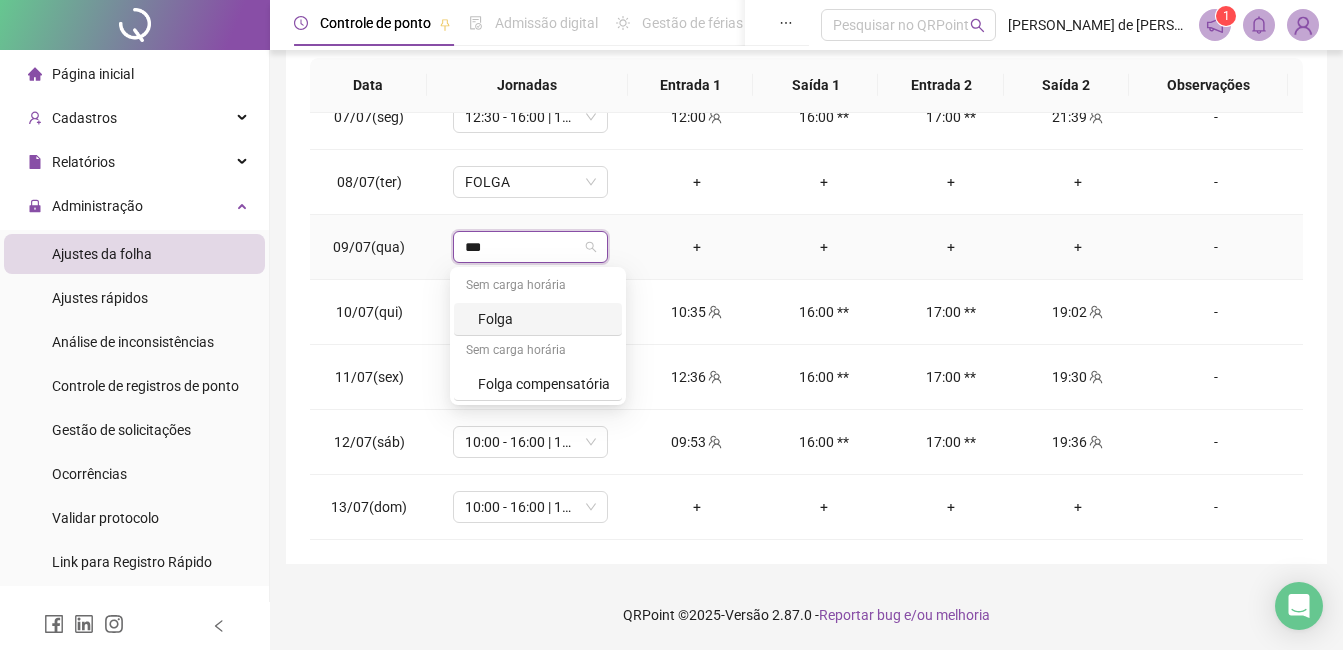 type on "****" 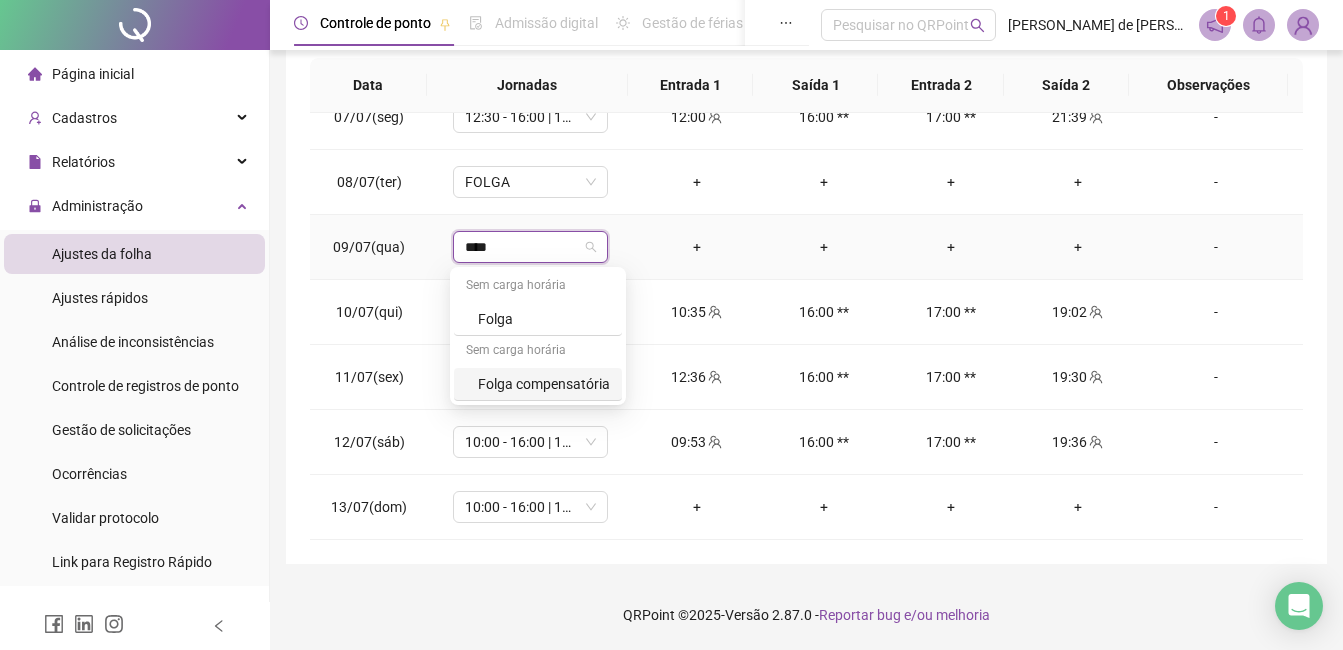 click on "Folga compensatória" at bounding box center [544, 384] 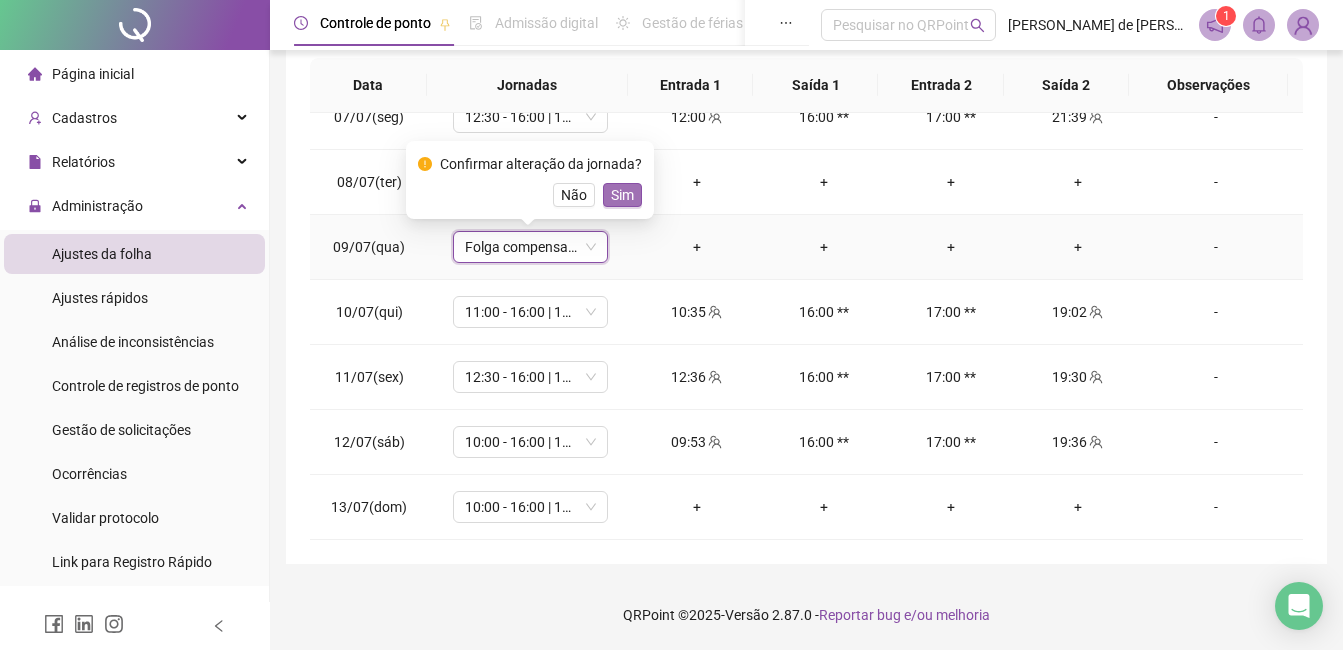 click on "Sim" at bounding box center [622, 195] 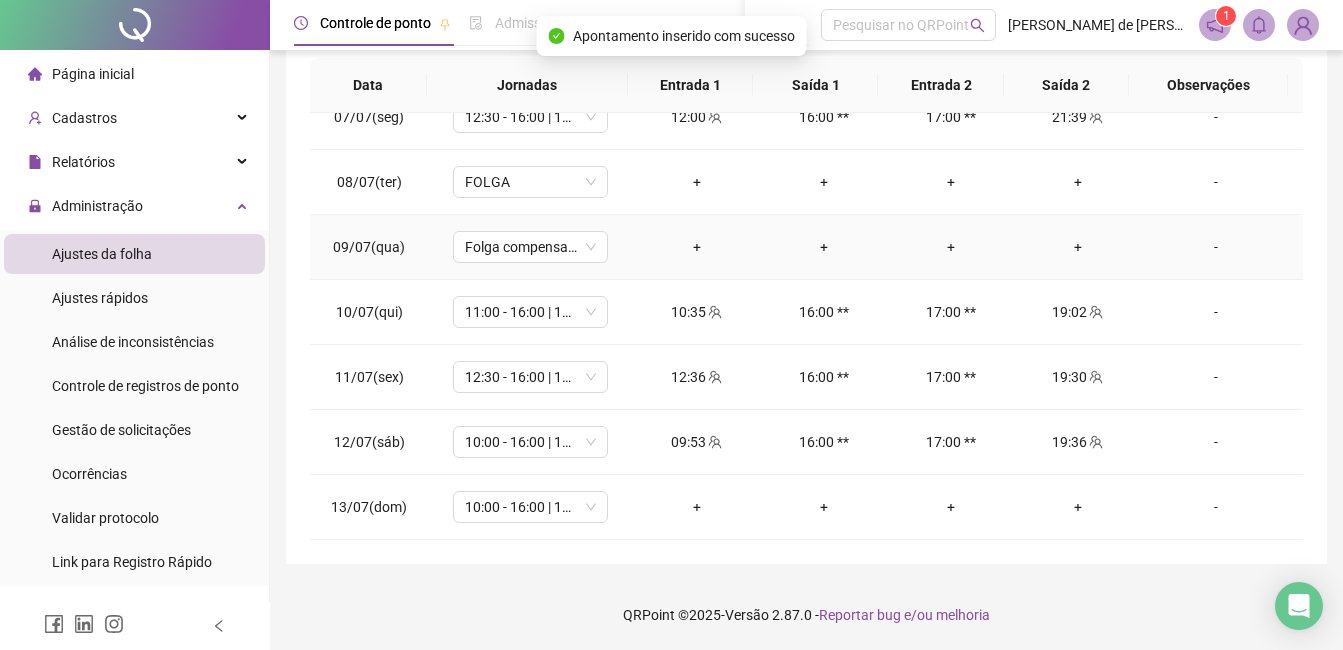 click on "-" at bounding box center [1216, 247] 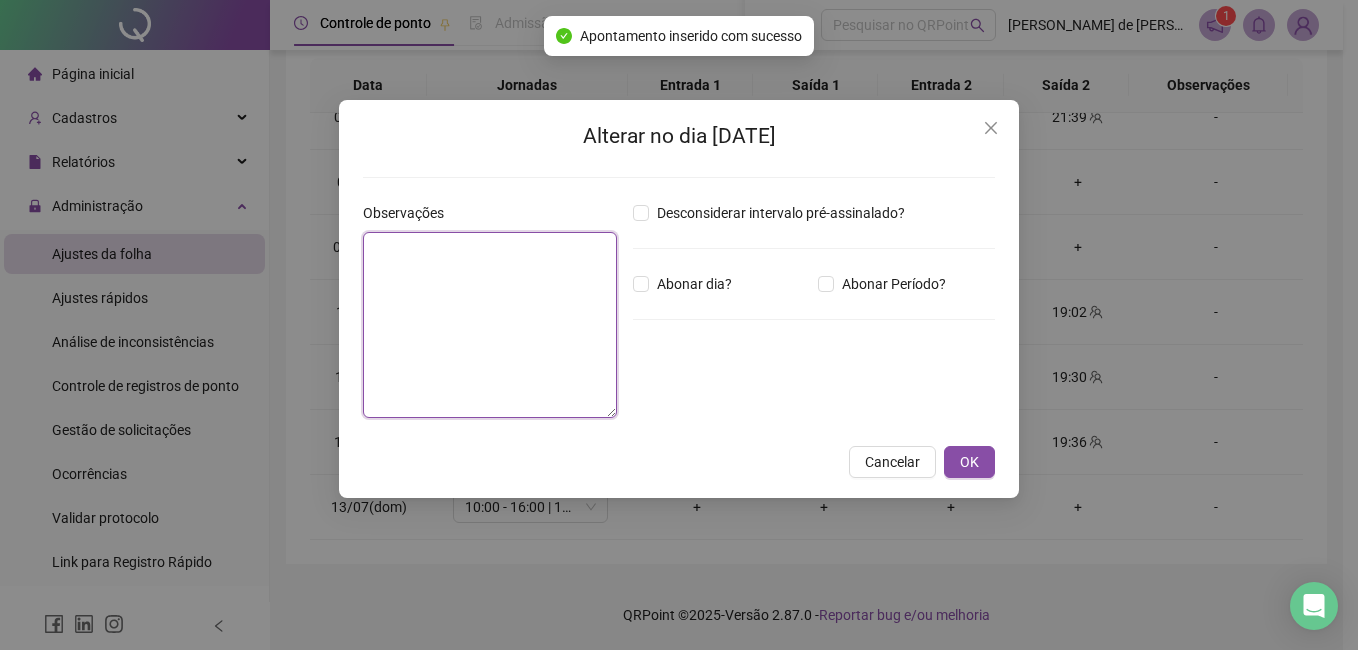 click at bounding box center [490, 325] 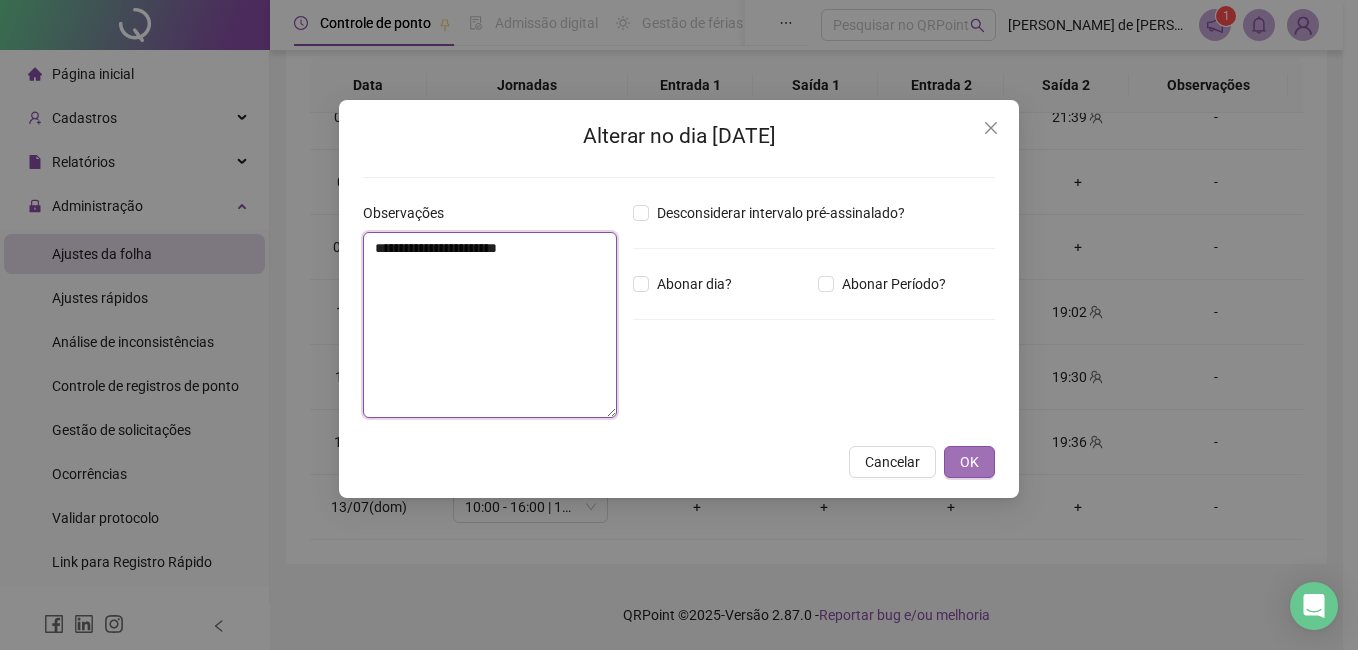 type on "**********" 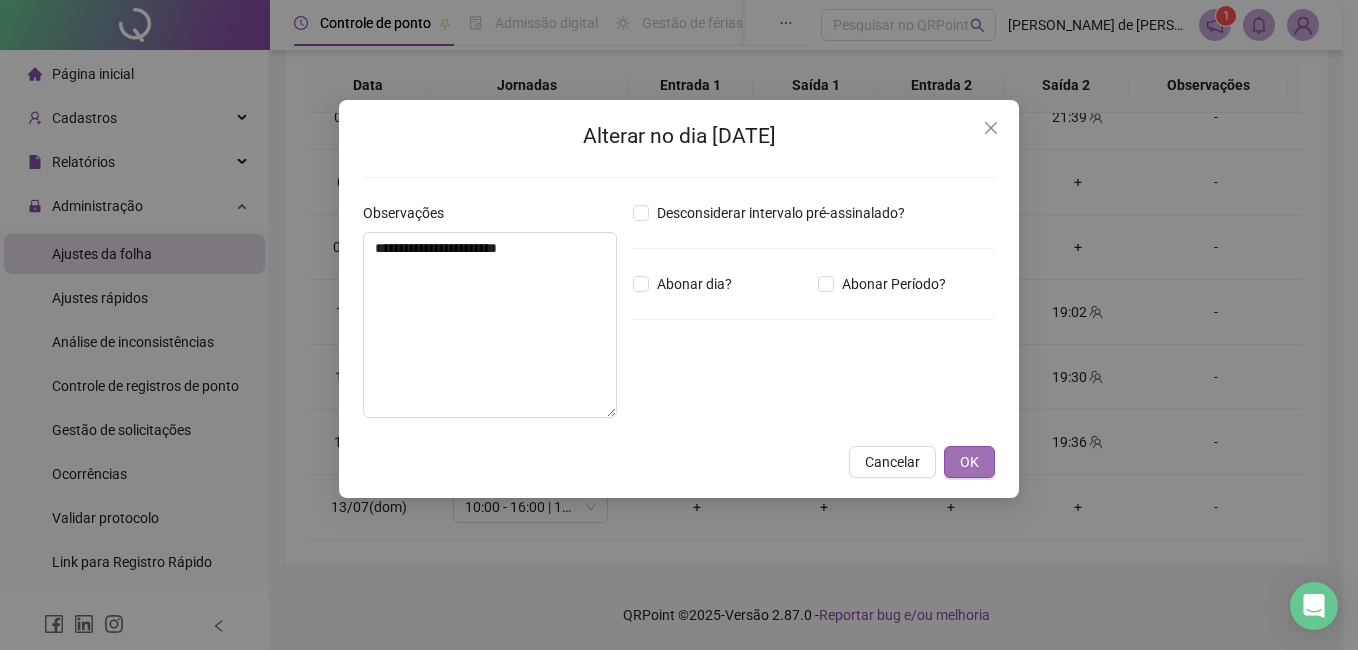 click on "OK" at bounding box center (969, 462) 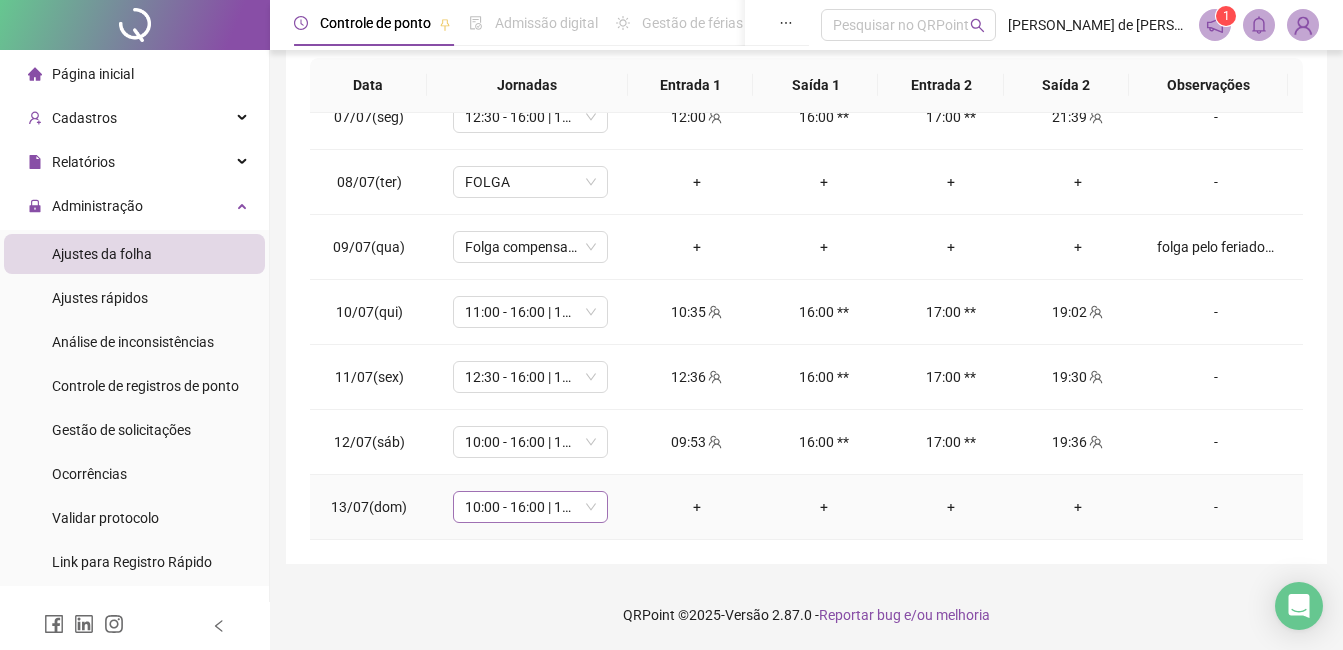 click on "10:00 - 16:00 | 17:00 - 20:00" at bounding box center (530, 507) 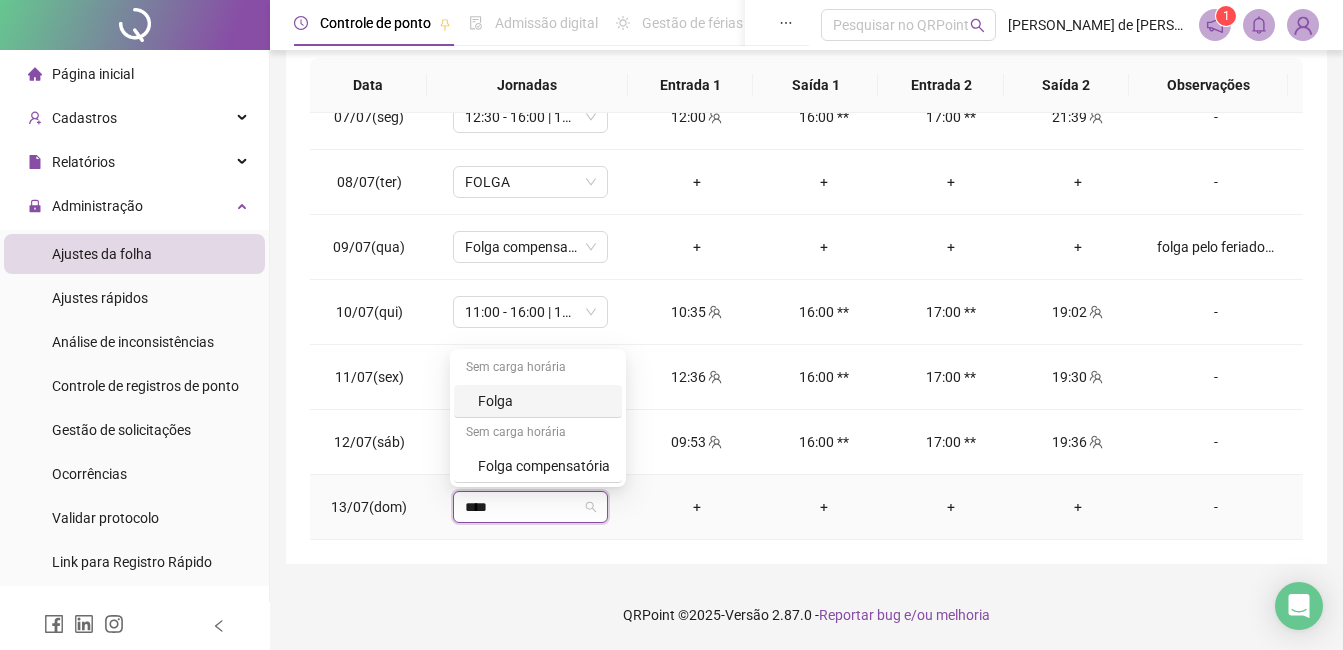 type on "*****" 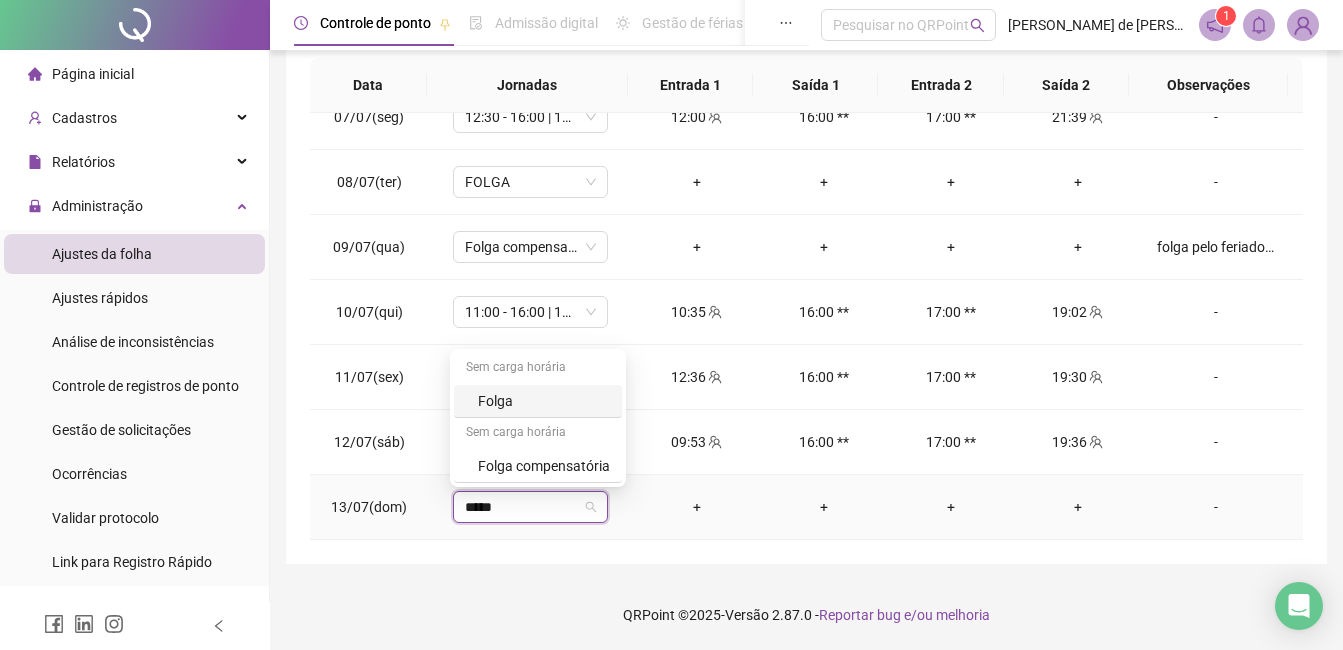 click on "Folga" at bounding box center (544, 401) 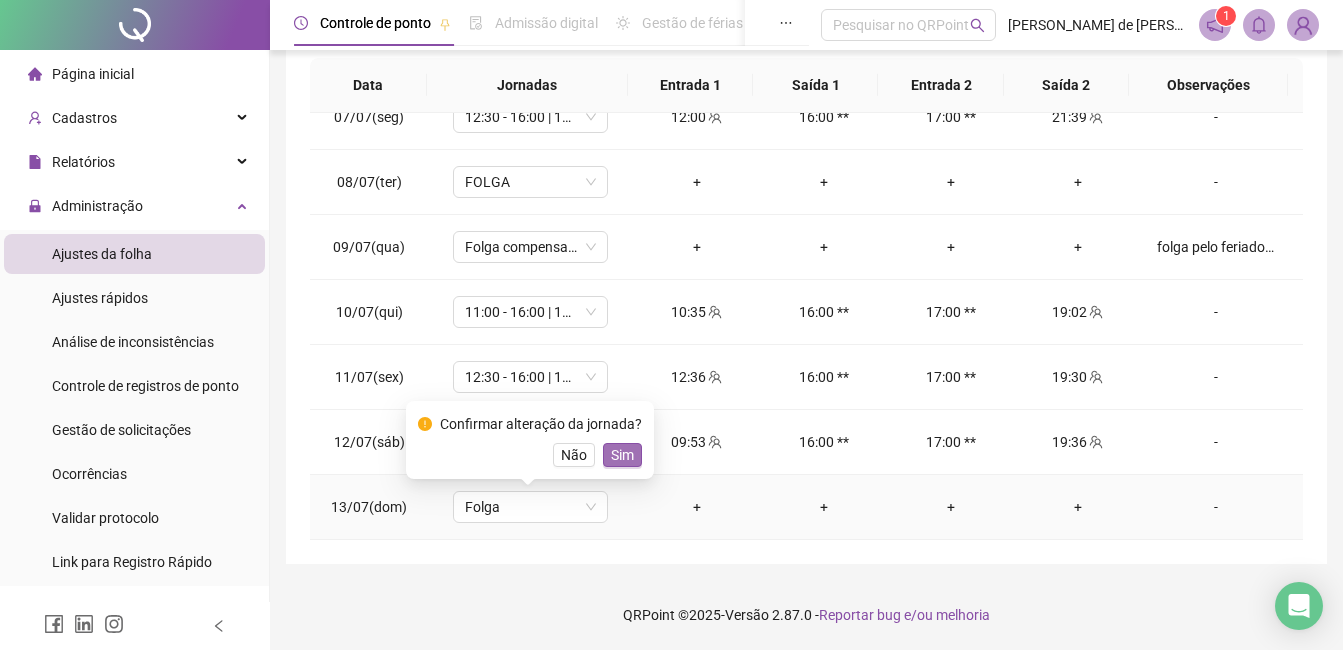 click on "Sim" at bounding box center (622, 455) 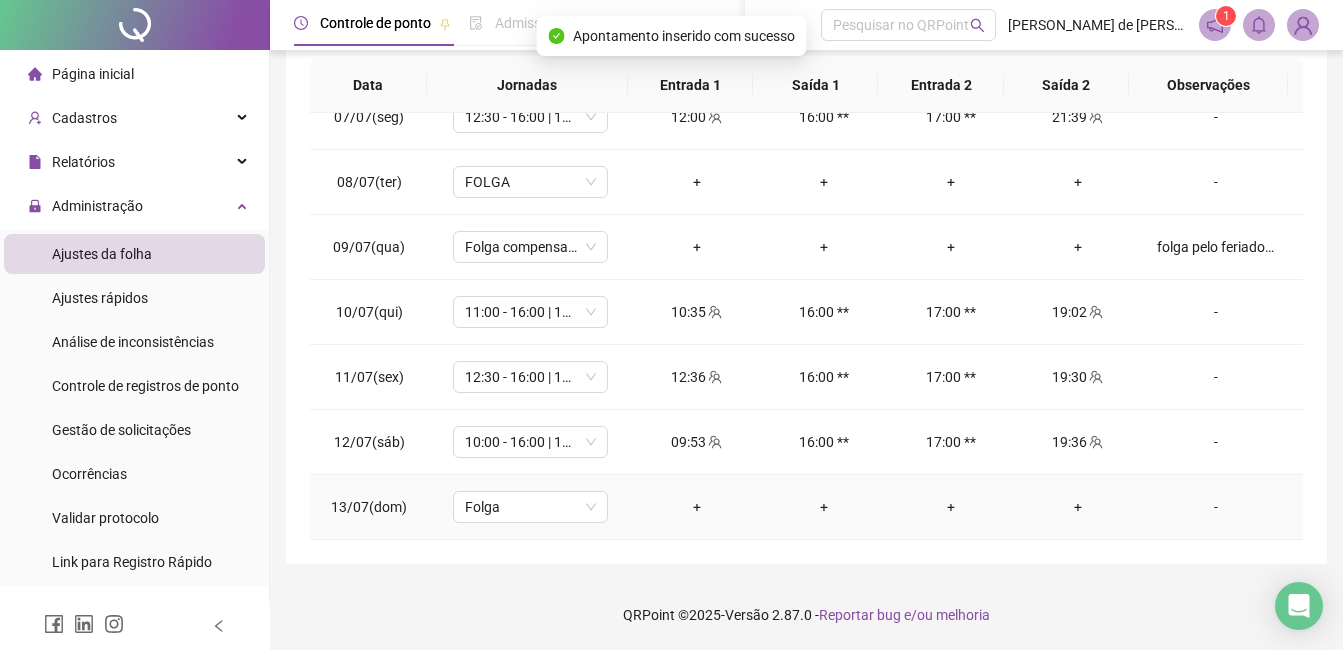 click on "-" at bounding box center (1216, 507) 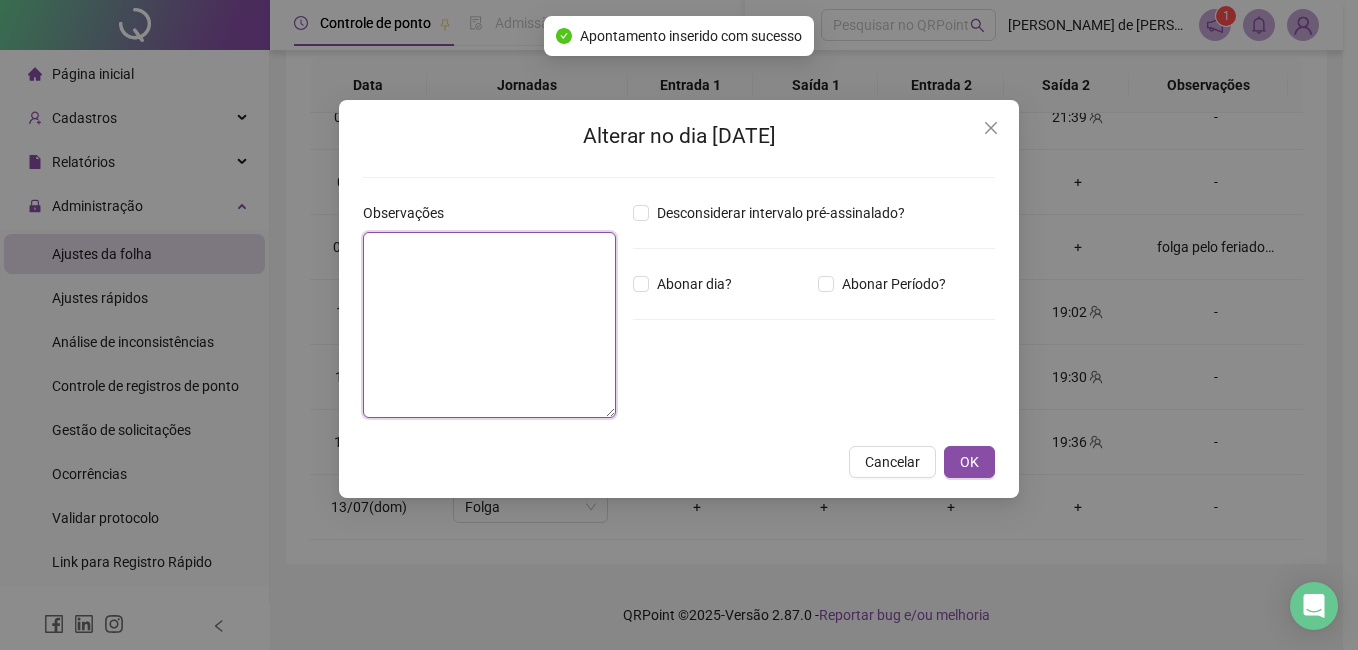 click at bounding box center [489, 325] 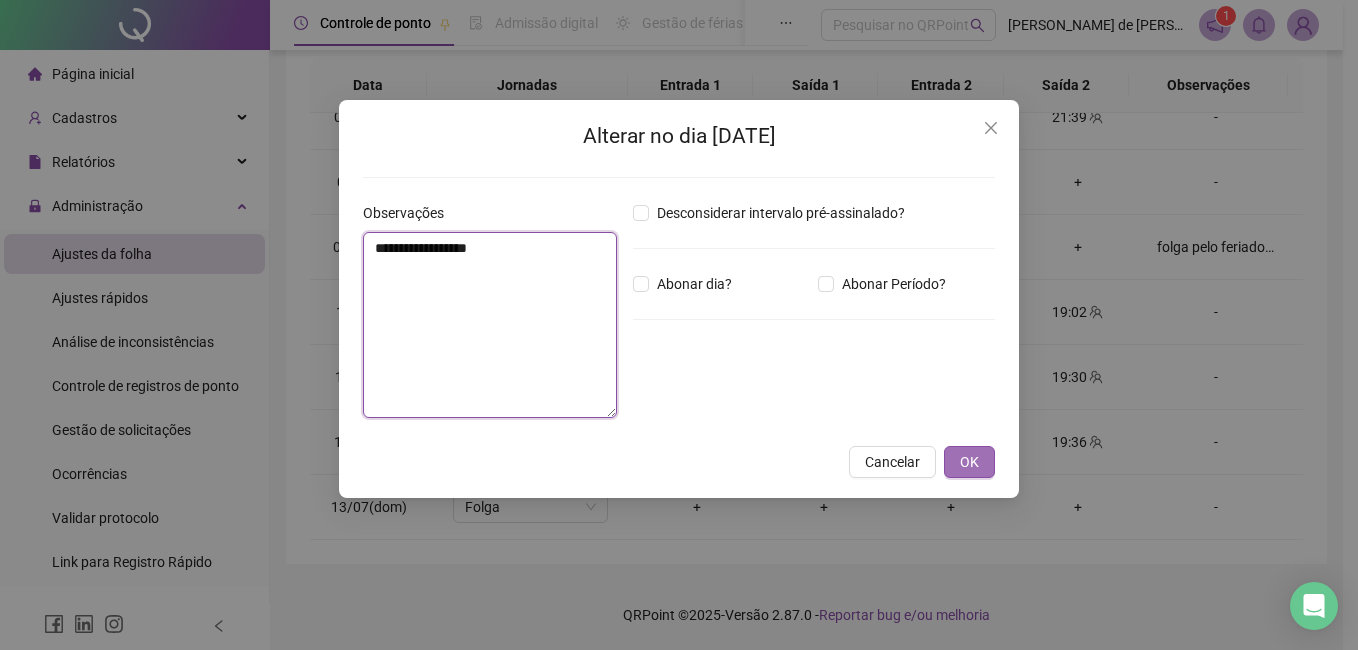 type on "**********" 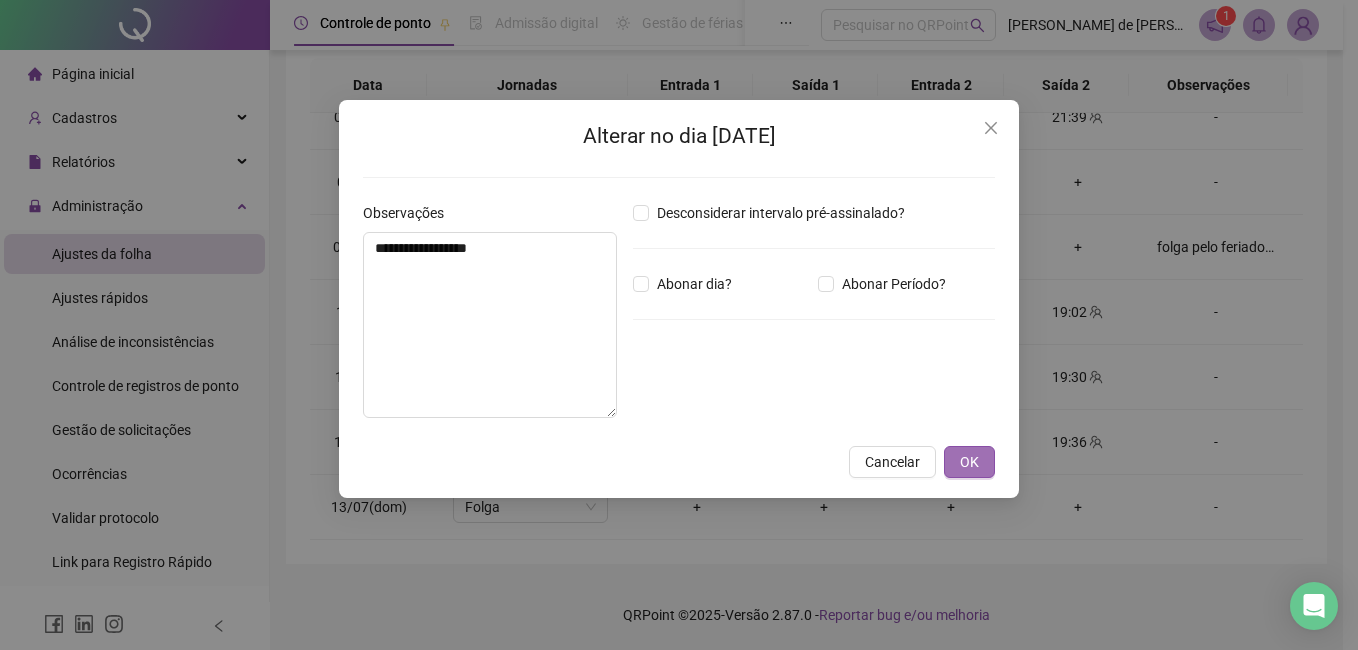 click on "OK" at bounding box center (969, 462) 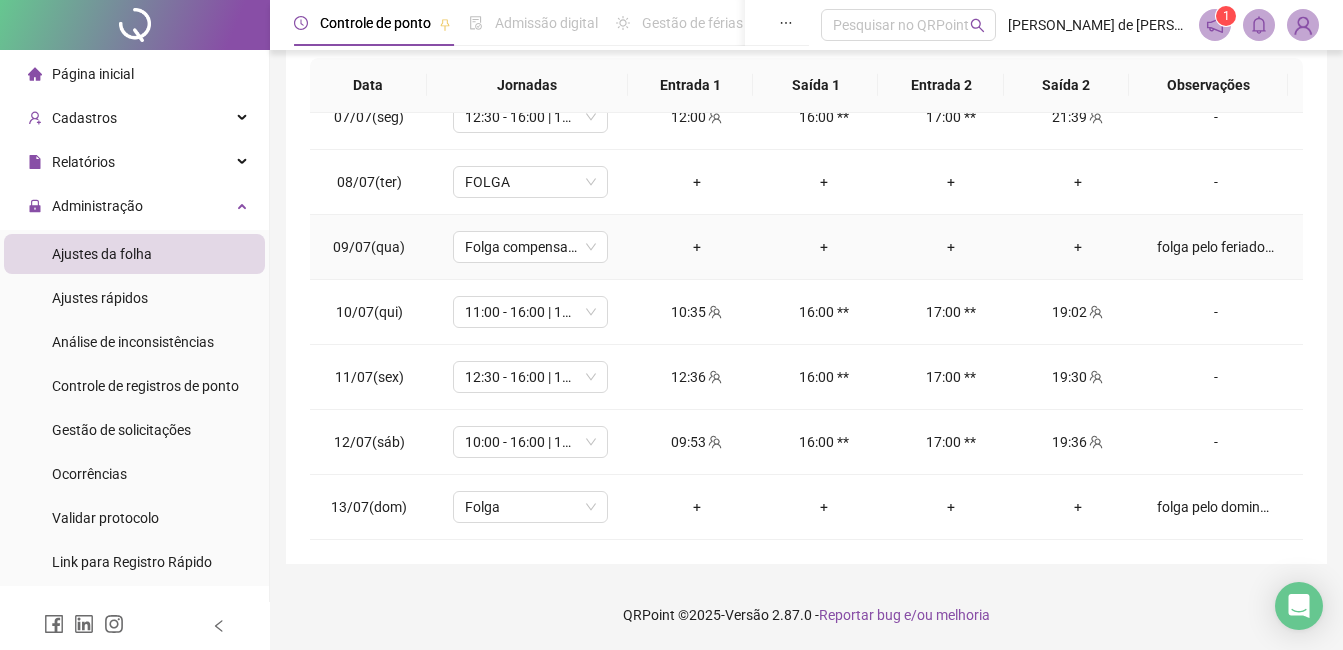 scroll, scrollTop: 0, scrollLeft: 0, axis: both 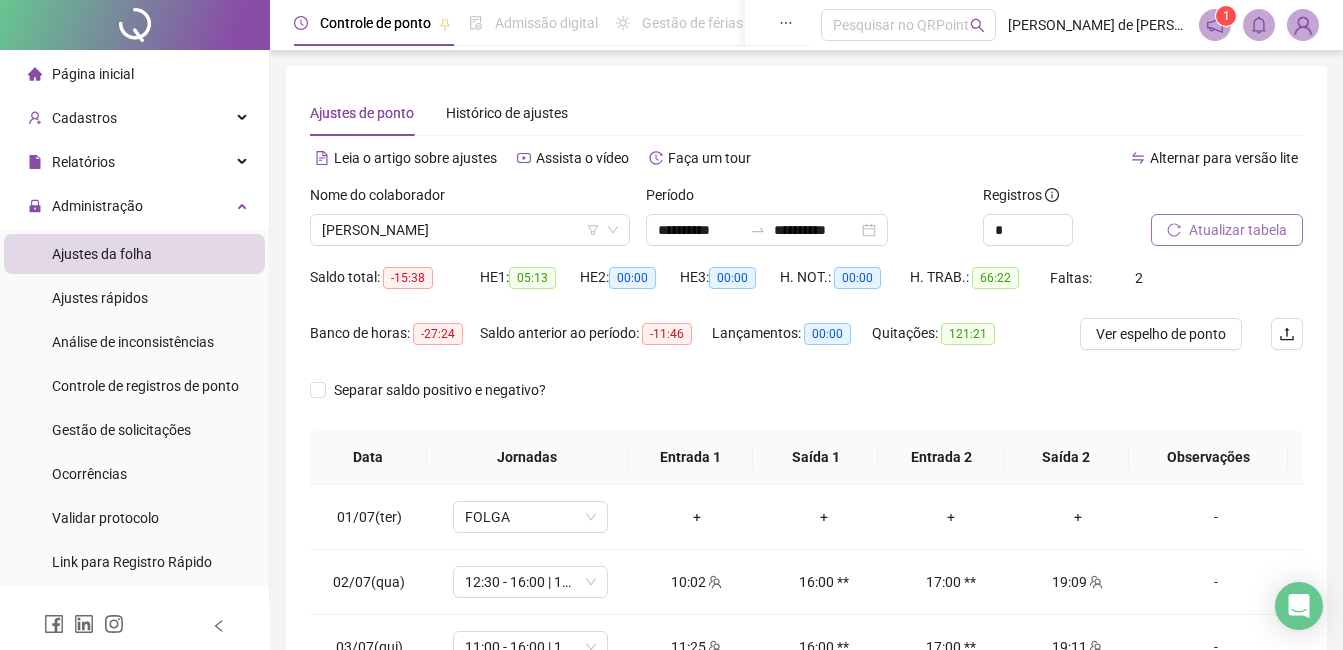 click on "Atualizar tabela" at bounding box center (1238, 230) 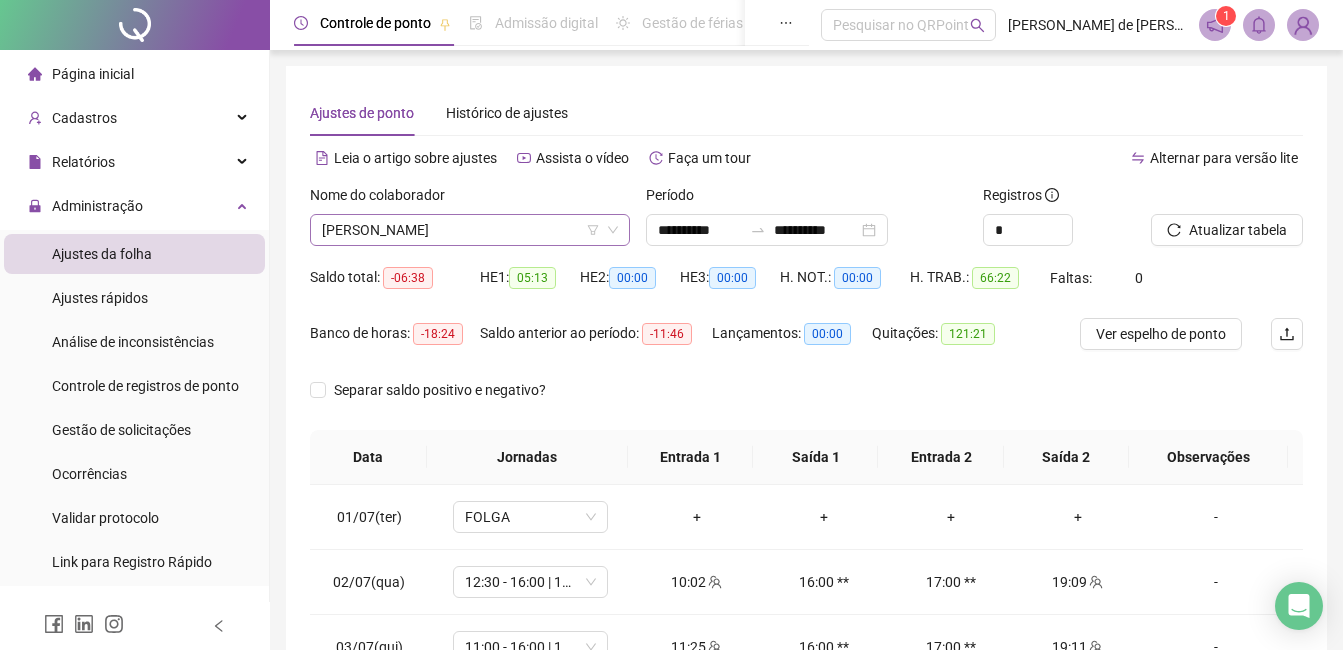 click on "[PERSON_NAME]" at bounding box center [470, 230] 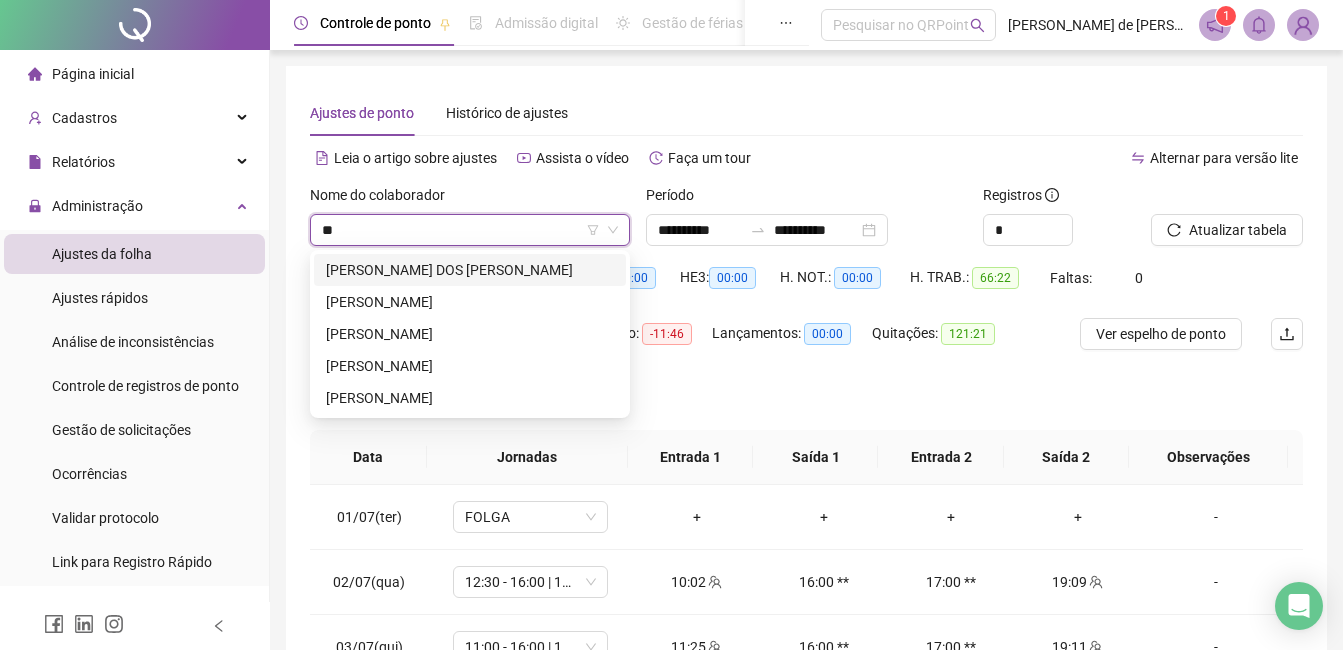 scroll, scrollTop: 0, scrollLeft: 0, axis: both 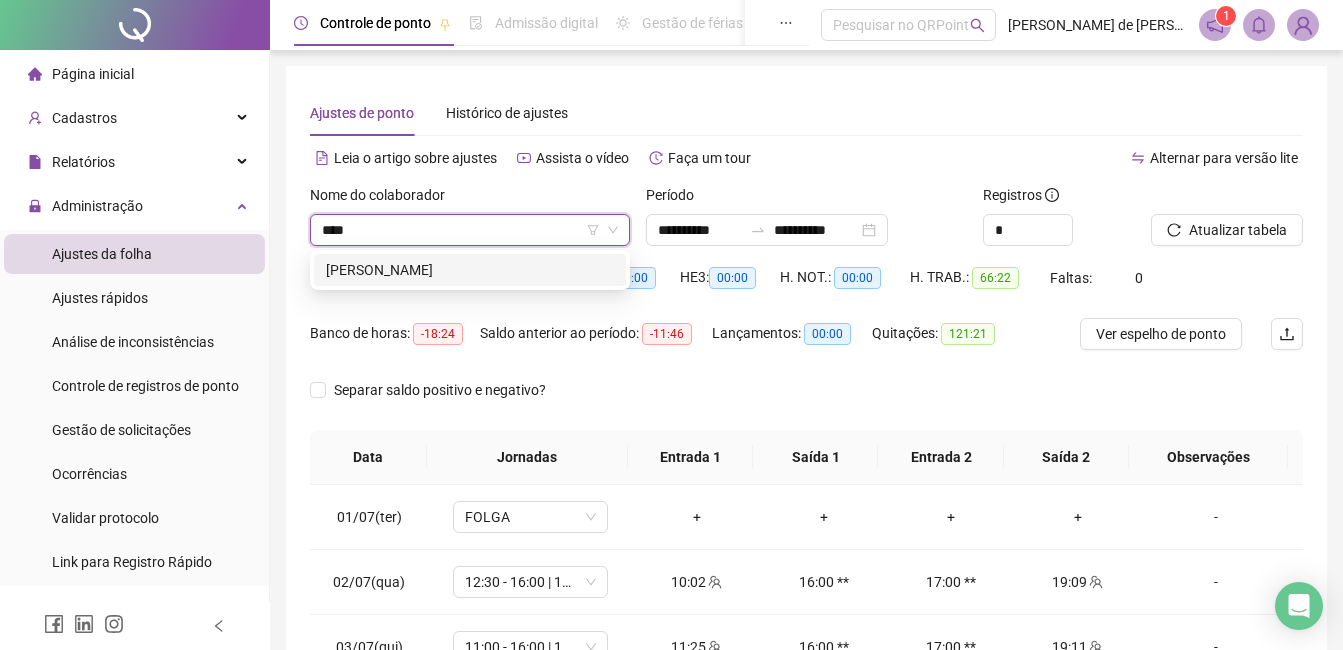type on "*****" 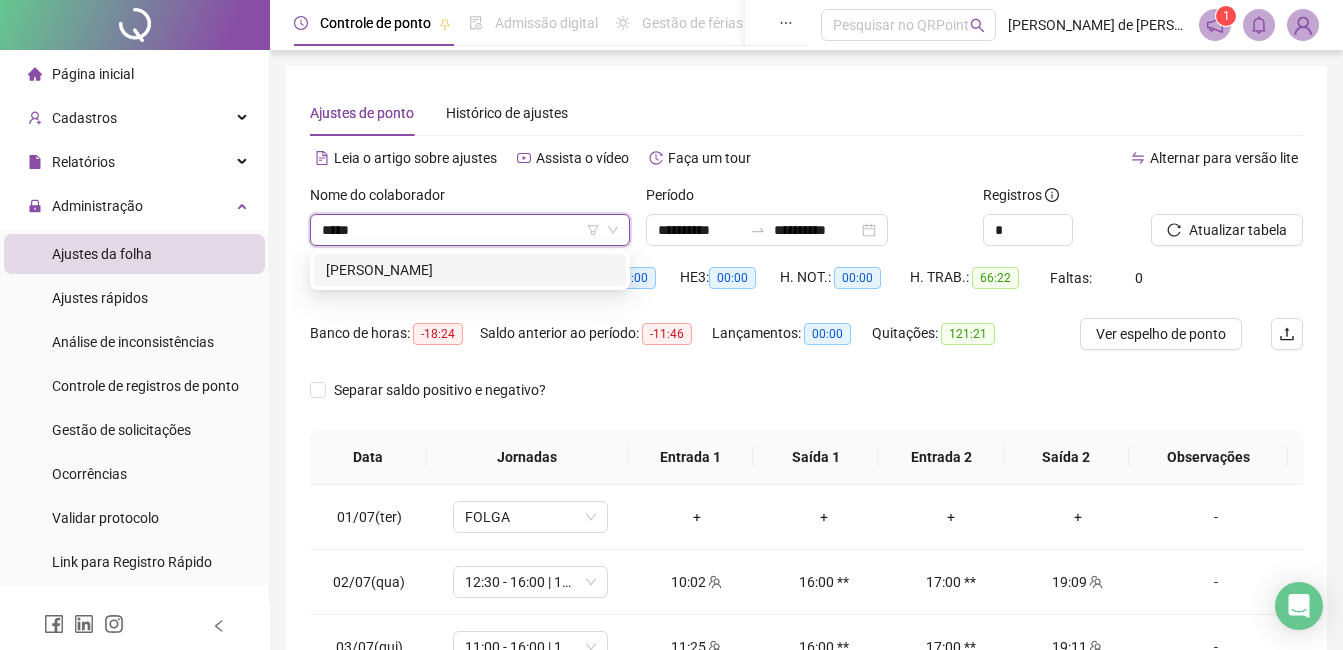click on "[PERSON_NAME]" at bounding box center (470, 270) 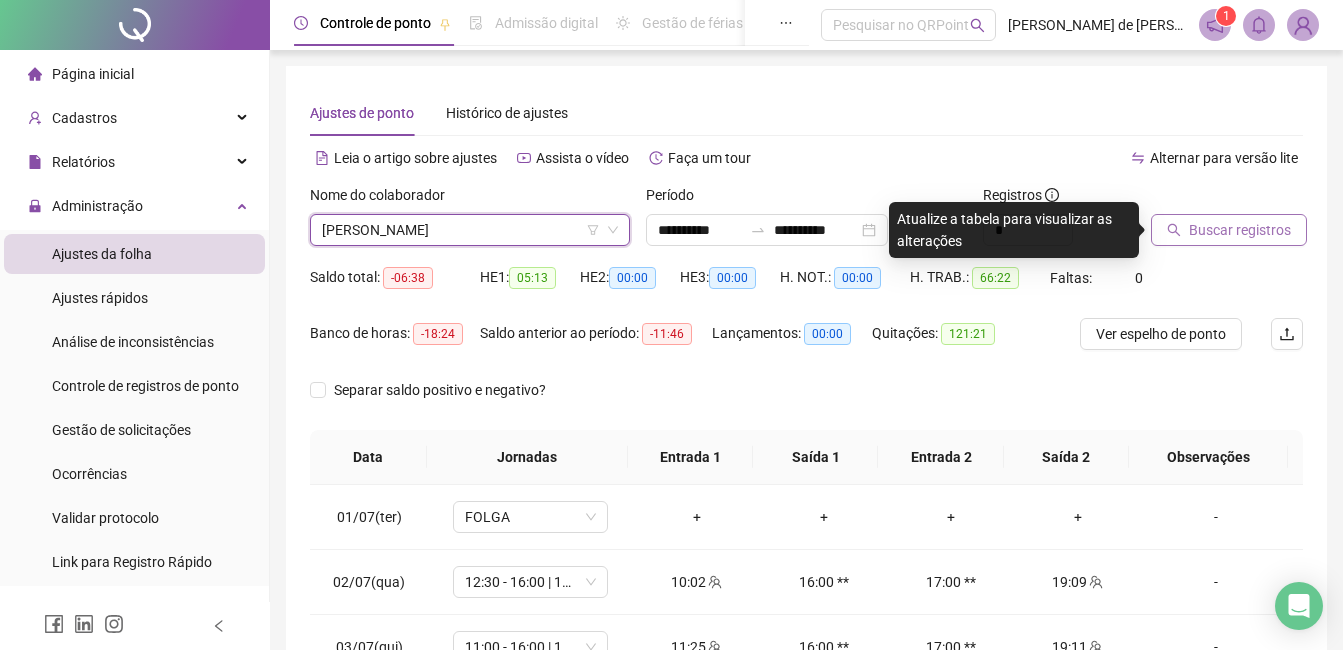 click on "Buscar registros" at bounding box center (1240, 230) 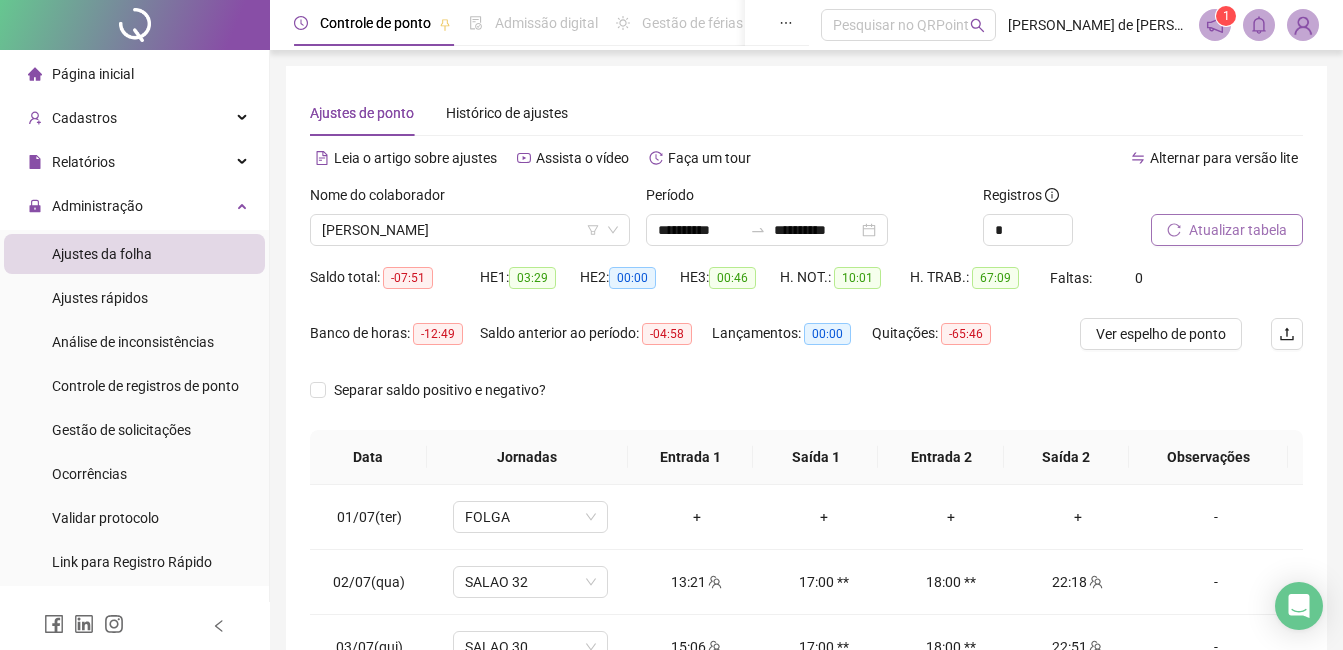 scroll, scrollTop: 372, scrollLeft: 0, axis: vertical 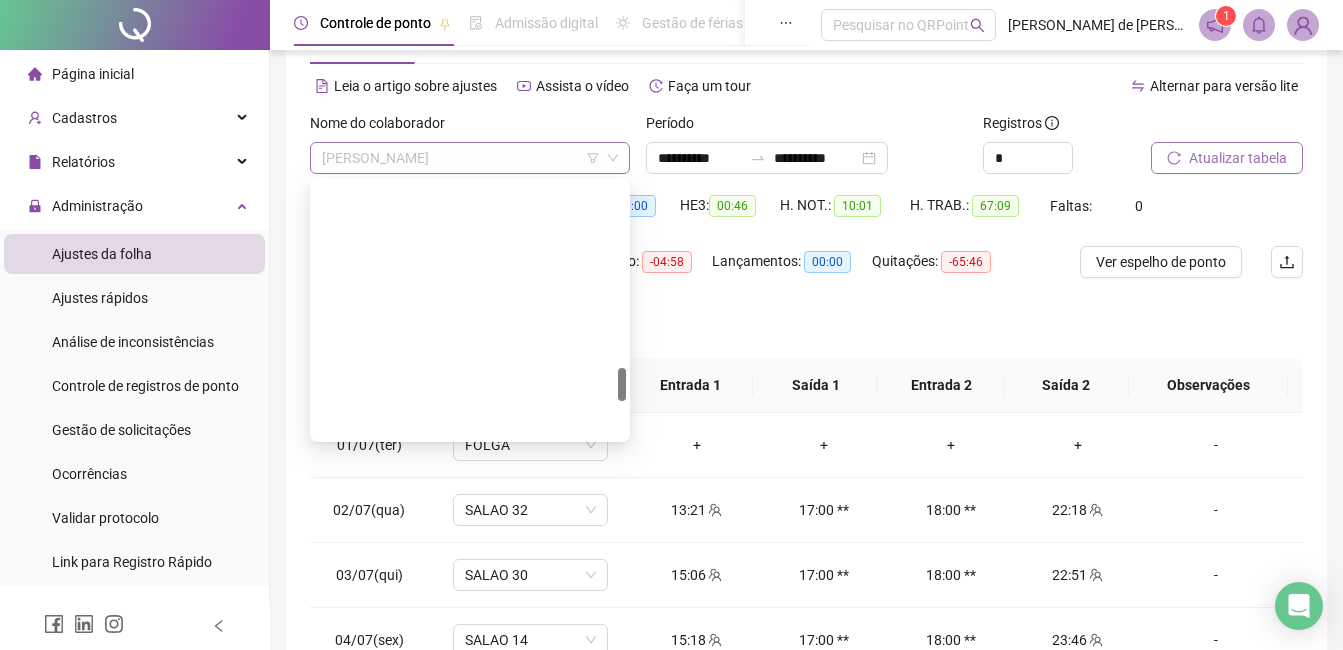 click on "[PERSON_NAME]" at bounding box center [470, 158] 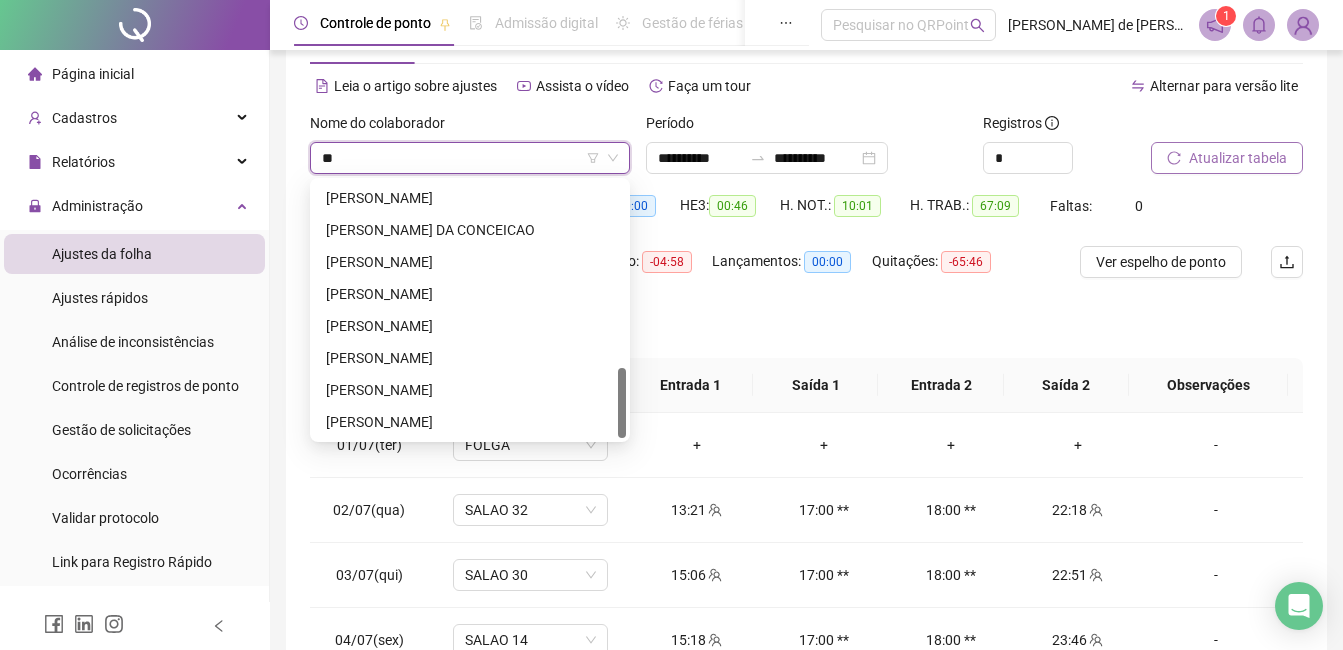 scroll, scrollTop: 0, scrollLeft: 0, axis: both 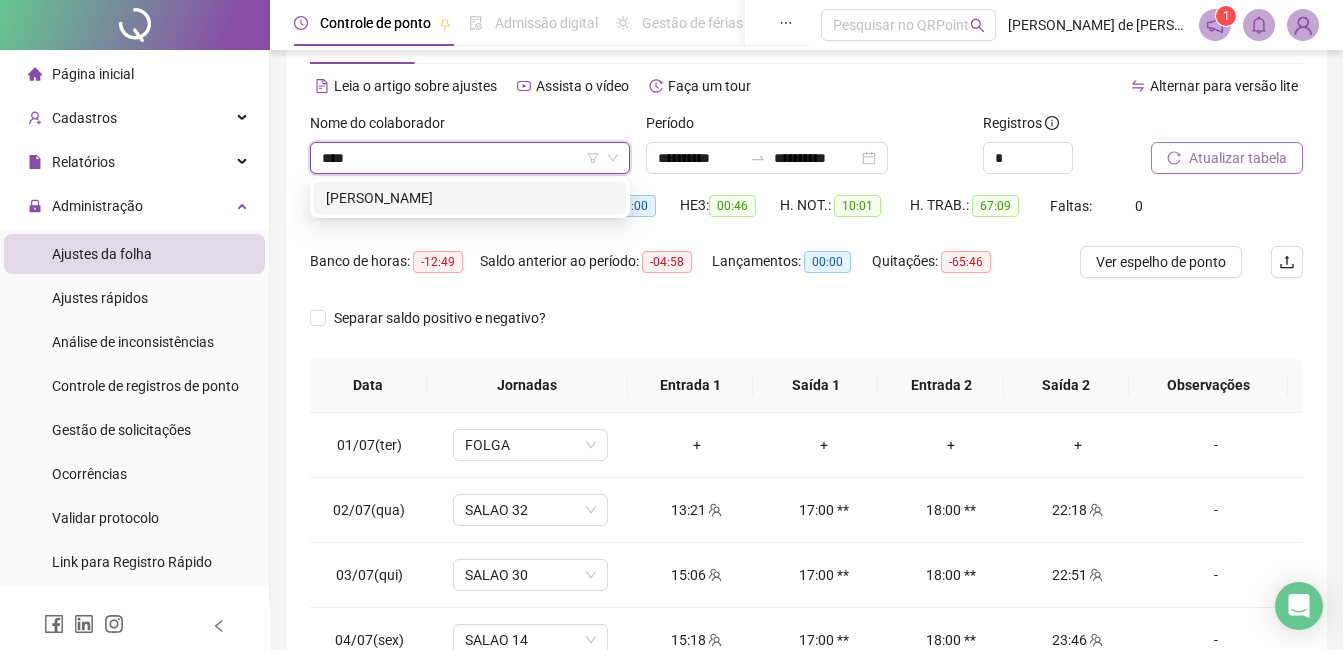 type on "*****" 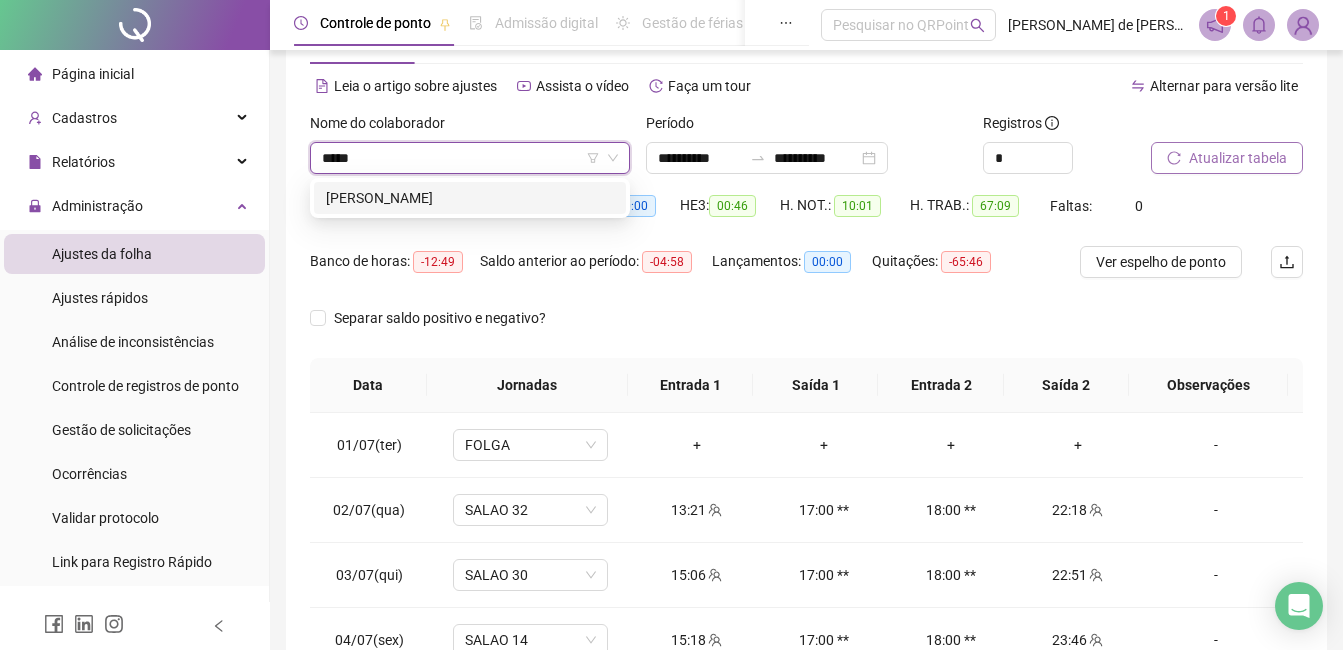 click on "[PERSON_NAME]" at bounding box center (470, 198) 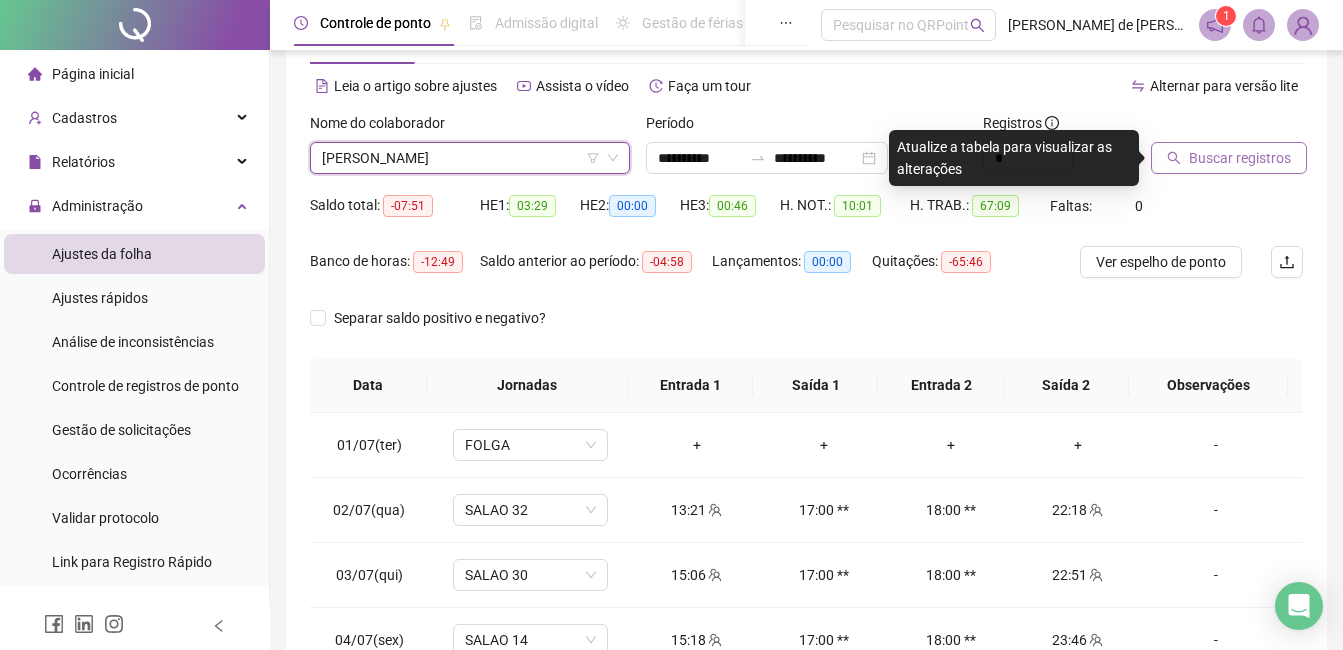 click on "Buscar registros" at bounding box center (1240, 158) 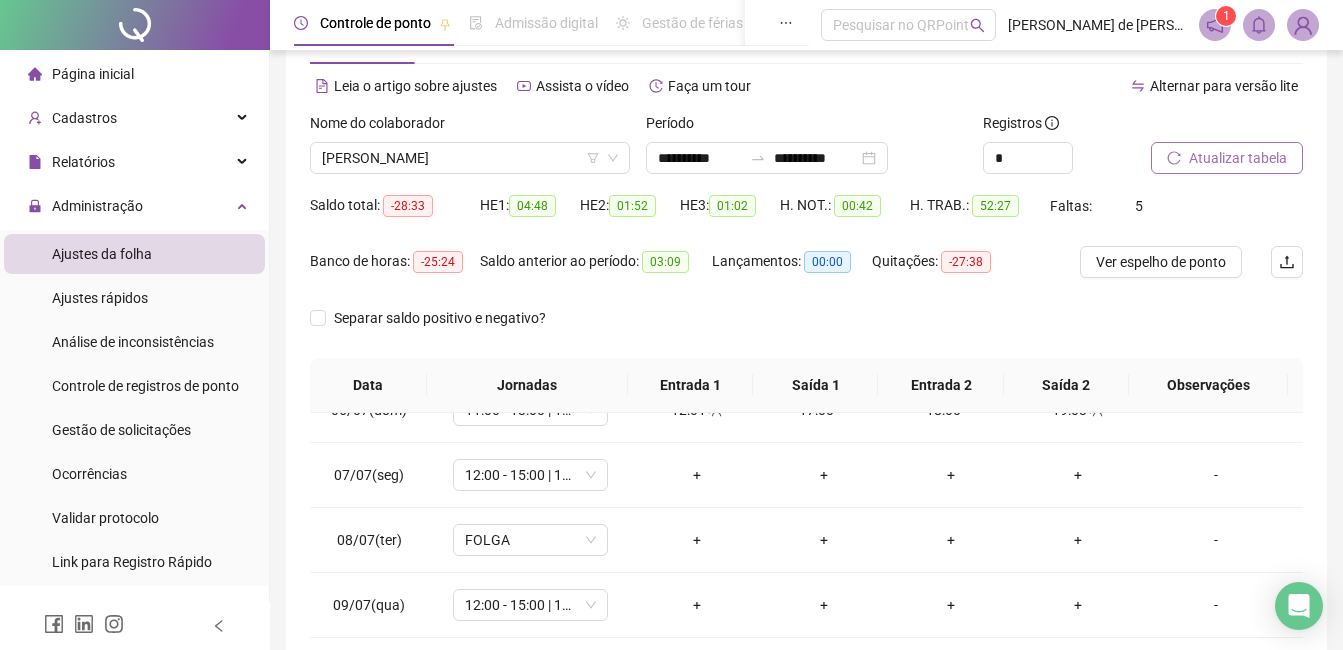scroll, scrollTop: 418, scrollLeft: 0, axis: vertical 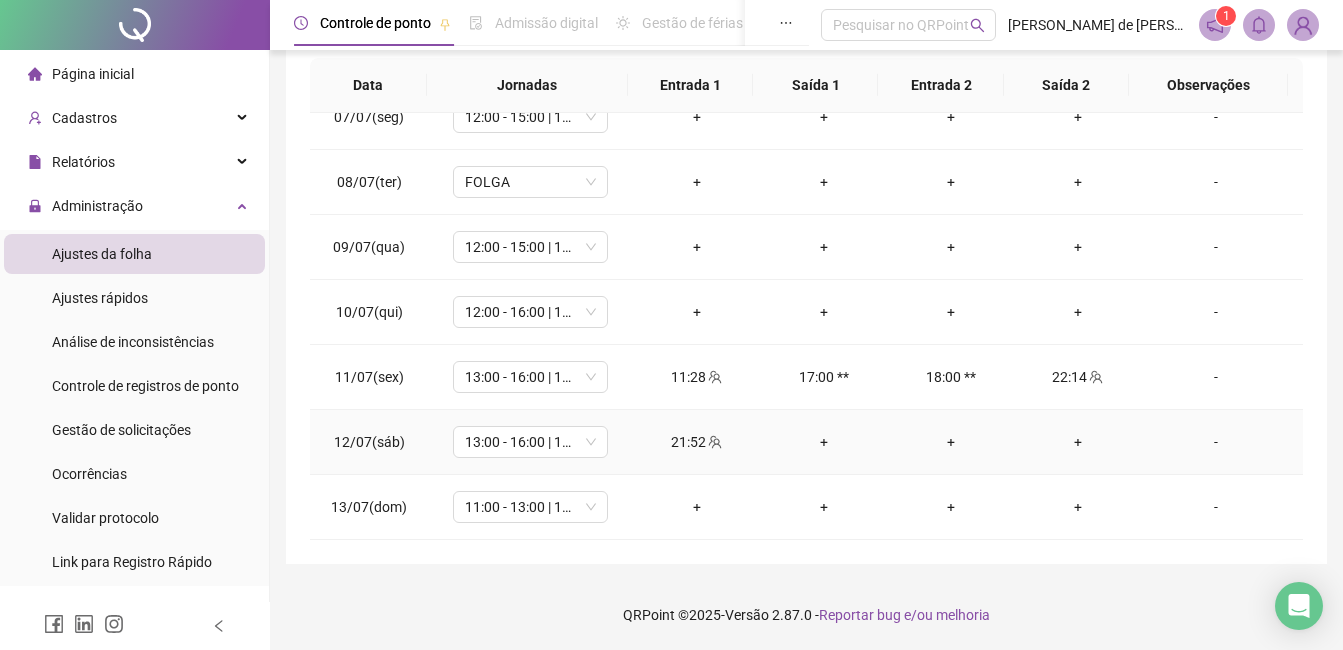 click on "+" at bounding box center [823, 442] 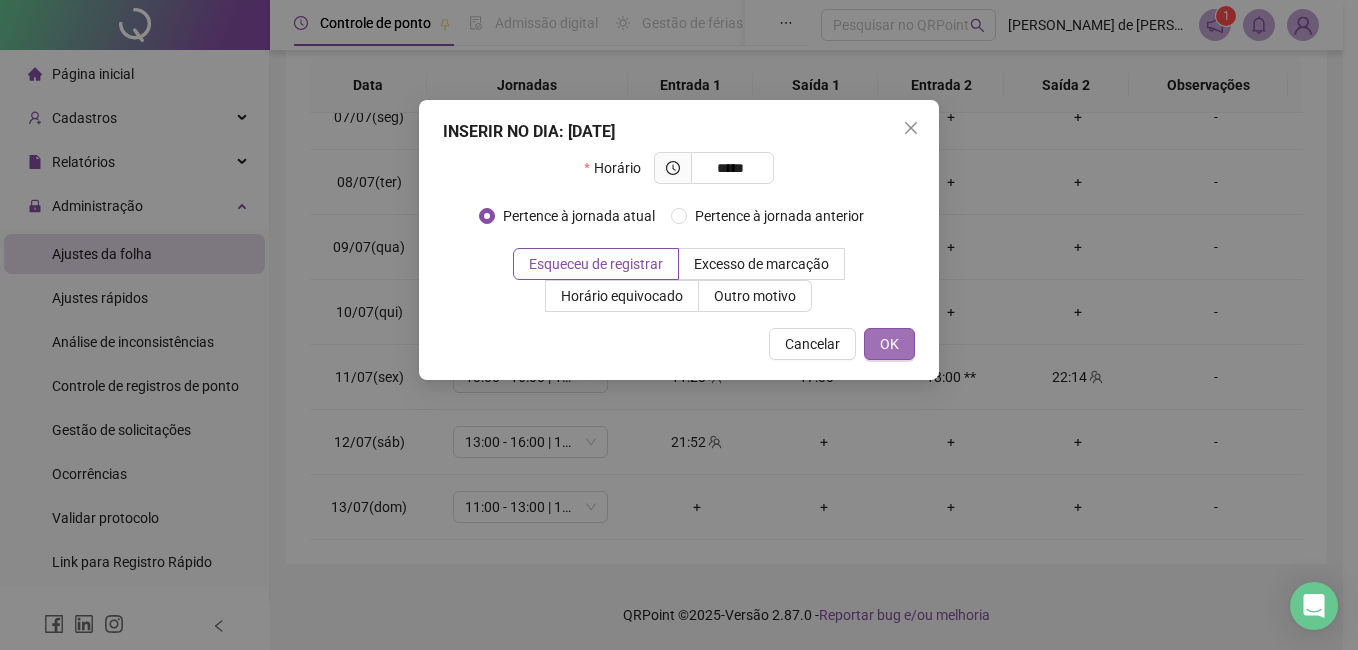 type on "*****" 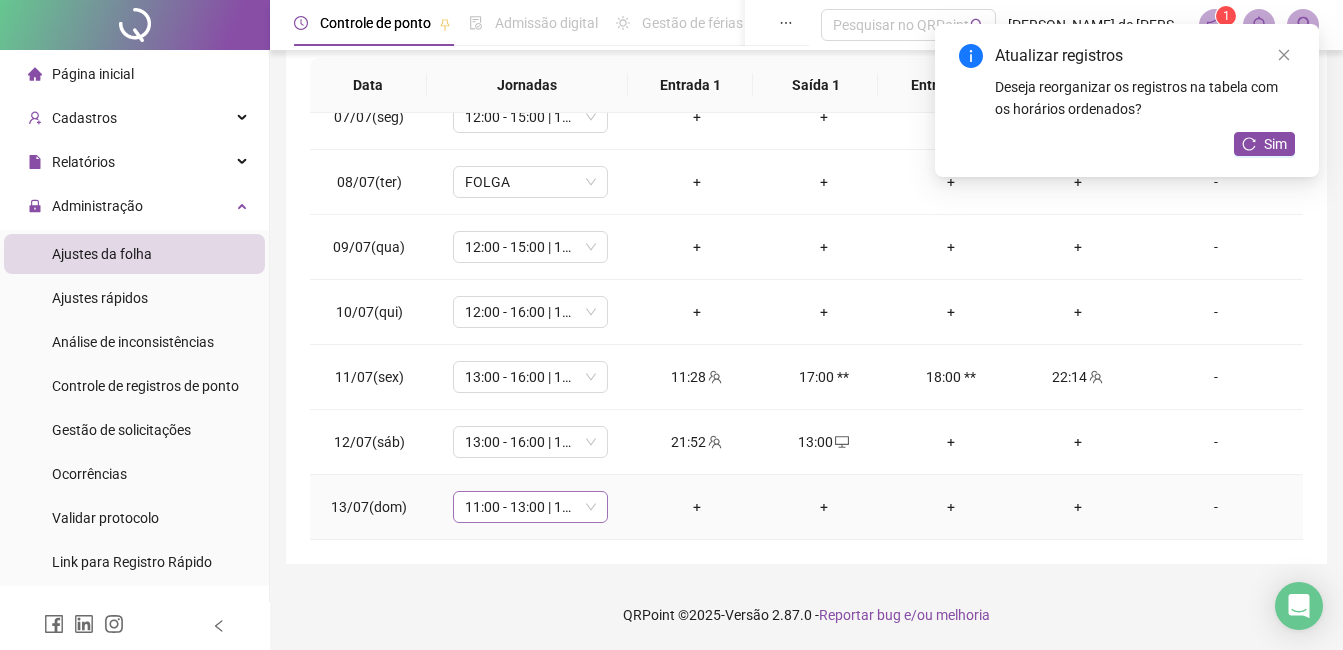 click on "11:00 - 13:00 | 14:00 - 17:00" at bounding box center [530, 507] 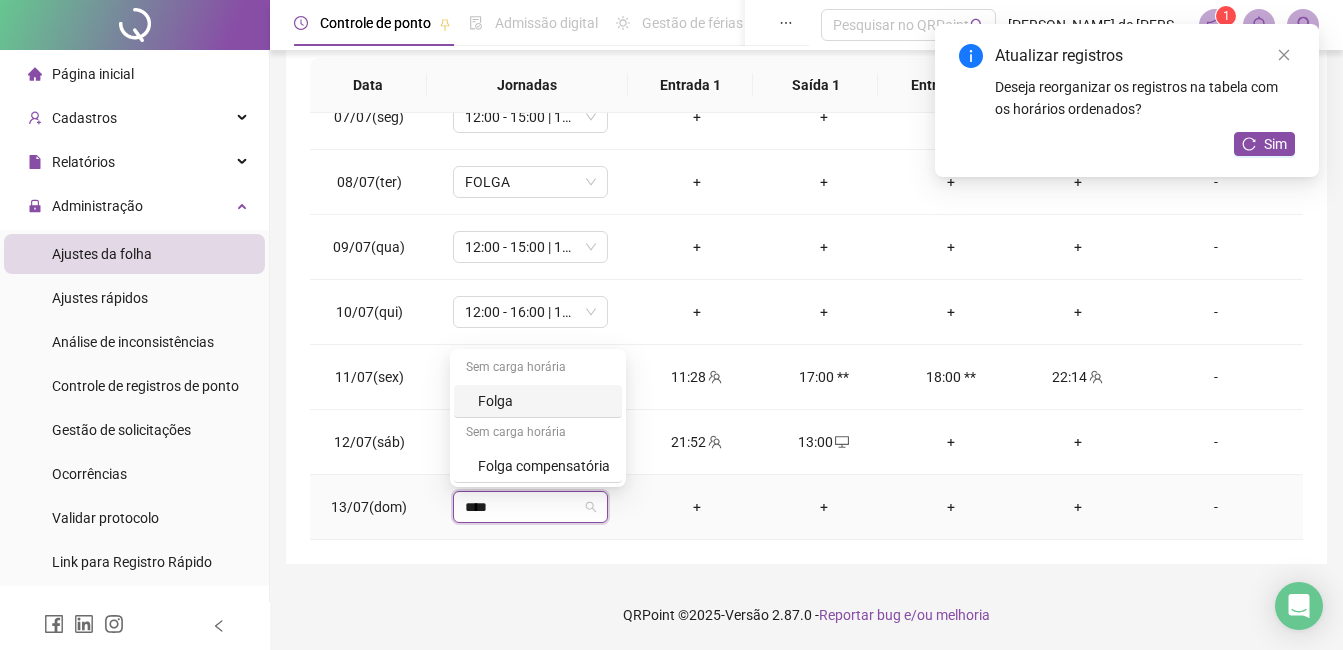 type on "*****" 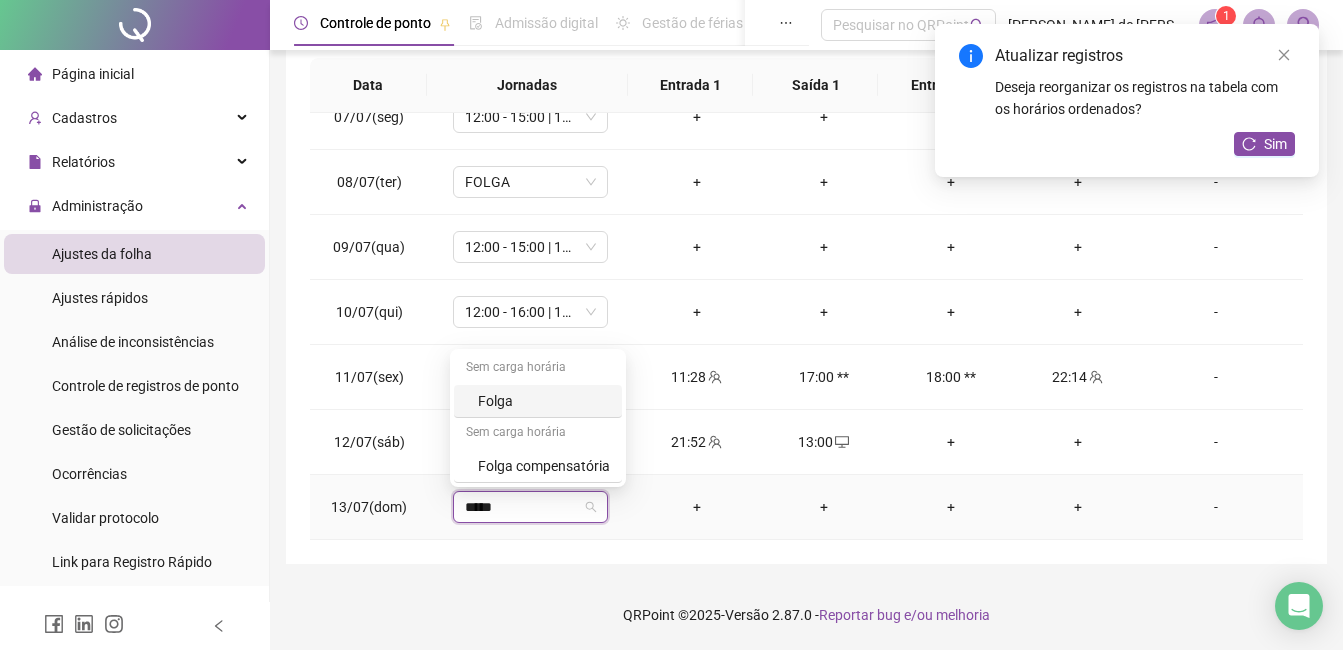 click on "Folga" at bounding box center [544, 401] 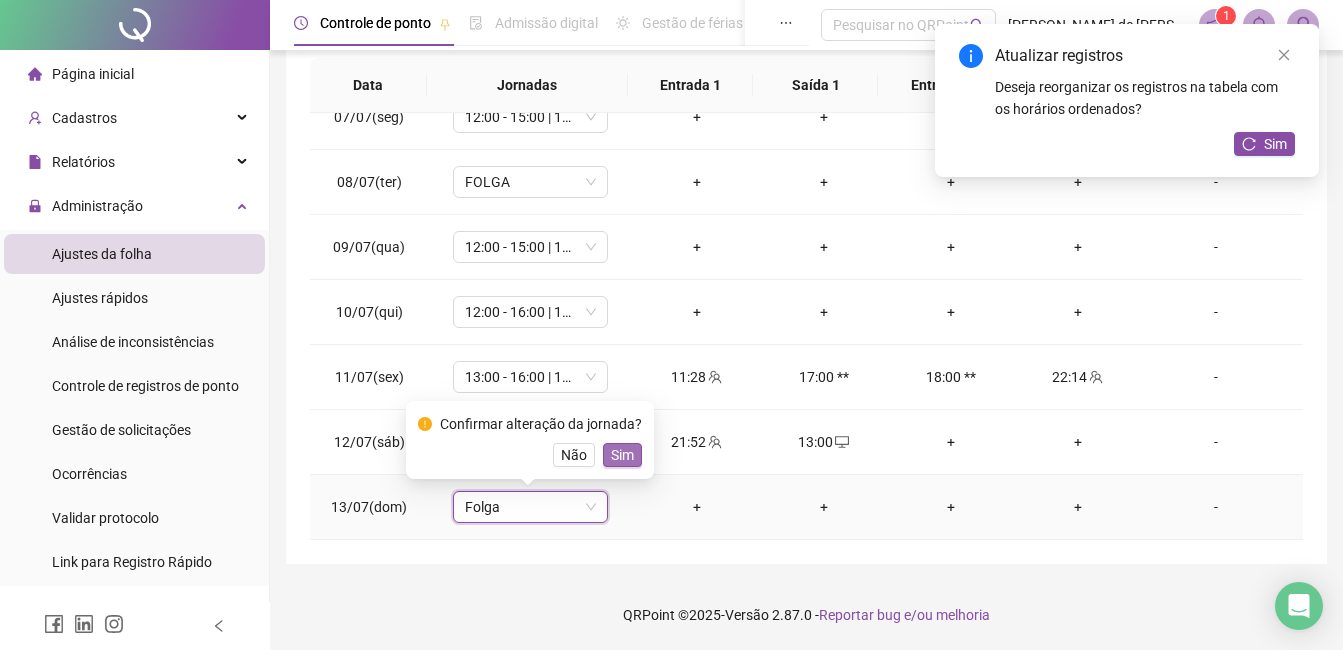 click on "Sim" at bounding box center [622, 455] 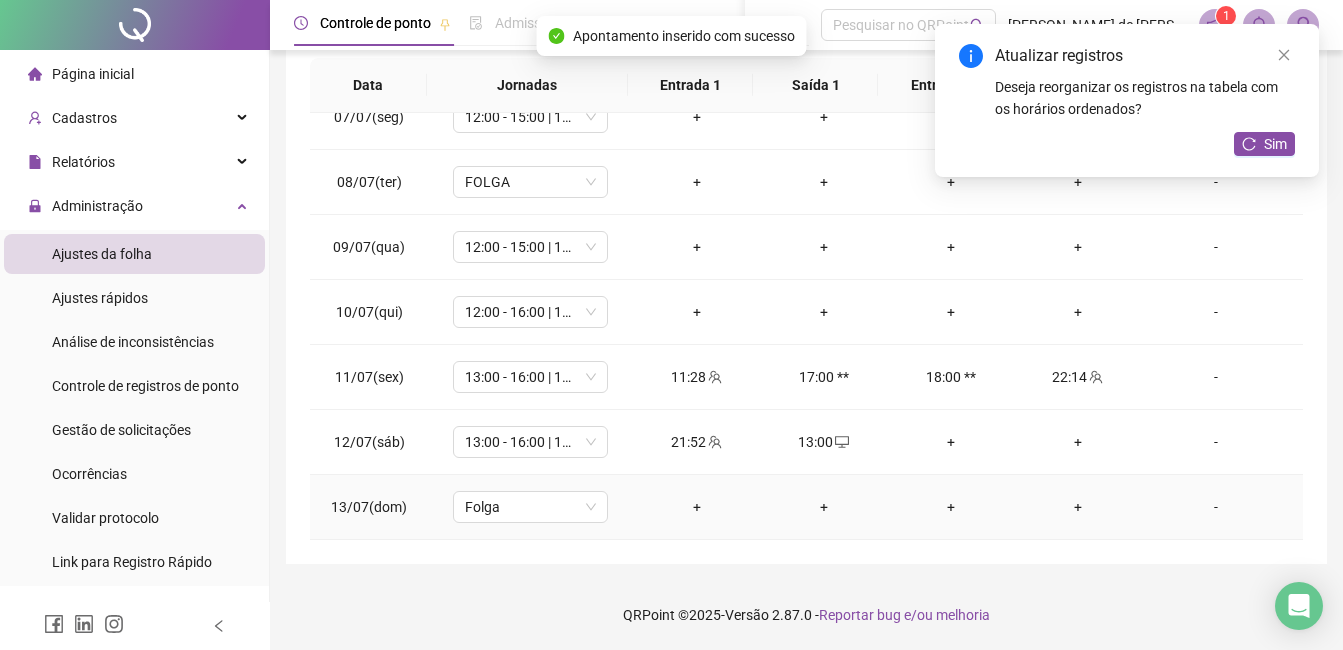 click on "-" at bounding box center [1216, 507] 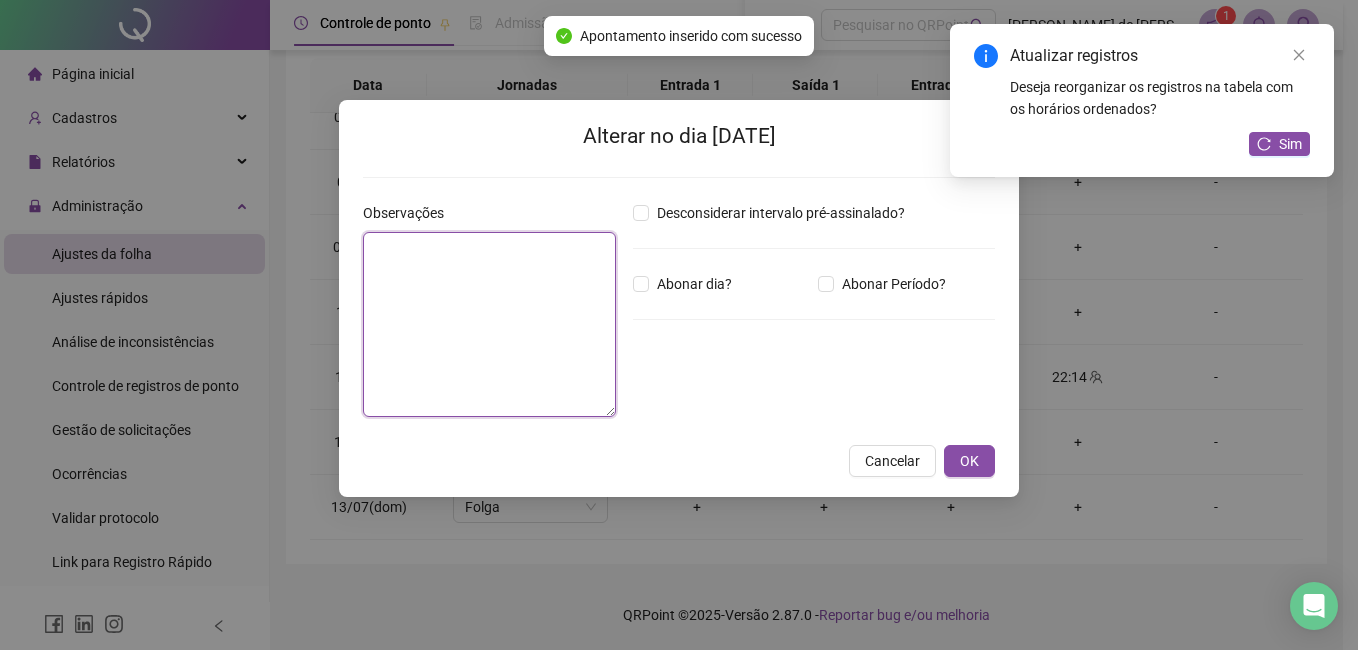 click at bounding box center (489, 324) 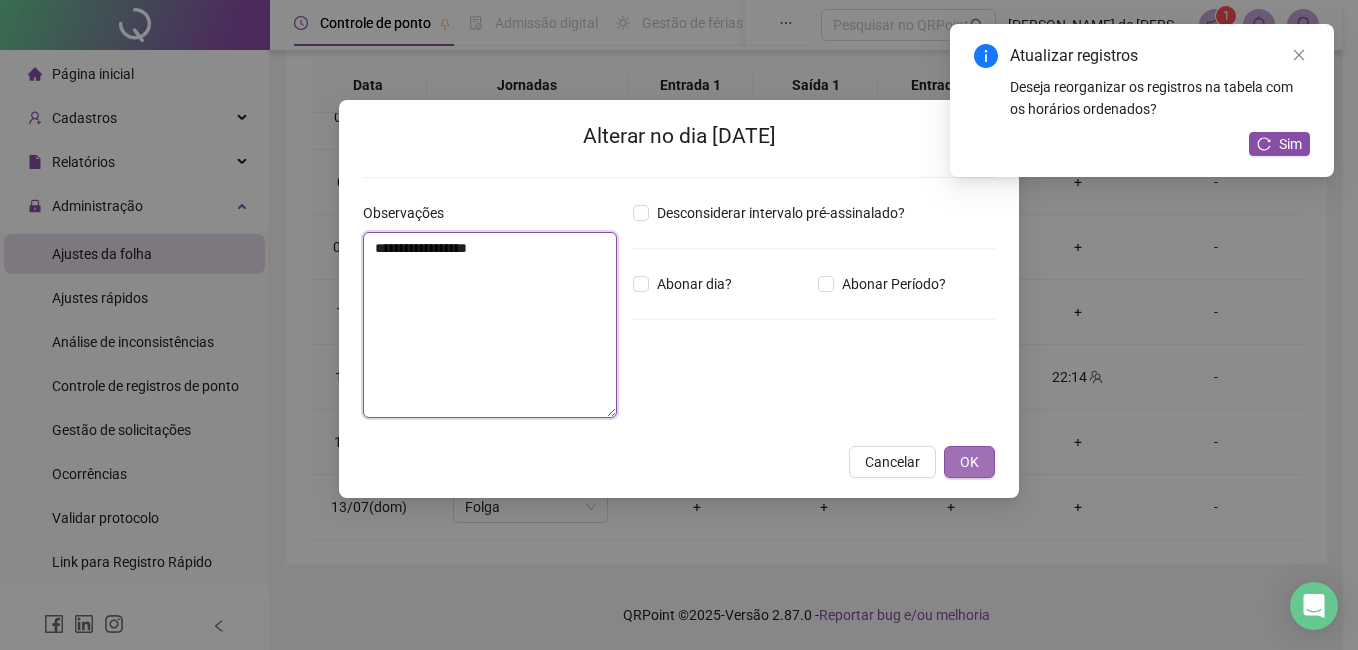 type on "**********" 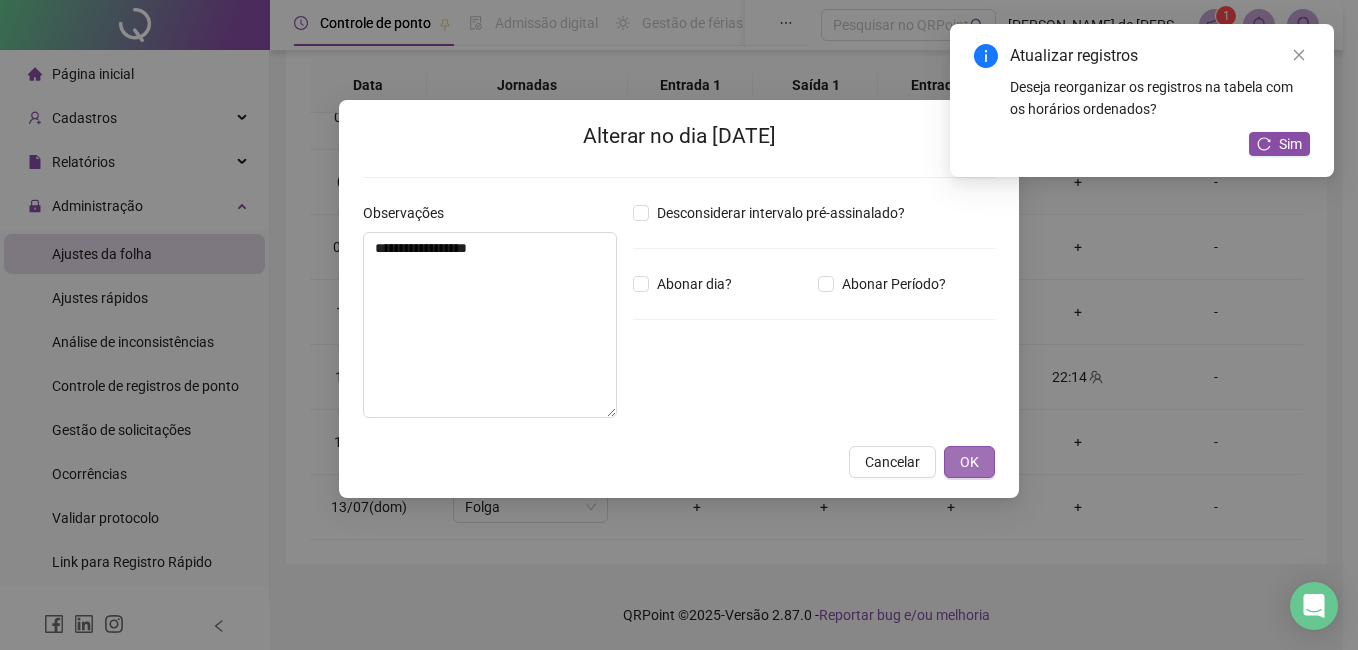 click on "OK" at bounding box center (969, 462) 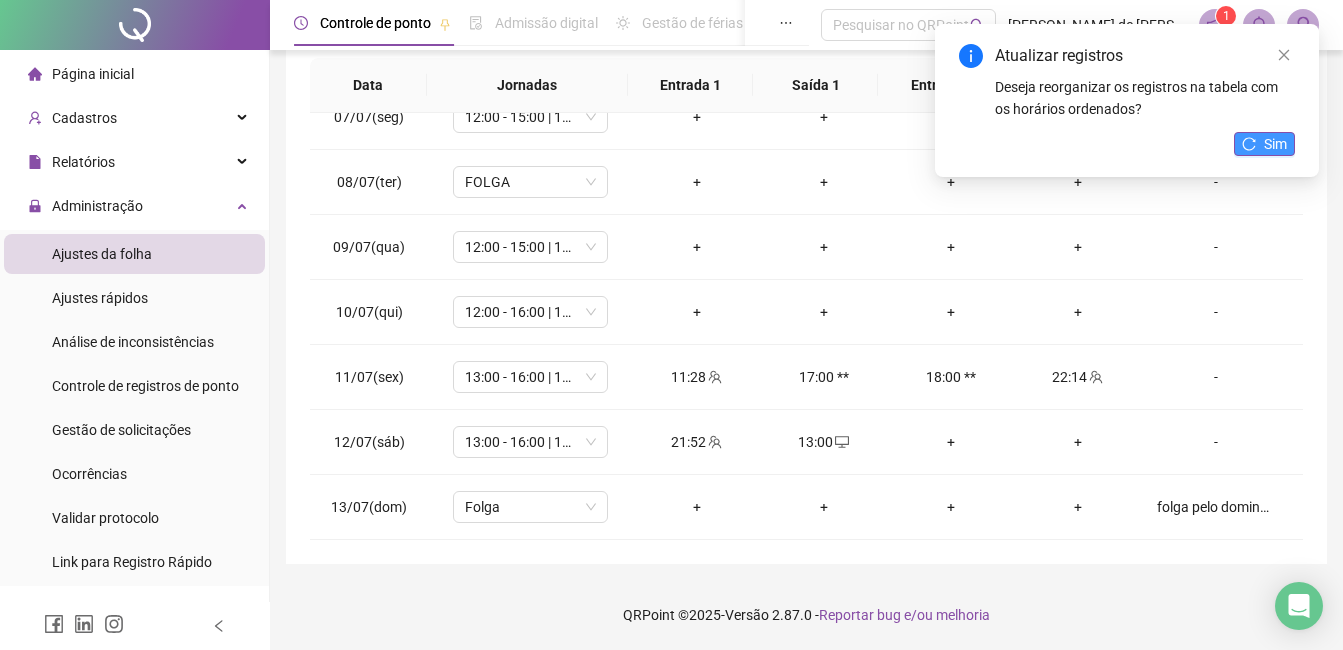 click on "Sim" at bounding box center (1275, 144) 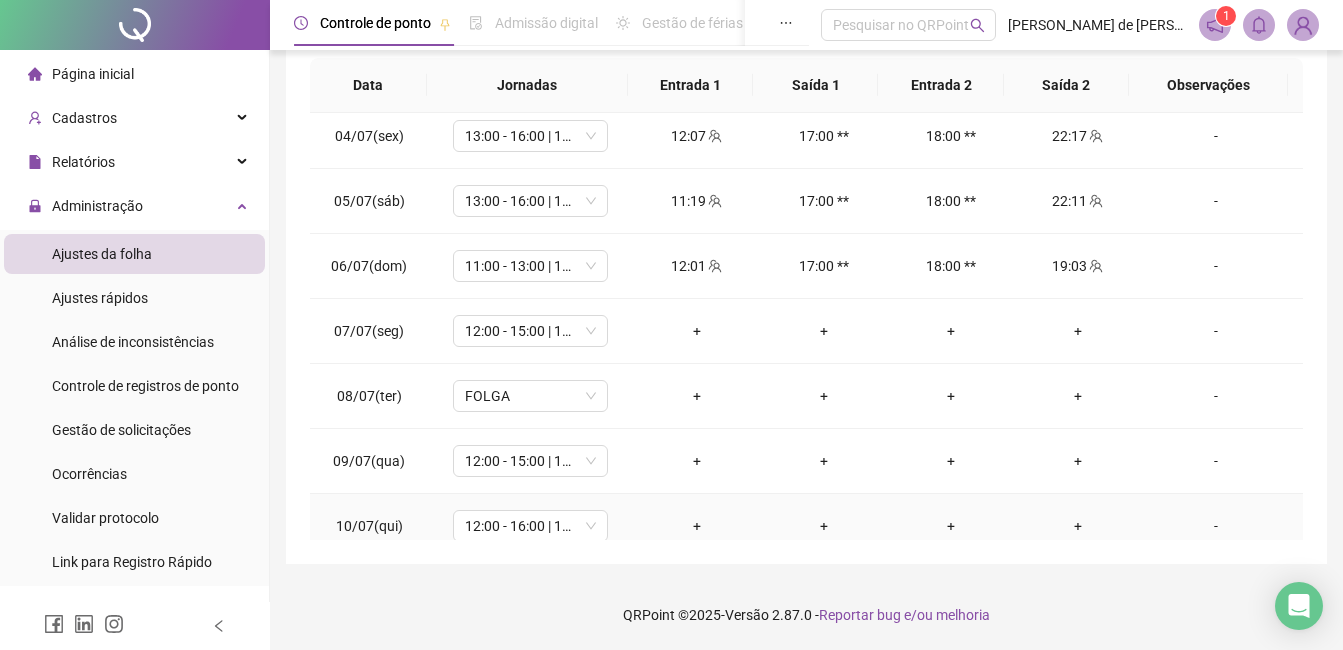 scroll, scrollTop: 0, scrollLeft: 0, axis: both 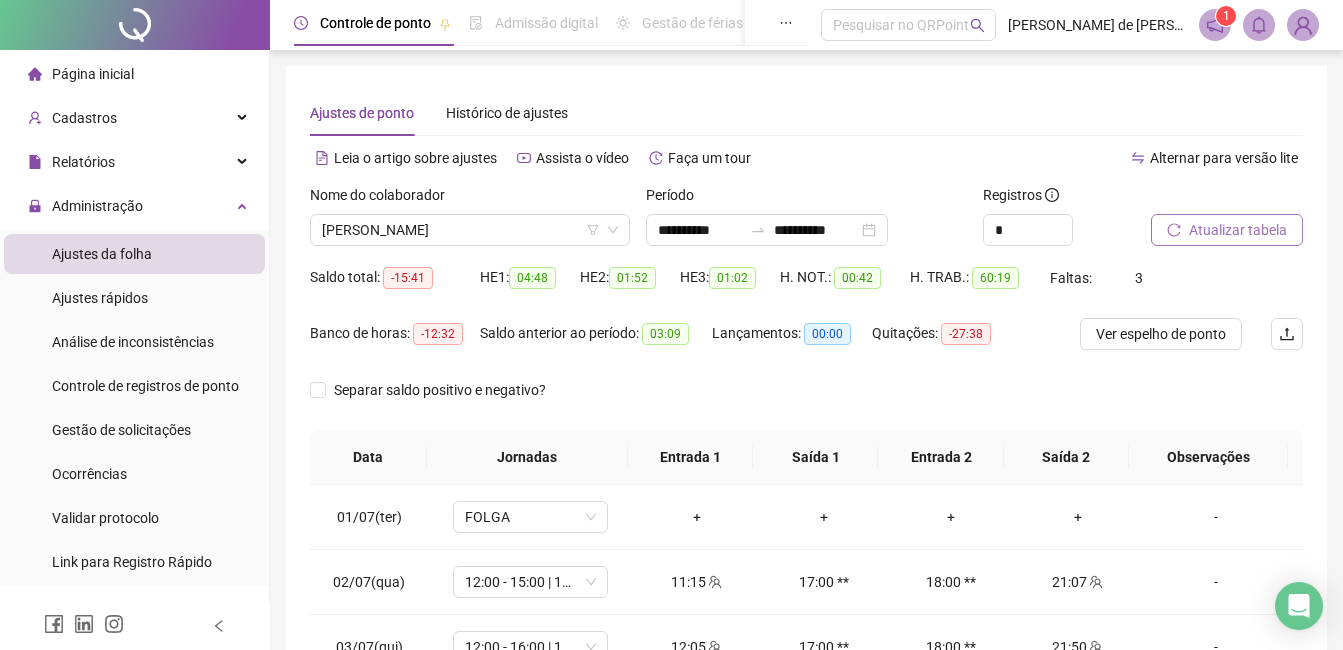click on "Atualizar tabela" at bounding box center [1238, 230] 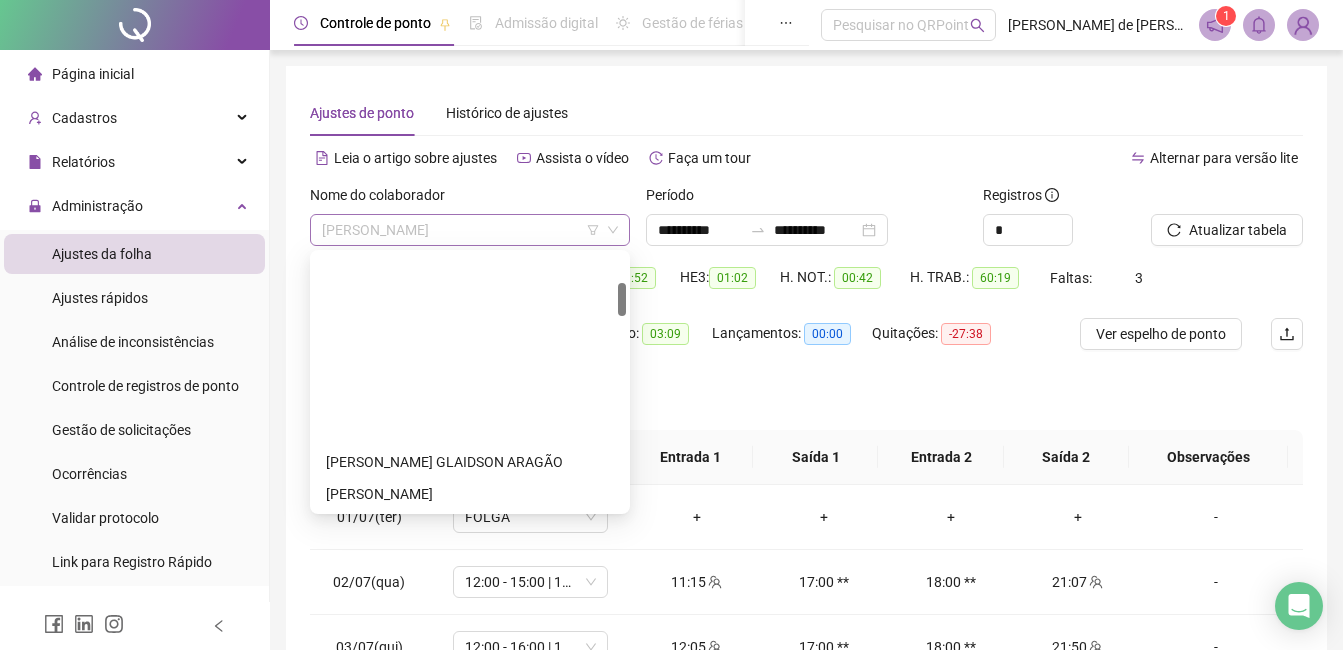 scroll, scrollTop: 224, scrollLeft: 0, axis: vertical 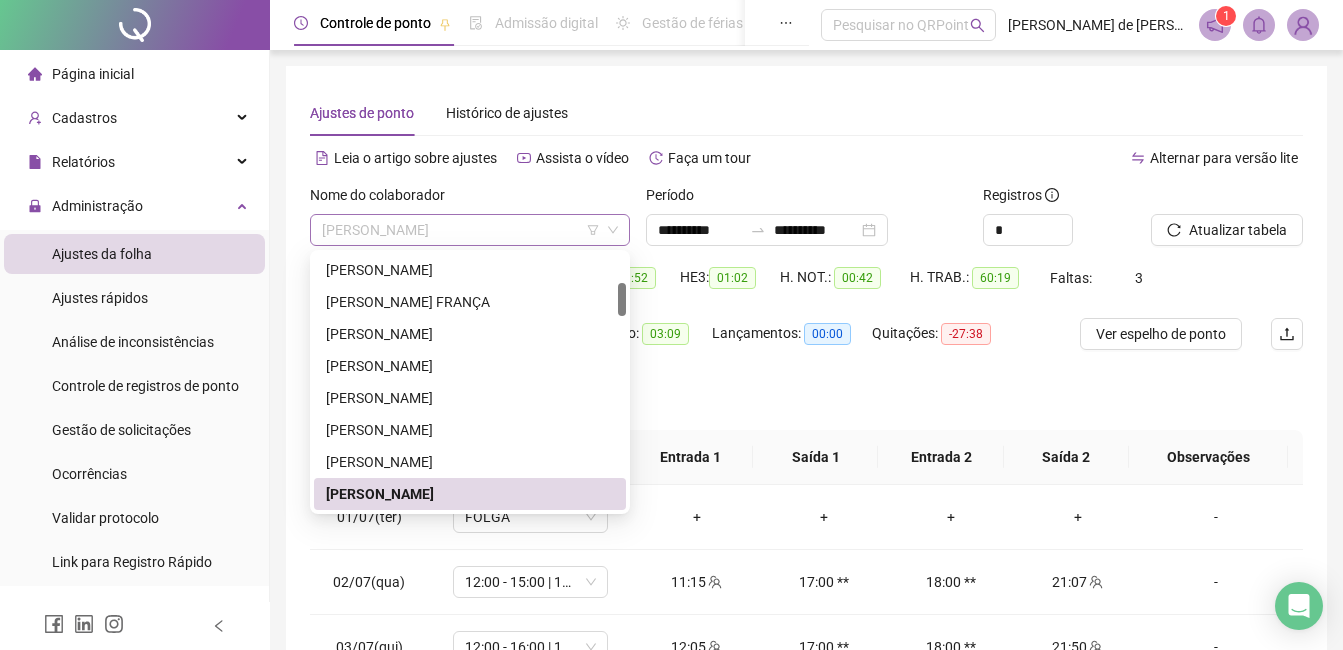 click on "[PERSON_NAME]" at bounding box center (470, 230) 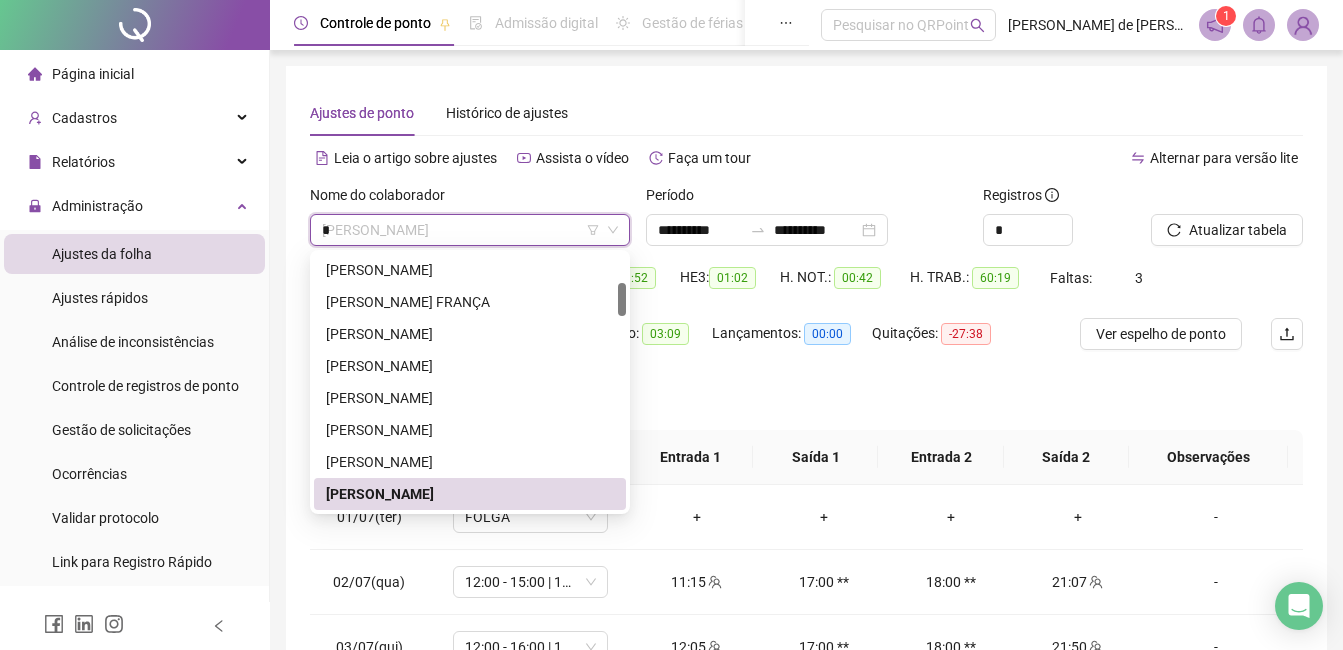 scroll, scrollTop: 0, scrollLeft: 0, axis: both 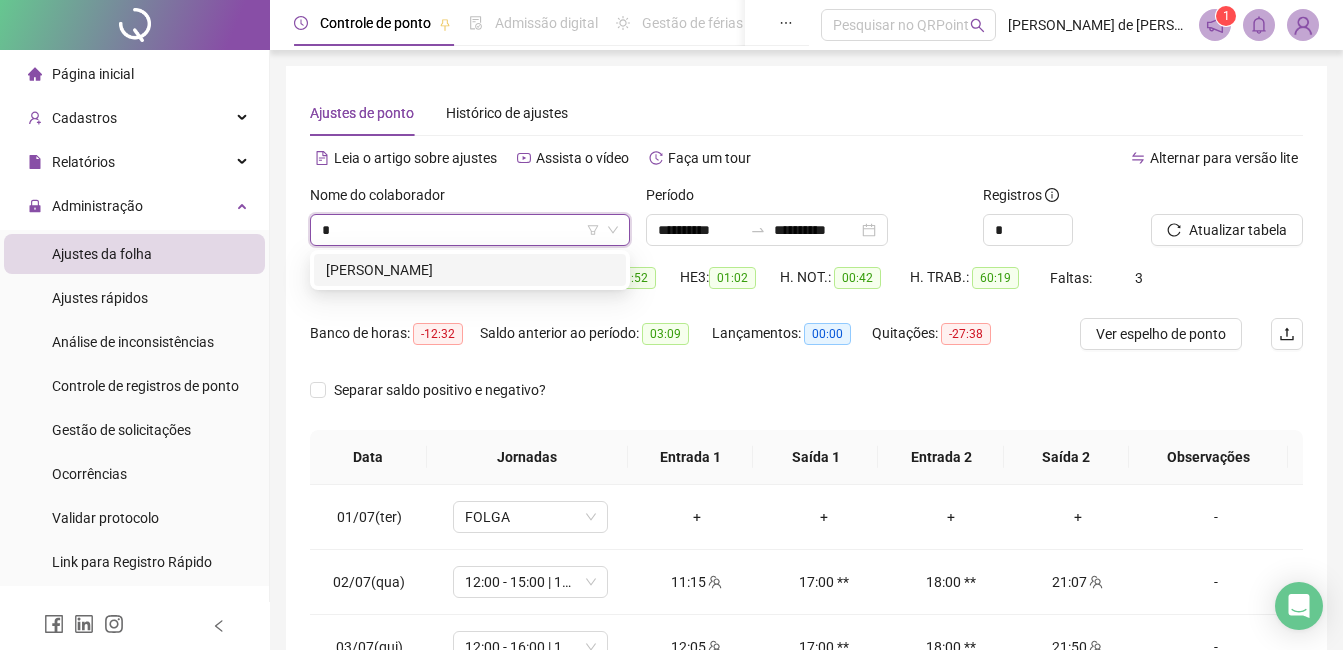type on "**" 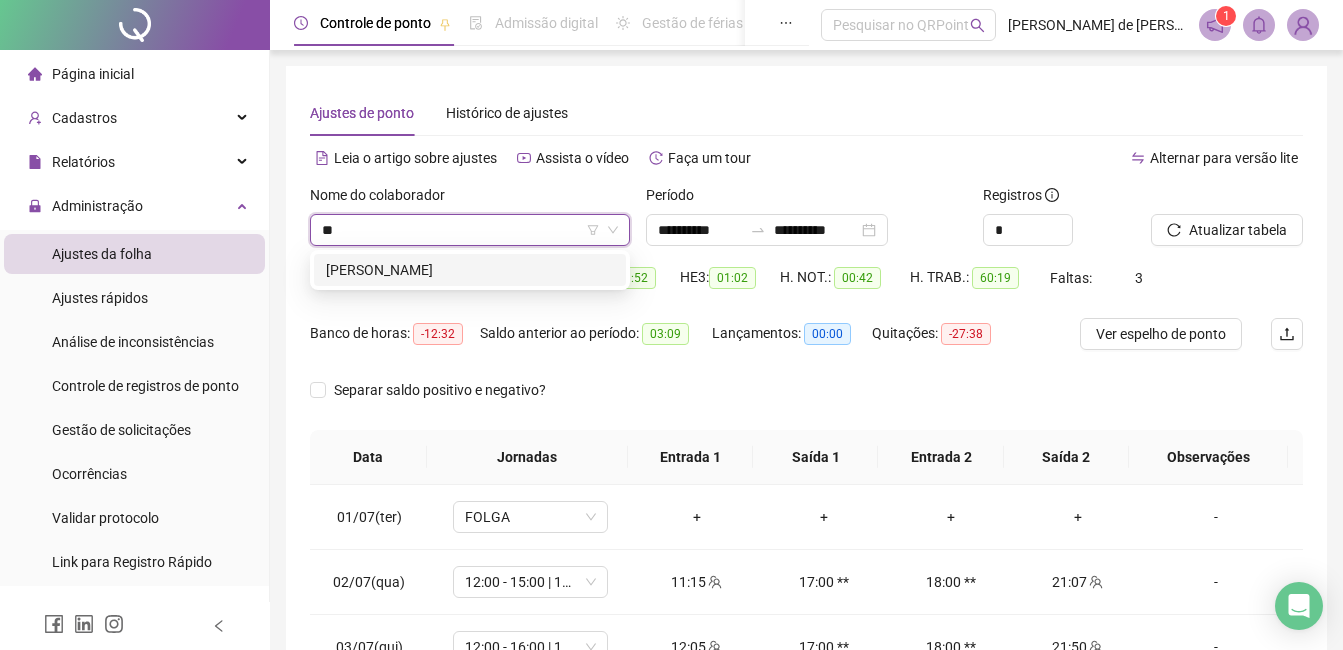 click on "[PERSON_NAME]" at bounding box center (470, 270) 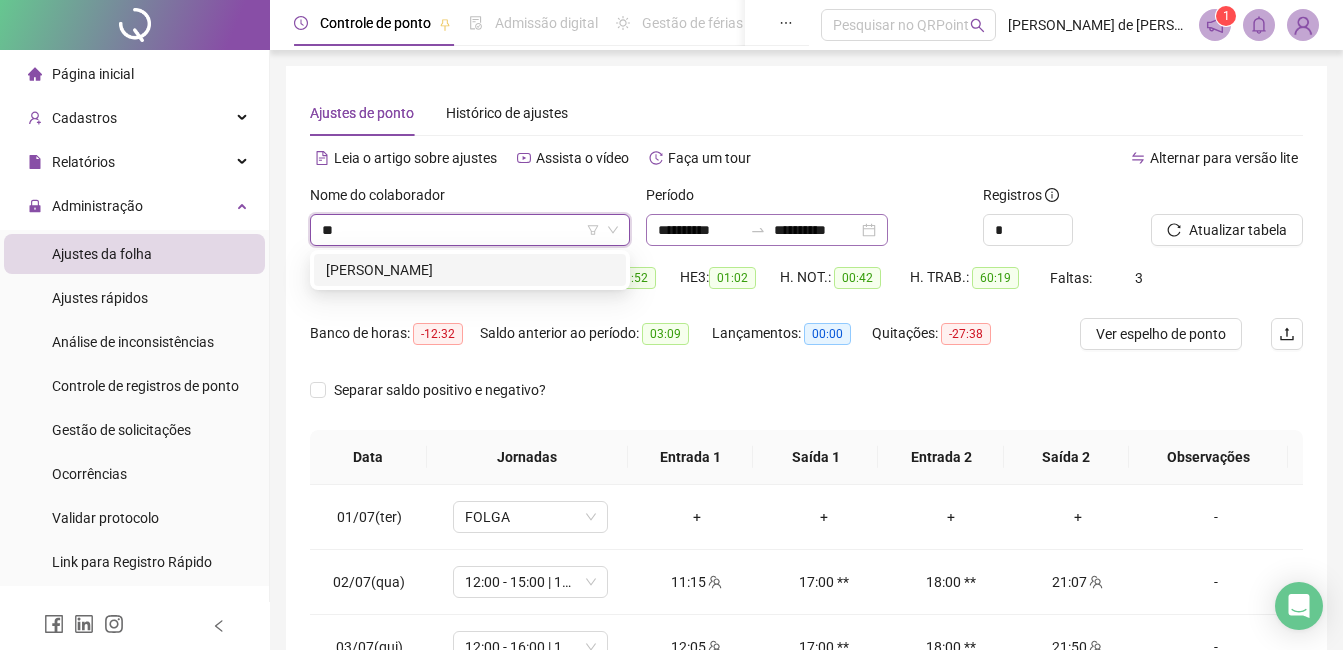 type 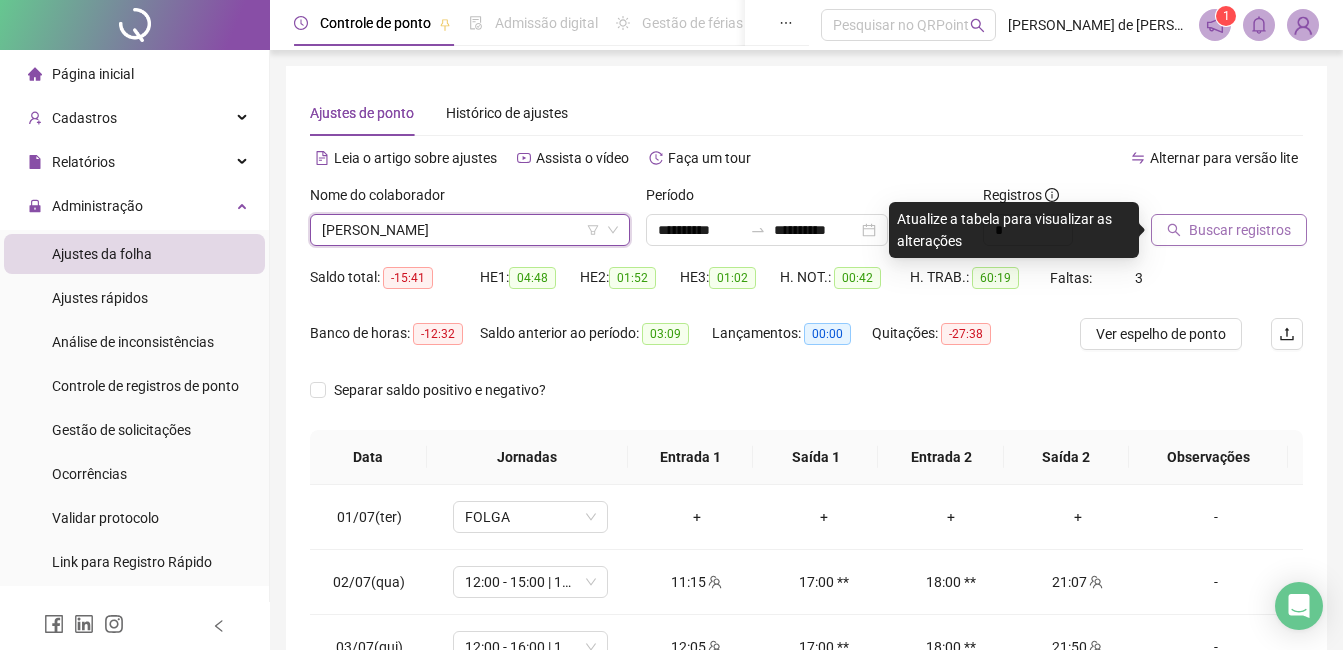 click on "Buscar registros" at bounding box center (1240, 230) 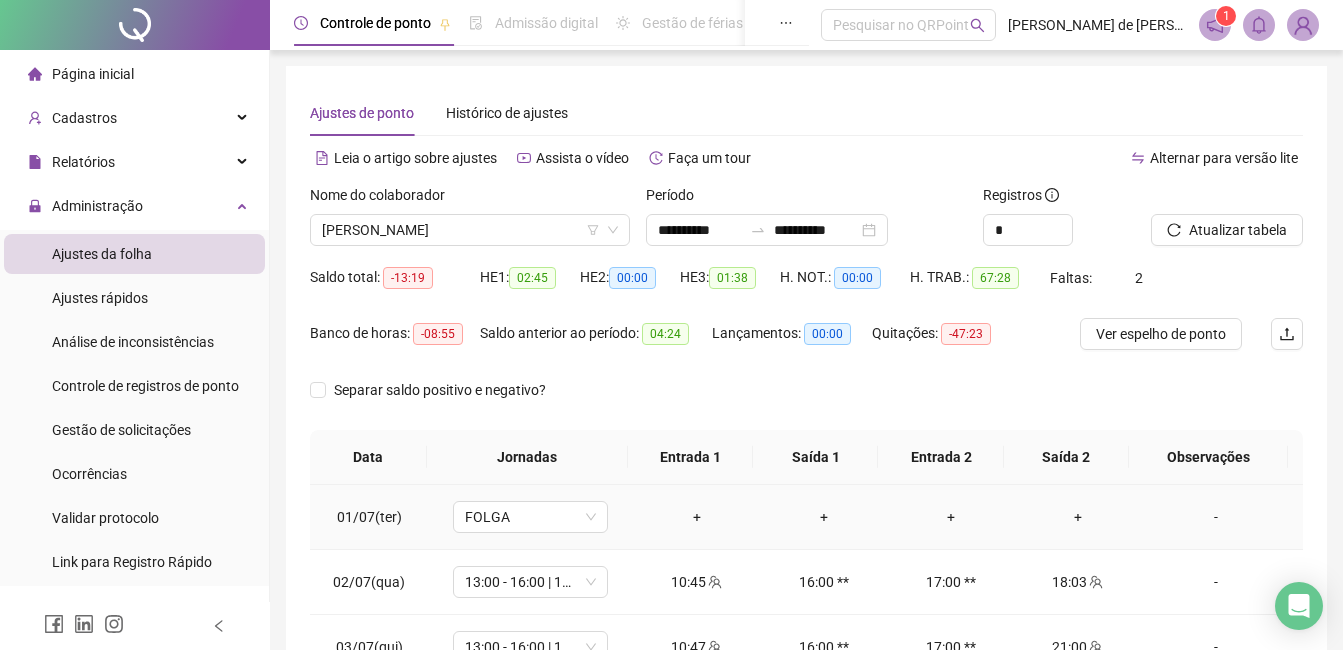 scroll, scrollTop: 418, scrollLeft: 0, axis: vertical 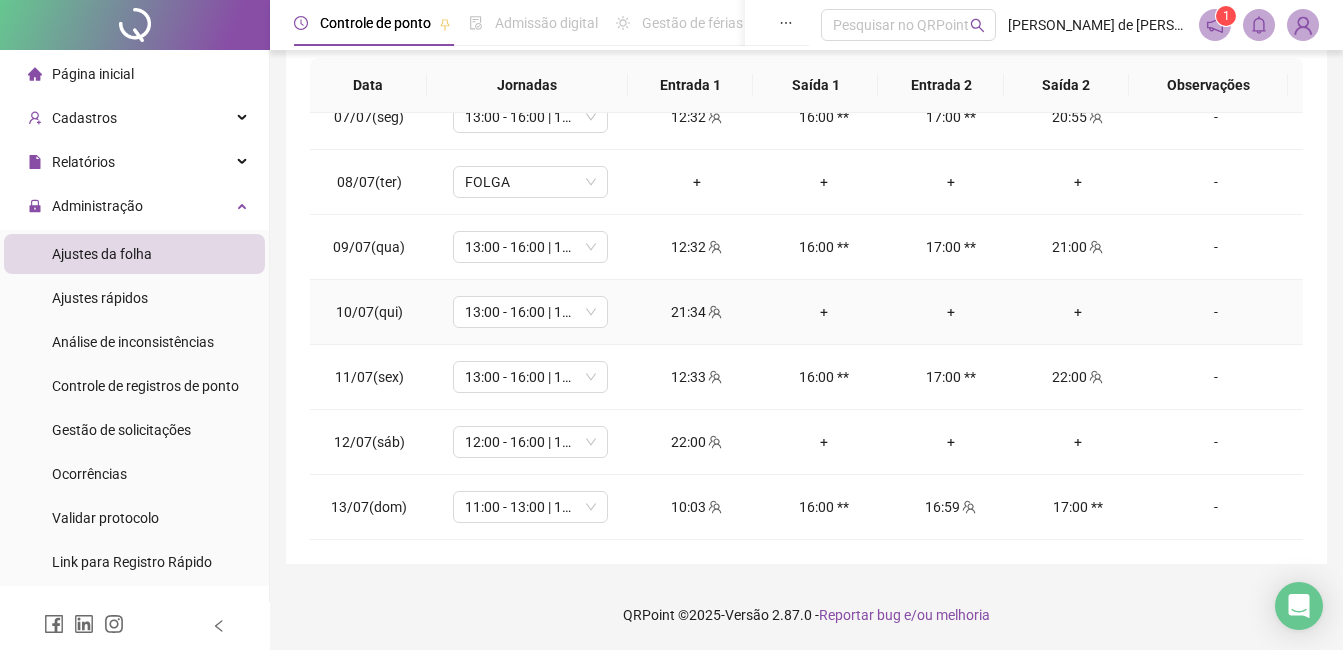 click on "+" at bounding box center (823, 312) 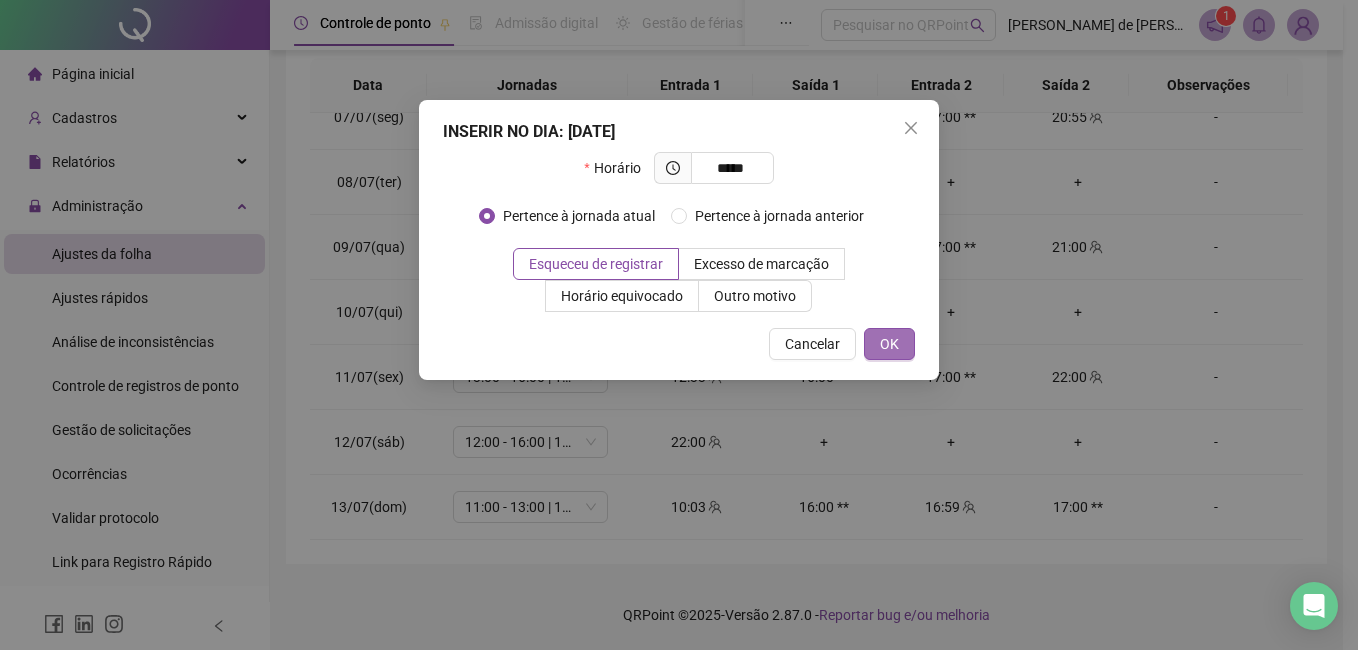 type on "*****" 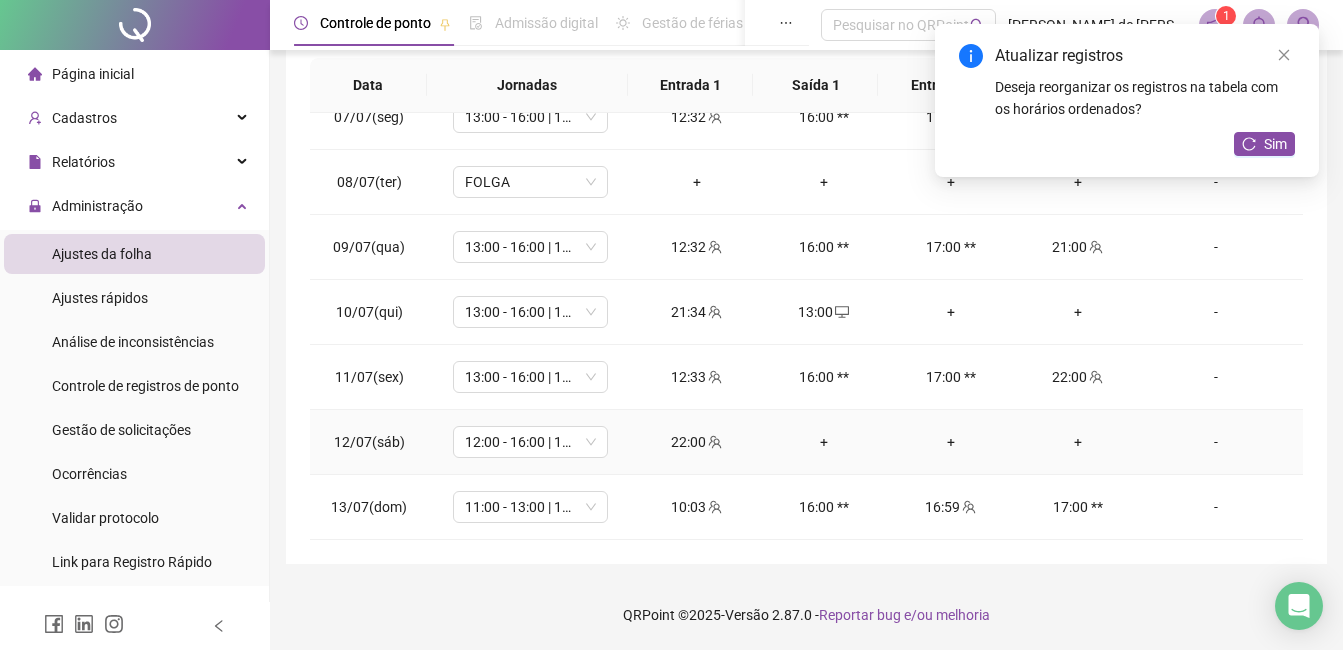 click on "+" at bounding box center [823, 442] 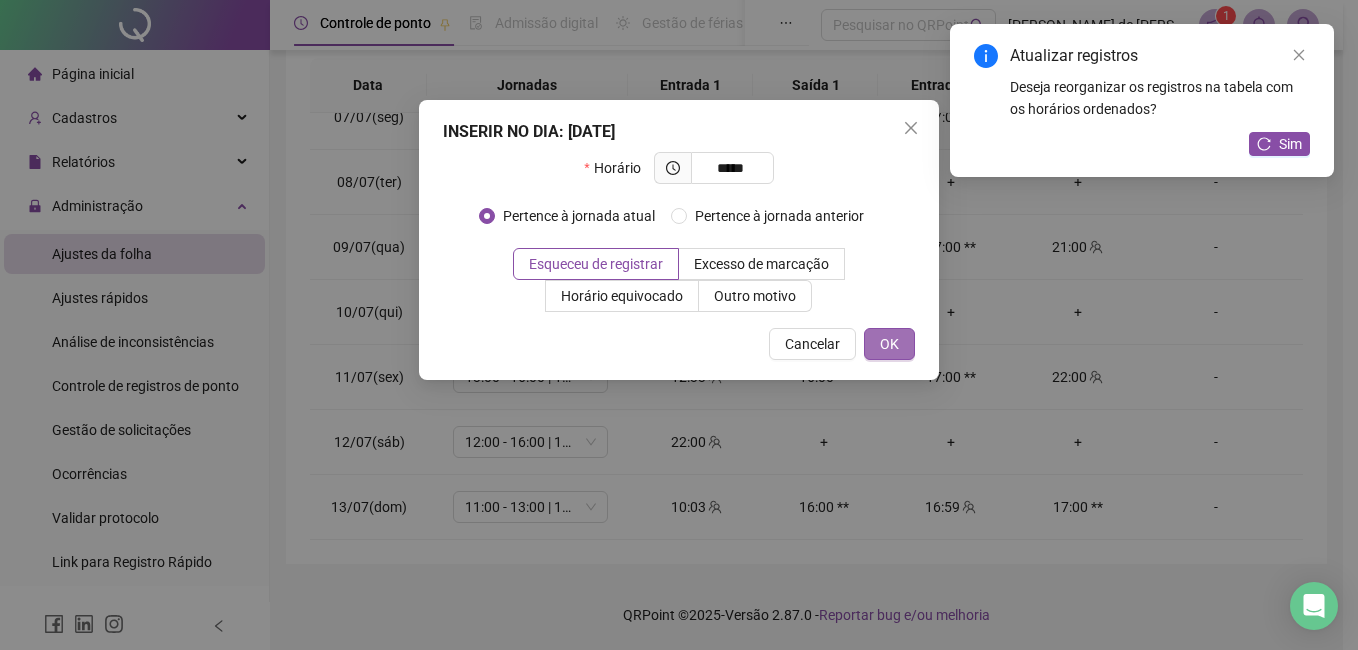 type on "*****" 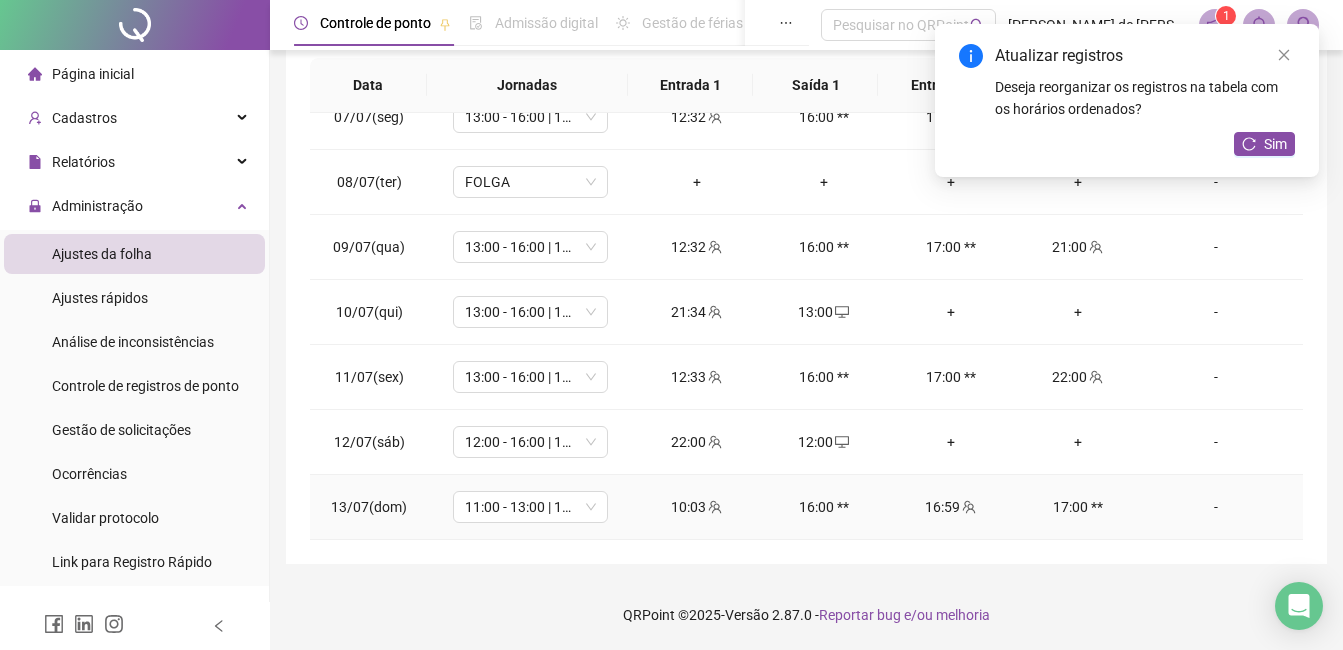 click on "-" at bounding box center (1216, 507) 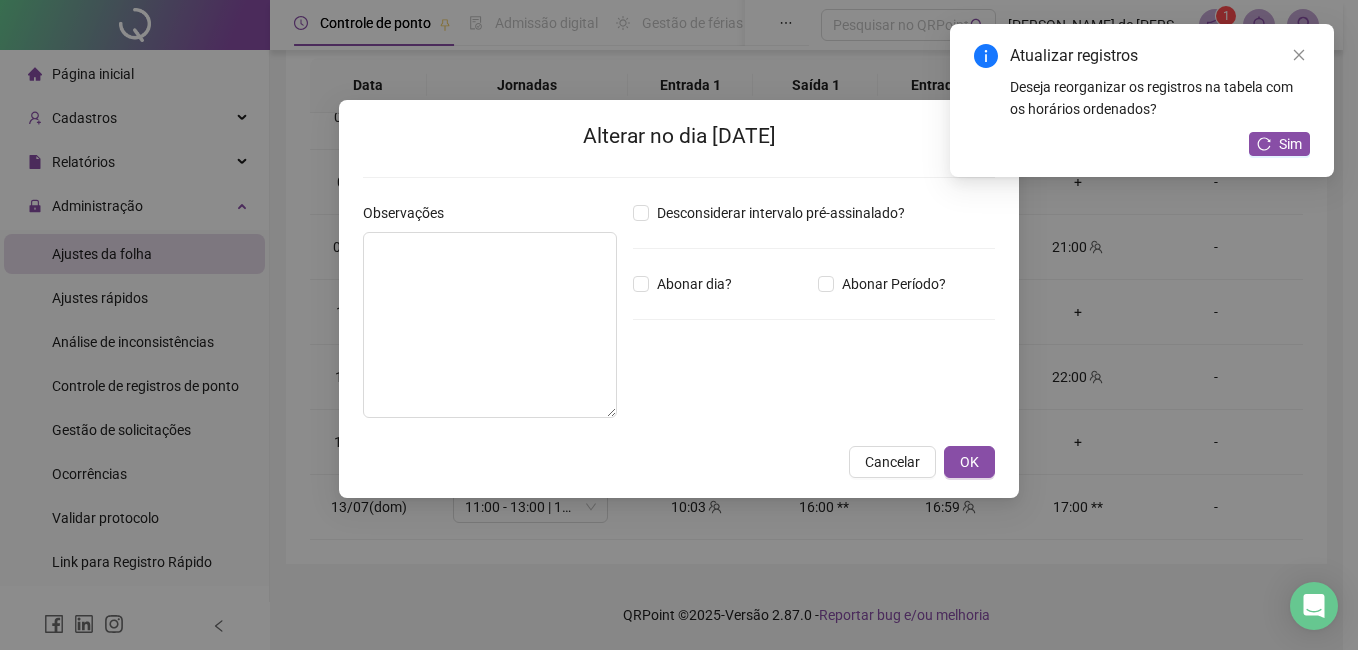 type 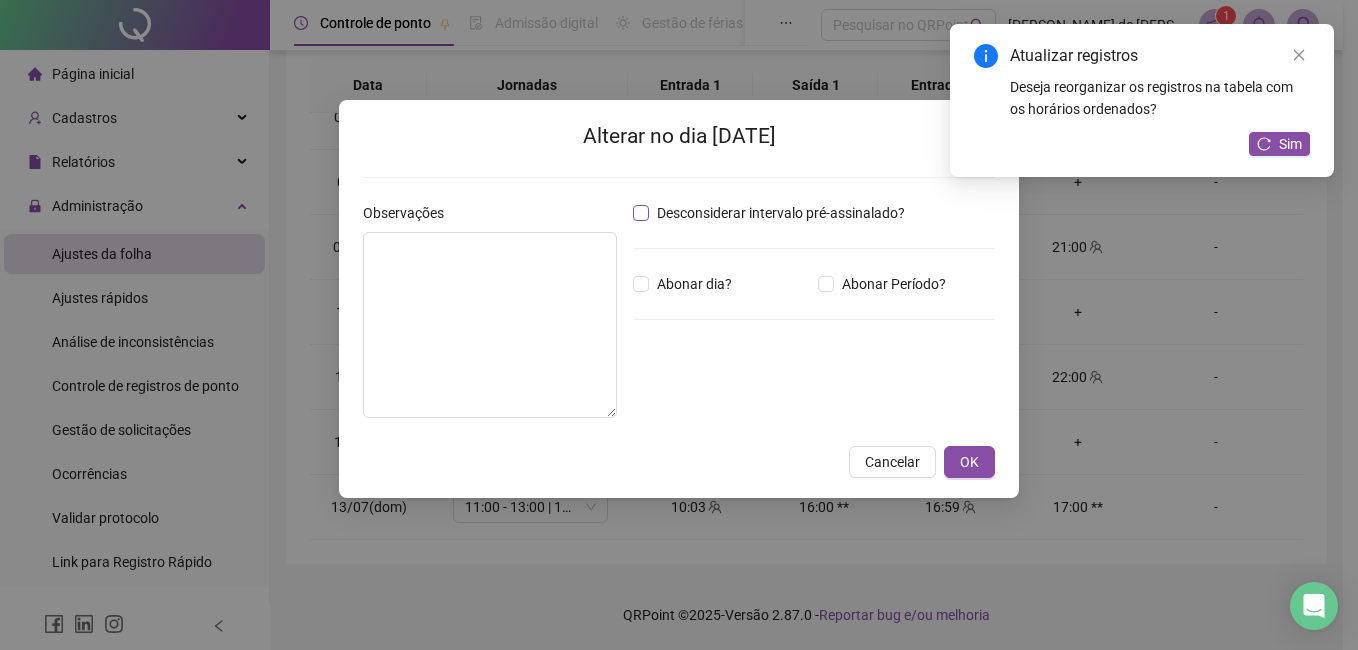click on "Desconsiderar intervalo pré-assinalado?" at bounding box center [781, 213] 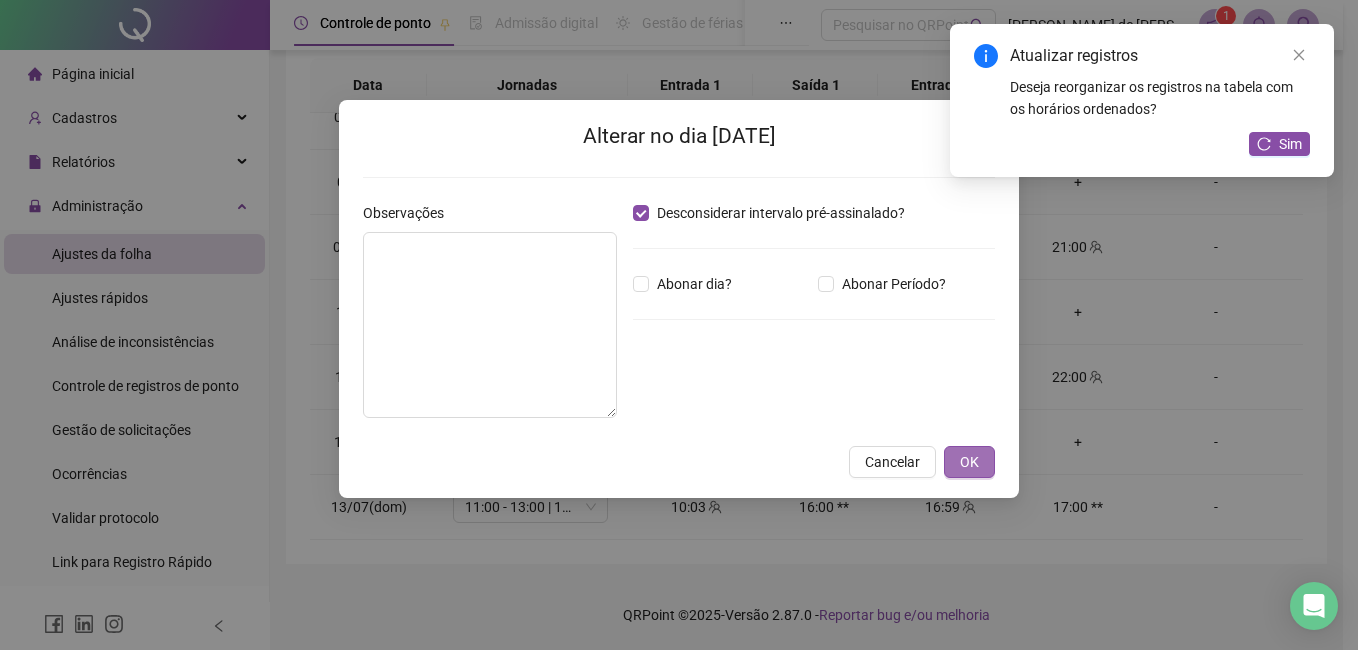click on "OK" at bounding box center [969, 462] 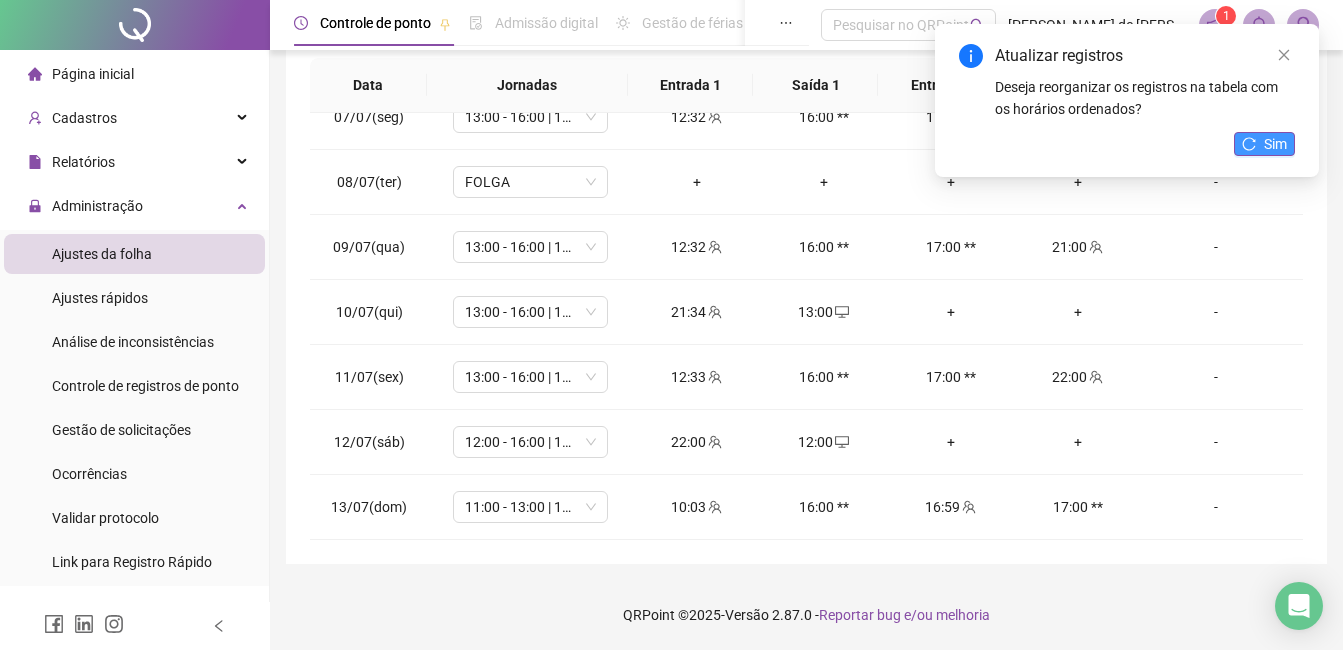 click on "Sim" at bounding box center (1264, 144) 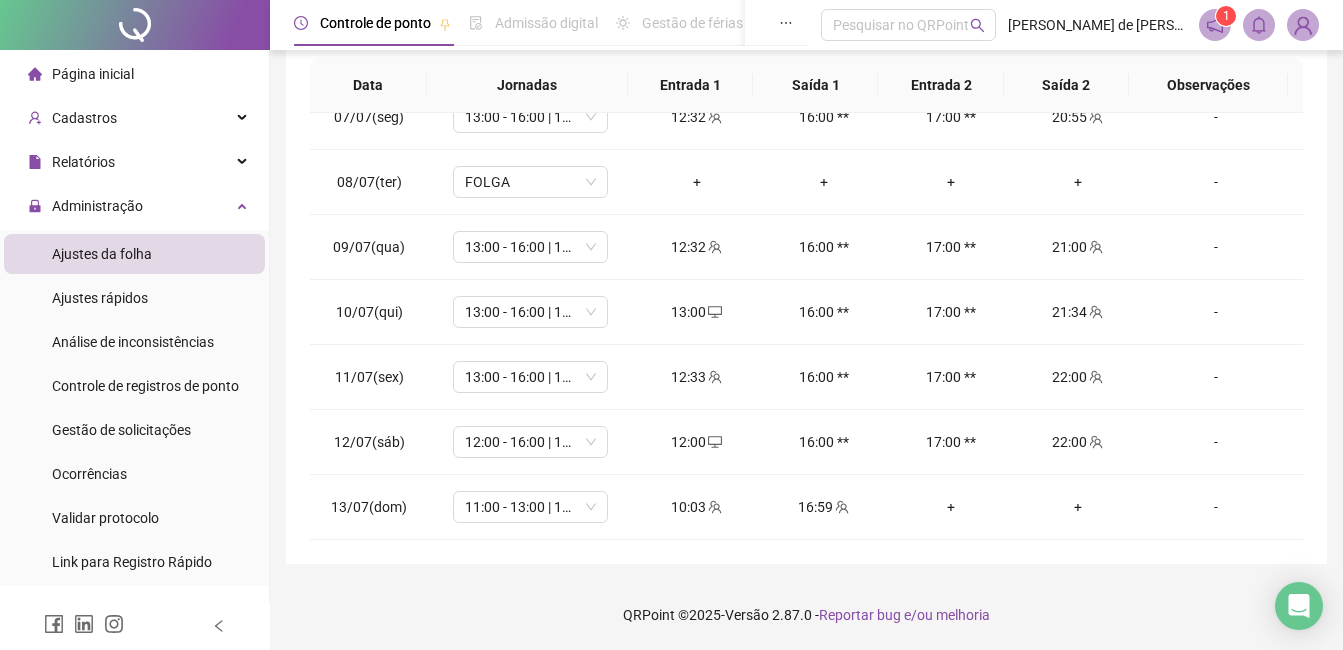 scroll, scrollTop: 0, scrollLeft: 0, axis: both 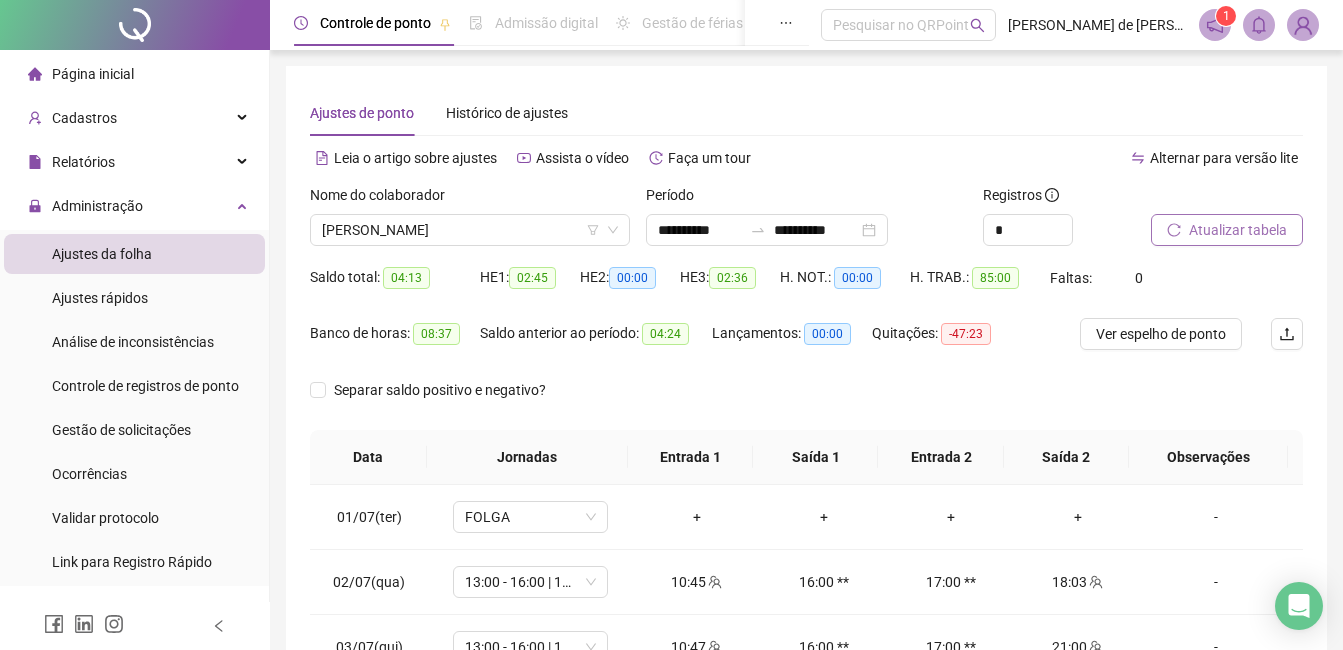click on "Atualizar tabela" at bounding box center [1238, 230] 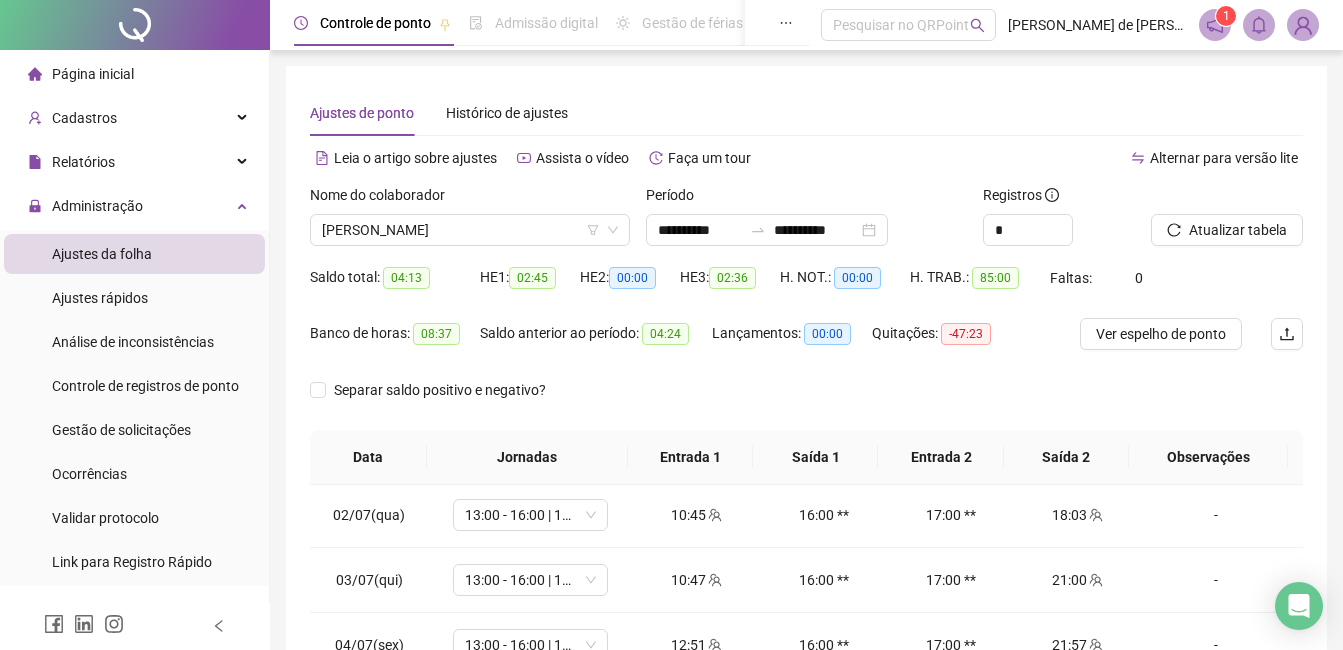scroll, scrollTop: 200, scrollLeft: 0, axis: vertical 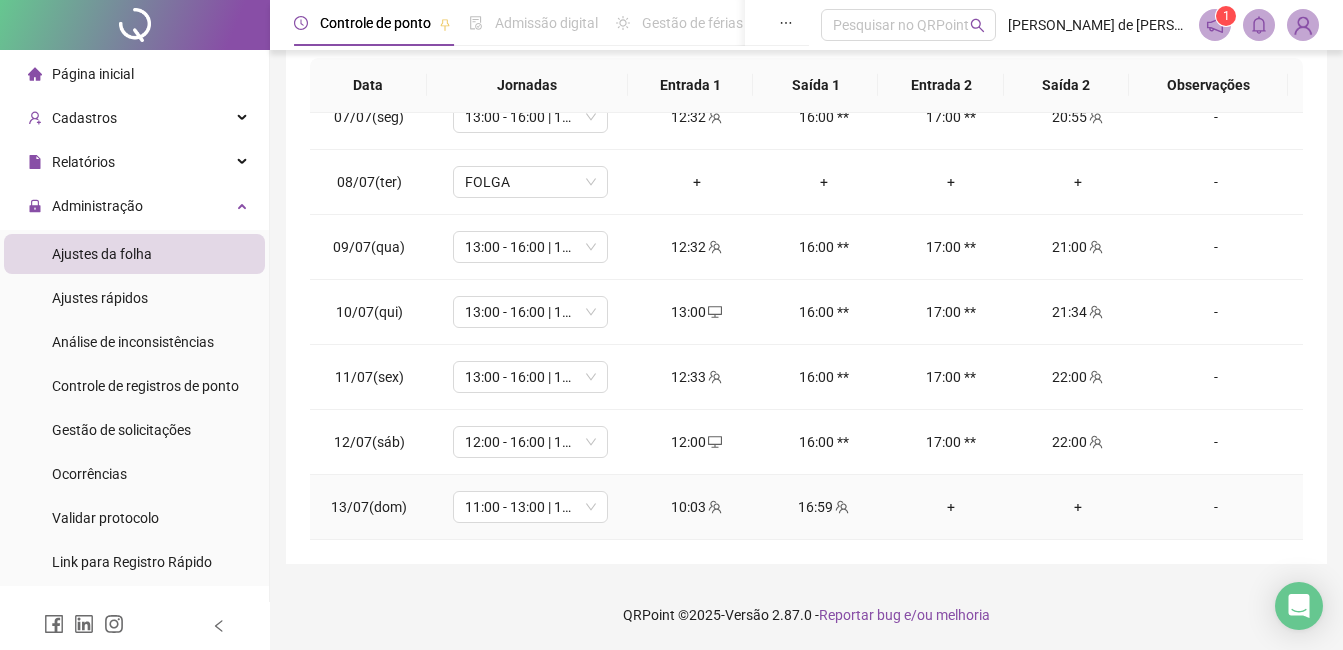 click on "+" at bounding box center (950, 507) 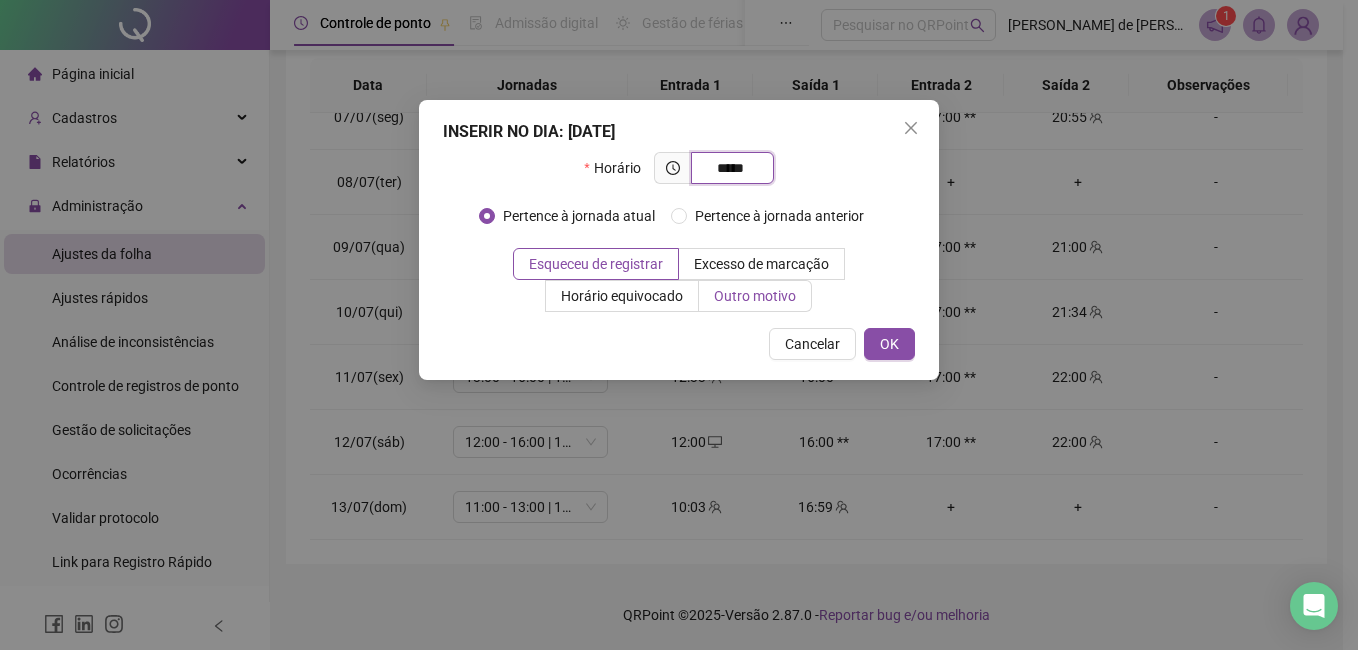 type on "*****" 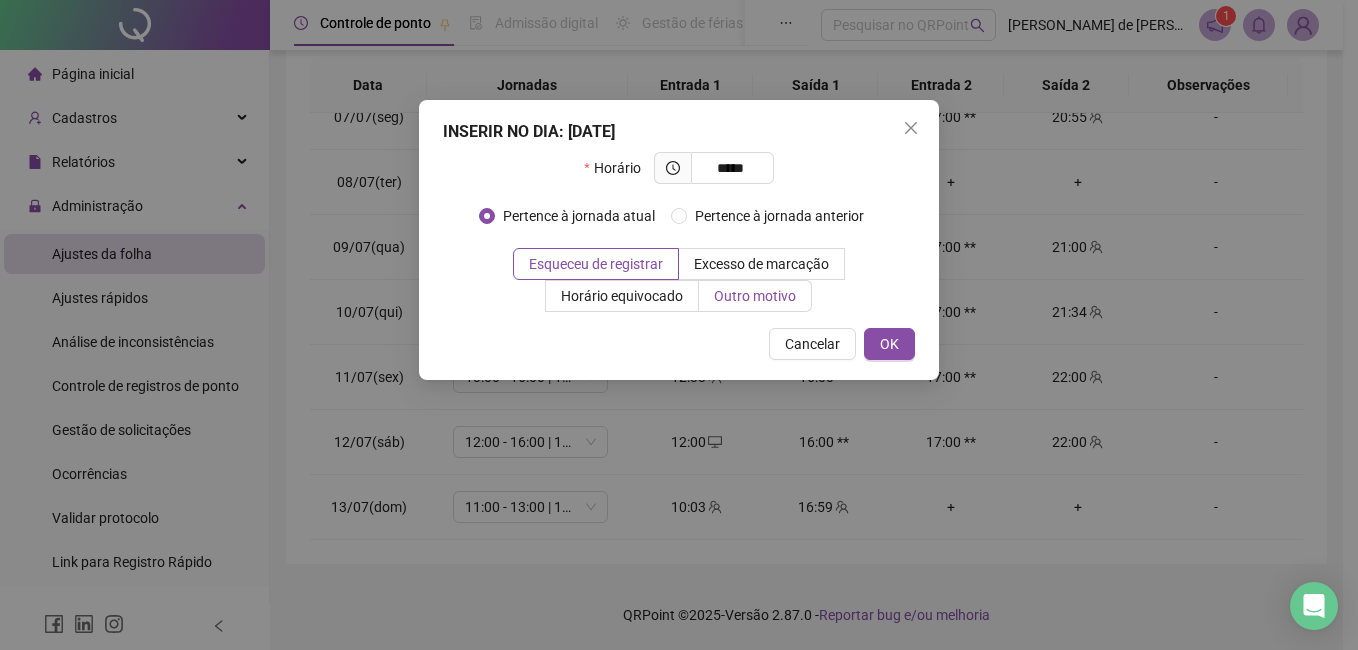 click on "Outro motivo" at bounding box center (755, 296) 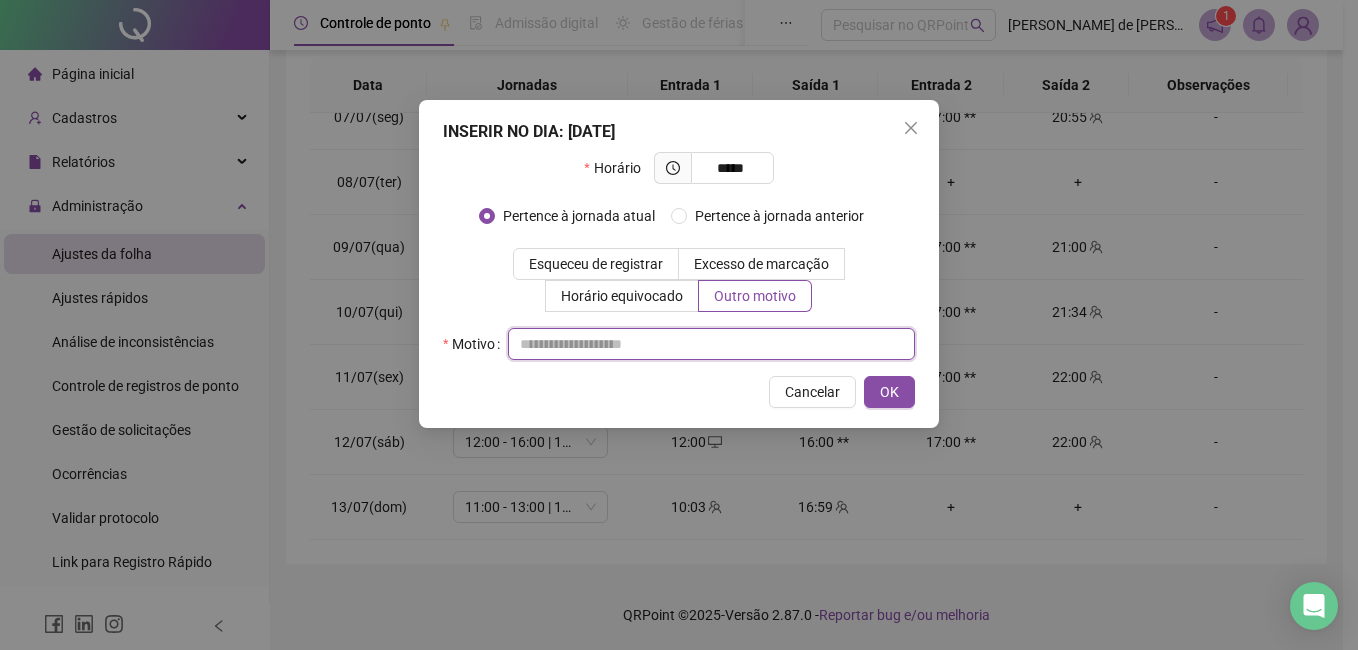 click at bounding box center [711, 344] 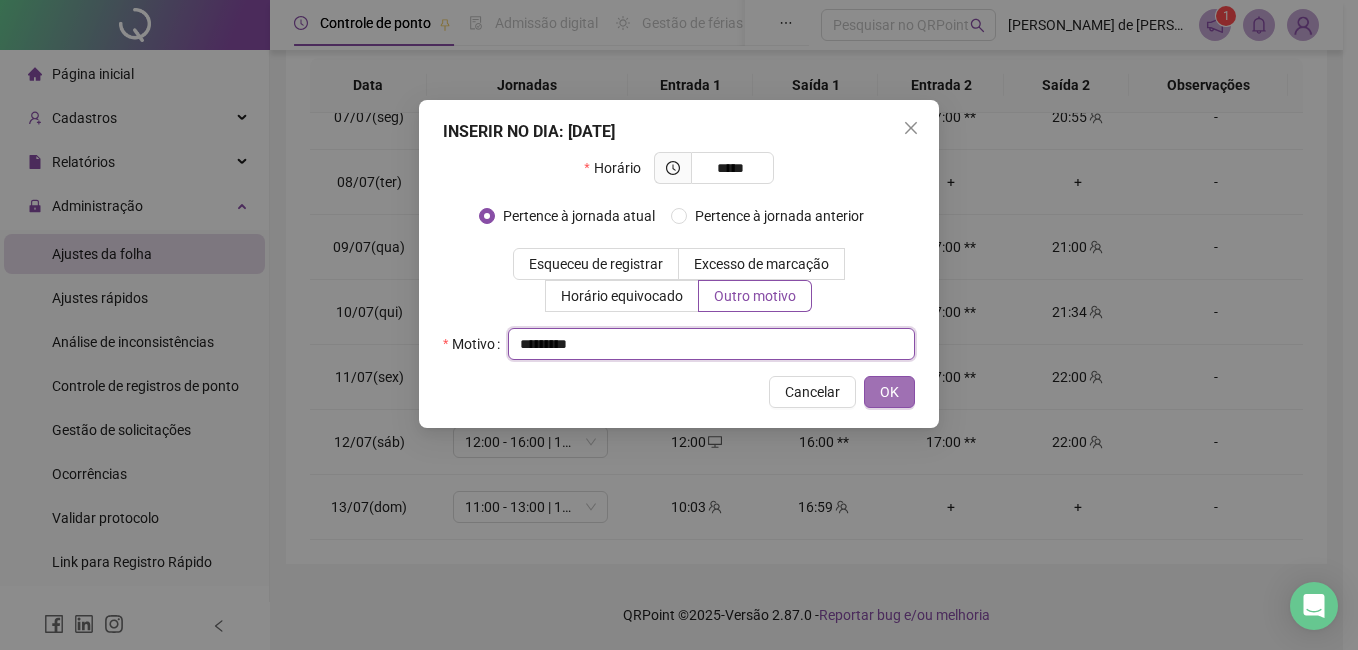 type on "*********" 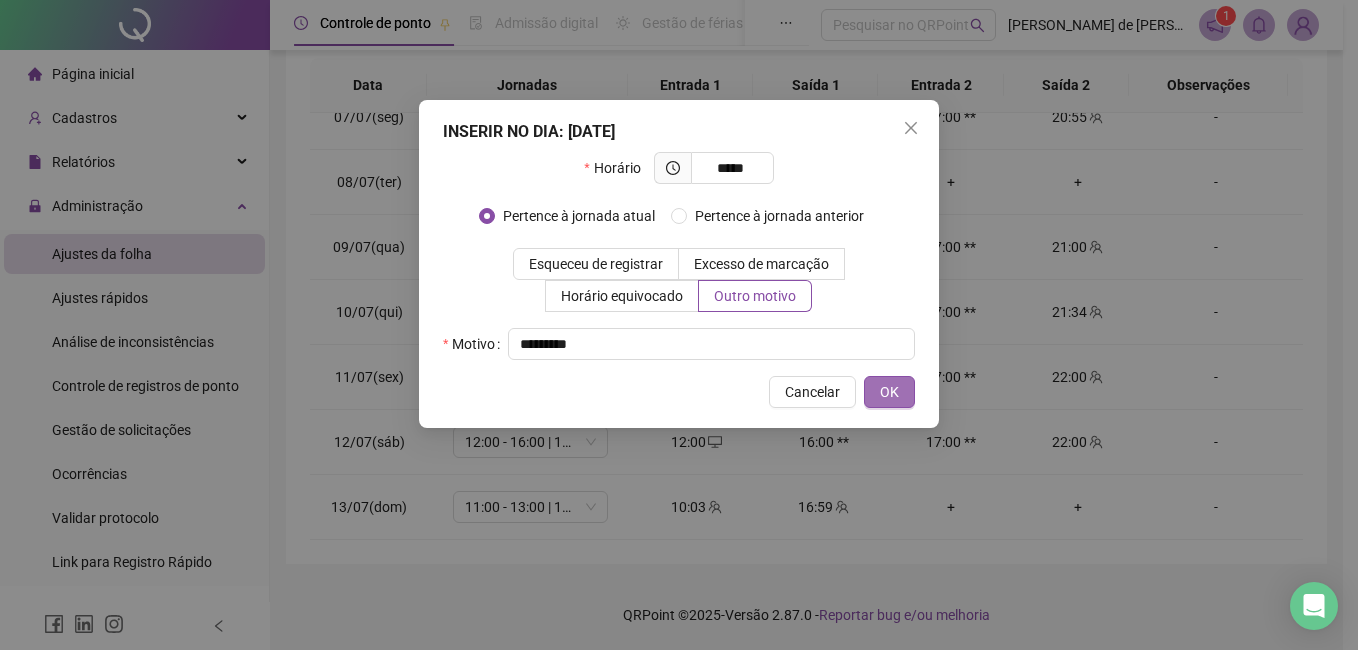 click on "OK" at bounding box center (889, 392) 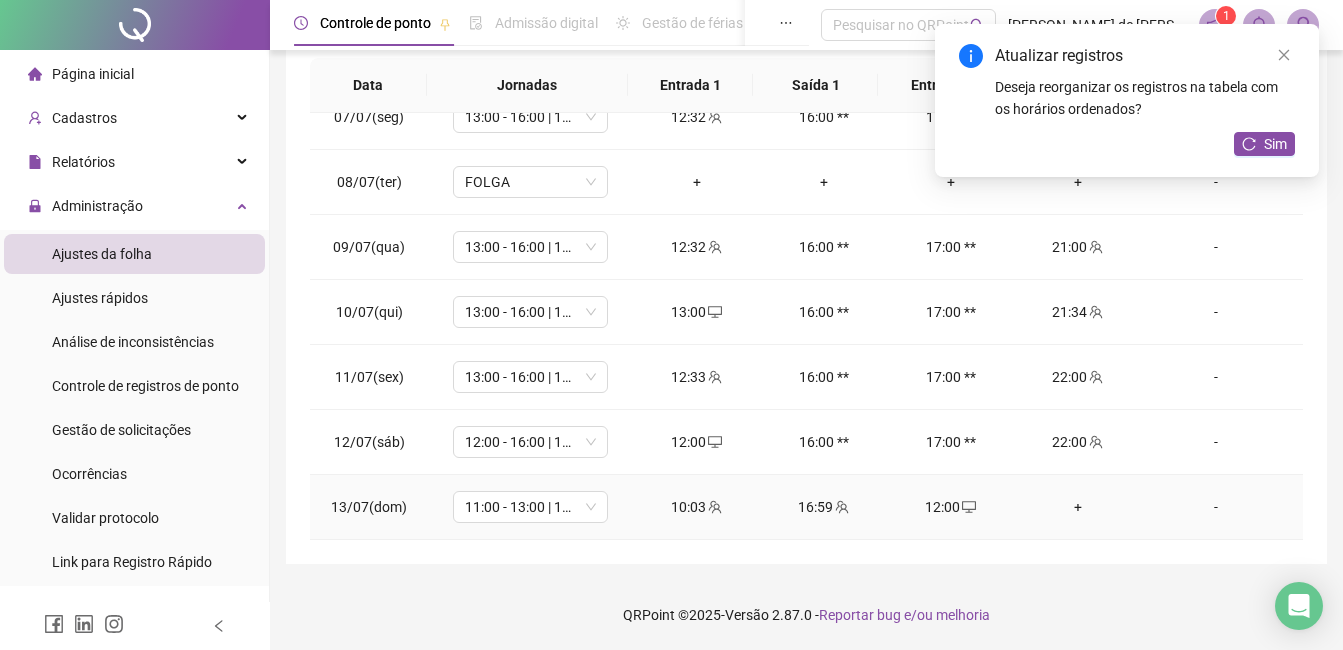 click on "+" at bounding box center [1077, 507] 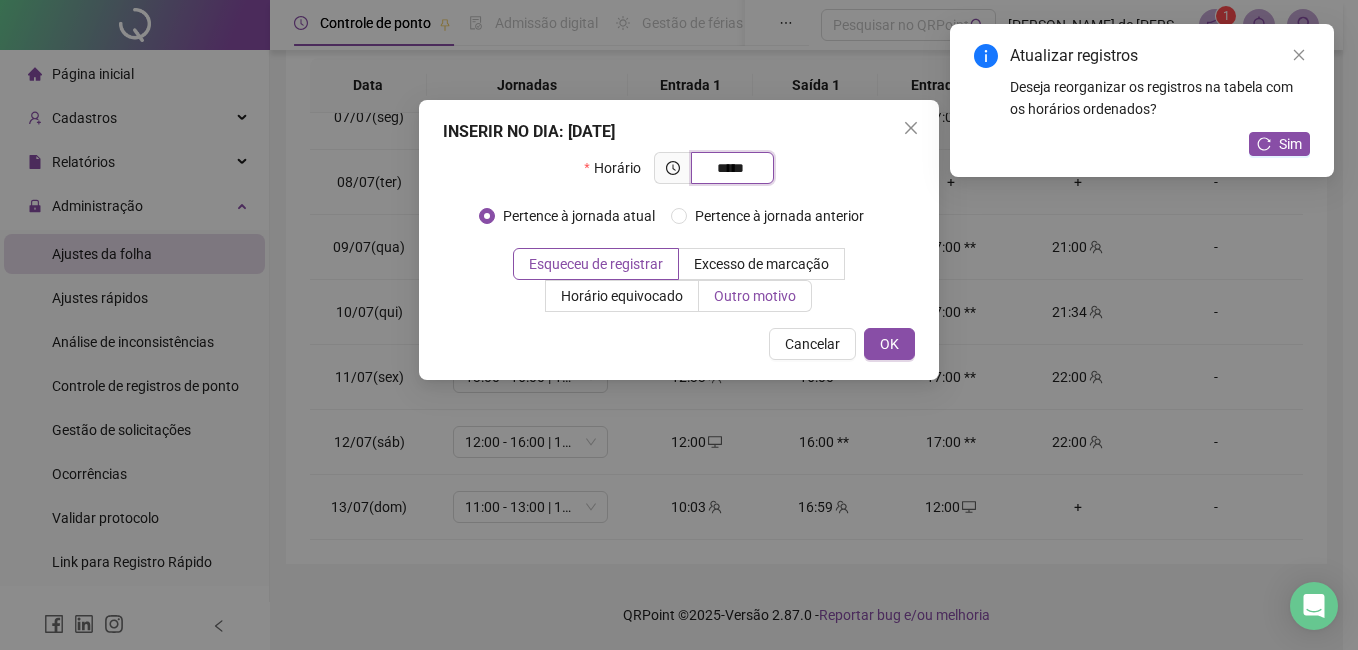 type on "*****" 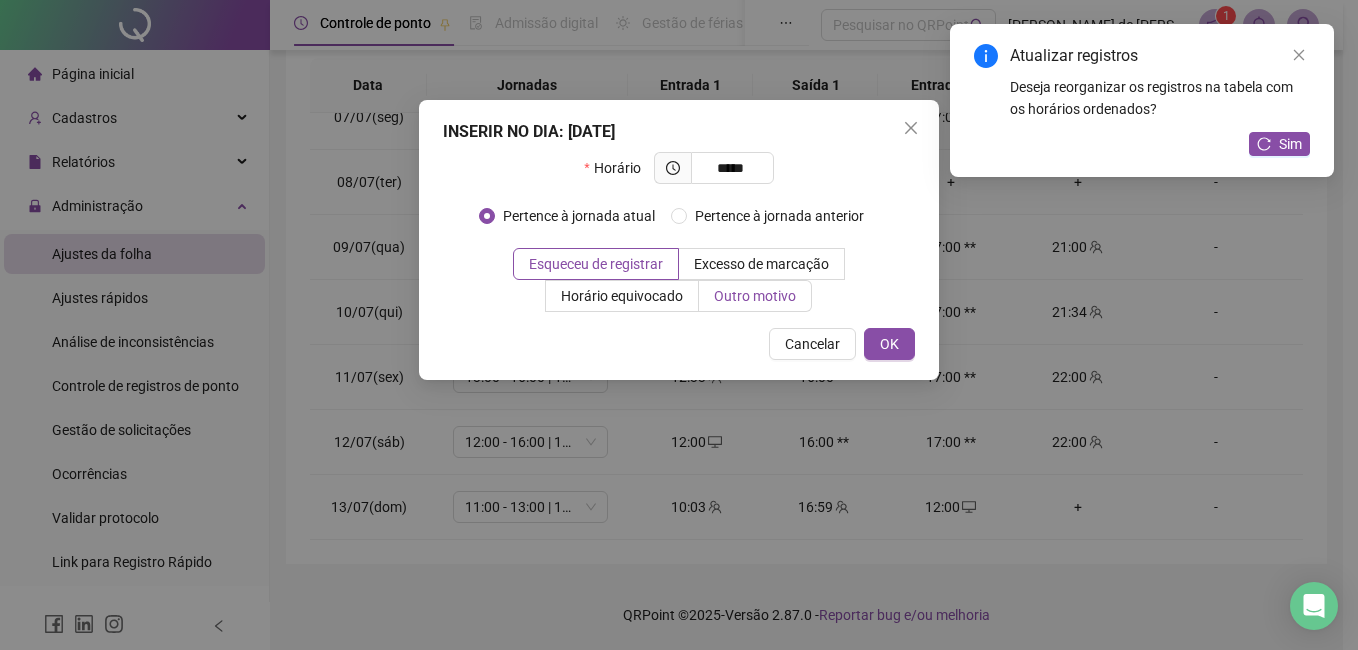 click on "Outro motivo" at bounding box center (755, 296) 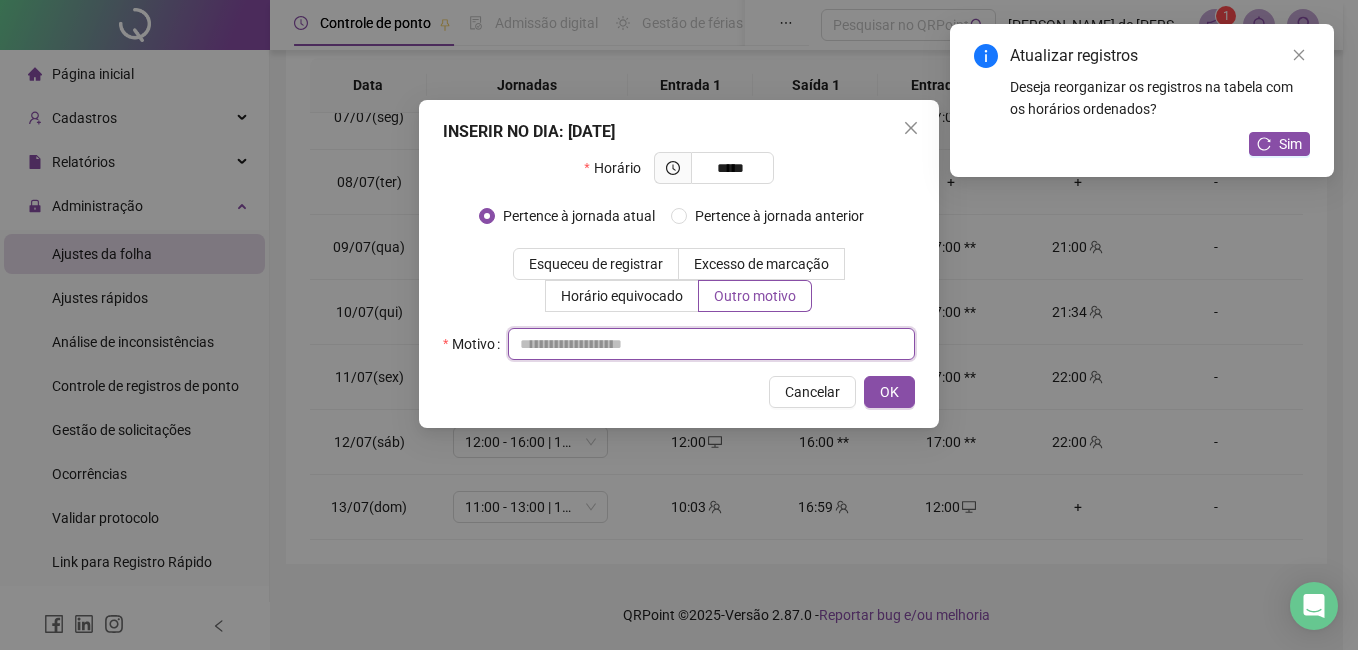 click at bounding box center (711, 344) 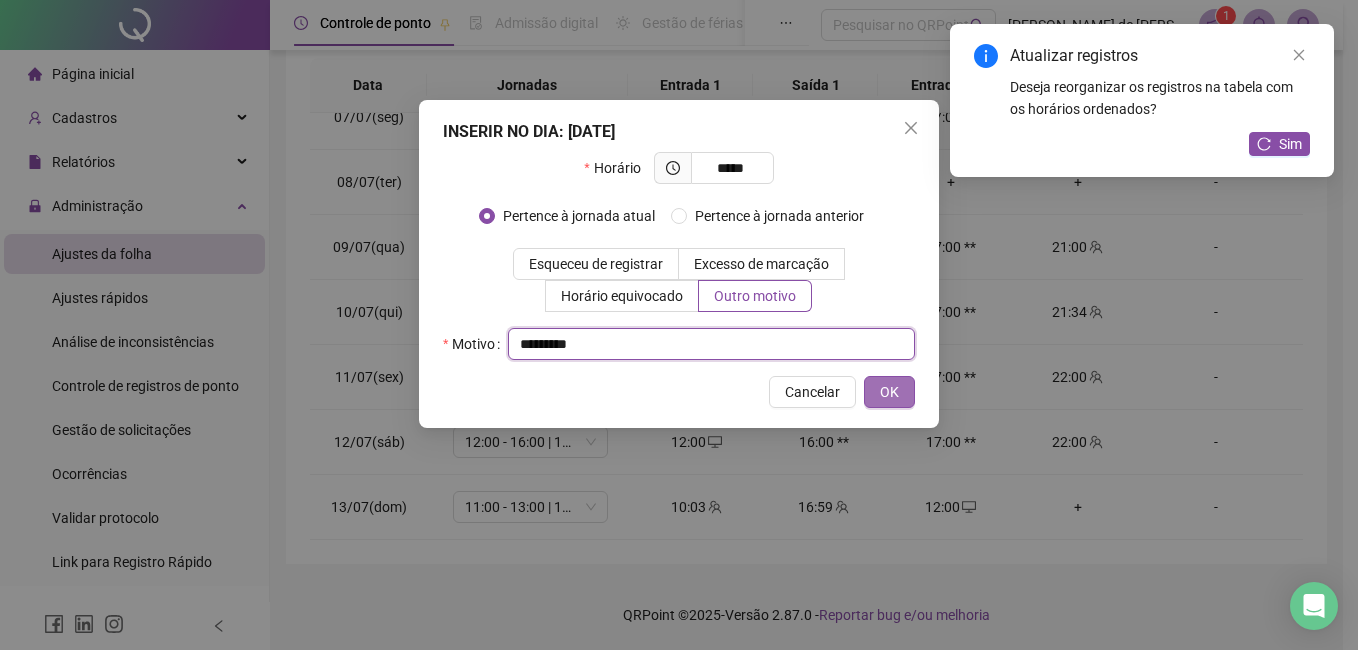 type on "*********" 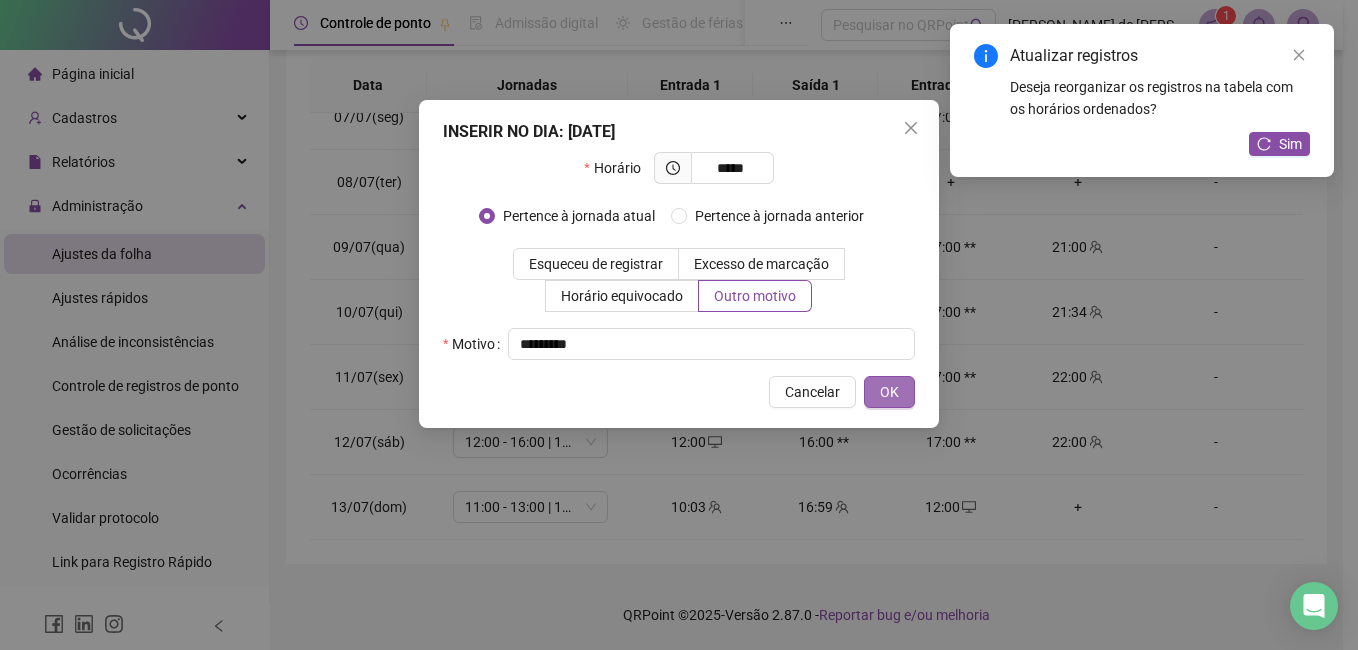 click on "OK" at bounding box center [889, 392] 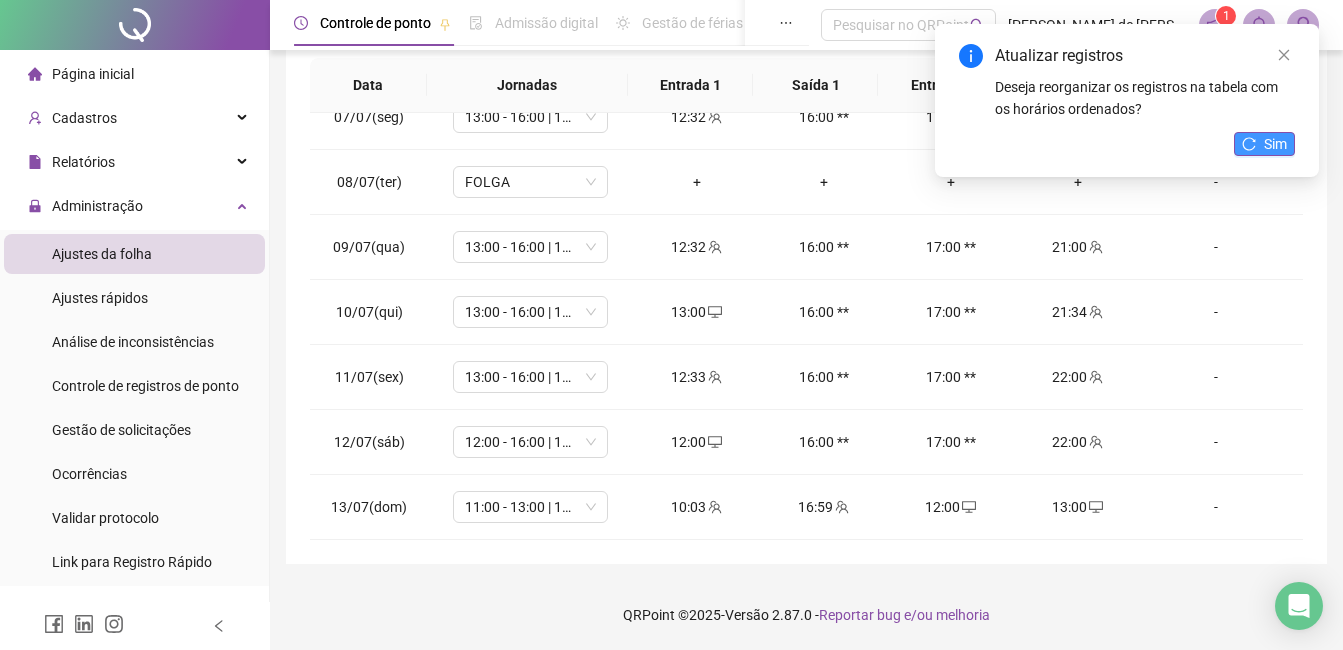 click on "Sim" at bounding box center (1264, 144) 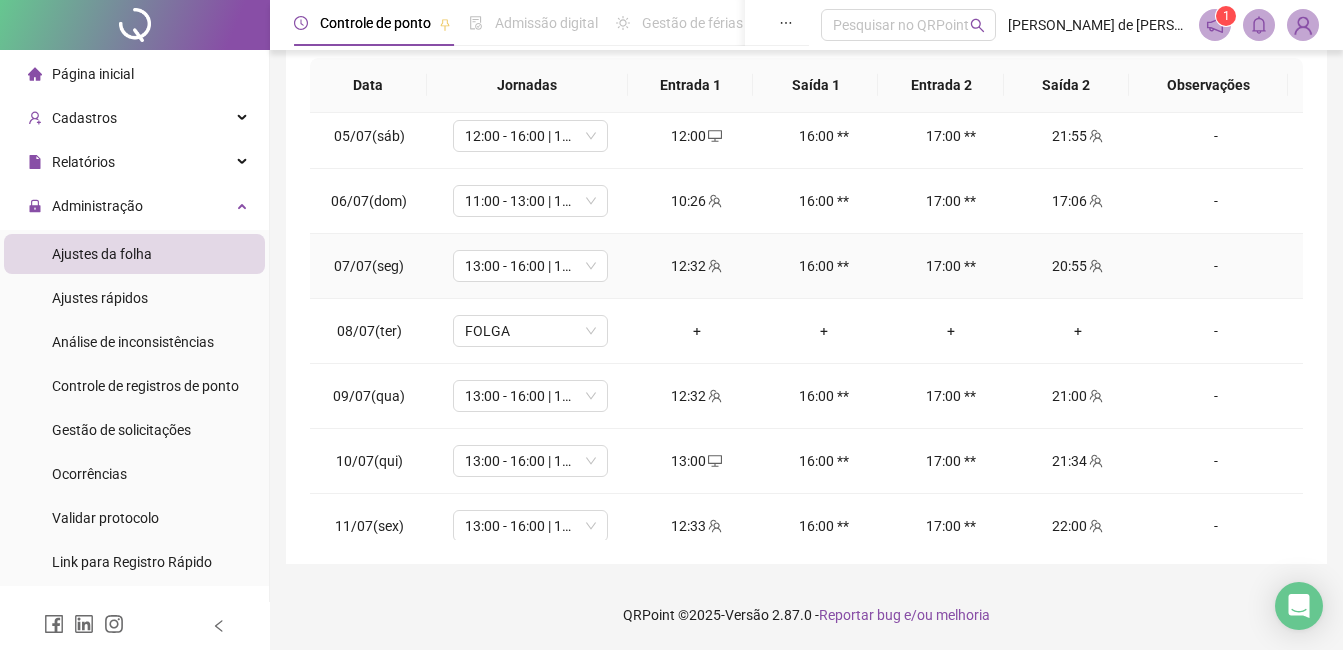 scroll, scrollTop: 0, scrollLeft: 0, axis: both 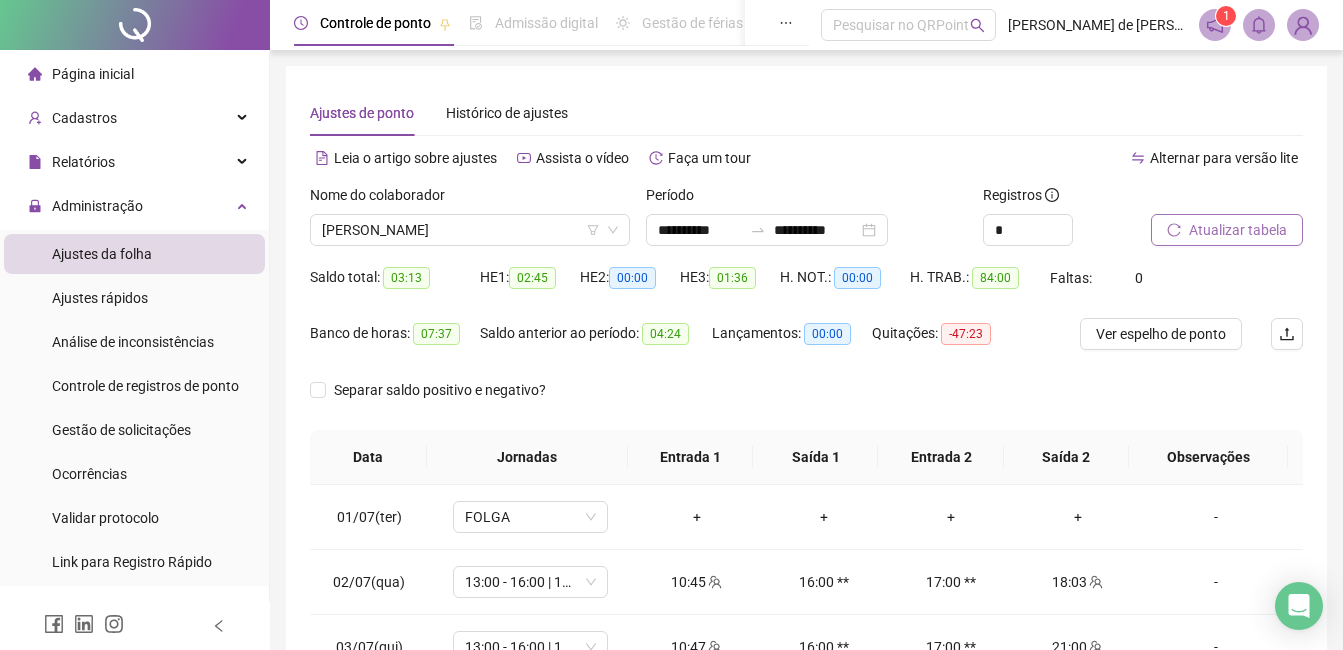 click on "Atualizar tabela" at bounding box center (1238, 230) 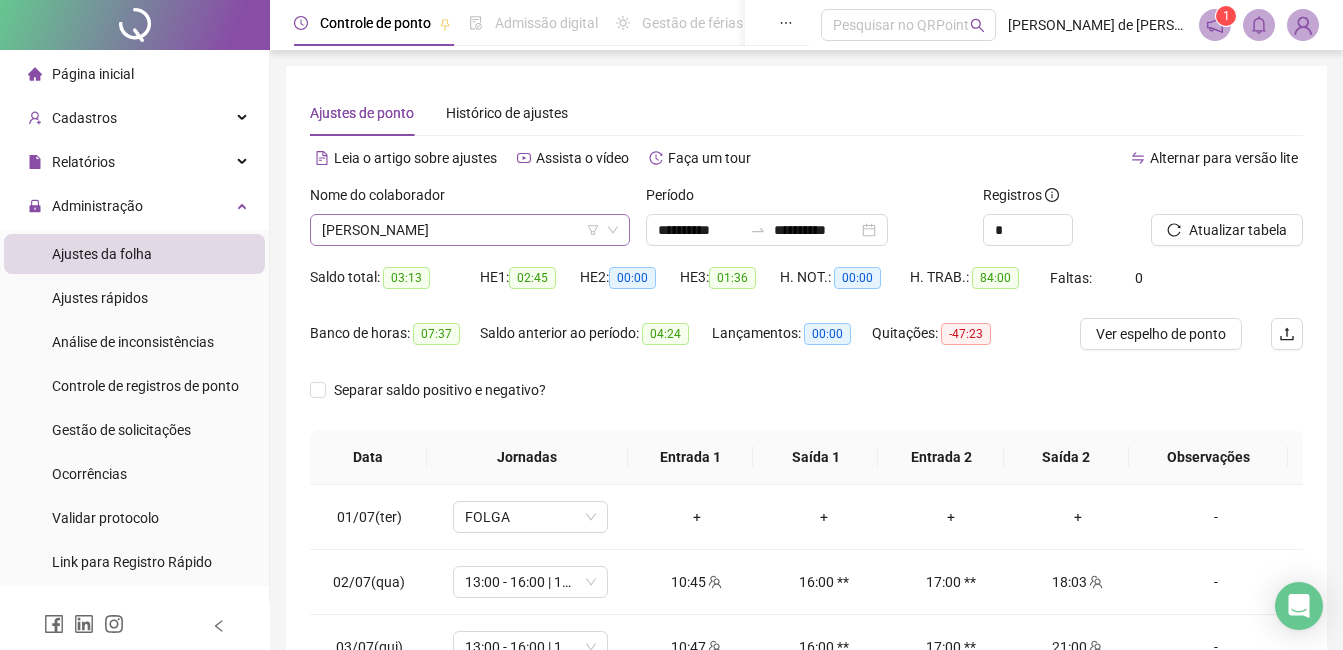 click on "[PERSON_NAME]" at bounding box center (470, 230) 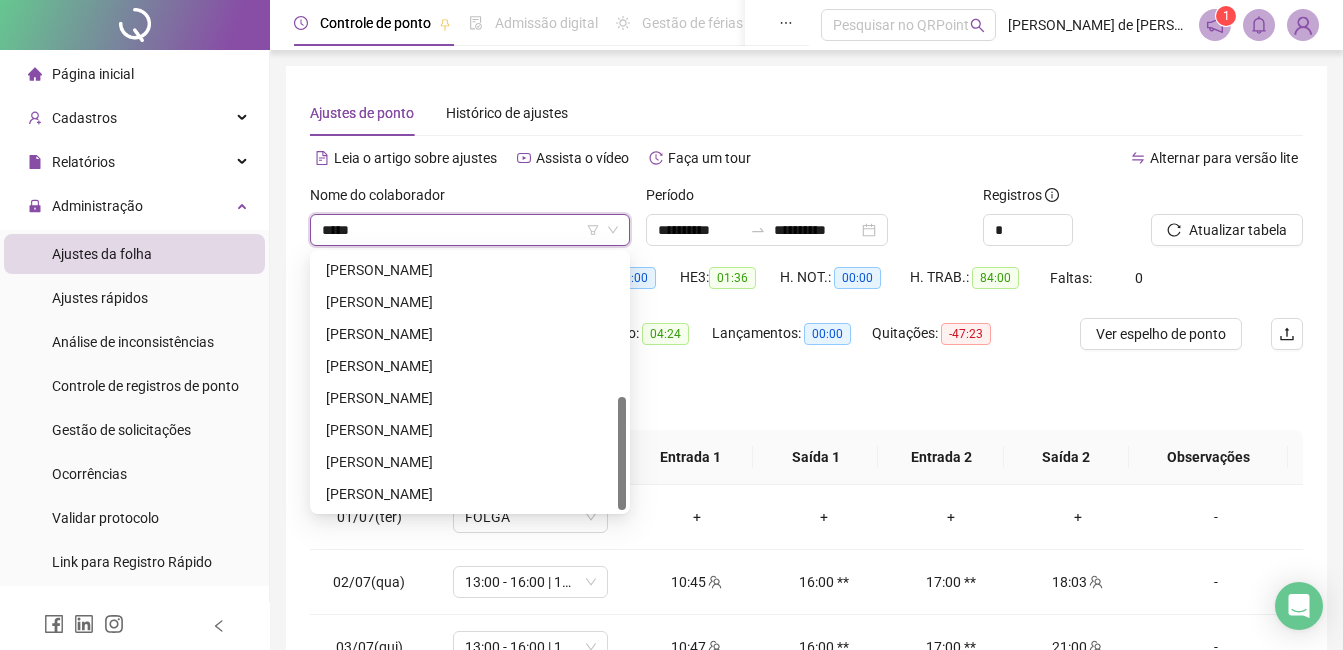 scroll, scrollTop: 0, scrollLeft: 0, axis: both 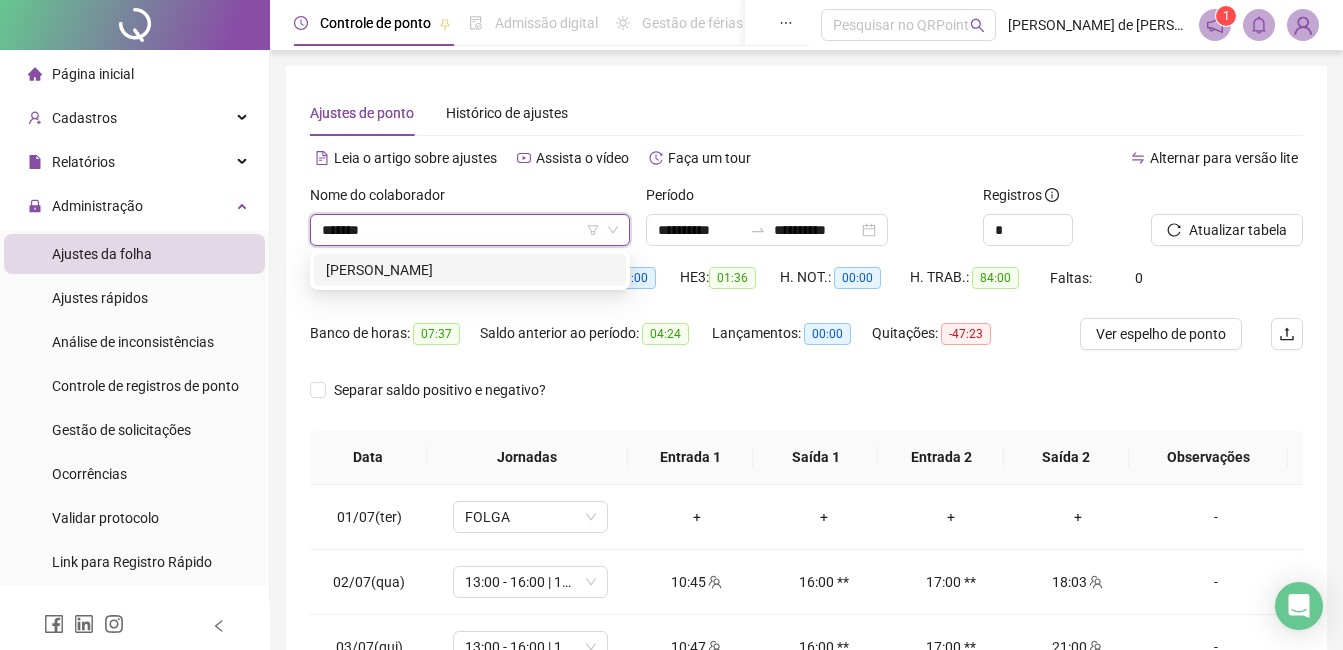 click 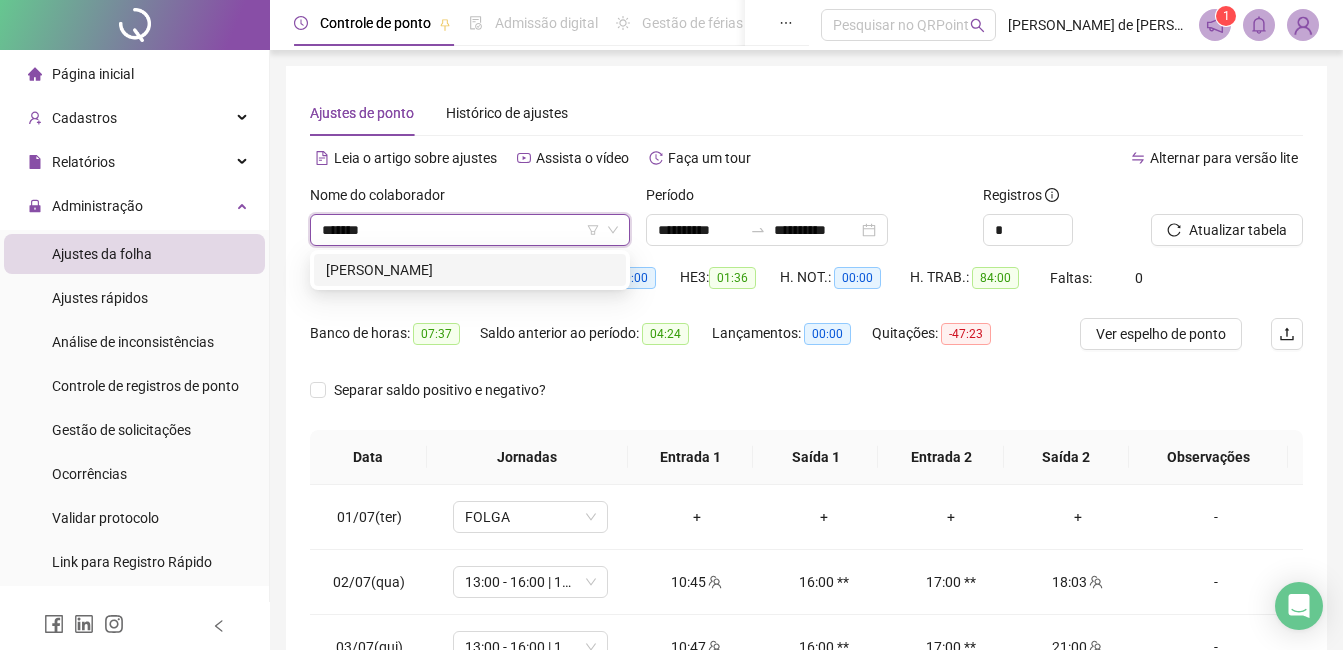 click on "*******" at bounding box center [464, 230] 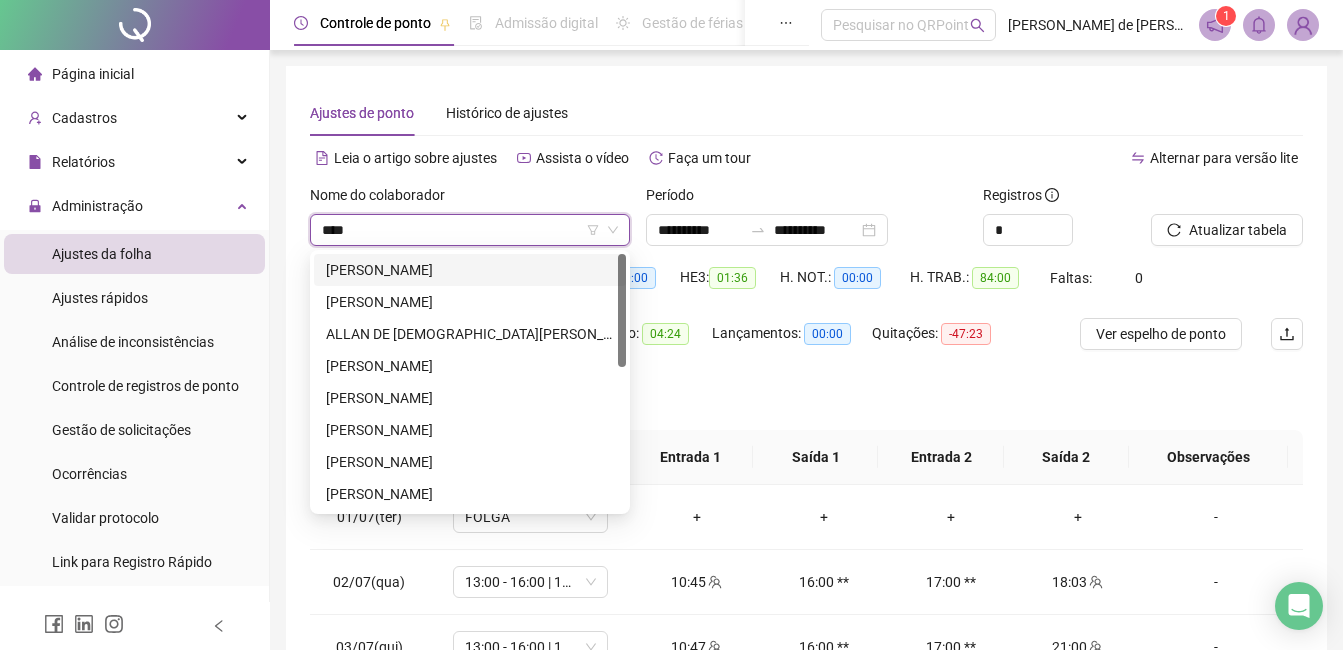 type on "***" 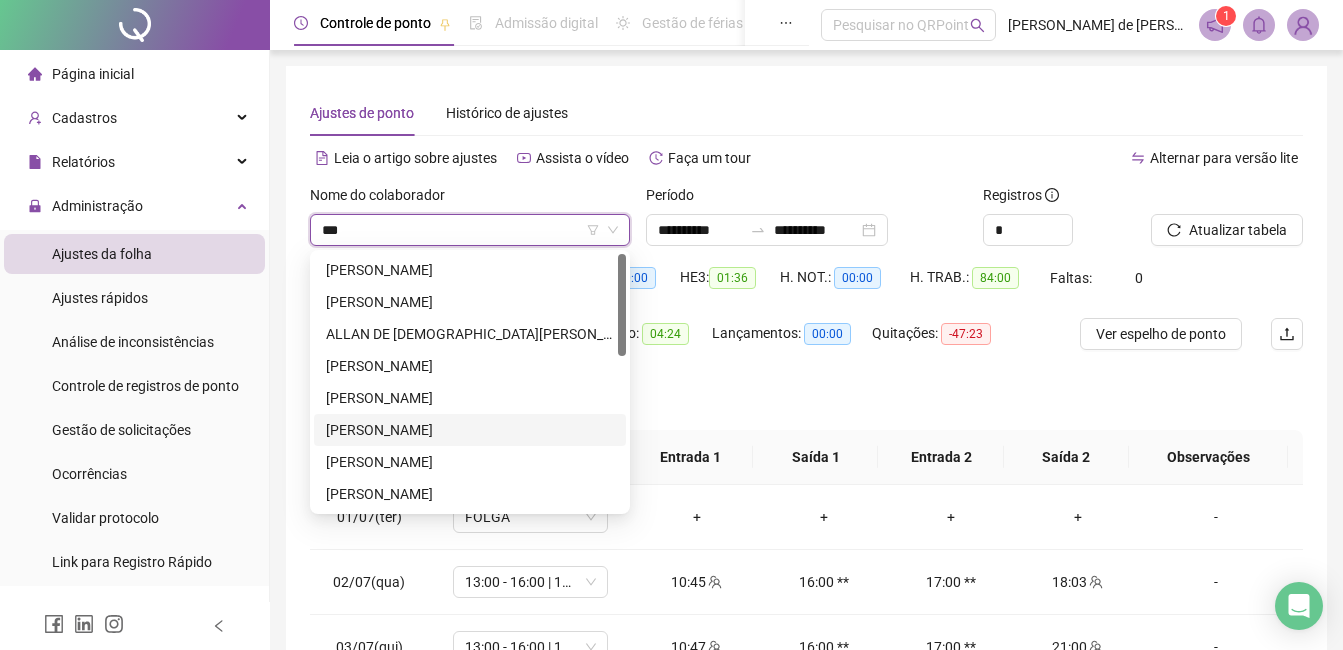 click on "[PERSON_NAME]" at bounding box center [470, 430] 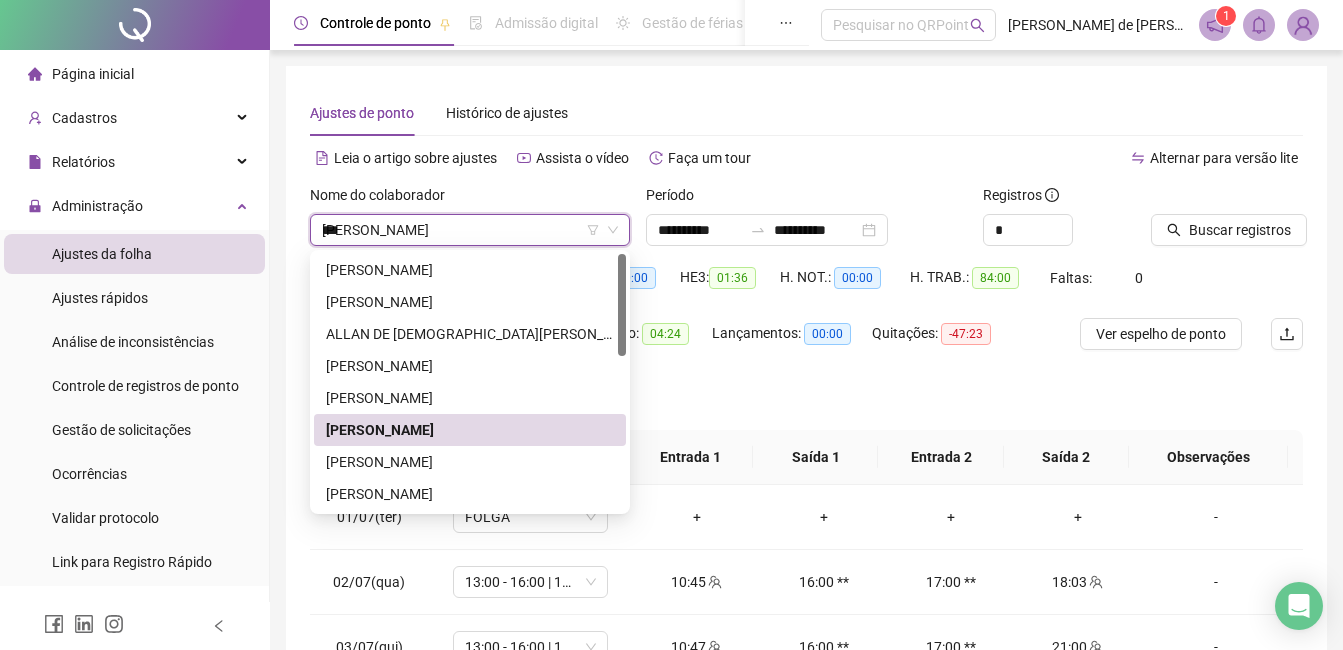 type 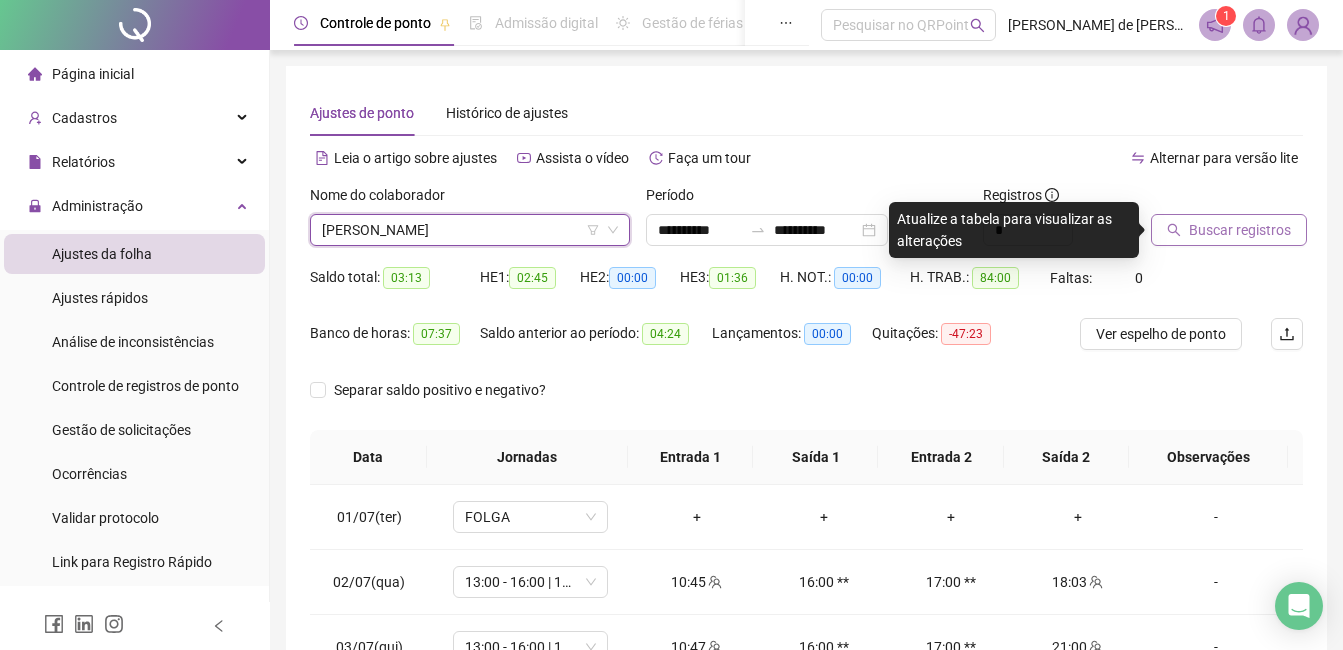 click on "Buscar registros" at bounding box center (1240, 230) 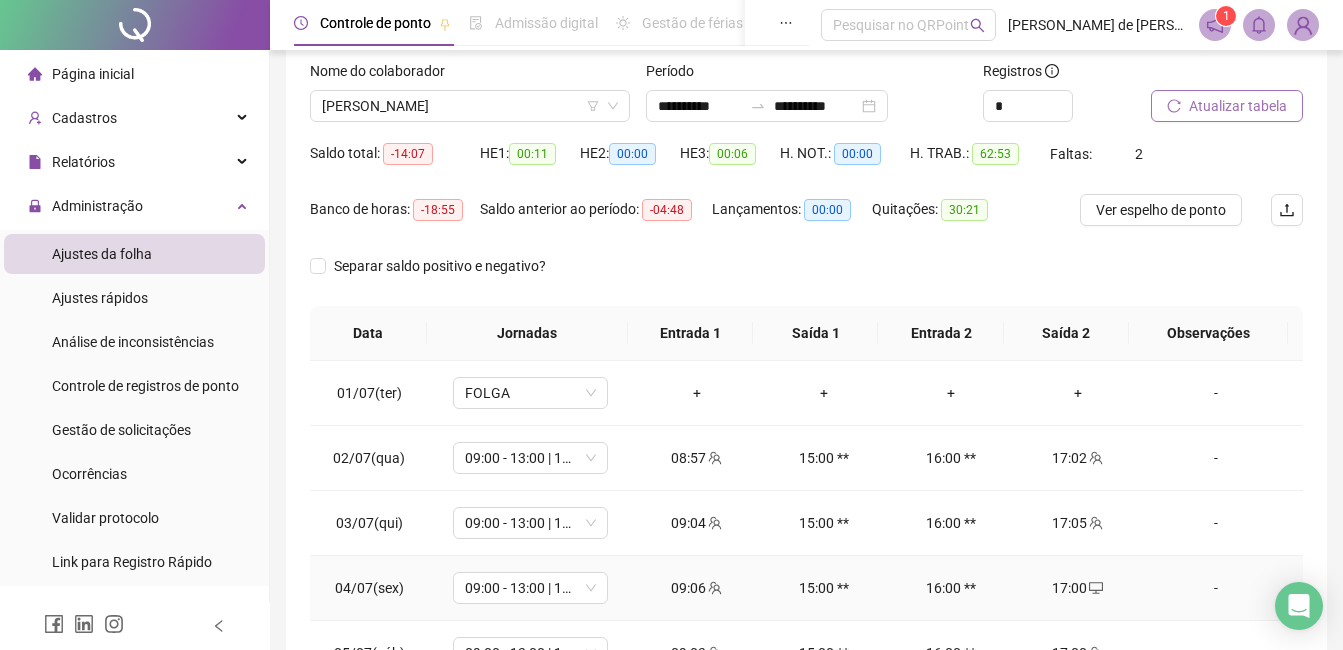 scroll, scrollTop: 300, scrollLeft: 0, axis: vertical 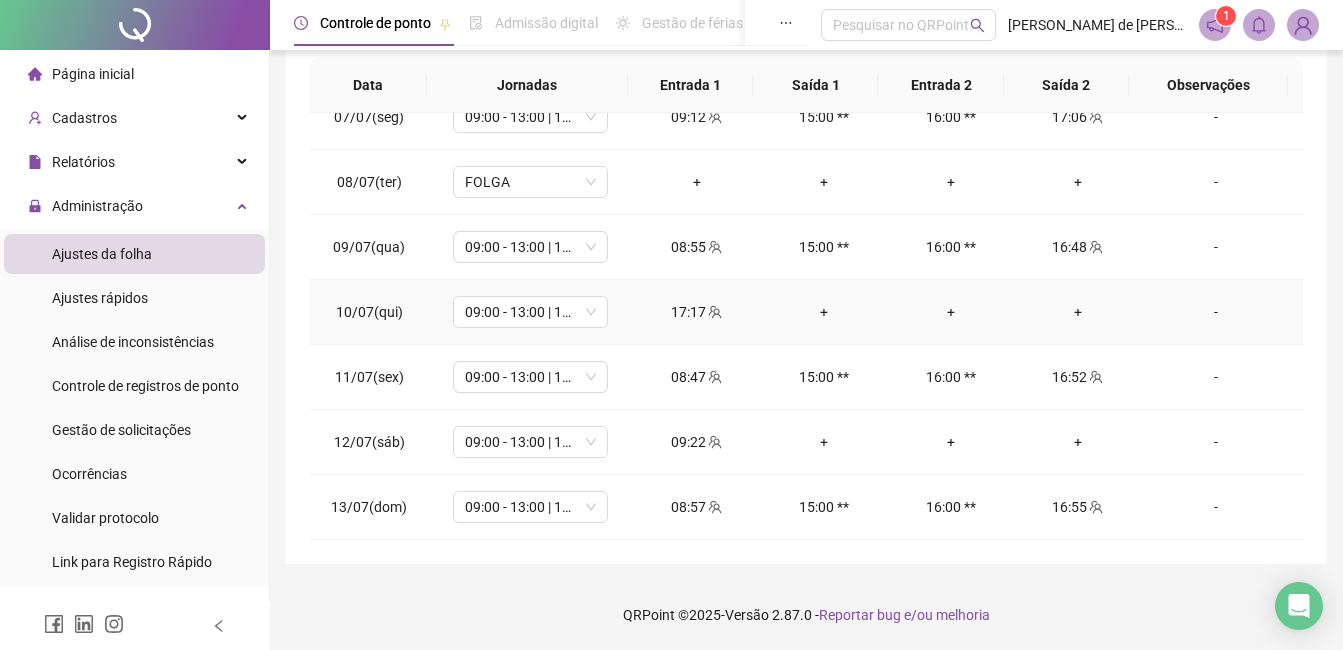 click on "+" at bounding box center [823, 312] 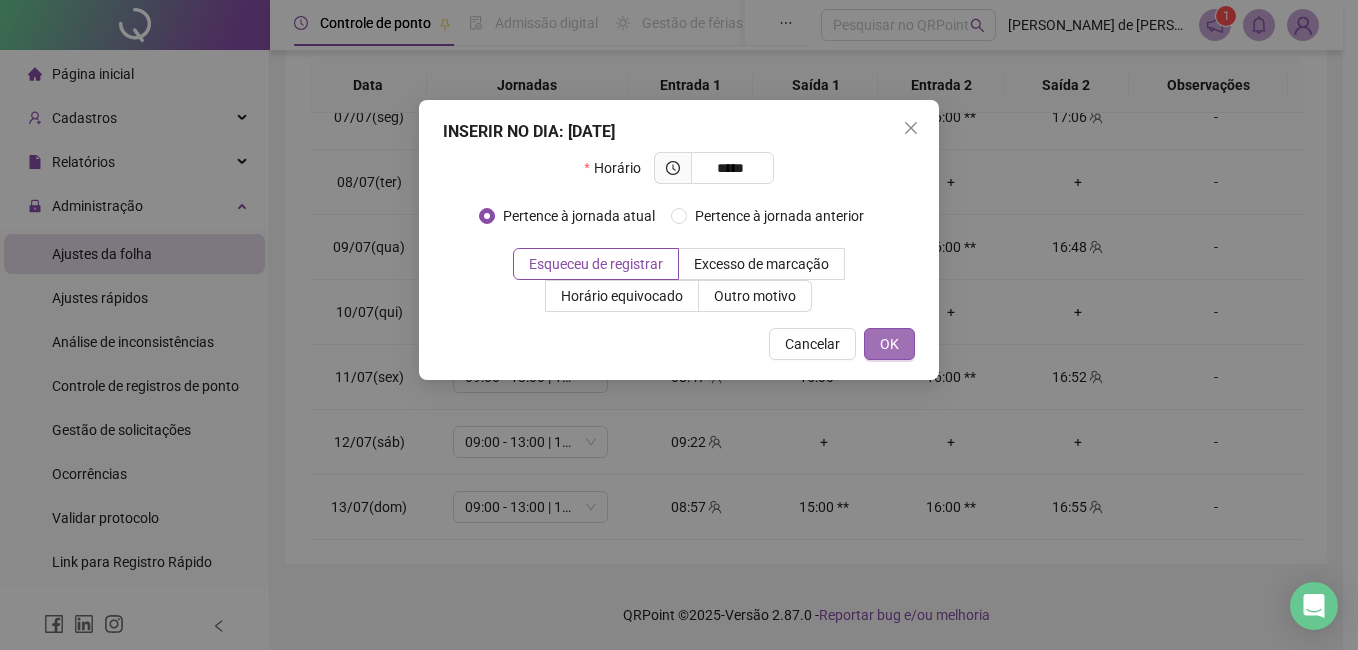 type on "*****" 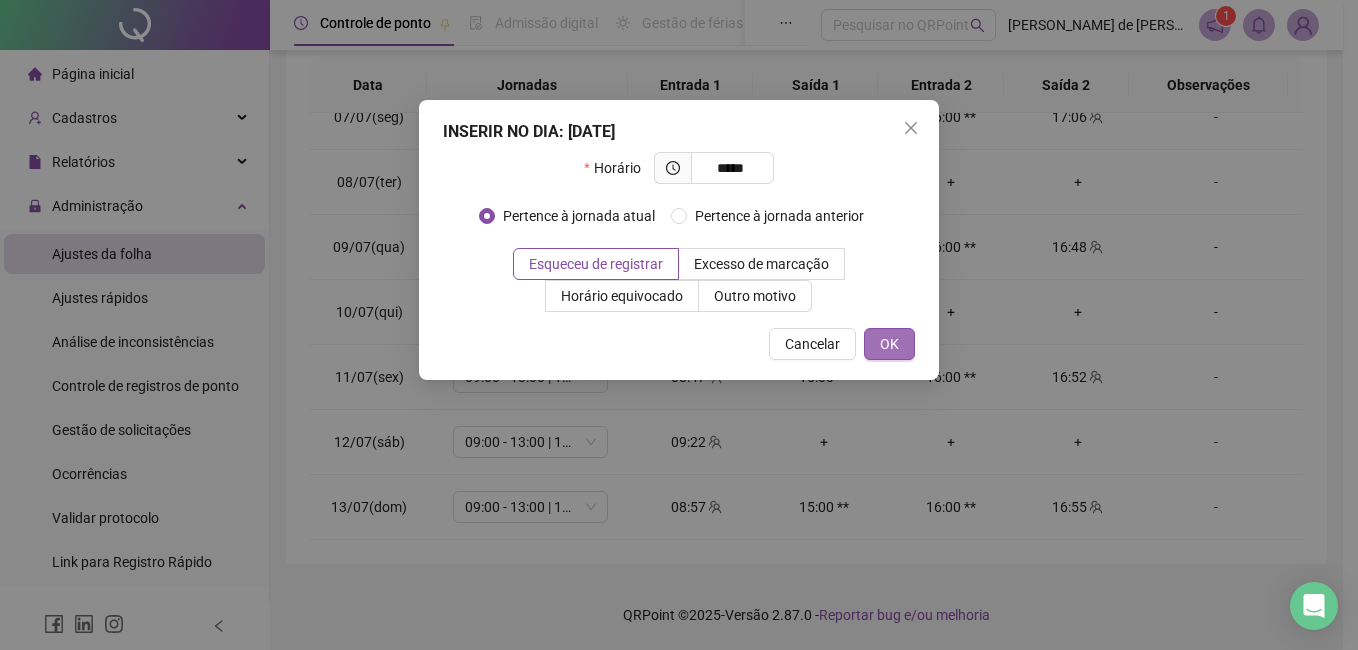 click on "OK" at bounding box center (889, 344) 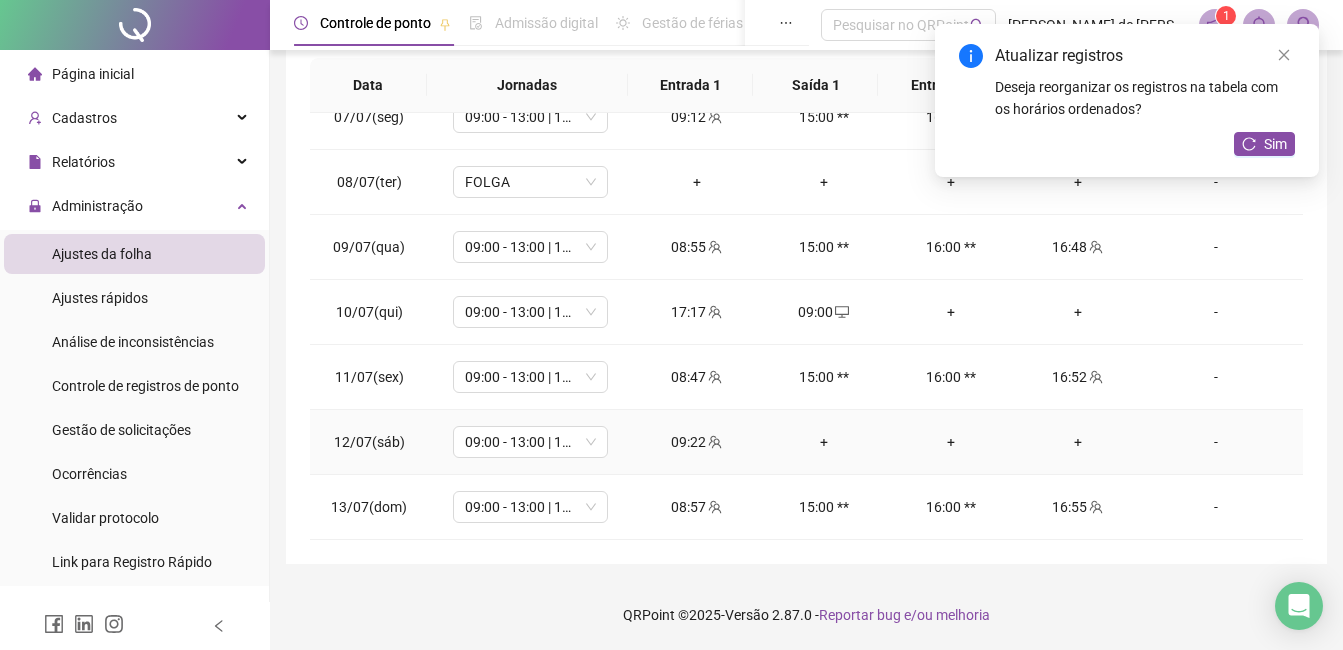 click on "+" at bounding box center [823, 442] 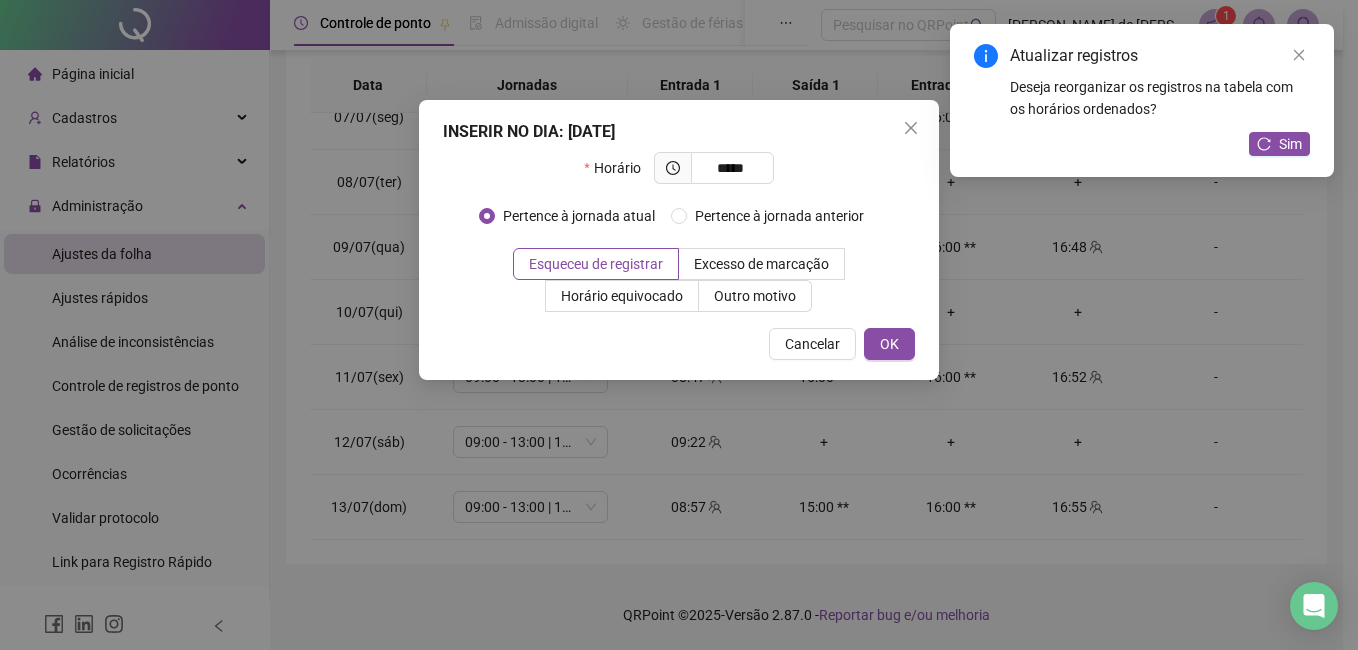 type on "*****" 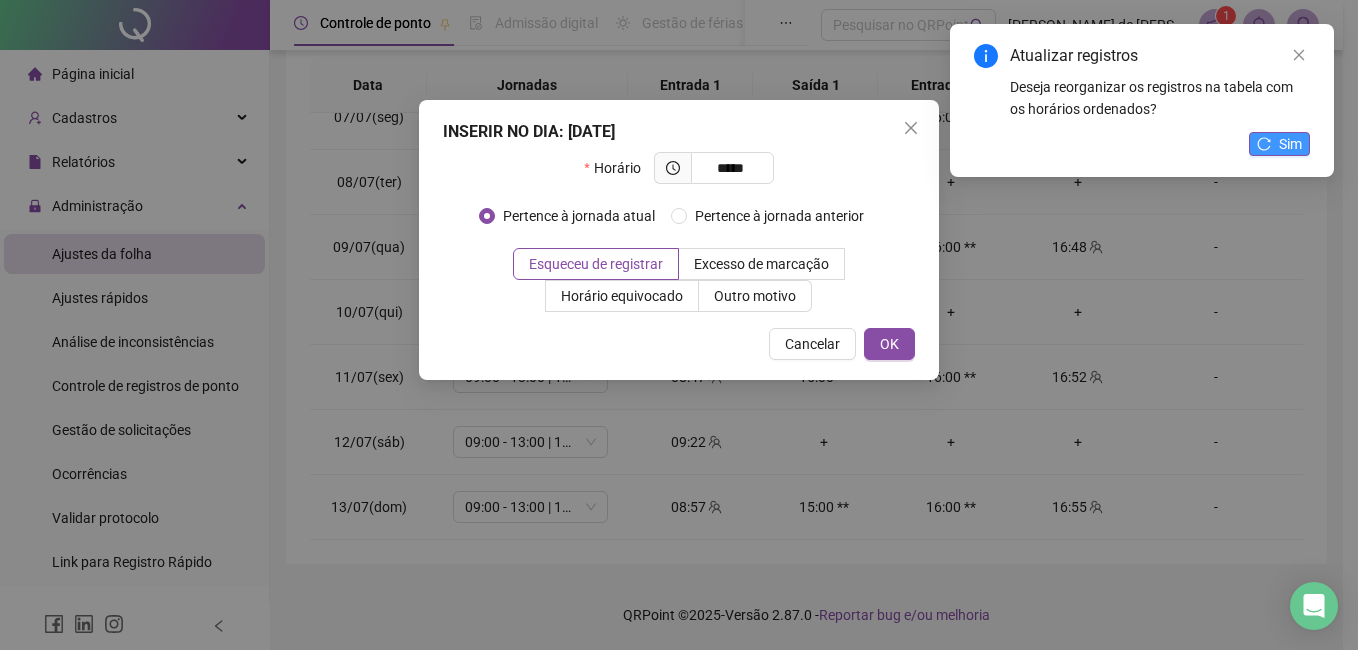 click 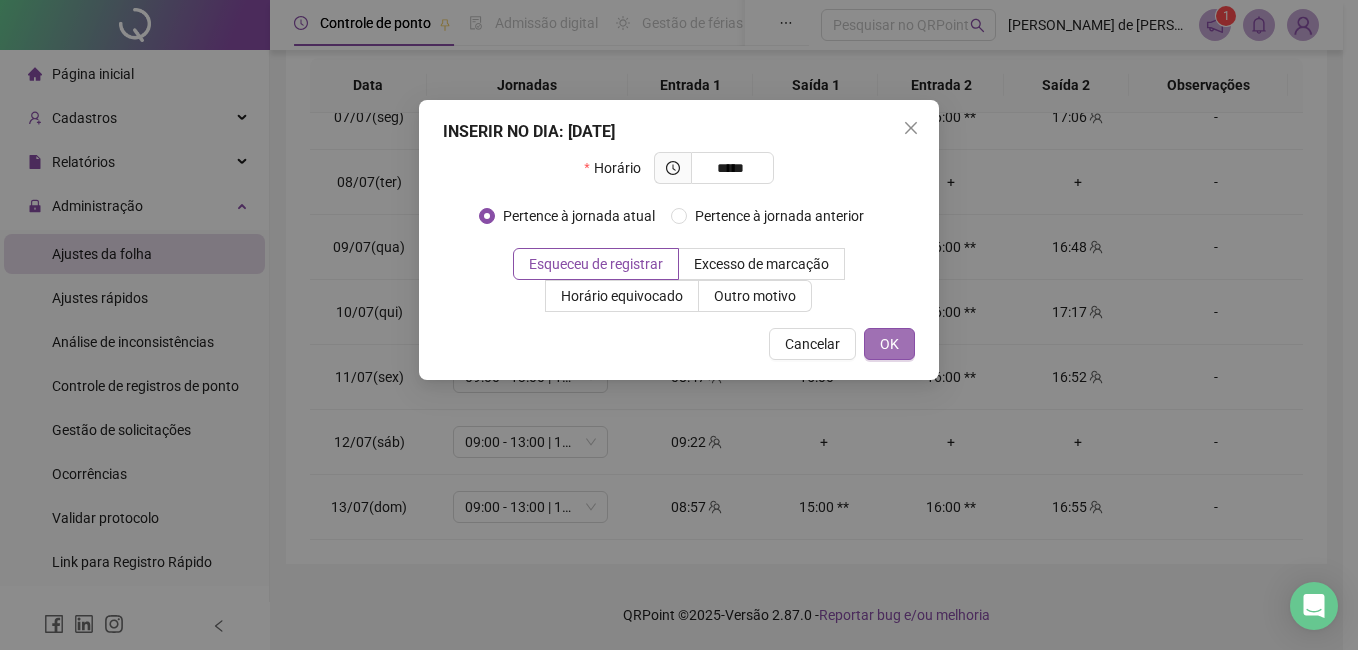 click on "OK" at bounding box center (889, 344) 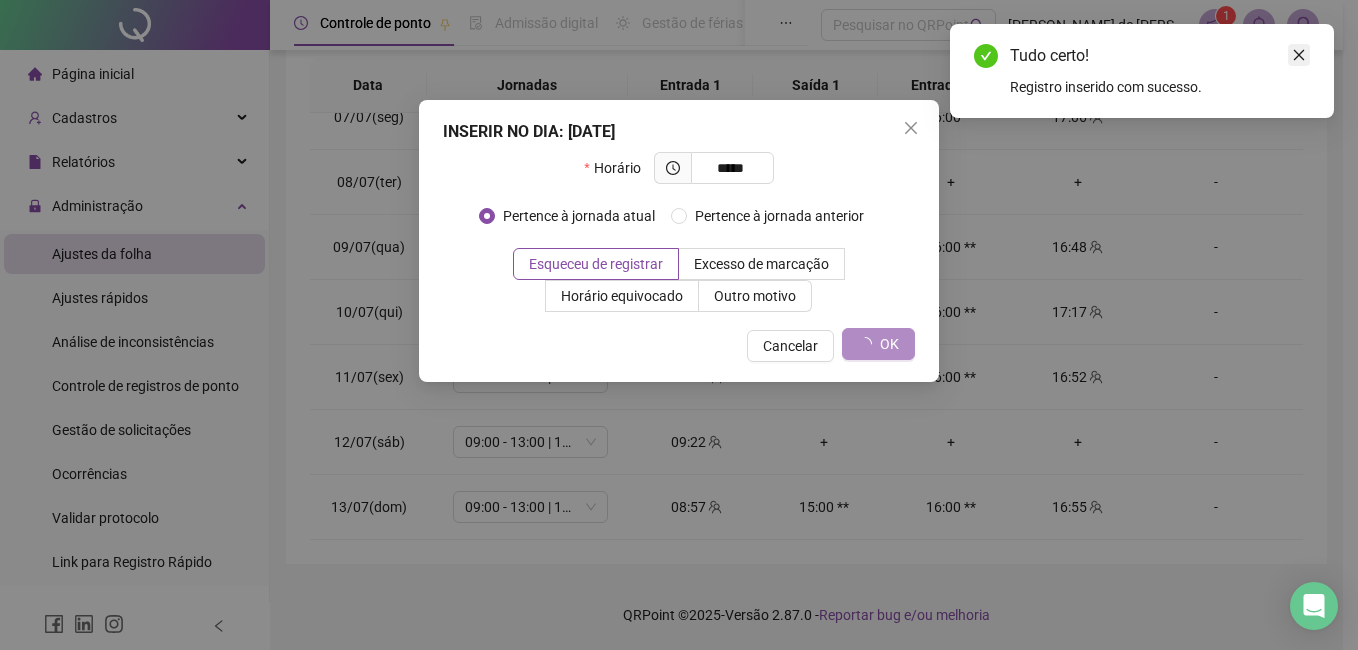 click 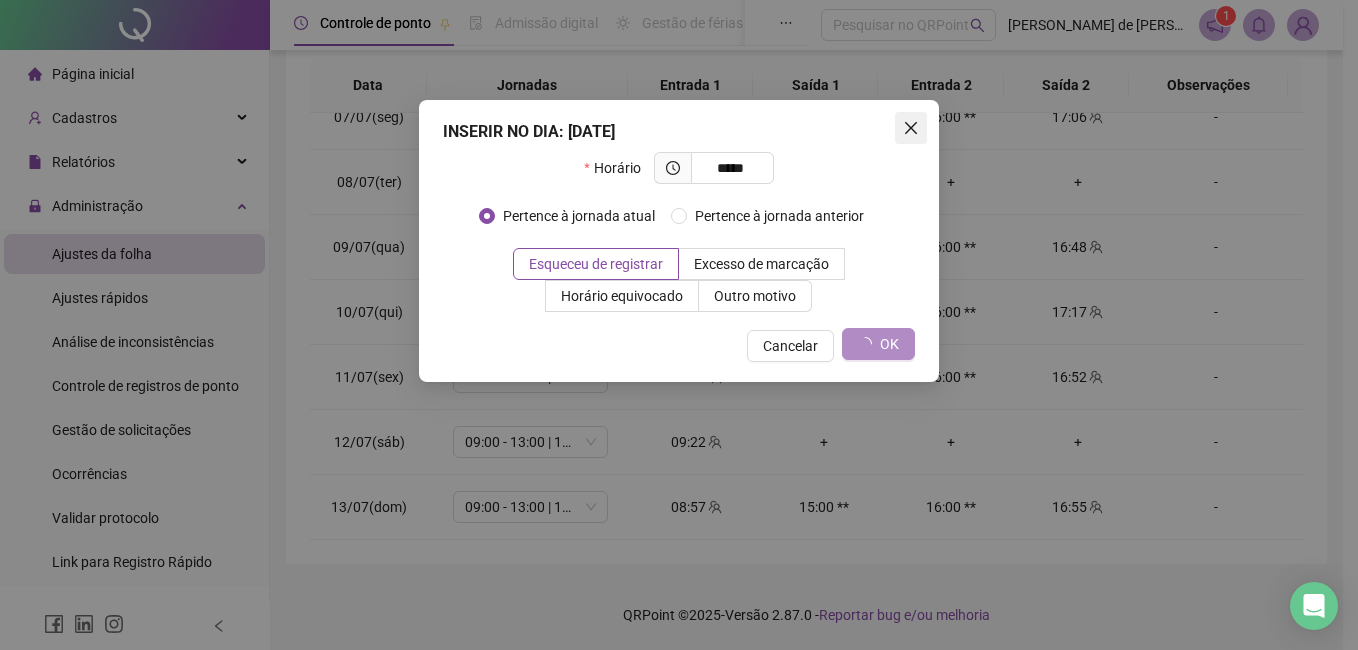 click at bounding box center [911, 128] 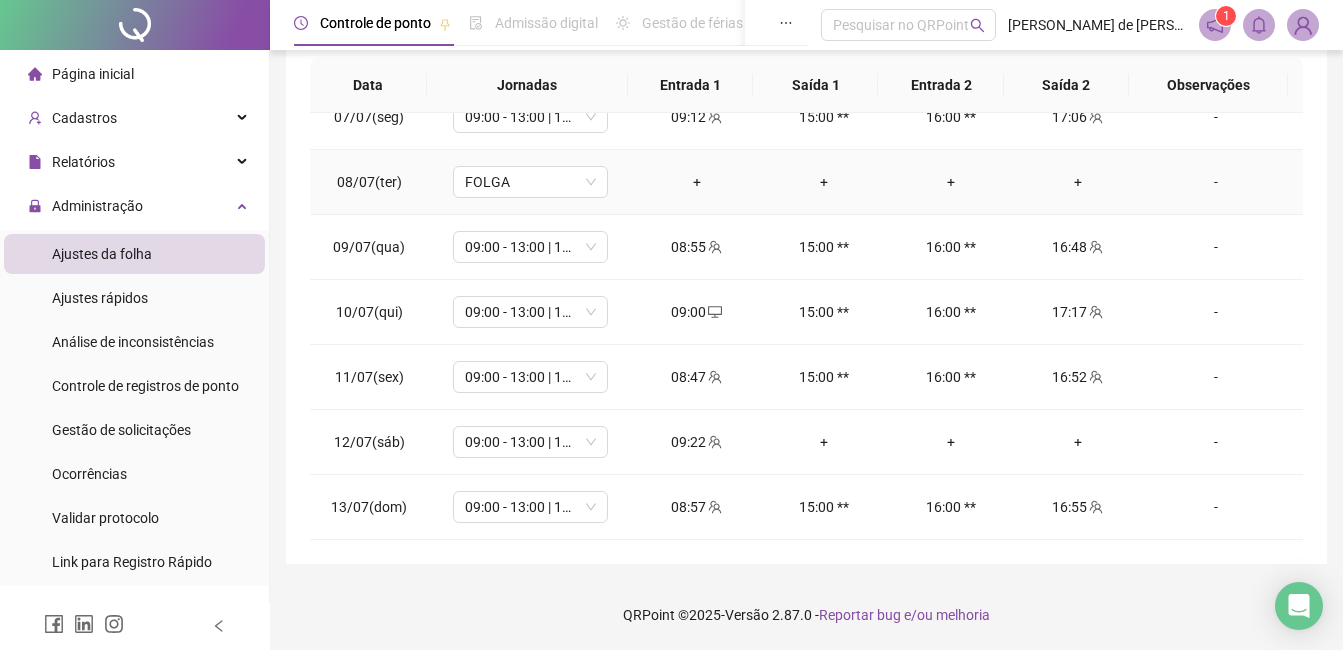 scroll, scrollTop: 0, scrollLeft: 0, axis: both 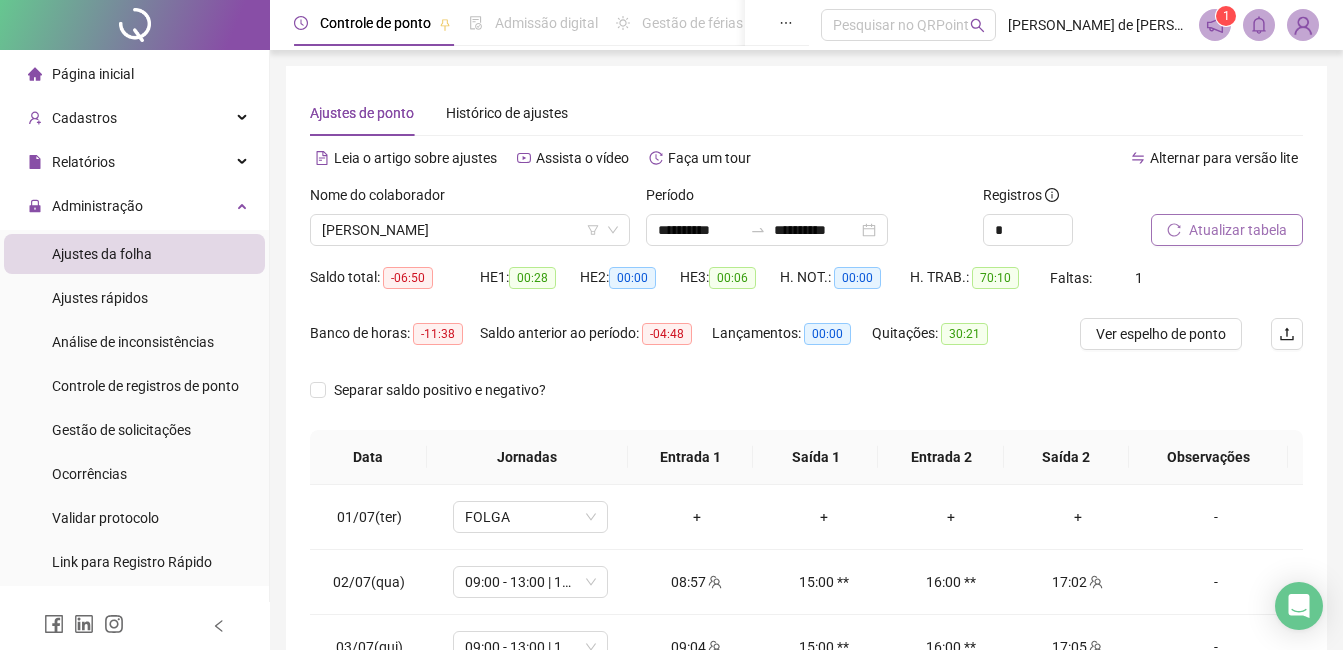 click on "Atualizar tabela" at bounding box center [1238, 230] 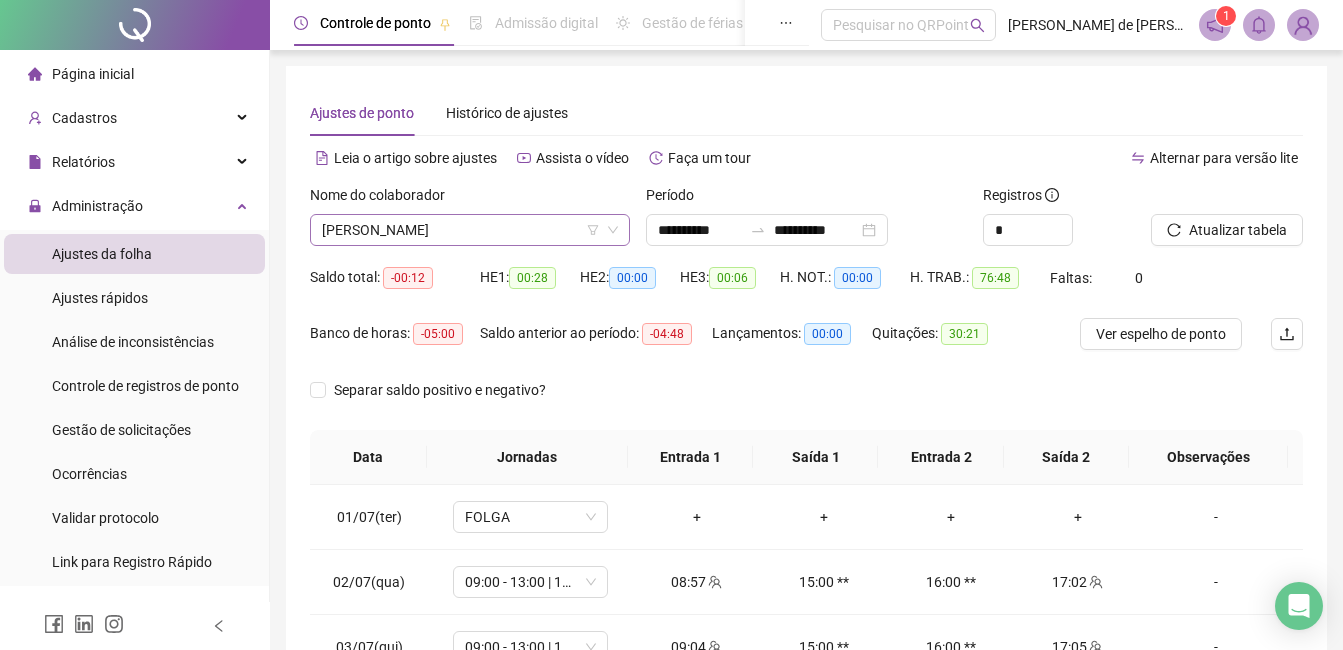 click on "[PERSON_NAME]" at bounding box center [470, 230] 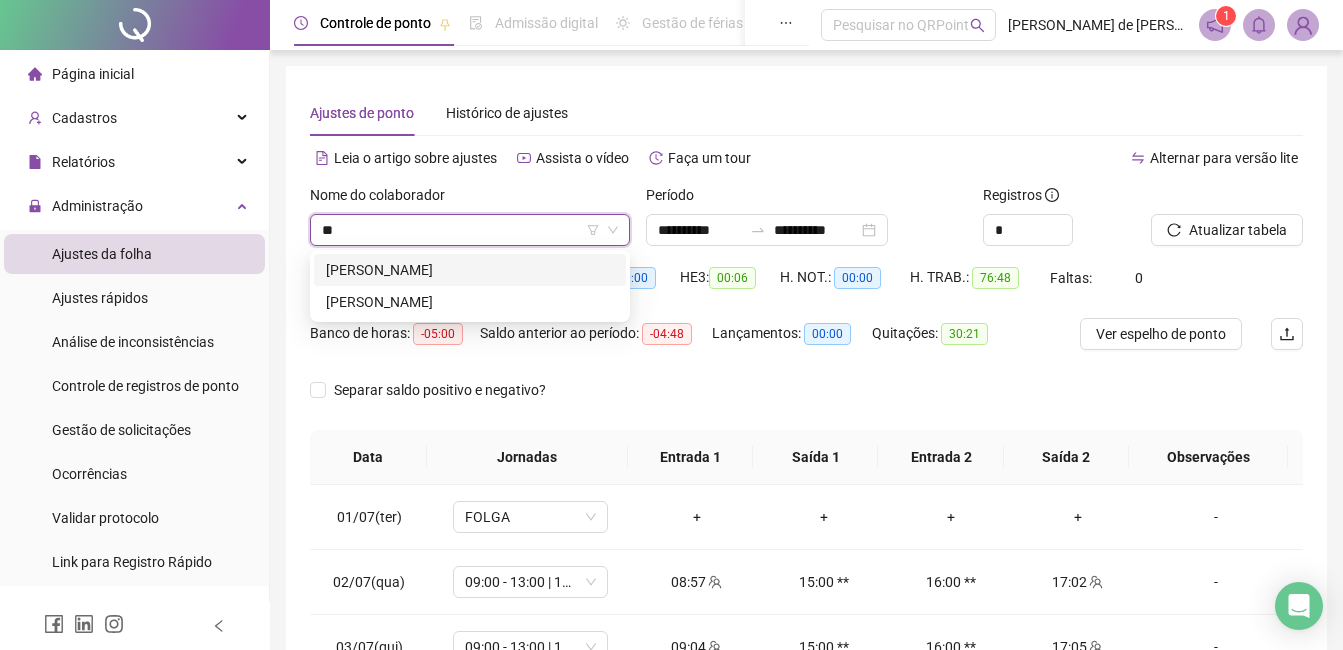 scroll, scrollTop: 0, scrollLeft: 0, axis: both 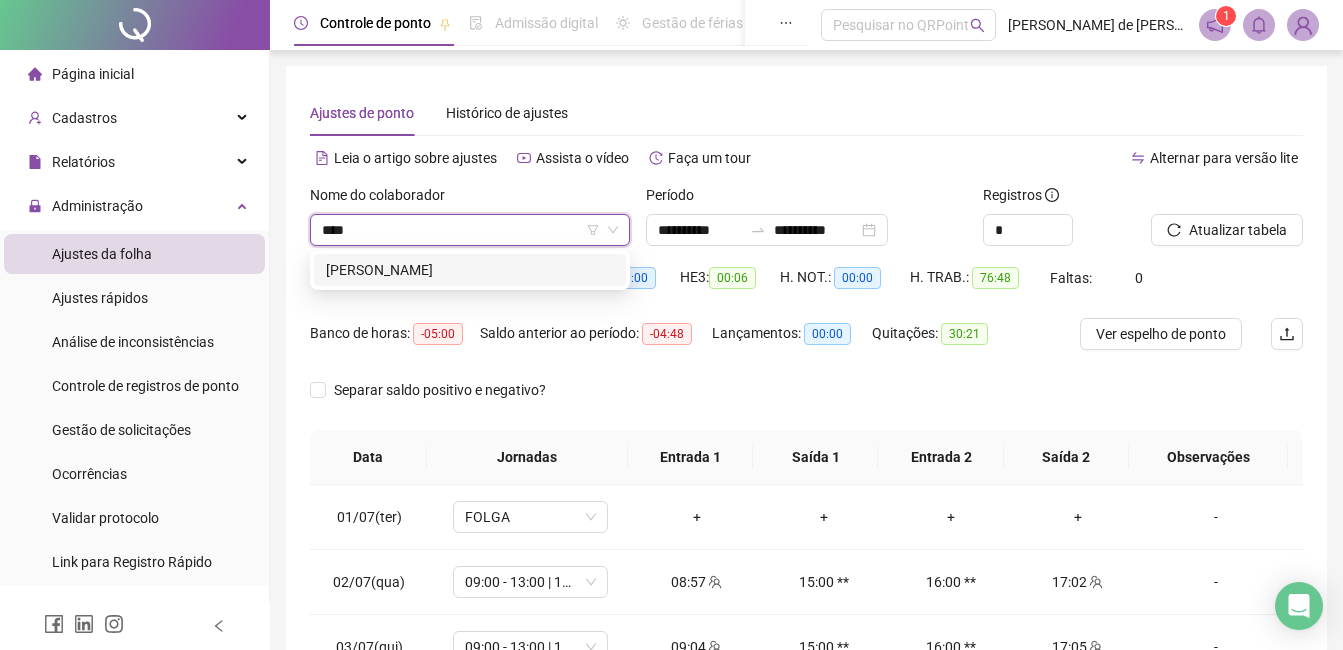 type on "*****" 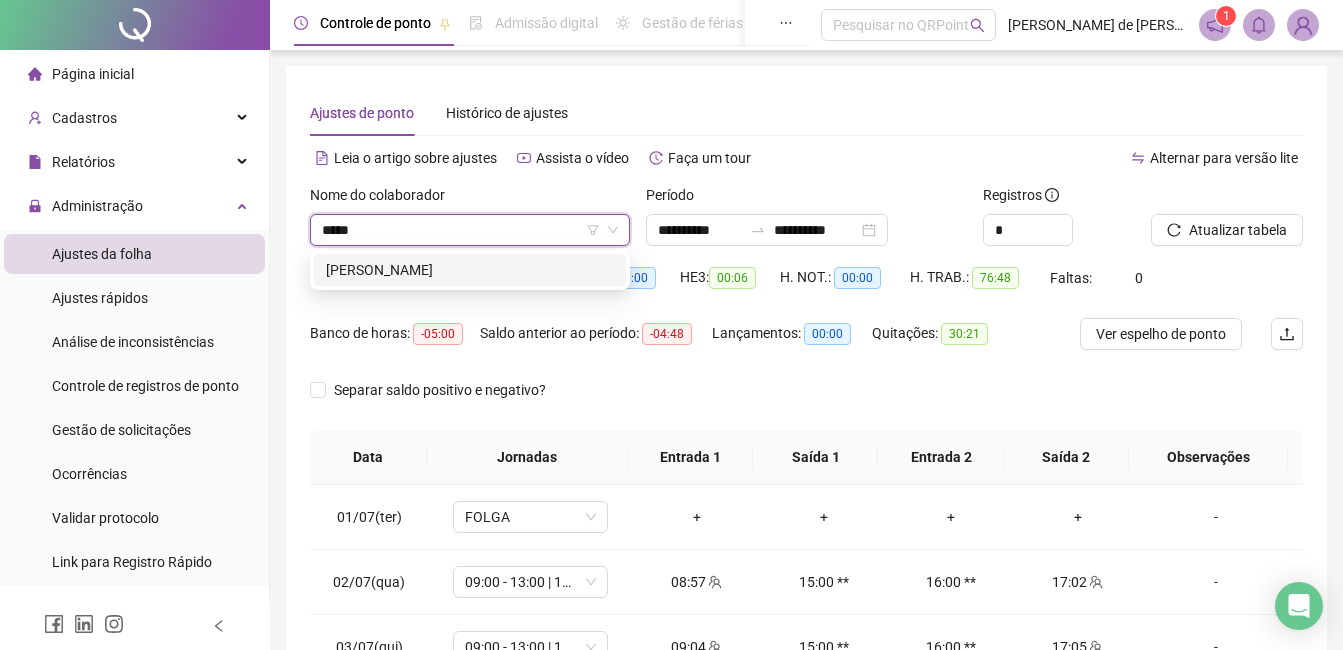click on "[PERSON_NAME]" at bounding box center [470, 270] 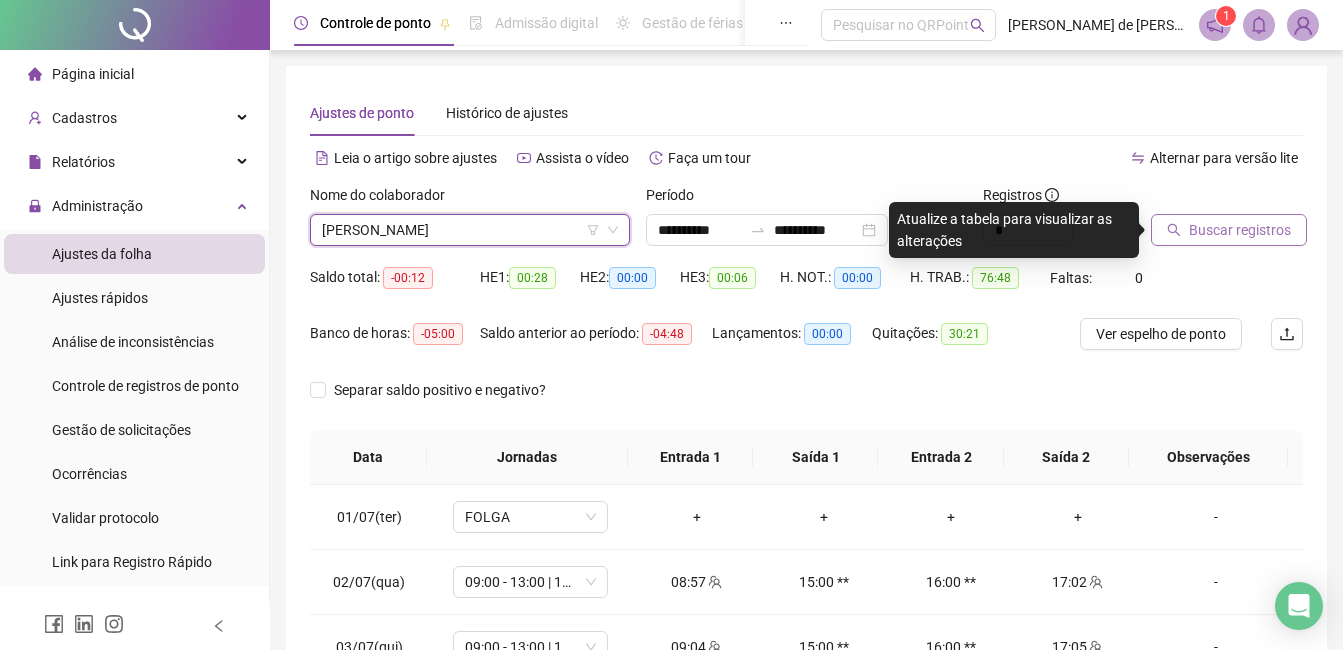 click on "Buscar registros" at bounding box center (1240, 230) 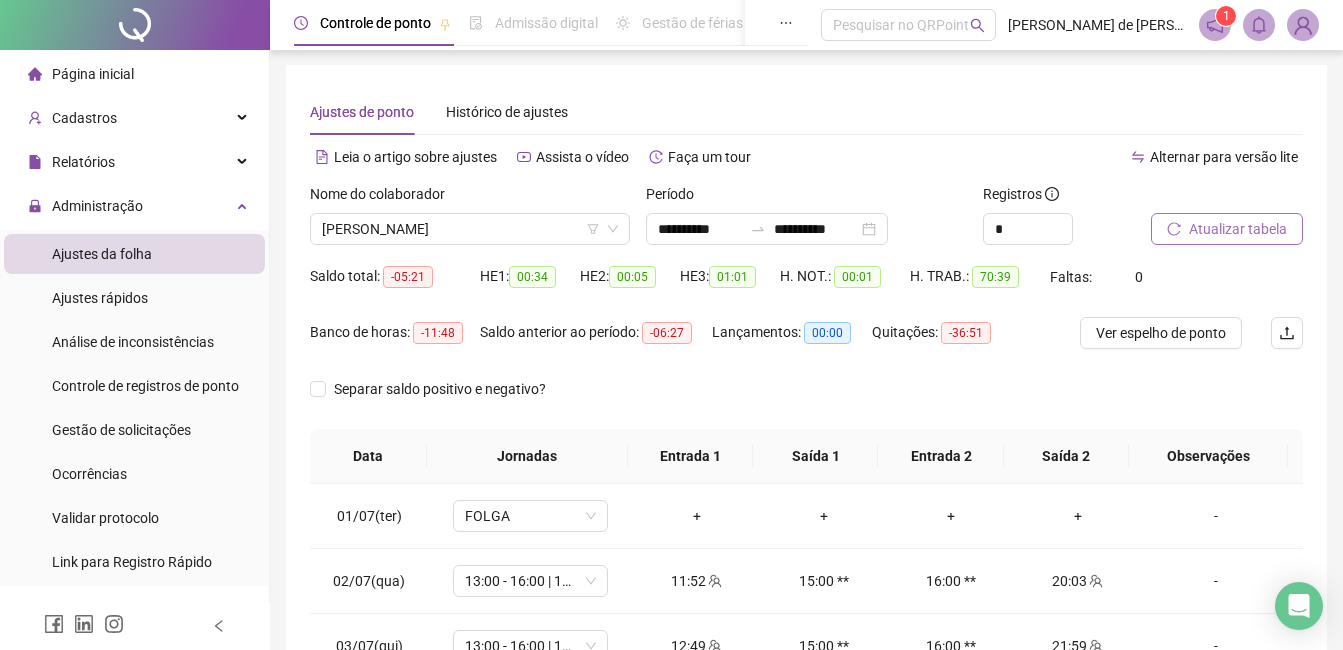 scroll, scrollTop: 372, scrollLeft: 0, axis: vertical 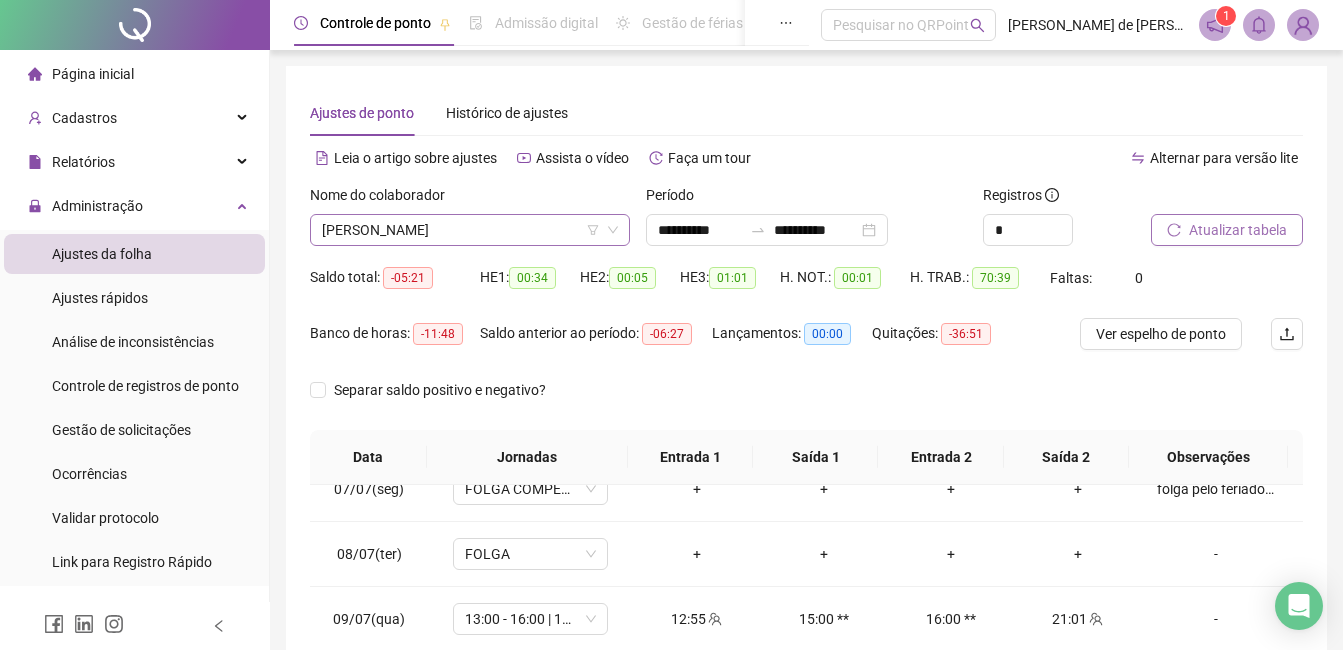 click on "[PERSON_NAME]" at bounding box center [470, 230] 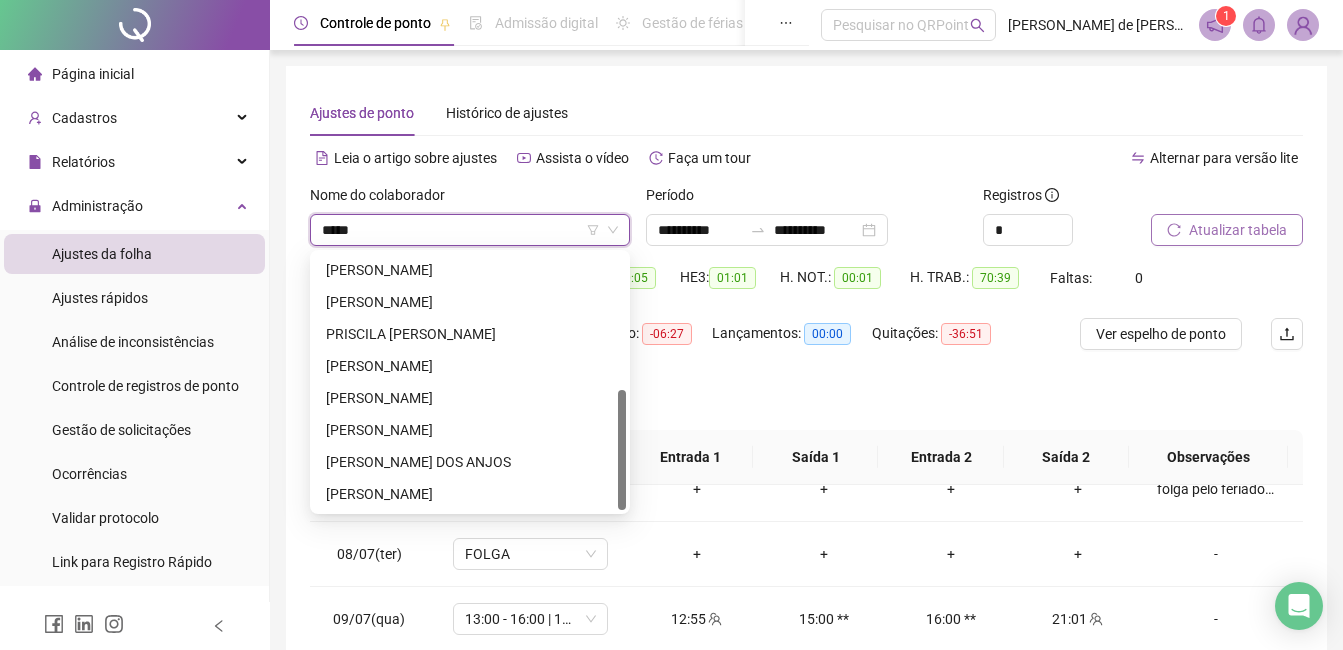 scroll, scrollTop: 0, scrollLeft: 0, axis: both 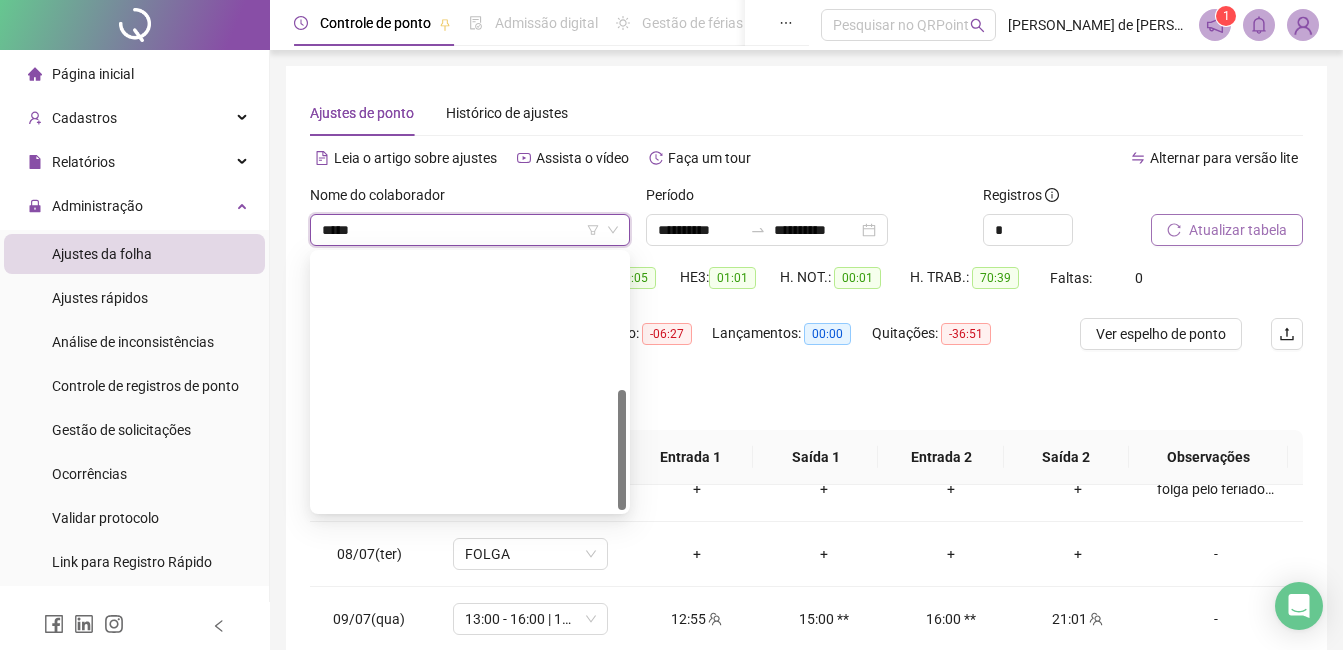 type on "******" 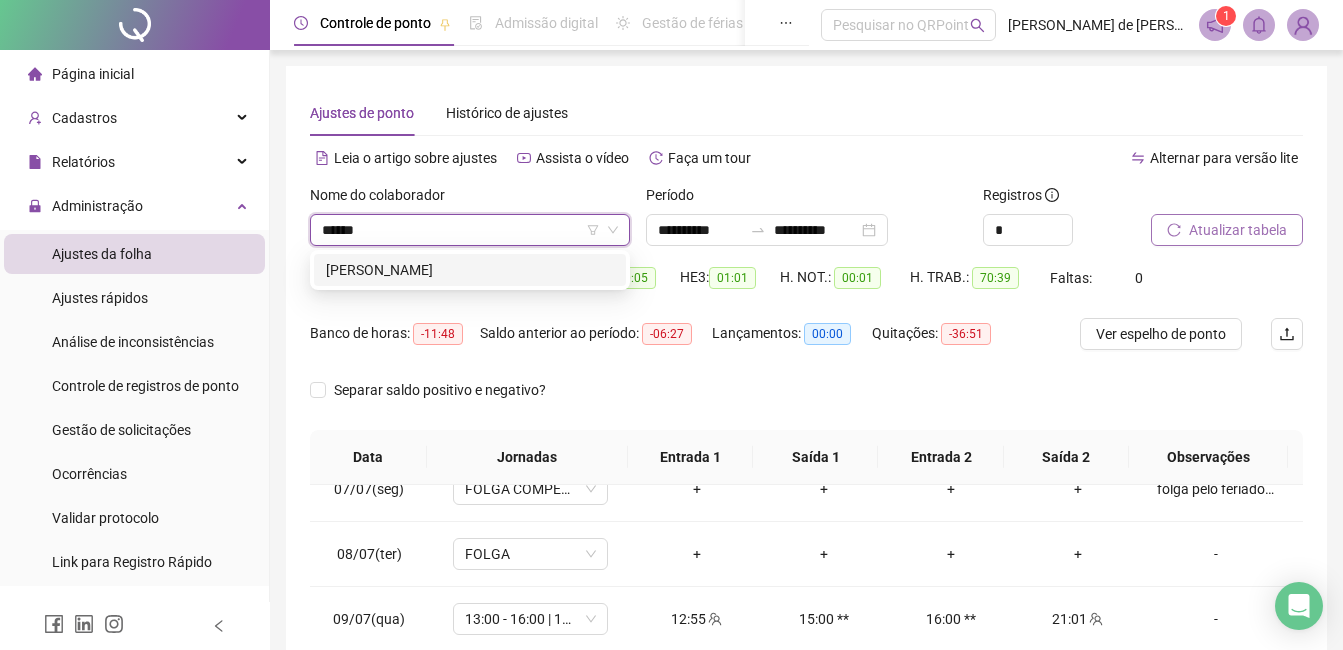 click on "[PERSON_NAME]" at bounding box center (470, 270) 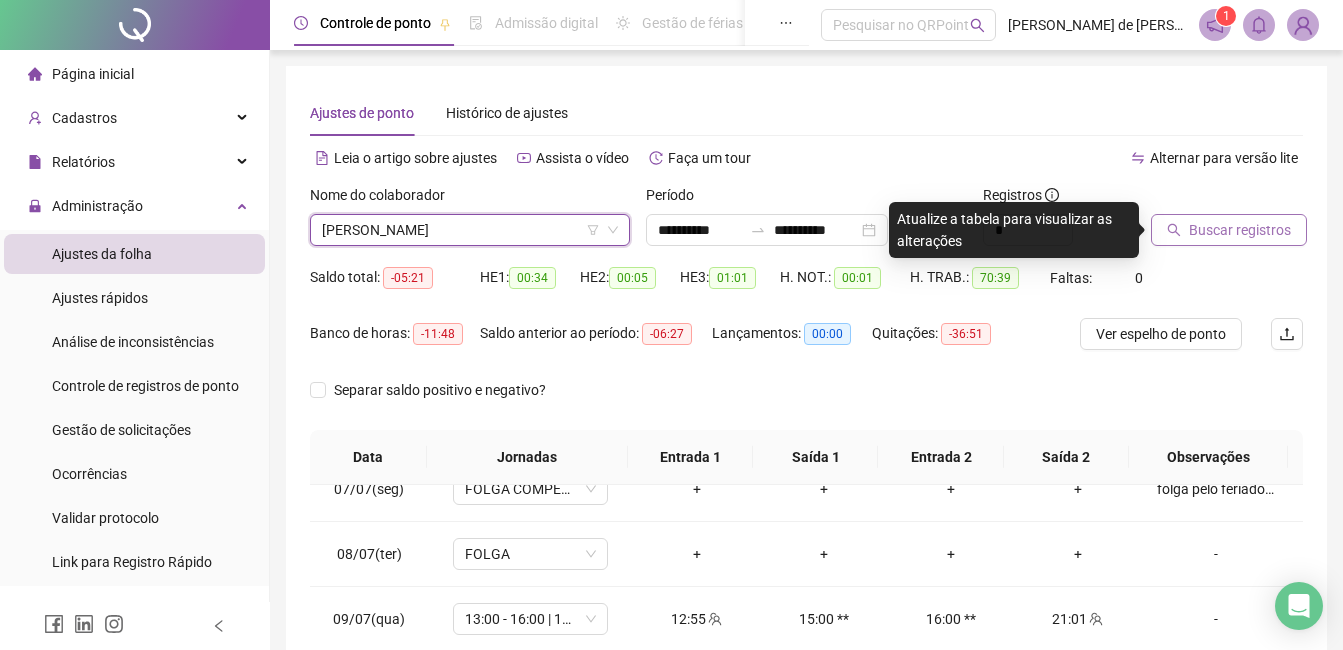click on "Buscar registros" at bounding box center [1240, 230] 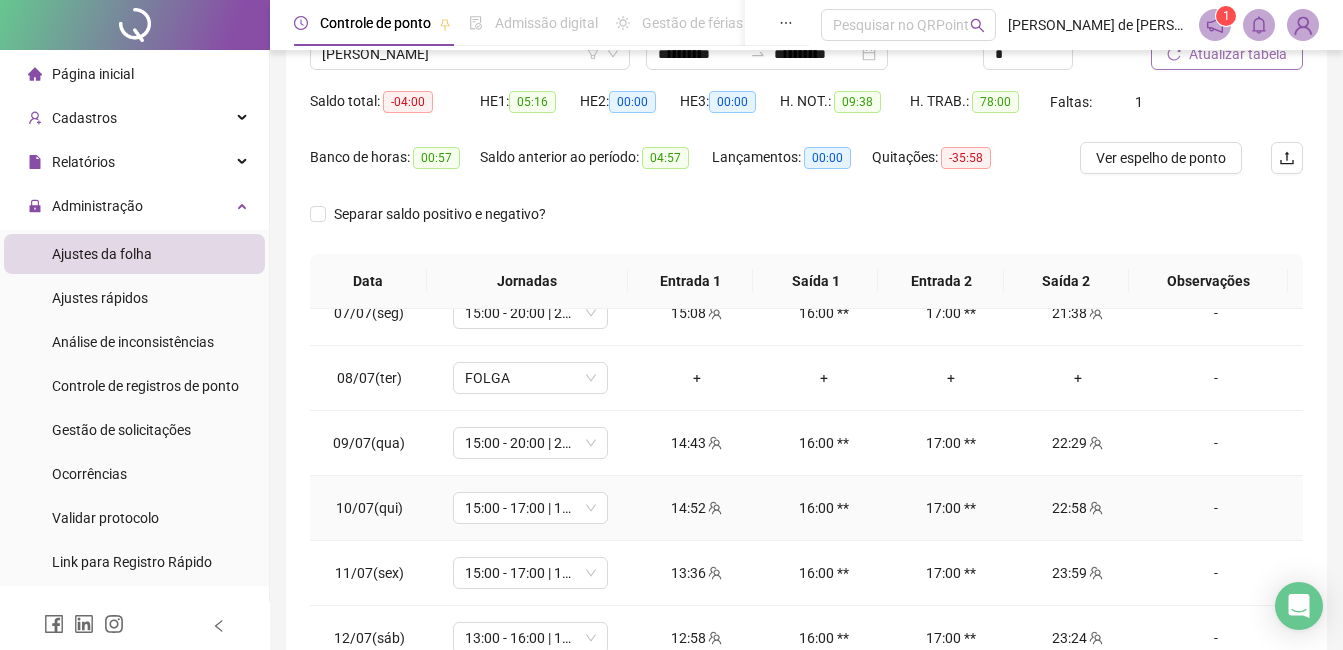 scroll, scrollTop: 372, scrollLeft: 0, axis: vertical 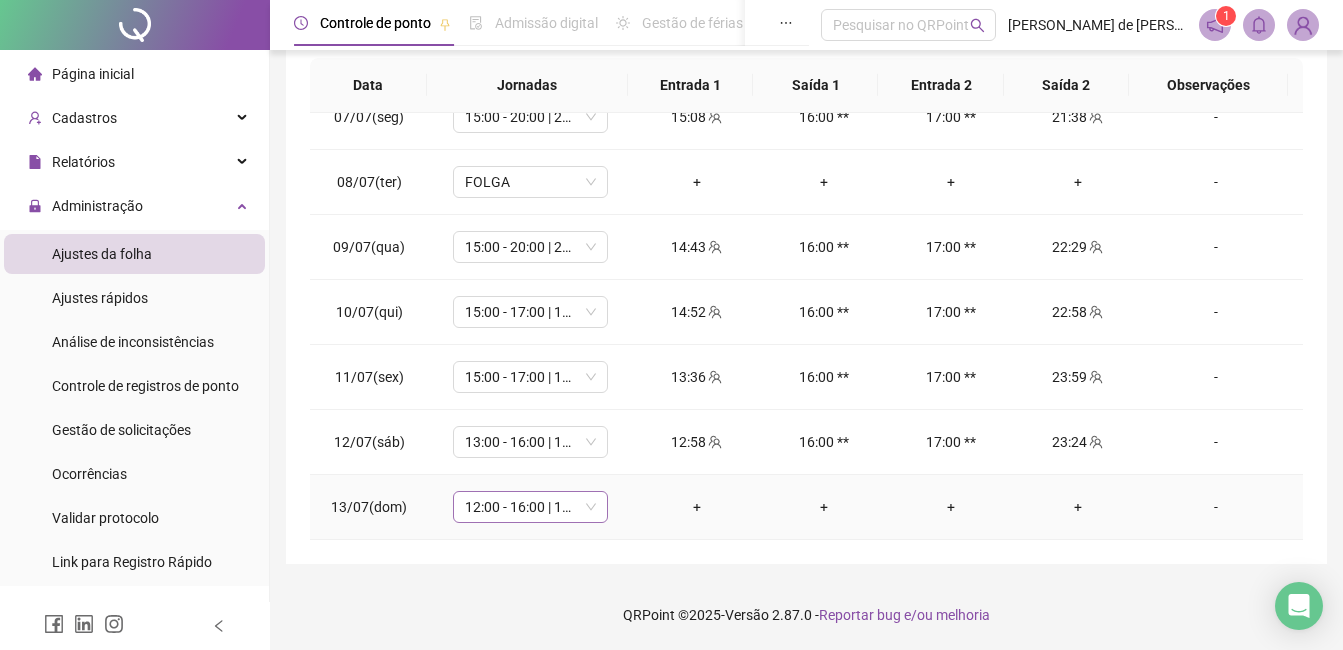click on "12:00 - 16:00 | 17:00 - 19:00" at bounding box center (530, 507) 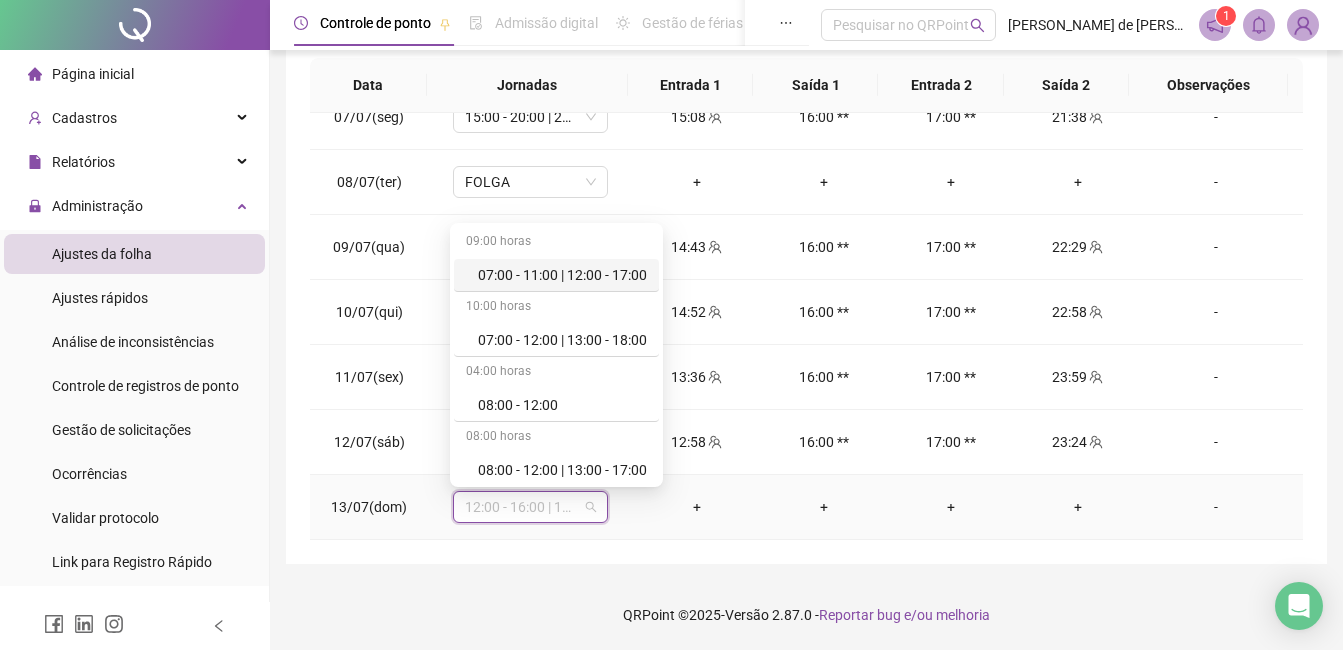 type on "*" 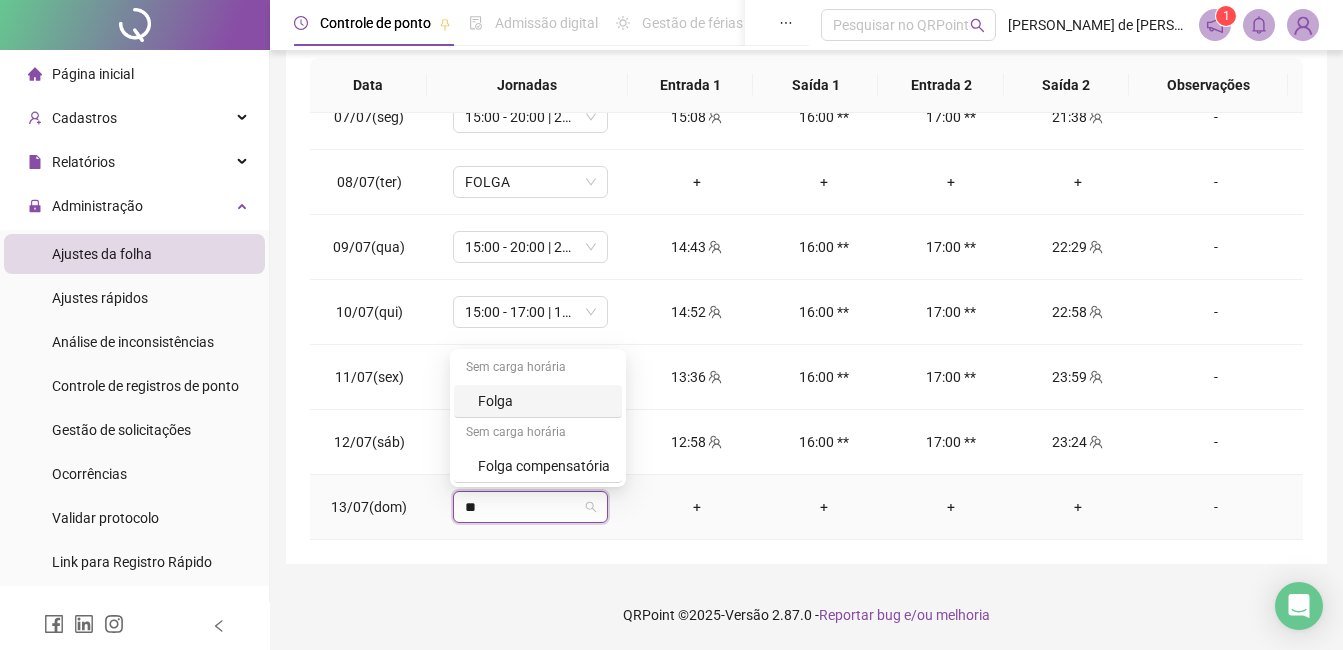 type on "***" 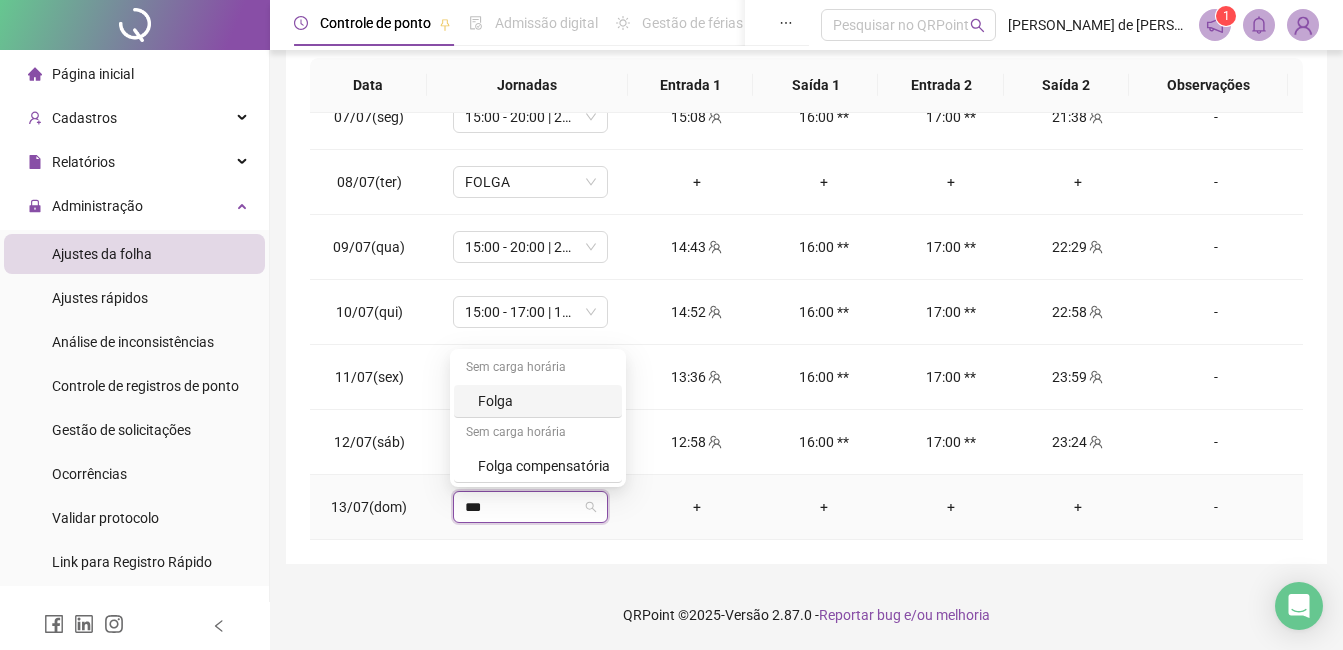 click on "Folga" at bounding box center [544, 401] 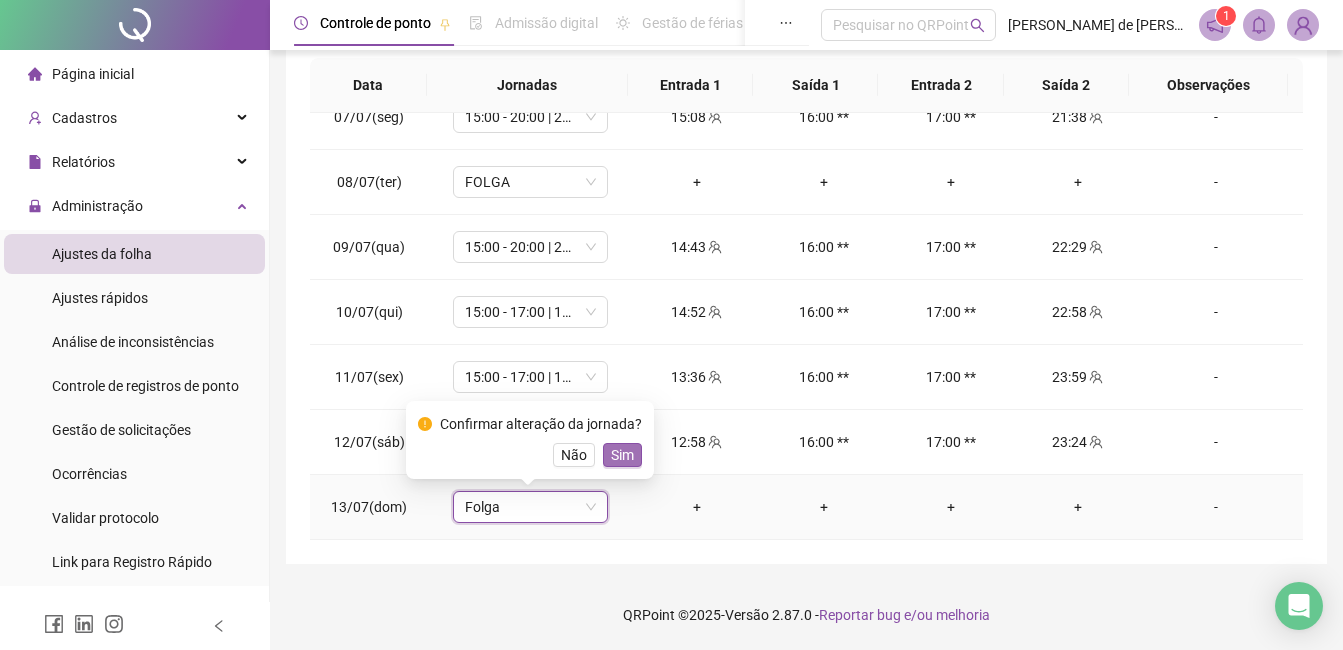 click on "Sim" at bounding box center [622, 455] 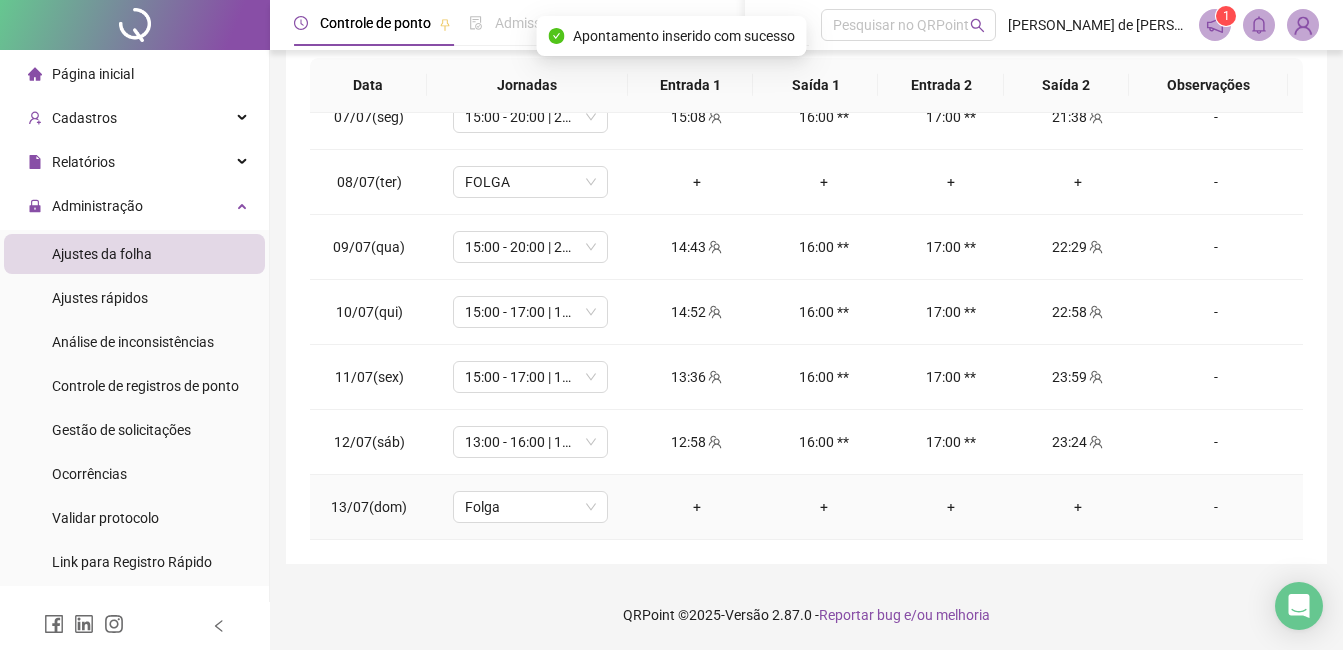 click on "-" at bounding box center (1216, 507) 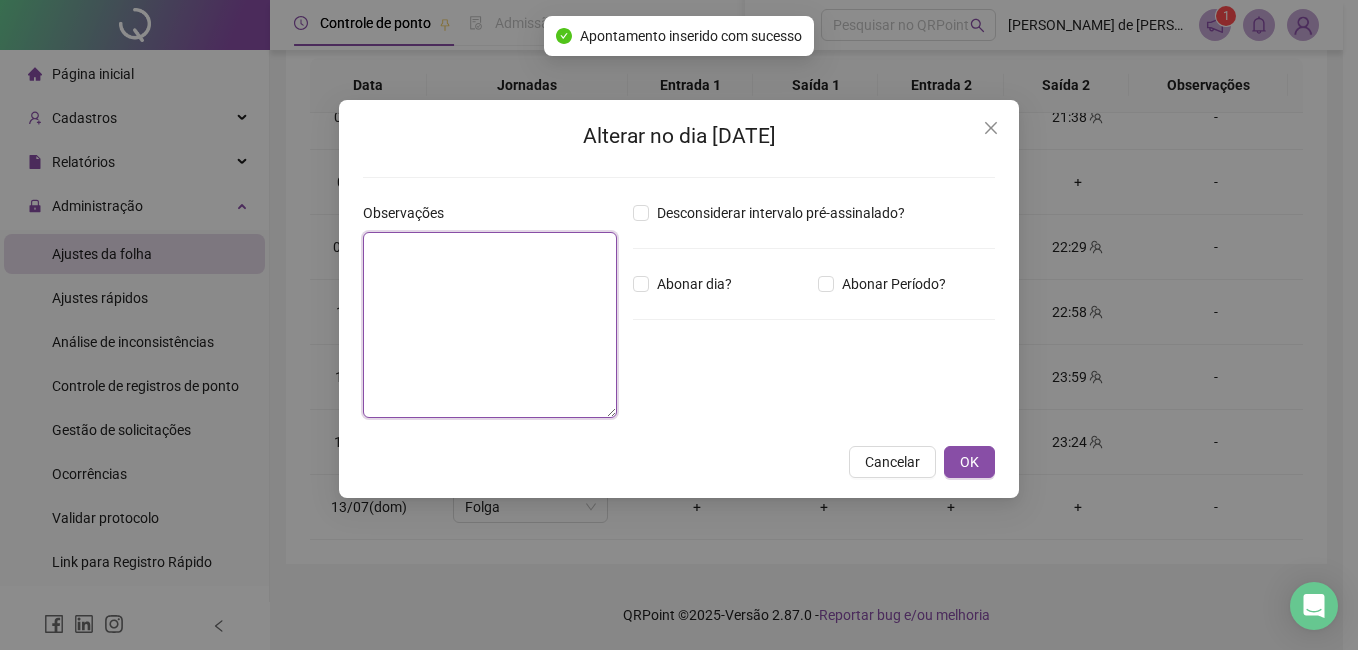 click at bounding box center (490, 325) 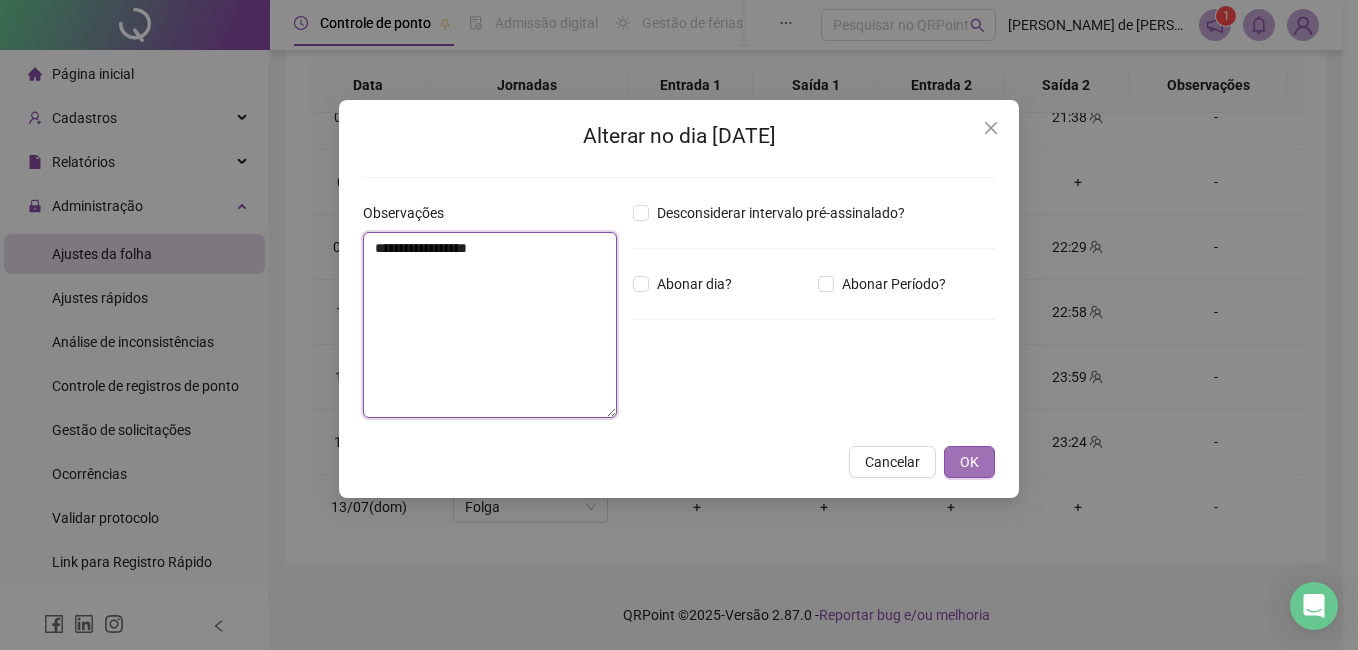 type on "**********" 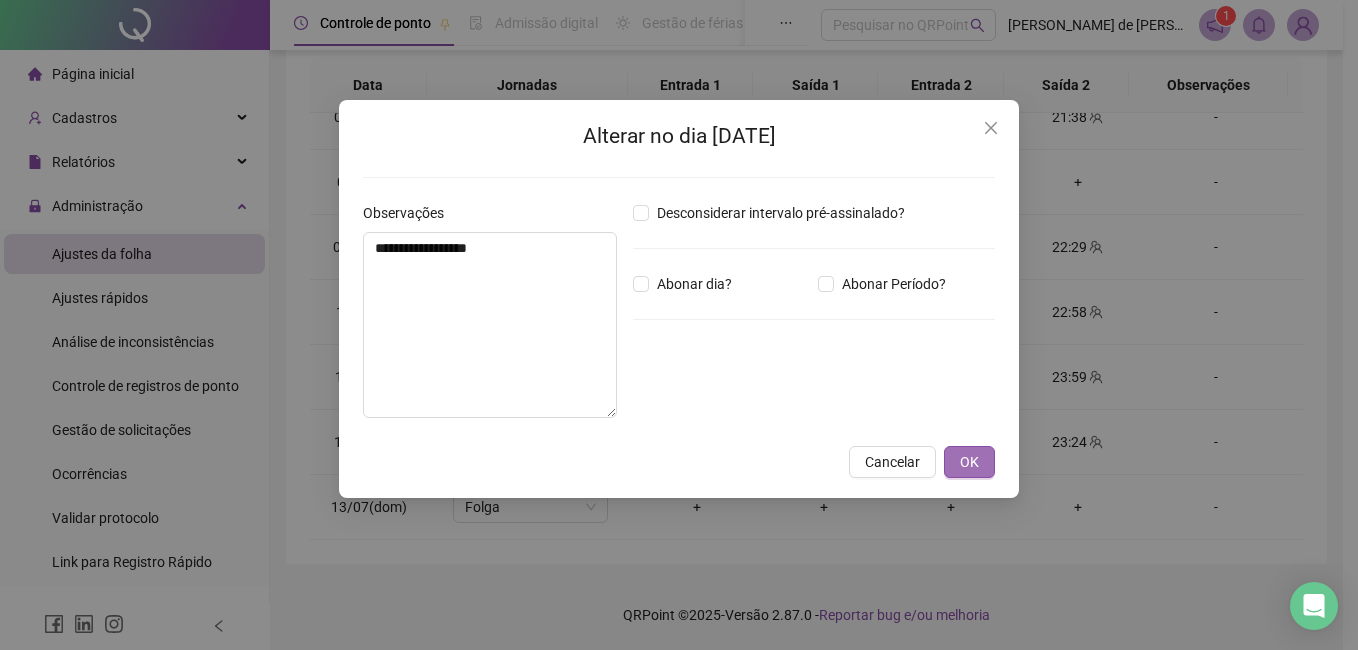 click on "OK" at bounding box center (969, 462) 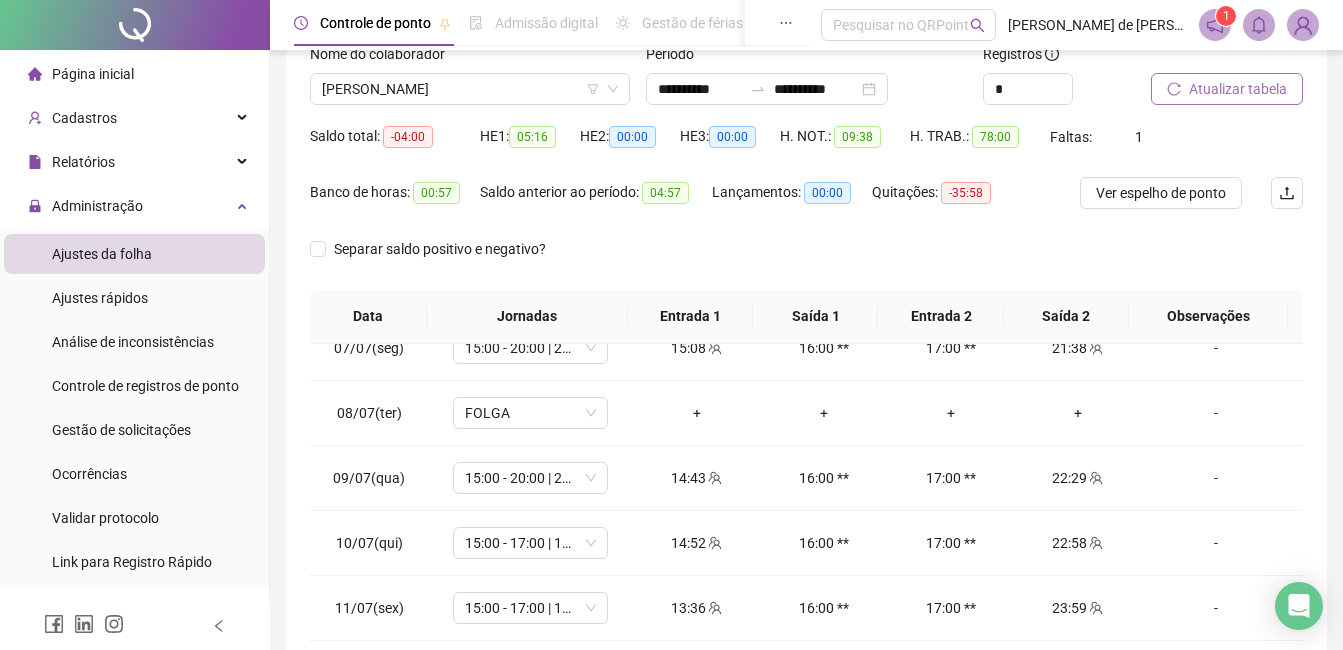 scroll, scrollTop: 0, scrollLeft: 0, axis: both 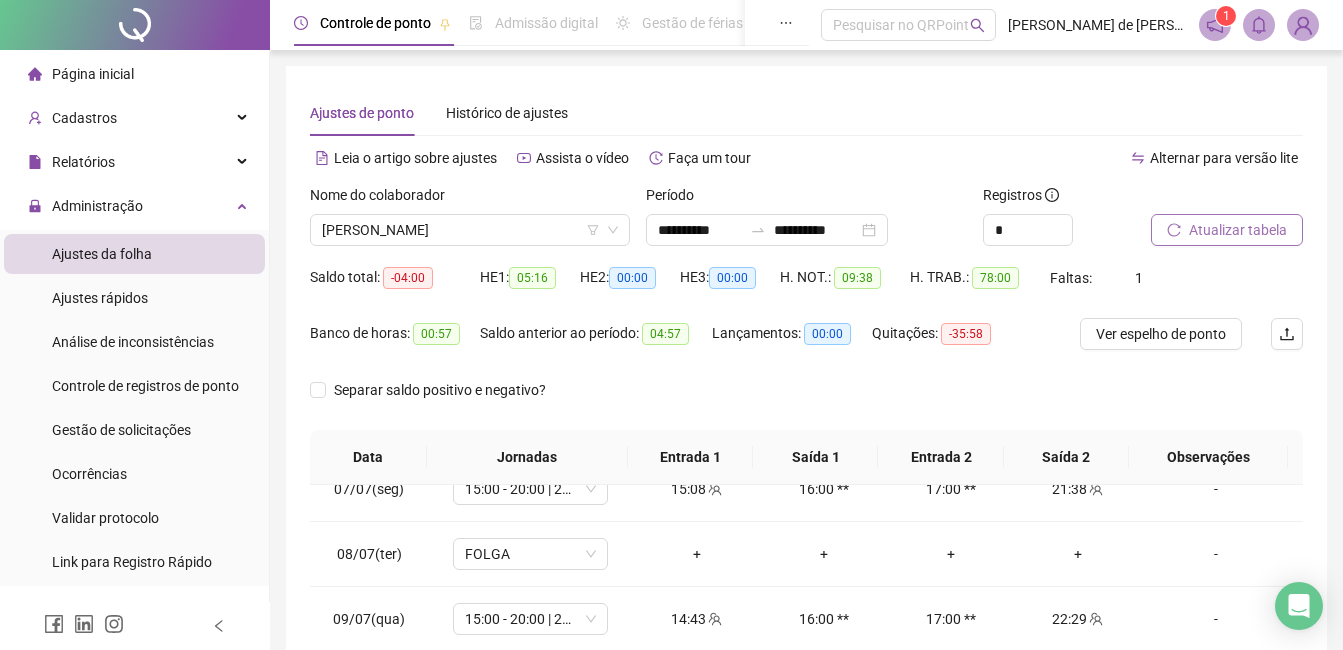 click on "Atualizar tabela" at bounding box center [1238, 230] 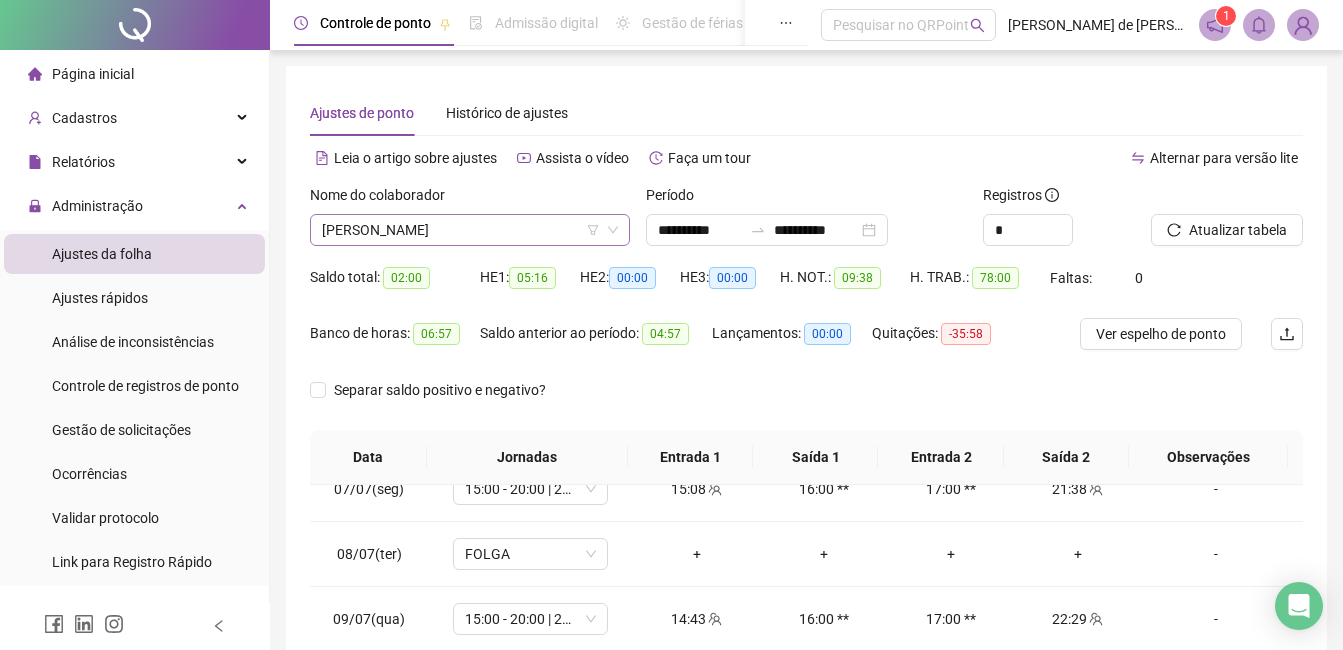 click on "[PERSON_NAME]" at bounding box center [470, 230] 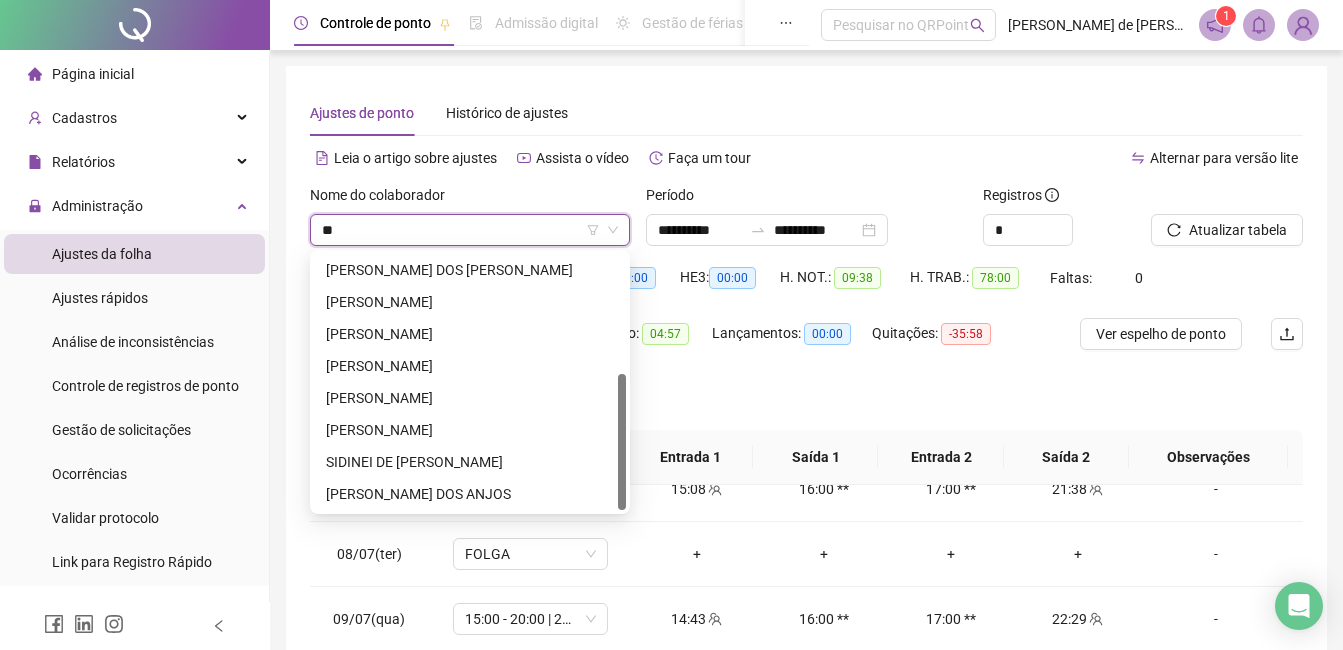 scroll, scrollTop: 64, scrollLeft: 0, axis: vertical 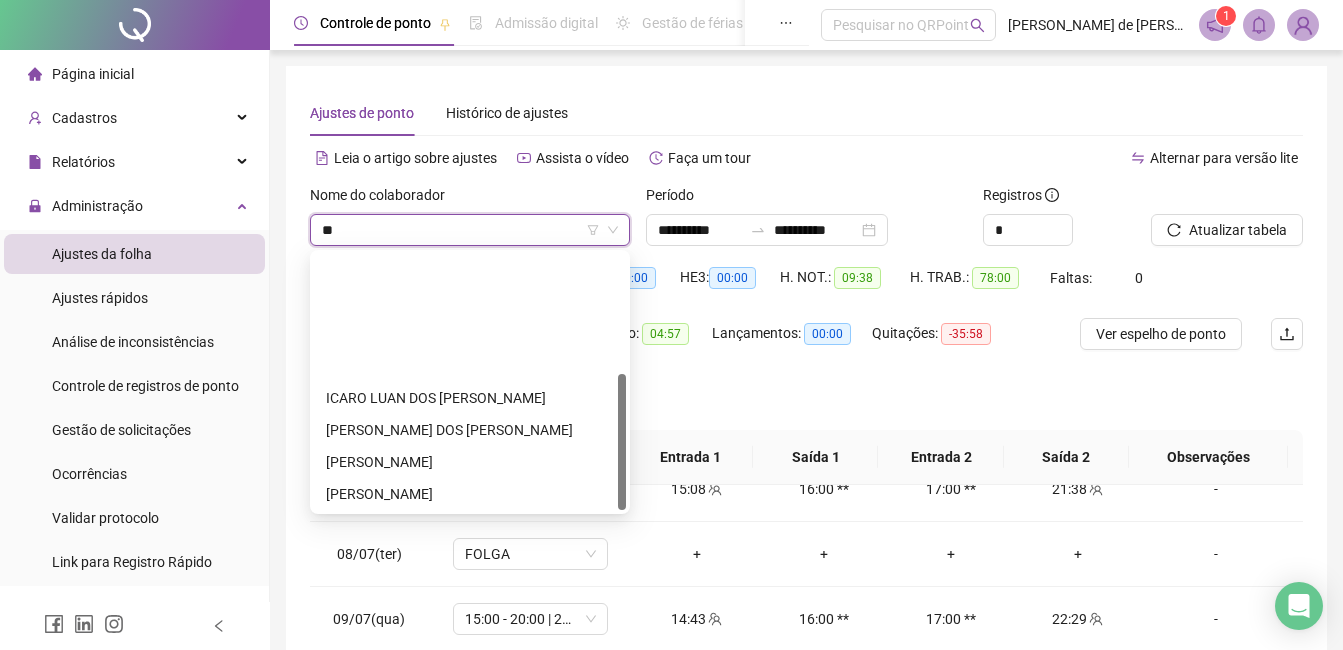 type on "***" 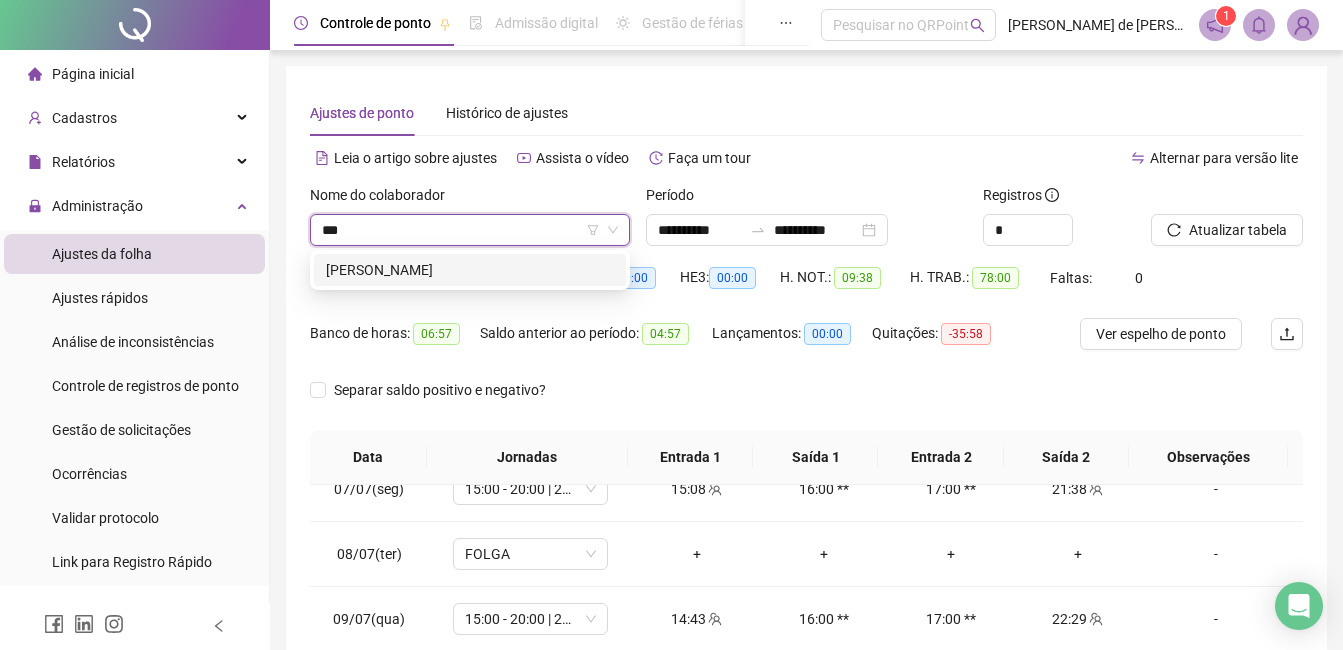 scroll, scrollTop: 0, scrollLeft: 0, axis: both 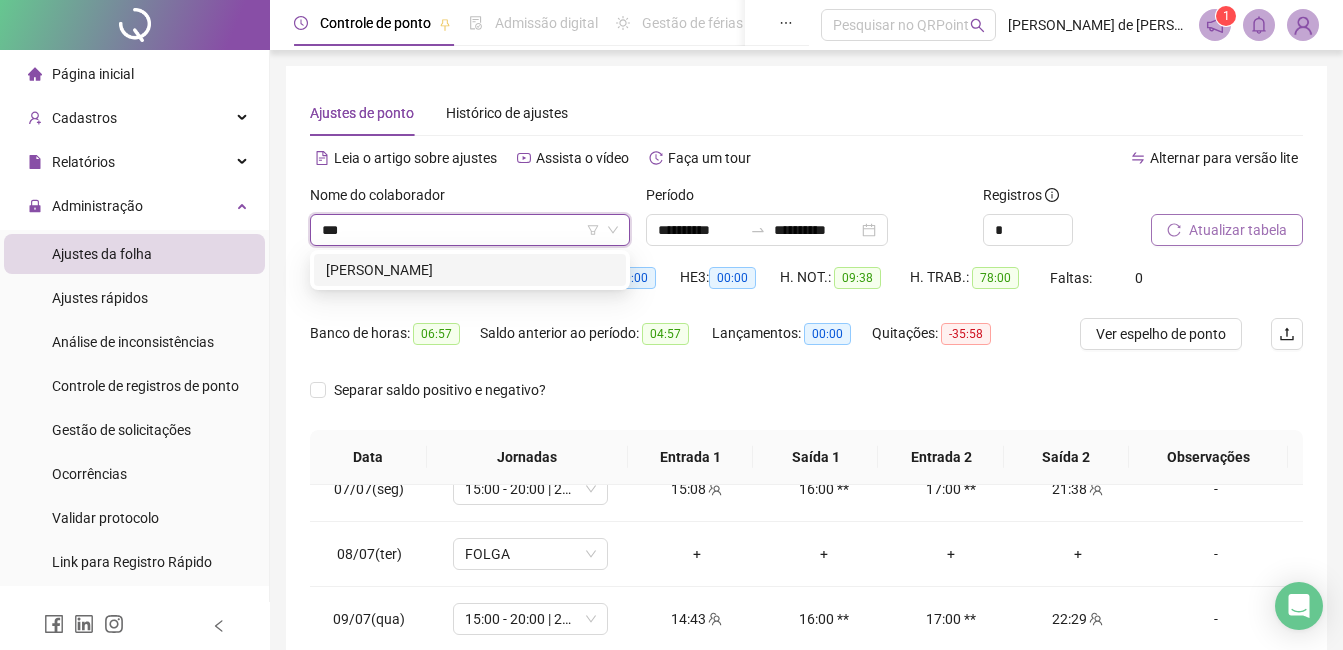 type 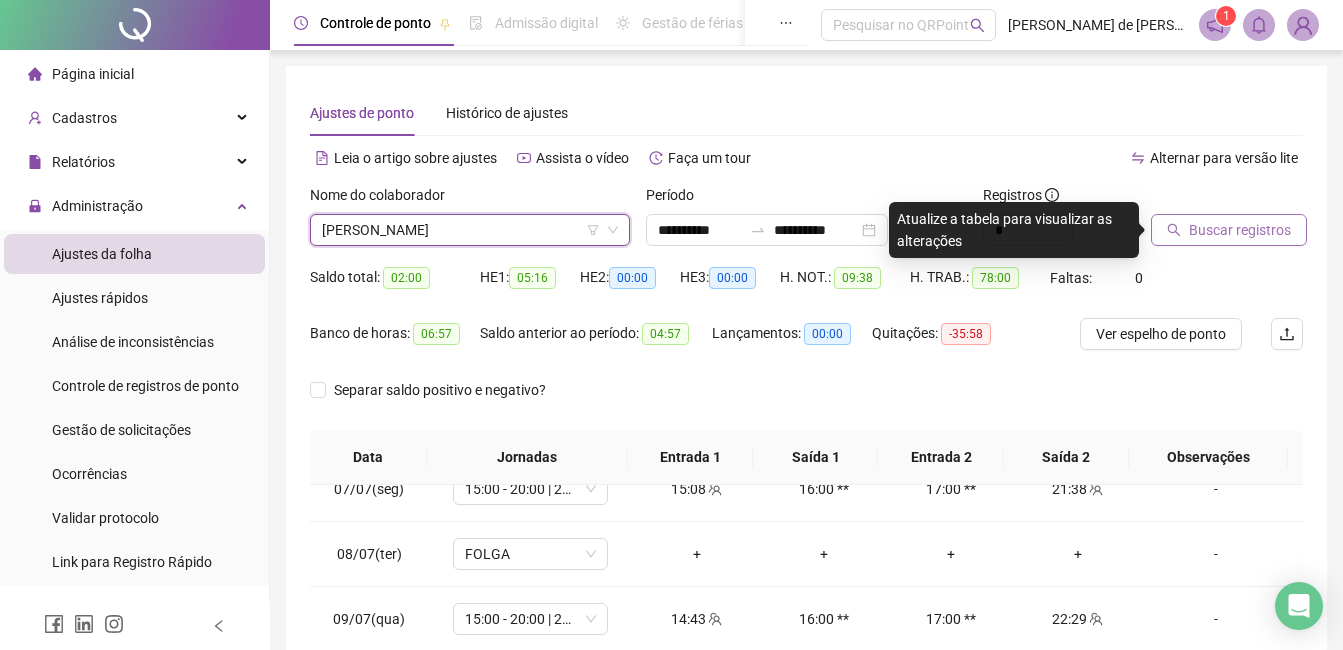 click on "Buscar registros" at bounding box center [1240, 230] 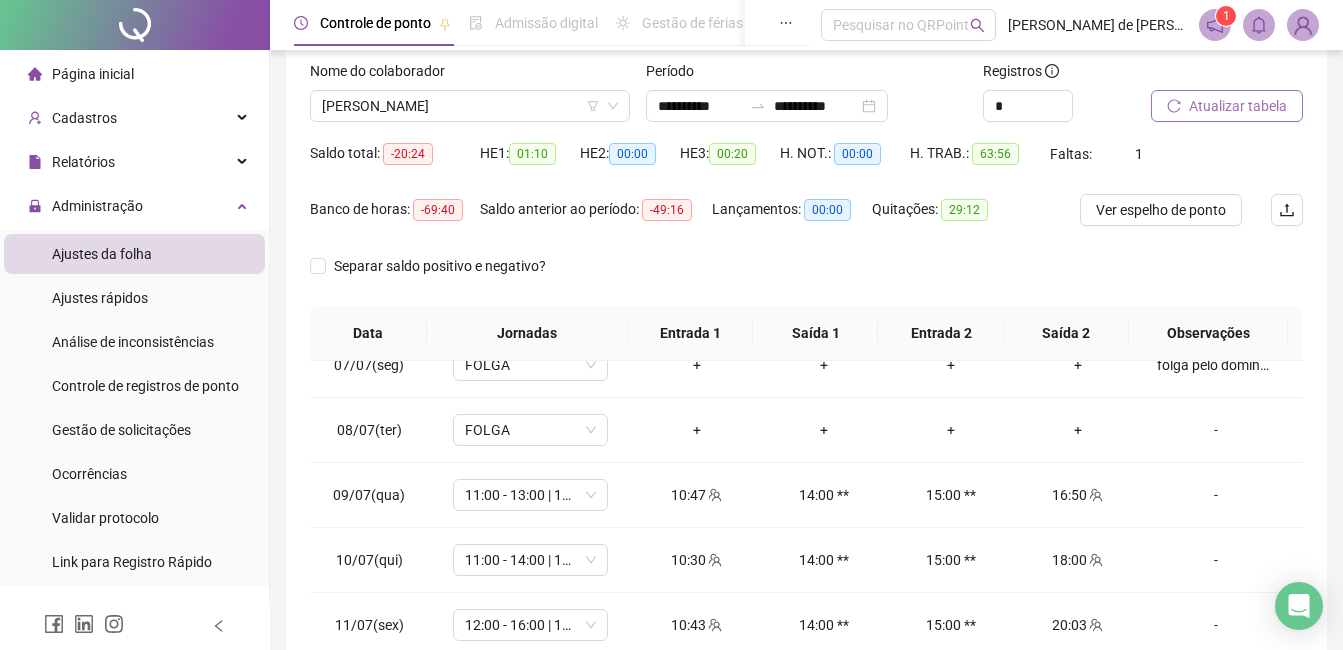 scroll, scrollTop: 300, scrollLeft: 0, axis: vertical 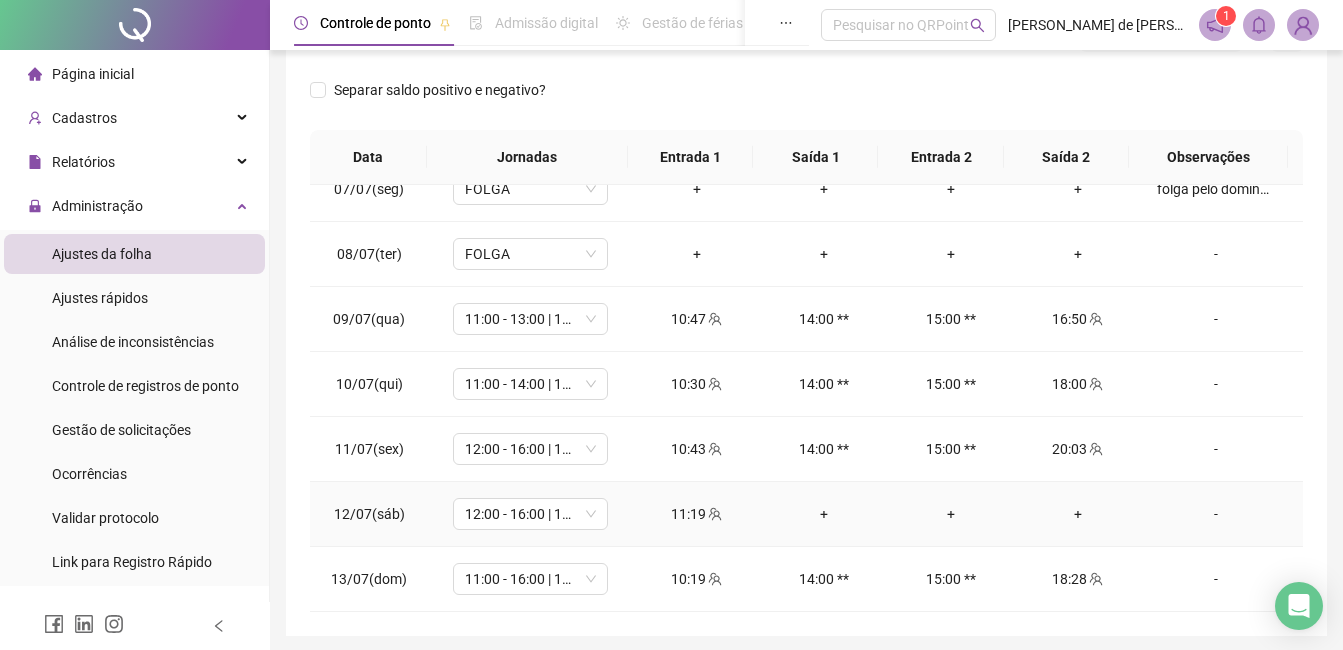 click on "+" at bounding box center [823, 514] 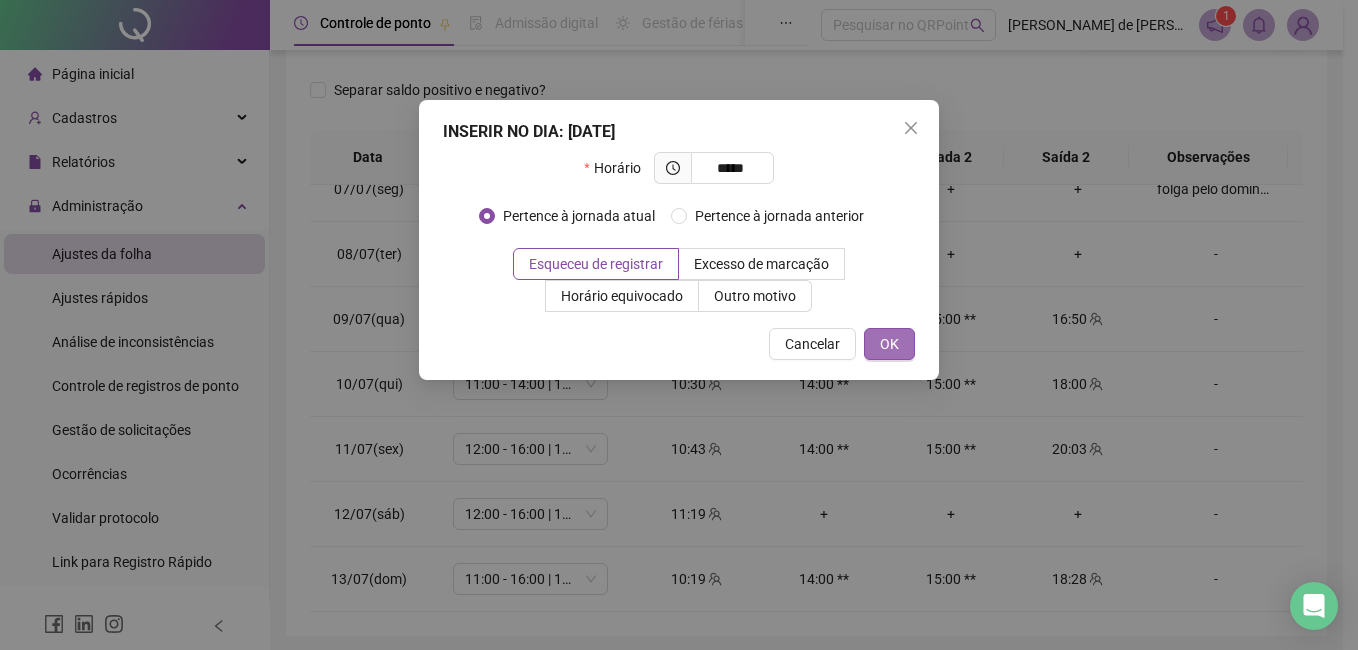 type on "*****" 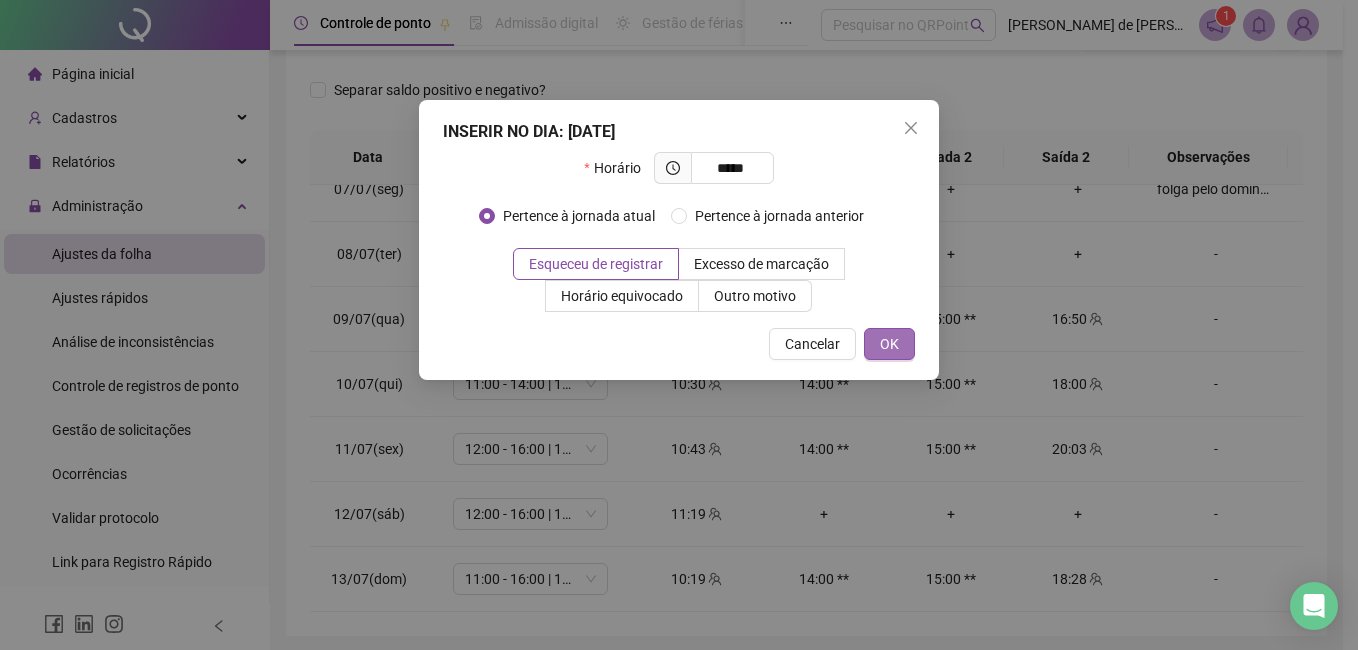 click on "OK" at bounding box center [889, 344] 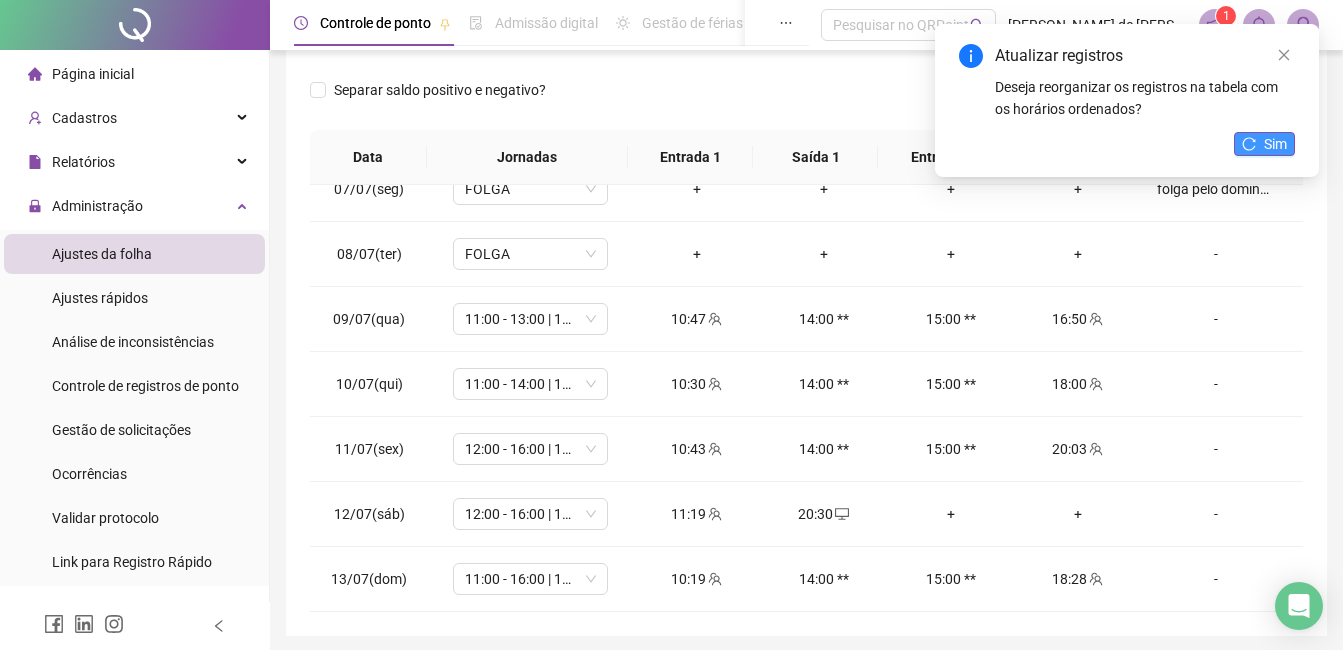 click on "Sim" at bounding box center (1275, 144) 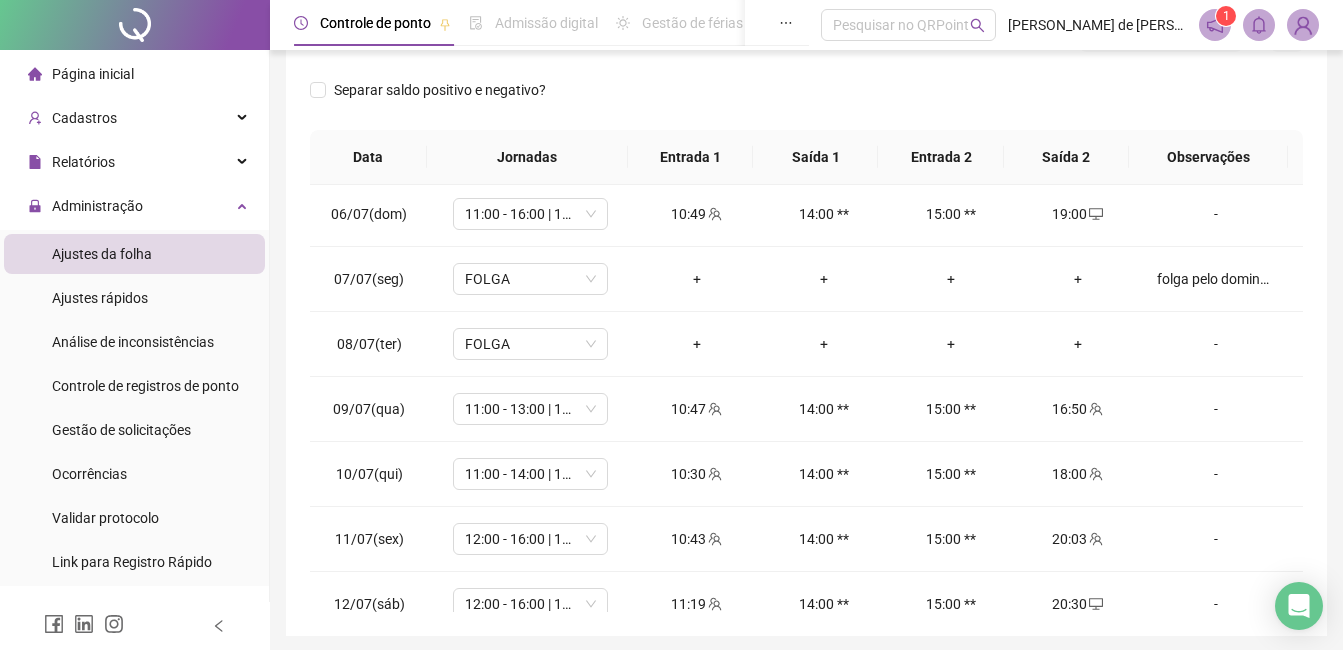 scroll, scrollTop: 0, scrollLeft: 0, axis: both 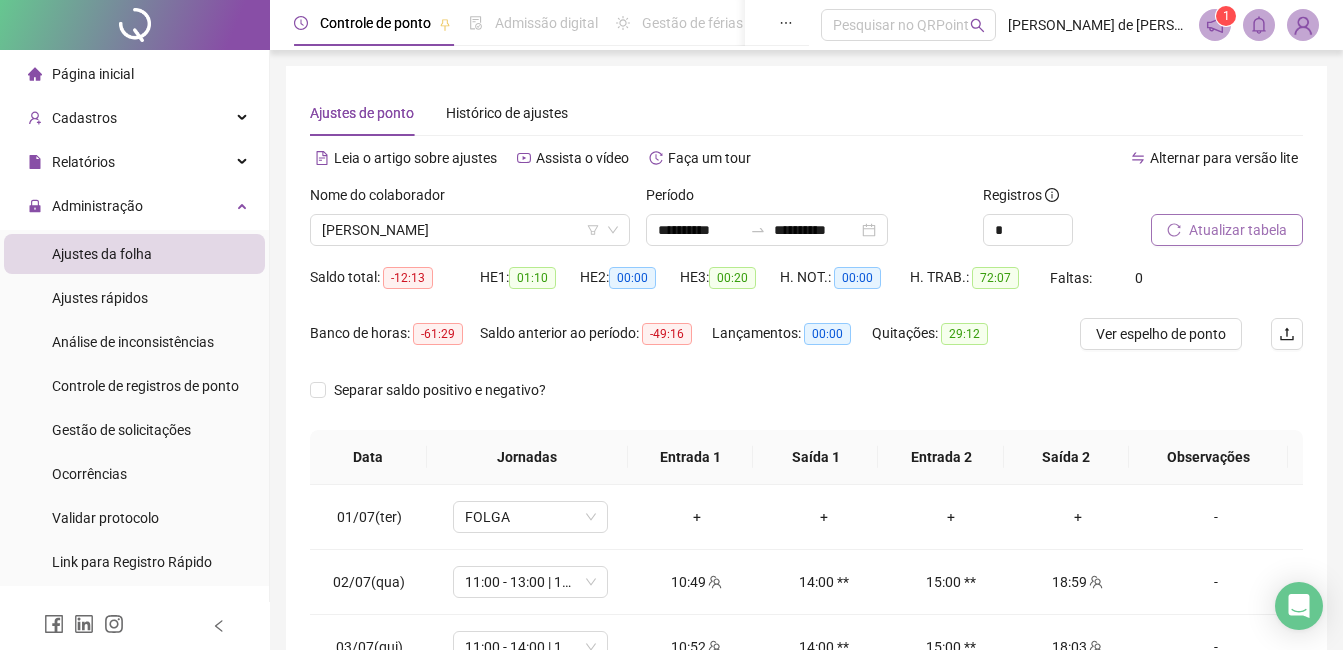 click on "Atualizar tabela" at bounding box center [1238, 230] 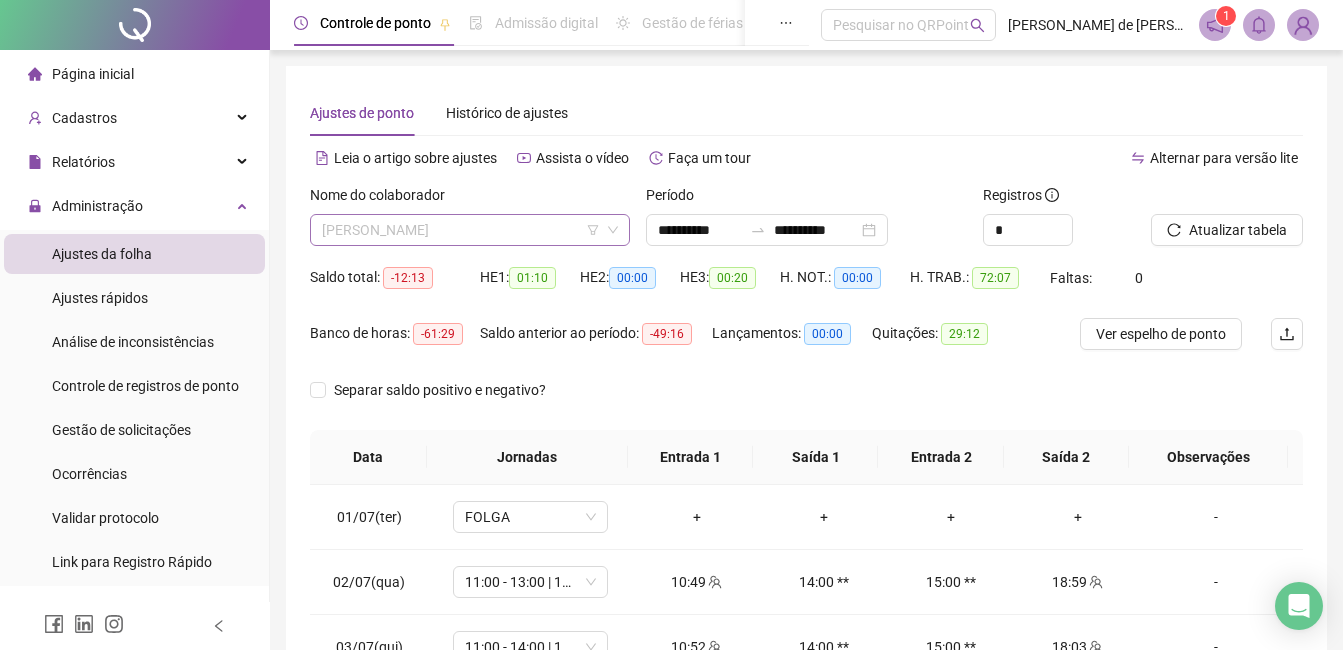 click on "[PERSON_NAME]" at bounding box center [470, 230] 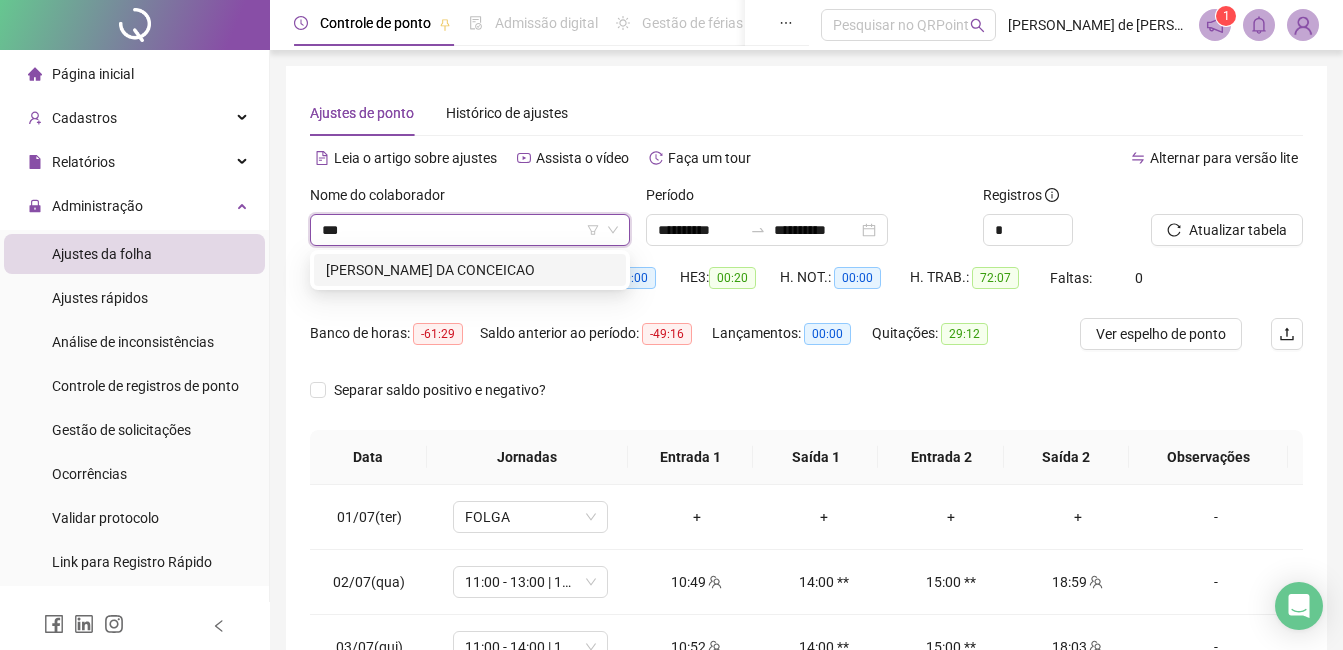 scroll, scrollTop: 0, scrollLeft: 0, axis: both 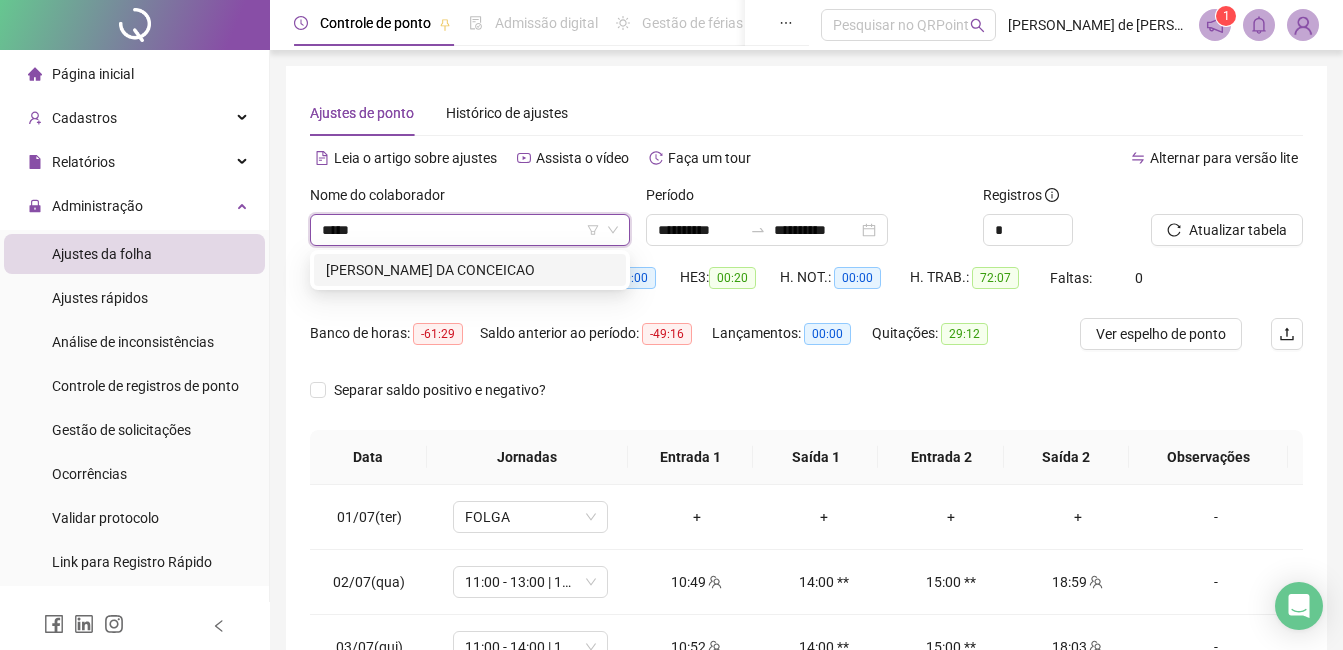 type on "******" 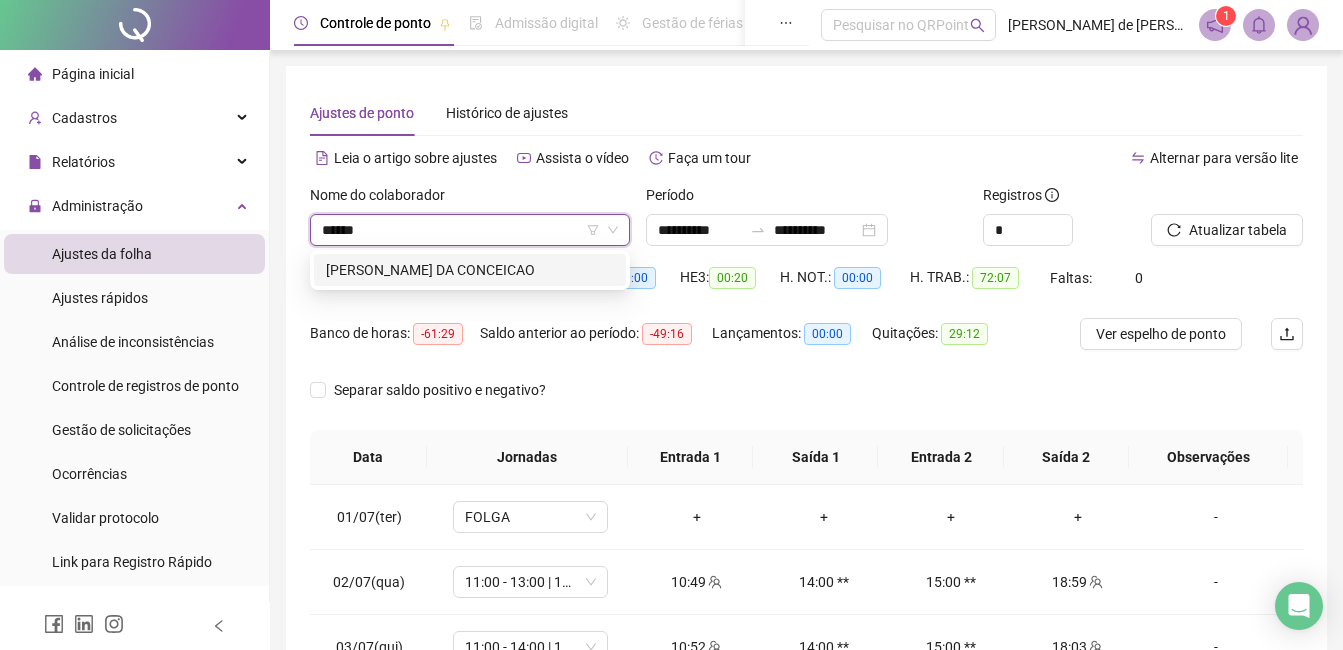 drag, startPoint x: 471, startPoint y: 261, endPoint x: 912, endPoint y: 237, distance: 441.6526 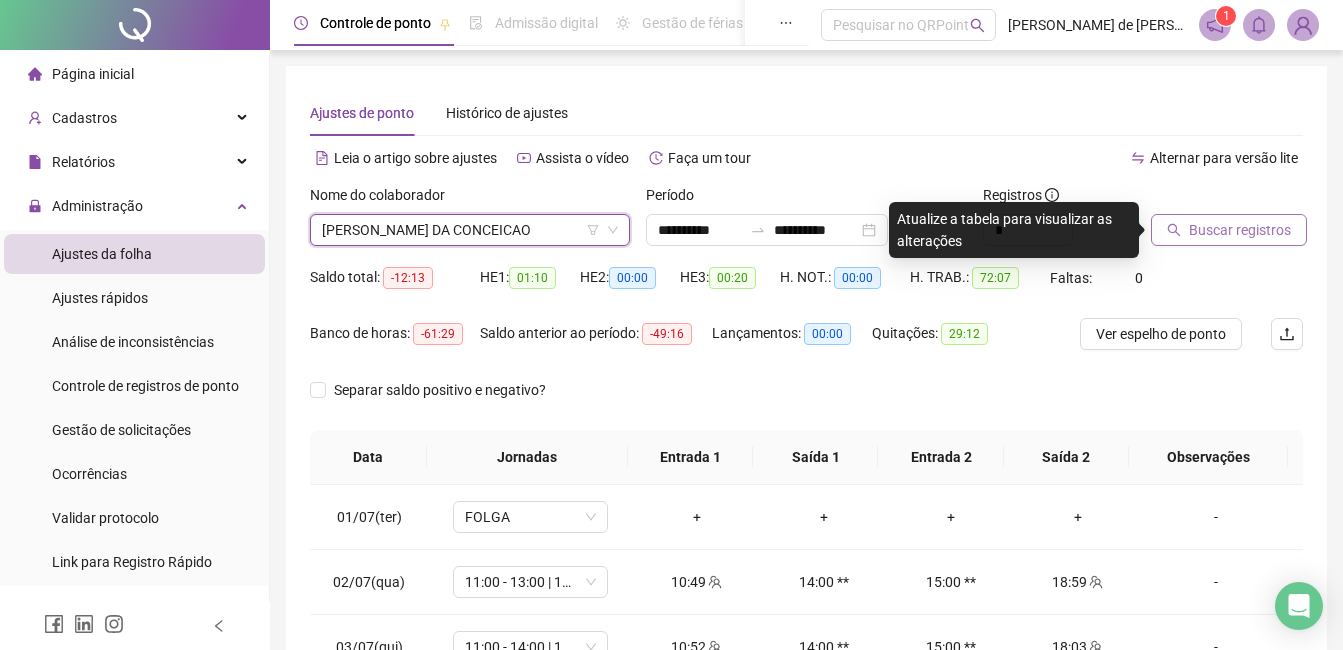 click on "Buscar registros" at bounding box center (1240, 230) 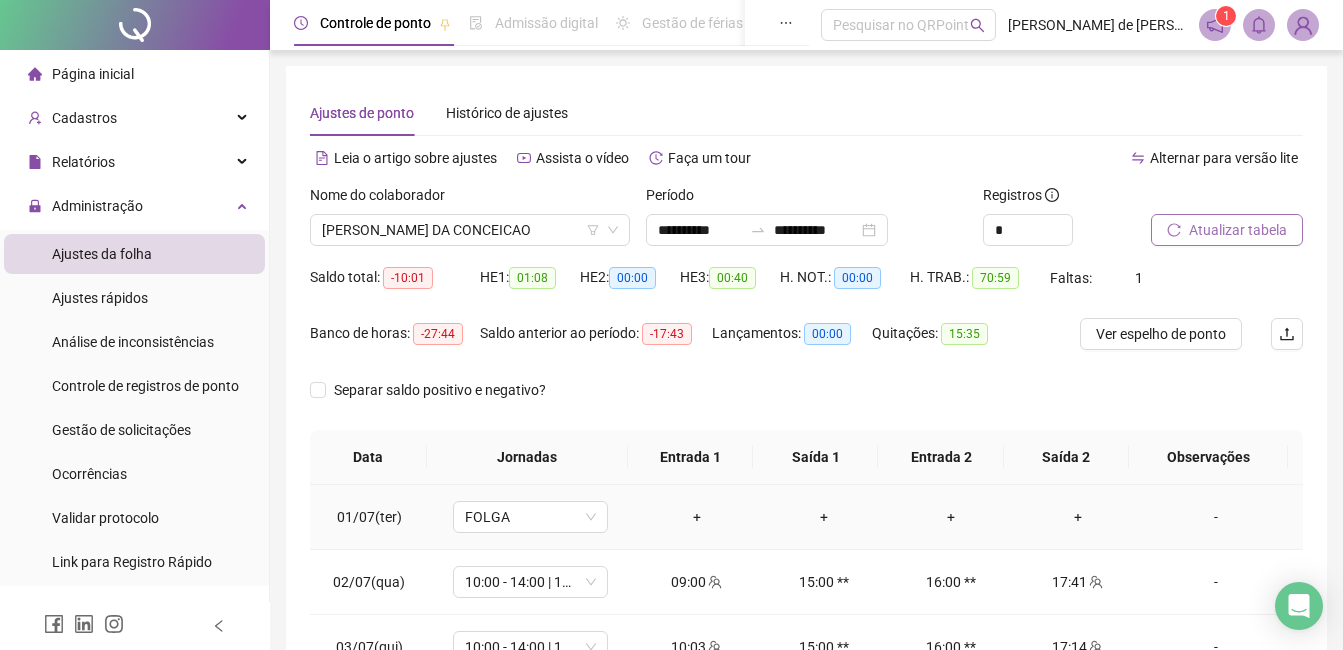 scroll, scrollTop: 300, scrollLeft: 0, axis: vertical 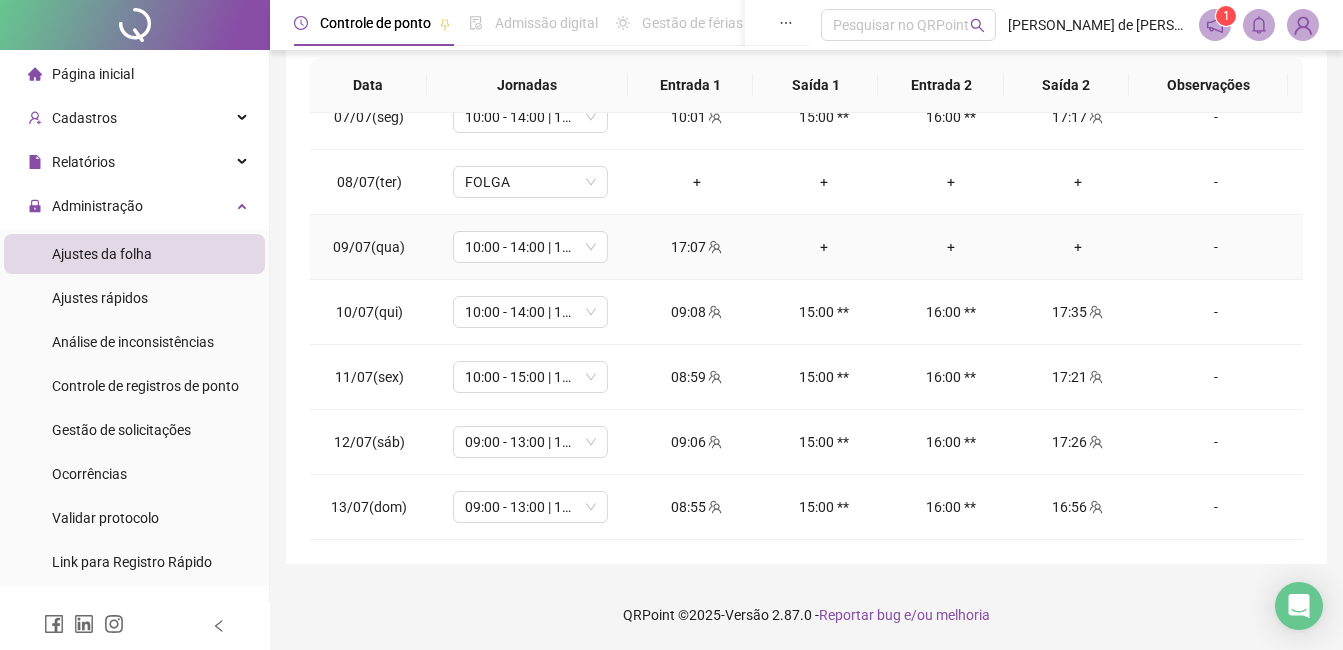 click on "+" at bounding box center [823, 247] 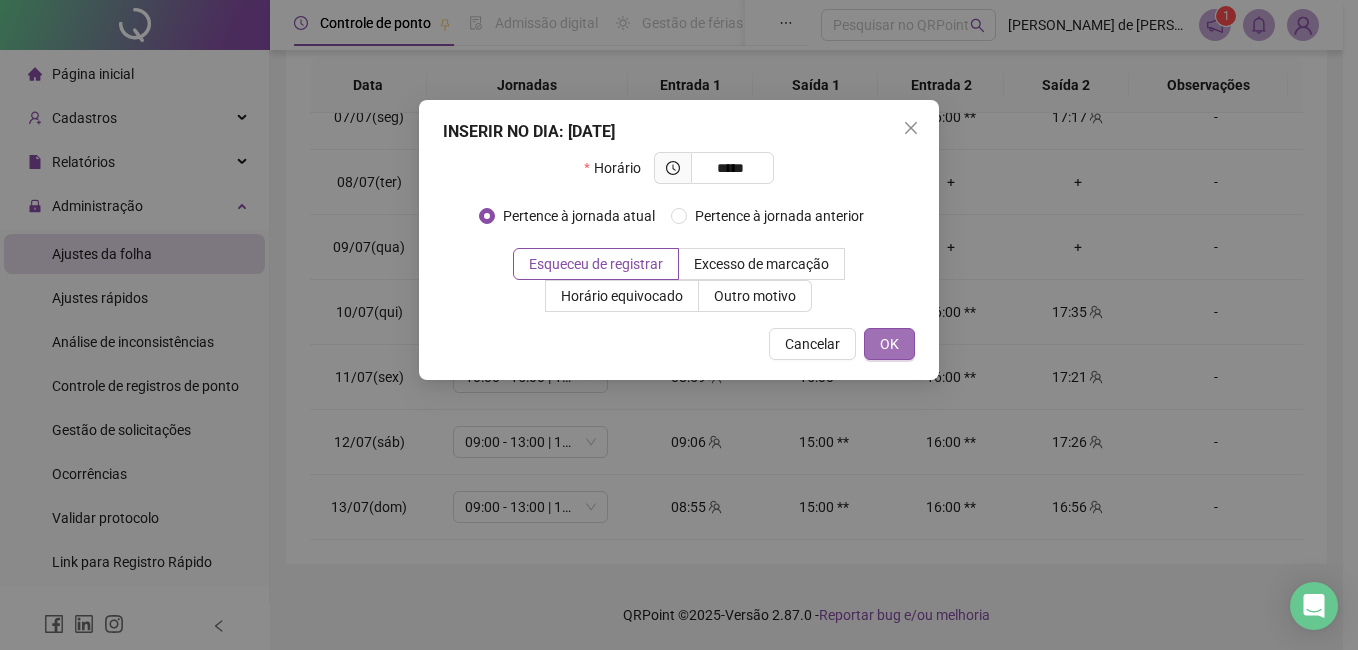 type on "*****" 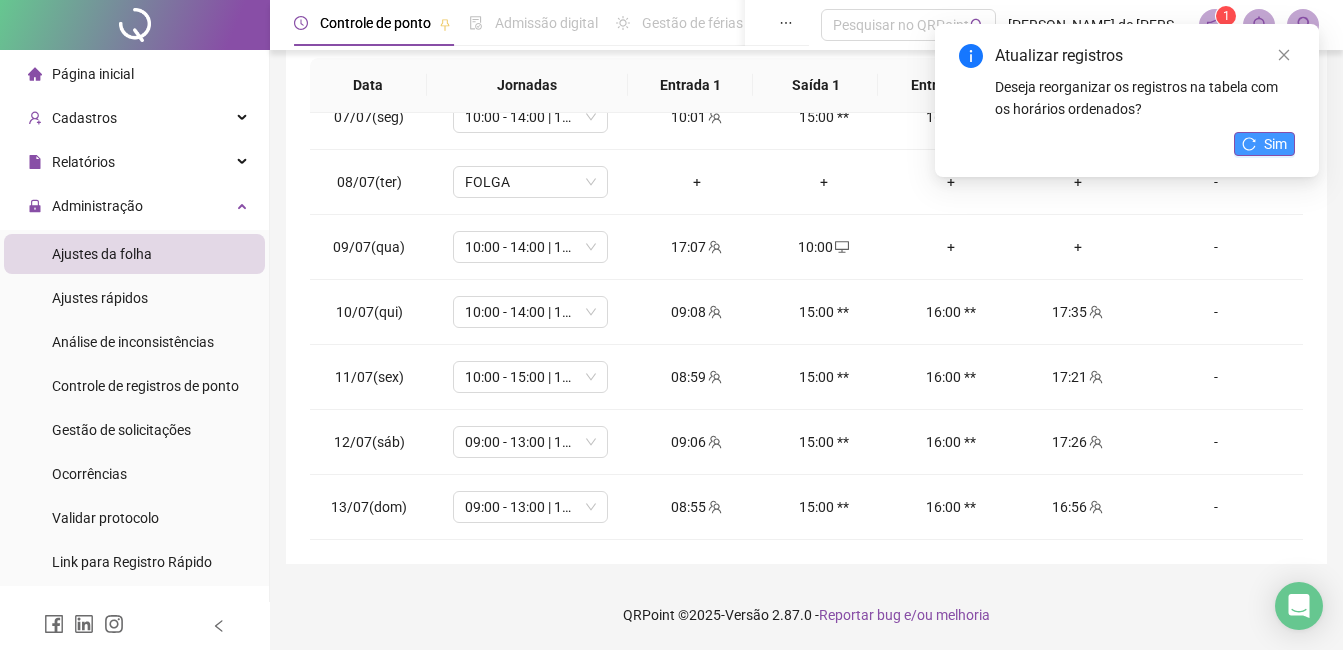 click on "Sim" at bounding box center [1264, 144] 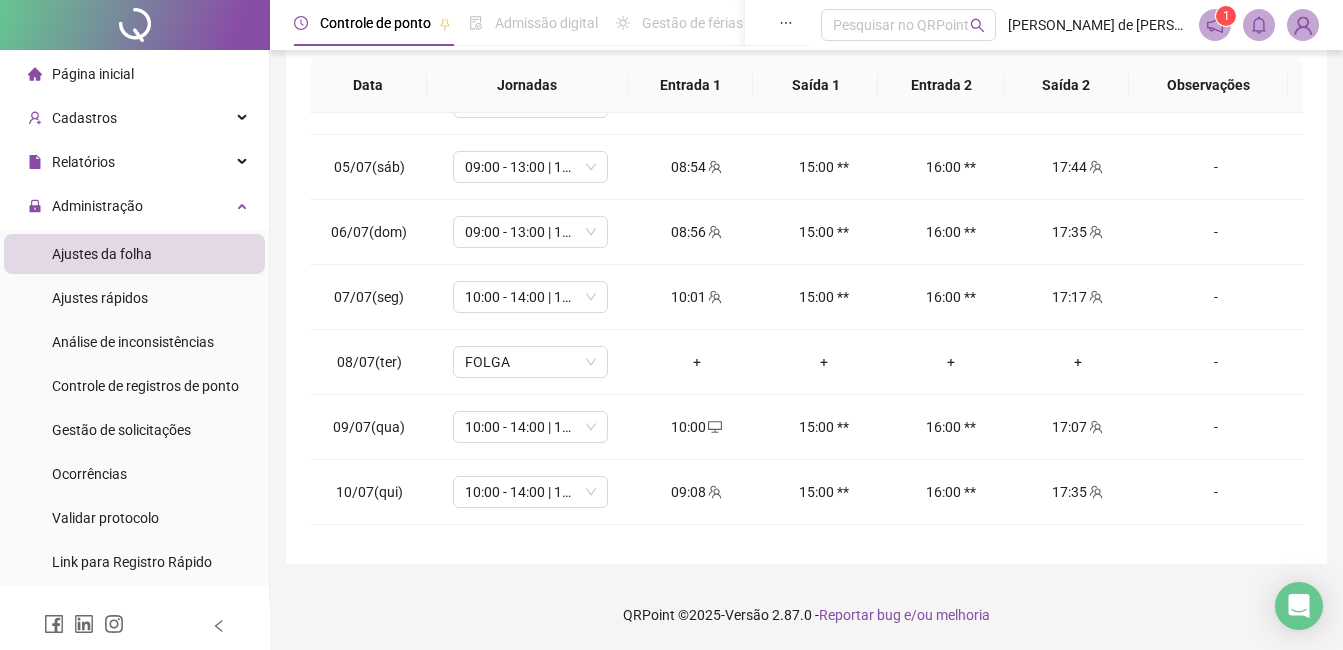 scroll, scrollTop: 0, scrollLeft: 0, axis: both 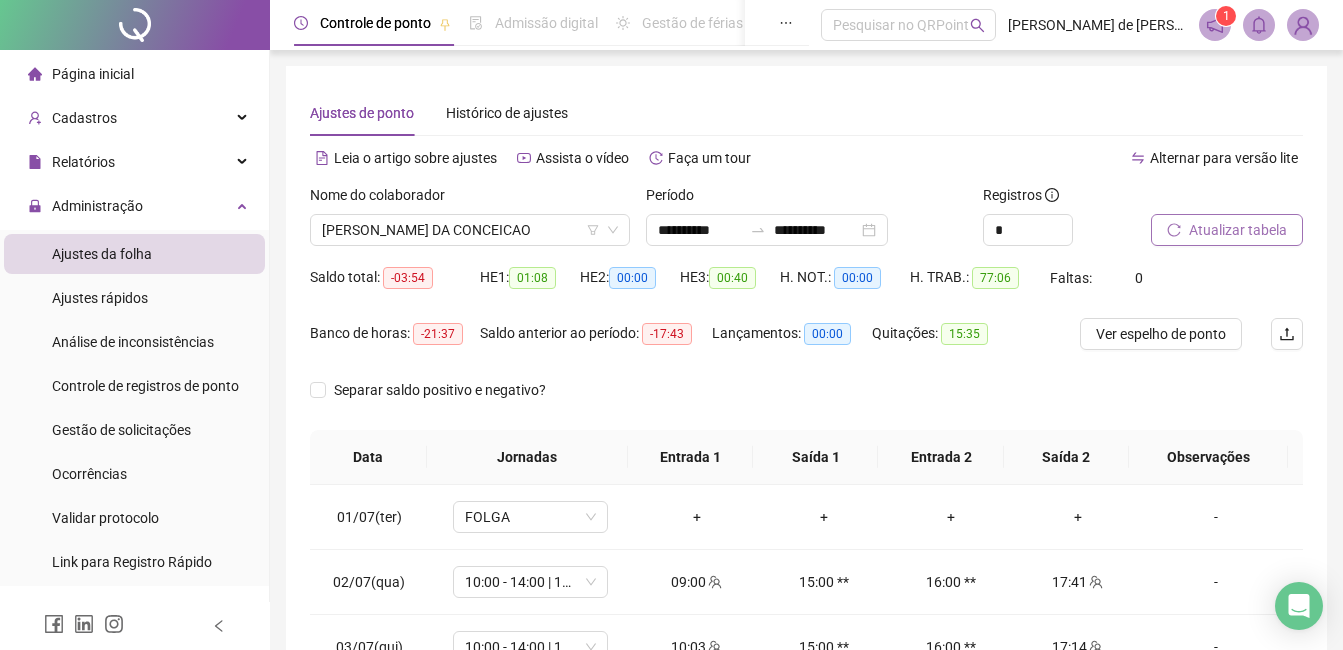 click on "Atualizar tabela" at bounding box center [1227, 230] 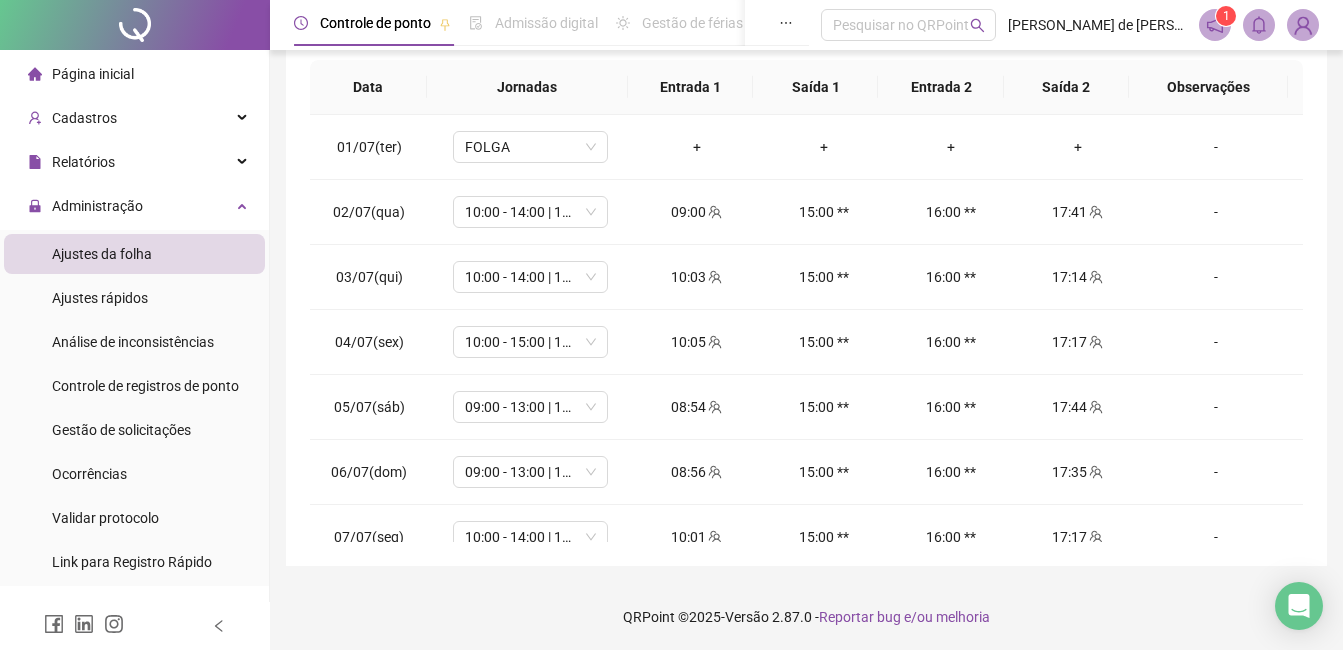 scroll, scrollTop: 372, scrollLeft: 0, axis: vertical 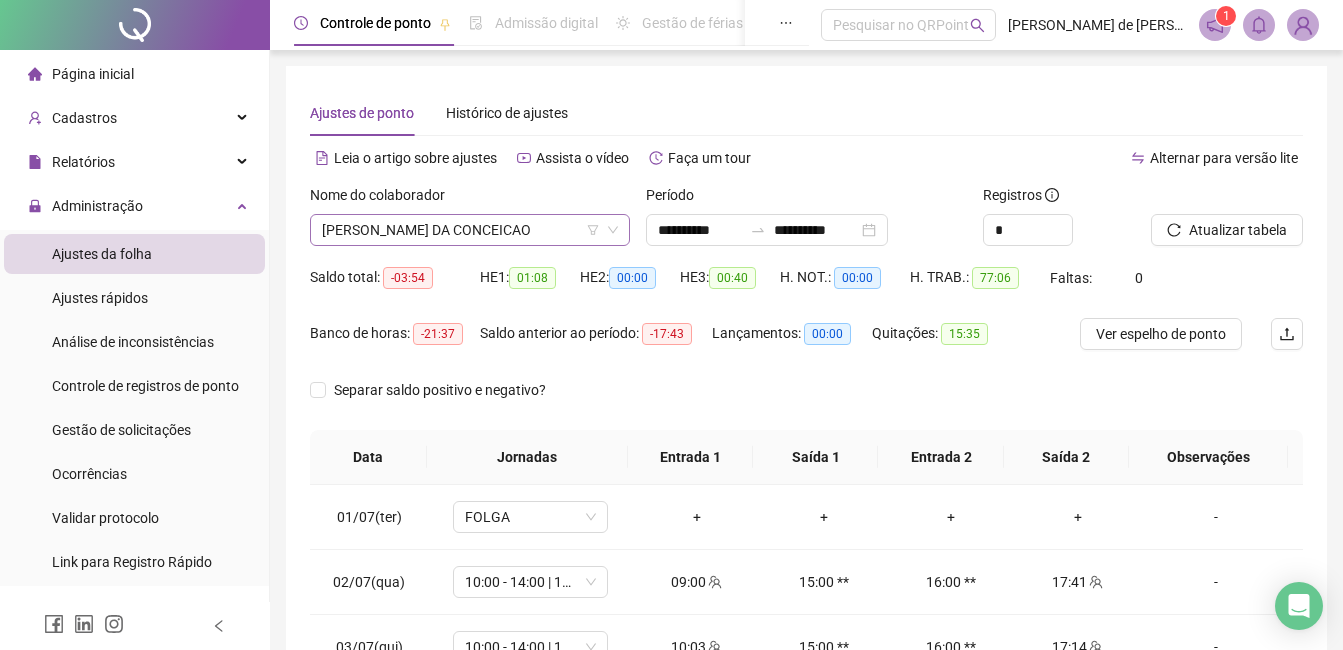 click on "[PERSON_NAME] DA CONCEICAO" at bounding box center [470, 230] 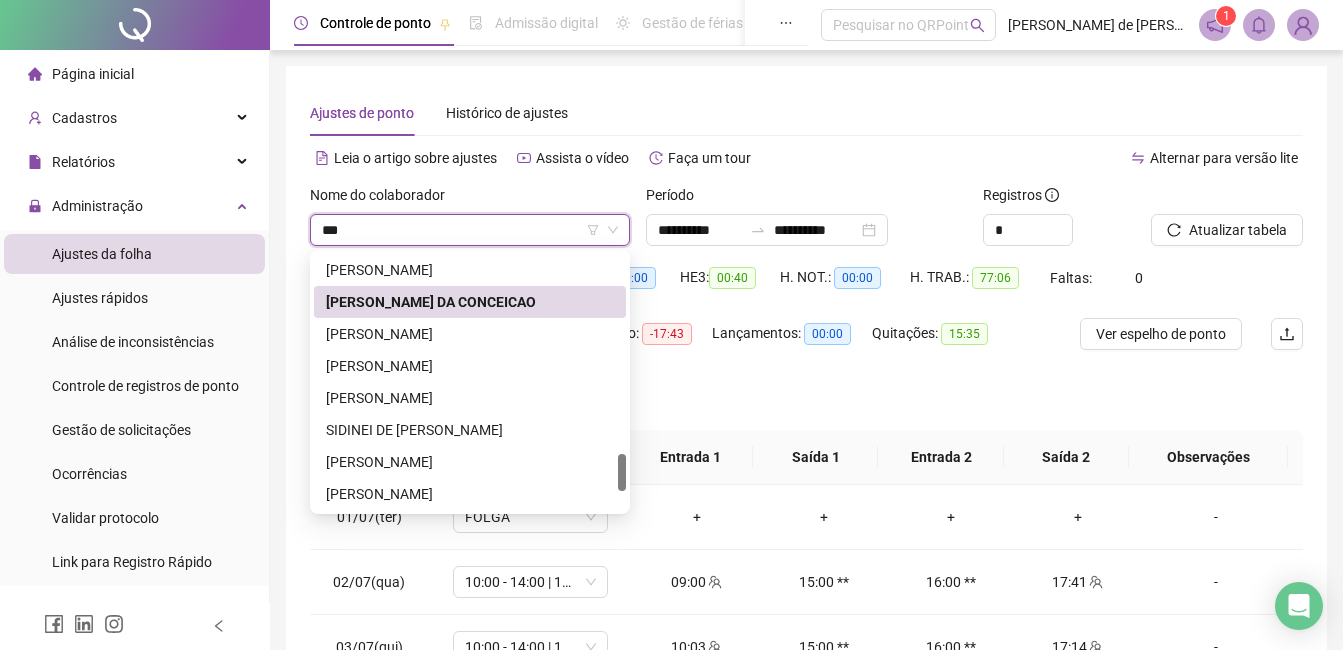 scroll, scrollTop: 0, scrollLeft: 0, axis: both 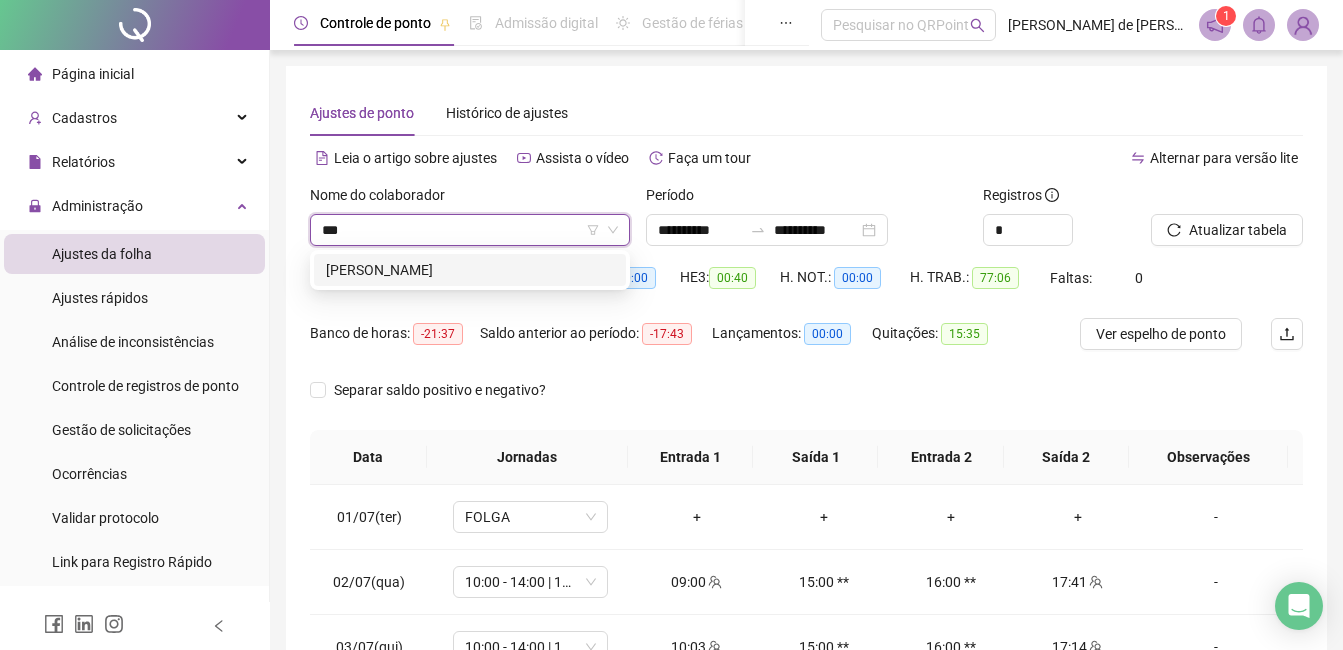 type on "****" 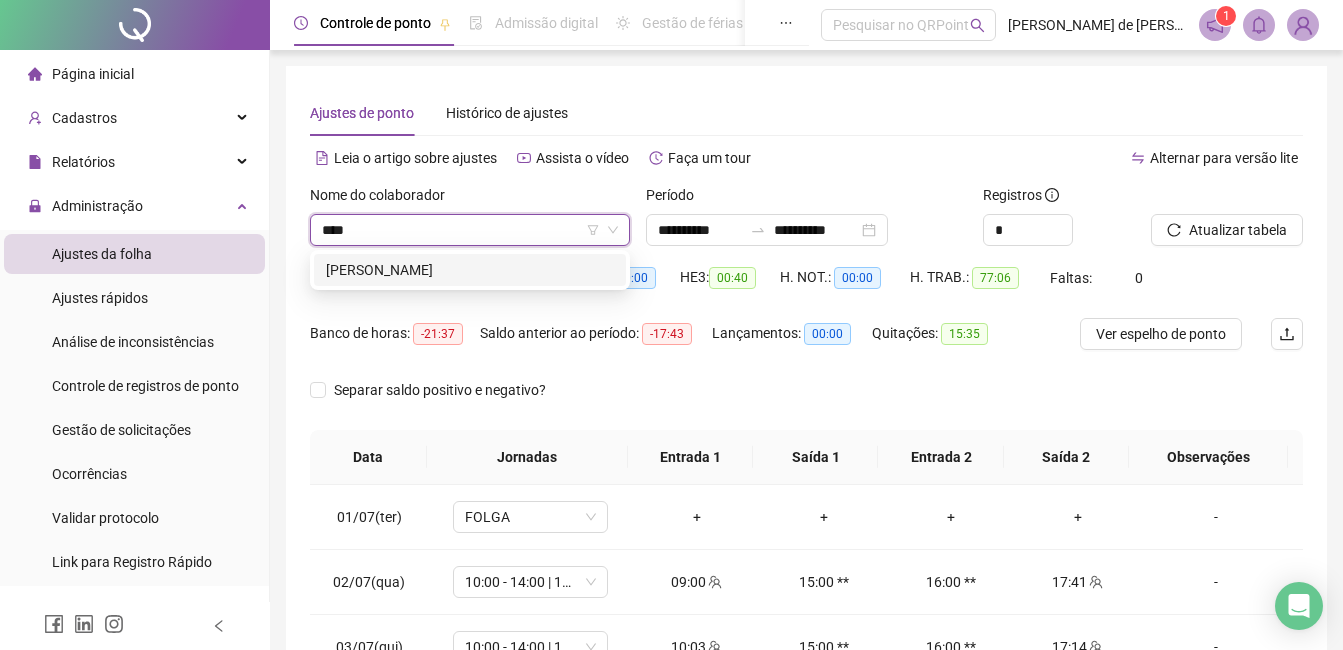 click on "[PERSON_NAME]" at bounding box center (470, 270) 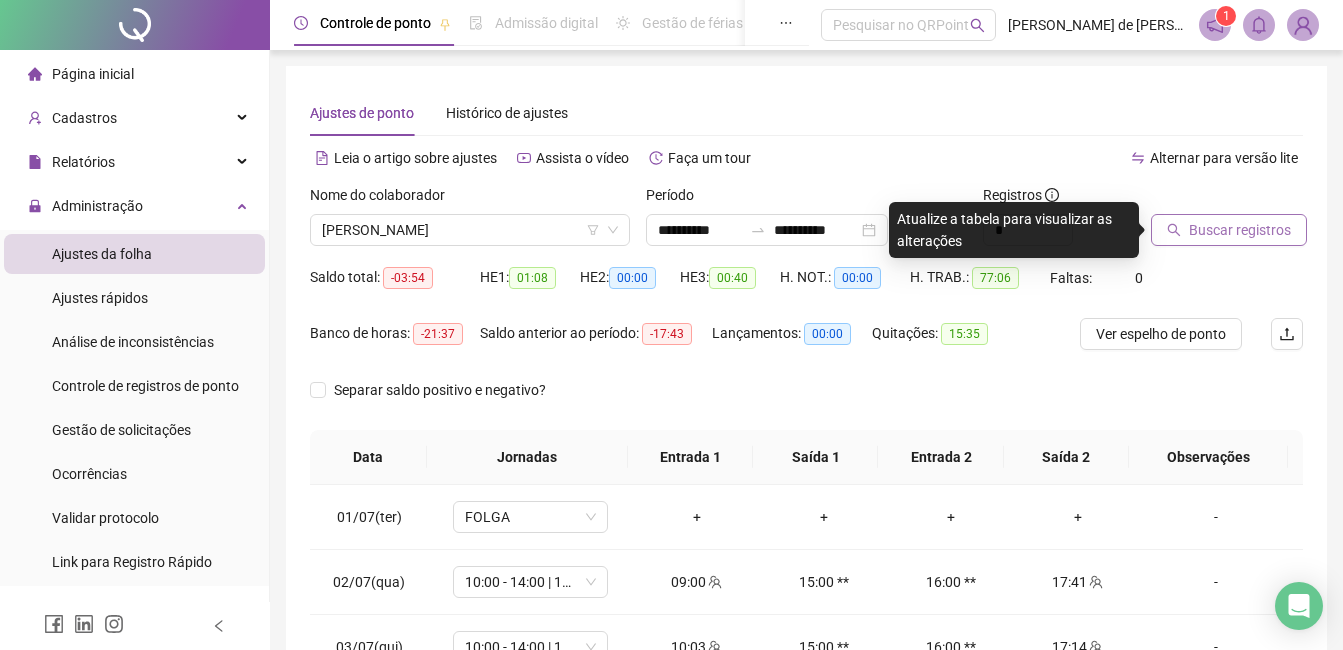 click on "Buscar registros" at bounding box center [1240, 230] 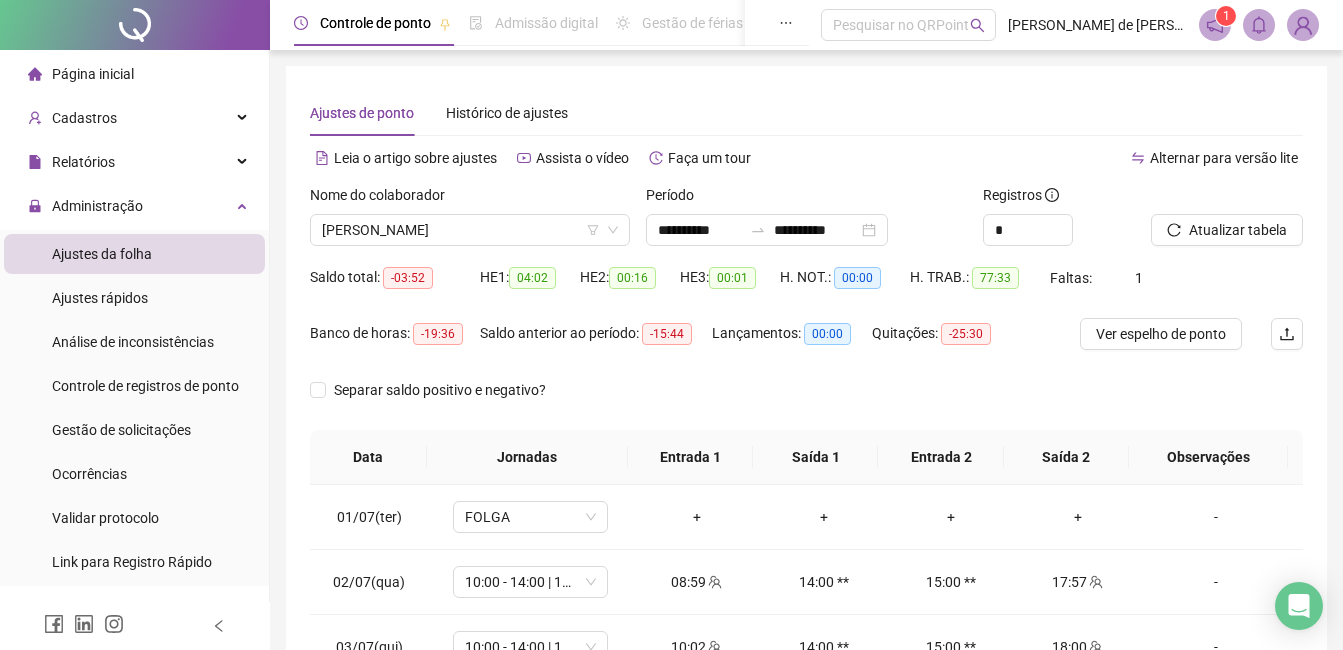 scroll, scrollTop: 372, scrollLeft: 0, axis: vertical 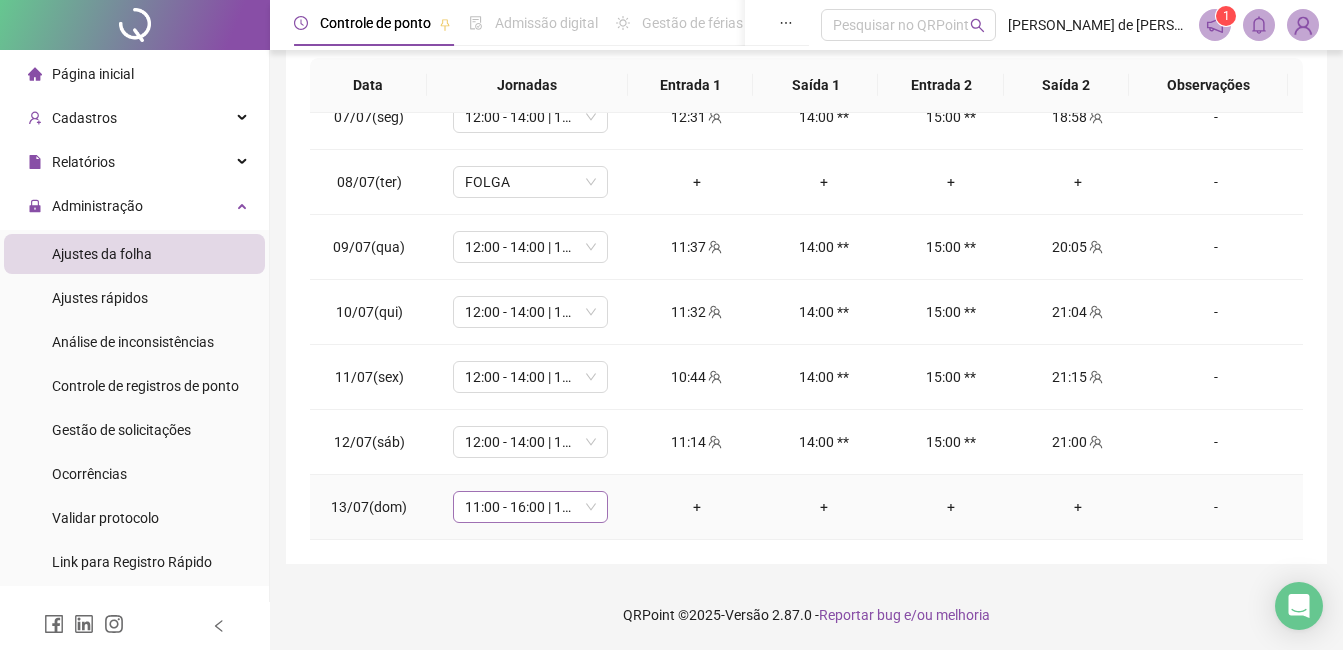 click on "11:00 - 16:00 | 17:00 - 19:00" at bounding box center [530, 507] 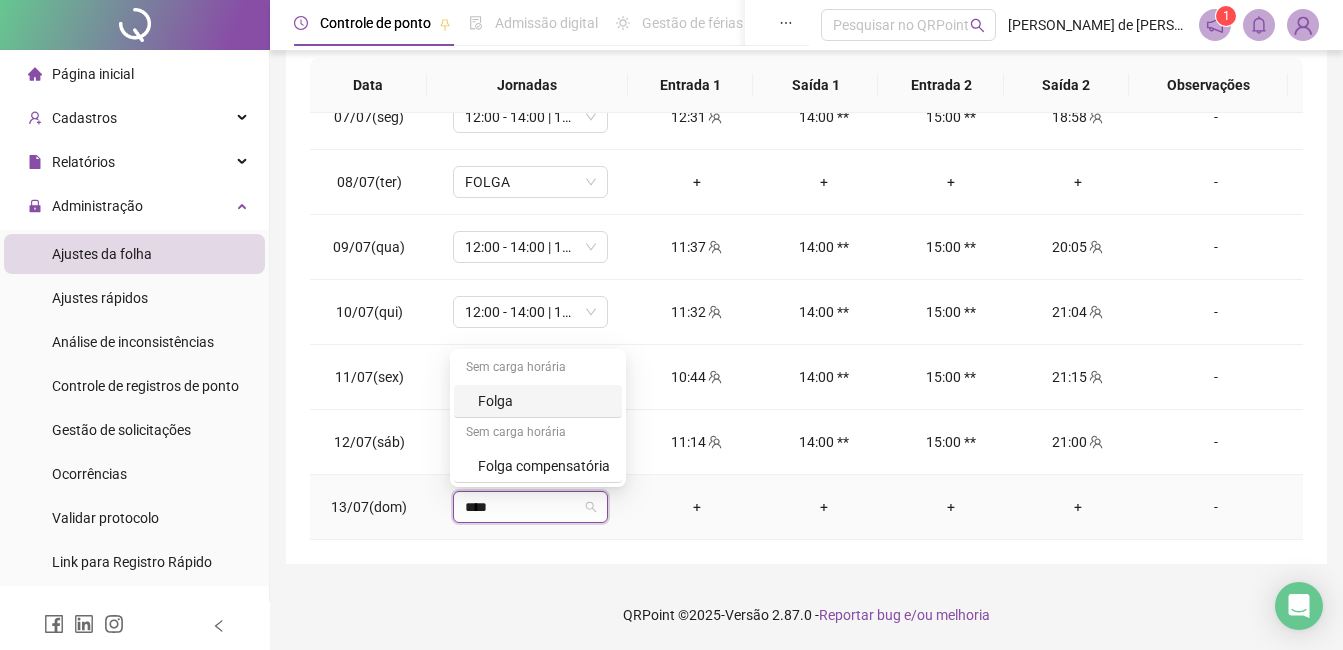 type on "*****" 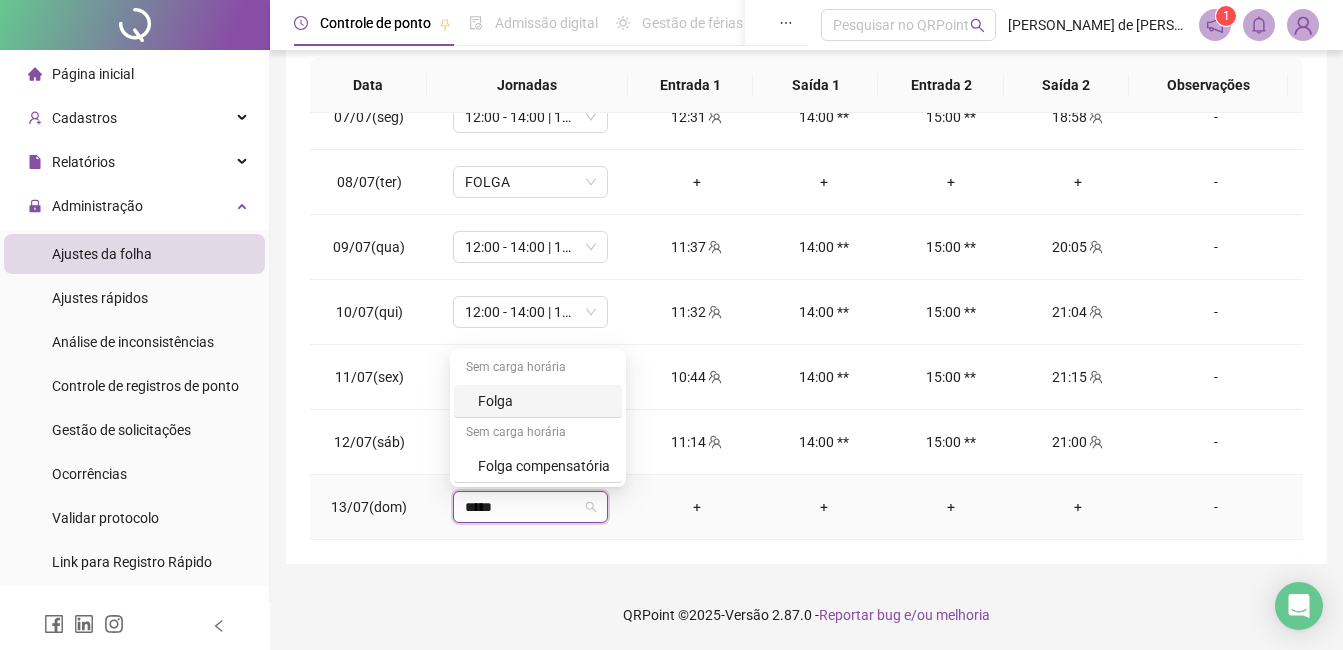 click on "Folga" at bounding box center (544, 401) 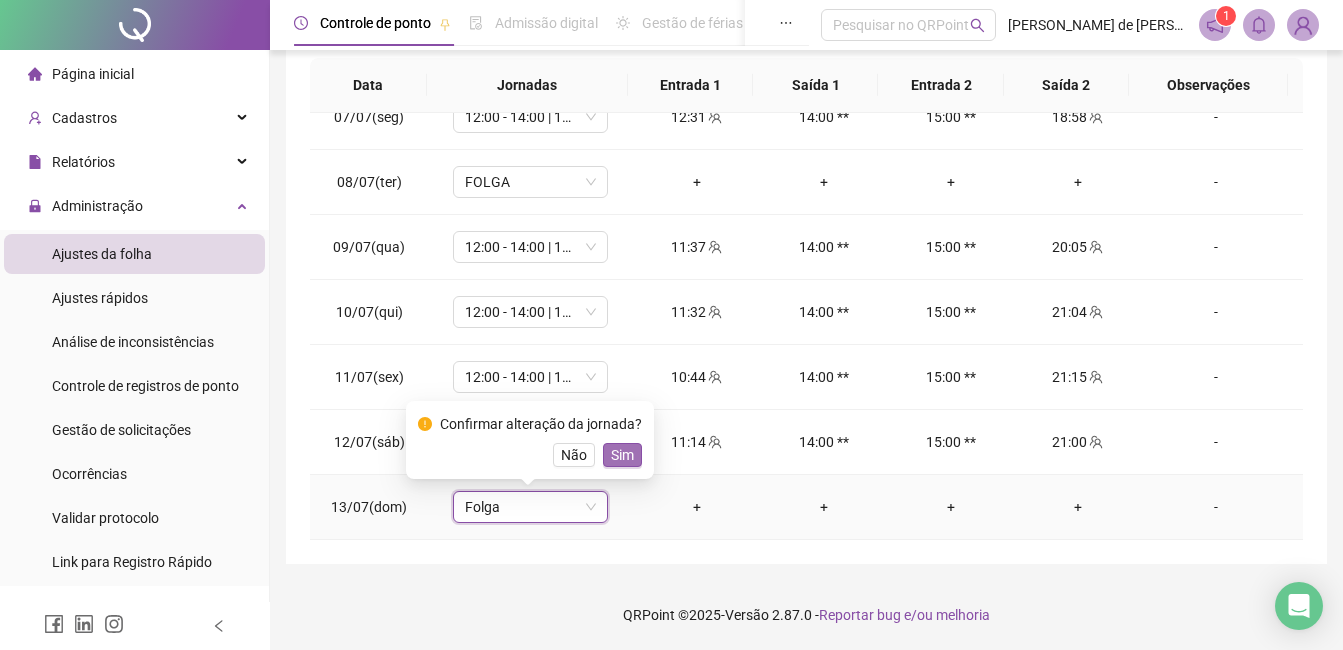 click on "Sim" at bounding box center (622, 455) 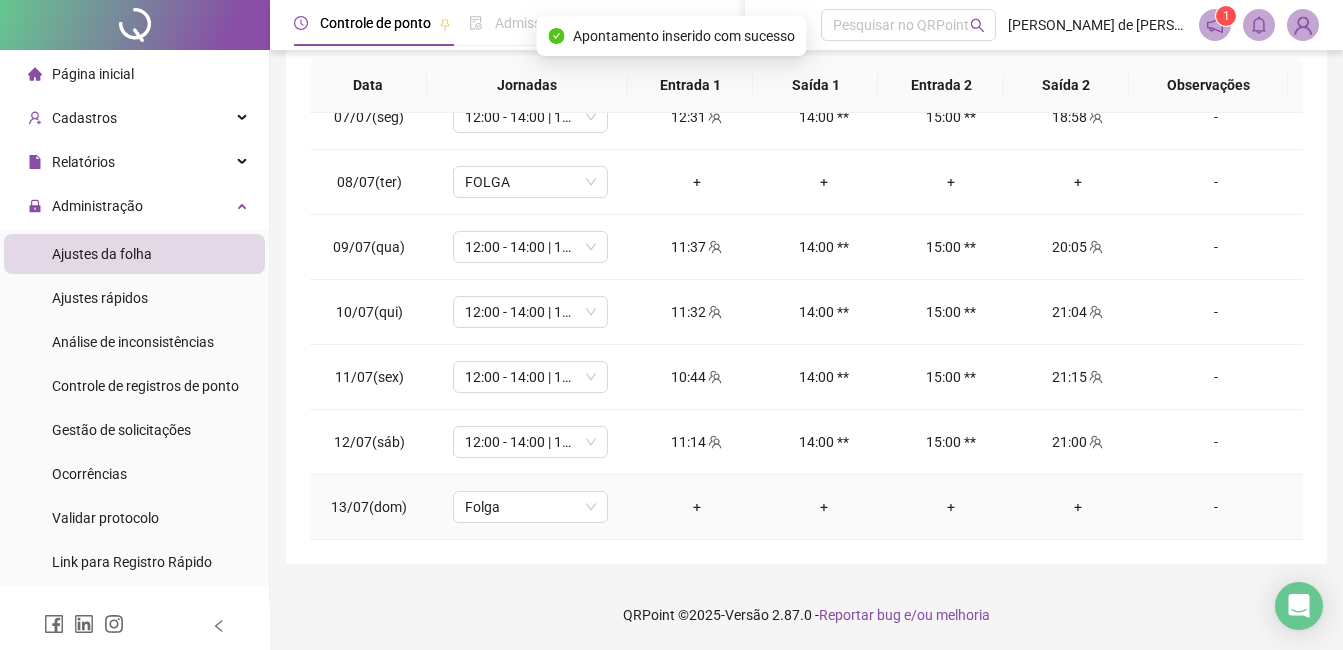 click on "-" at bounding box center [1216, 507] 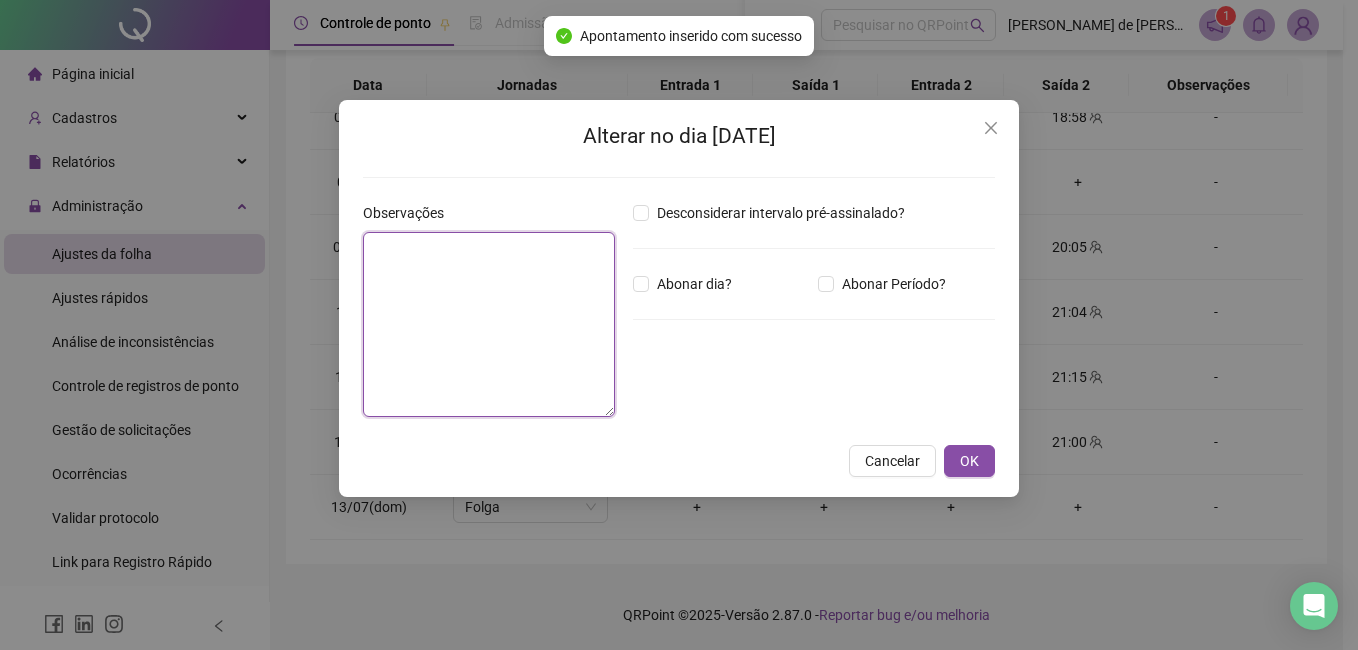 click at bounding box center (489, 324) 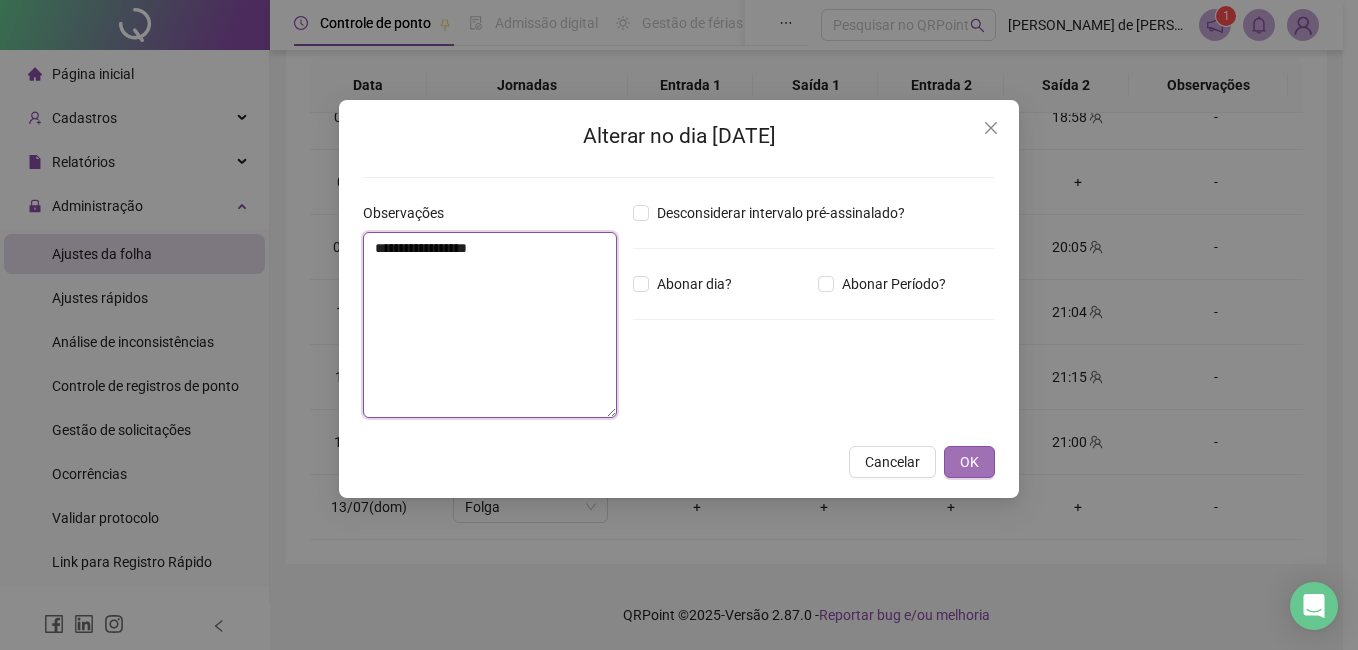 type on "**********" 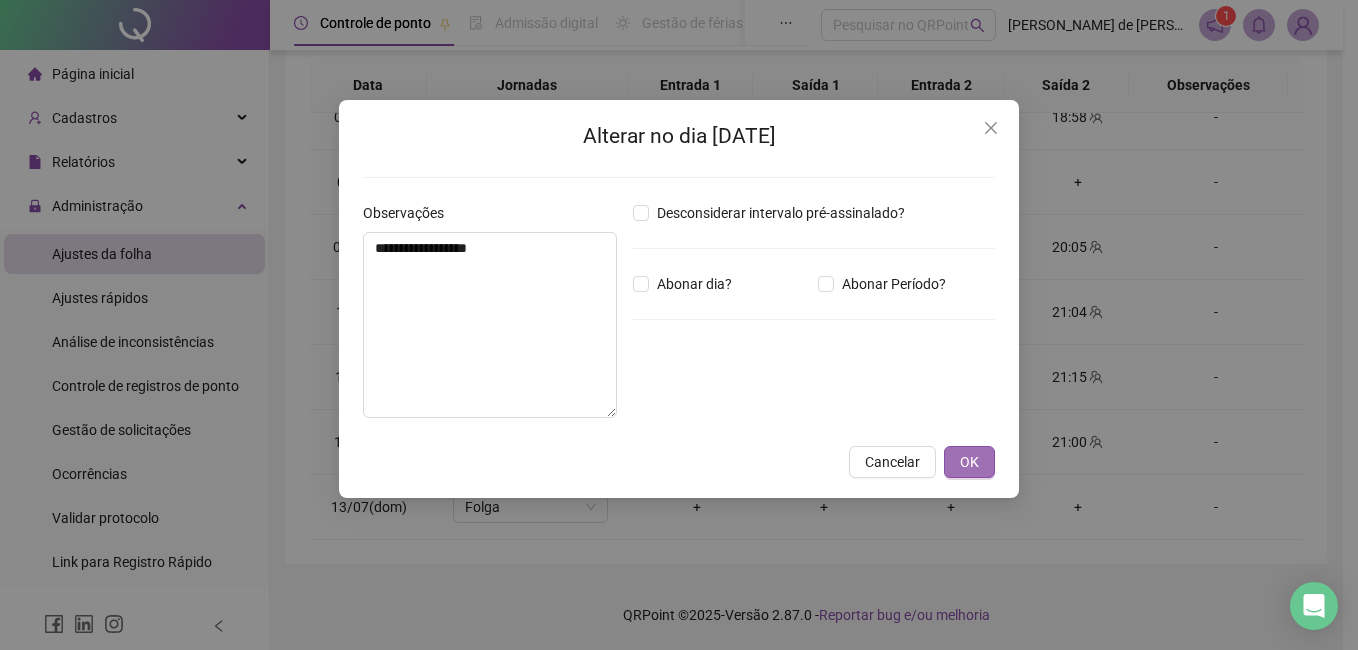 click on "OK" at bounding box center [969, 462] 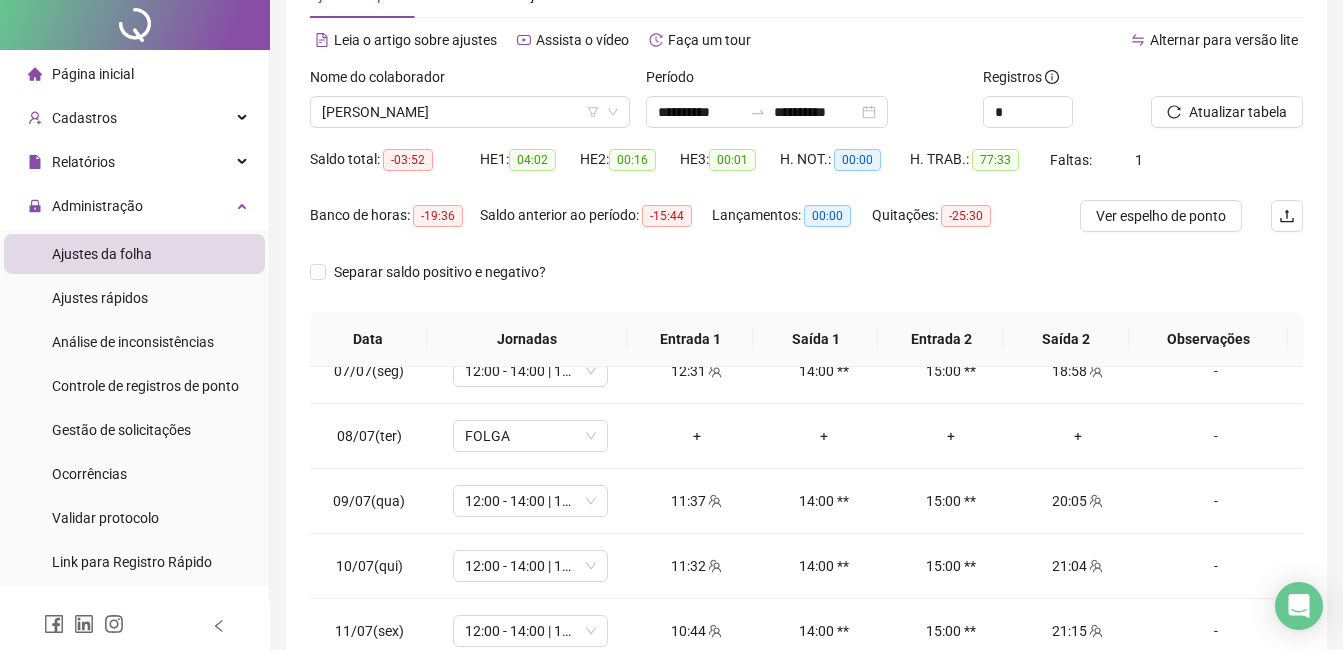 scroll, scrollTop: 0, scrollLeft: 0, axis: both 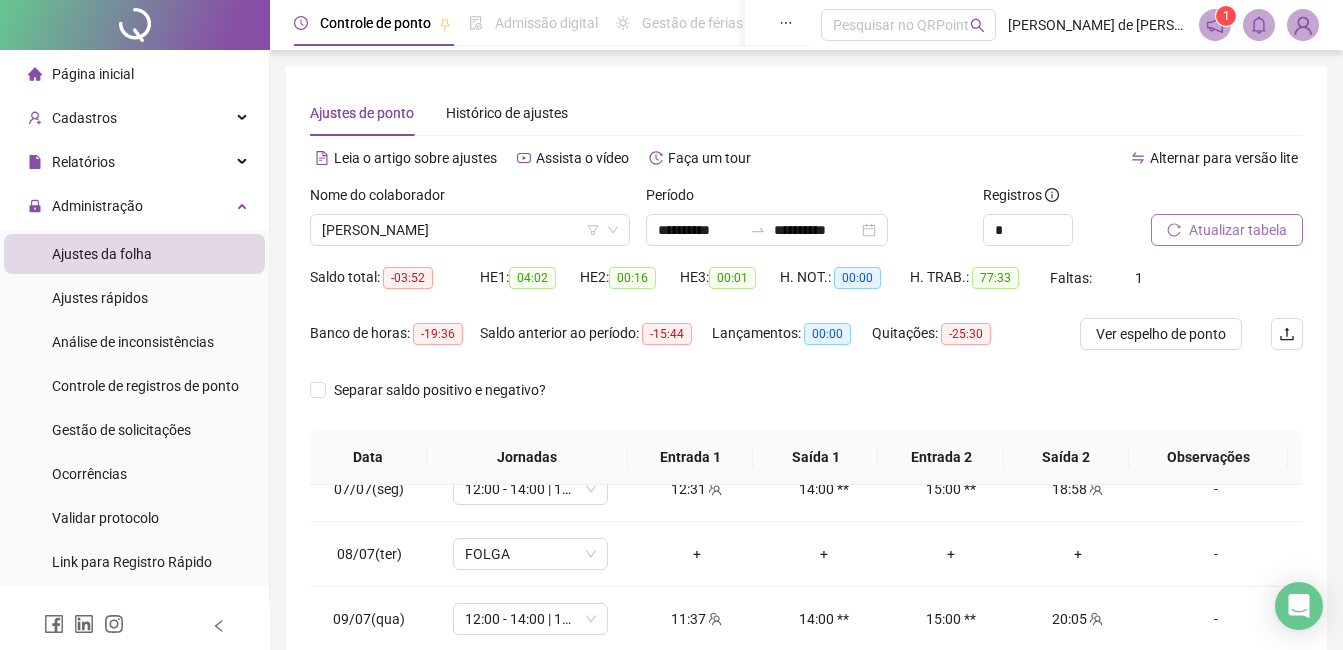 click on "Atualizar tabela" at bounding box center (1238, 230) 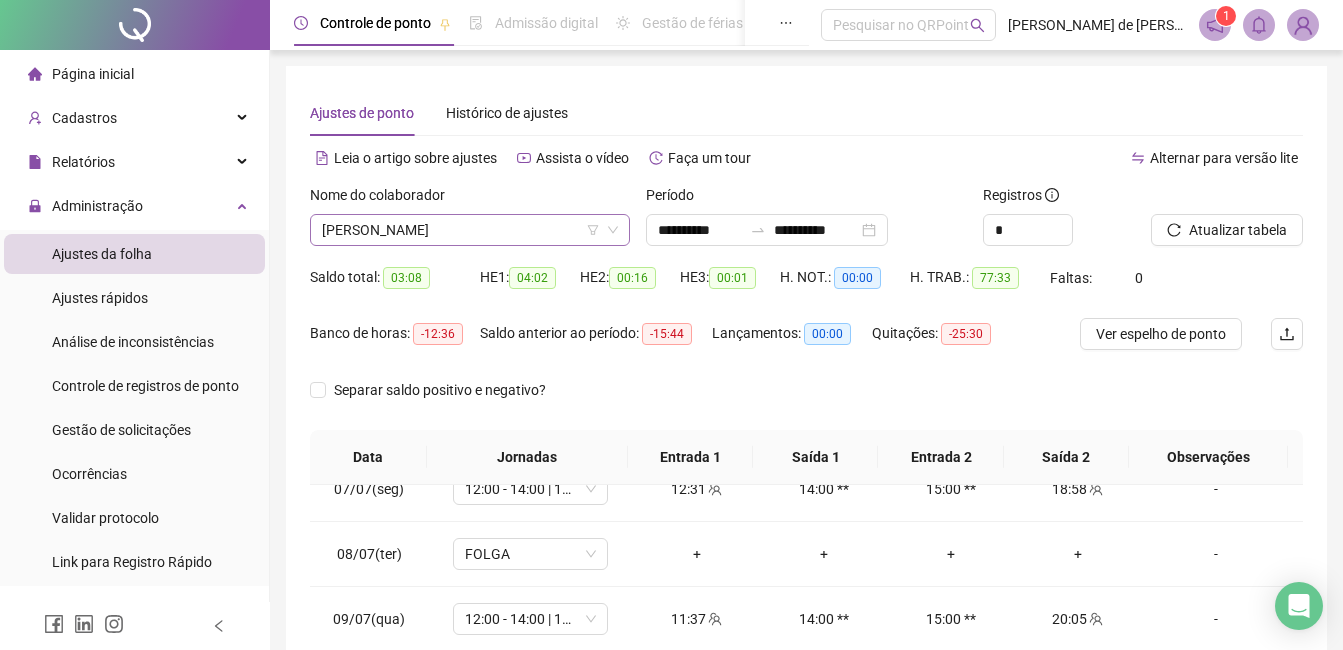 click on "[PERSON_NAME]" at bounding box center (470, 230) 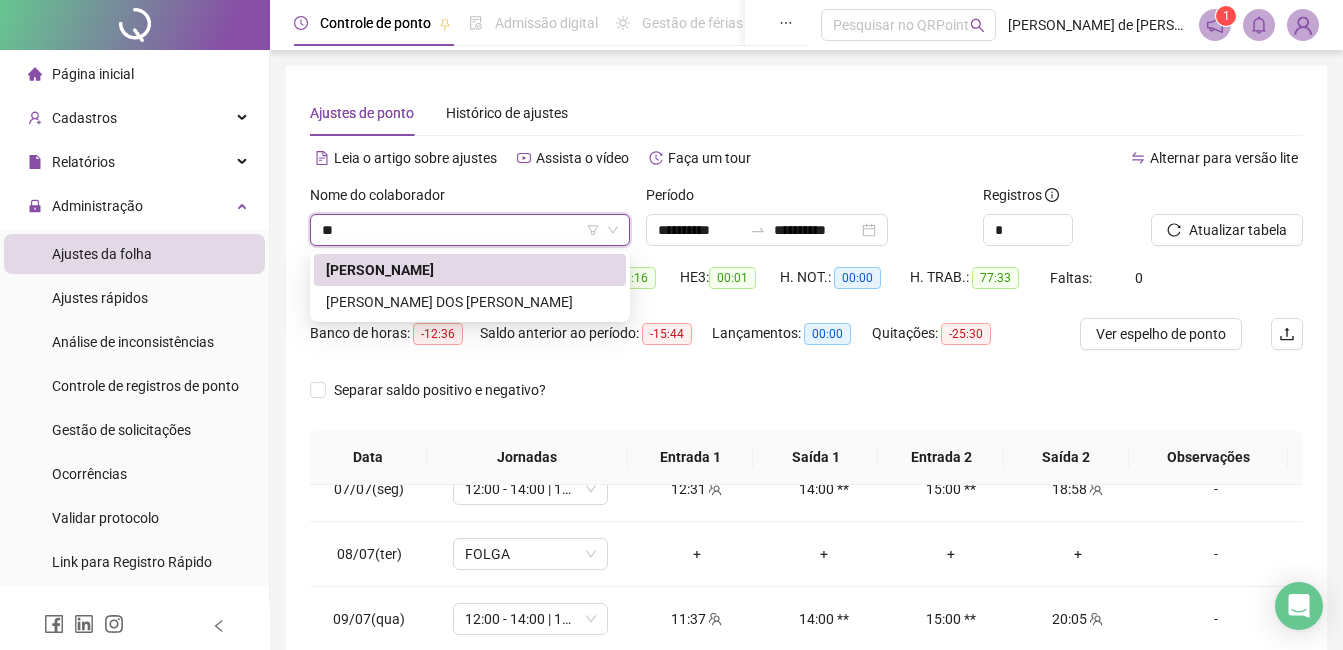 scroll, scrollTop: 0, scrollLeft: 0, axis: both 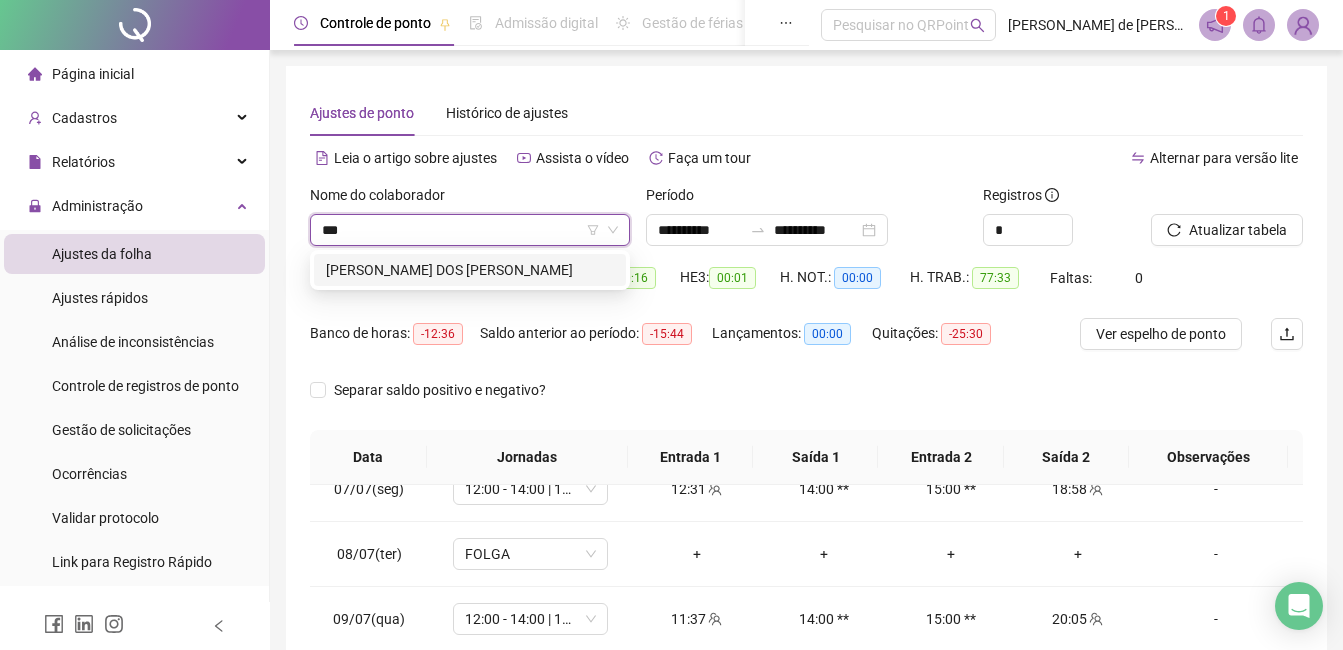 type on "****" 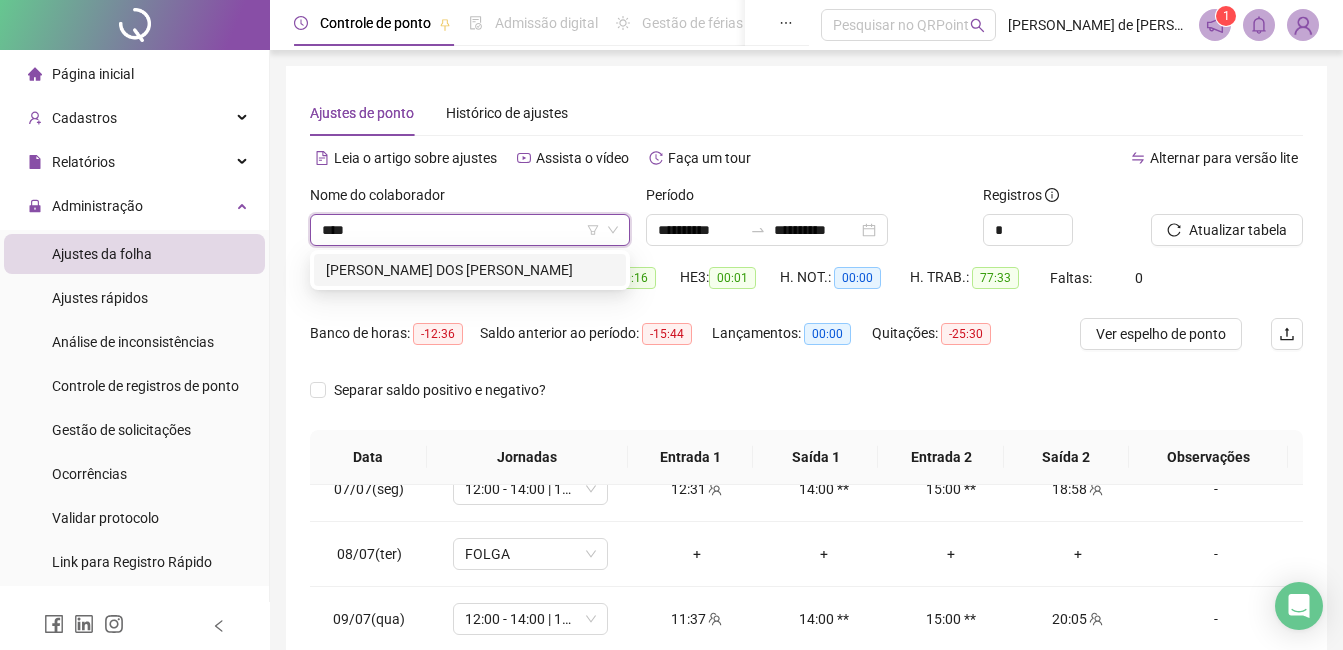 click on "[PERSON_NAME] DOS [PERSON_NAME]" at bounding box center (470, 270) 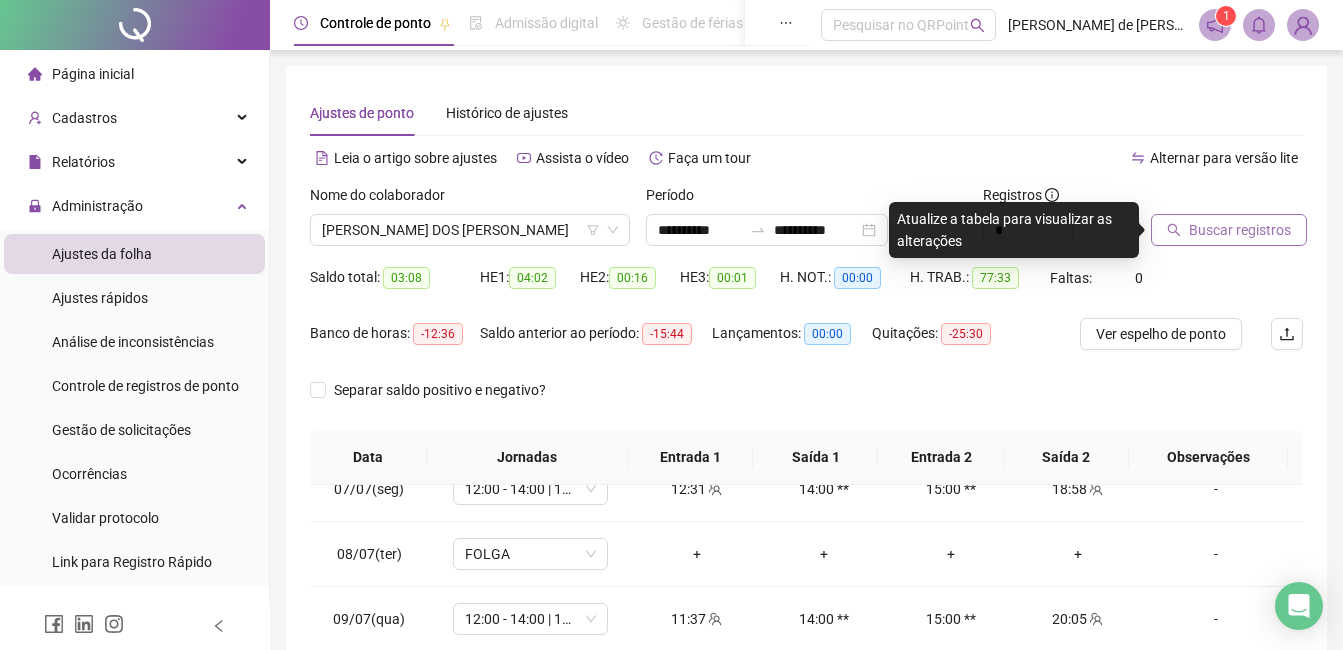 click on "Buscar registros" at bounding box center (1240, 230) 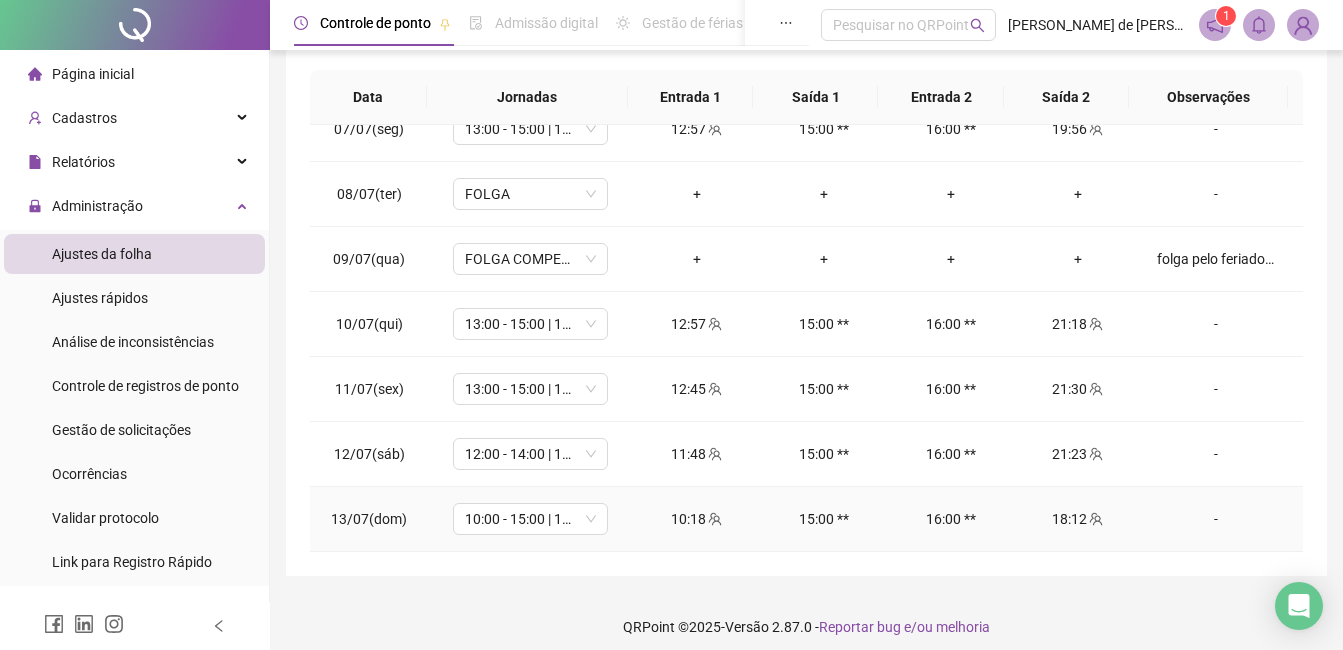 scroll, scrollTop: 372, scrollLeft: 0, axis: vertical 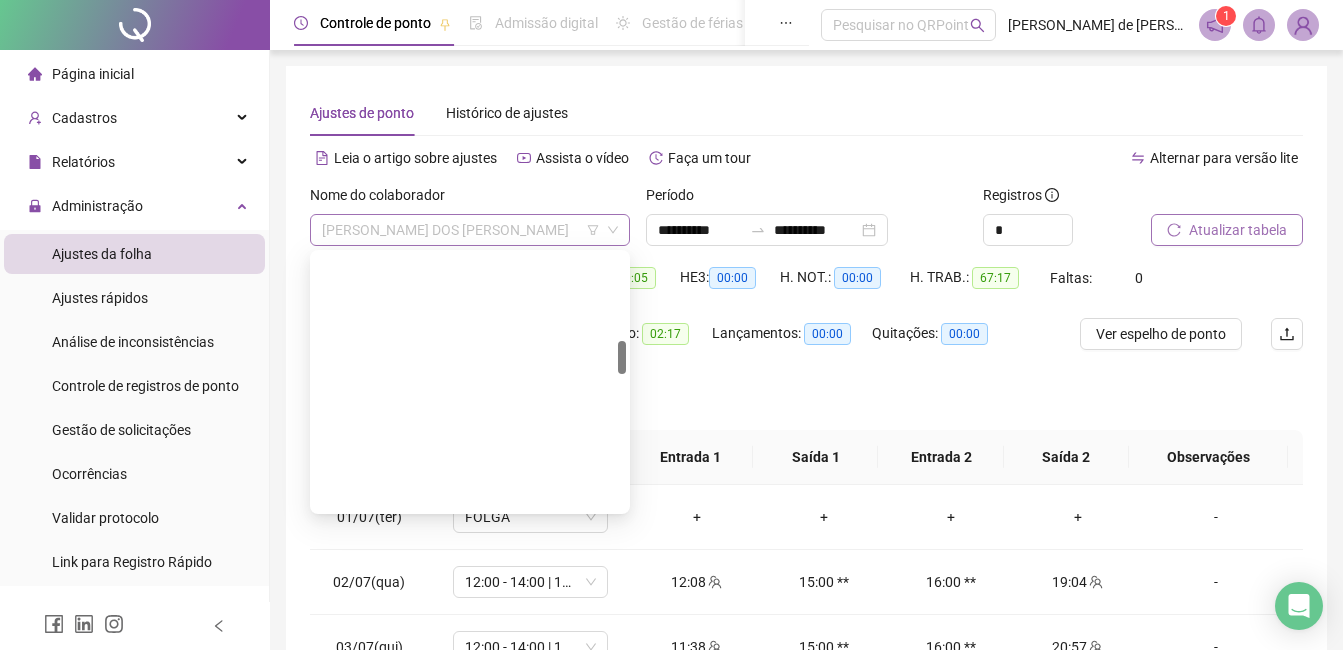 click on "[PERSON_NAME] DOS [PERSON_NAME]" at bounding box center [470, 230] 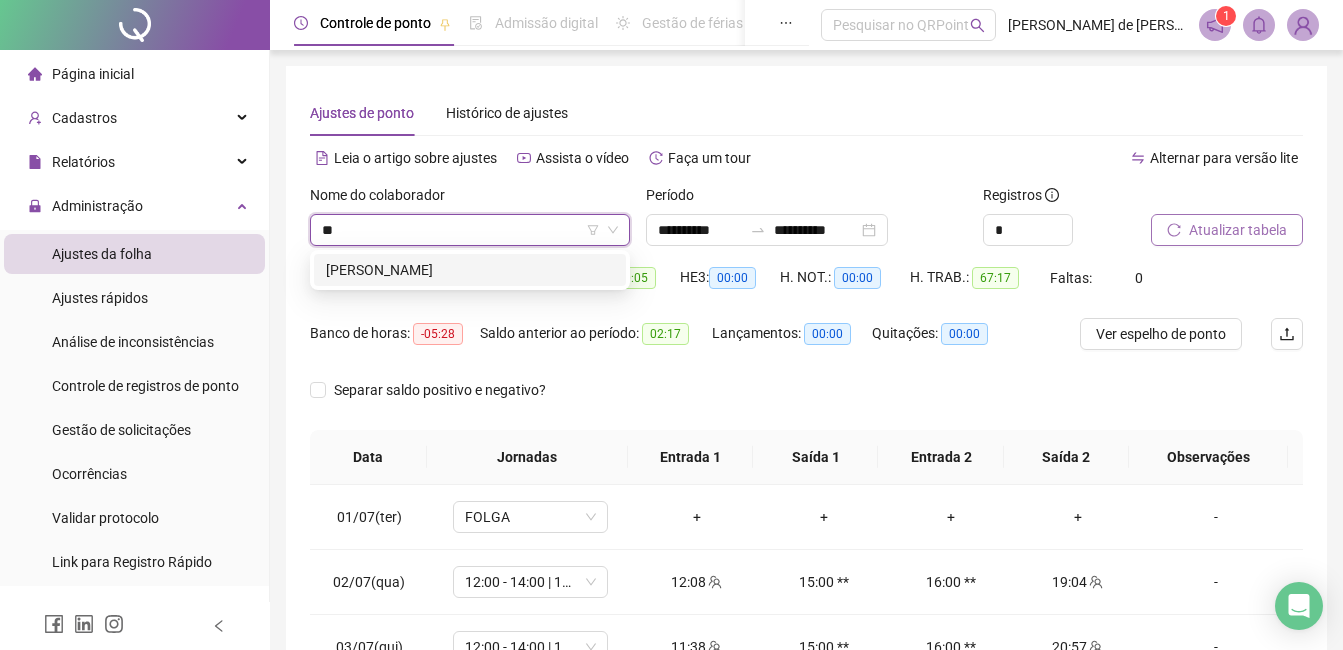 scroll, scrollTop: 0, scrollLeft: 0, axis: both 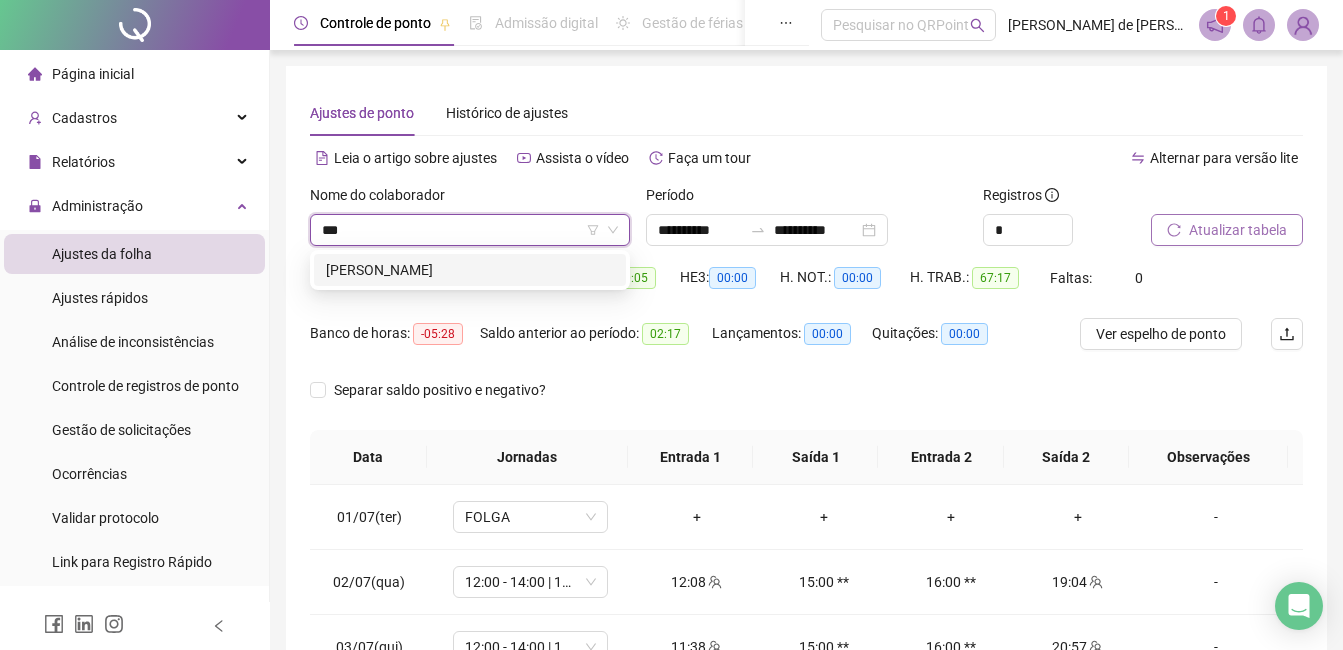 click on "[PERSON_NAME]" at bounding box center [470, 270] 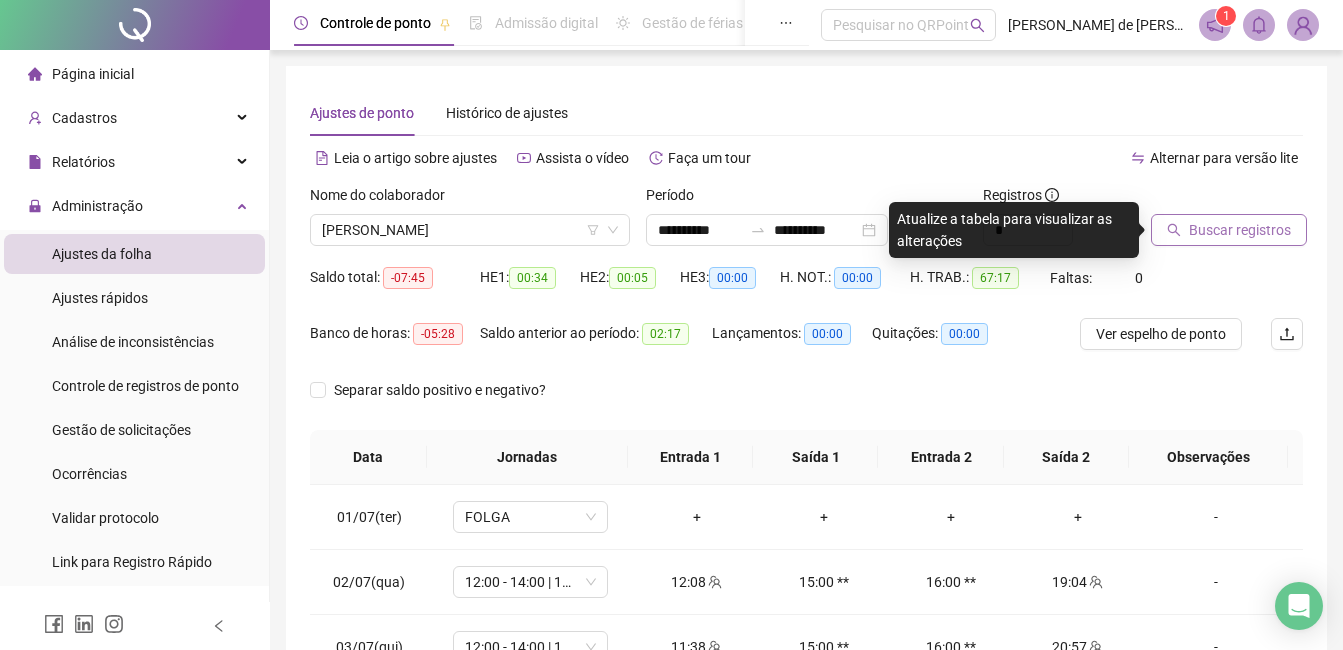 click on "Buscar registros" at bounding box center (1240, 230) 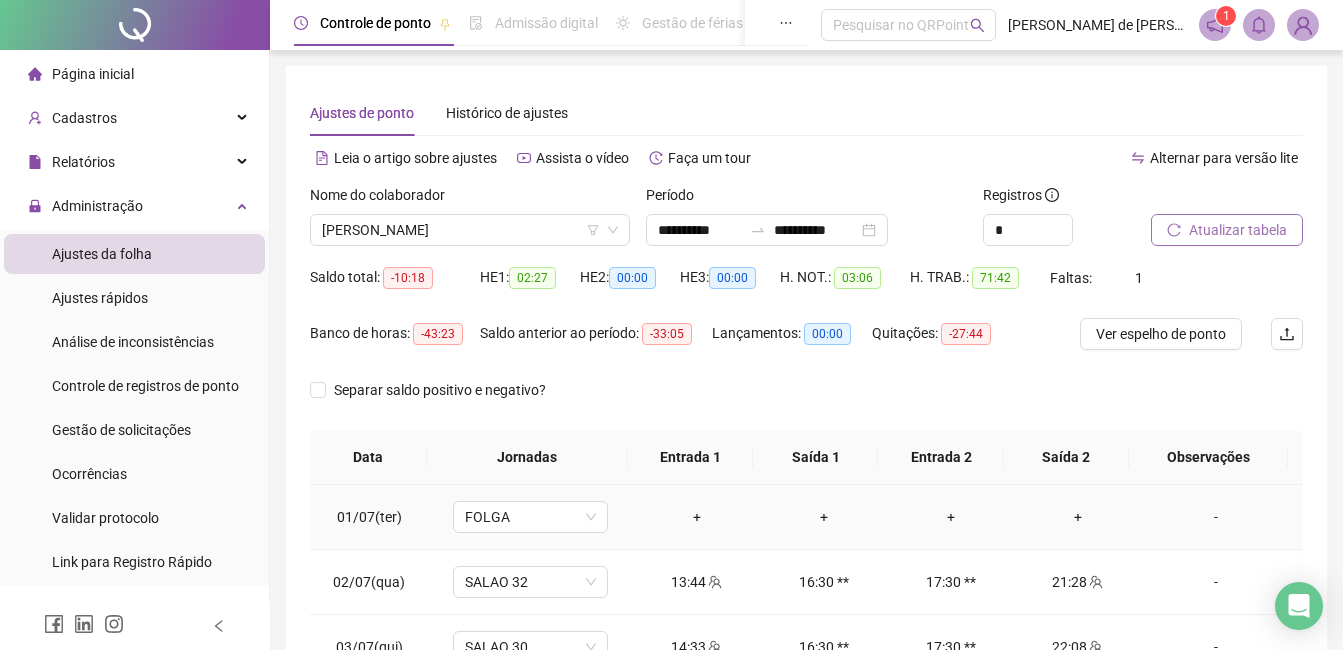 scroll, scrollTop: 372, scrollLeft: 0, axis: vertical 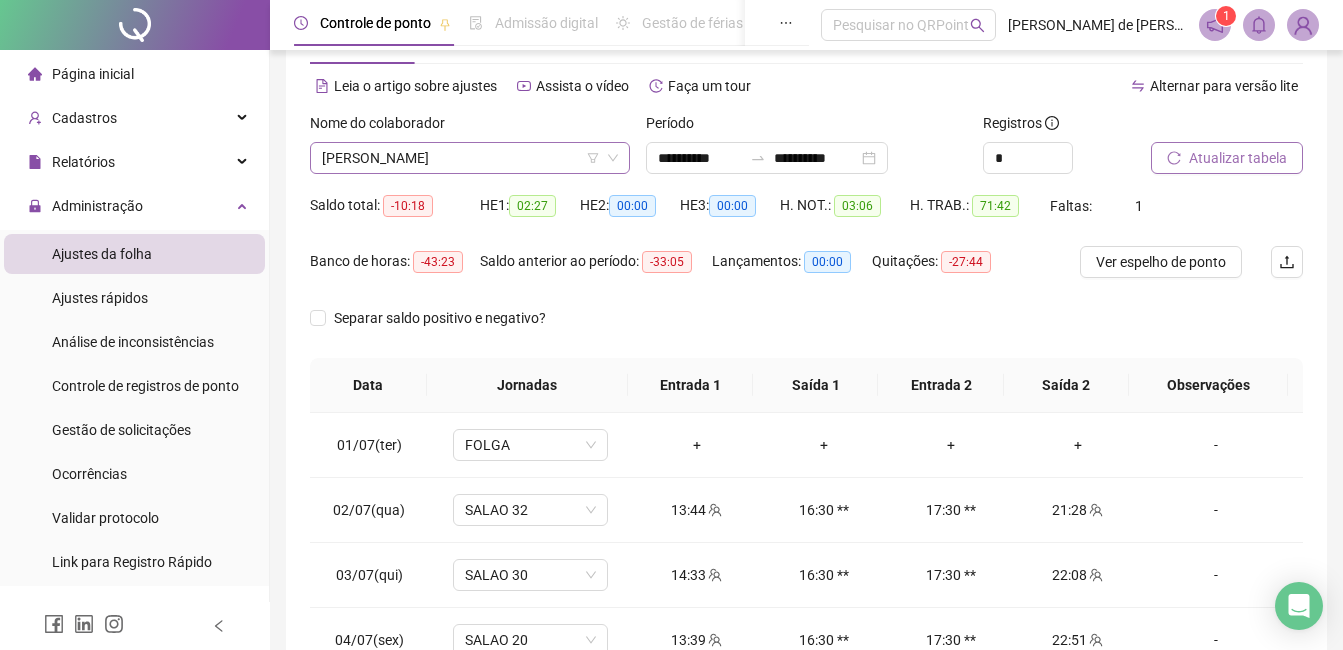click on "[PERSON_NAME]" at bounding box center (470, 158) 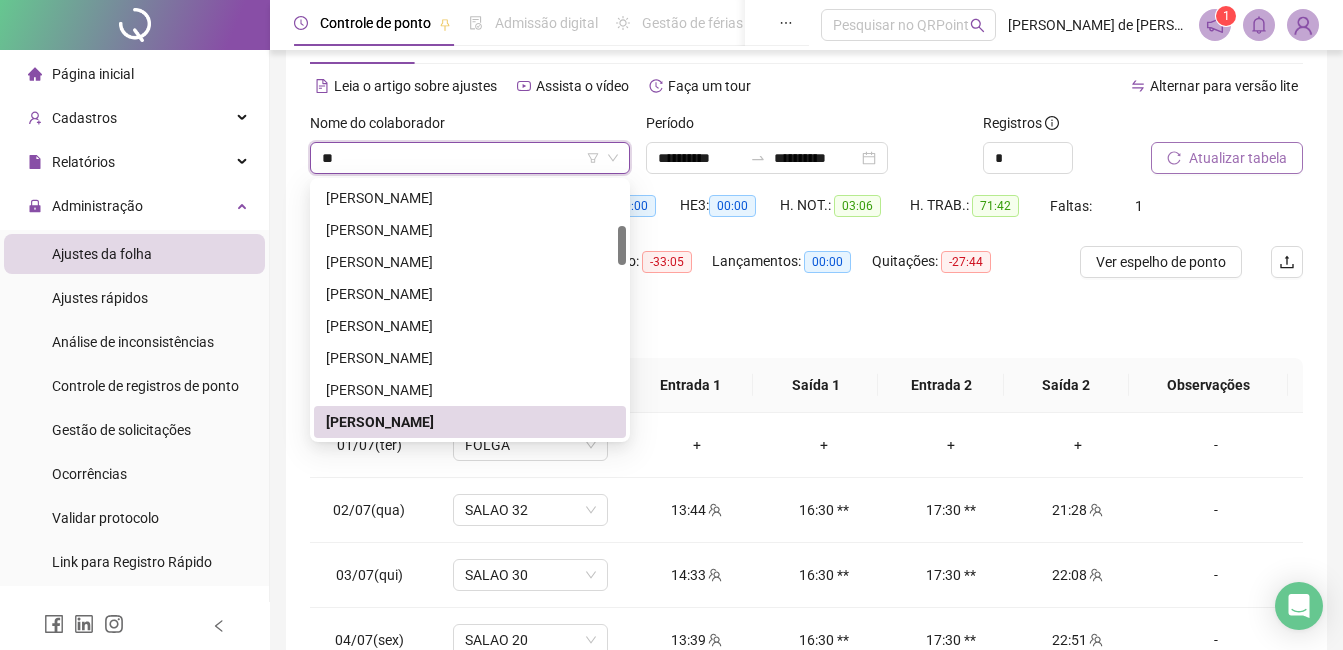 scroll, scrollTop: 0, scrollLeft: 0, axis: both 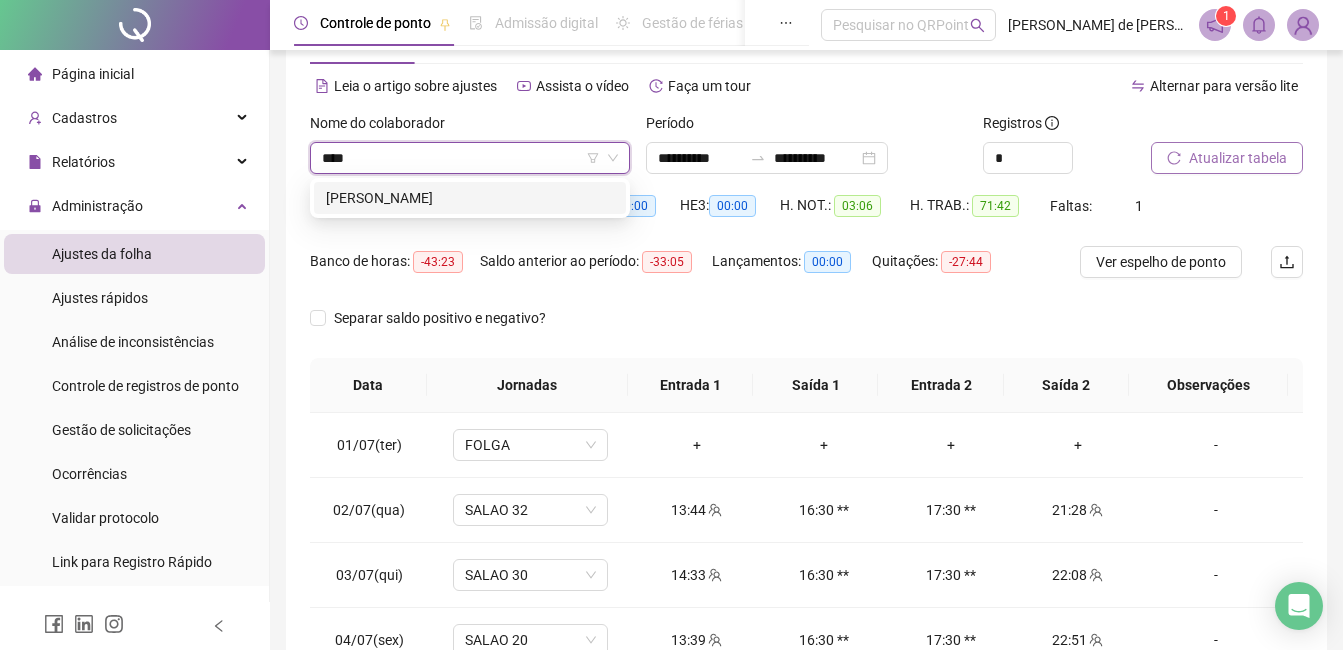 type on "*****" 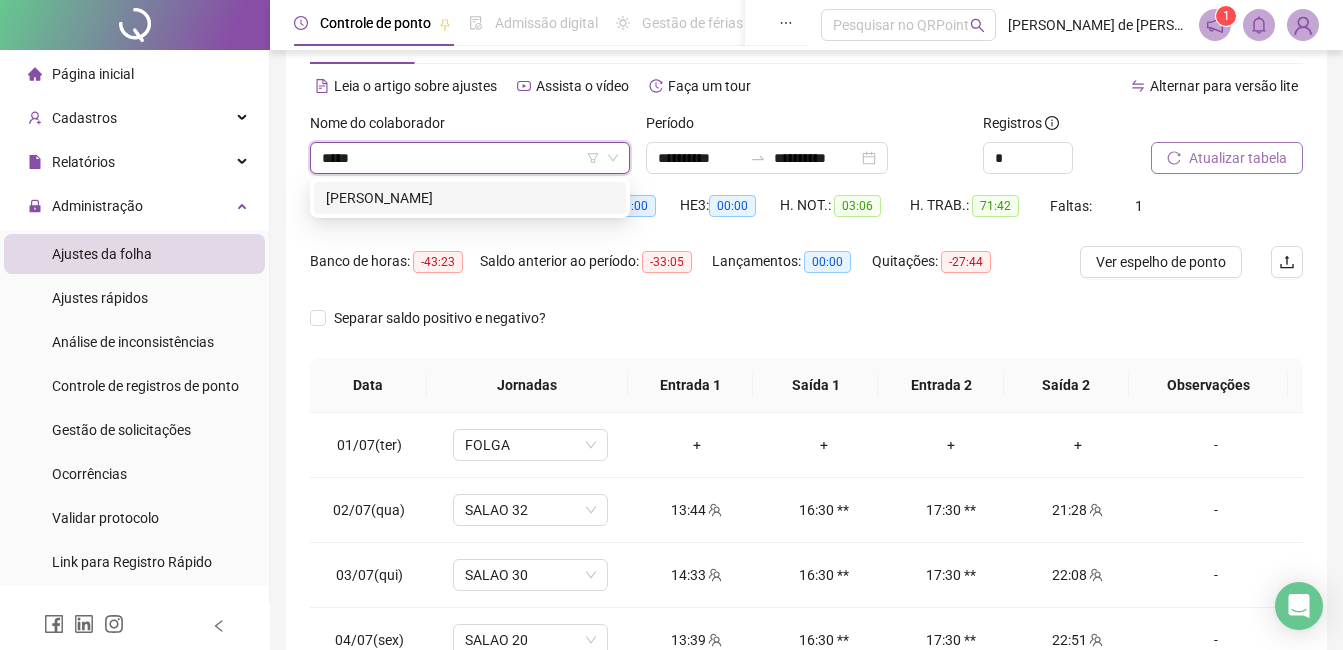 click on "[PERSON_NAME]" at bounding box center (470, 198) 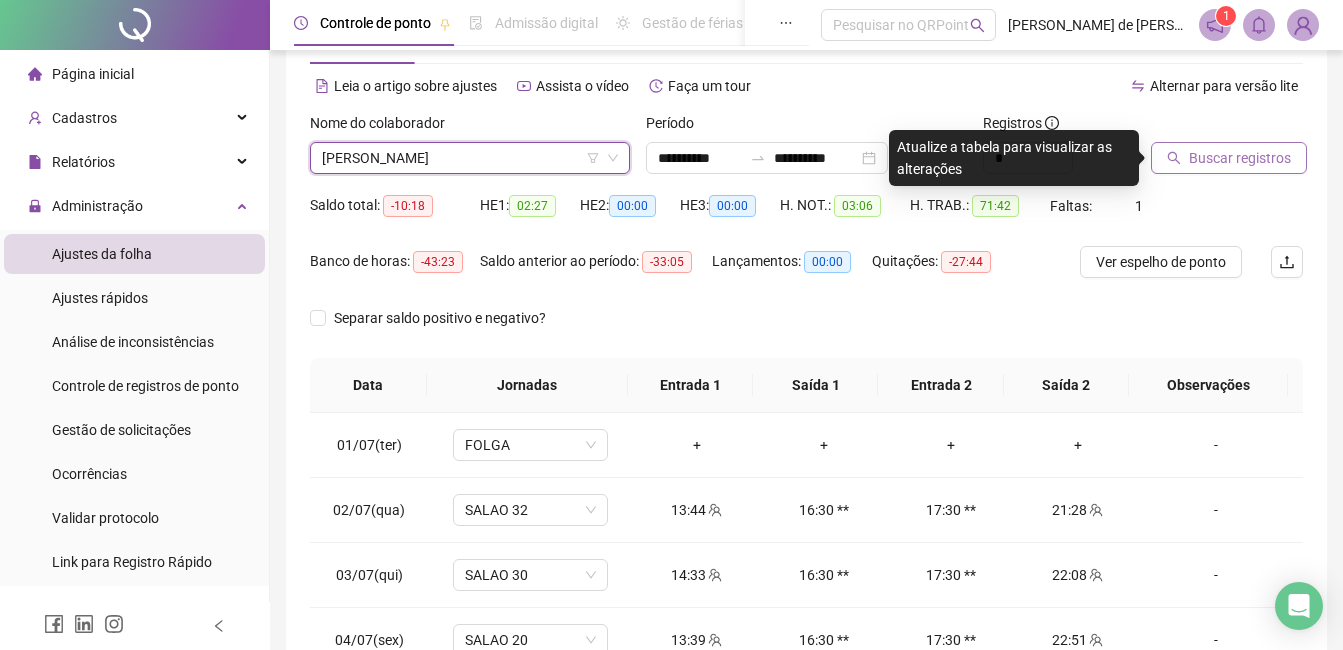 click on "Buscar registros" at bounding box center (1240, 158) 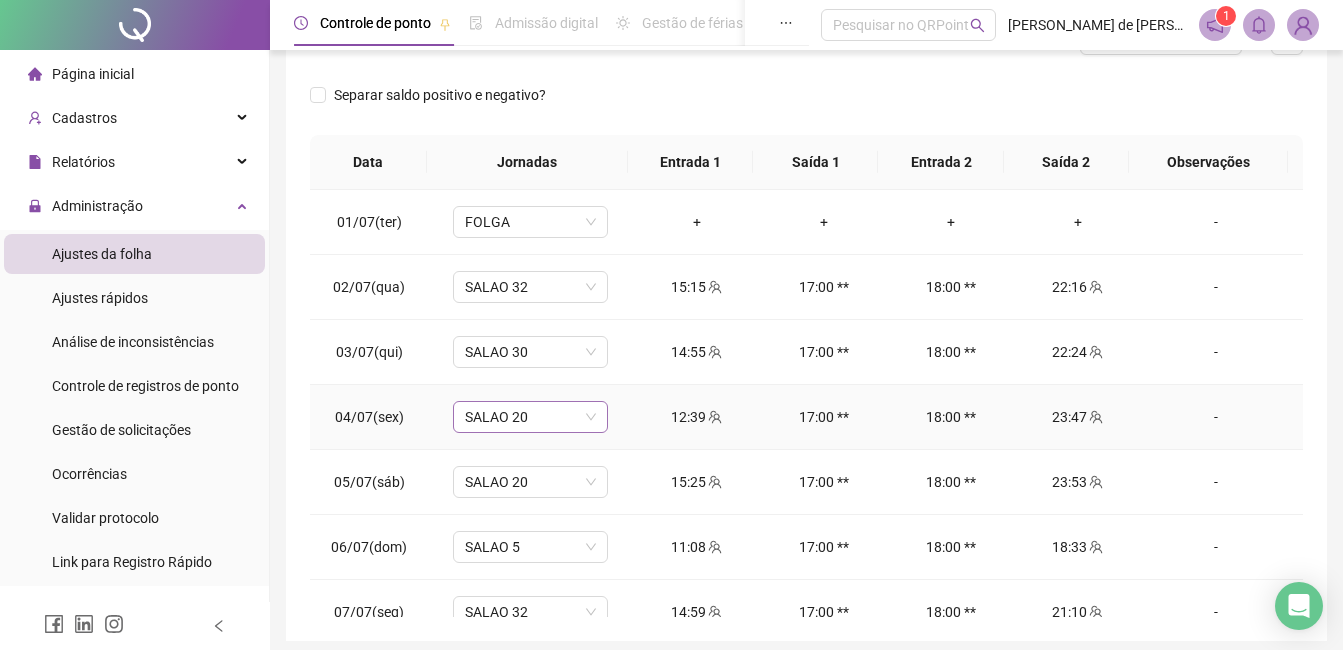scroll, scrollTop: 372, scrollLeft: 0, axis: vertical 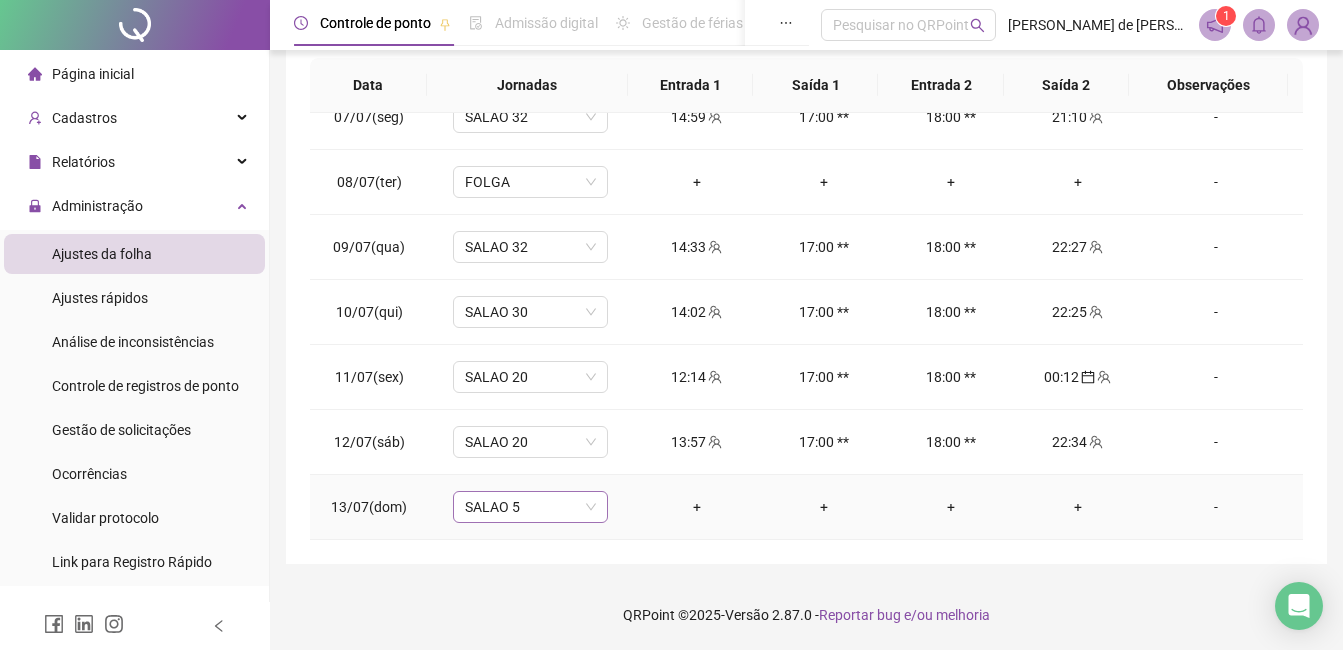 click on "SALAO 5" at bounding box center [530, 507] 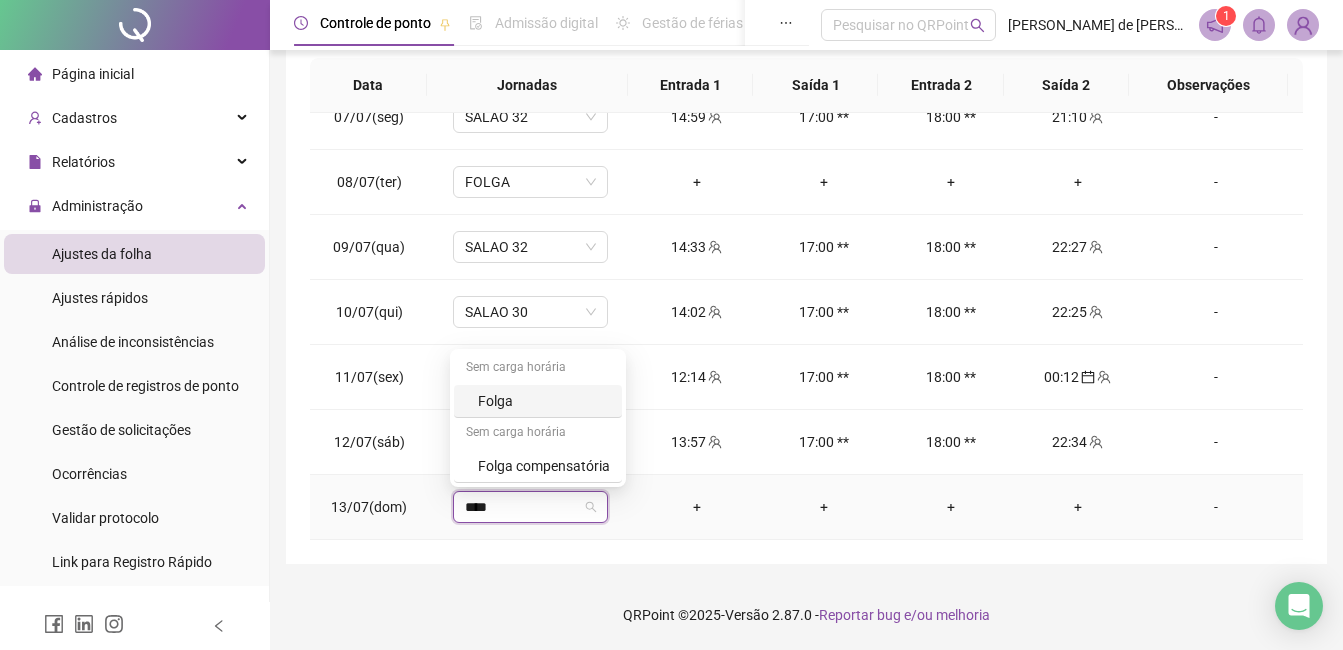type on "*****" 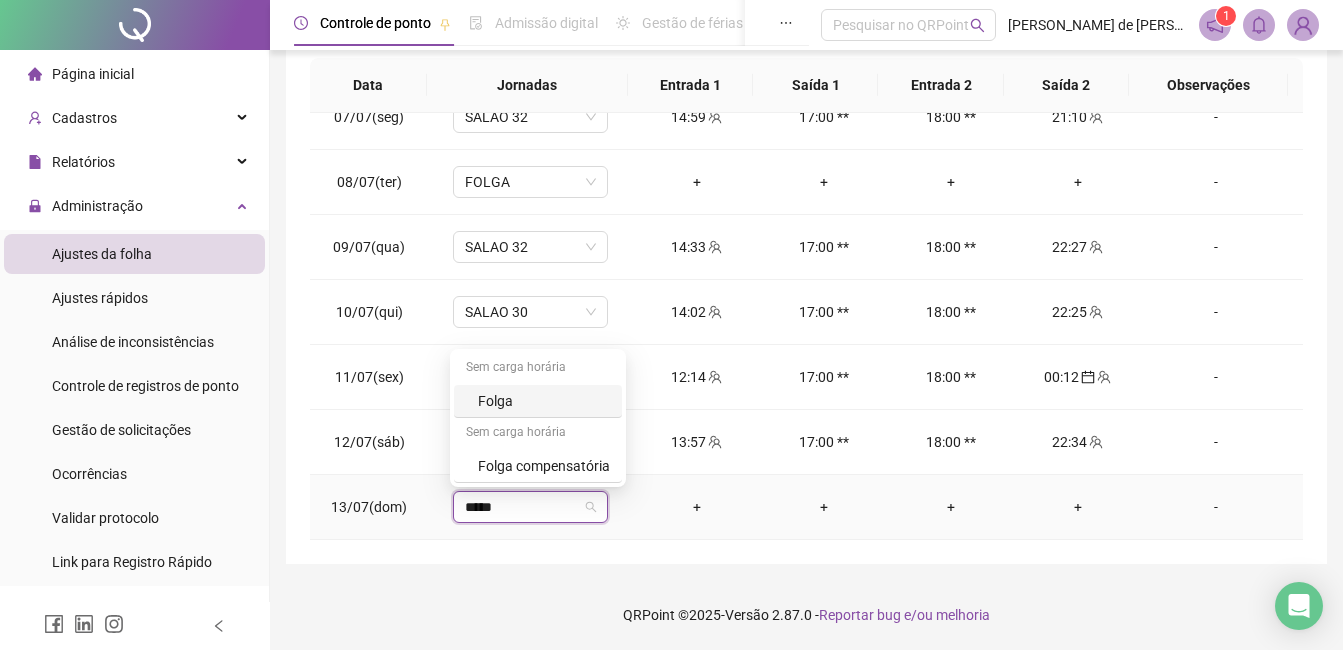 click on "Folga" at bounding box center (544, 401) 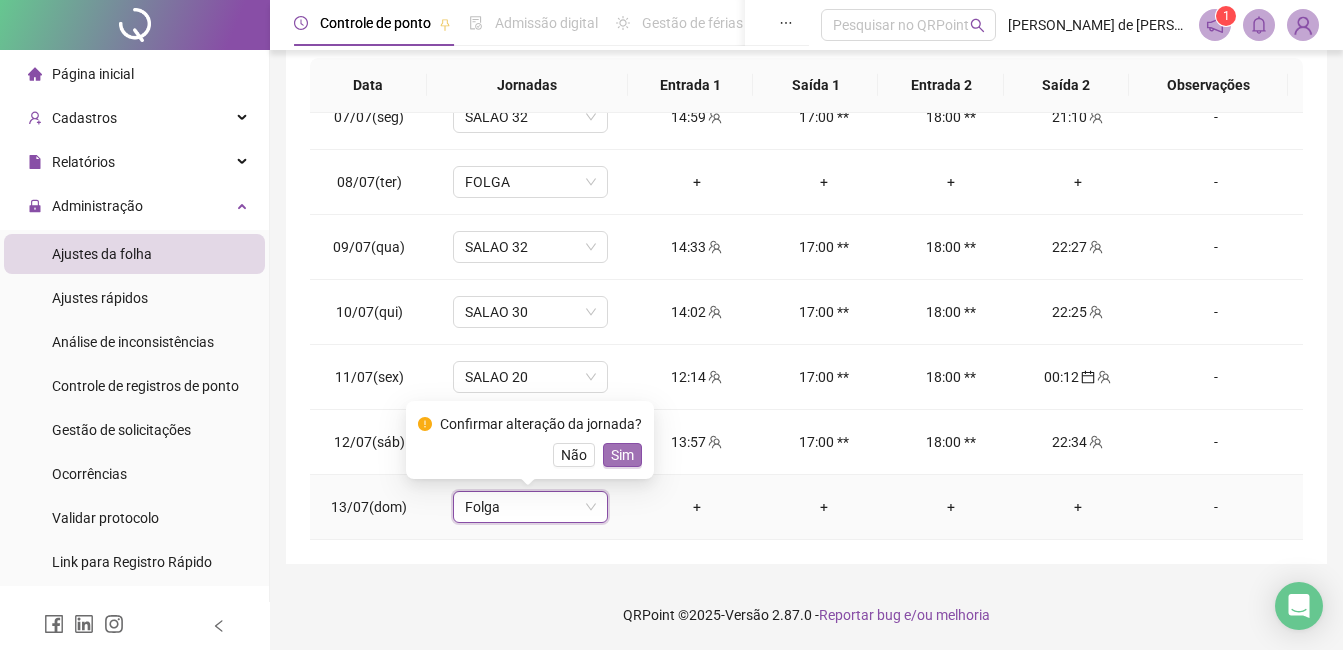 click on "Sim" at bounding box center [622, 455] 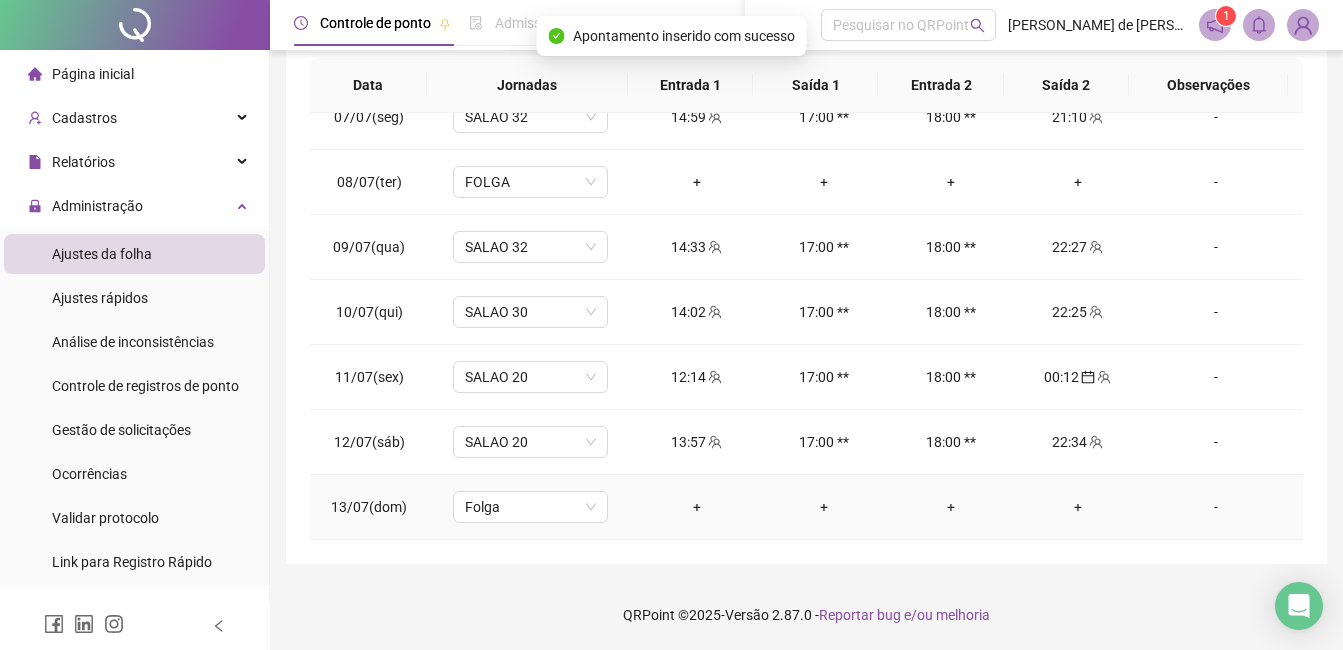 click on "-" at bounding box center (1216, 507) 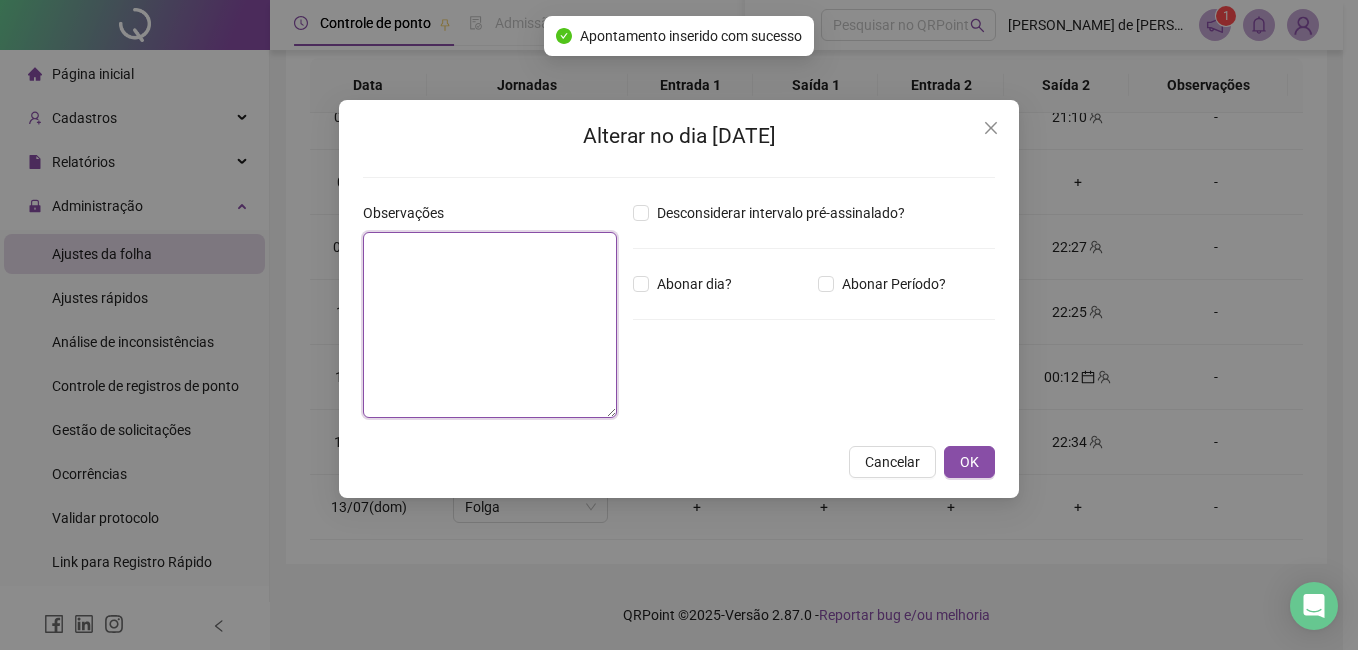 click at bounding box center [490, 325] 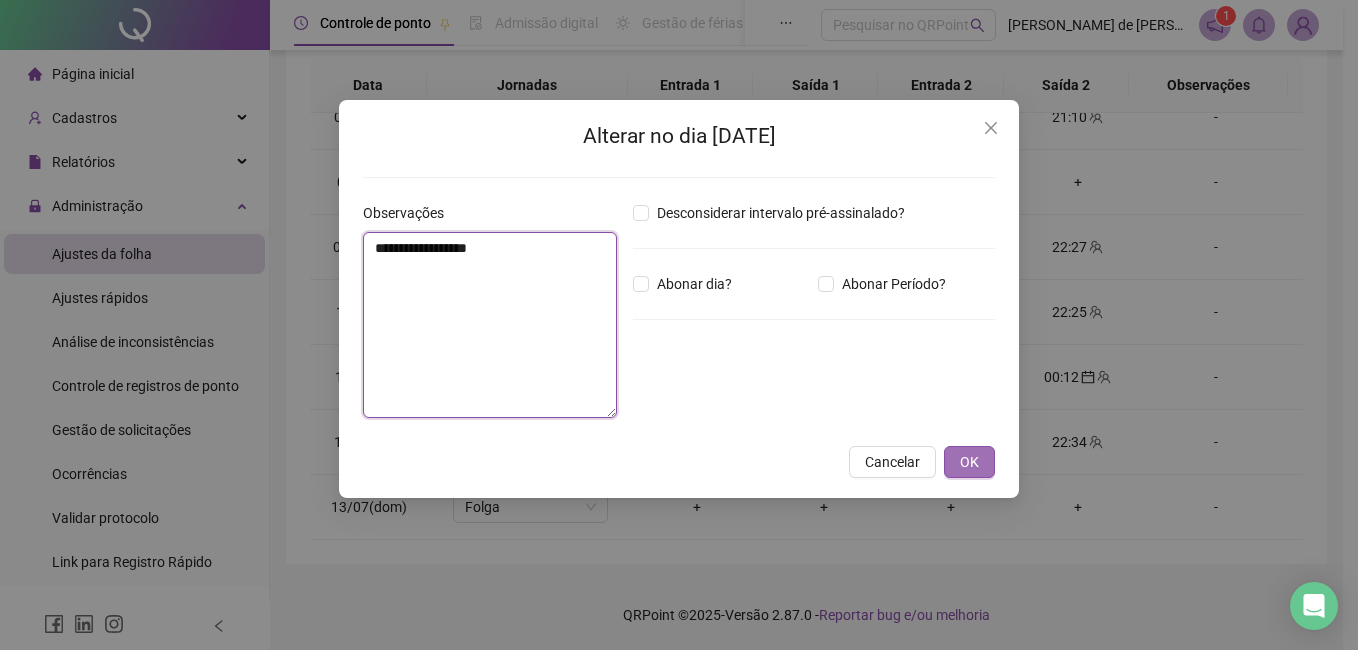 type on "**********" 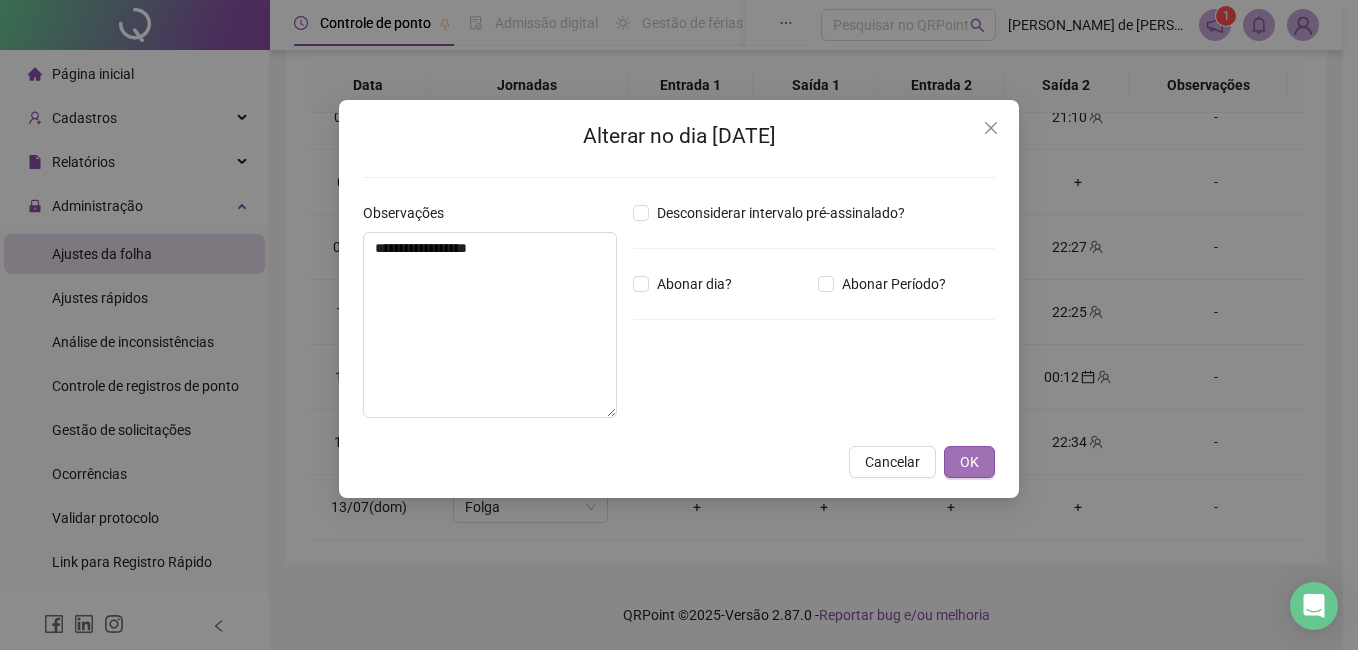 click on "OK" at bounding box center [969, 462] 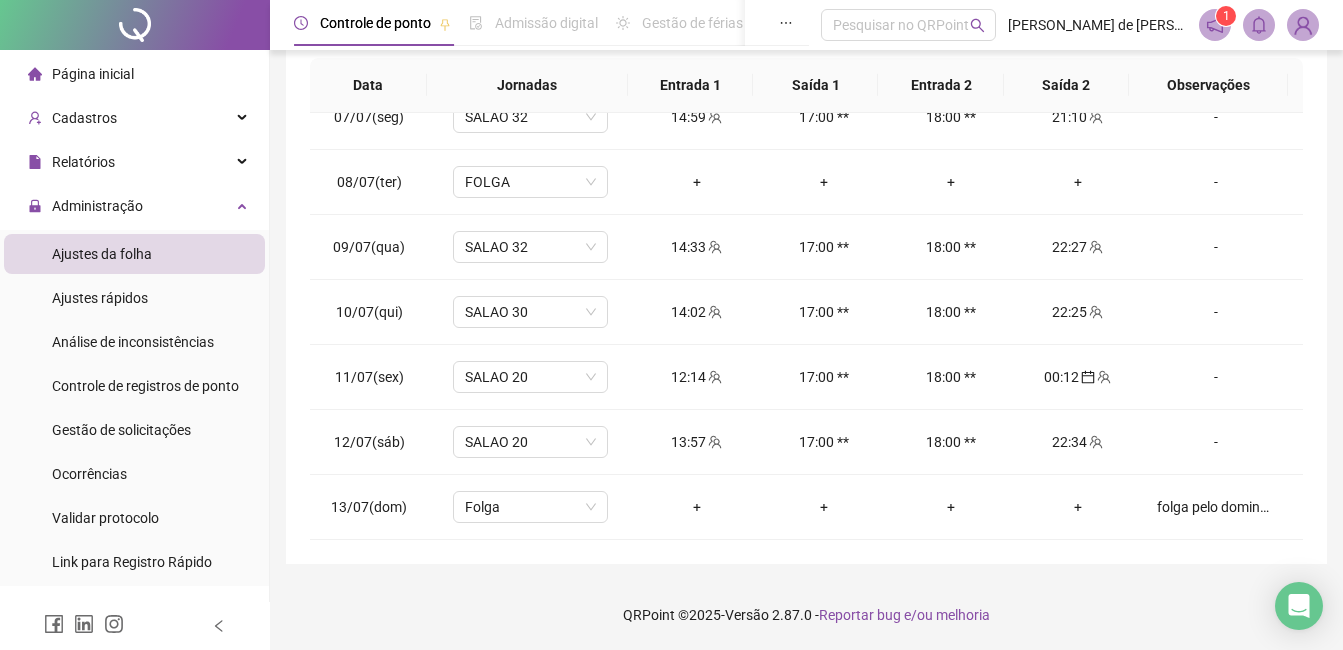 scroll, scrollTop: 0, scrollLeft: 0, axis: both 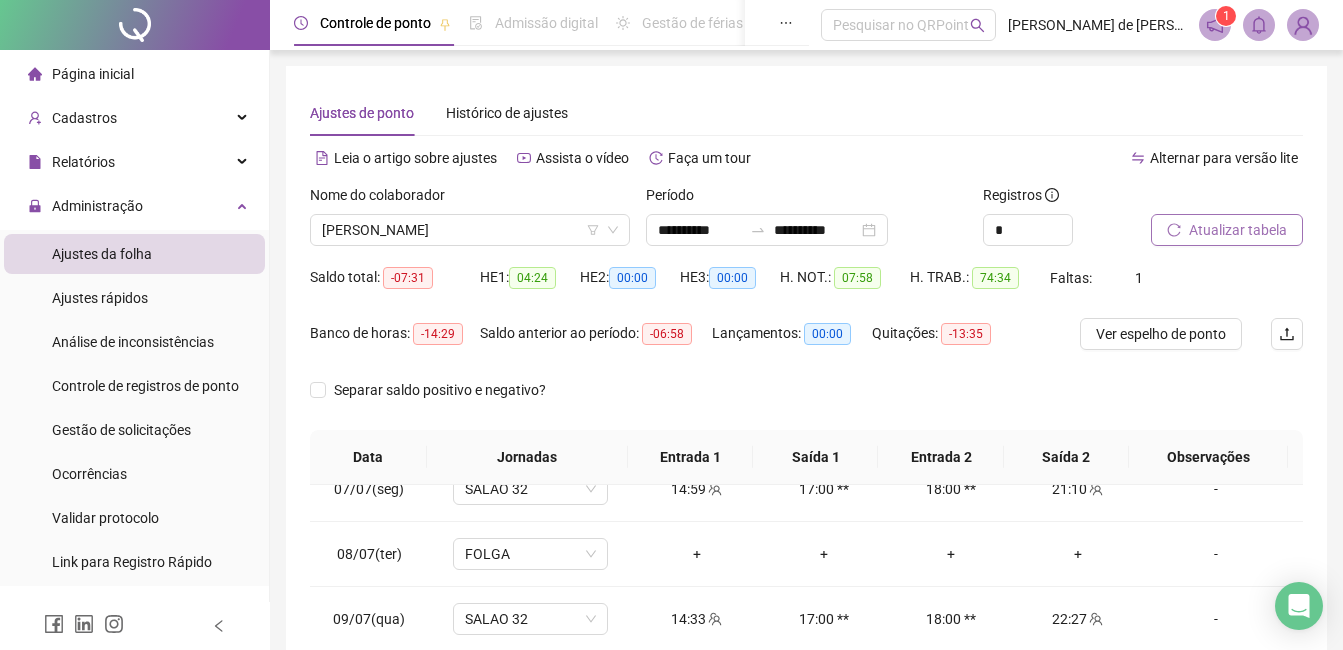 click on "Atualizar tabela" at bounding box center (1227, 230) 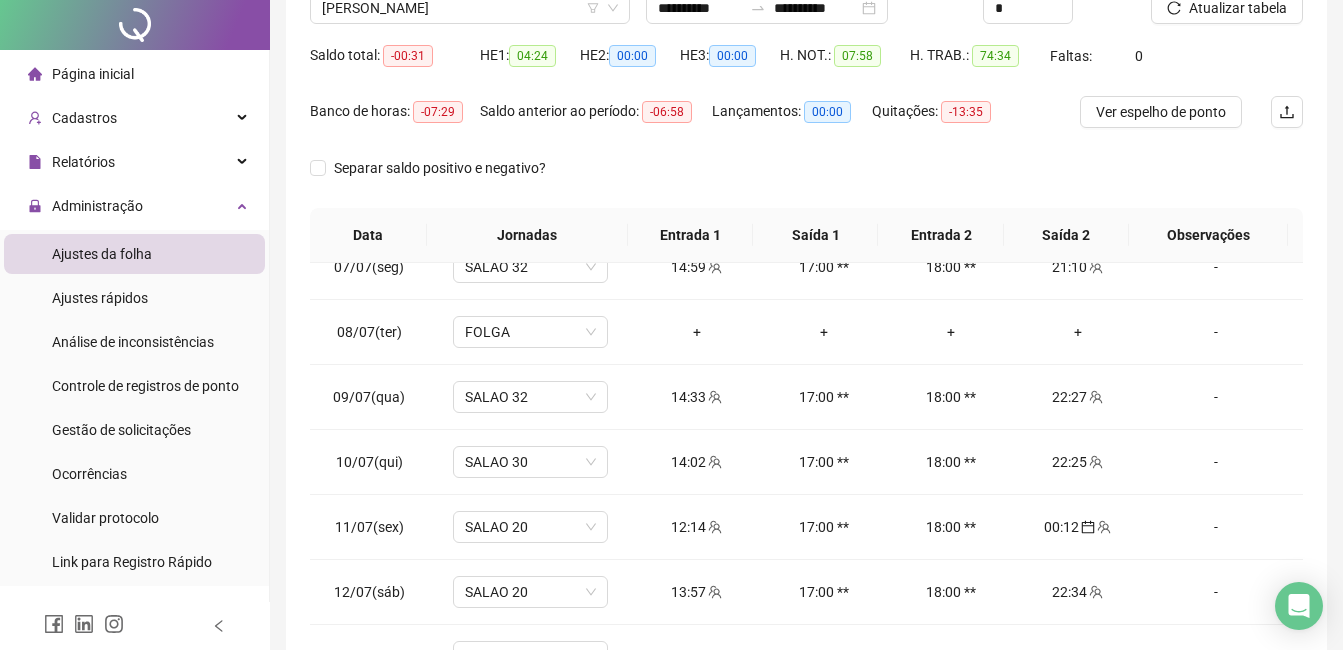 scroll, scrollTop: 372, scrollLeft: 0, axis: vertical 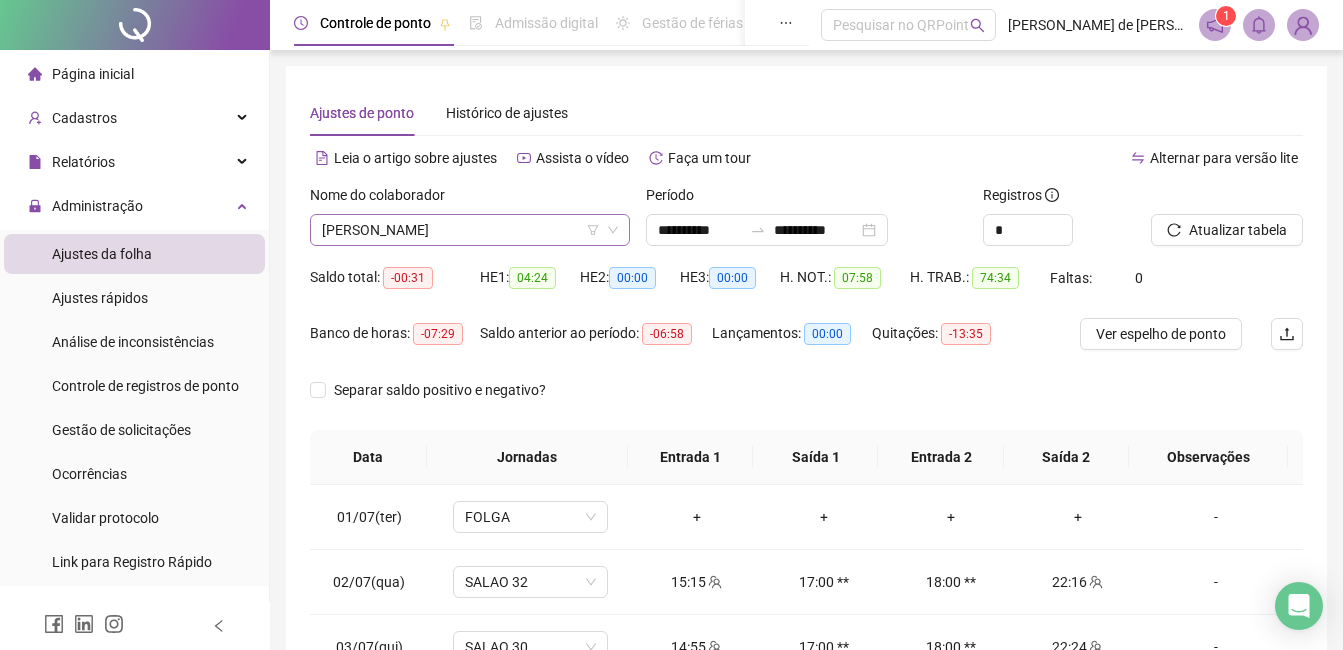 click on "[PERSON_NAME]" at bounding box center (470, 230) 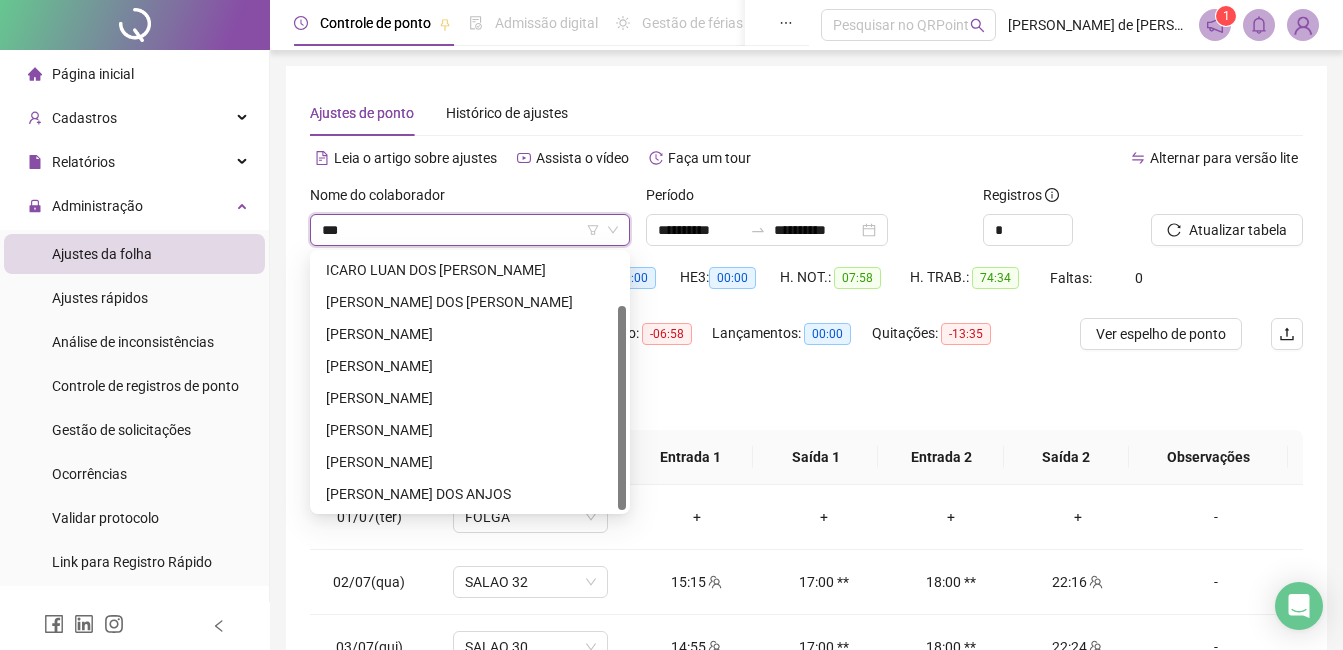 scroll, scrollTop: 0, scrollLeft: 0, axis: both 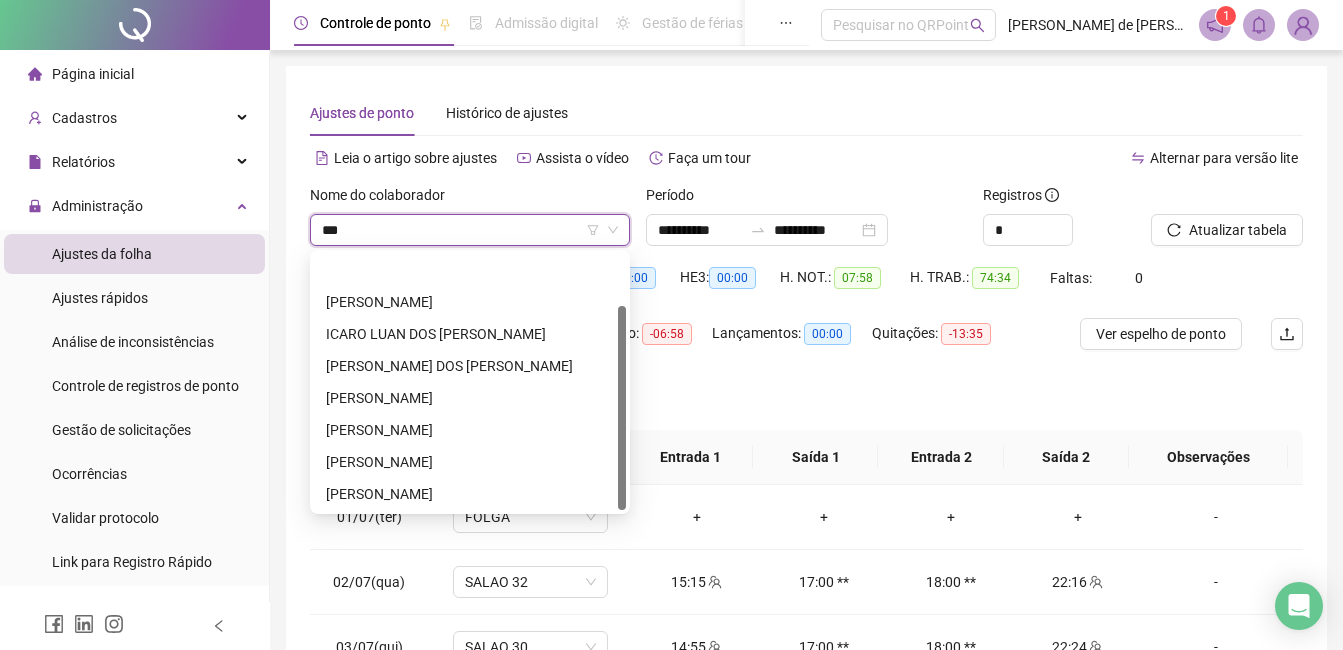 type on "****" 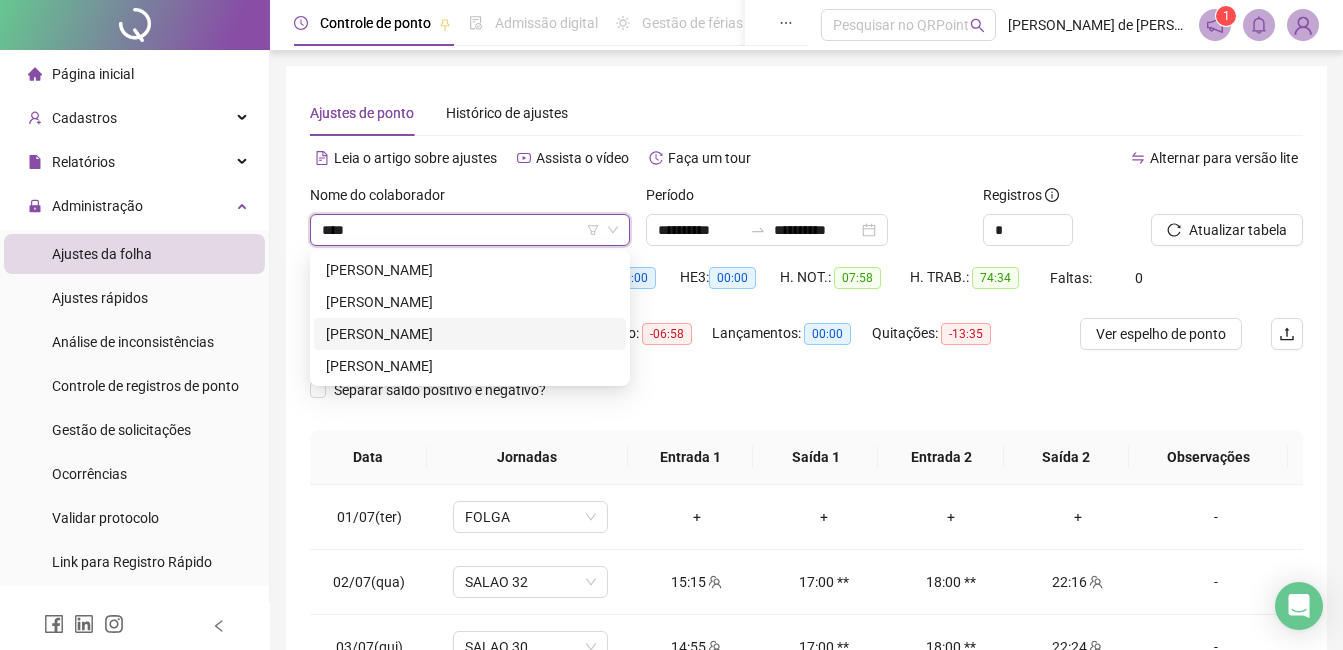click on "[PERSON_NAME]" at bounding box center (470, 334) 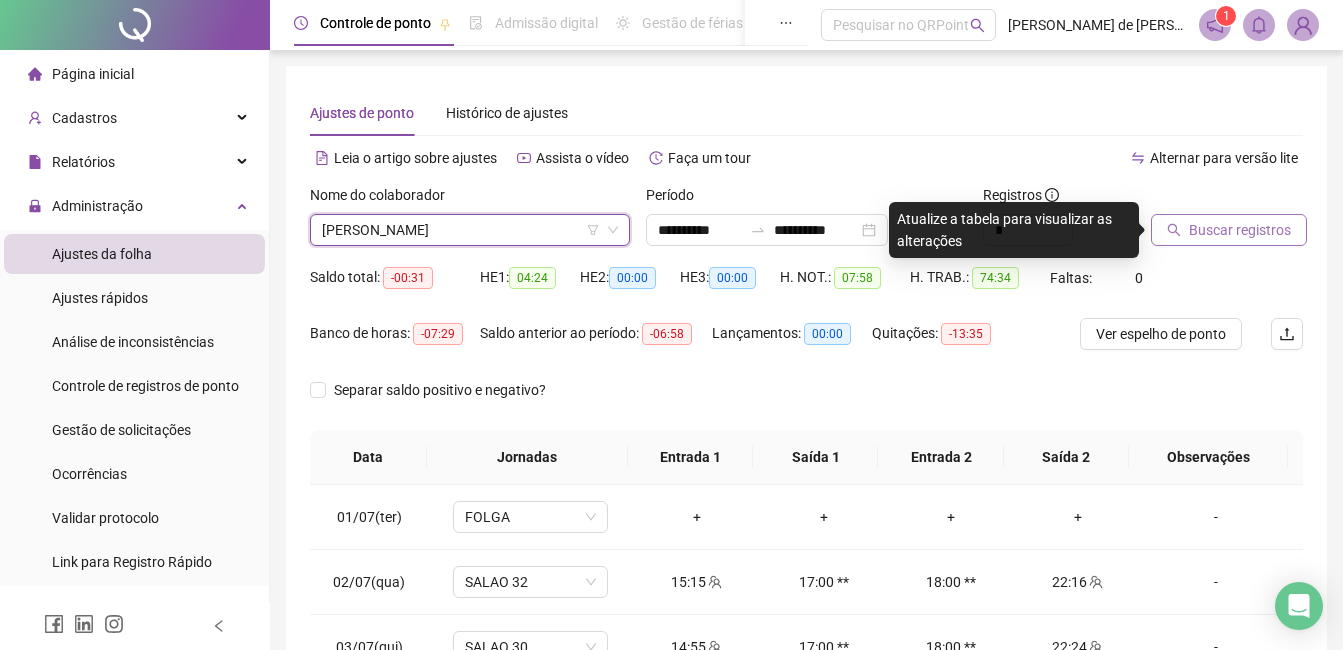 click on "Buscar registros" at bounding box center [1229, 230] 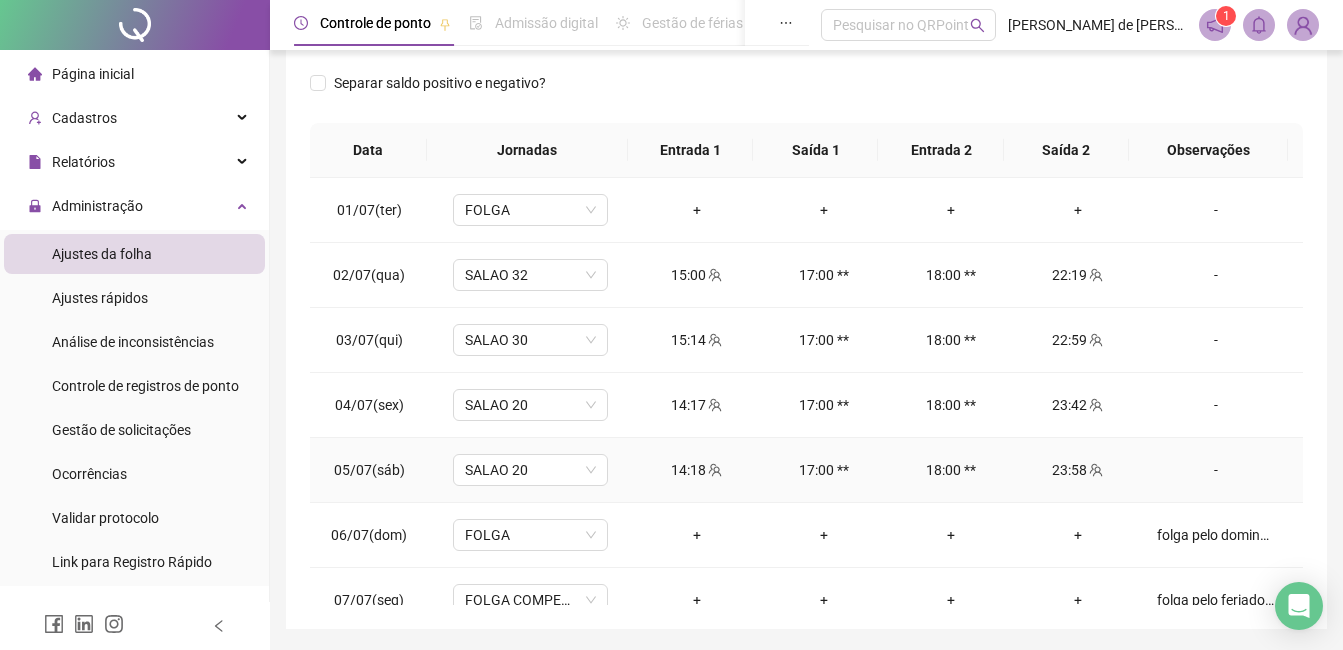 scroll, scrollTop: 372, scrollLeft: 0, axis: vertical 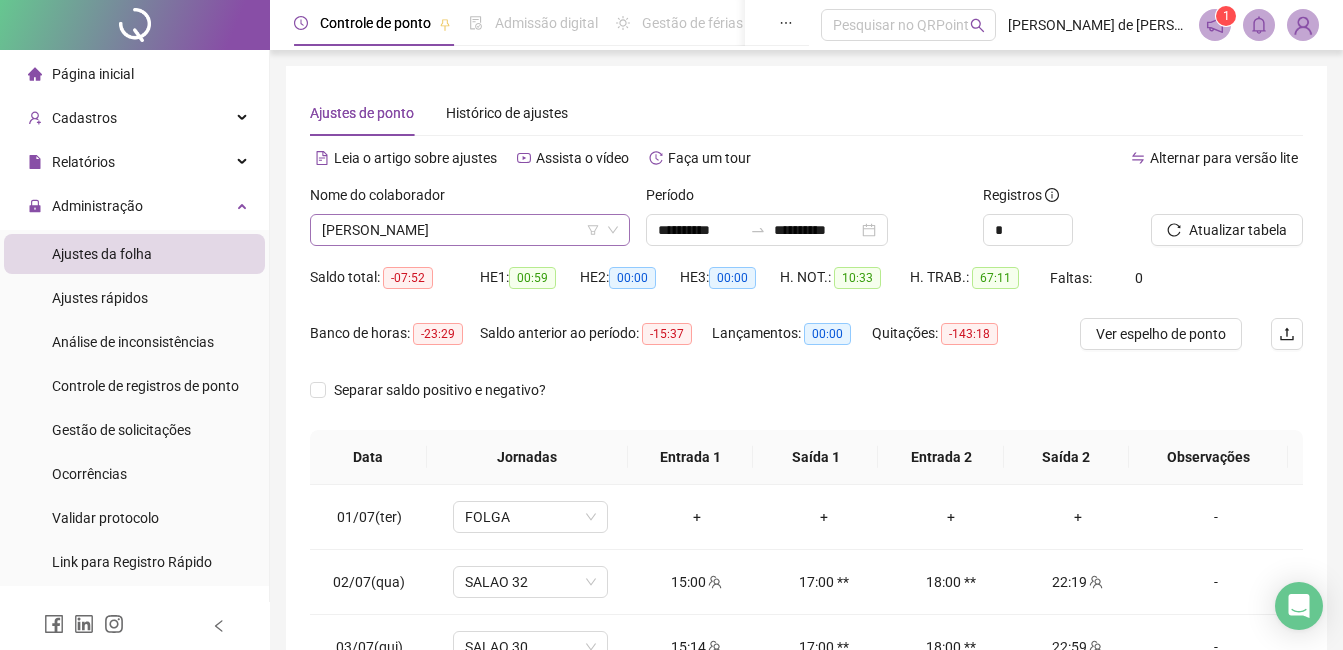 click on "[PERSON_NAME]" at bounding box center [470, 230] 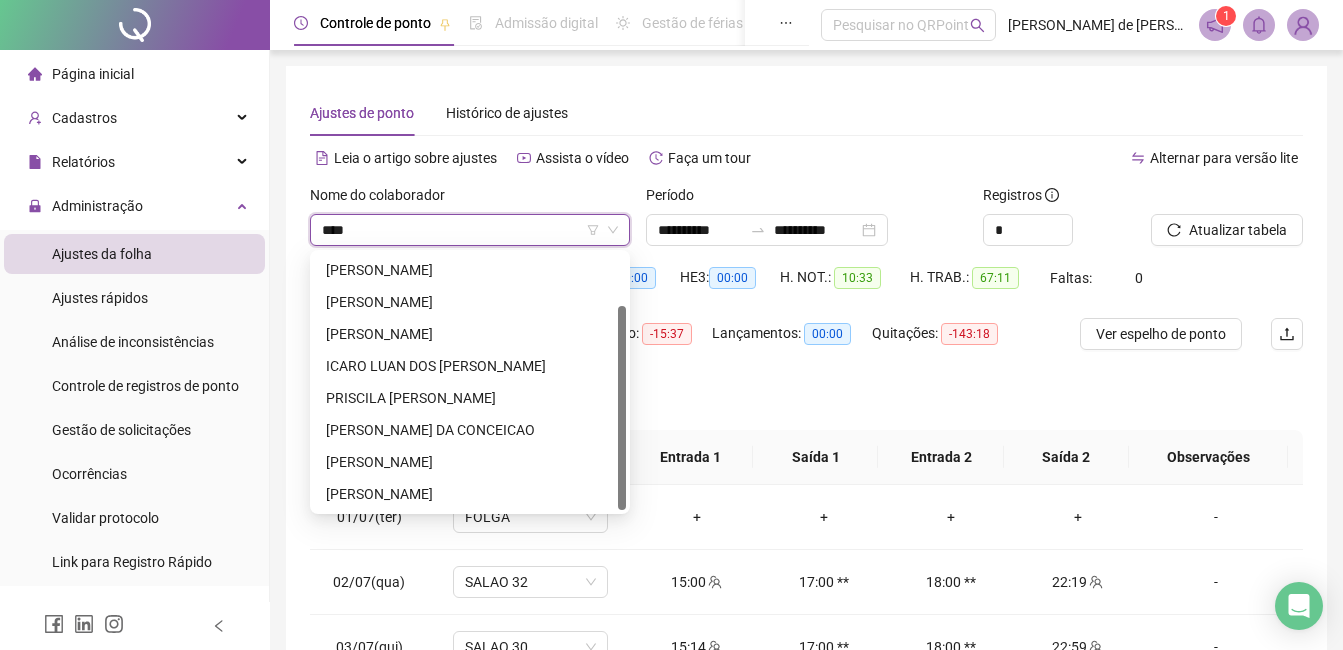 scroll, scrollTop: 0, scrollLeft: 0, axis: both 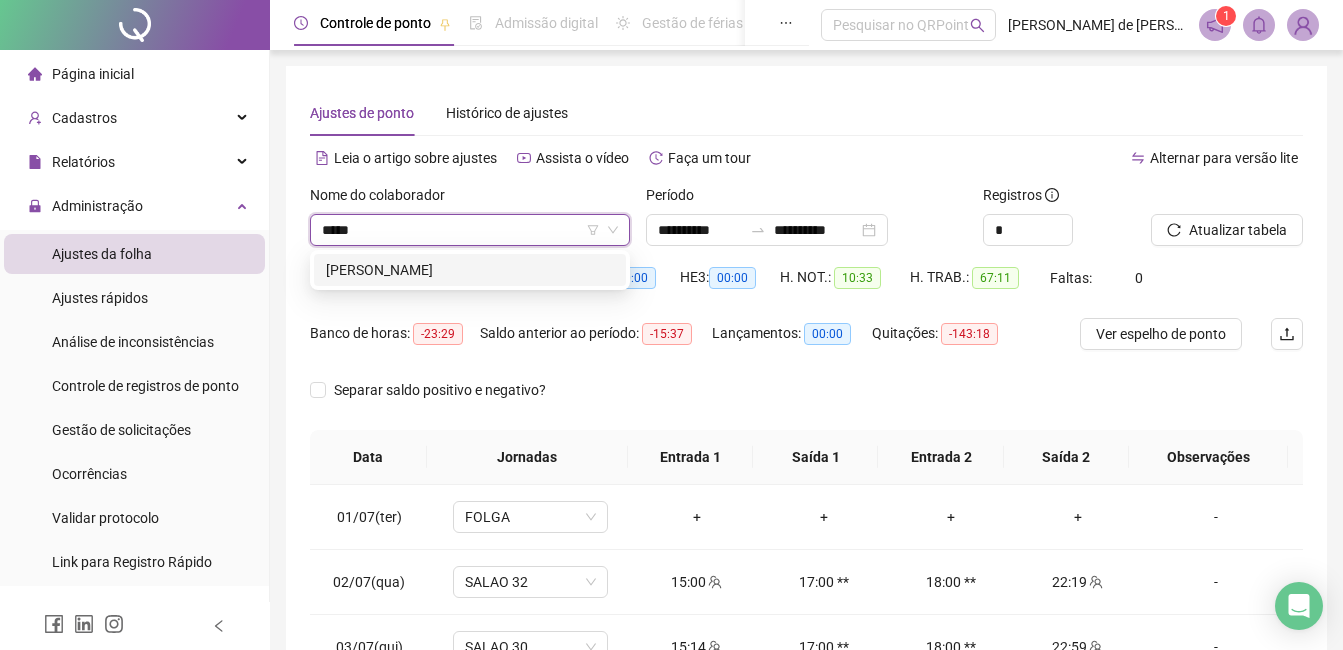 type on "******" 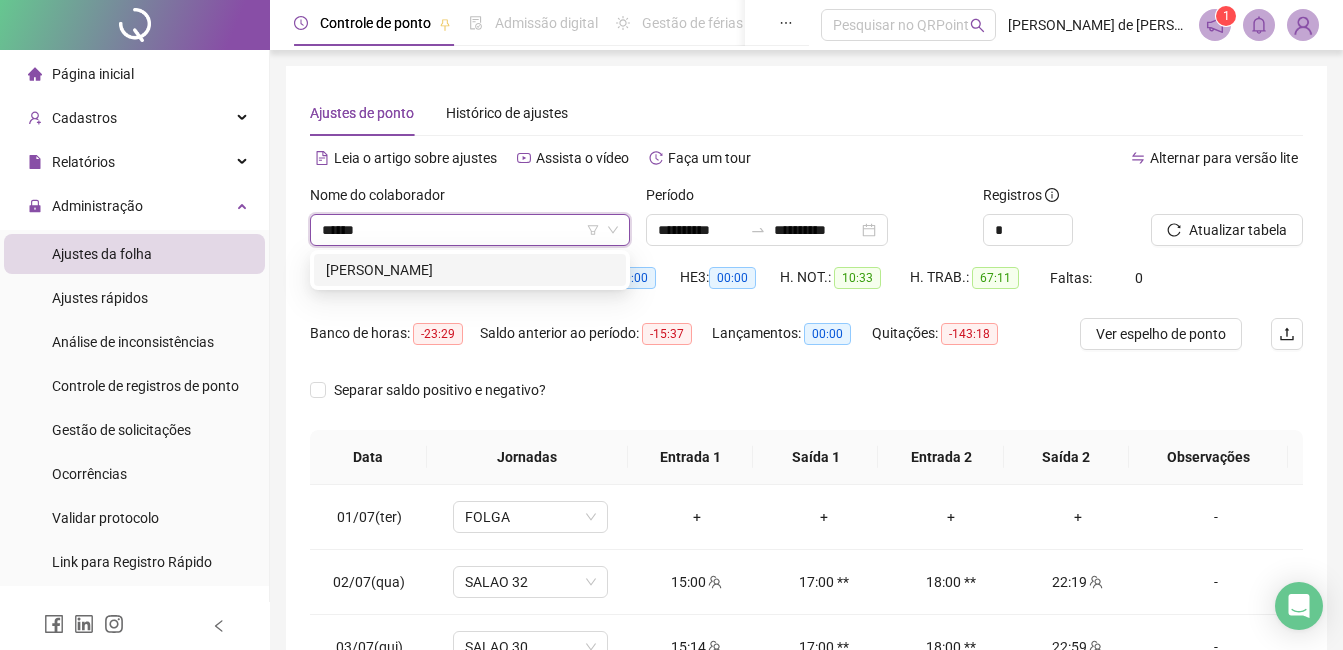 click on "[PERSON_NAME]" at bounding box center [470, 270] 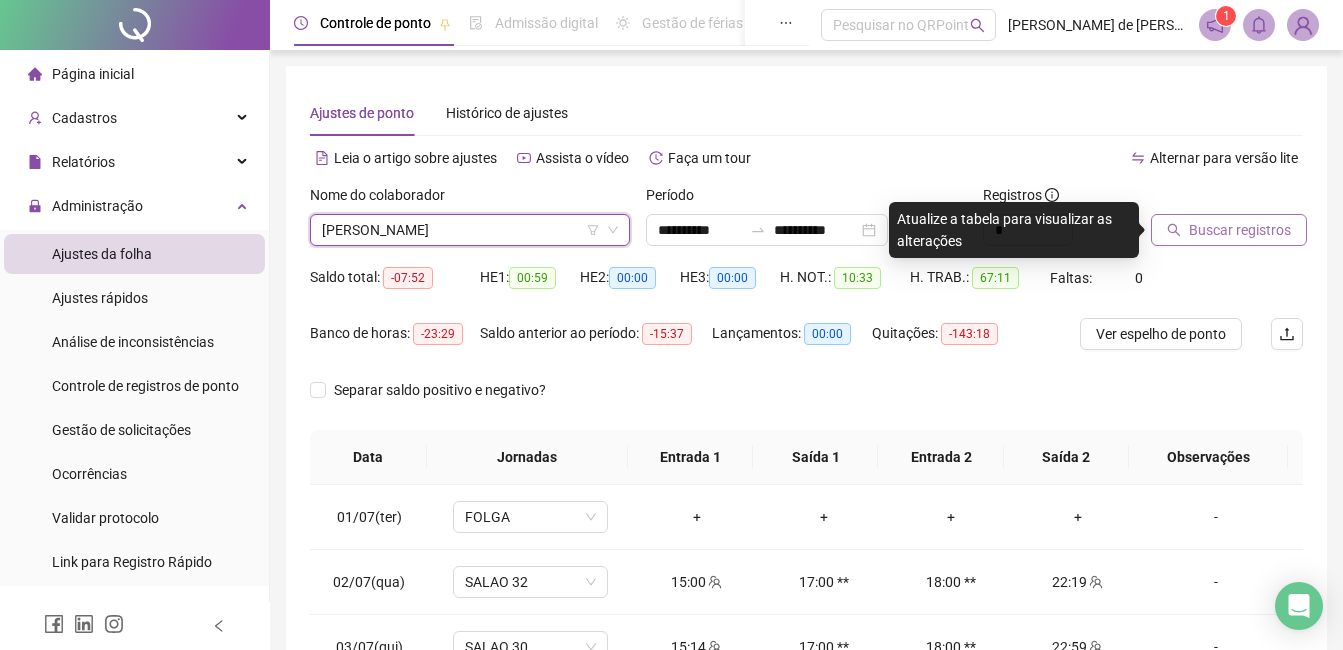 click on "Buscar registros" at bounding box center (1240, 230) 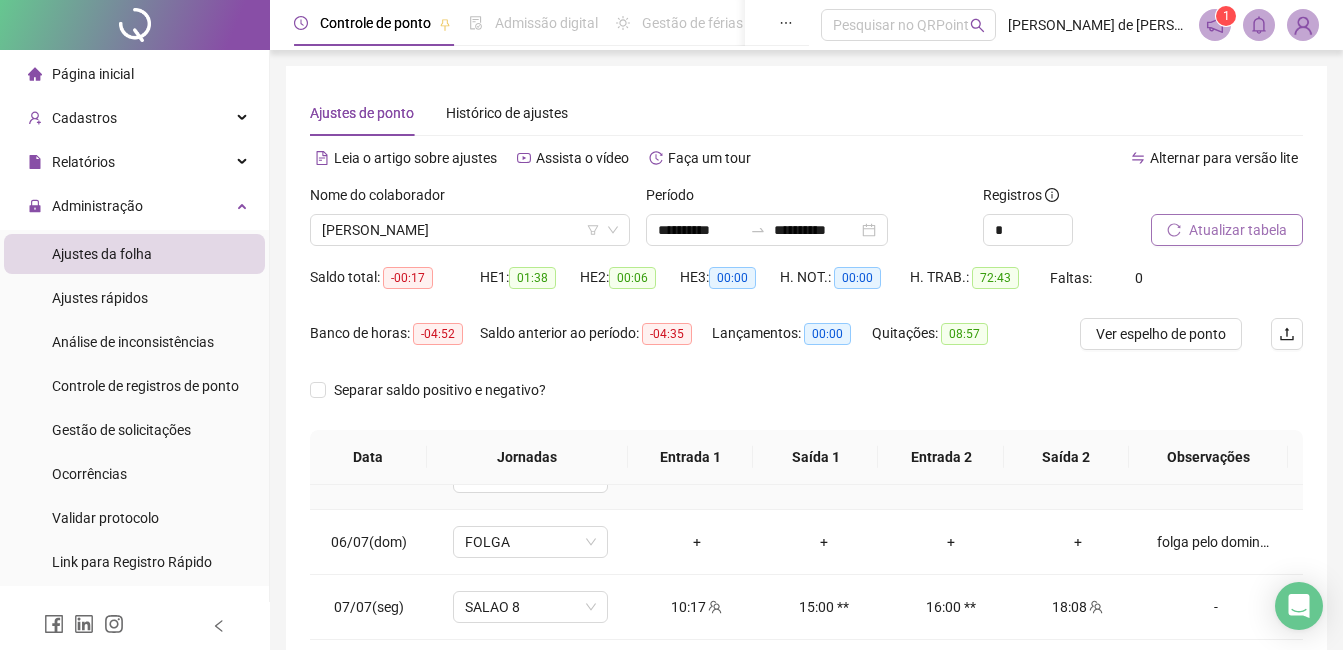 scroll, scrollTop: 418, scrollLeft: 0, axis: vertical 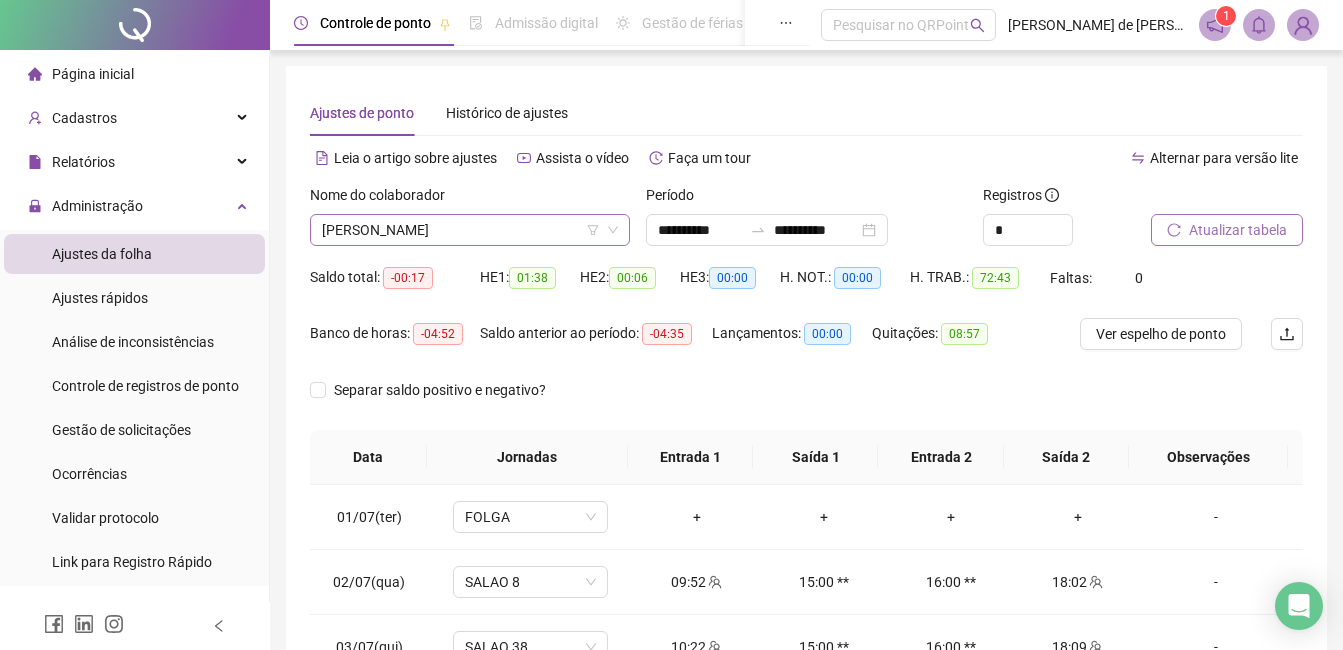 click on "[PERSON_NAME]" at bounding box center (470, 230) 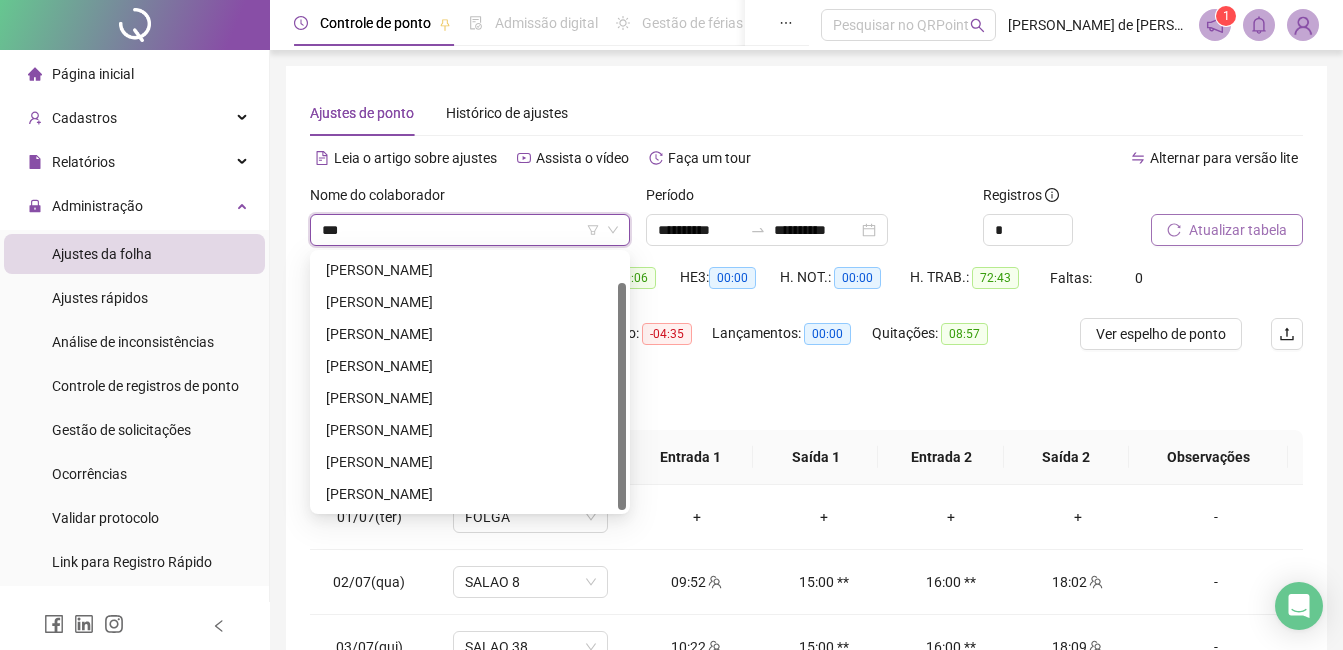 scroll, scrollTop: 0, scrollLeft: 0, axis: both 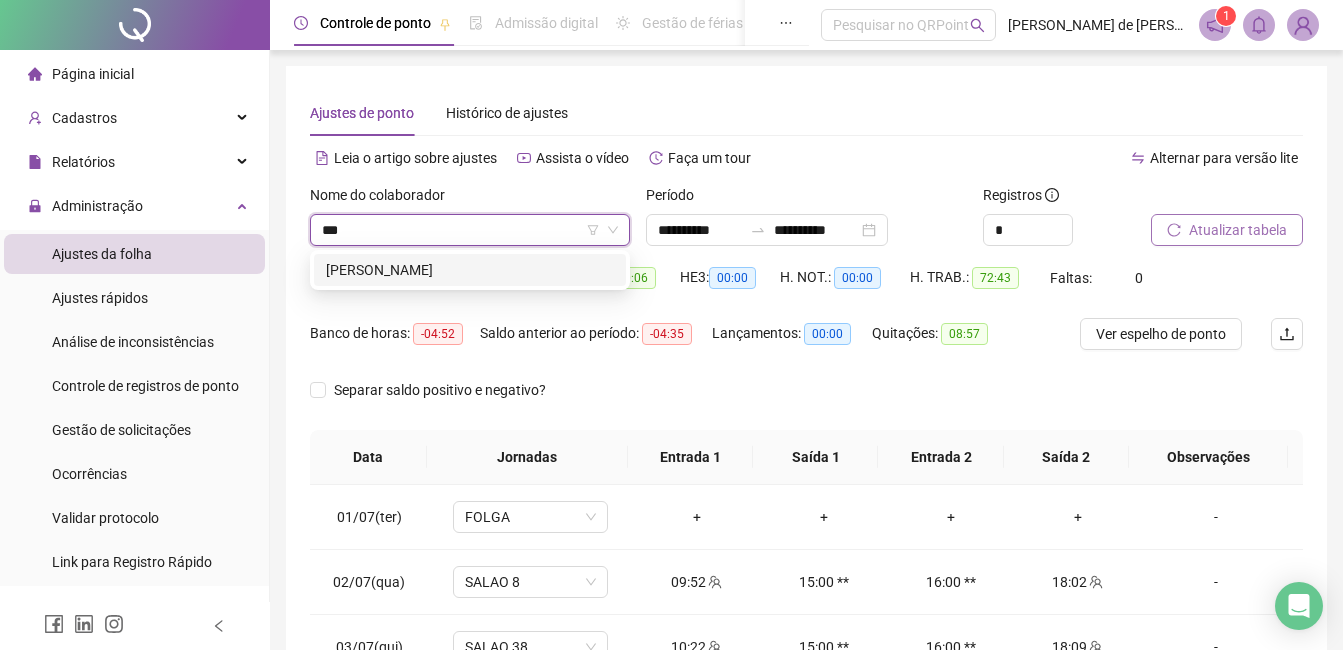 type on "****" 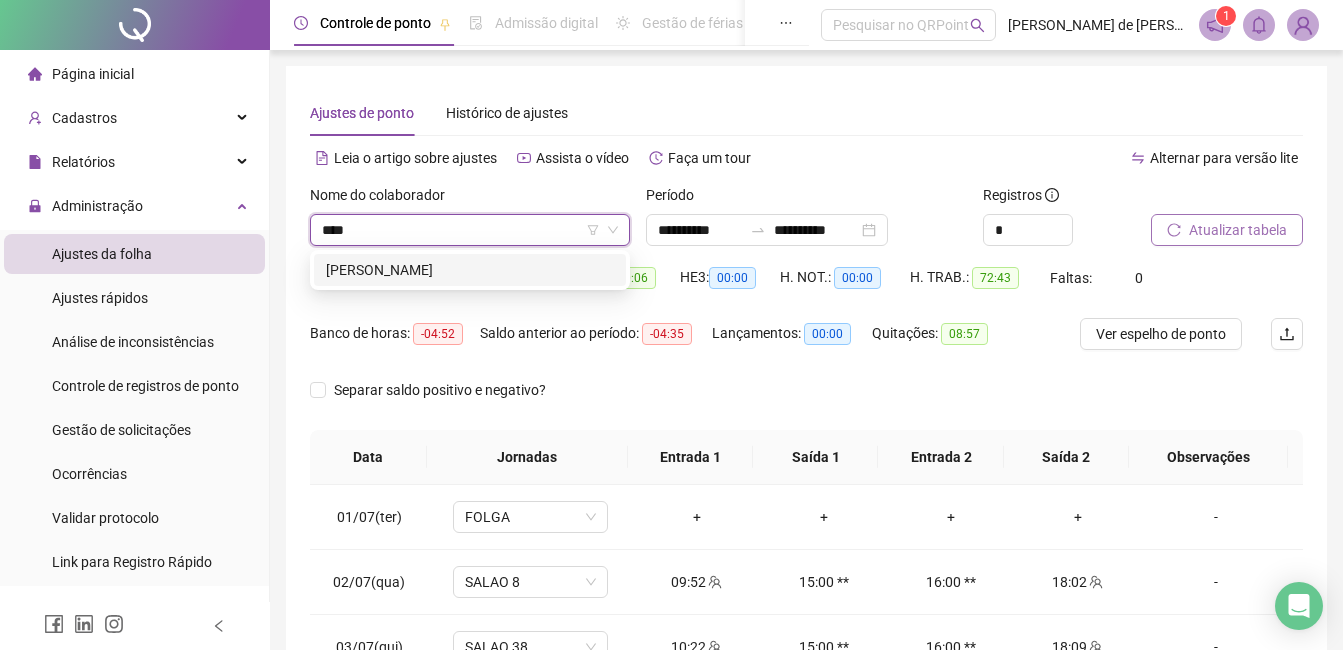 click on "[PERSON_NAME]" at bounding box center [470, 270] 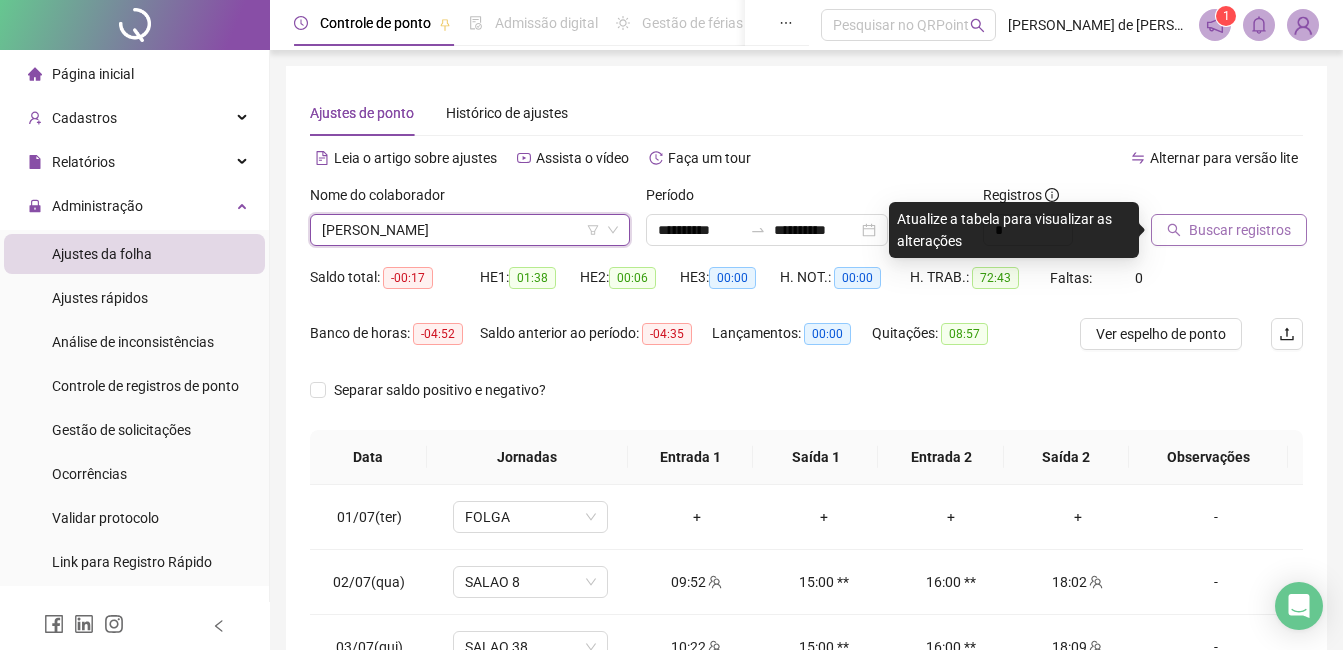 click on "Buscar registros" at bounding box center (1240, 230) 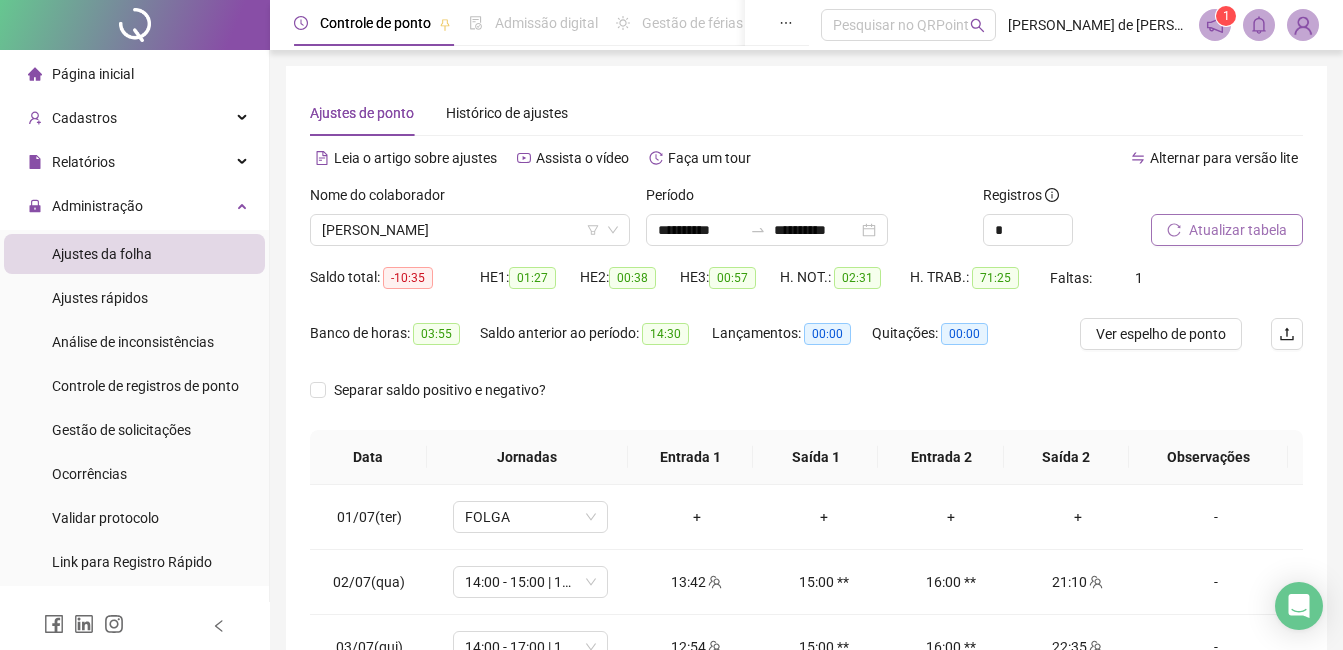 scroll, scrollTop: 372, scrollLeft: 0, axis: vertical 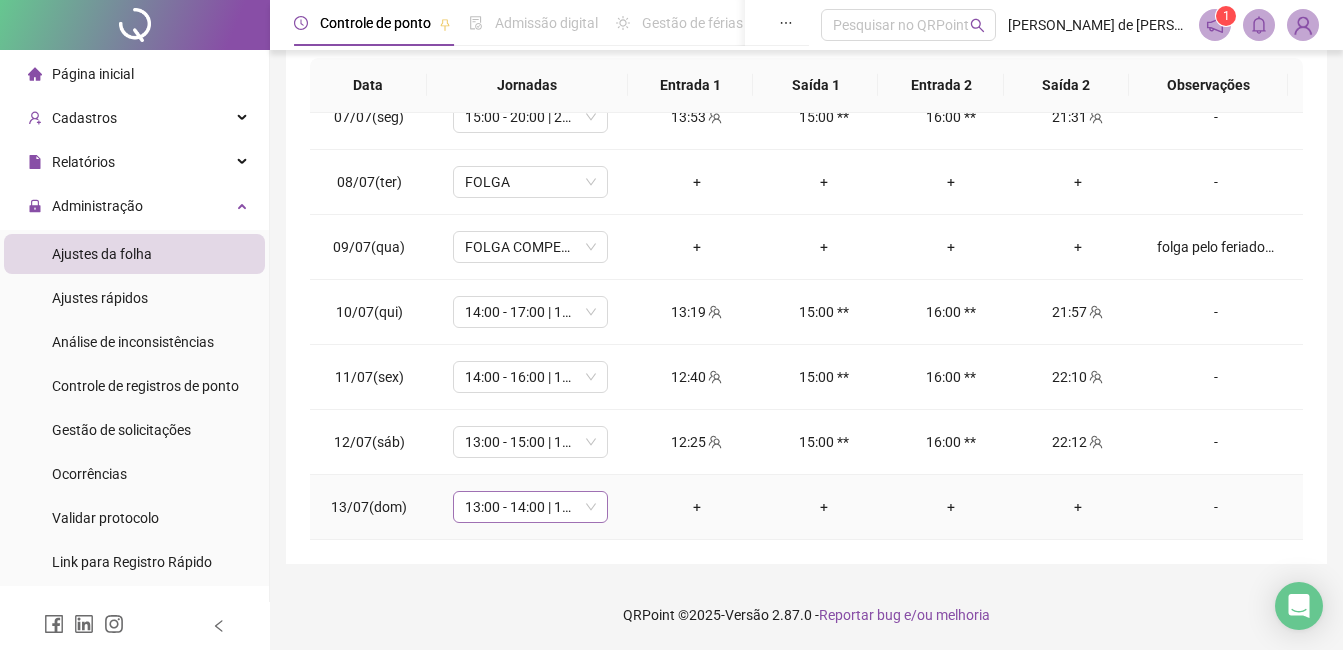 drag, startPoint x: 540, startPoint y: 505, endPoint x: 541, endPoint y: 487, distance: 18.027756 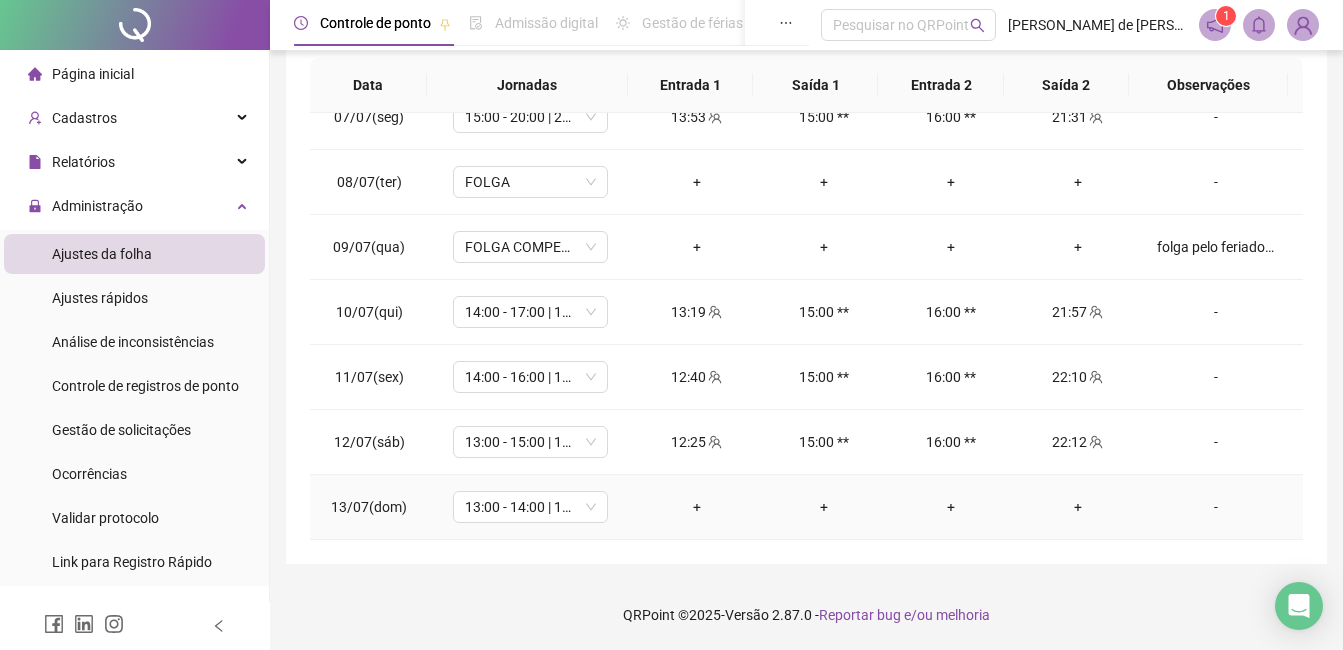 click on "13:00 - 14:00 | 15:00 - 19:00" at bounding box center (530, 507) 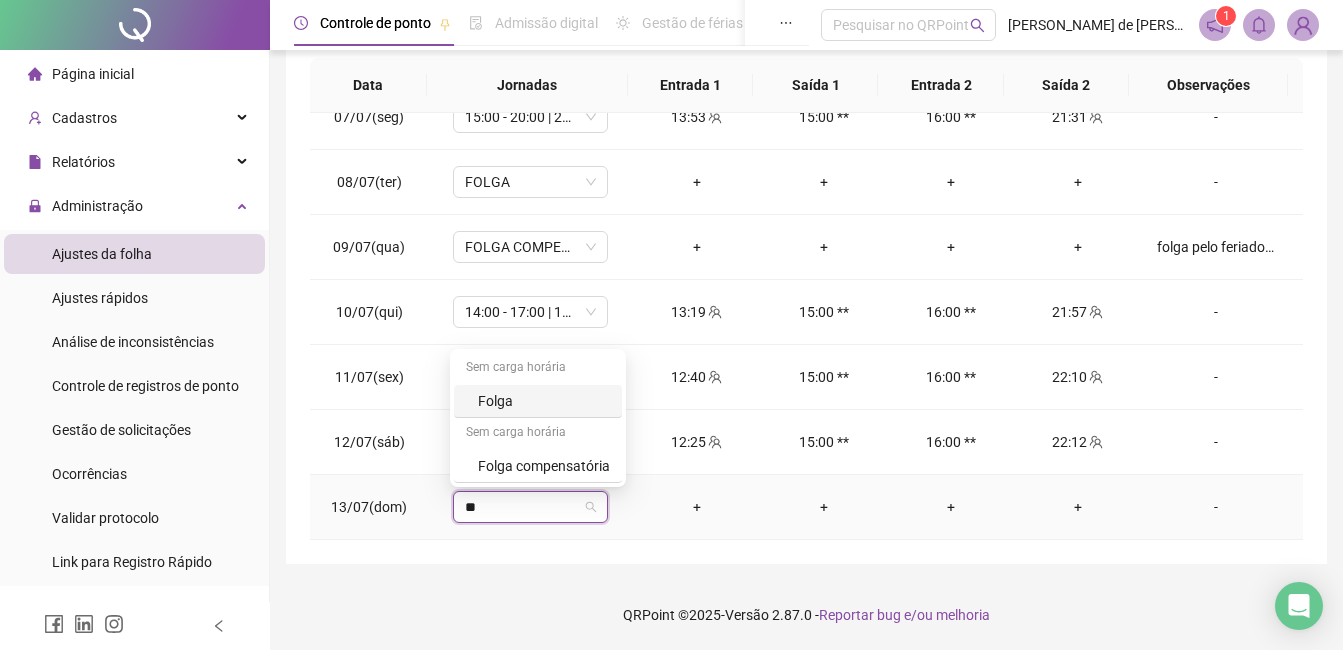 type on "***" 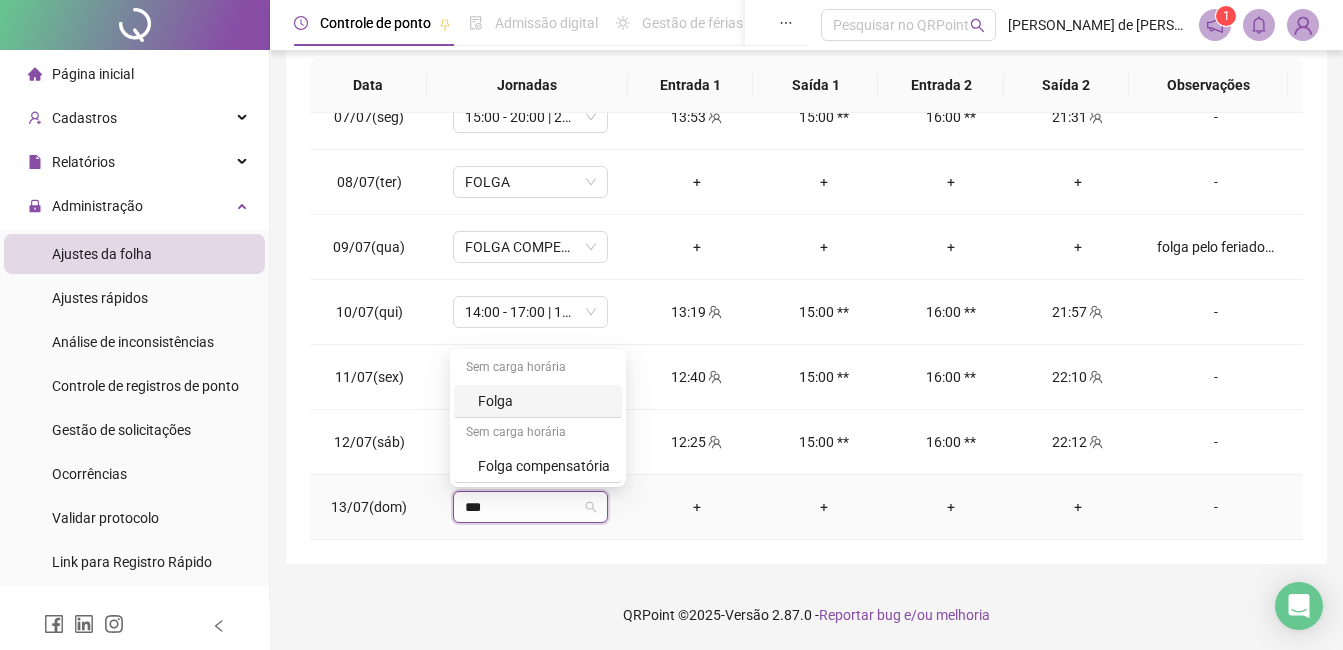 click on "Folga" at bounding box center (538, 401) 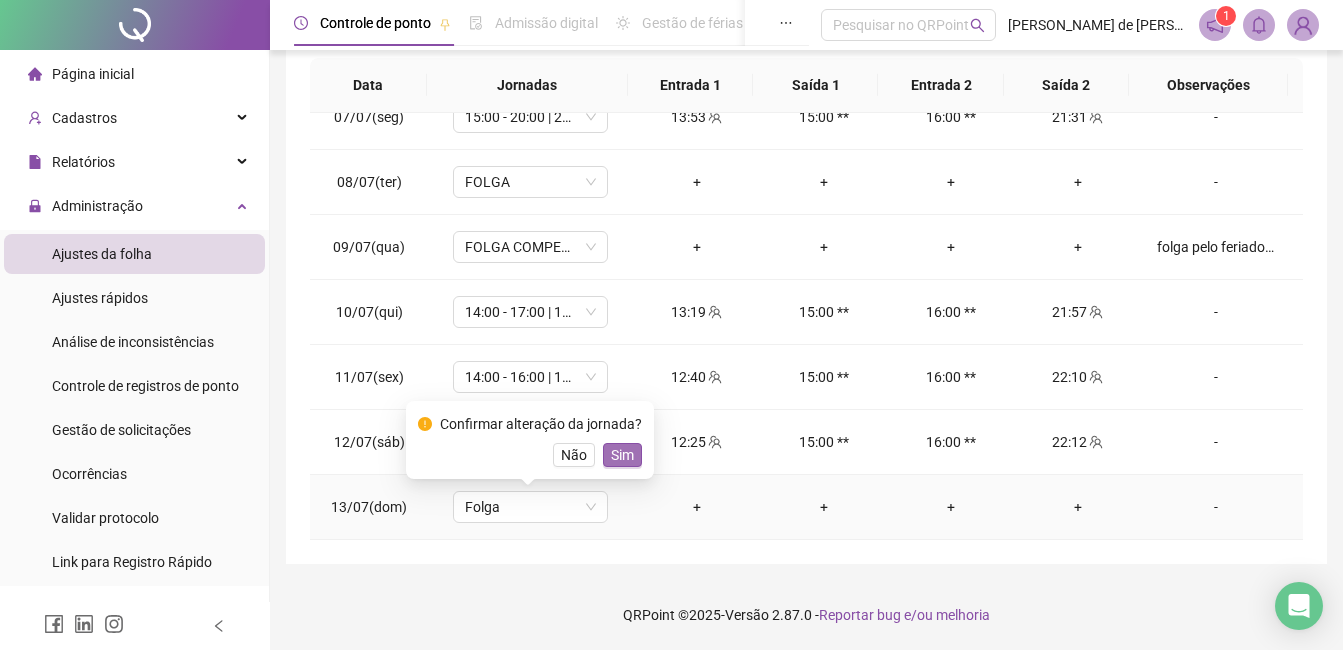 click on "Sim" at bounding box center [622, 455] 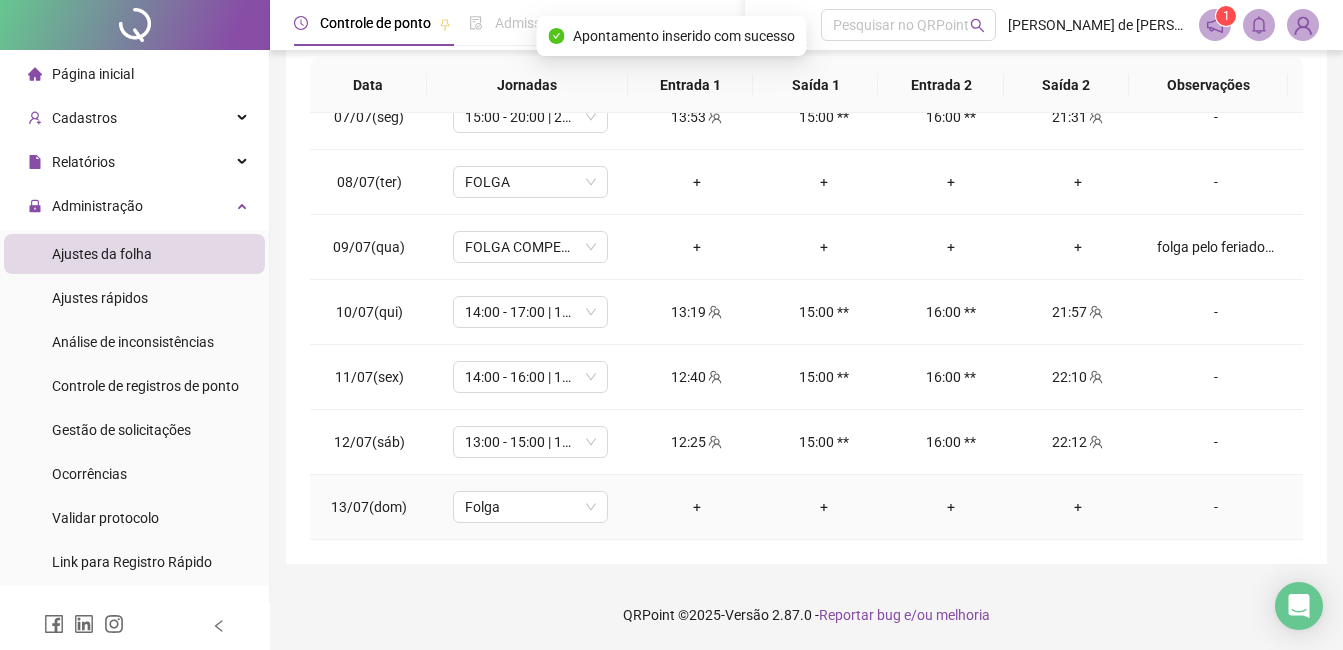 click on "-" at bounding box center [1216, 507] 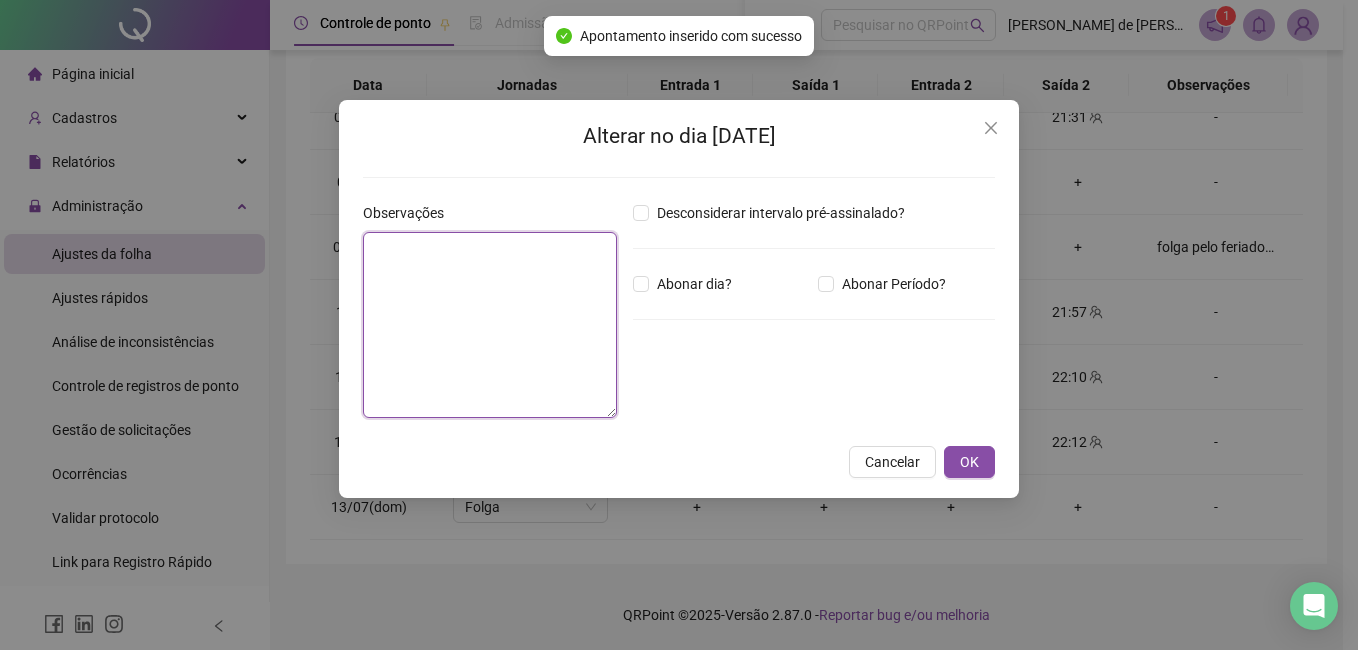 click at bounding box center (490, 325) 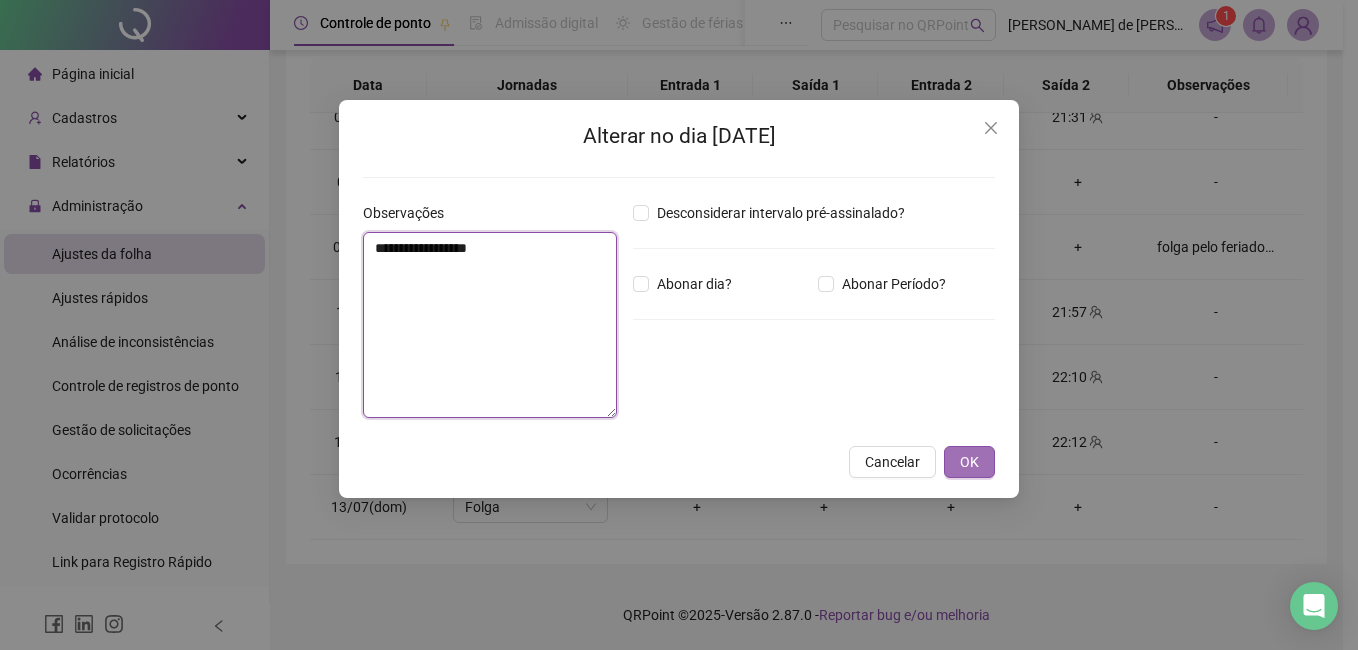 type on "**********" 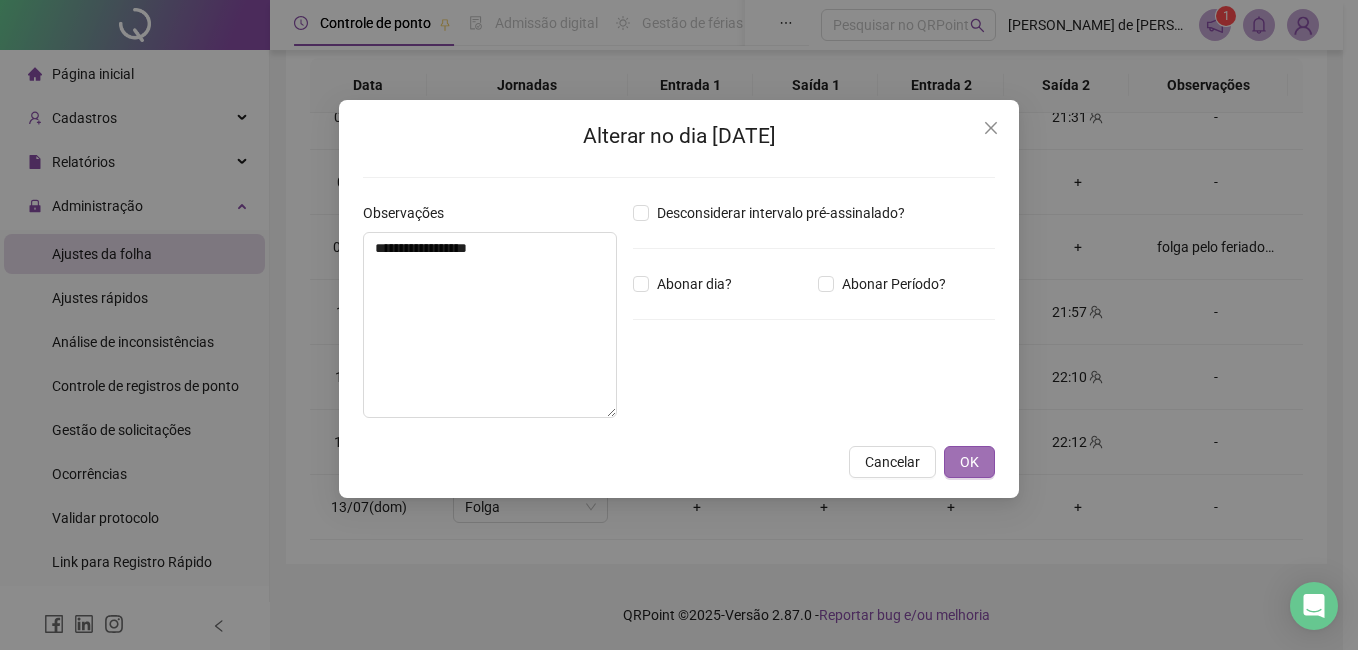 click on "OK" at bounding box center [969, 462] 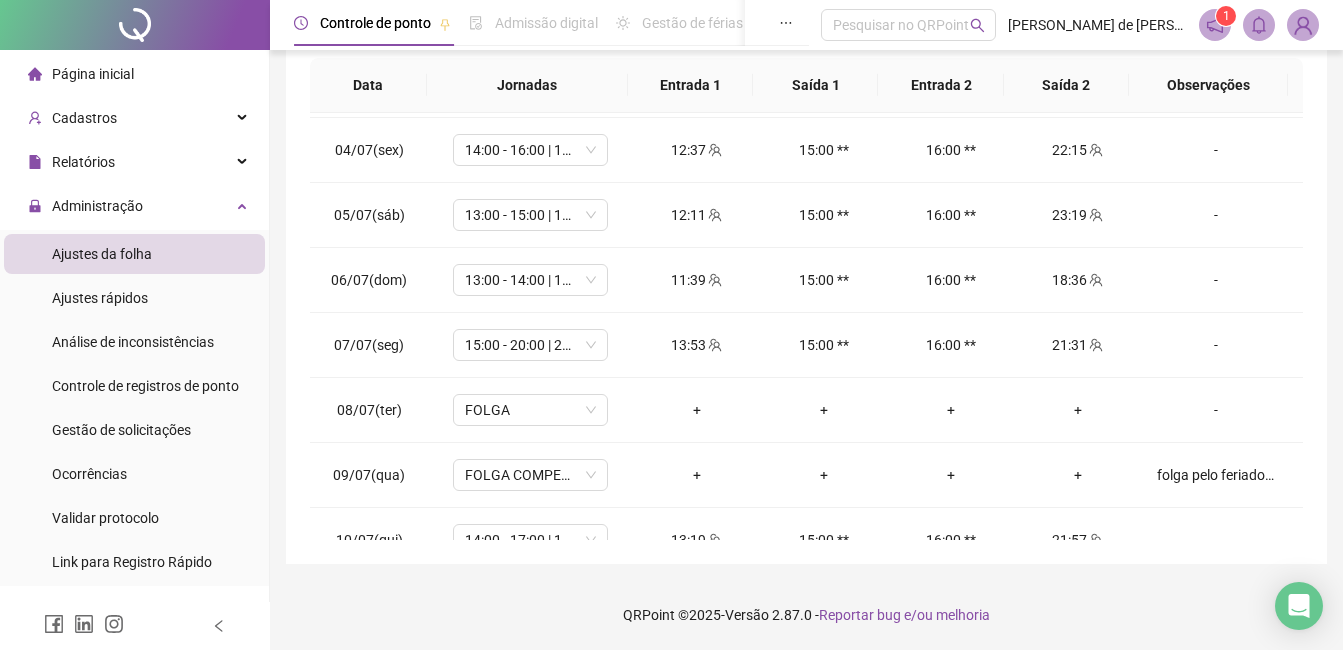 scroll, scrollTop: 0, scrollLeft: 0, axis: both 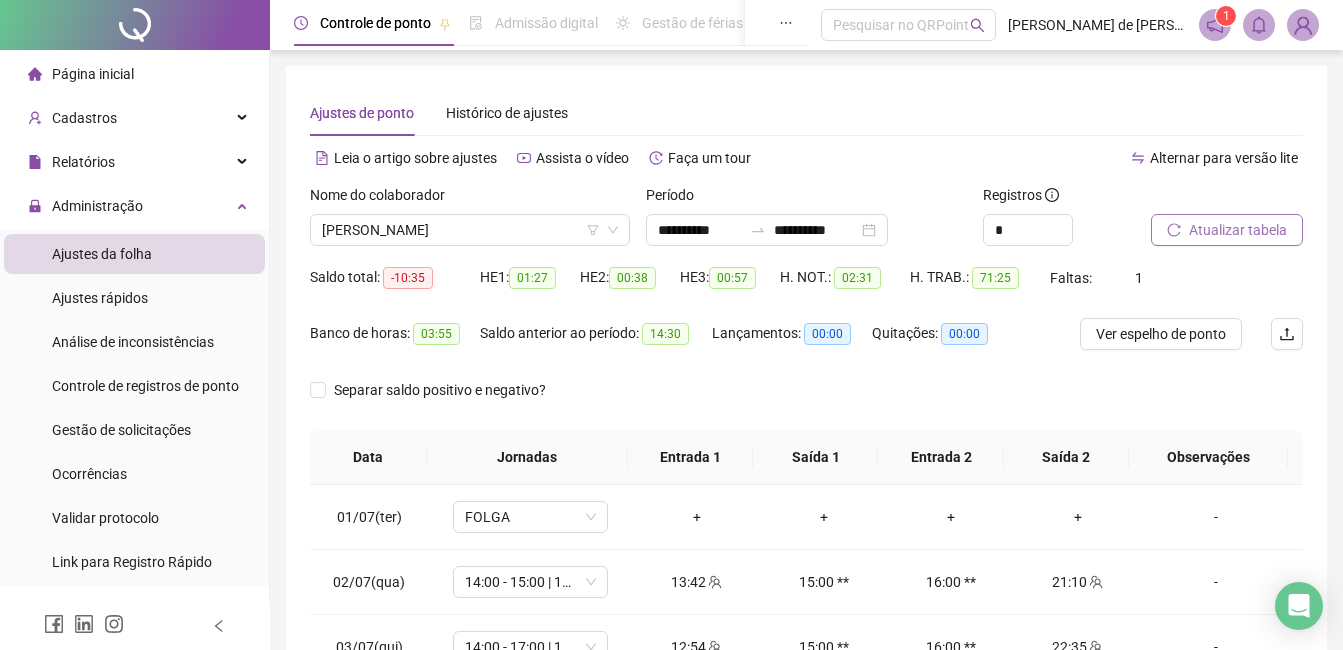 click on "Atualizar tabela" at bounding box center (1238, 230) 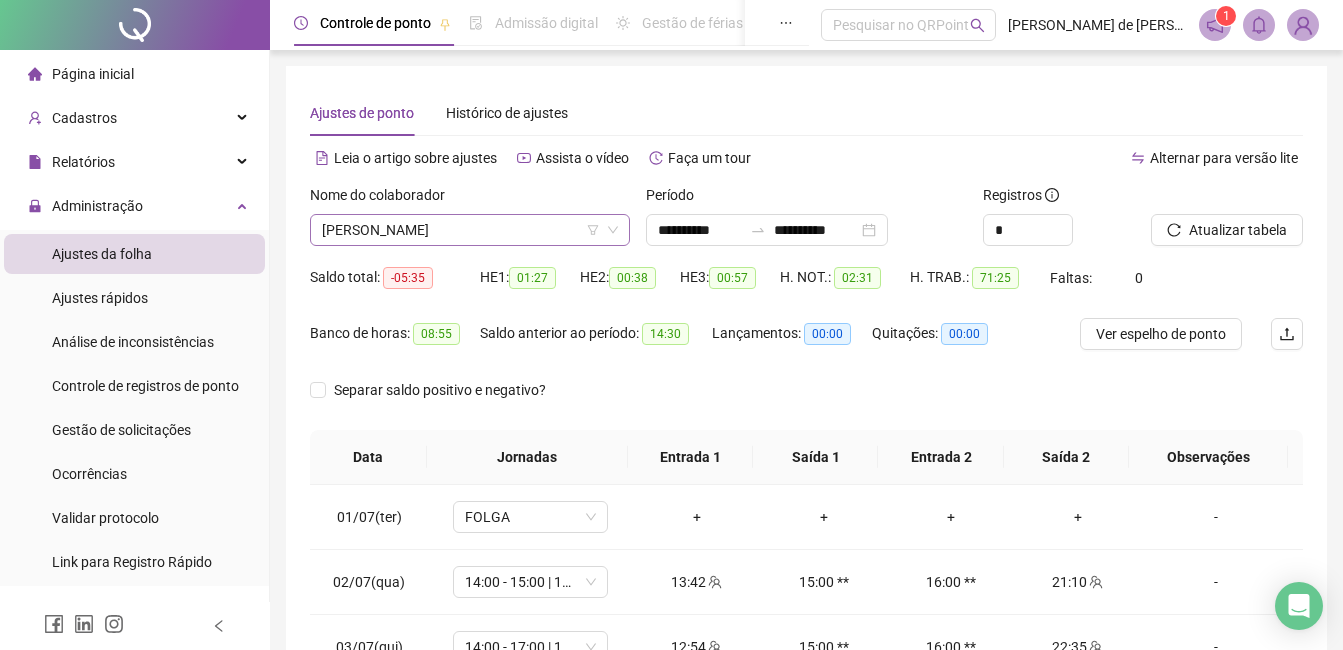 click on "[PERSON_NAME]" at bounding box center [470, 230] 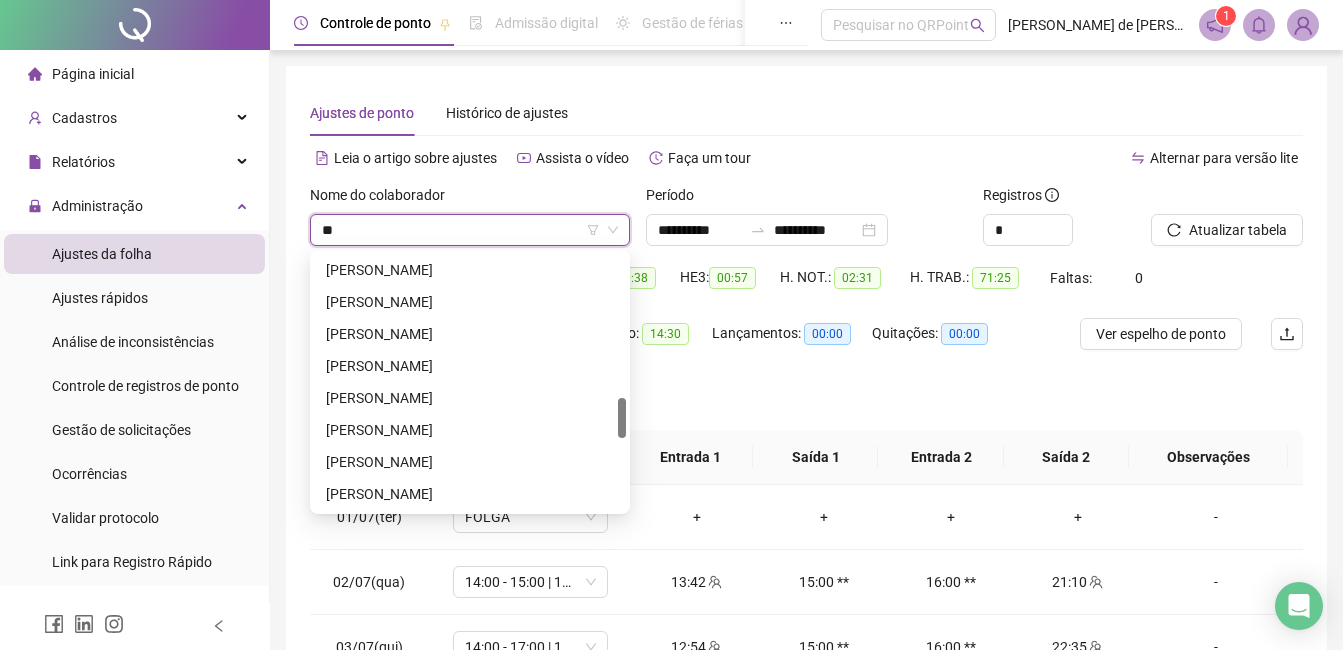 scroll, scrollTop: 0, scrollLeft: 0, axis: both 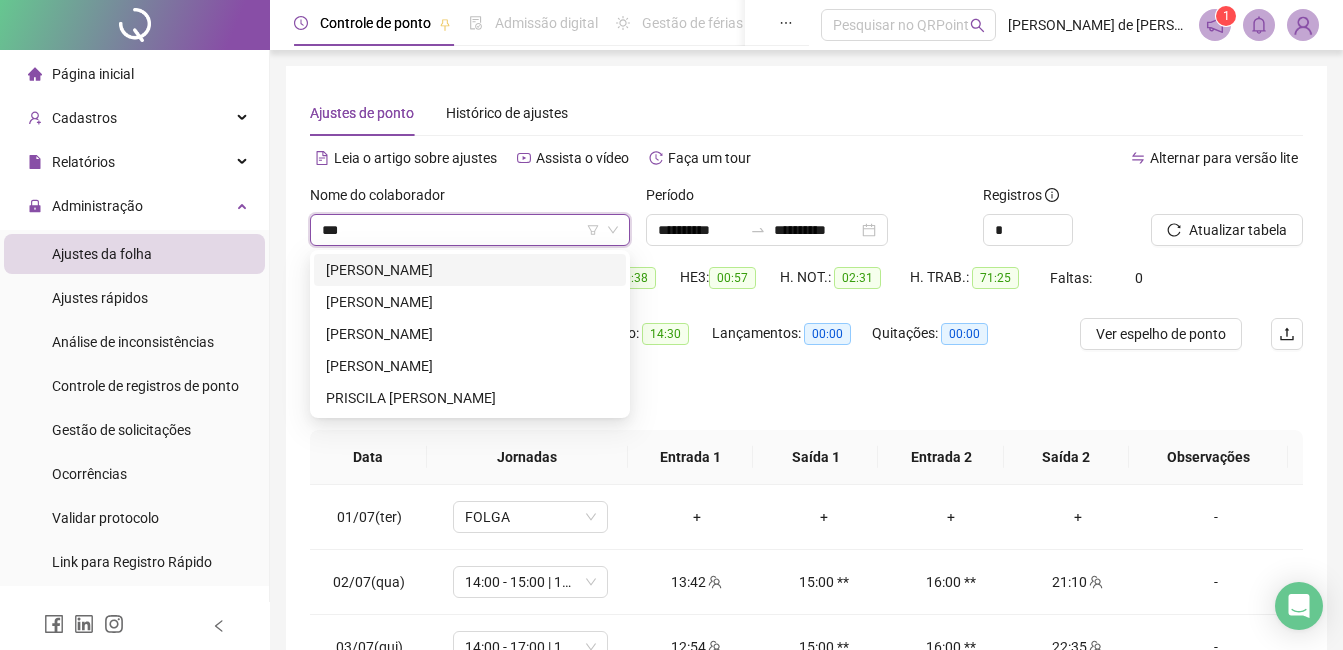 type on "****" 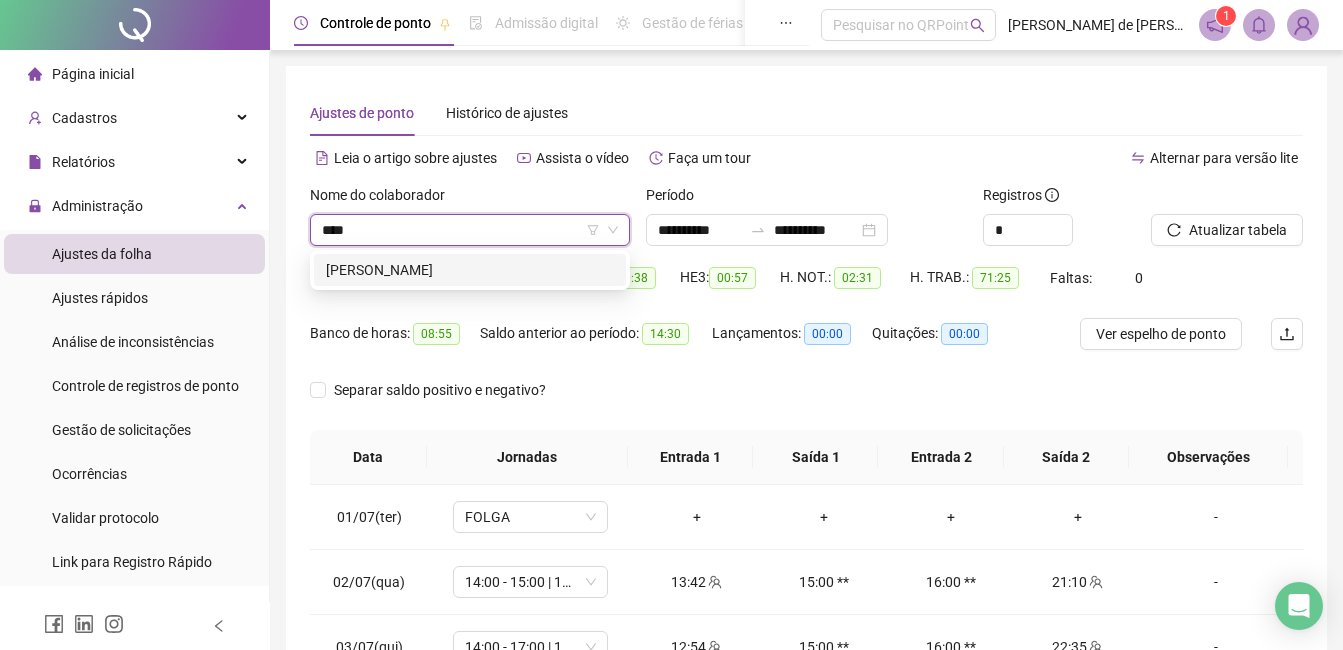 click on "[PERSON_NAME]" at bounding box center (470, 270) 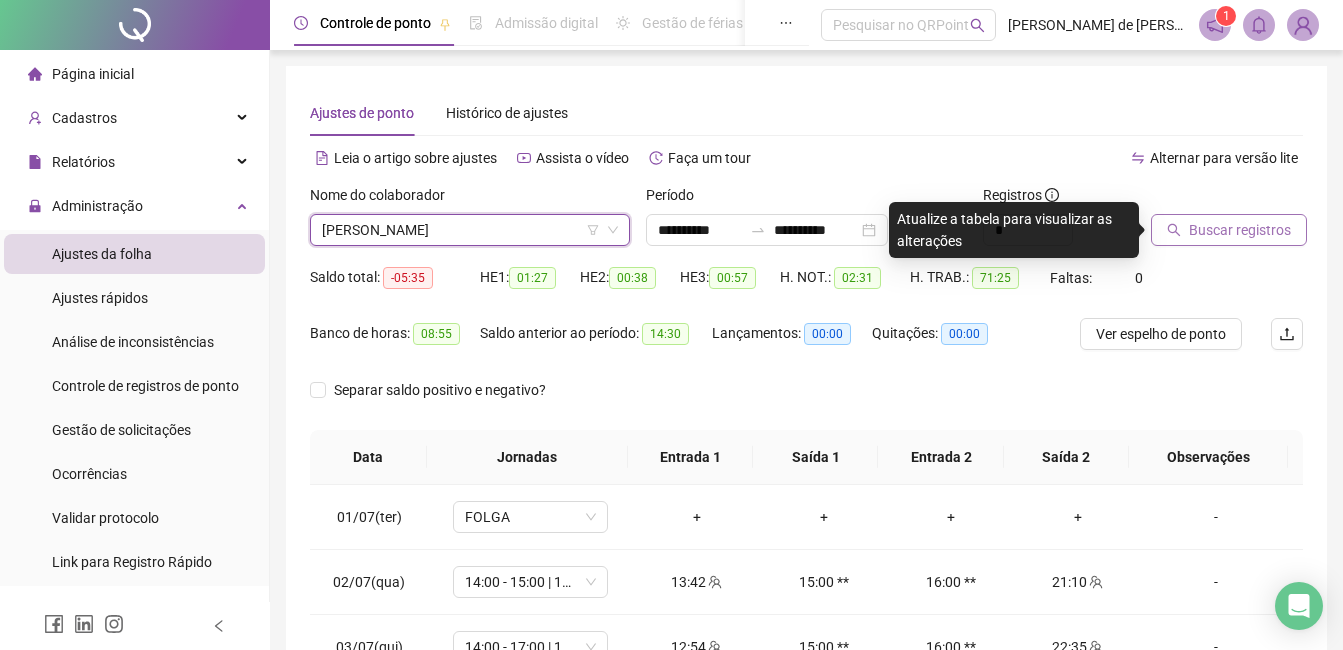 click on "Buscar registros" at bounding box center [1240, 230] 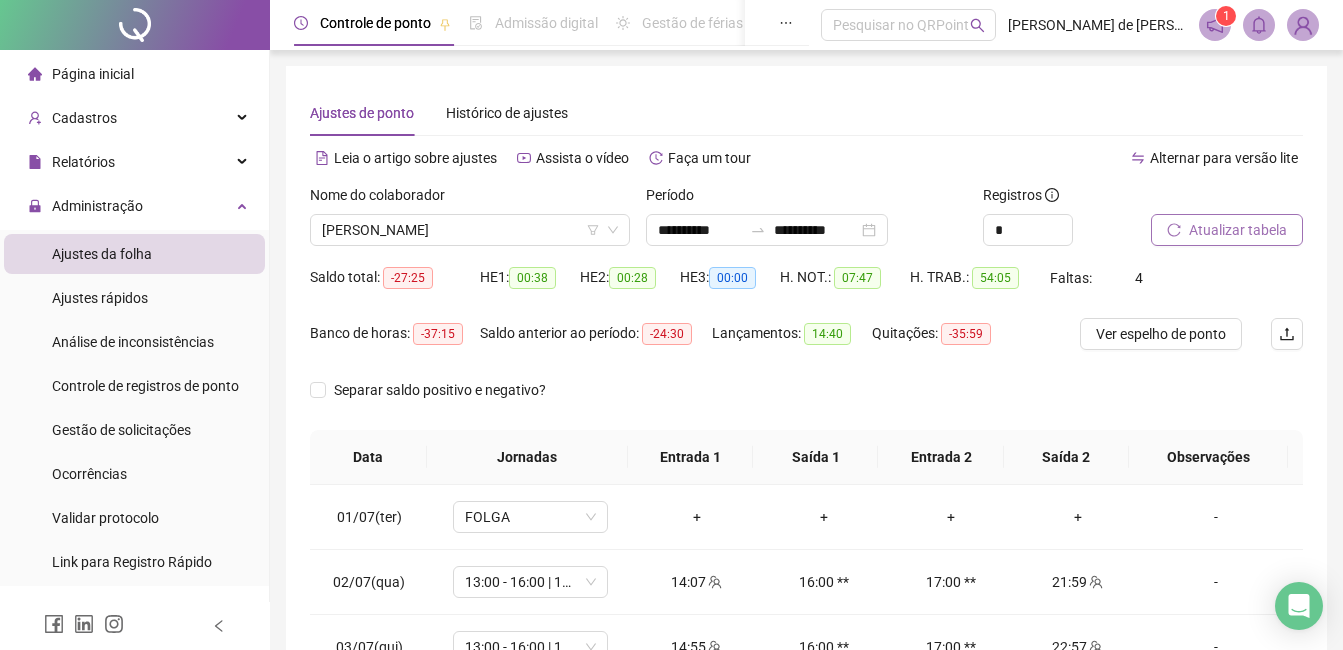 scroll, scrollTop: 372, scrollLeft: 0, axis: vertical 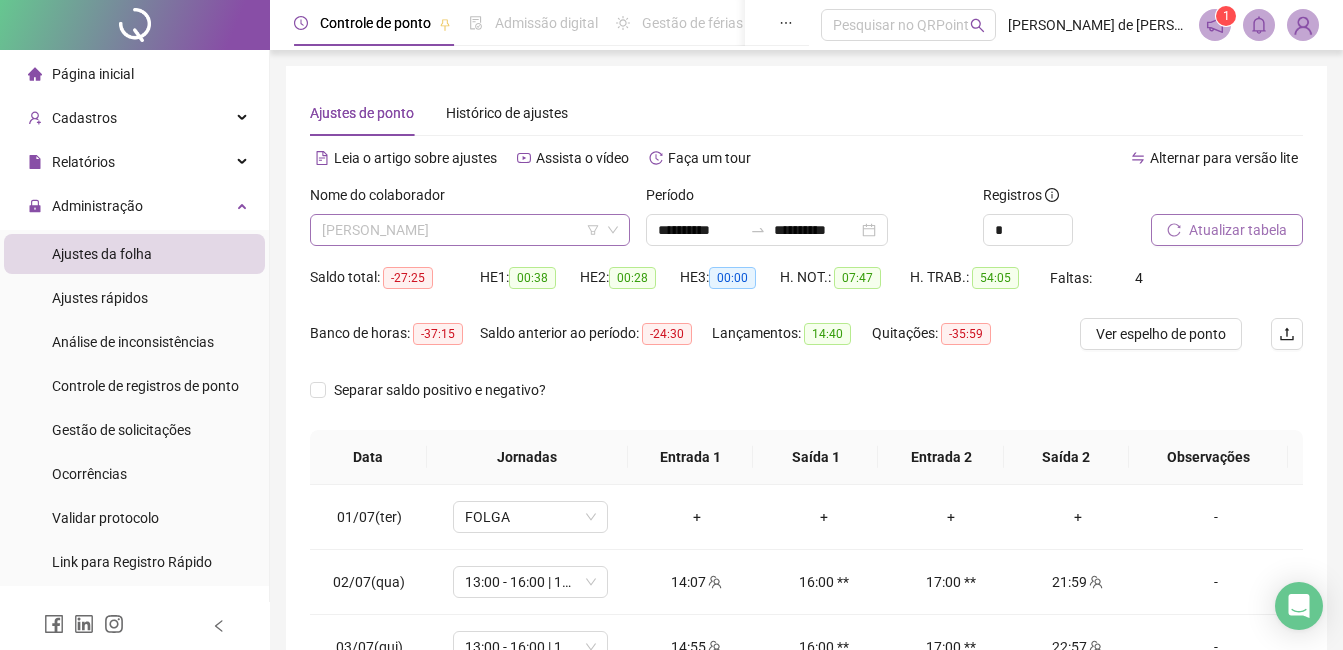 click on "[PERSON_NAME]" at bounding box center (470, 230) 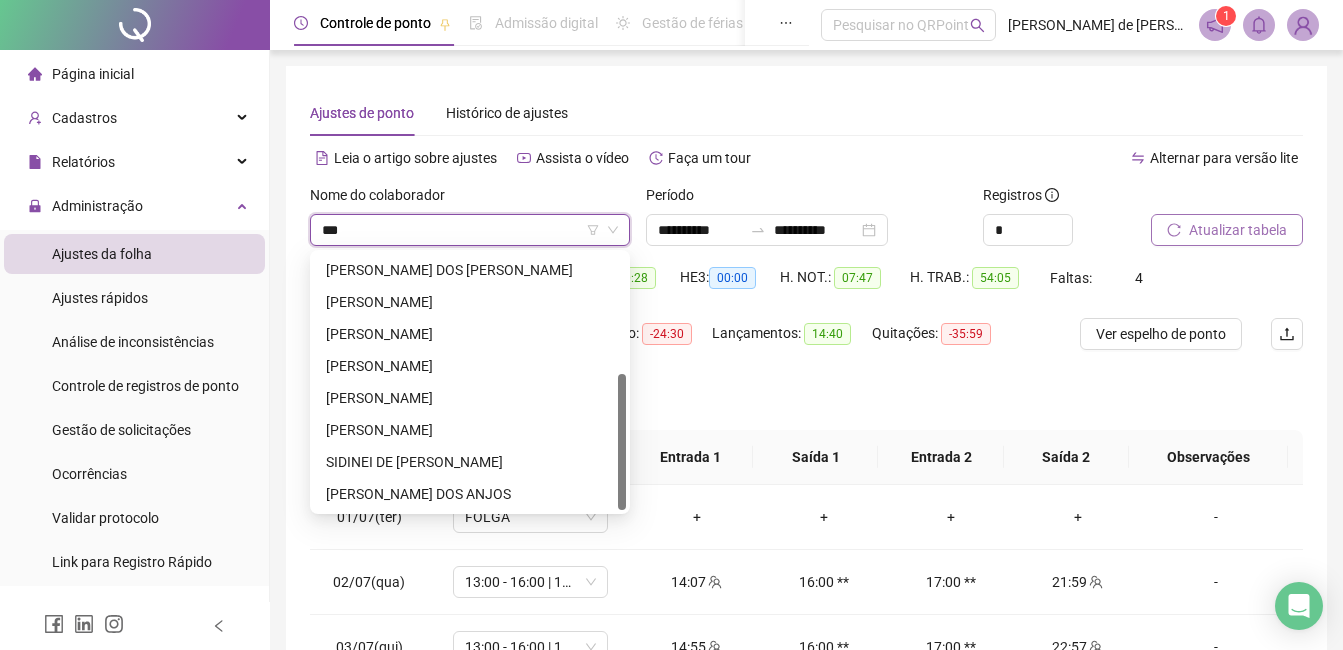 scroll, scrollTop: 0, scrollLeft: 0, axis: both 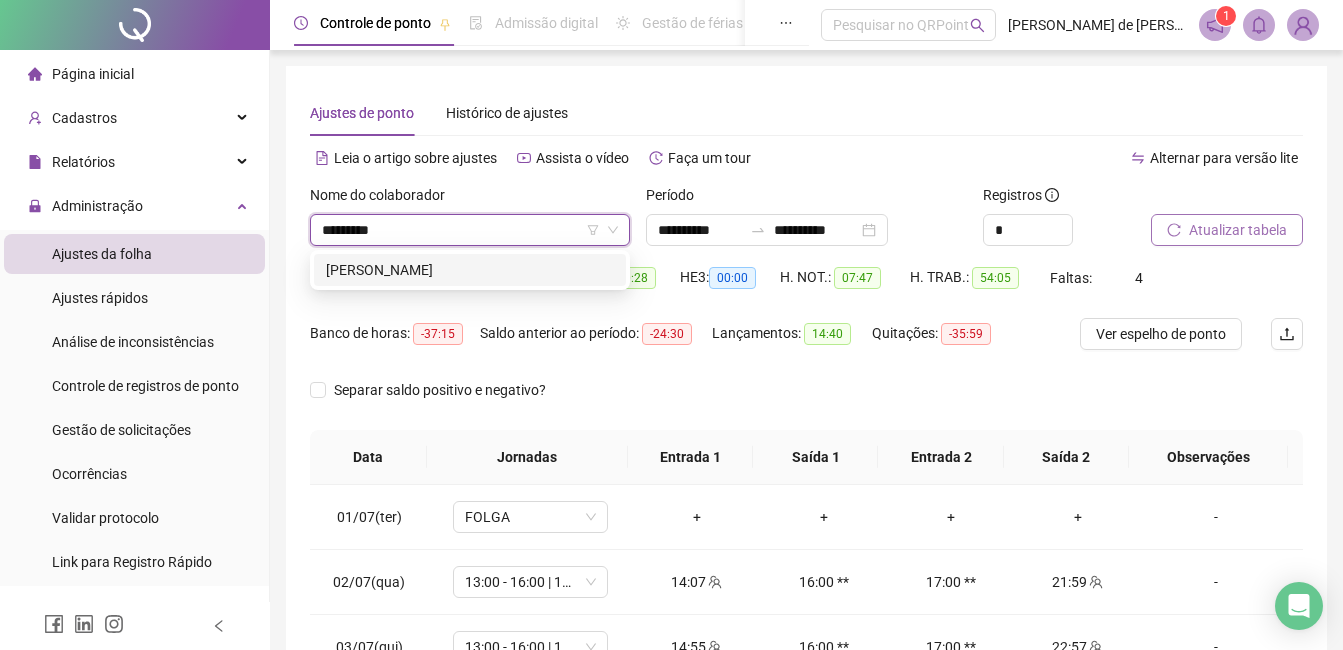 type on "**********" 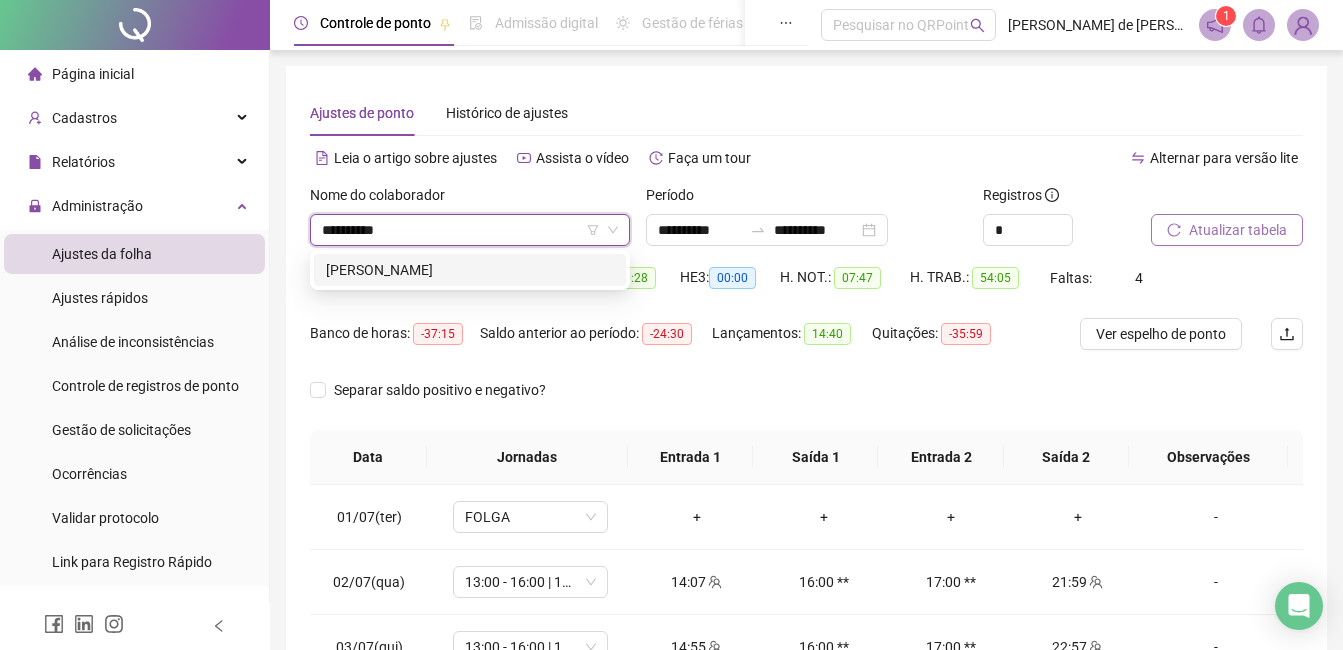 click on "[PERSON_NAME]" at bounding box center [470, 270] 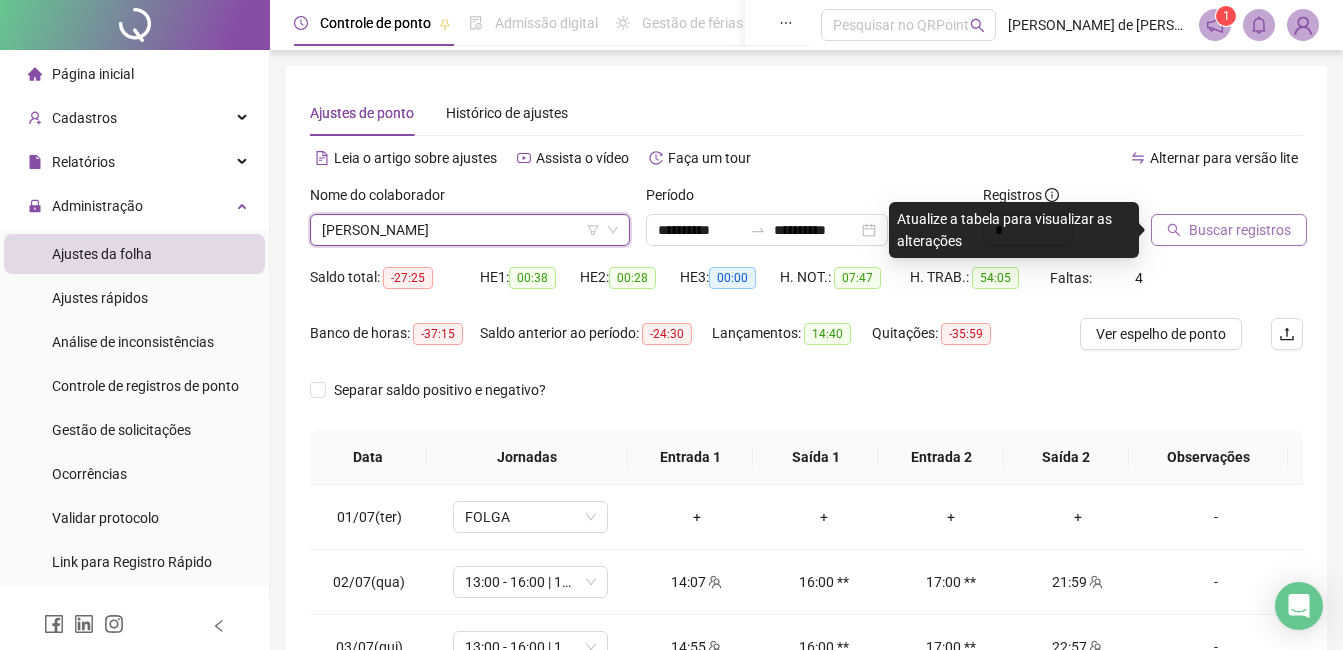 click 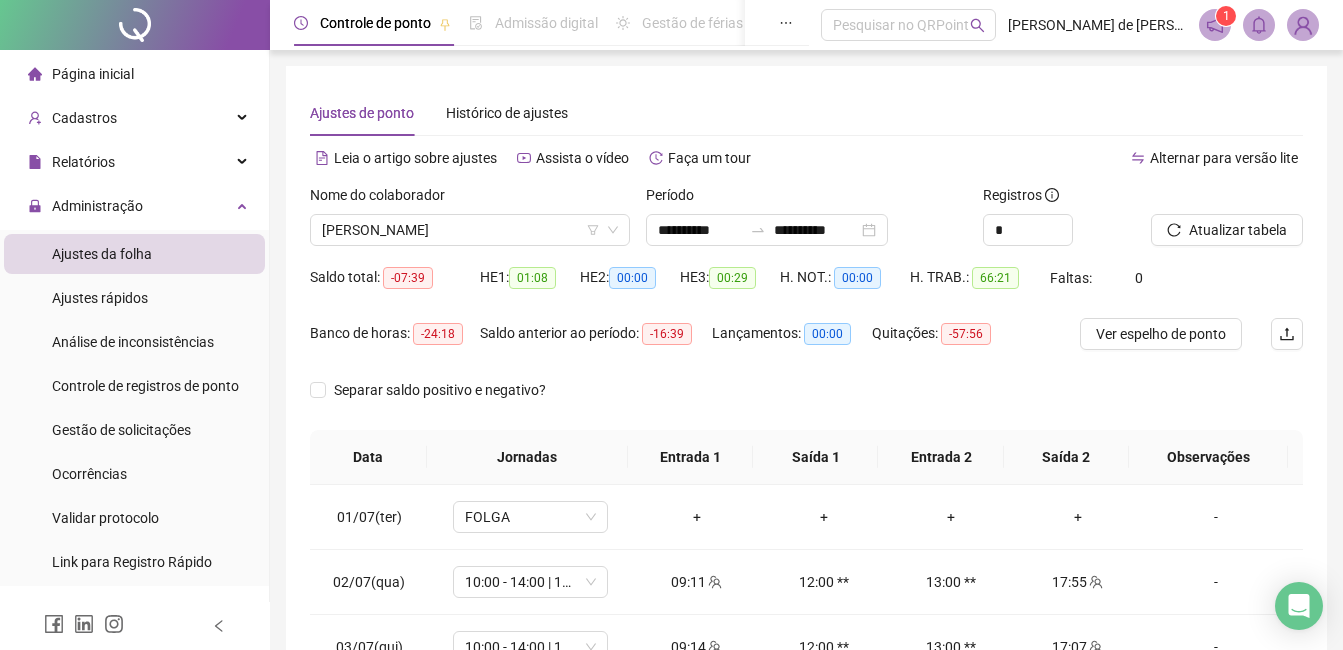 scroll, scrollTop: 372, scrollLeft: 0, axis: vertical 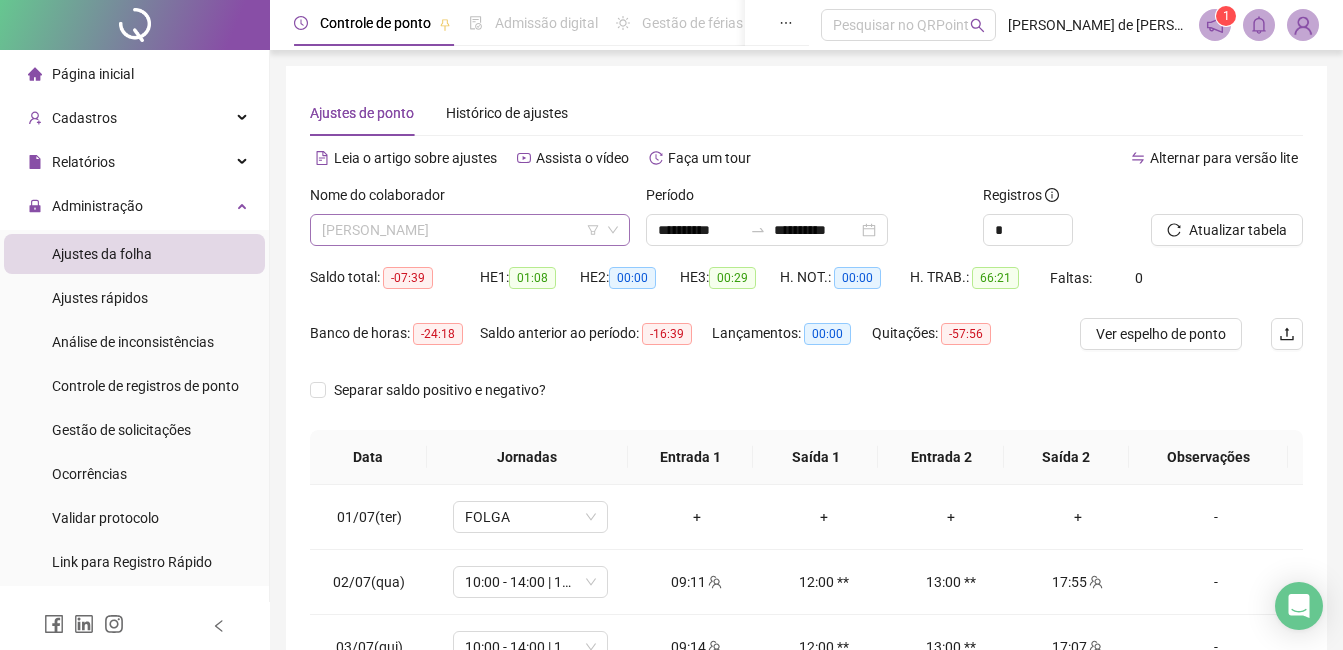 click on "[PERSON_NAME]" at bounding box center (470, 230) 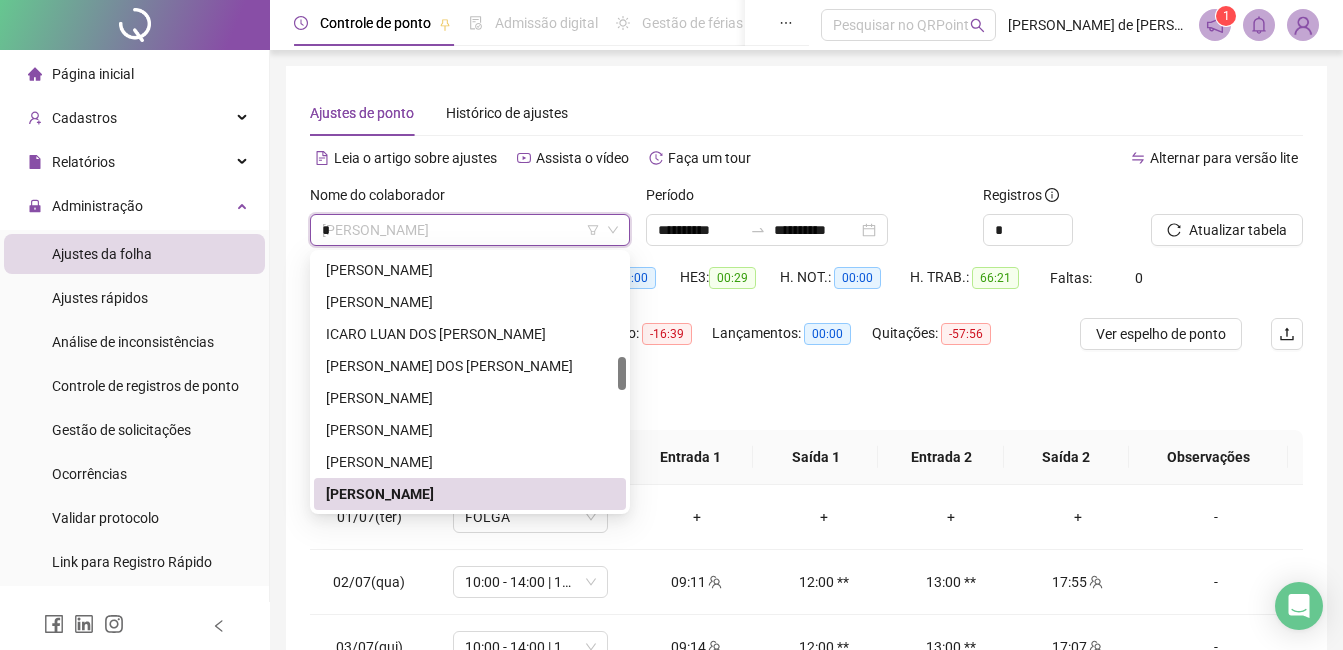 scroll, scrollTop: 0, scrollLeft: 0, axis: both 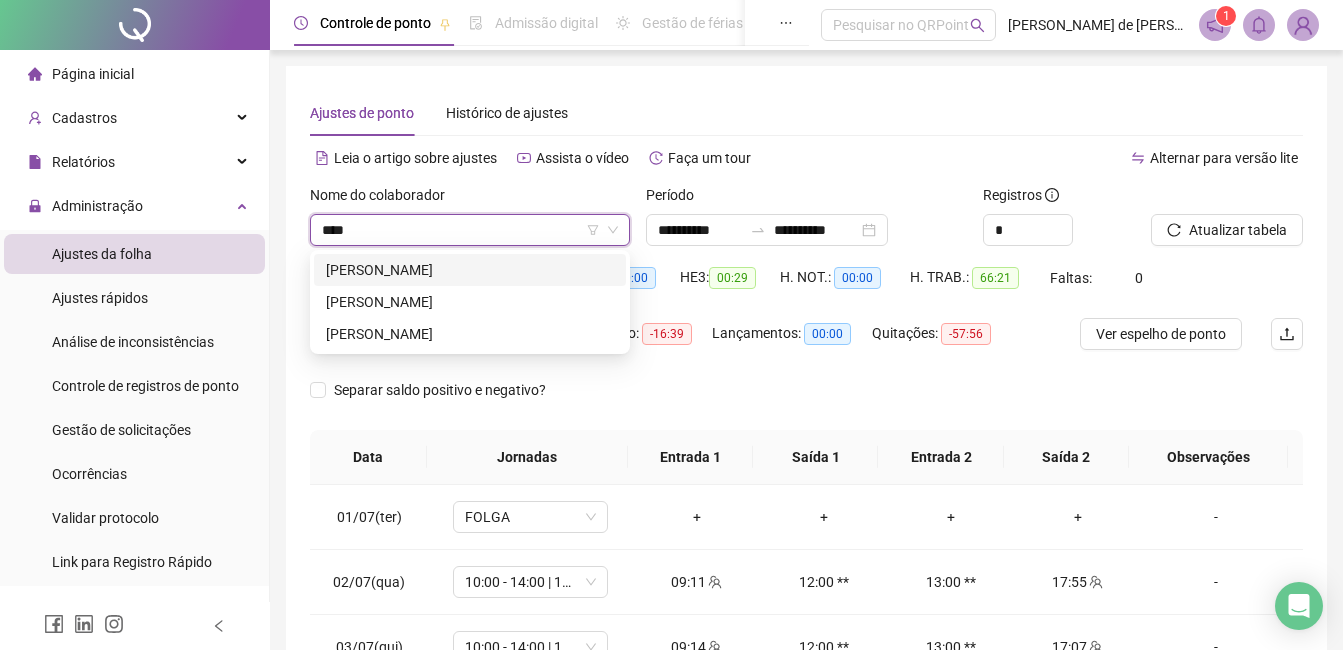 type on "*****" 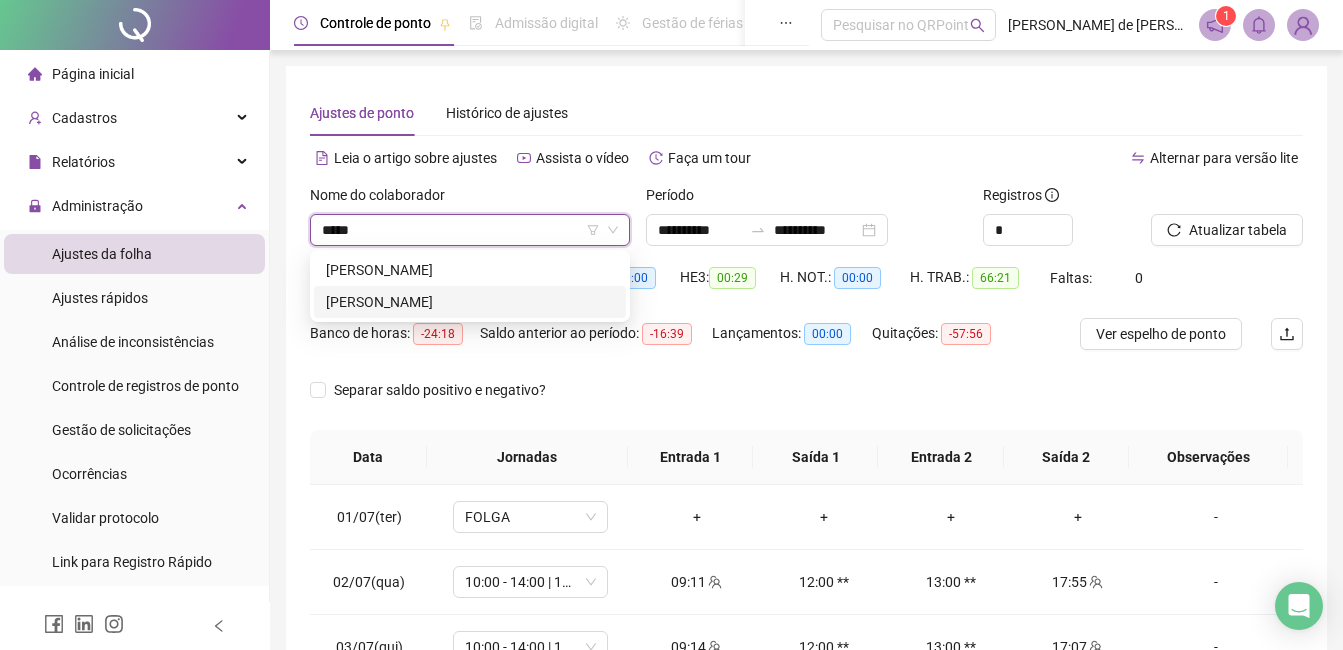 click on "[PERSON_NAME]" at bounding box center (470, 302) 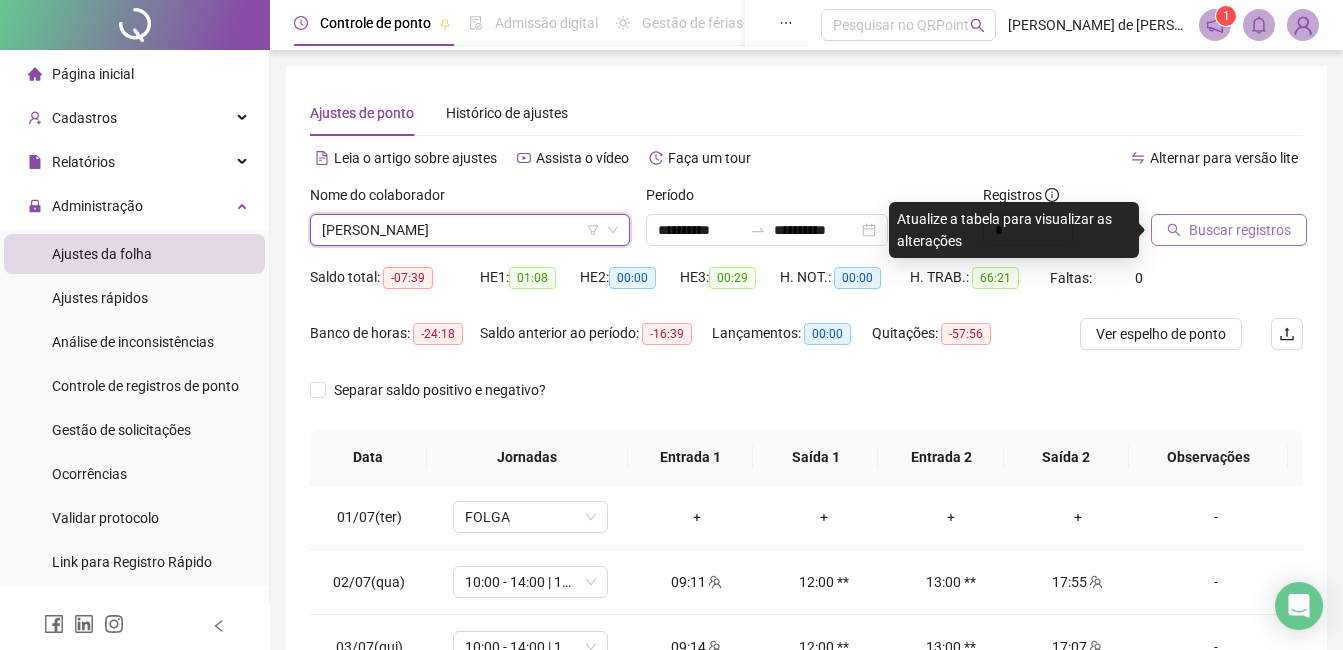 click on "Buscar registros" at bounding box center (1240, 230) 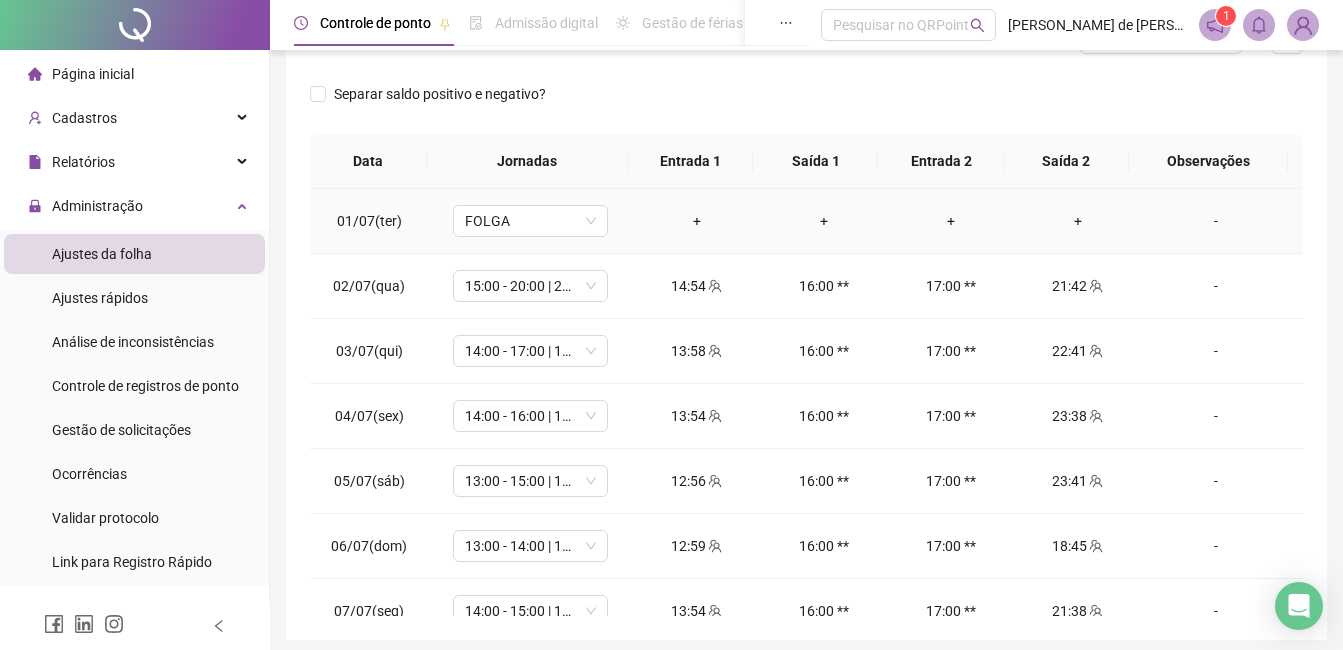 scroll, scrollTop: 372, scrollLeft: 0, axis: vertical 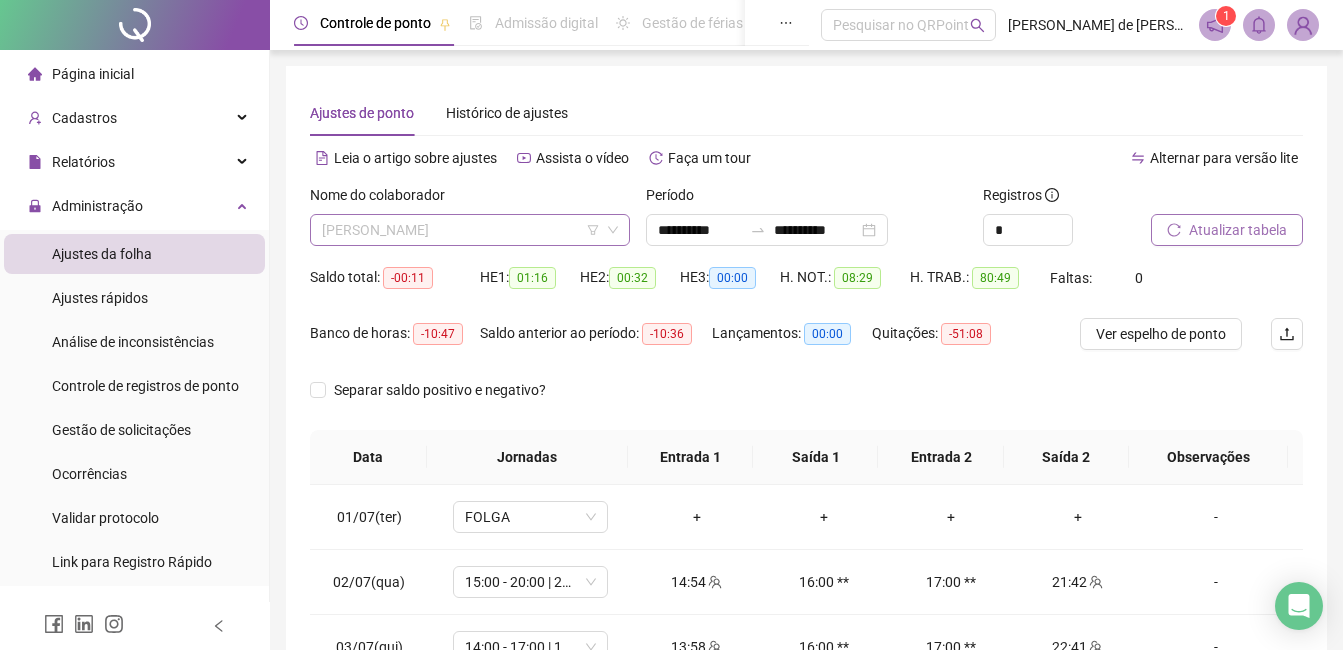click on "[PERSON_NAME]" at bounding box center [470, 230] 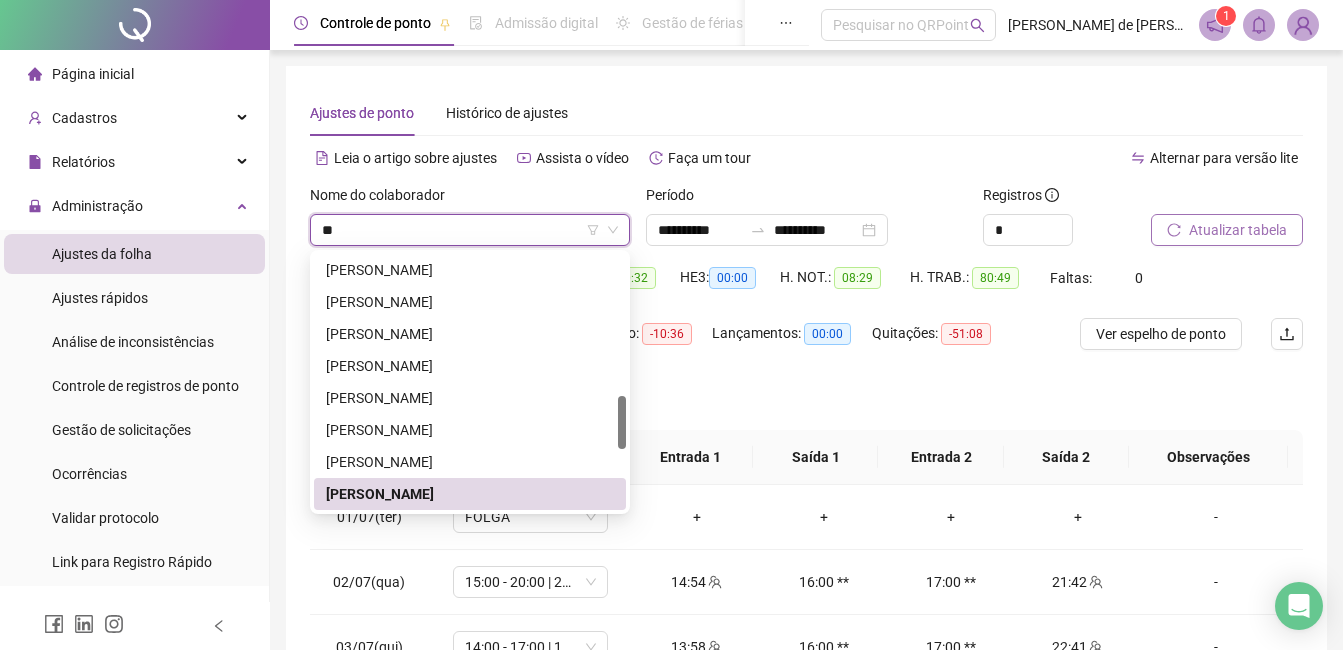 scroll, scrollTop: 0, scrollLeft: 0, axis: both 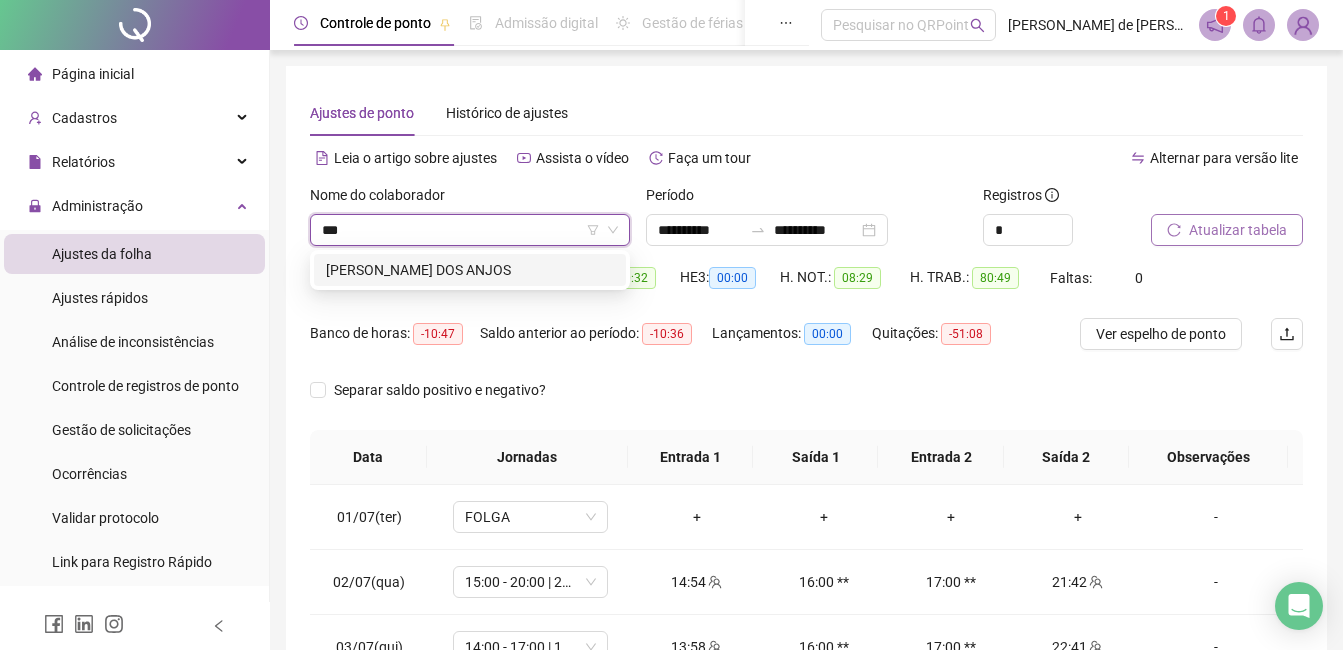 type on "****" 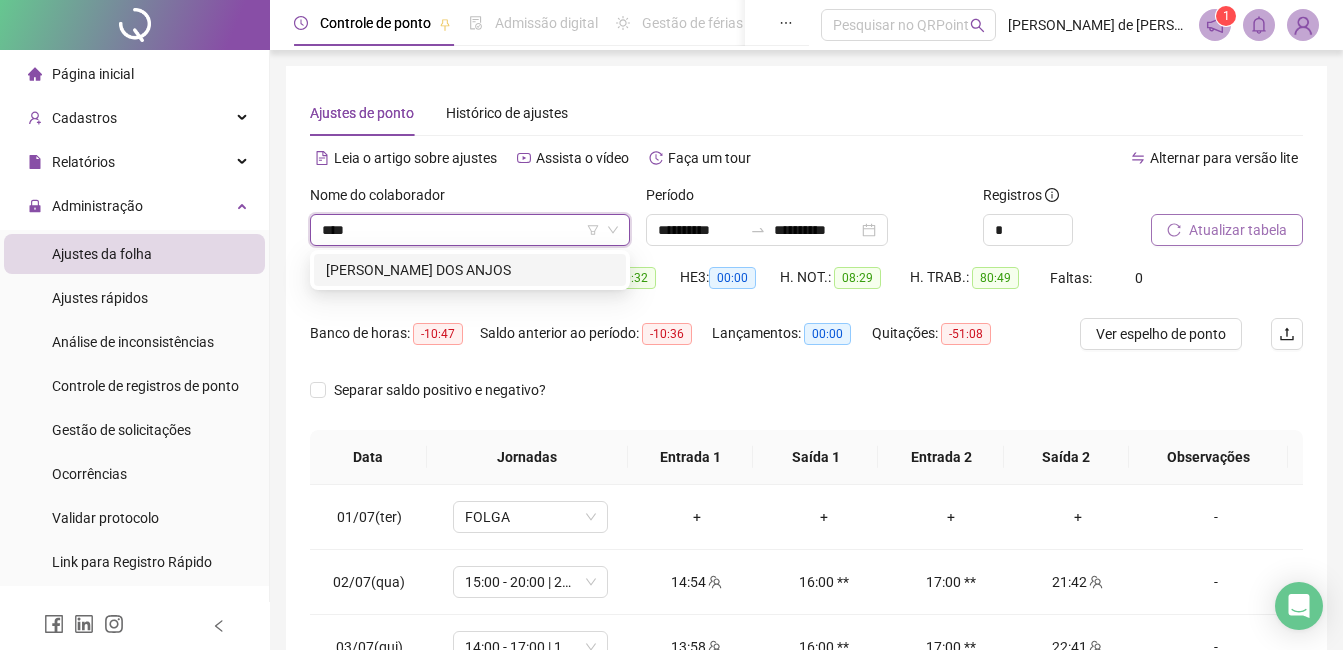 click on "[PERSON_NAME] DOS ANJOS" at bounding box center (470, 270) 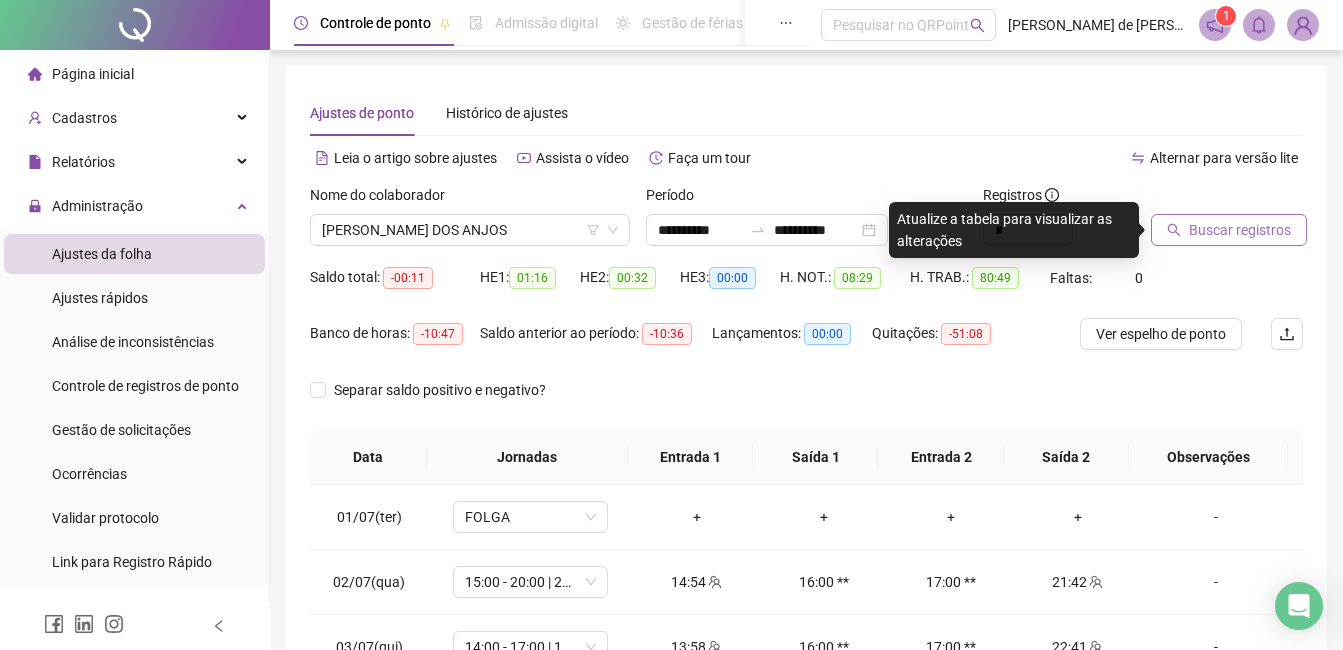 click on "Buscar registros" at bounding box center (1240, 230) 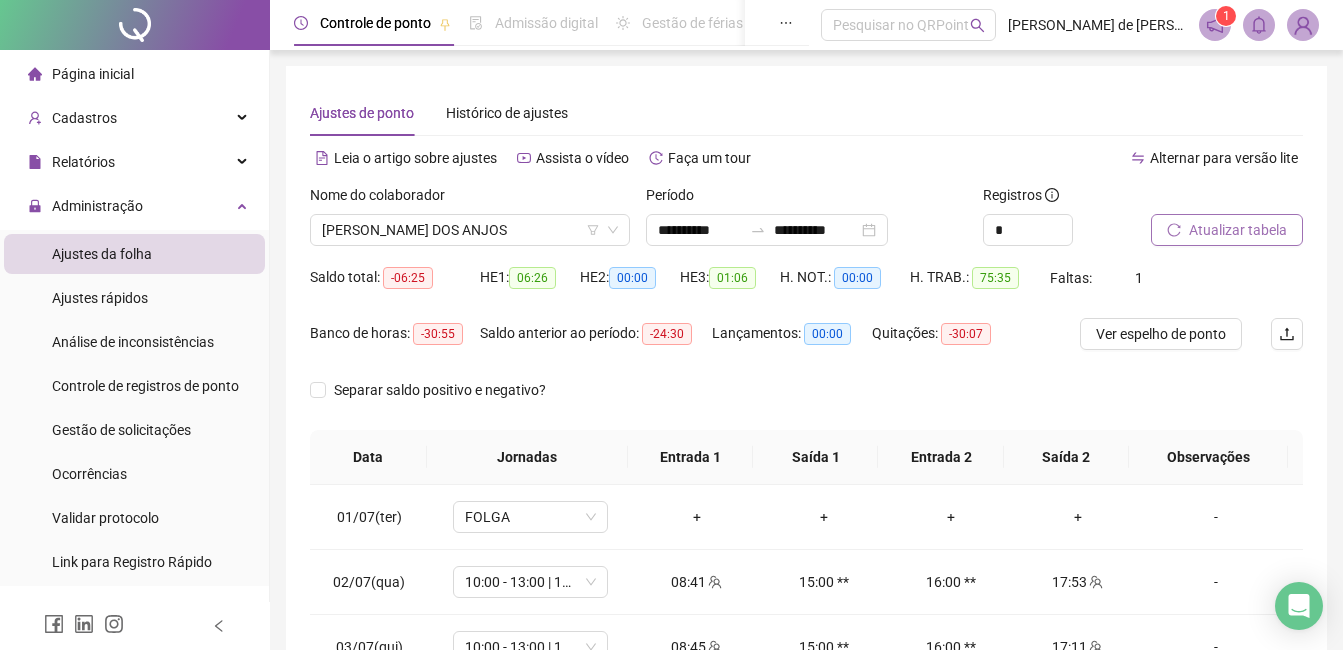 scroll, scrollTop: 372, scrollLeft: 0, axis: vertical 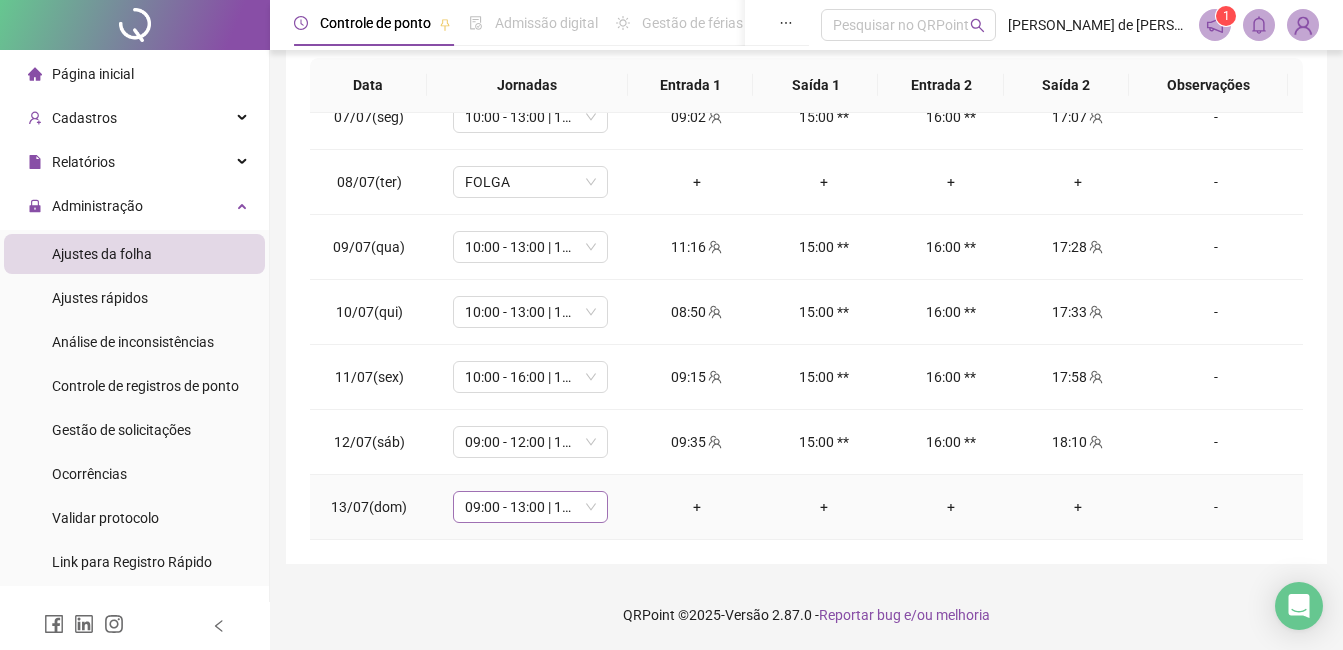 click on "09:00 - 13:00 | 14:00 - 18:00" at bounding box center (530, 507) 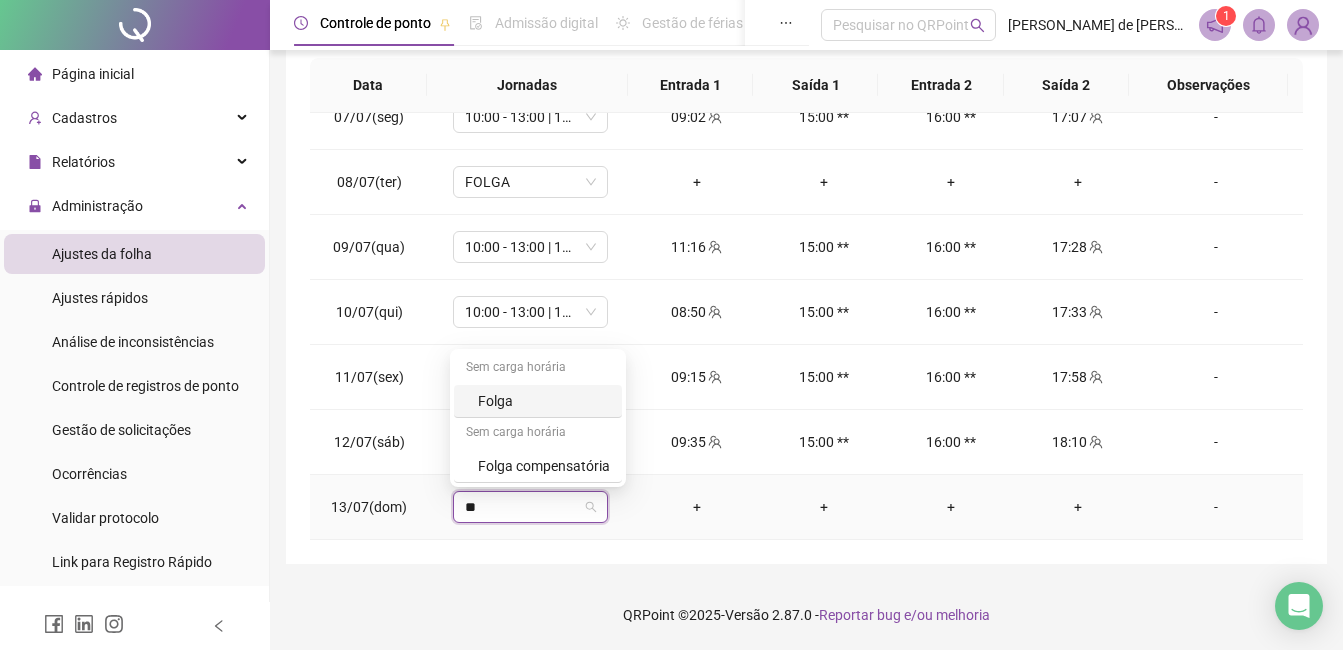 type on "***" 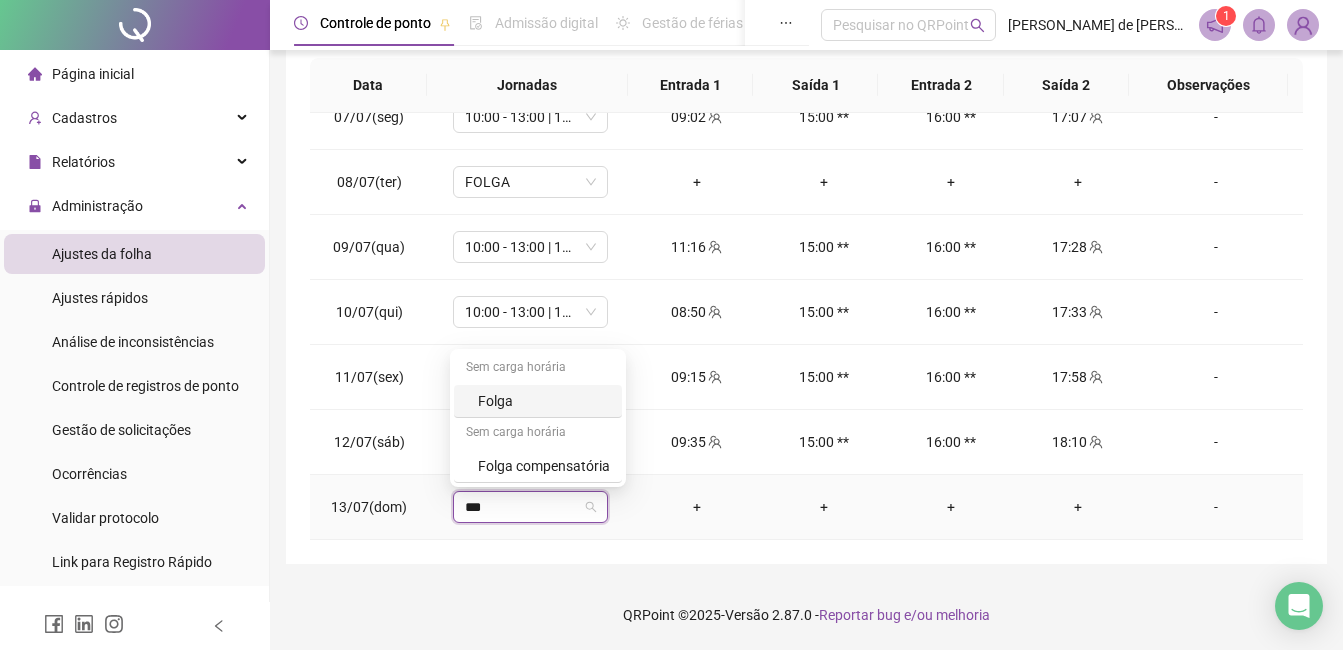 click on "Folga" at bounding box center [544, 401] 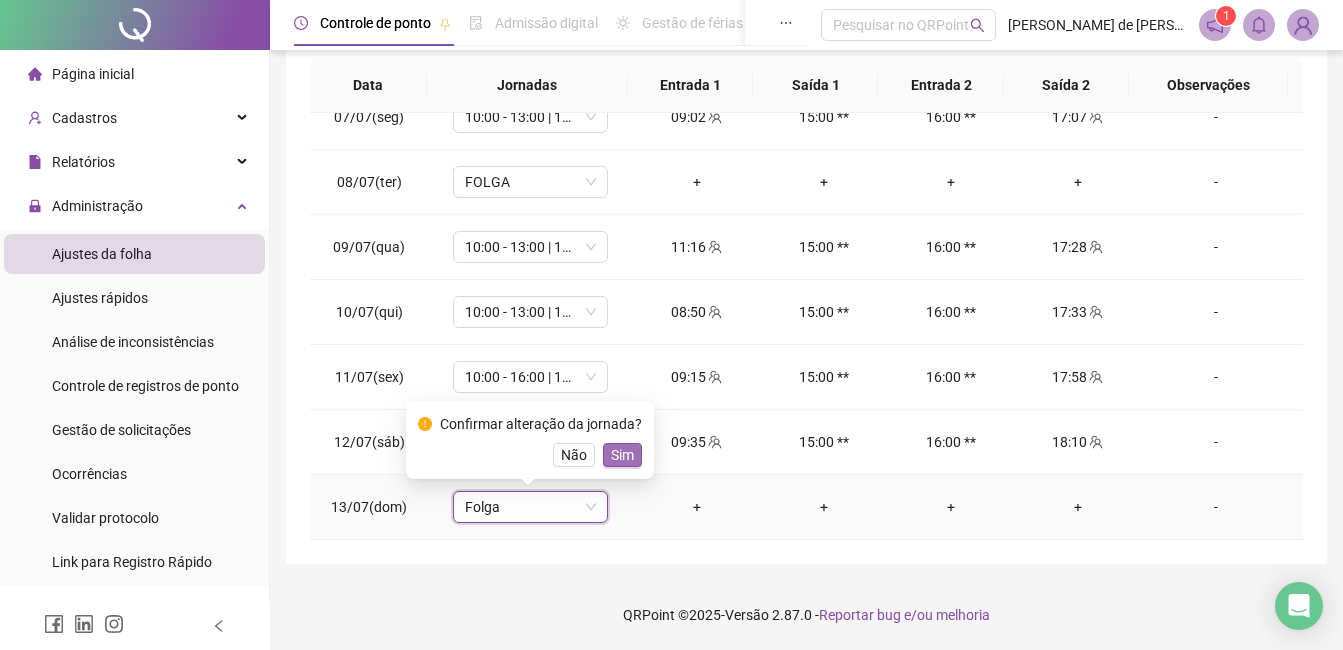 click on "Sim" at bounding box center (622, 455) 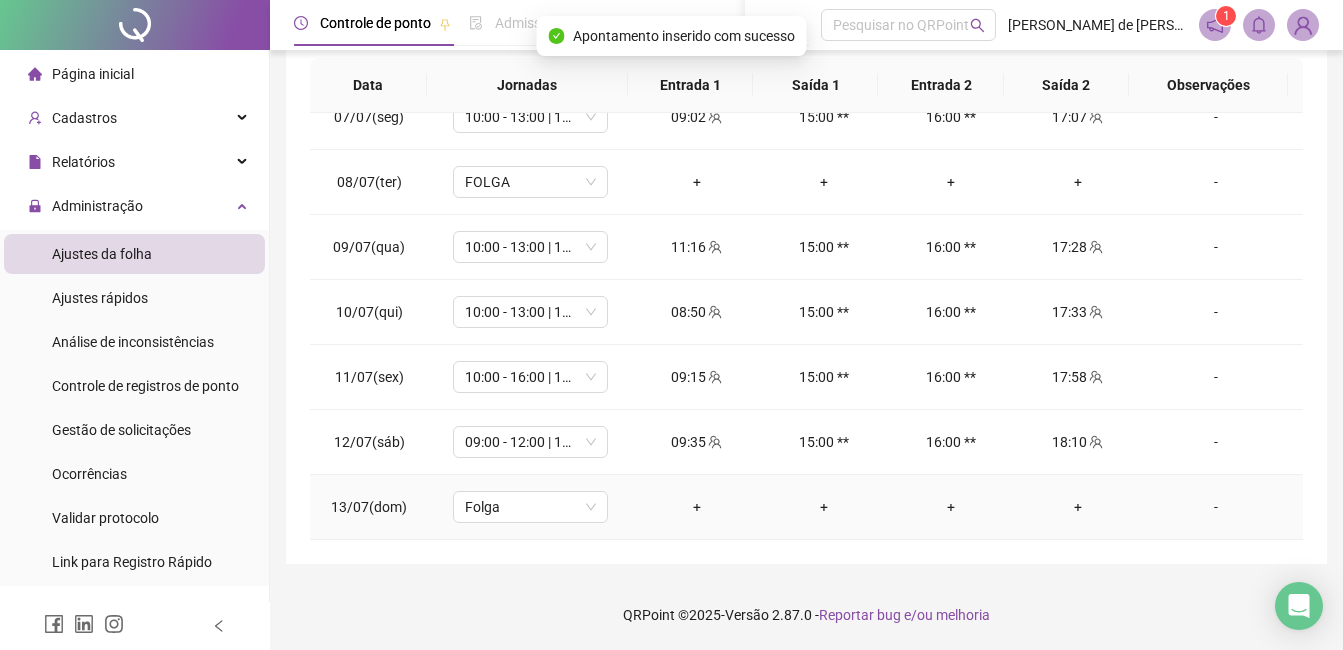 click on "-" at bounding box center (1216, 507) 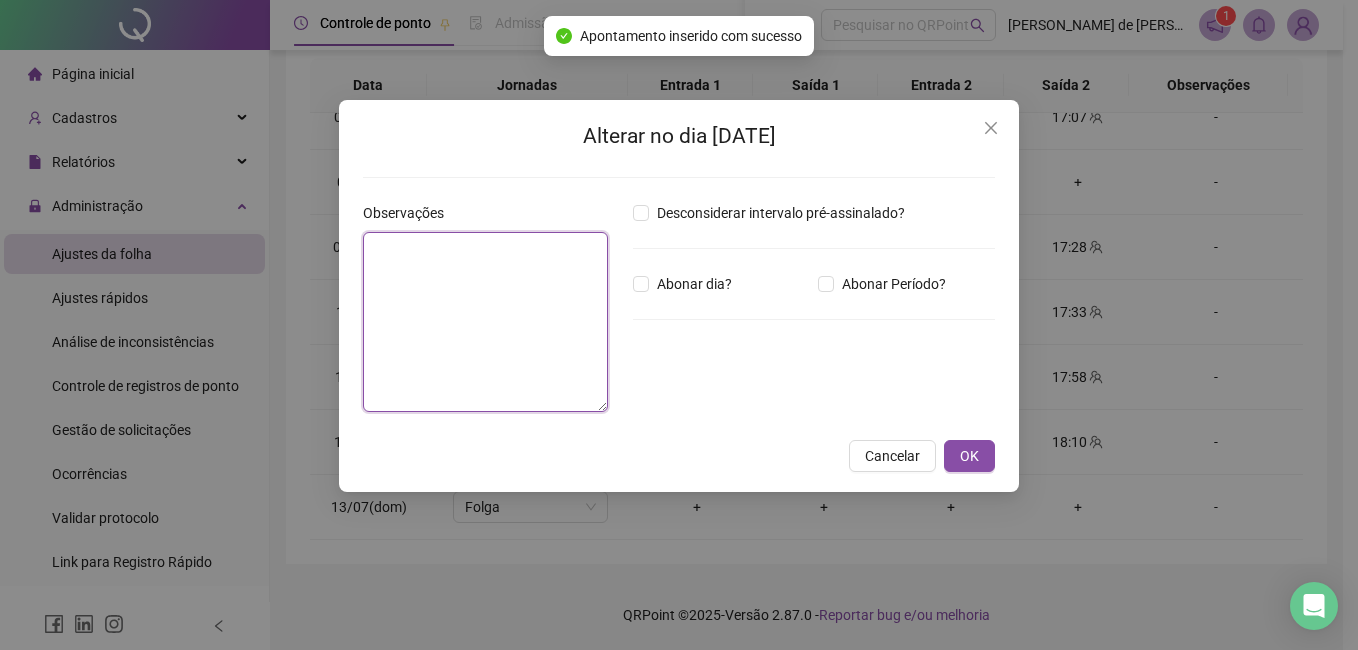 click at bounding box center [485, 322] 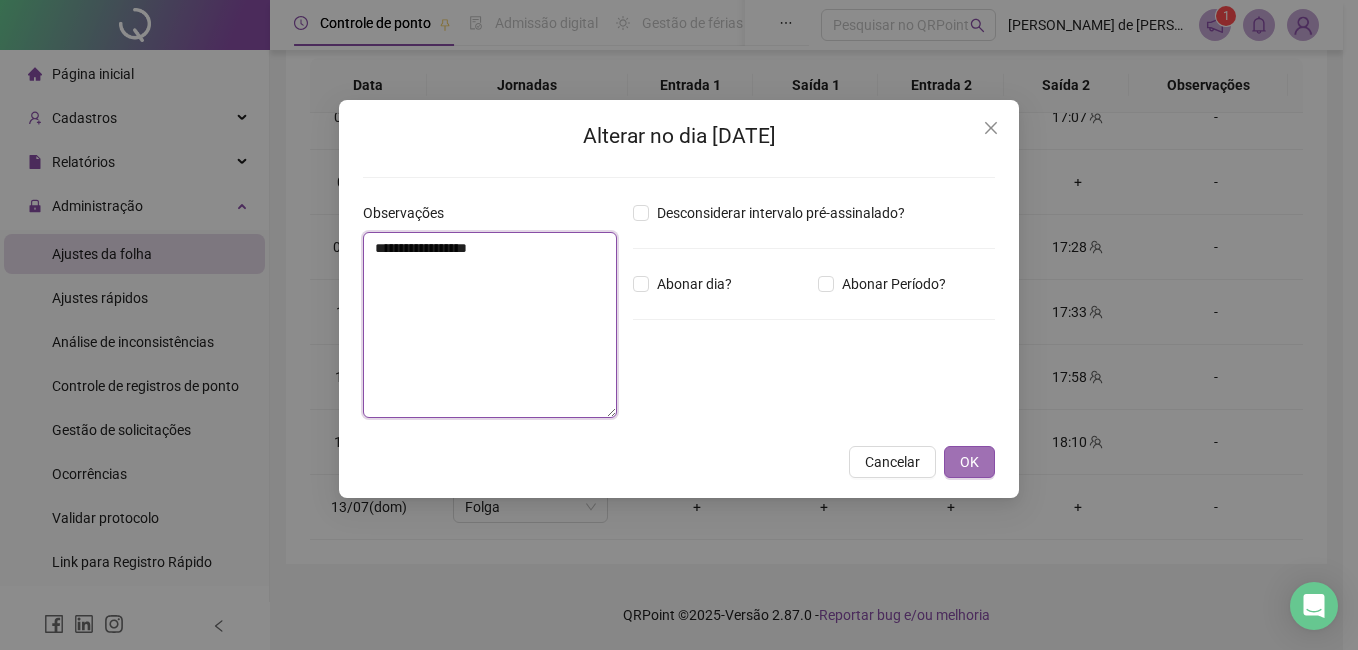 type on "**********" 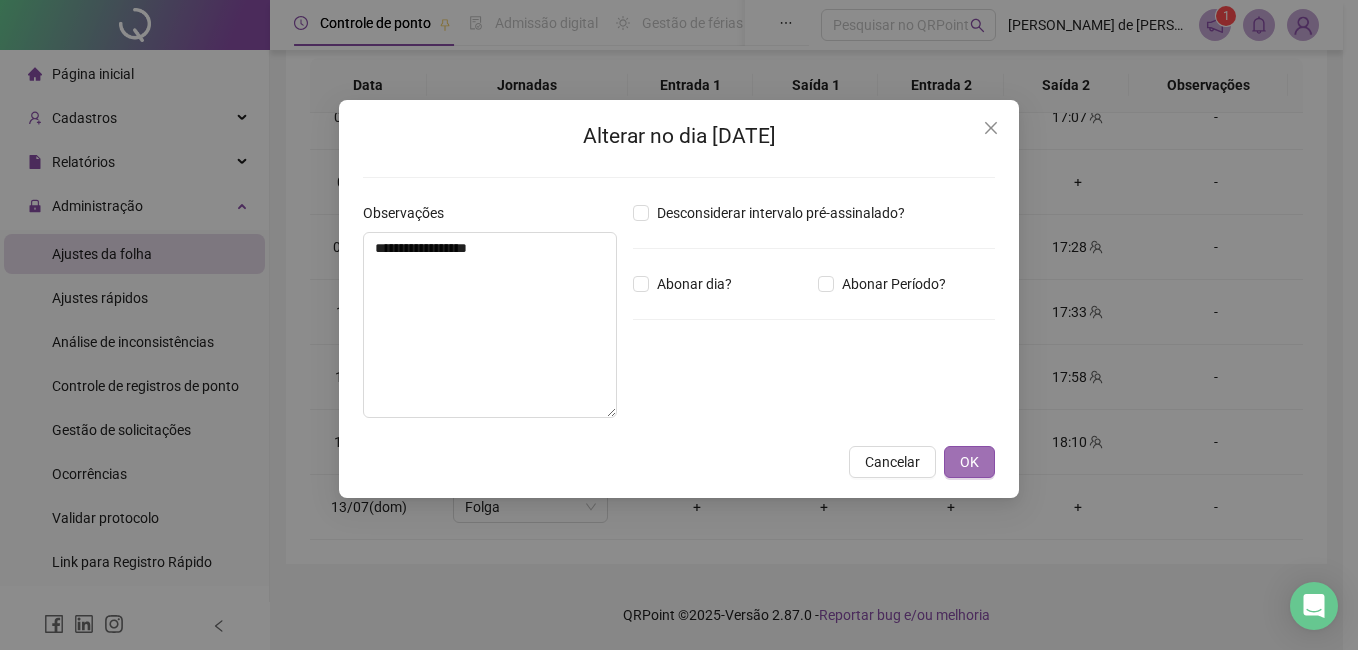 click on "OK" at bounding box center (969, 462) 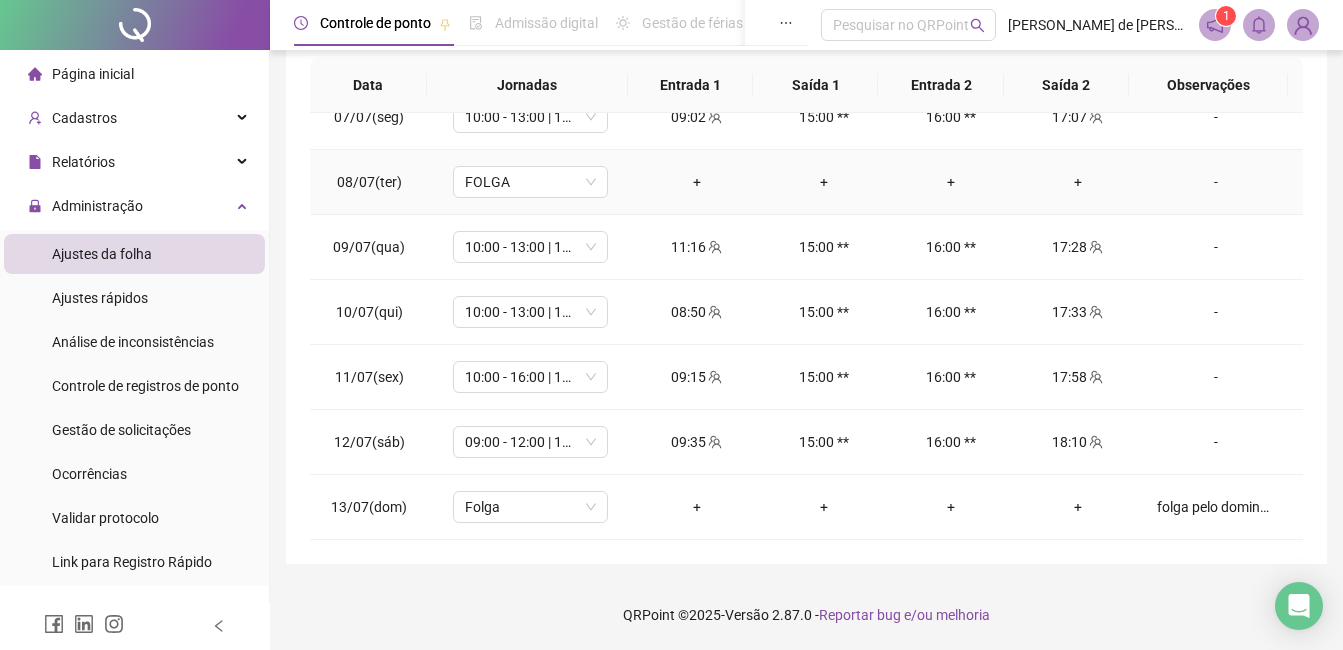 scroll, scrollTop: 0, scrollLeft: 0, axis: both 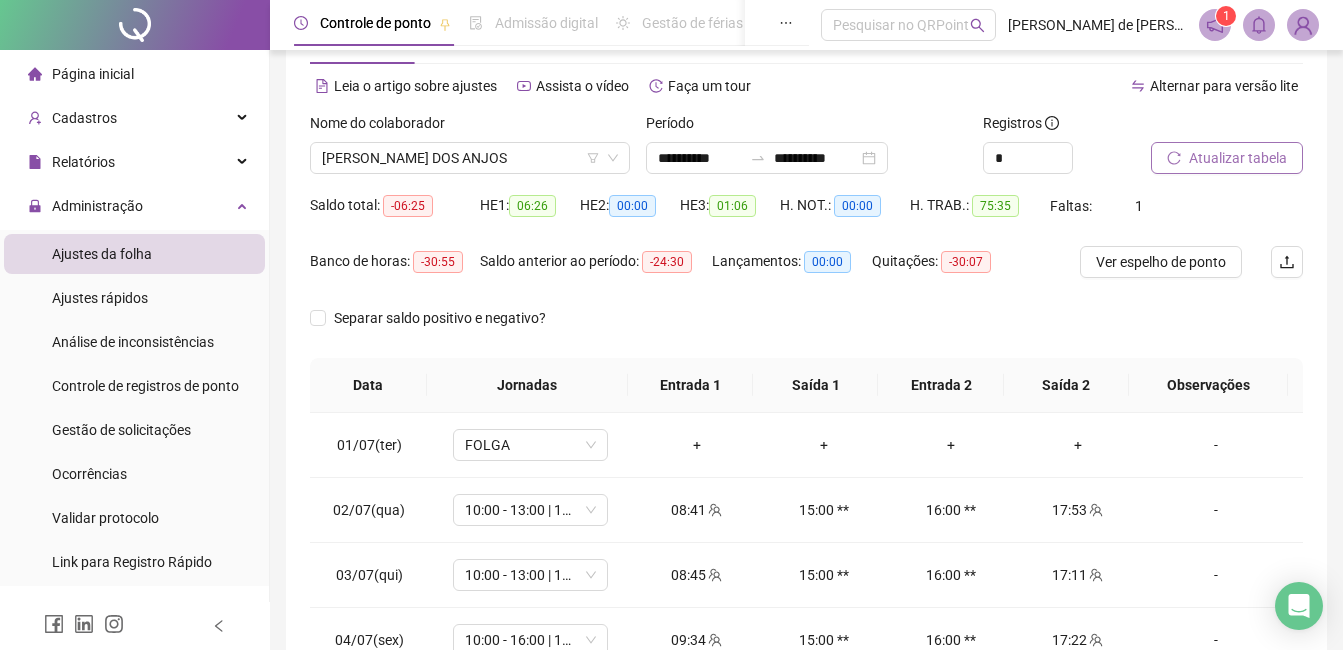 click on "Atualizar tabela" at bounding box center (1238, 158) 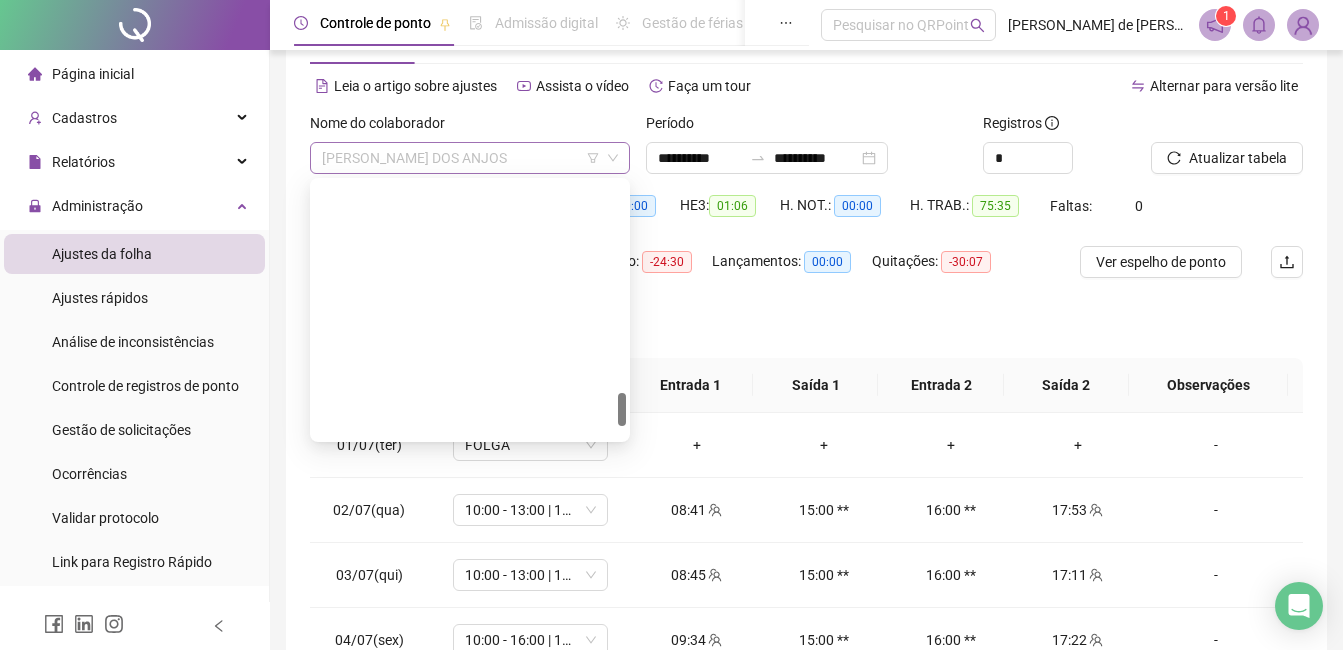 click on "[PERSON_NAME] DOS ANJOS" at bounding box center (470, 158) 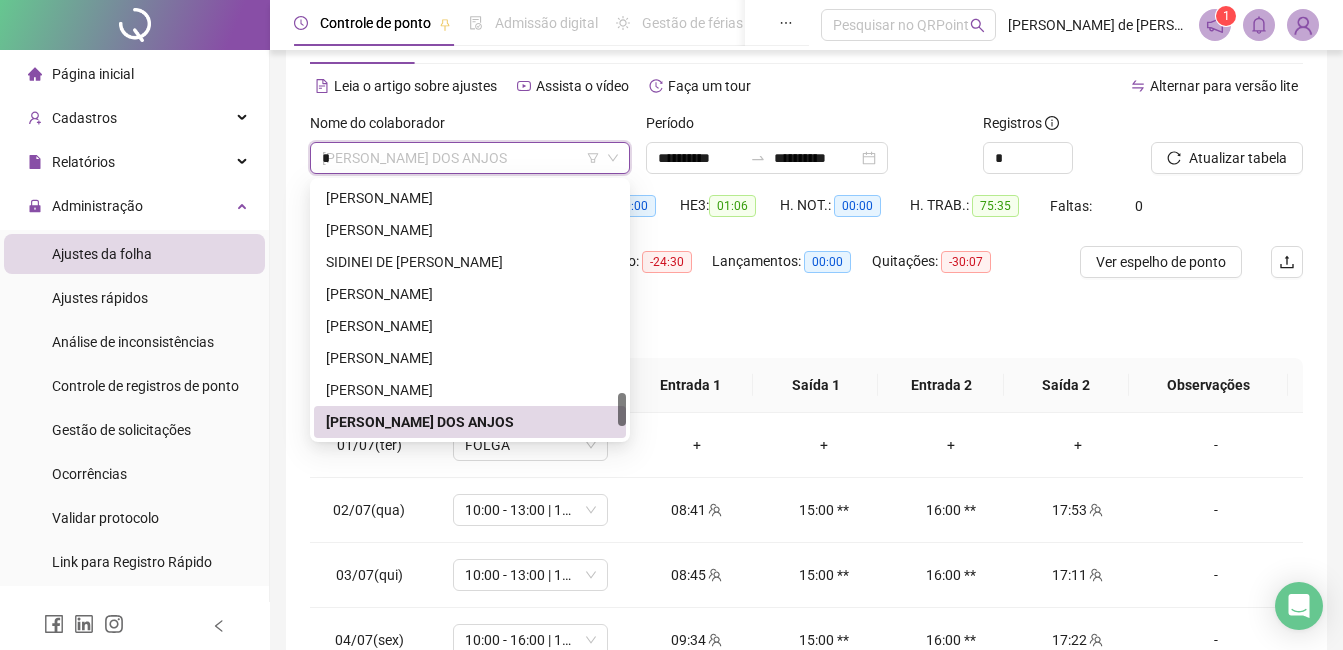 scroll, scrollTop: 960, scrollLeft: 0, axis: vertical 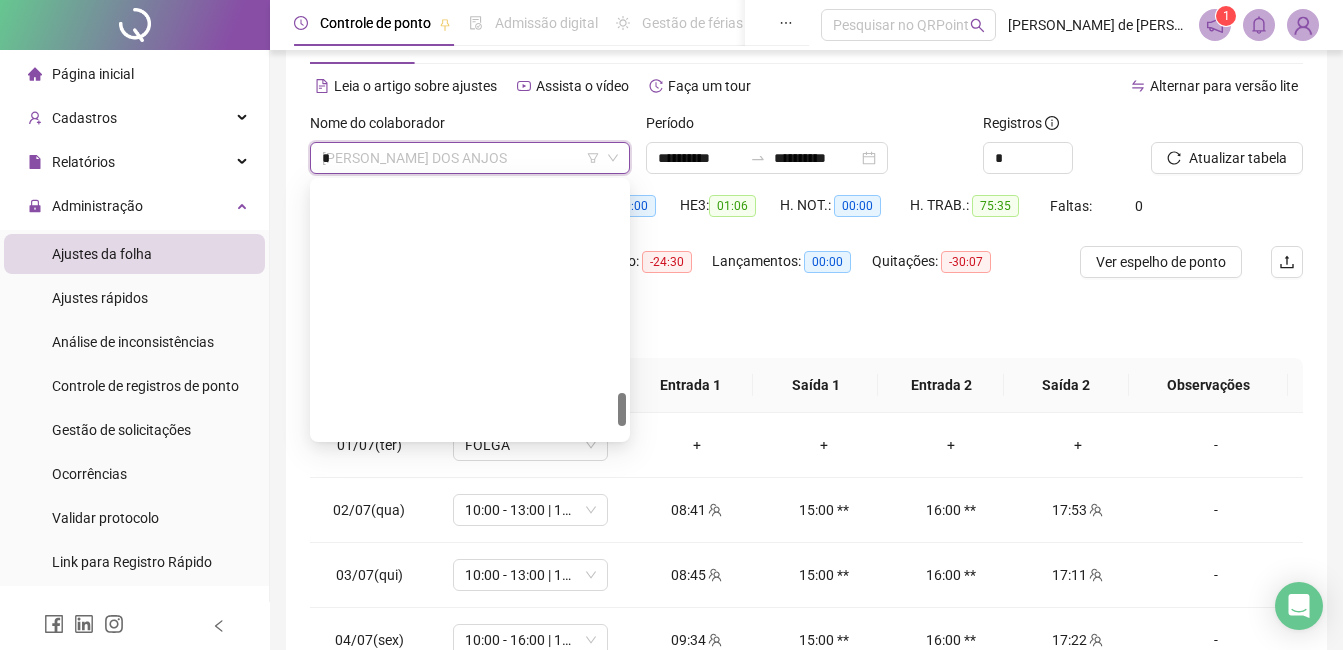 type on "**" 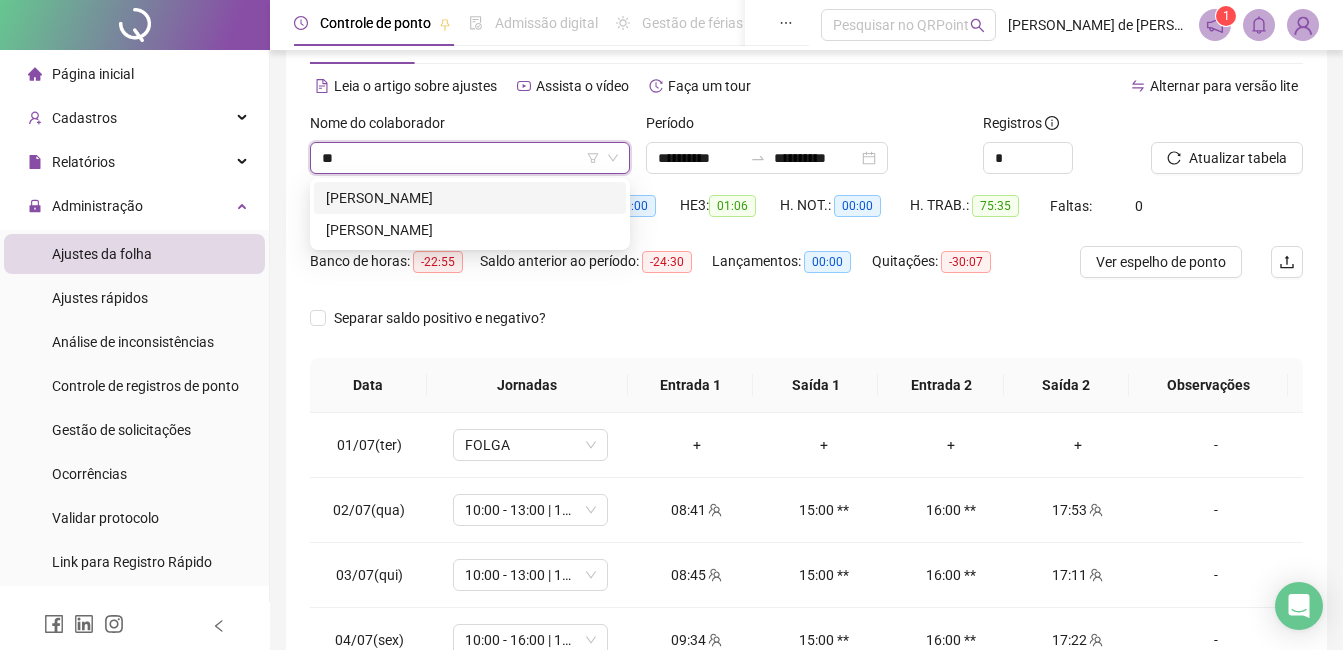 scroll, scrollTop: 0, scrollLeft: 0, axis: both 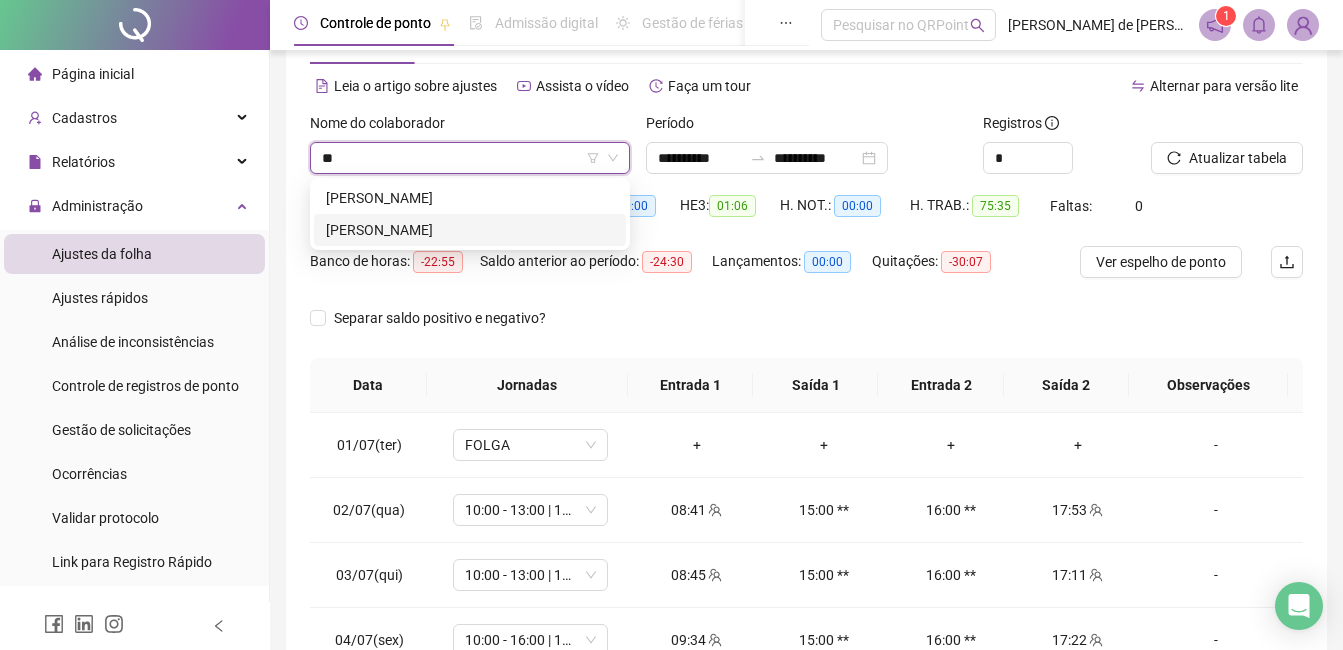 click on "[PERSON_NAME]" at bounding box center (470, 230) 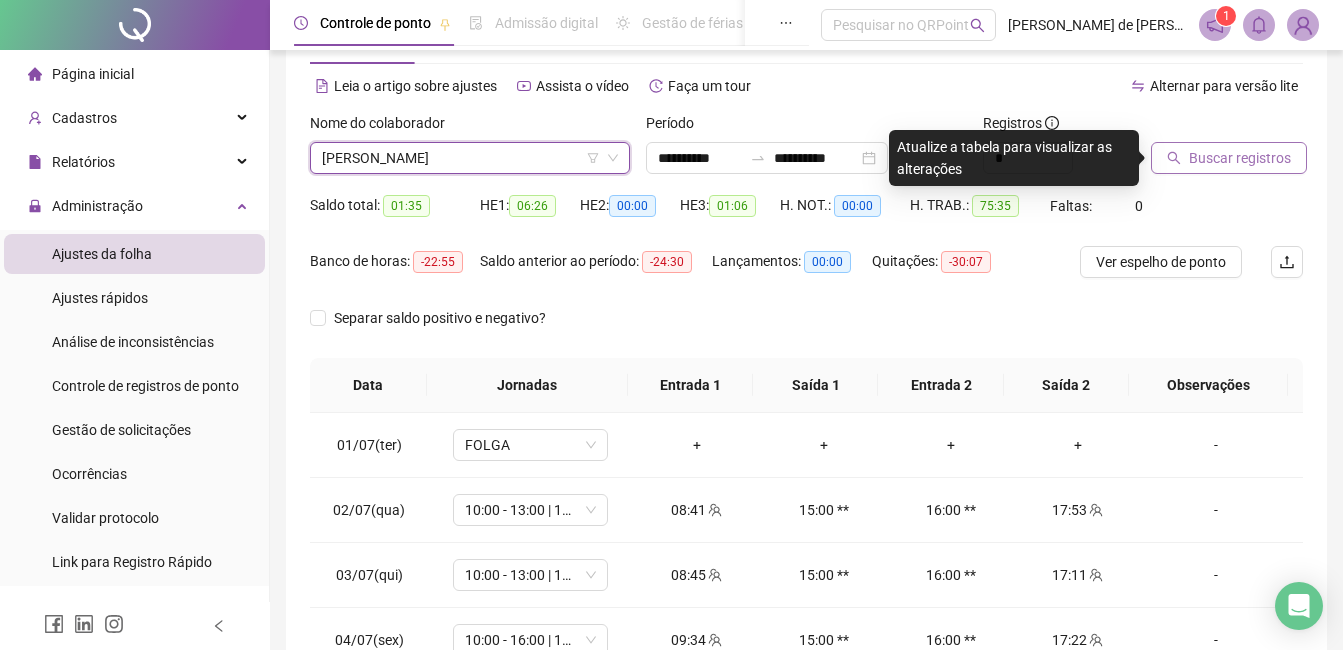 click on "Buscar registros" at bounding box center [1240, 158] 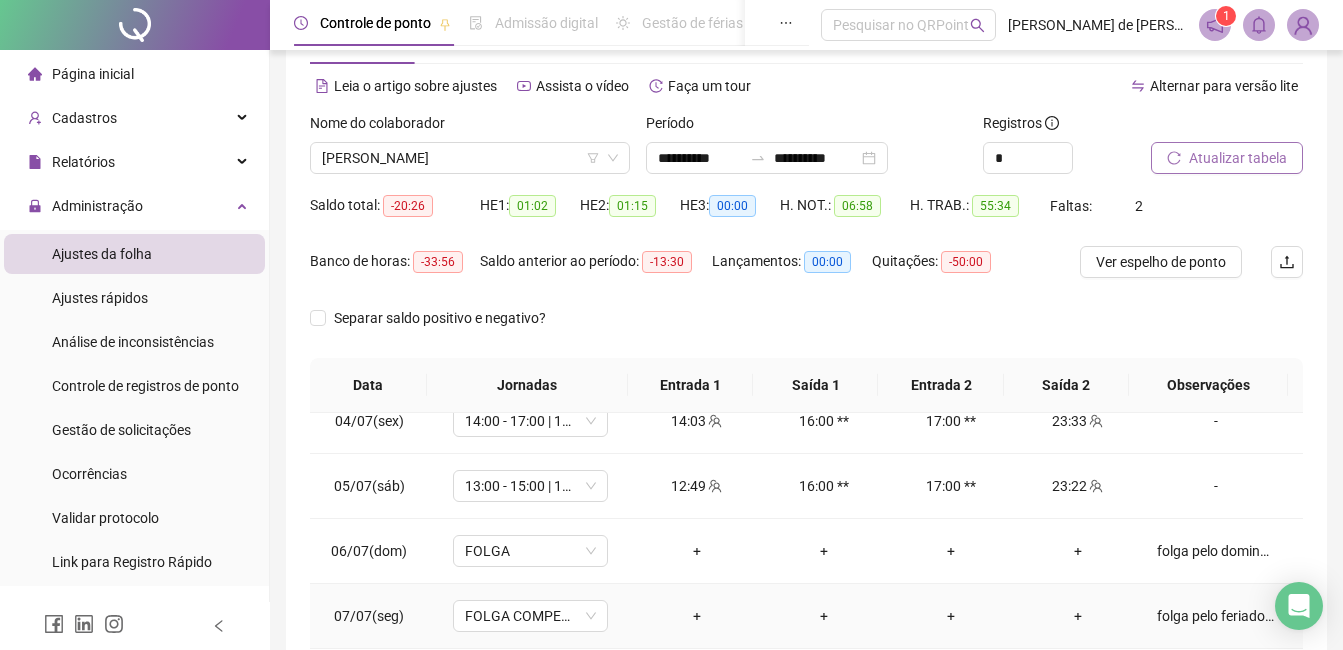 scroll, scrollTop: 400, scrollLeft: 0, axis: vertical 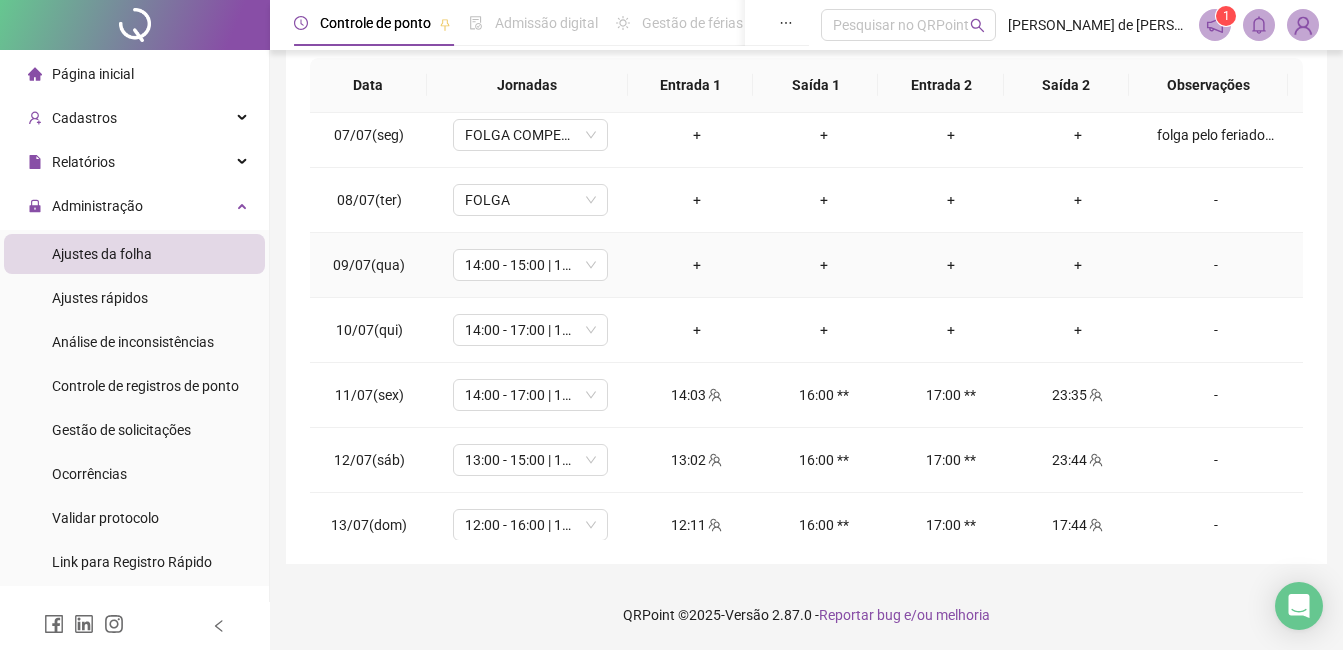 click on "-" at bounding box center (1216, 265) 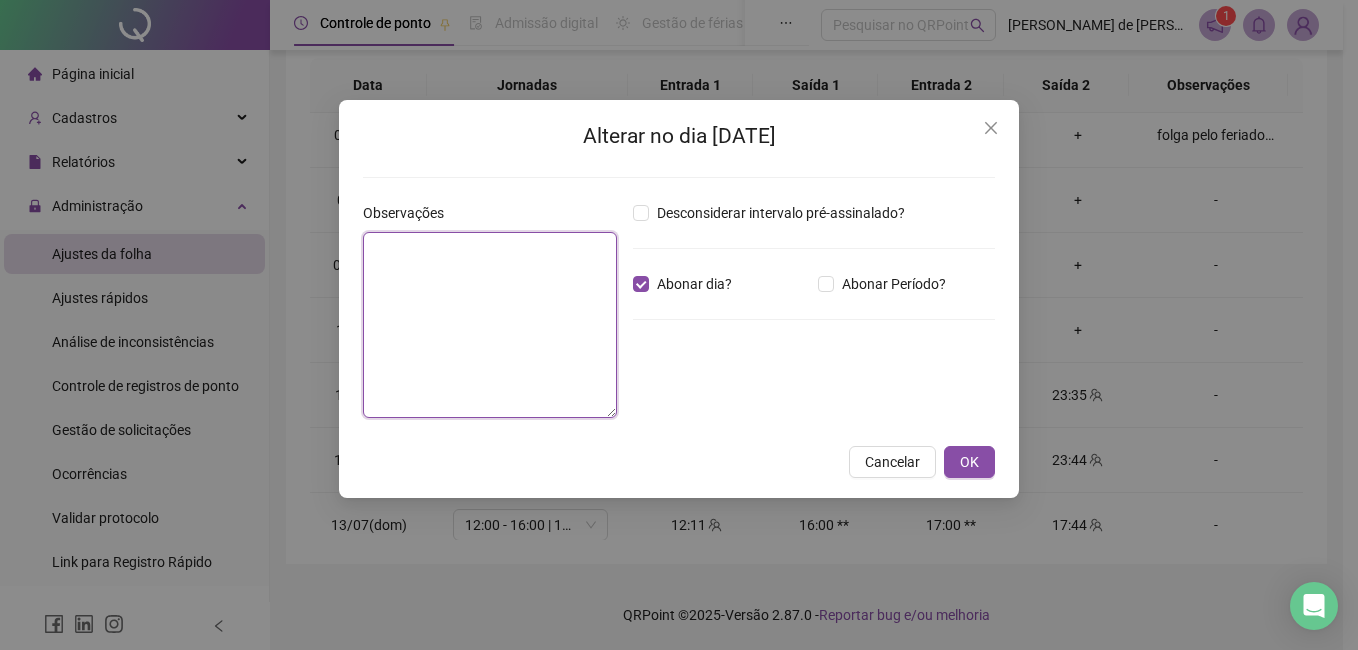 click at bounding box center [490, 325] 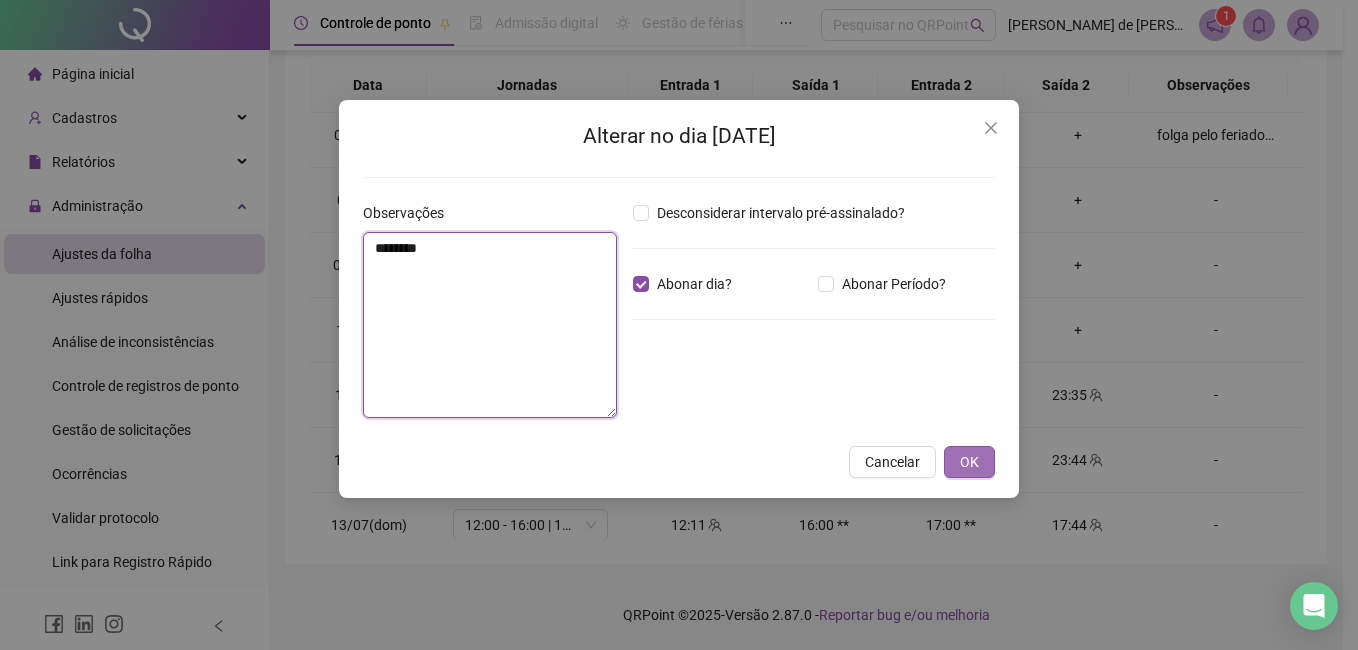 type on "********" 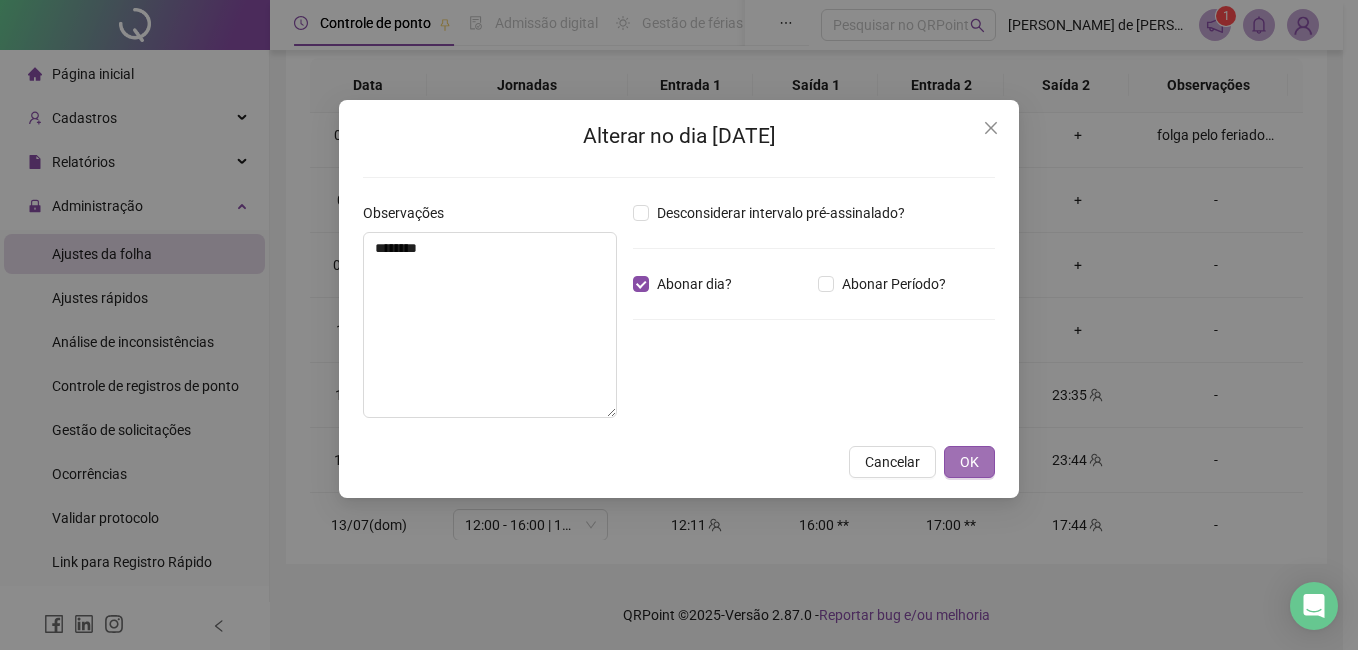 click on "OK" at bounding box center [969, 462] 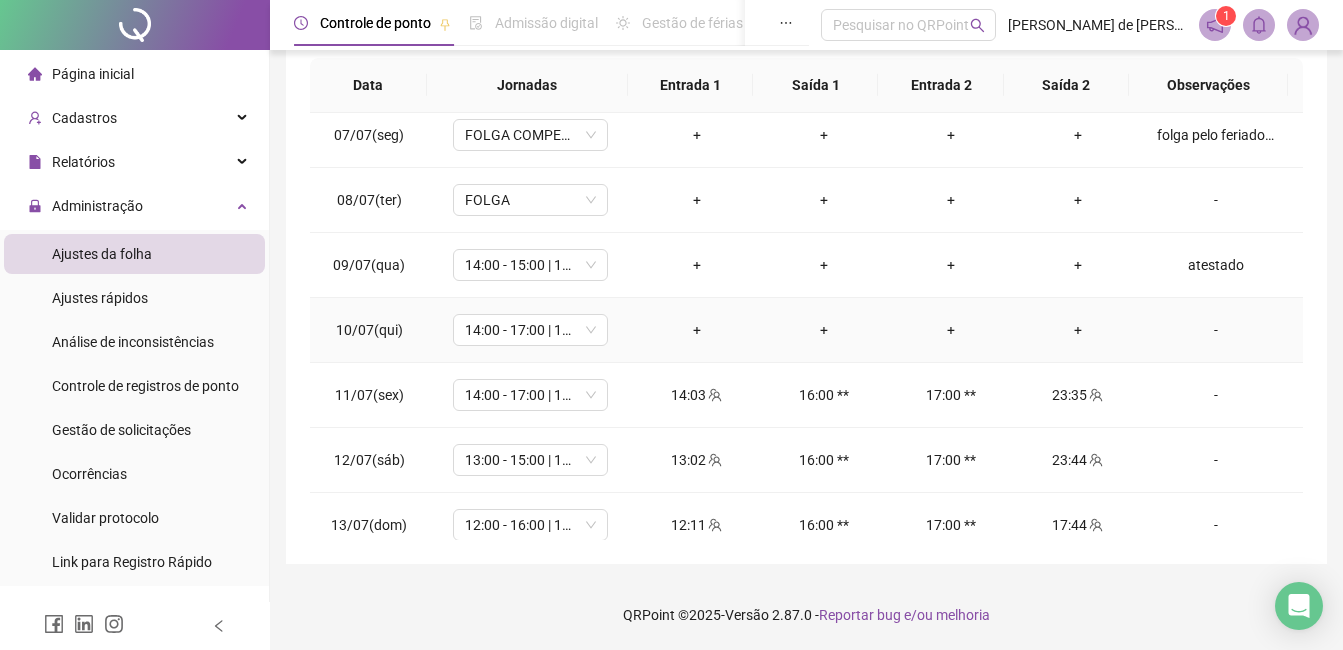 click on "-" at bounding box center (1216, 330) 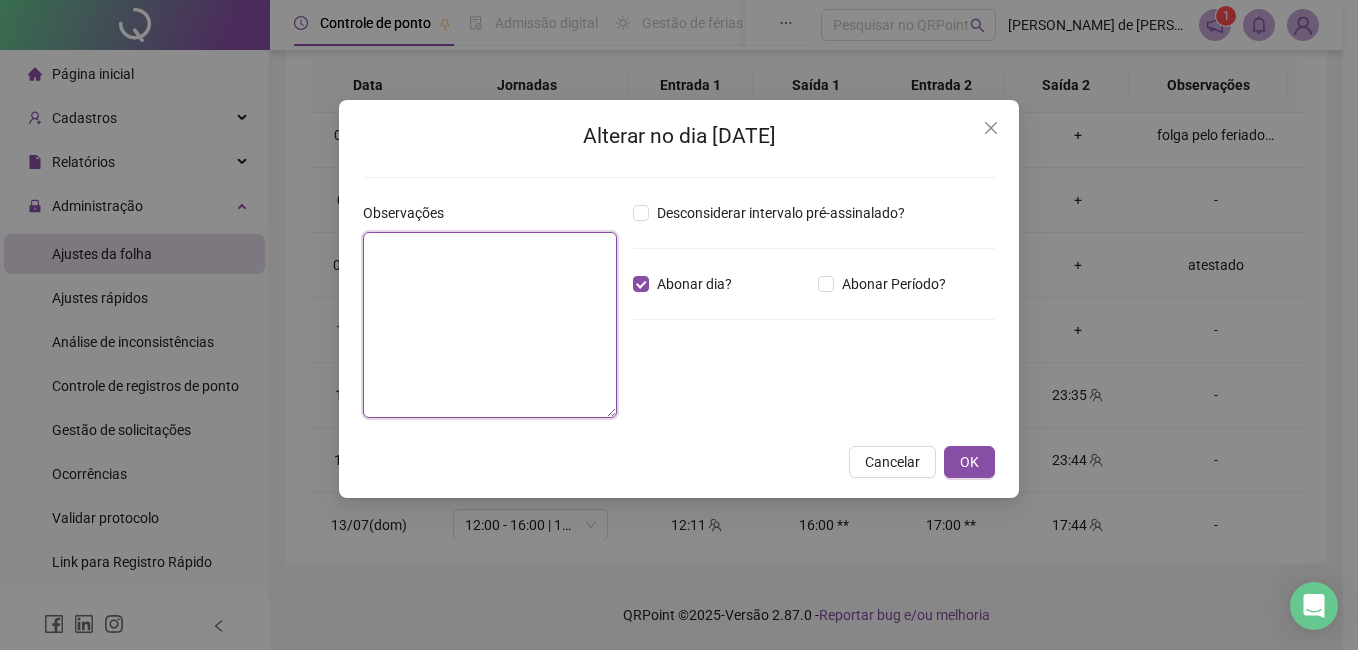 click at bounding box center [490, 325] 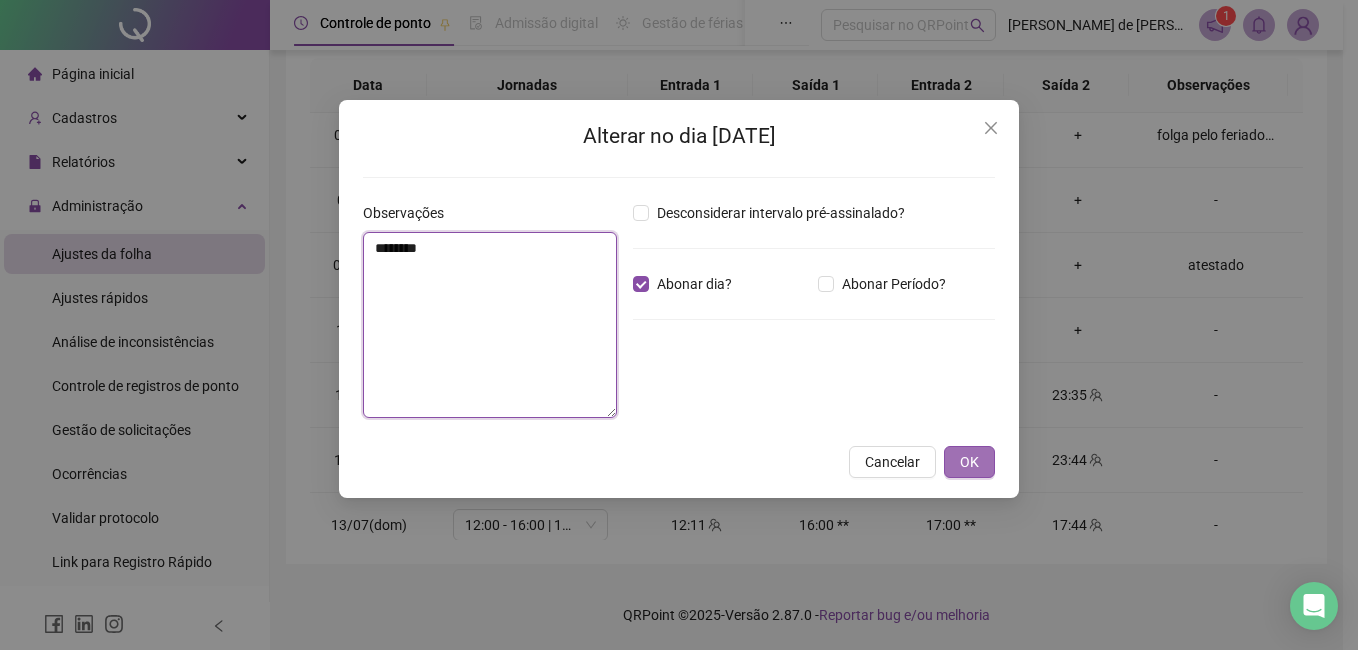 type on "********" 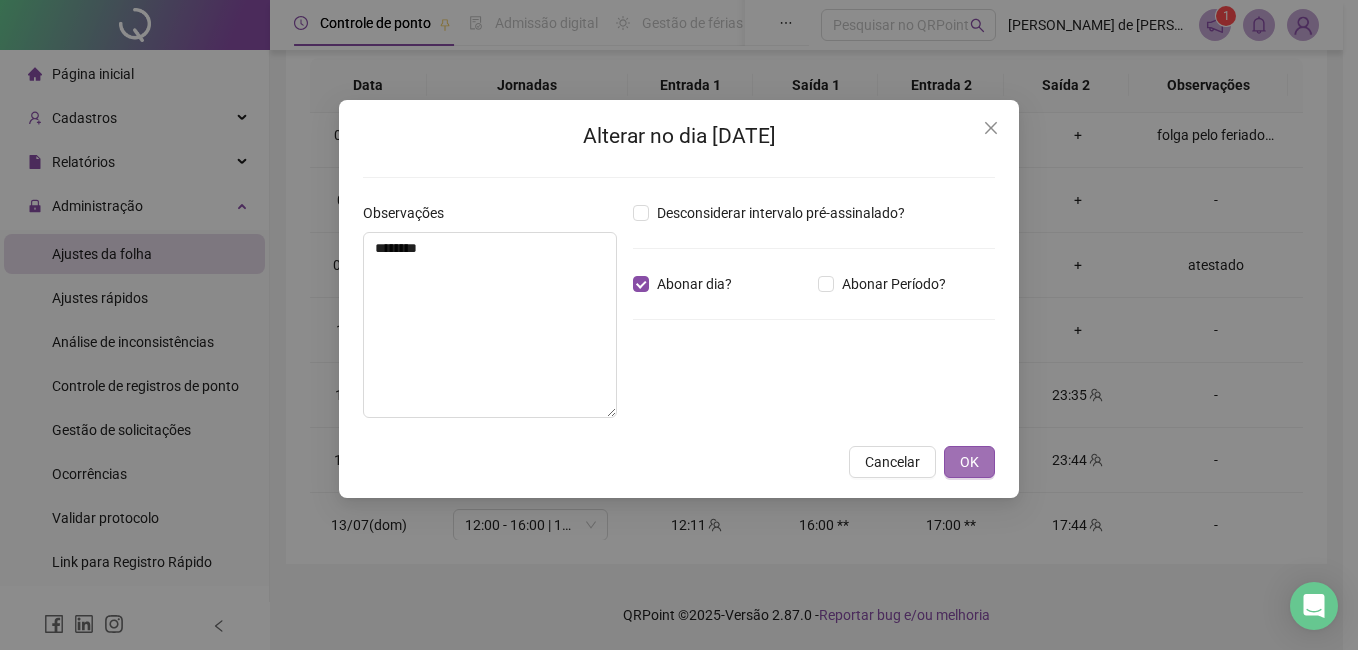 click on "OK" at bounding box center (969, 462) 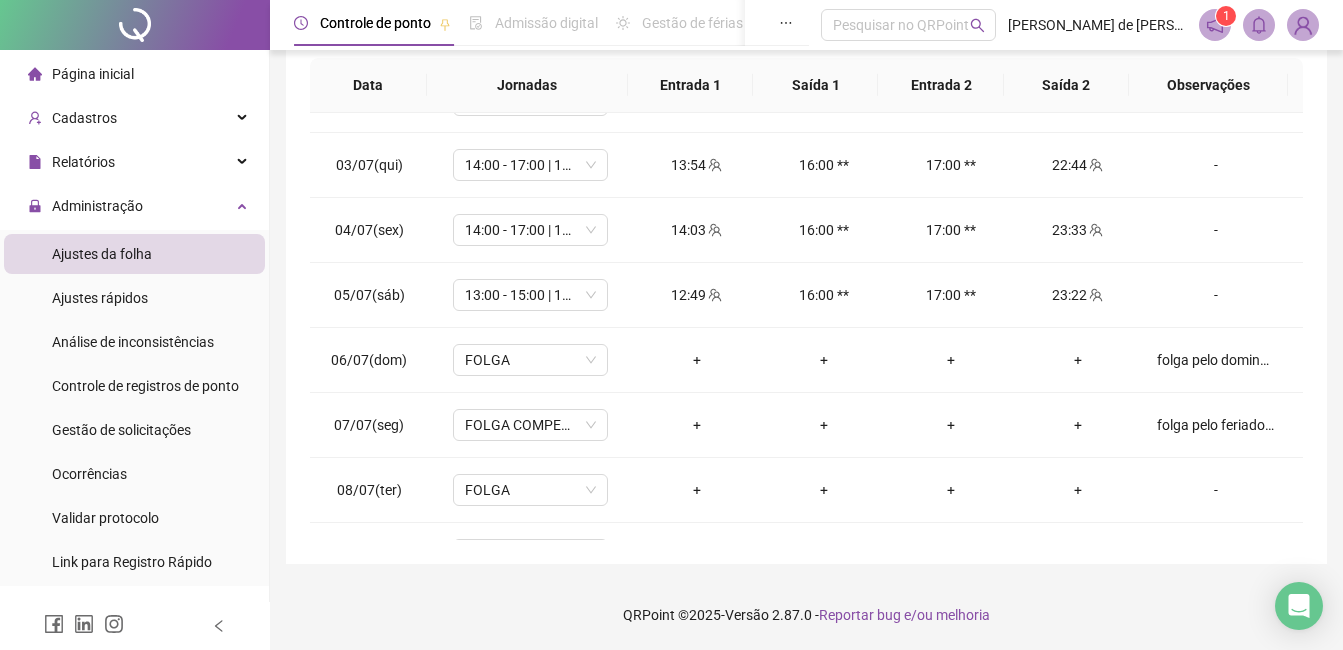 scroll, scrollTop: 0, scrollLeft: 0, axis: both 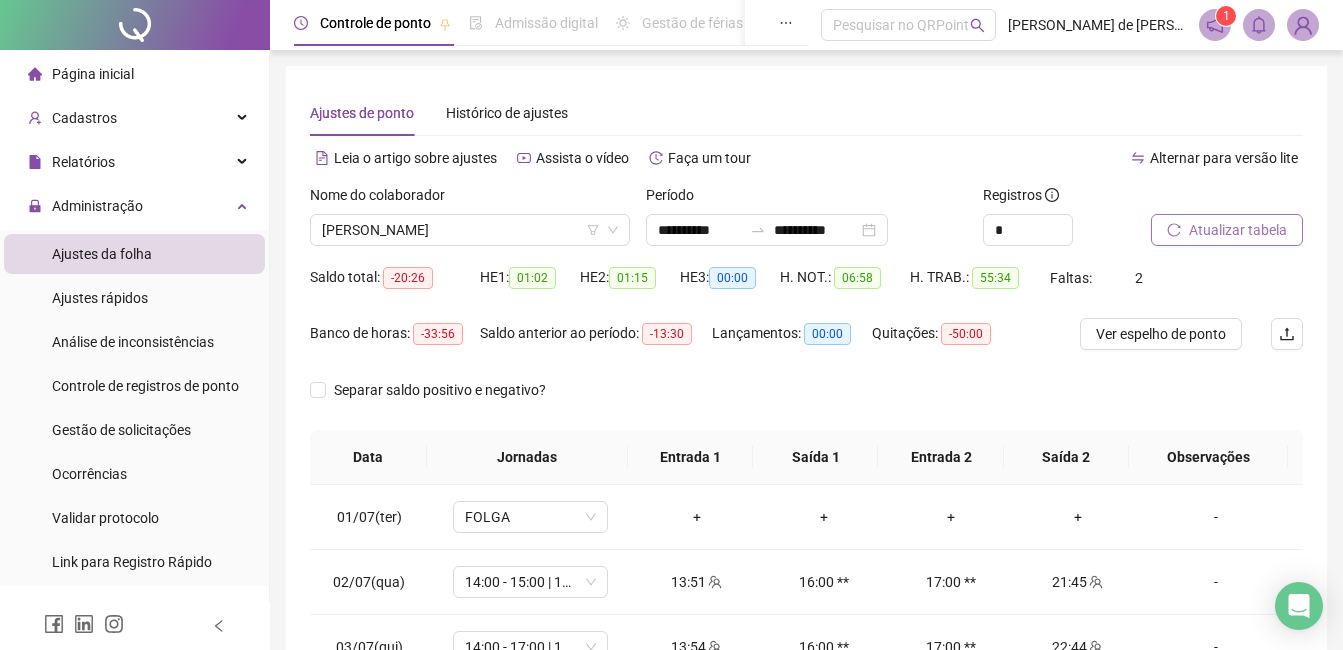 click on "Atualizar tabela" at bounding box center (1238, 230) 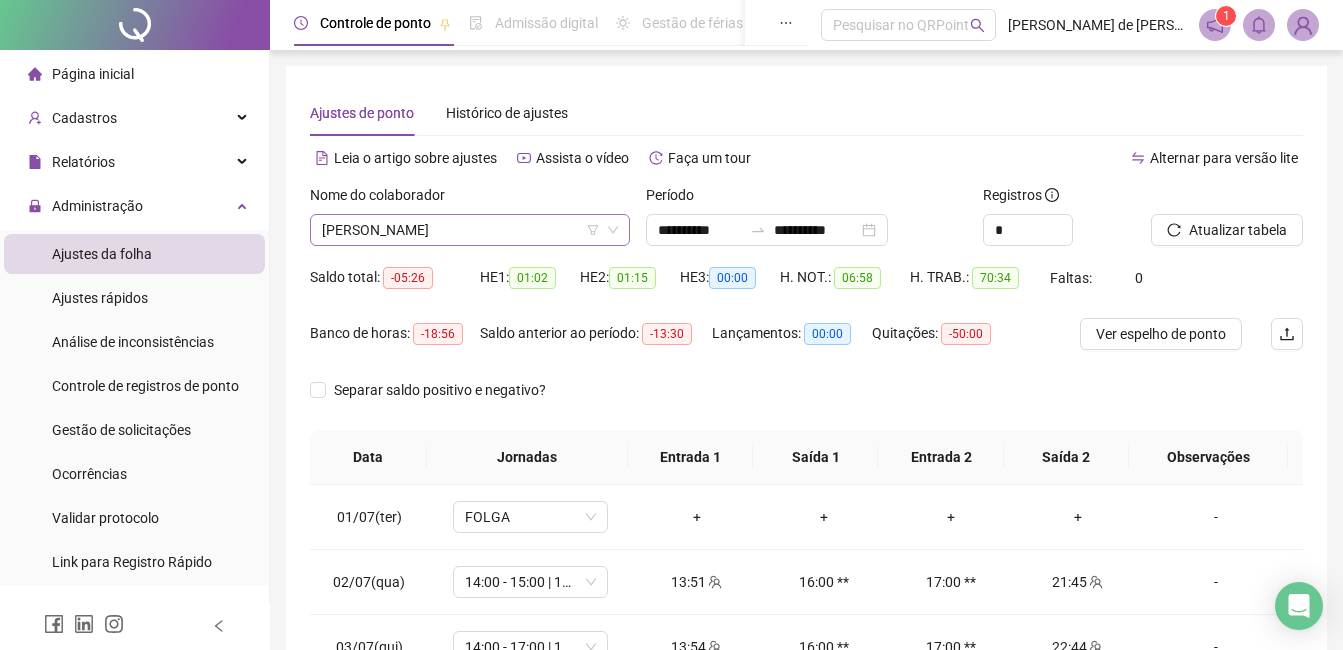 click on "[PERSON_NAME]" at bounding box center (470, 230) 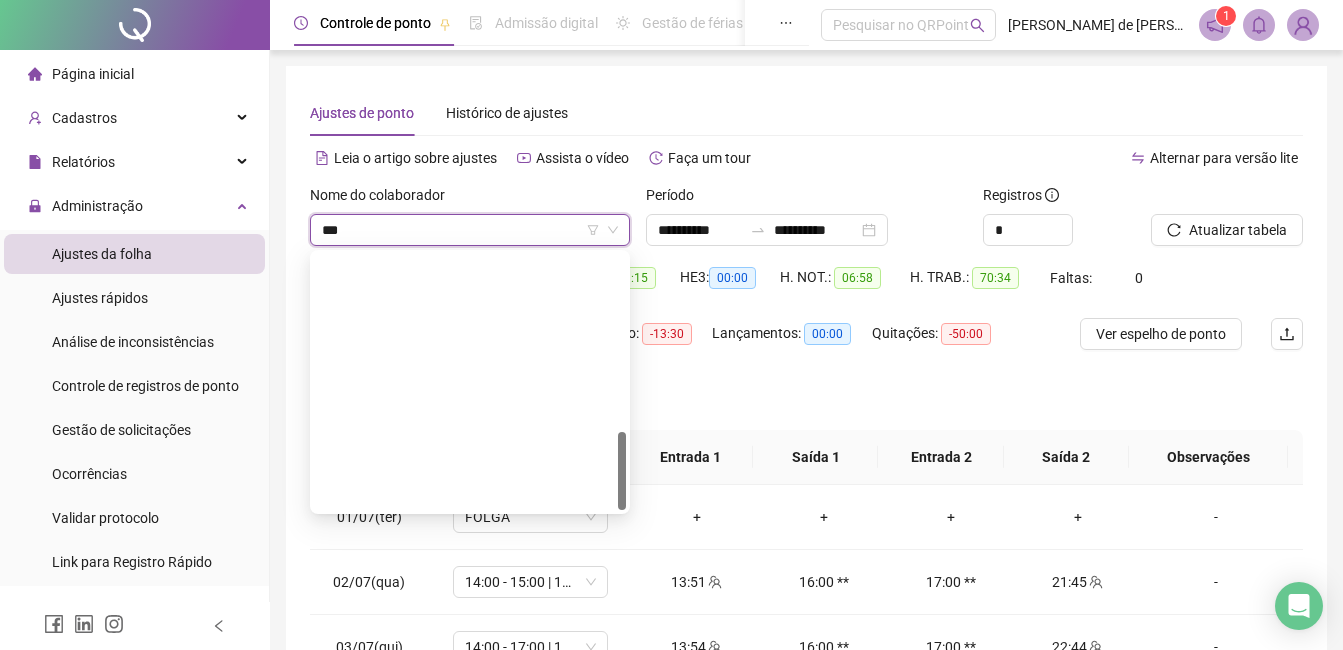 scroll, scrollTop: 0, scrollLeft: 0, axis: both 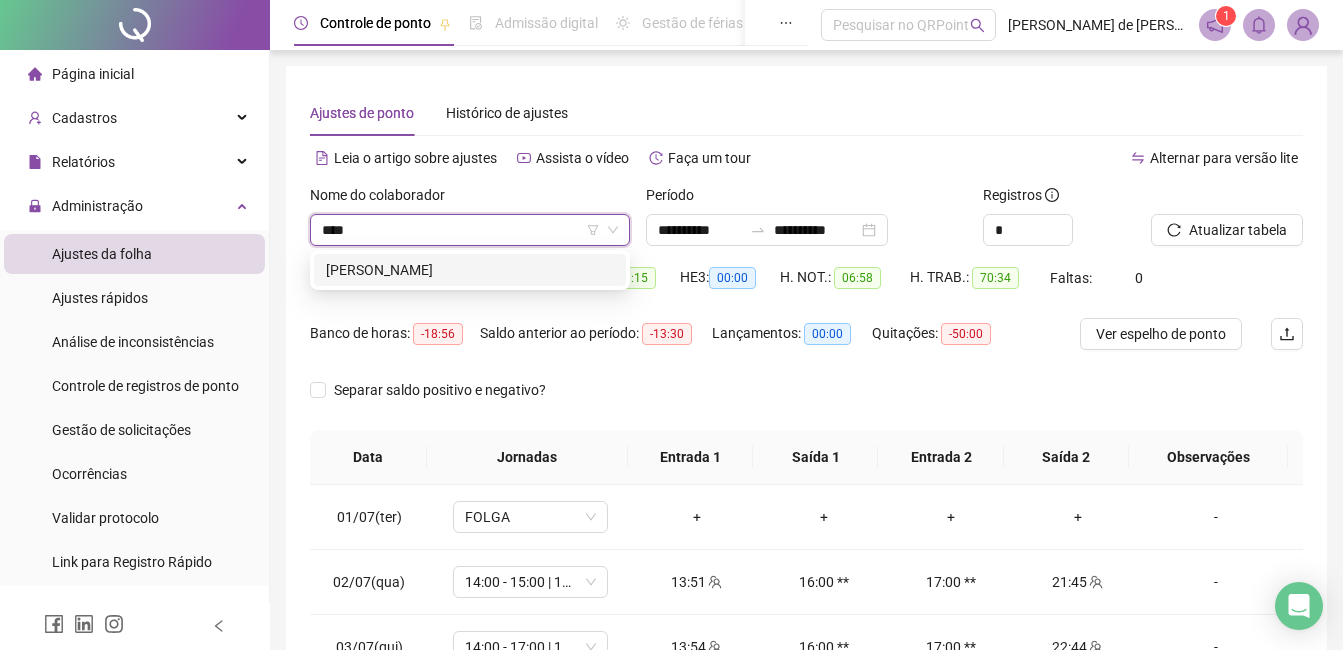 type on "*****" 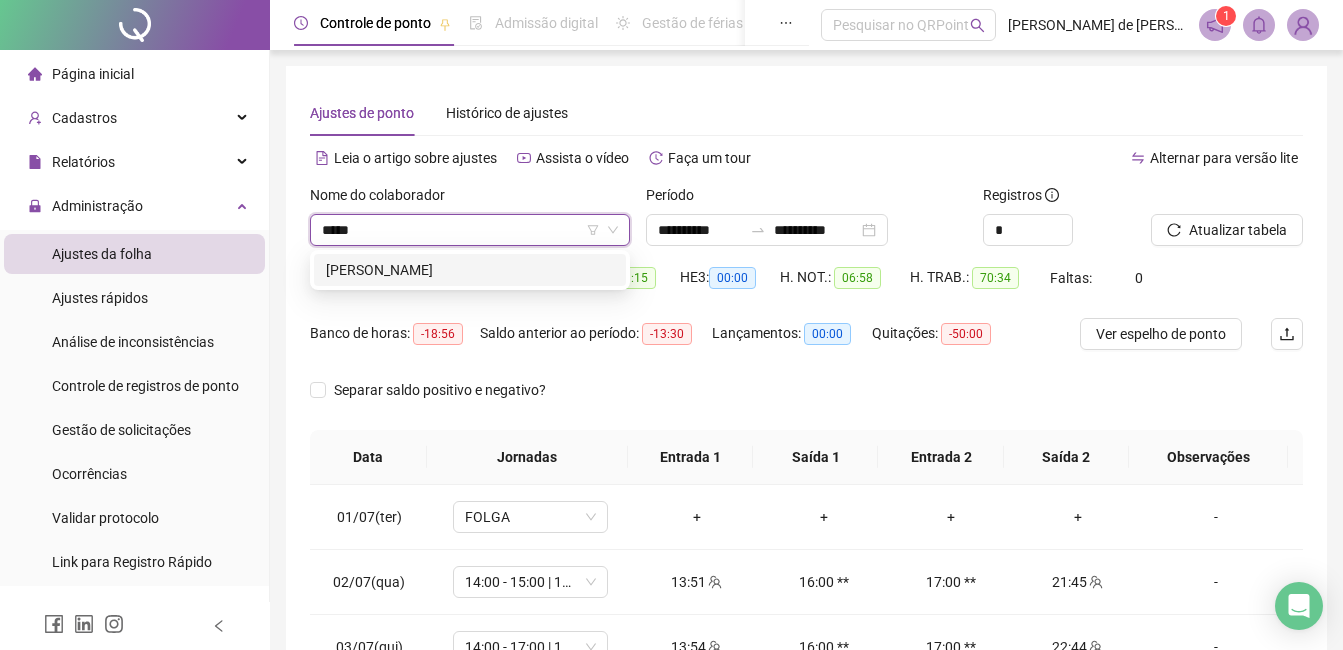 click on "[PERSON_NAME]" at bounding box center [470, 270] 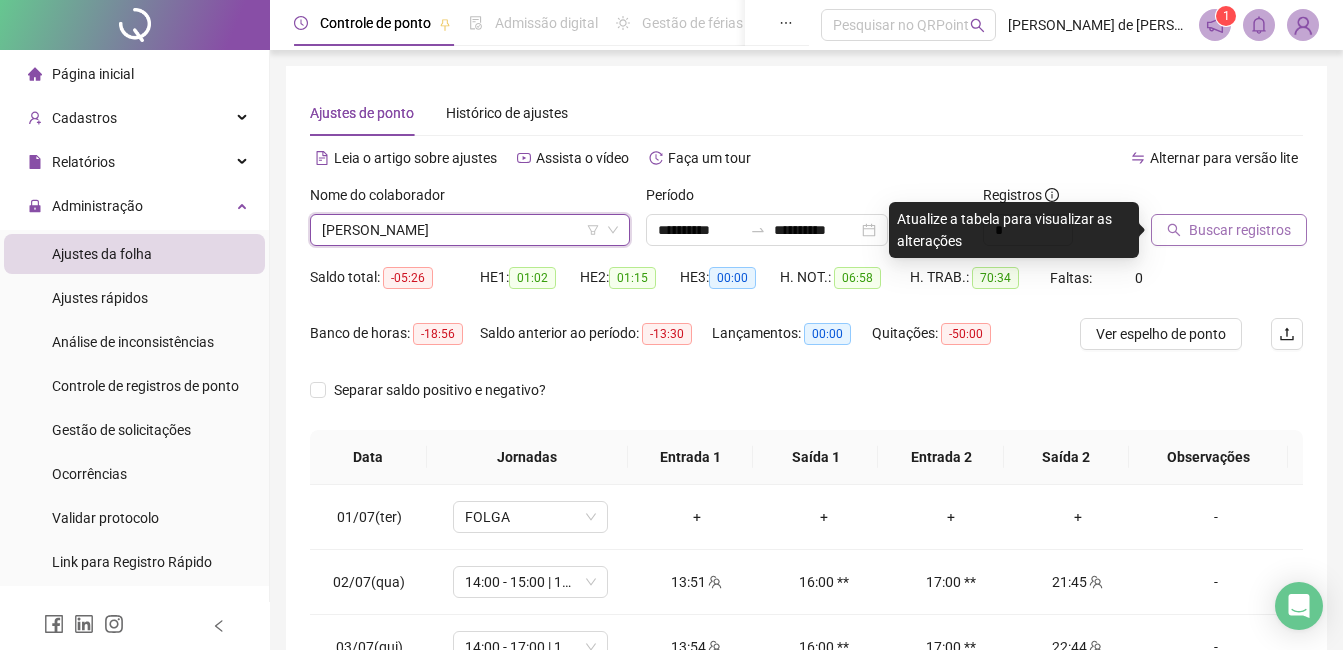 click 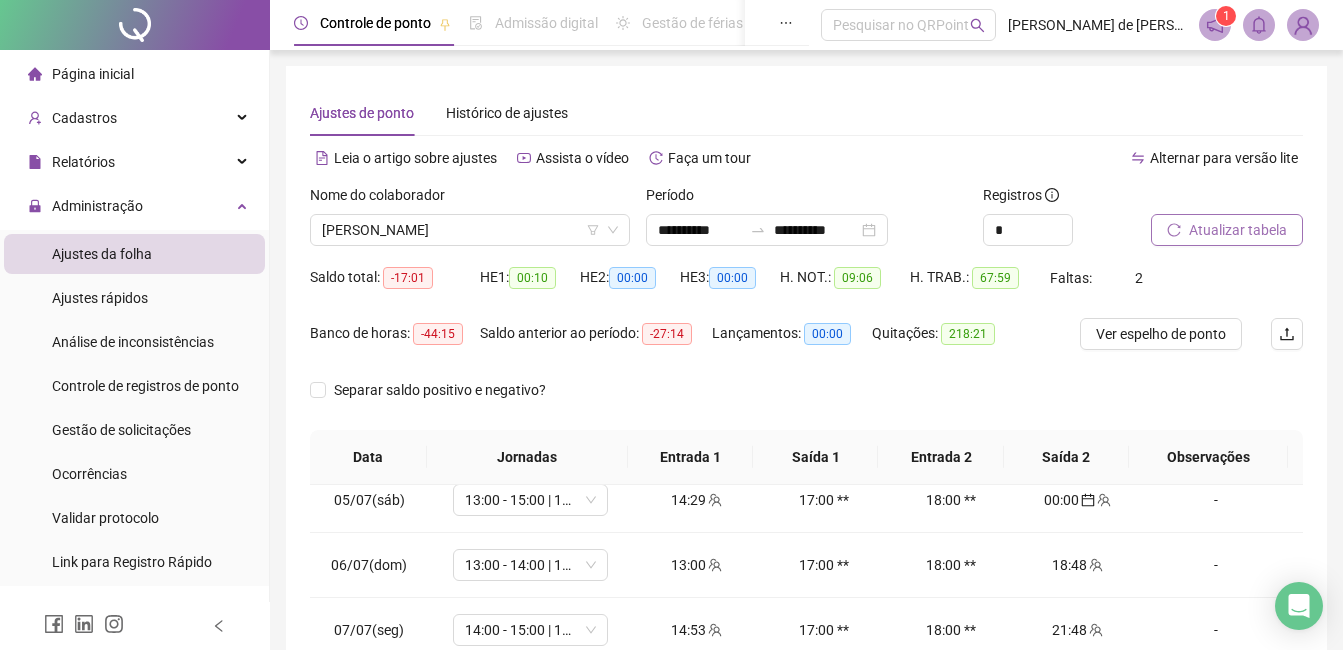 scroll, scrollTop: 300, scrollLeft: 0, axis: vertical 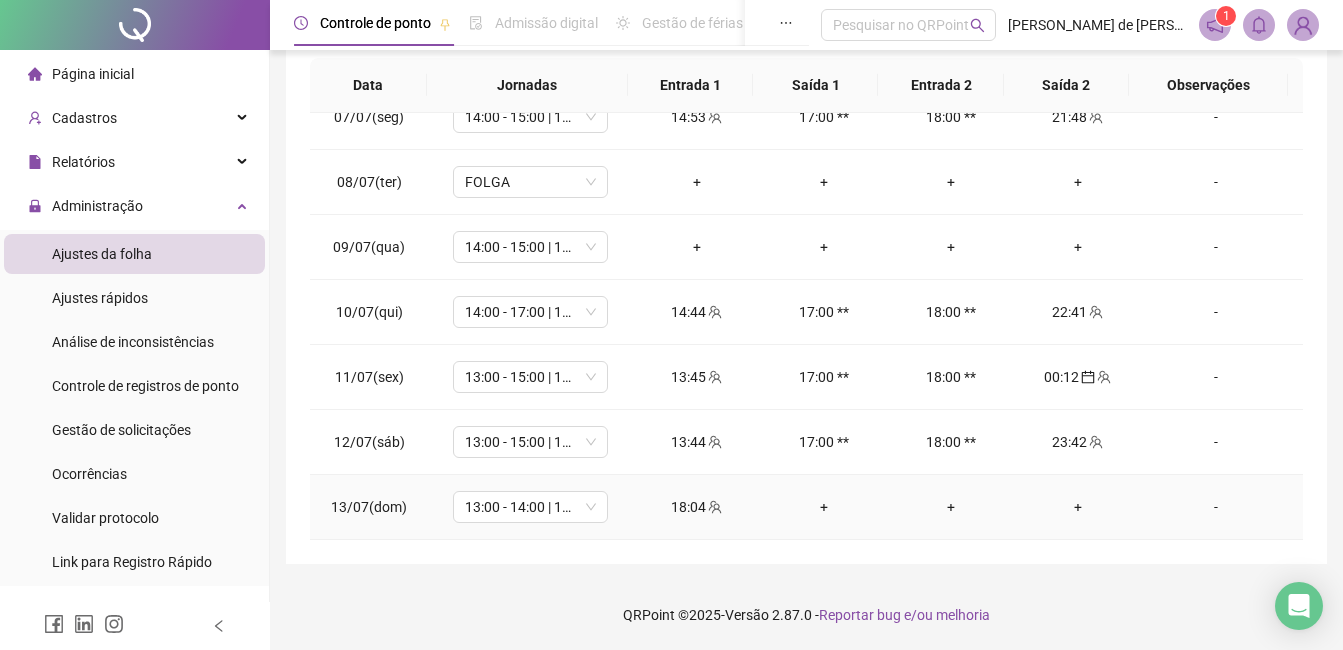 click on "+" at bounding box center (823, 507) 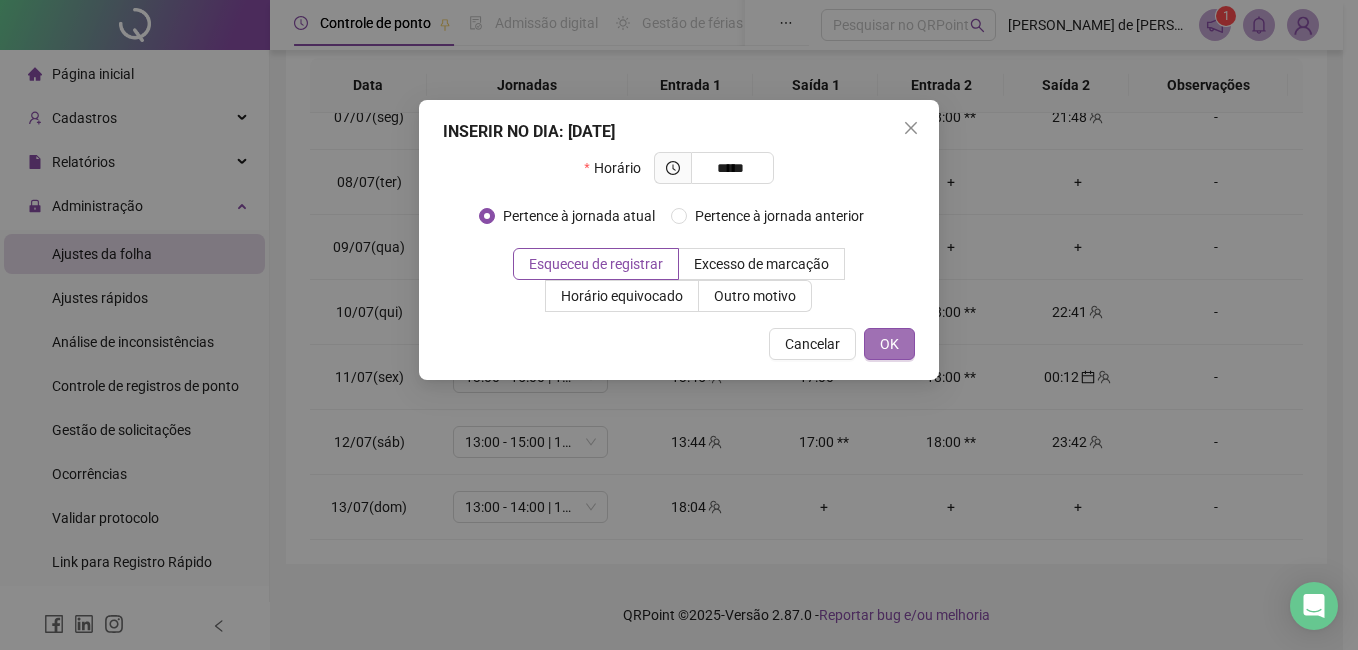 type on "*****" 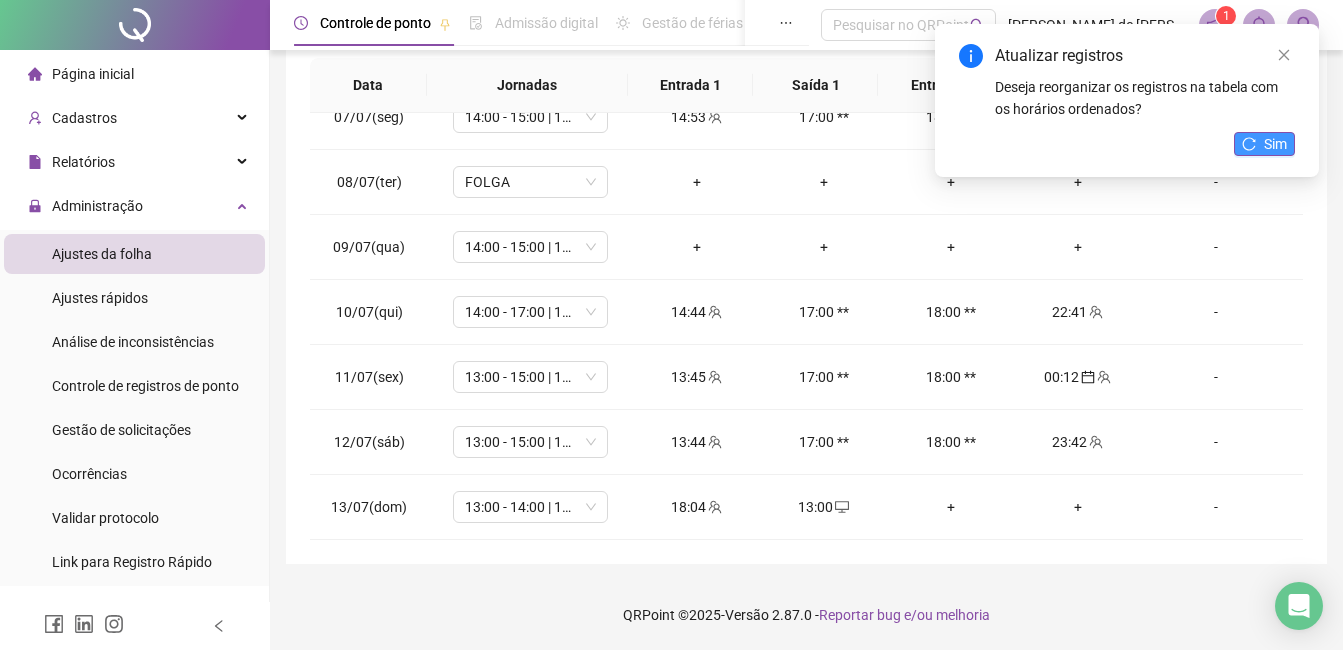 click on "Sim" at bounding box center [1275, 144] 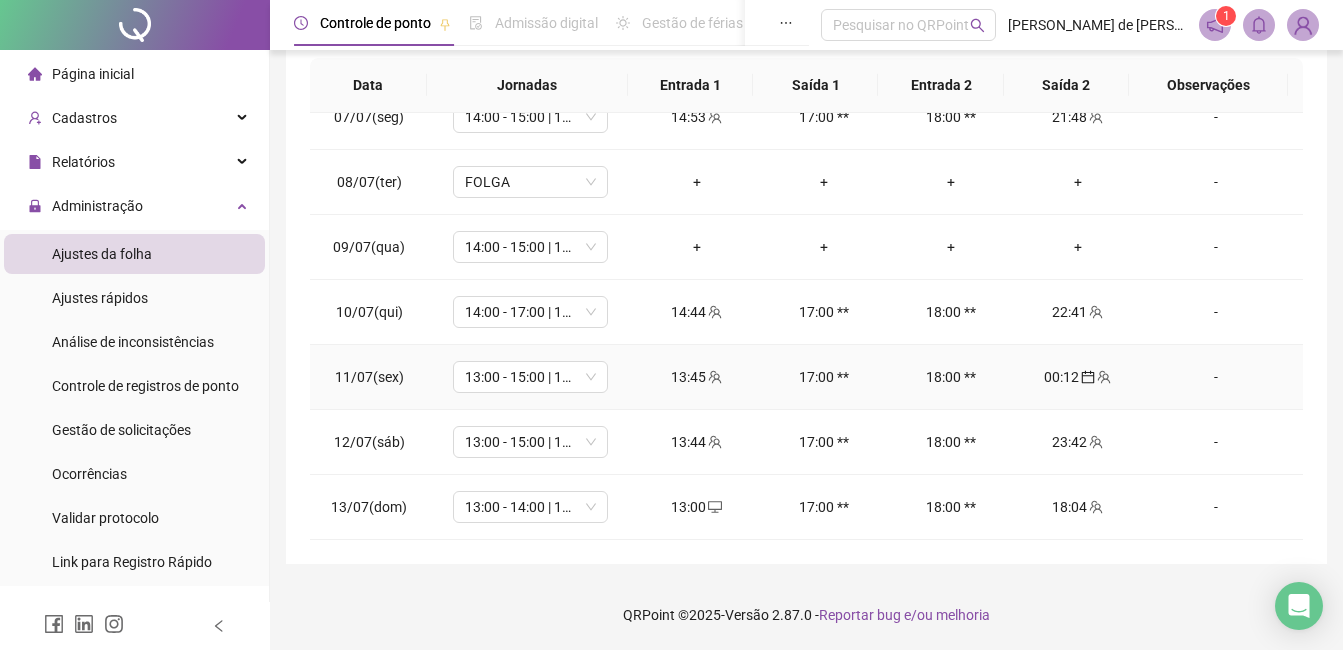 scroll, scrollTop: 0, scrollLeft: 0, axis: both 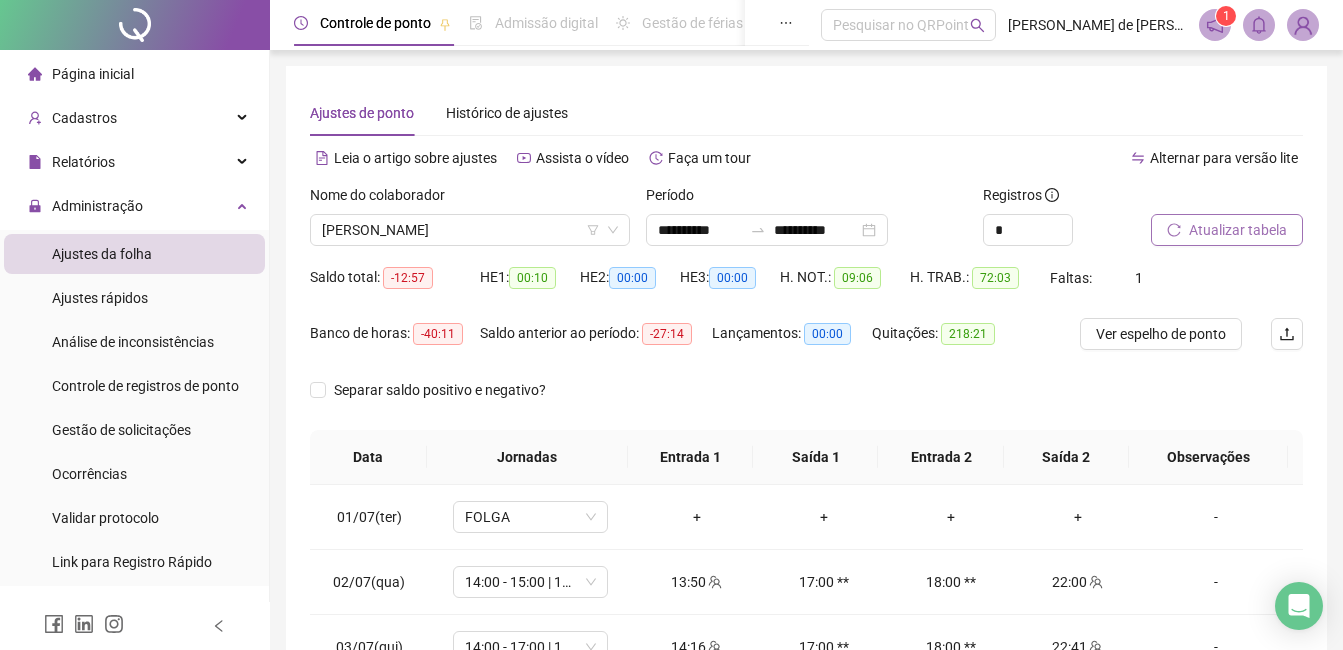 click on "Atualizar tabela" at bounding box center [1238, 230] 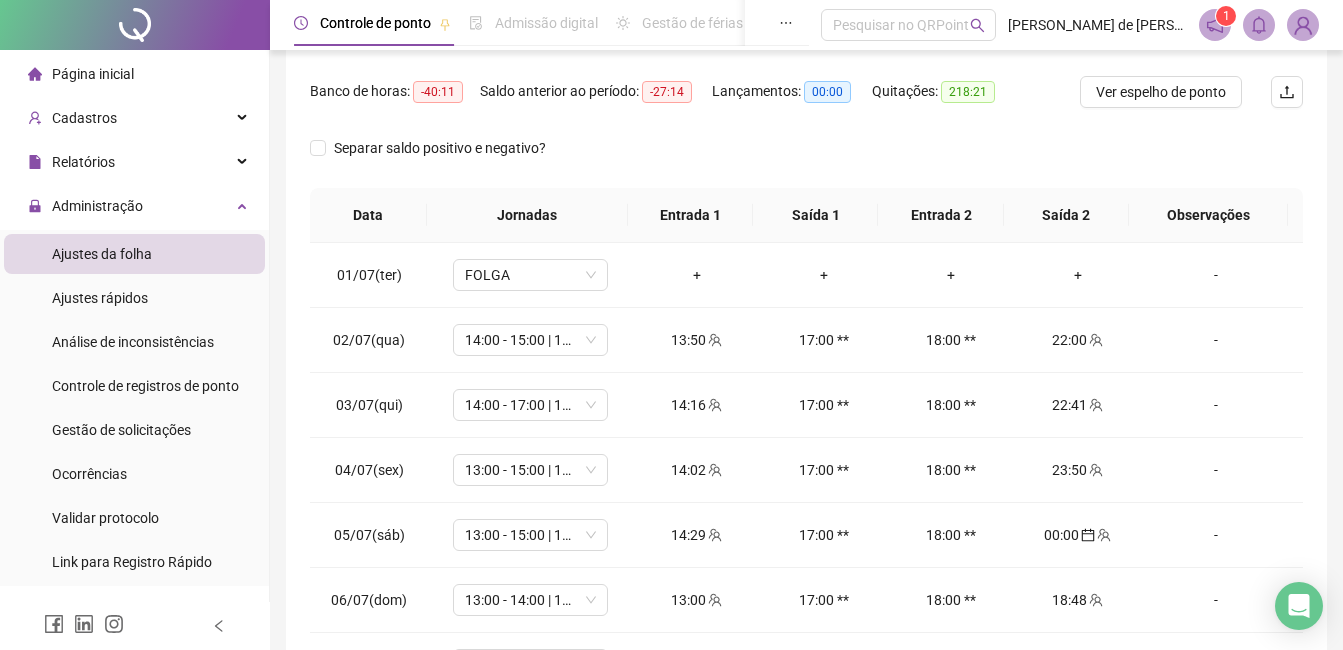 scroll, scrollTop: 372, scrollLeft: 0, axis: vertical 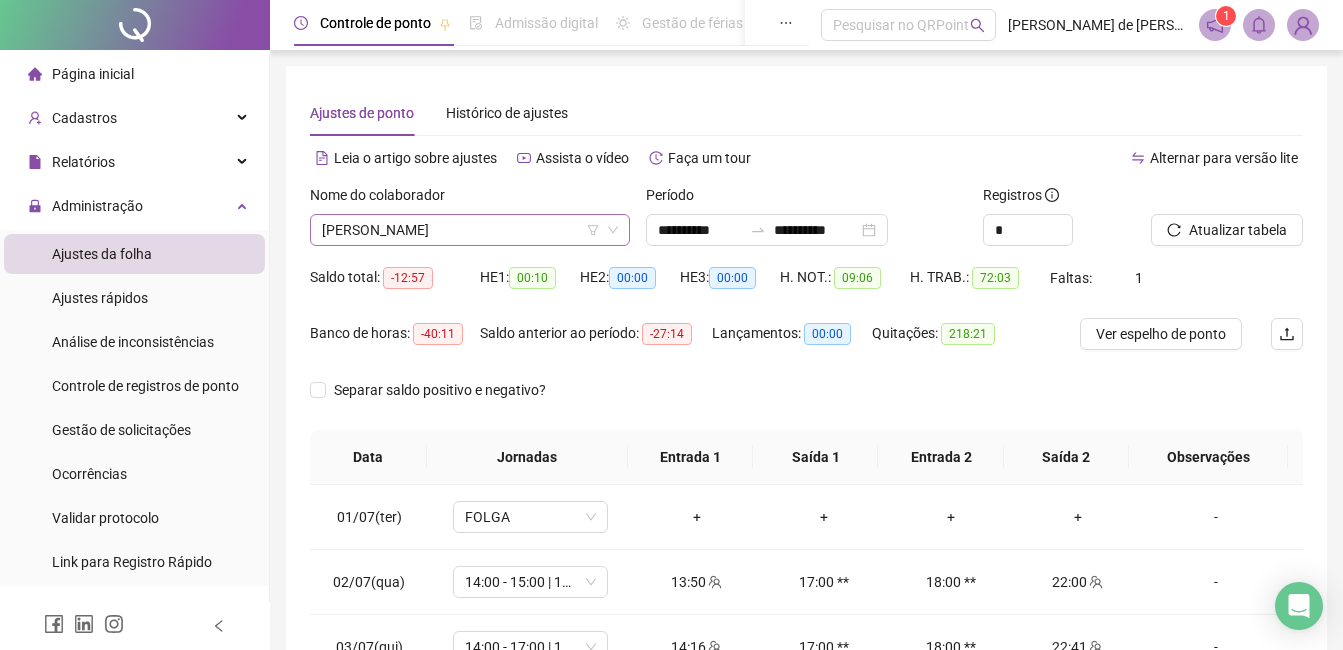 click on "[PERSON_NAME]" at bounding box center [470, 230] 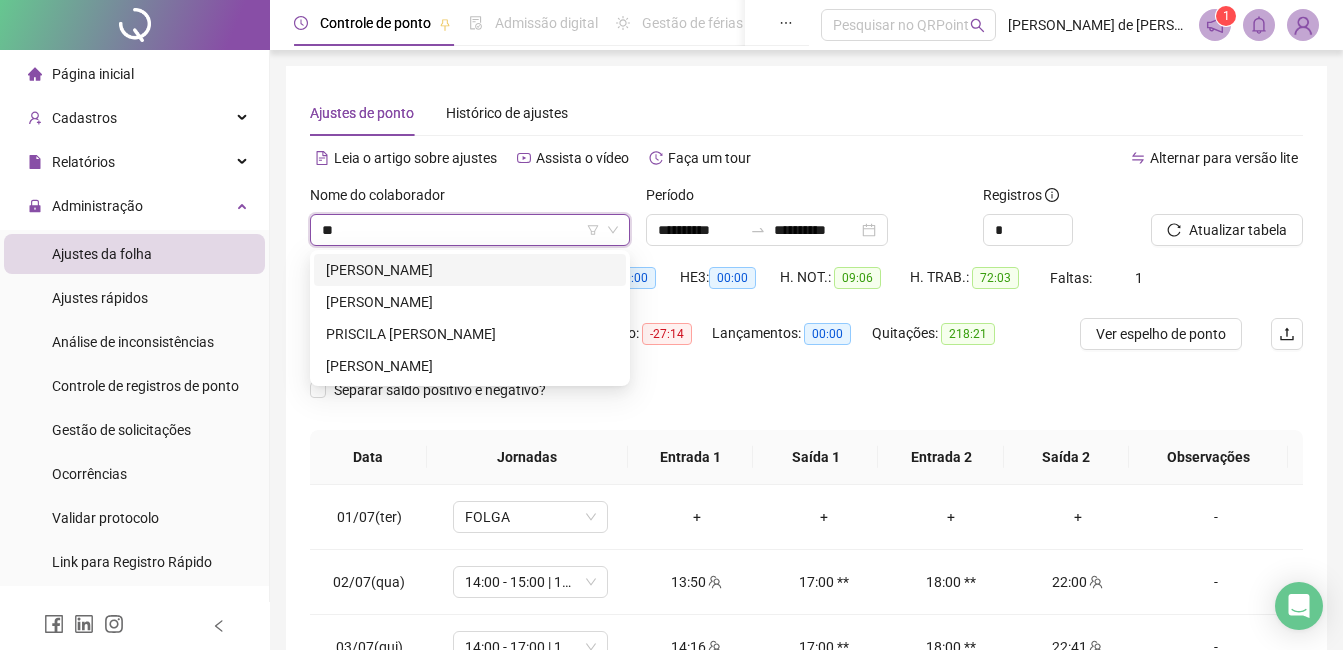 scroll, scrollTop: 0, scrollLeft: 0, axis: both 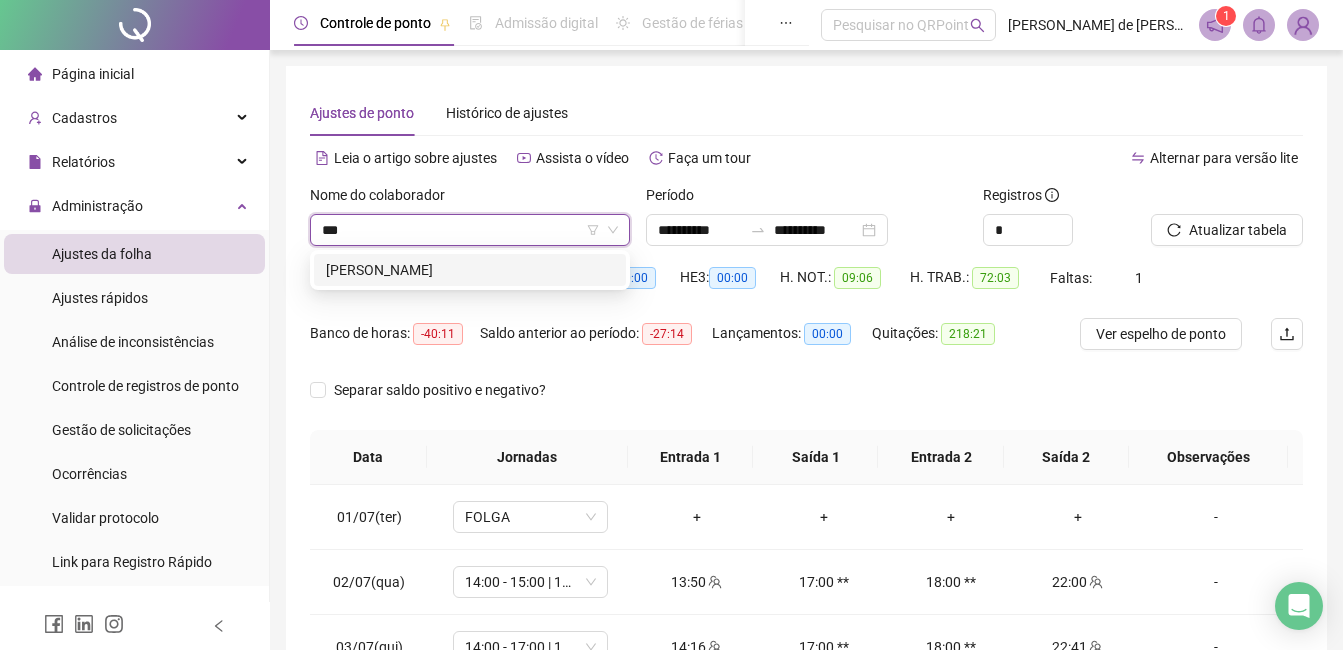 click on "[PERSON_NAME]" at bounding box center (470, 270) 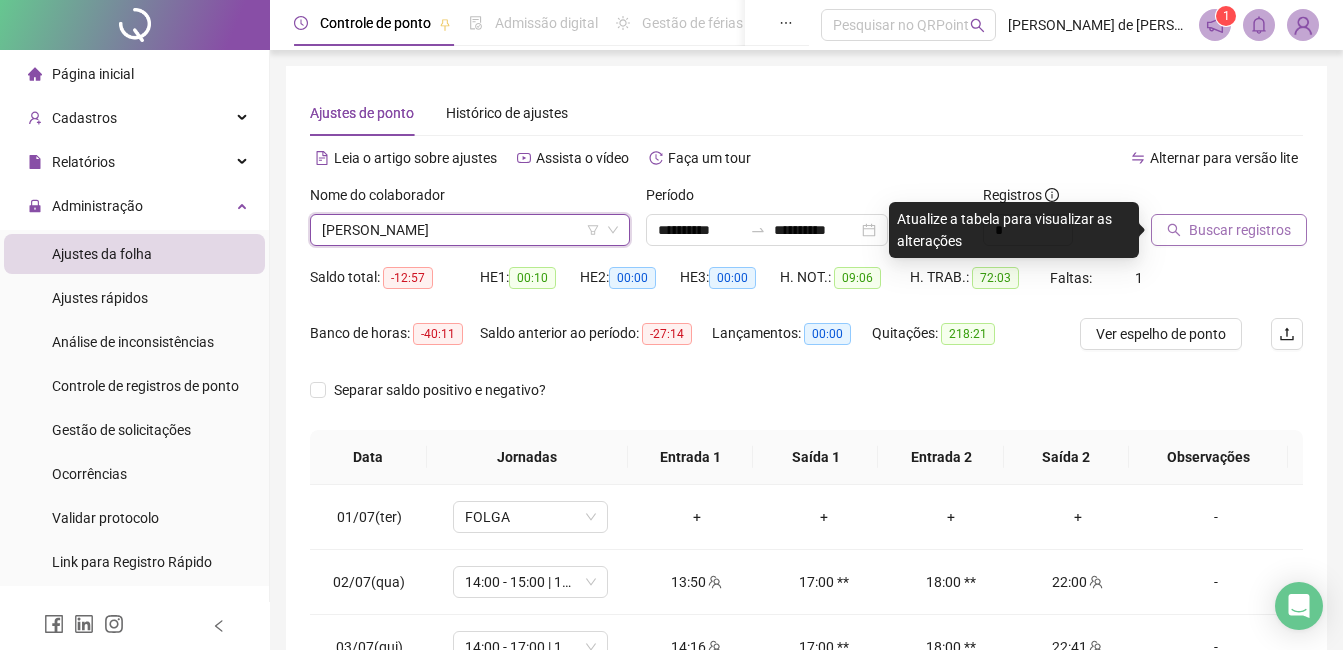 click on "Buscar registros" at bounding box center [1240, 230] 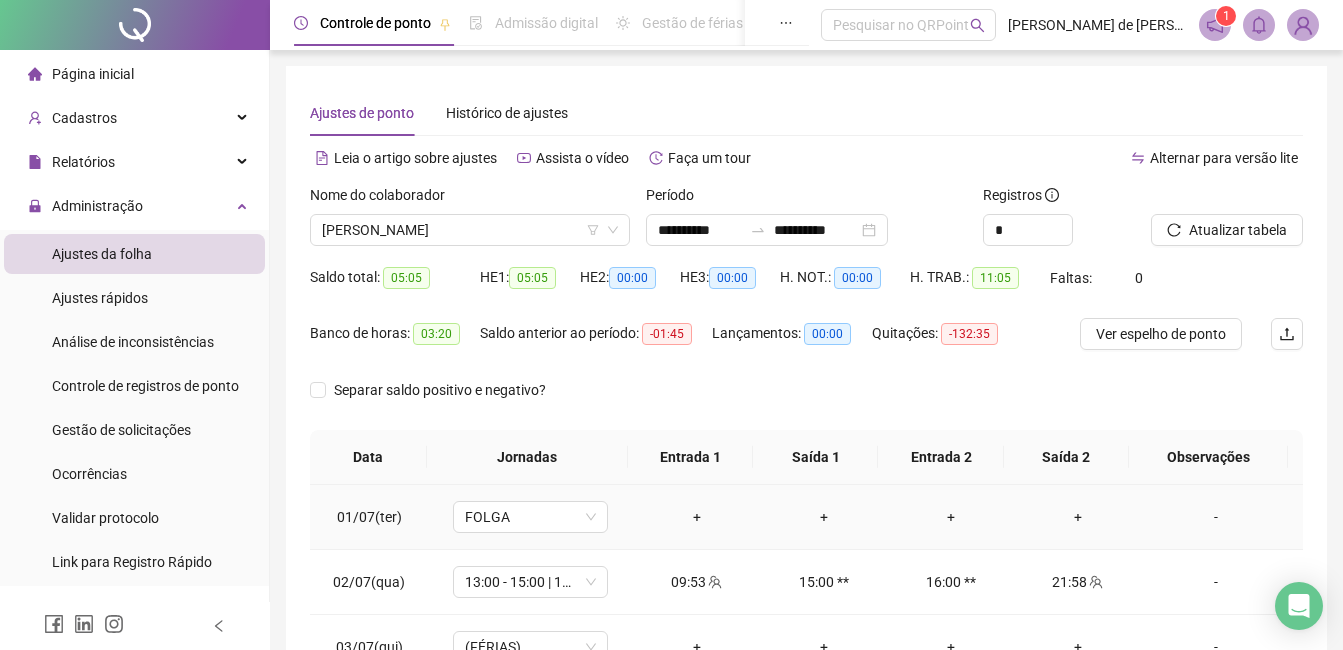 scroll, scrollTop: 372, scrollLeft: 0, axis: vertical 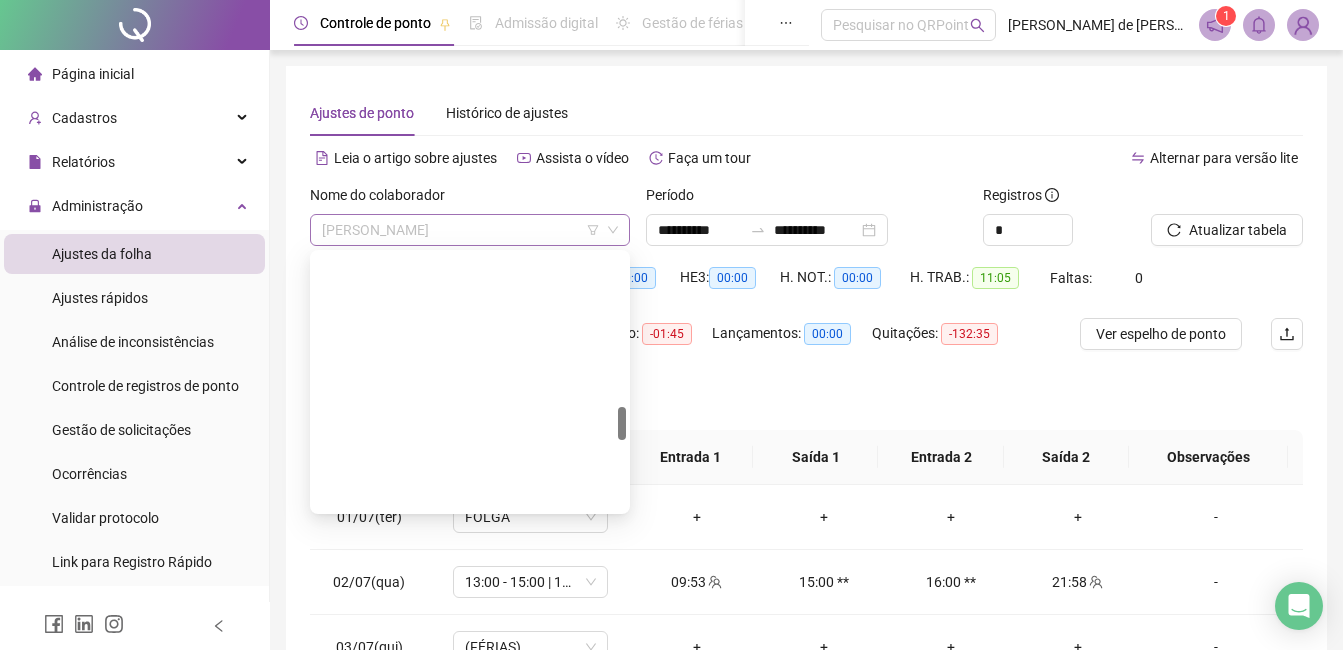 click on "[PERSON_NAME]" at bounding box center [470, 230] 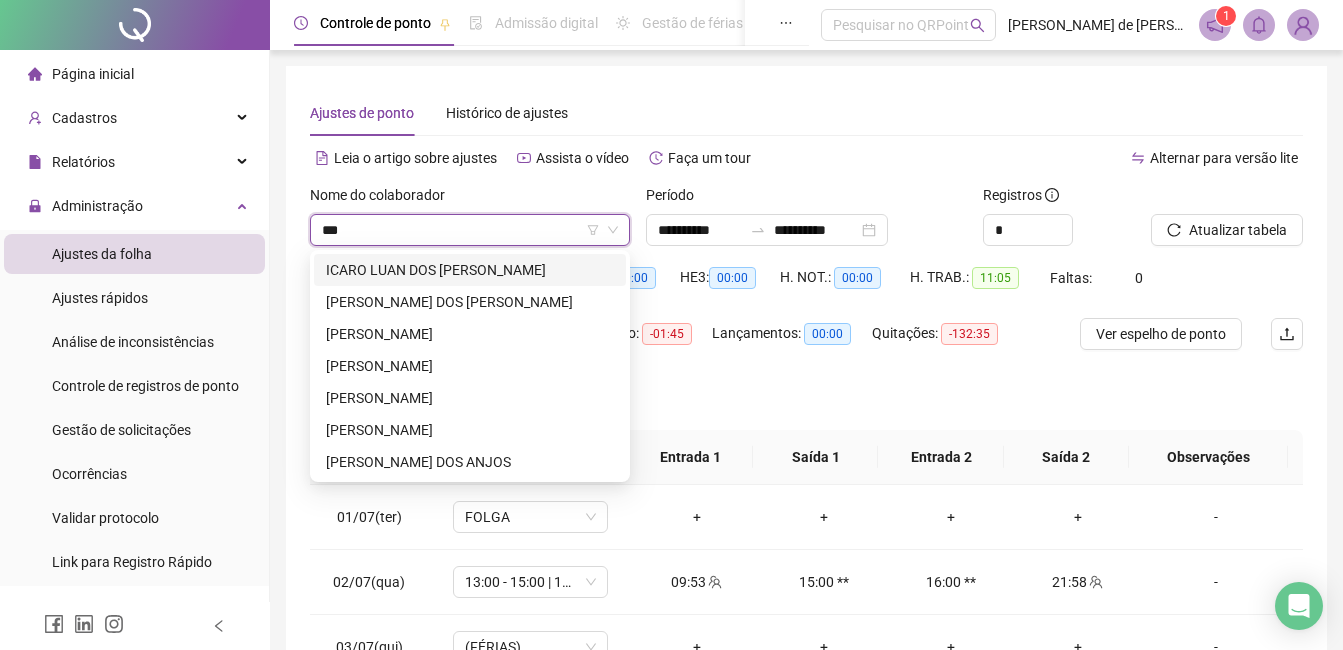 scroll, scrollTop: 0, scrollLeft: 0, axis: both 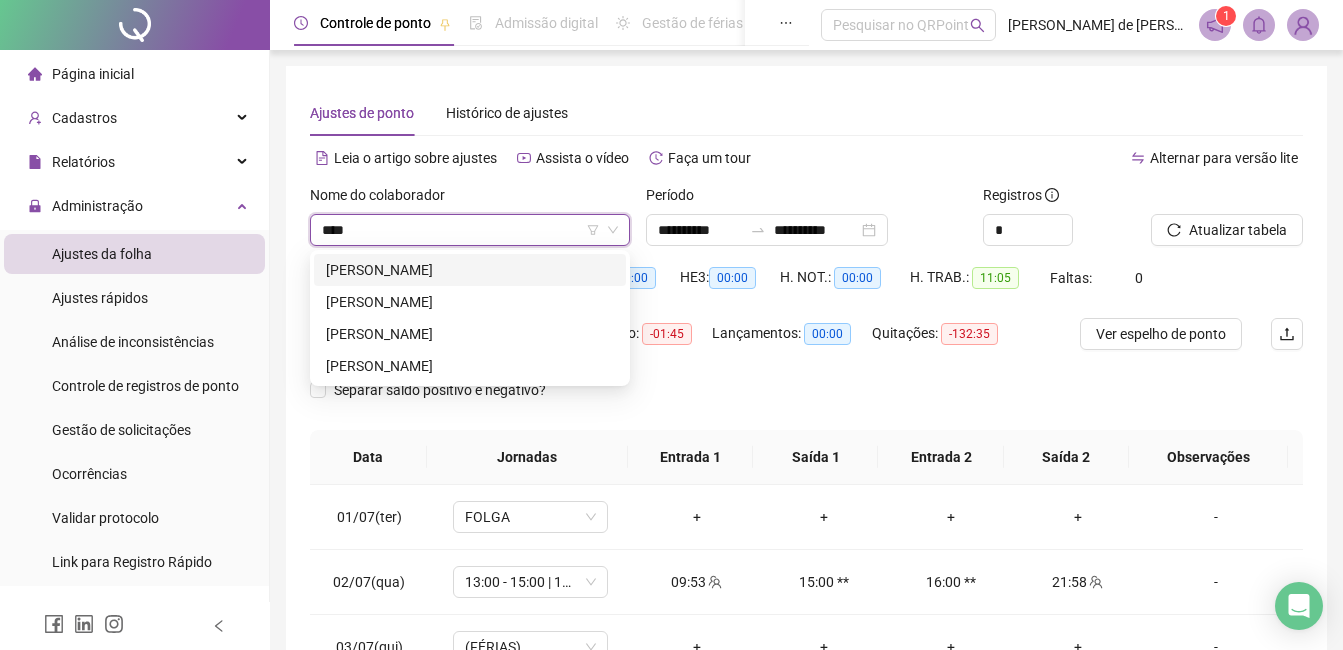click on "[PERSON_NAME]" at bounding box center [470, 270] 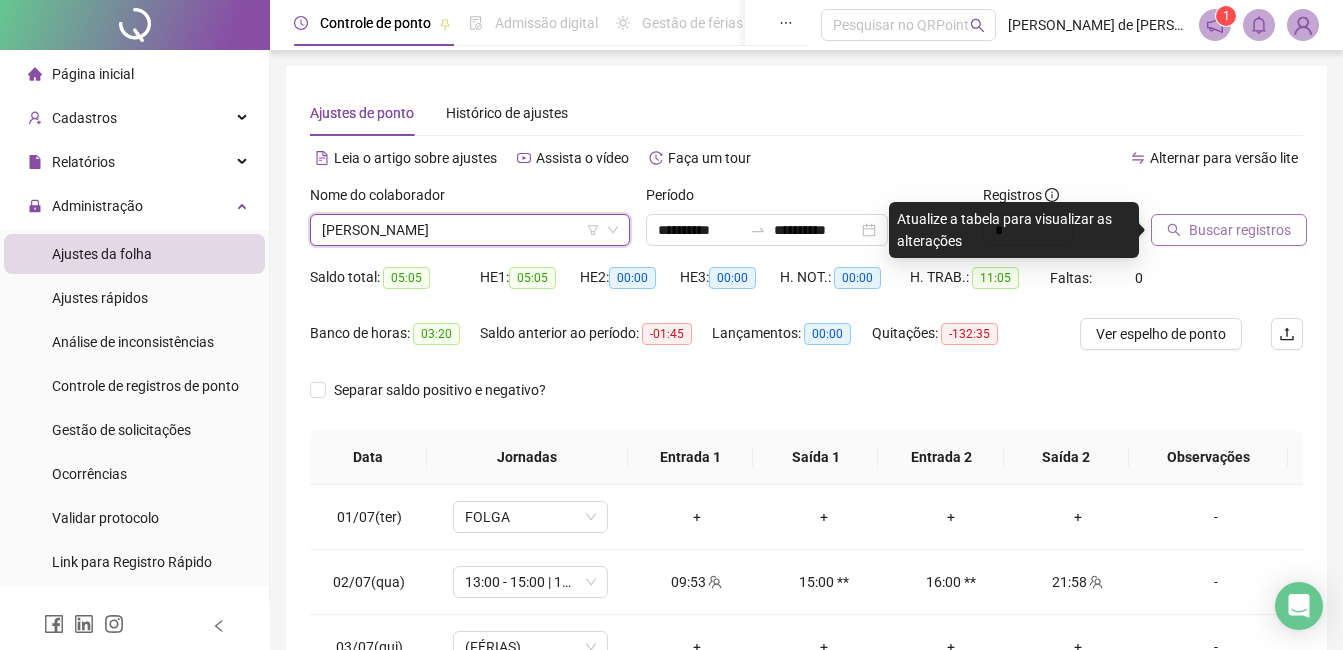 click on "Buscar registros" at bounding box center (1240, 230) 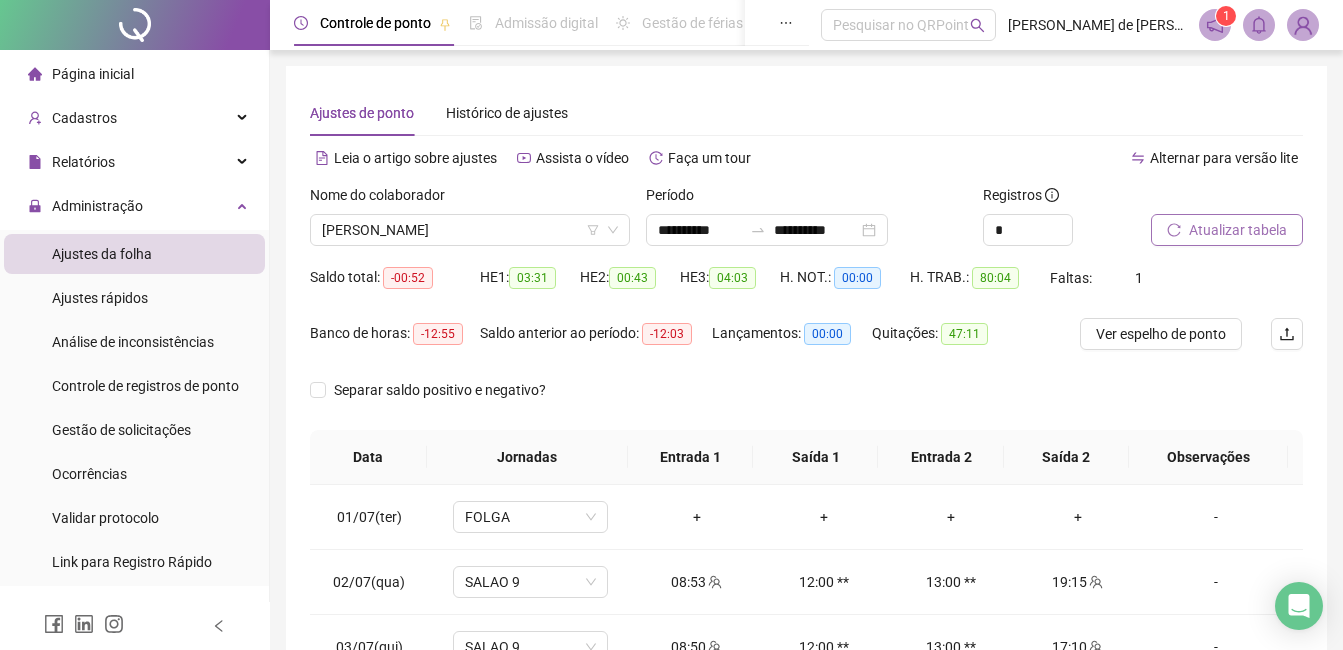 scroll, scrollTop: 372, scrollLeft: 0, axis: vertical 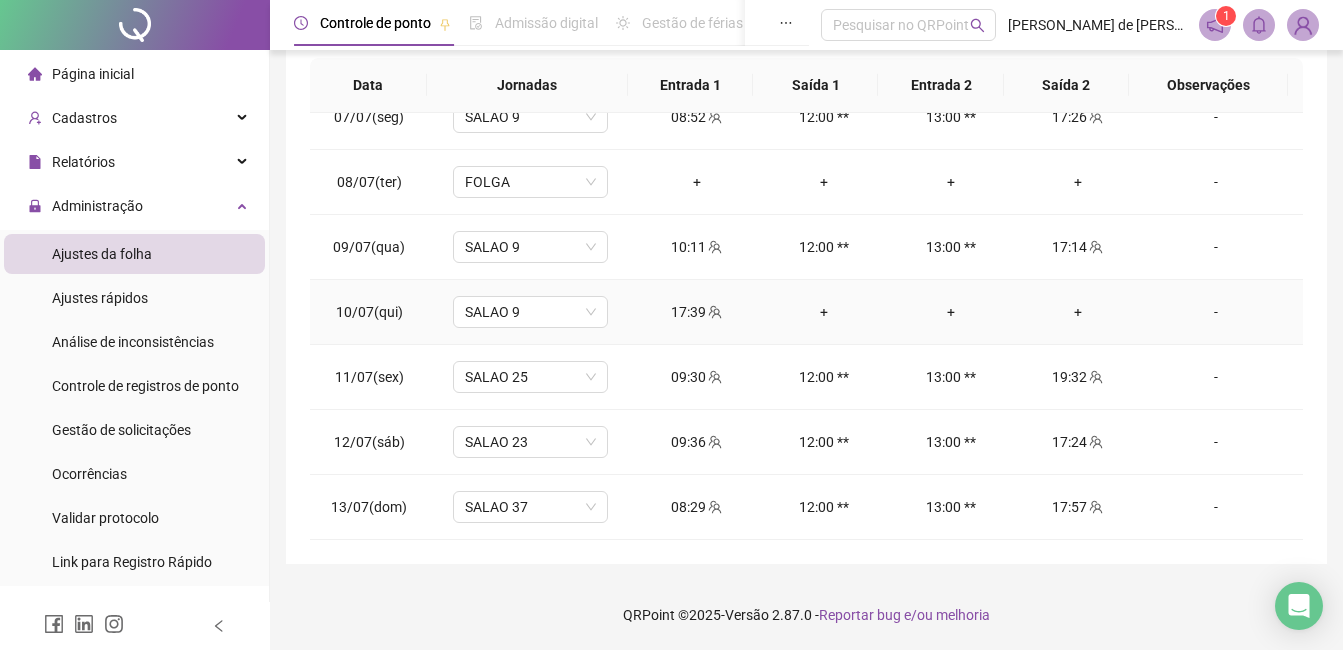 click on "+" at bounding box center [823, 312] 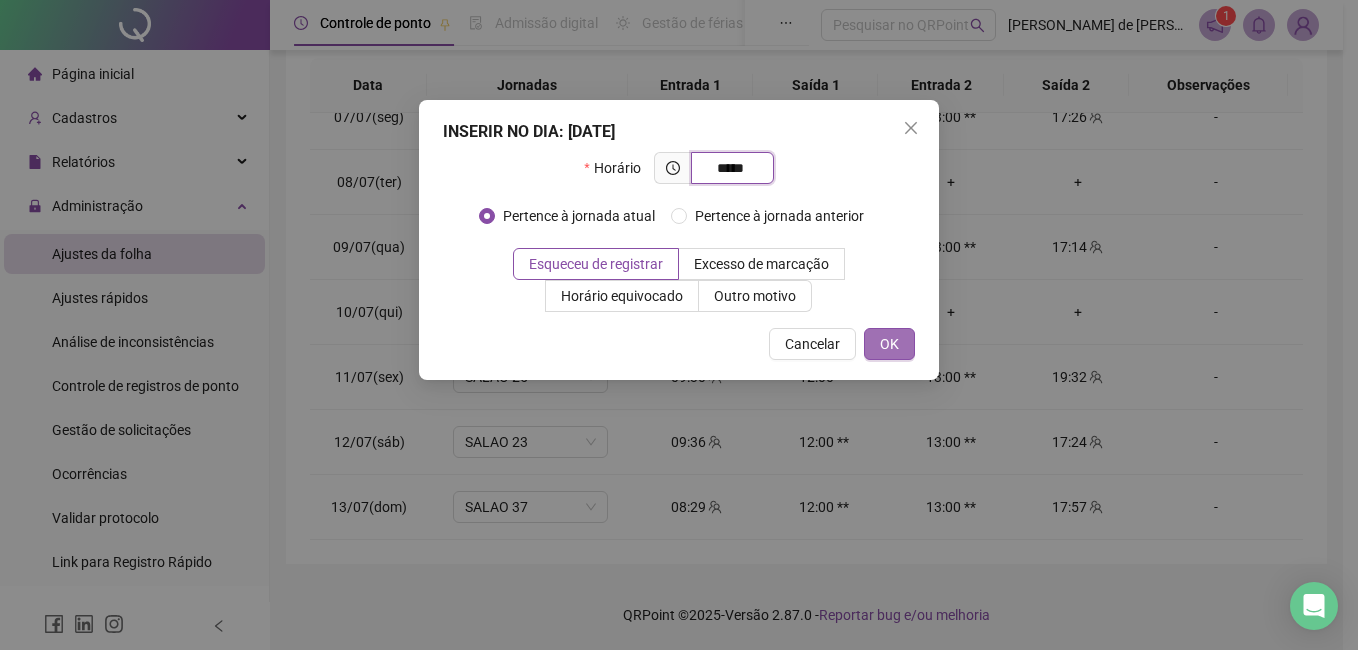 type on "*****" 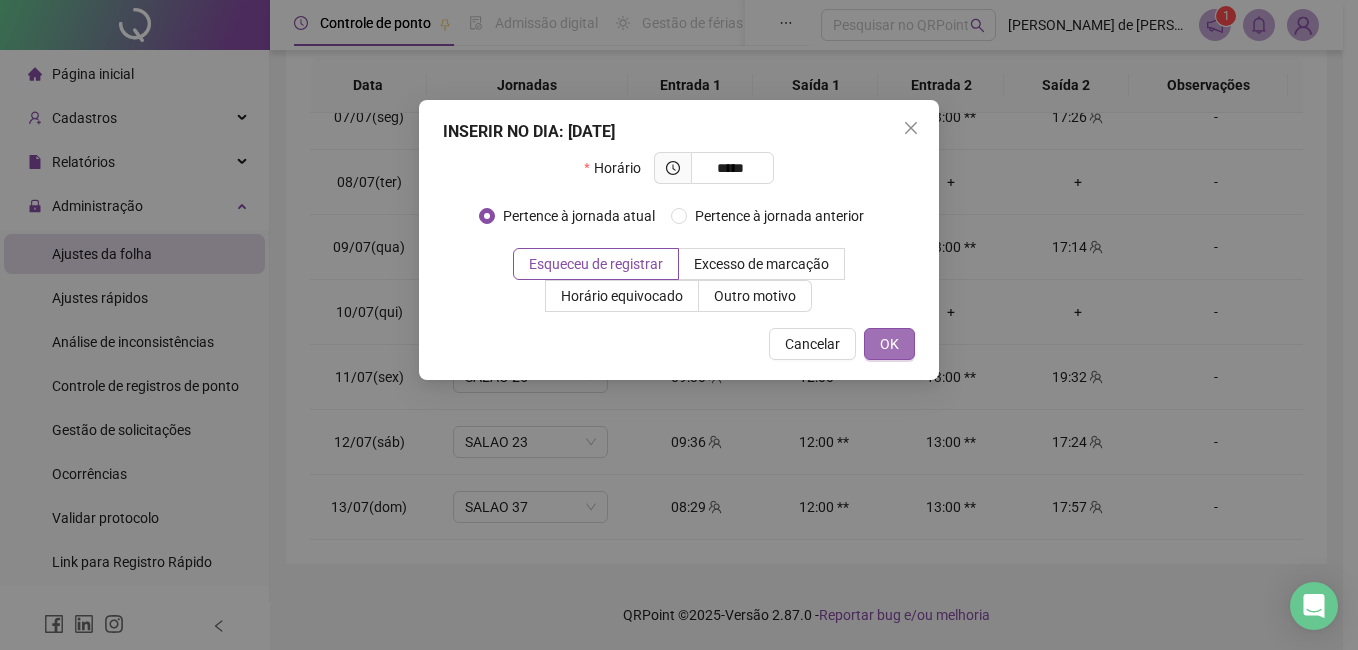 click on "OK" at bounding box center (889, 344) 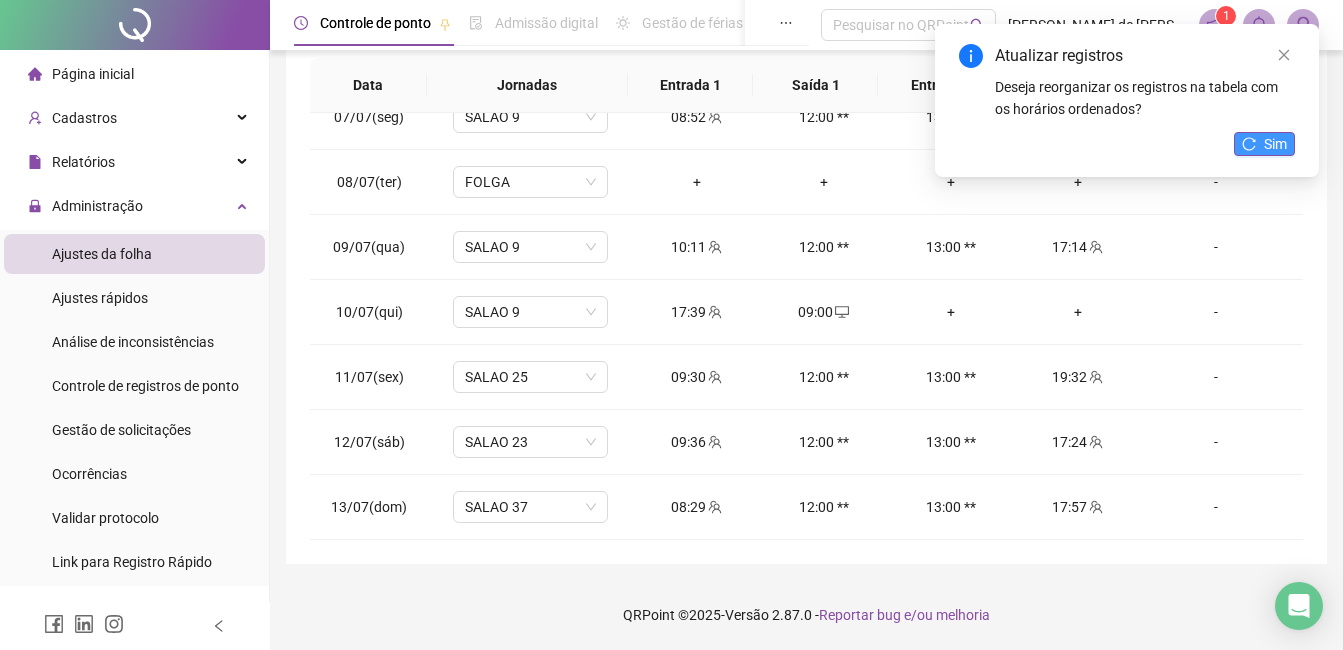 click on "Sim" at bounding box center (1275, 144) 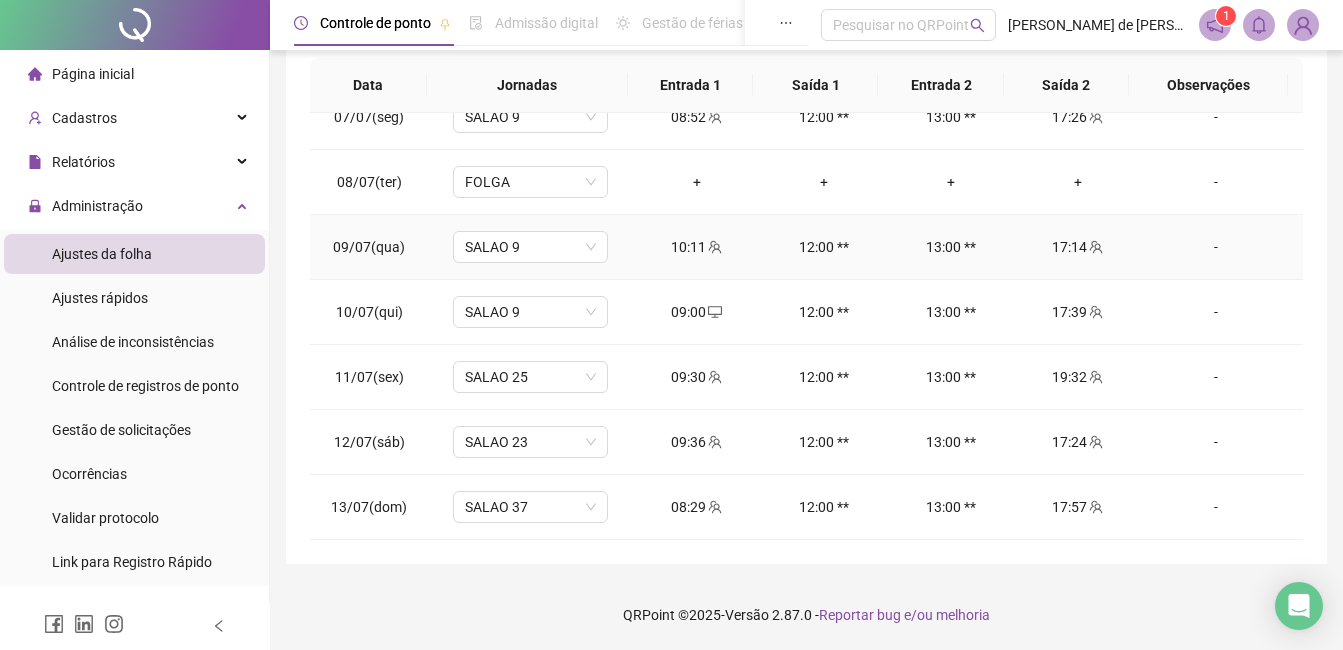 scroll, scrollTop: 0, scrollLeft: 0, axis: both 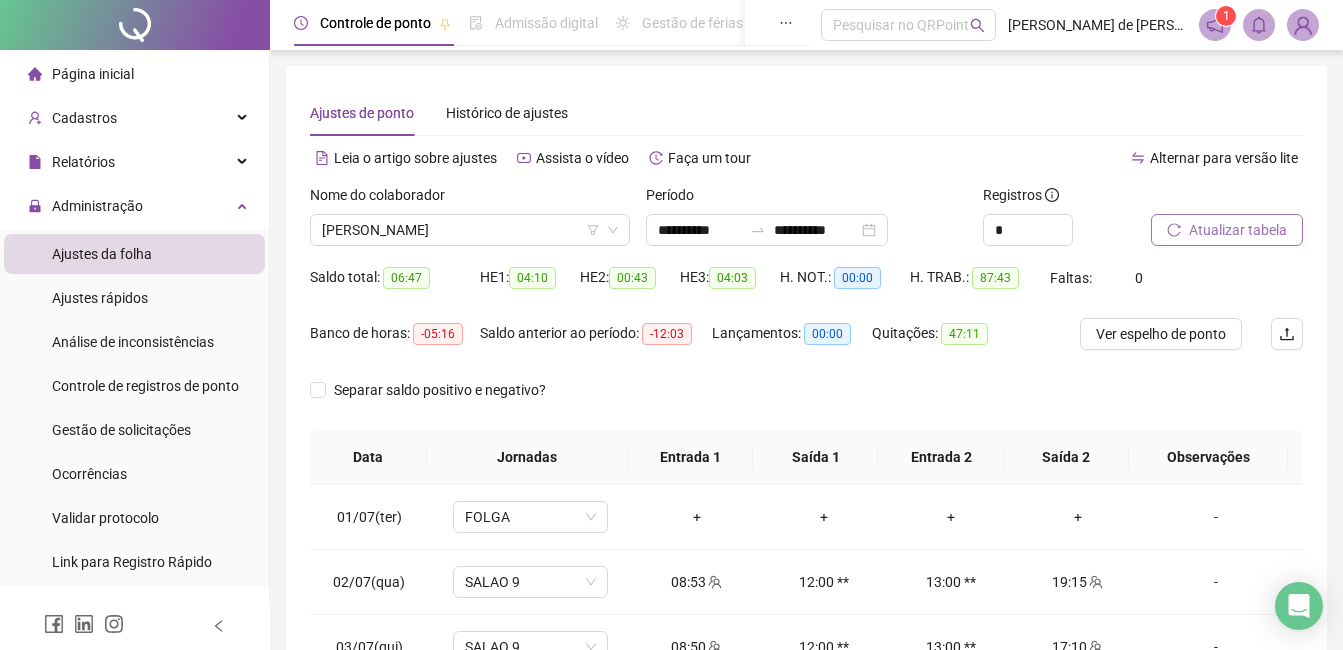 click on "Atualizar tabela" at bounding box center (1238, 230) 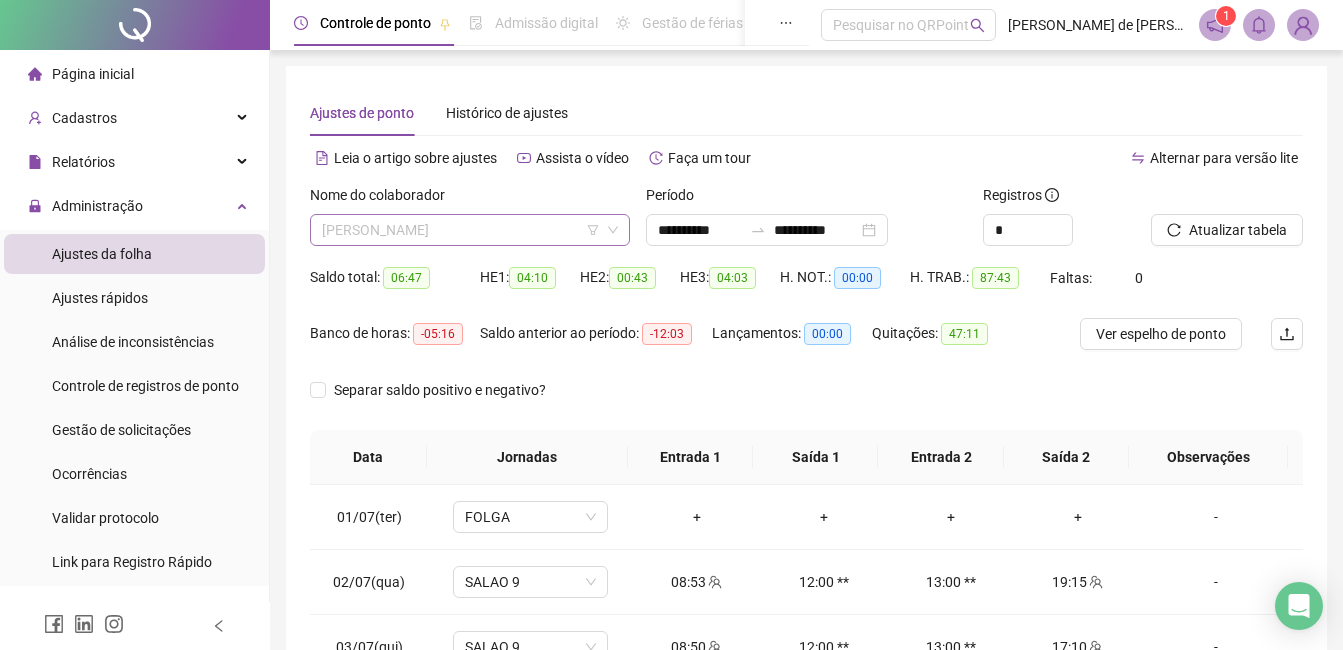 click on "[PERSON_NAME]" at bounding box center [470, 230] 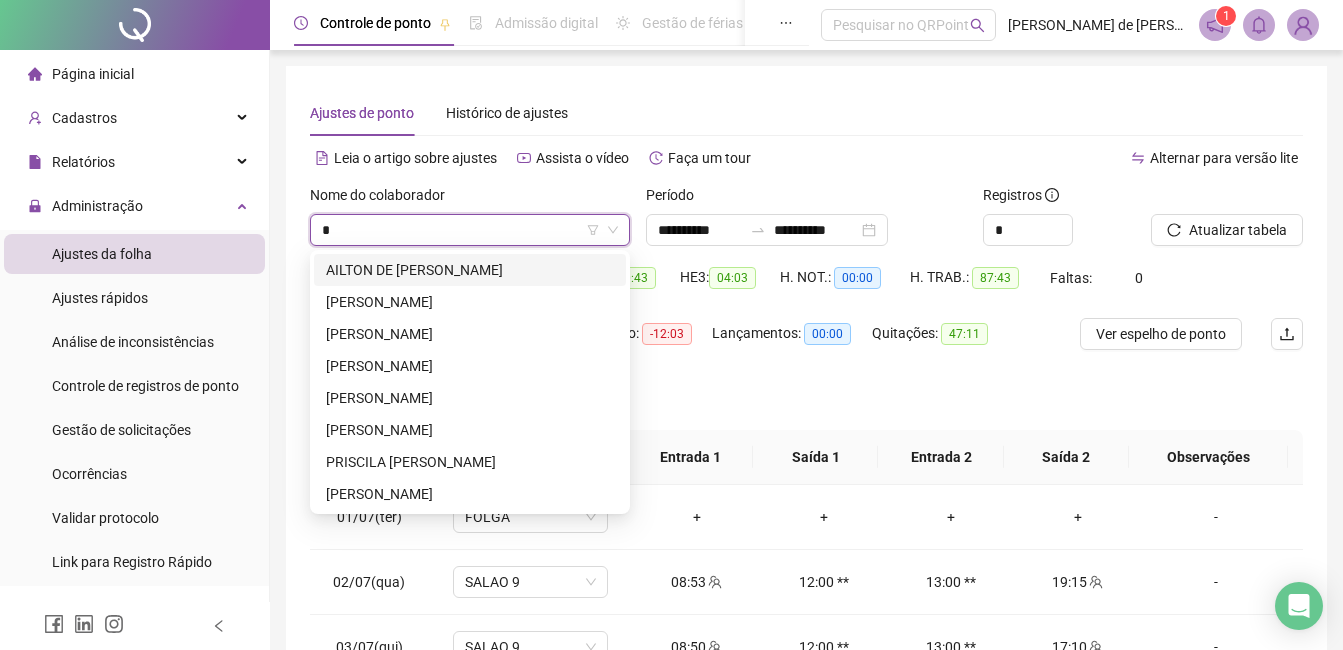 scroll, scrollTop: 0, scrollLeft: 0, axis: both 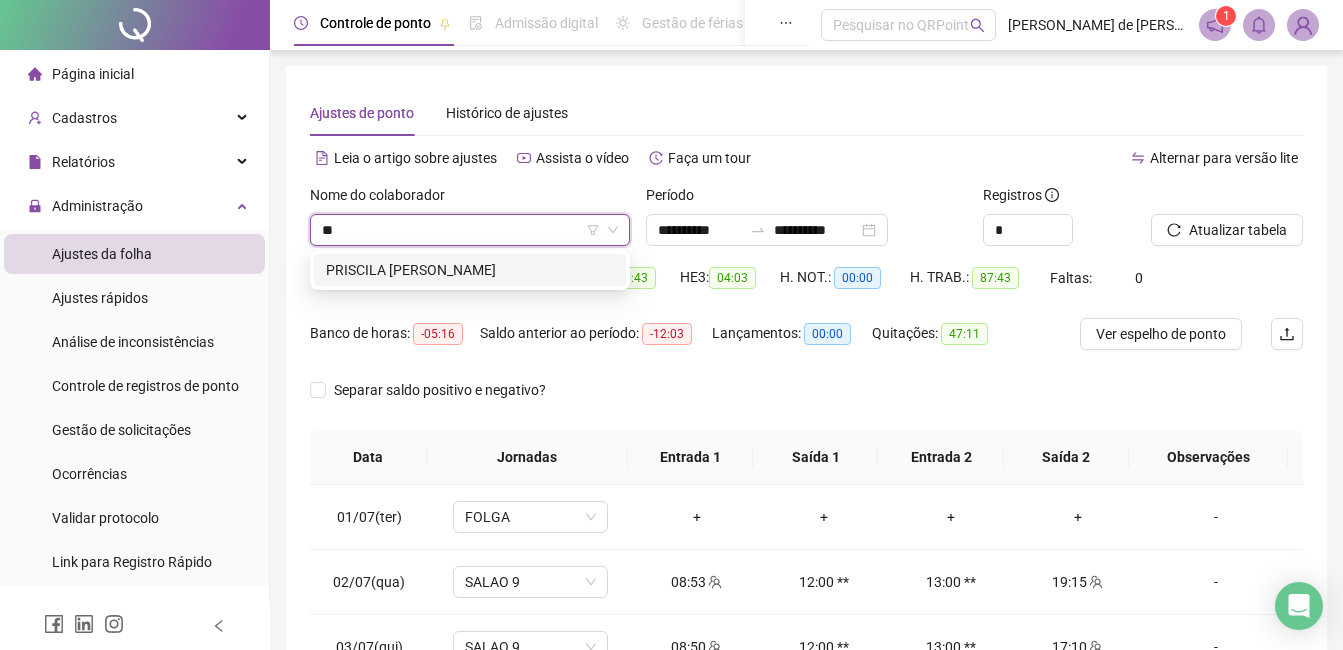 type on "***" 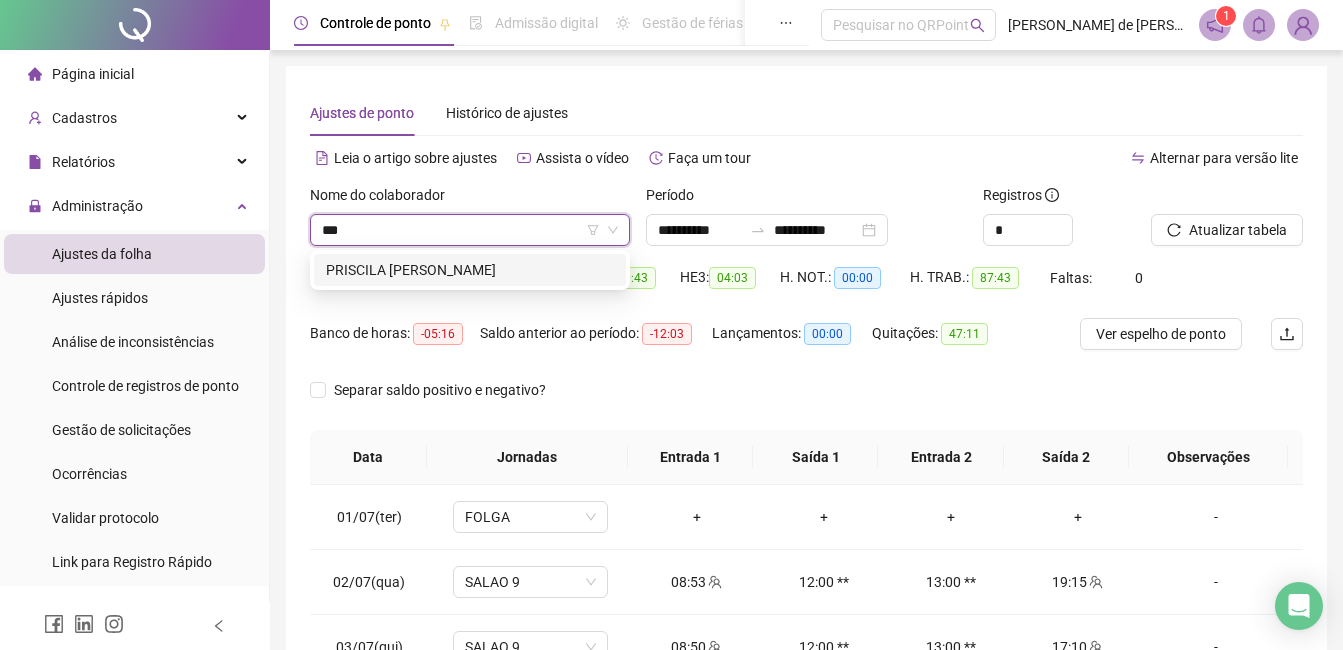 click on "PRISCILA [PERSON_NAME]" at bounding box center (470, 270) 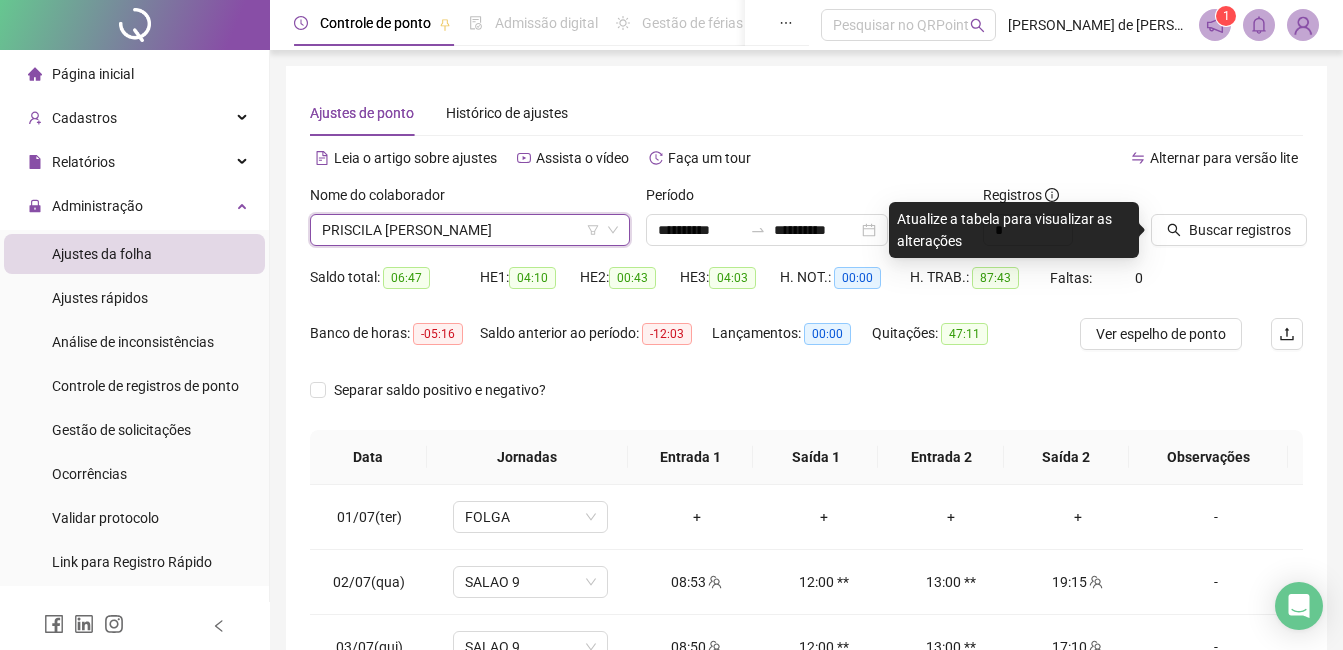 click 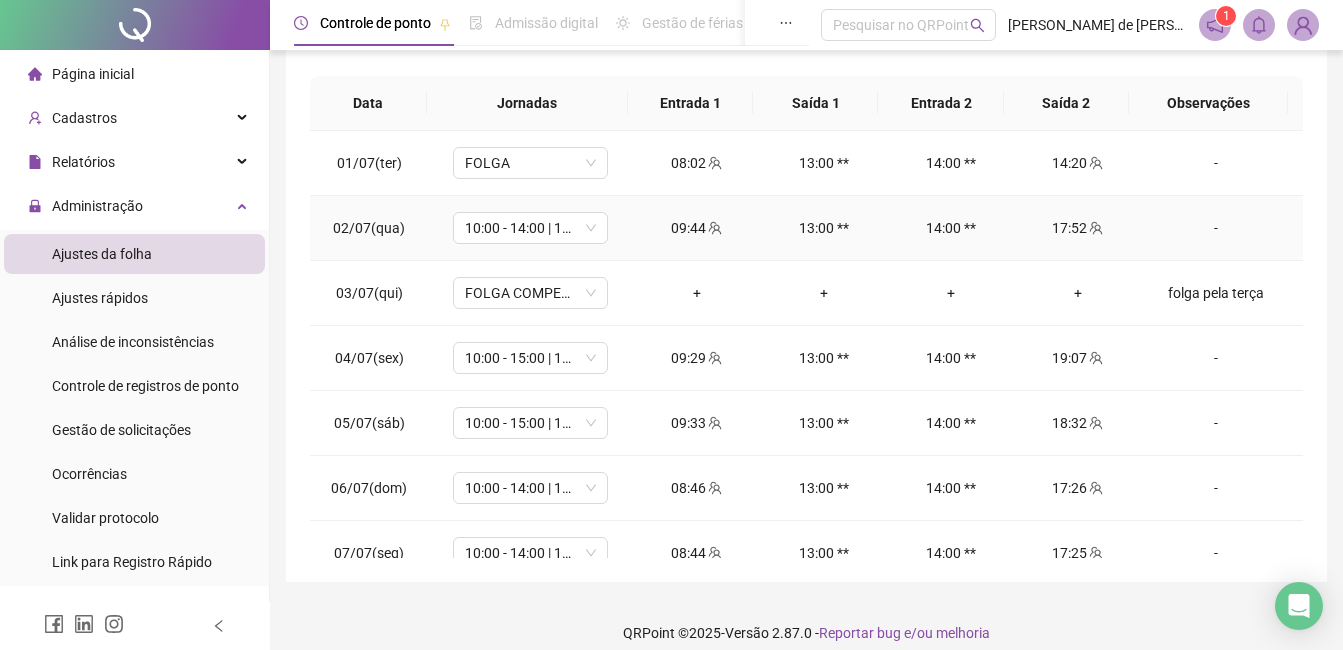 scroll, scrollTop: 372, scrollLeft: 0, axis: vertical 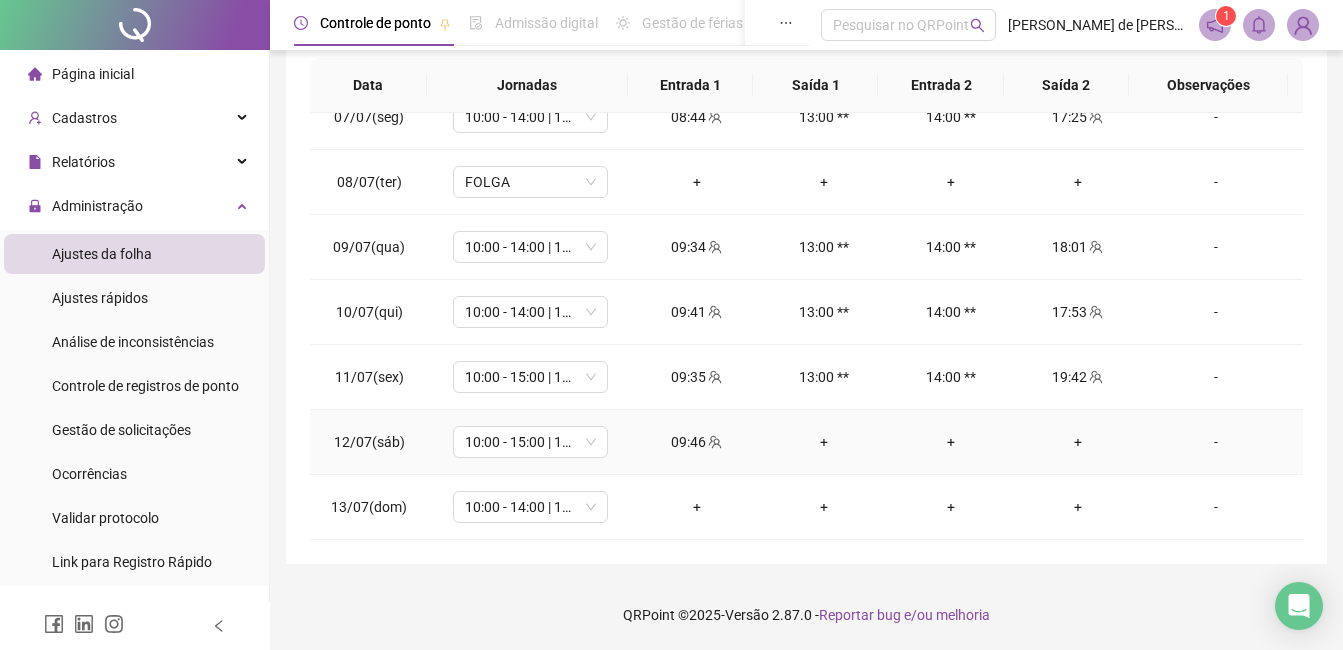 click on "+" at bounding box center [823, 442] 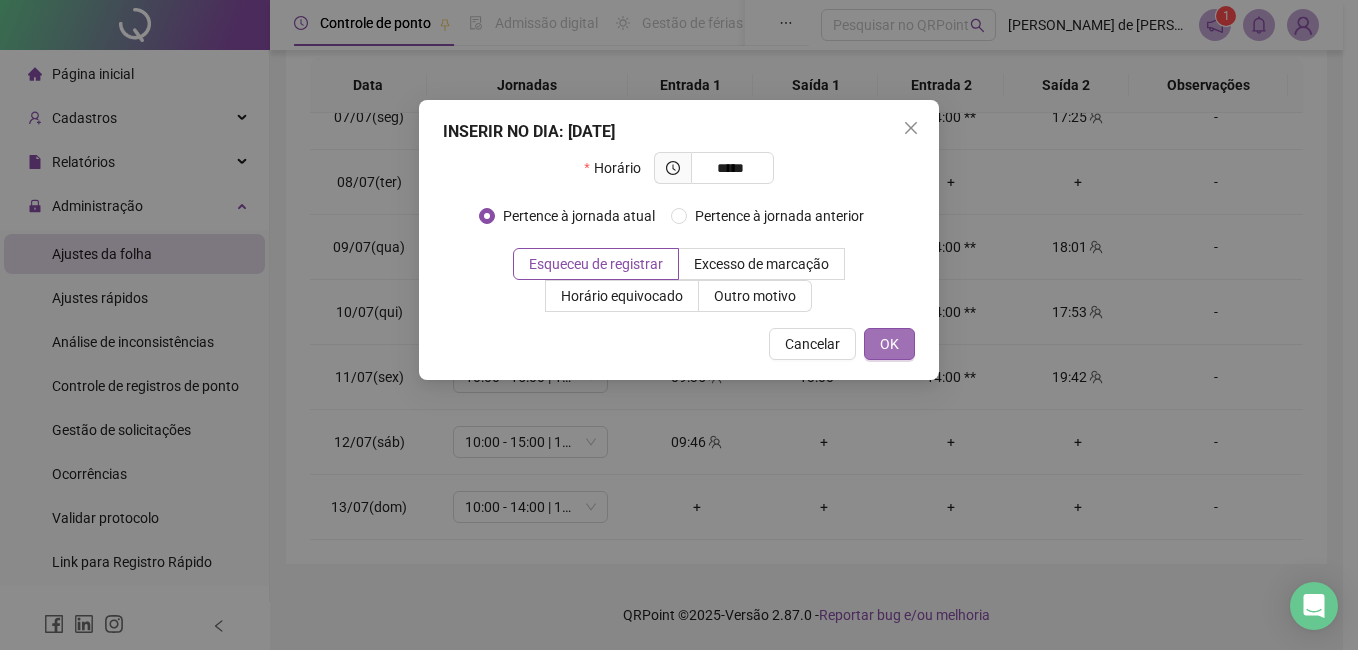 type on "*****" 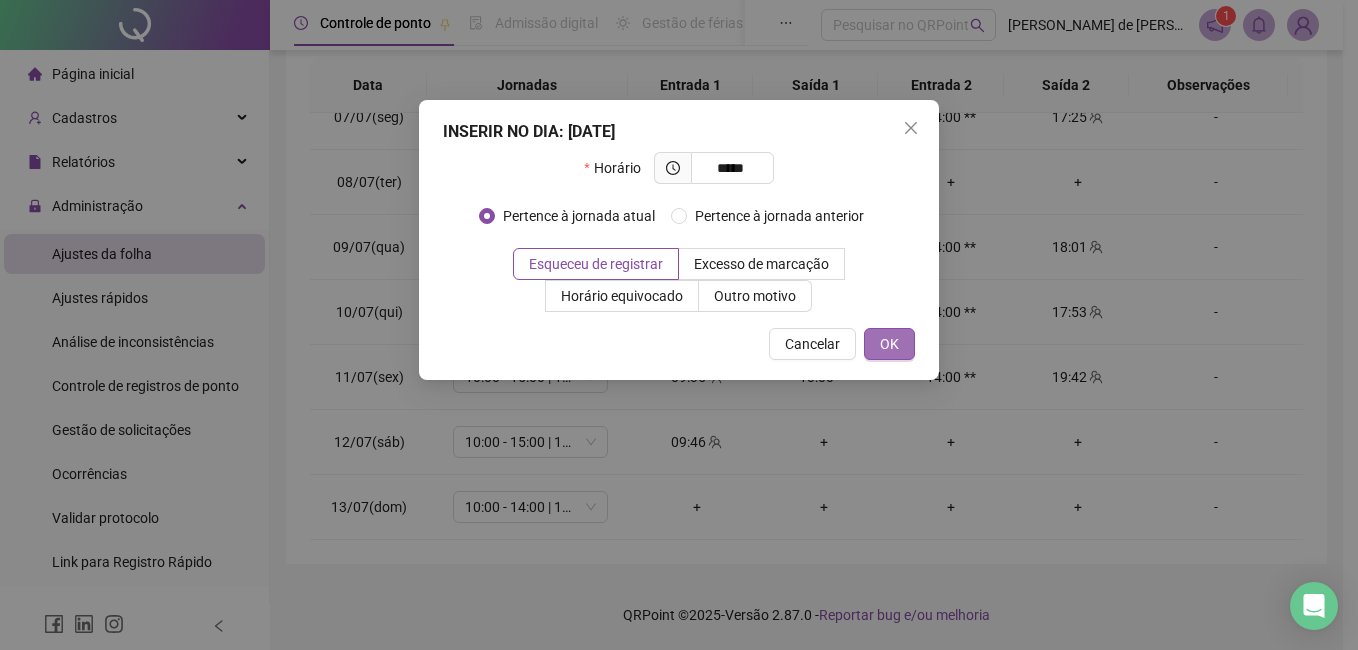 click on "OK" at bounding box center (889, 344) 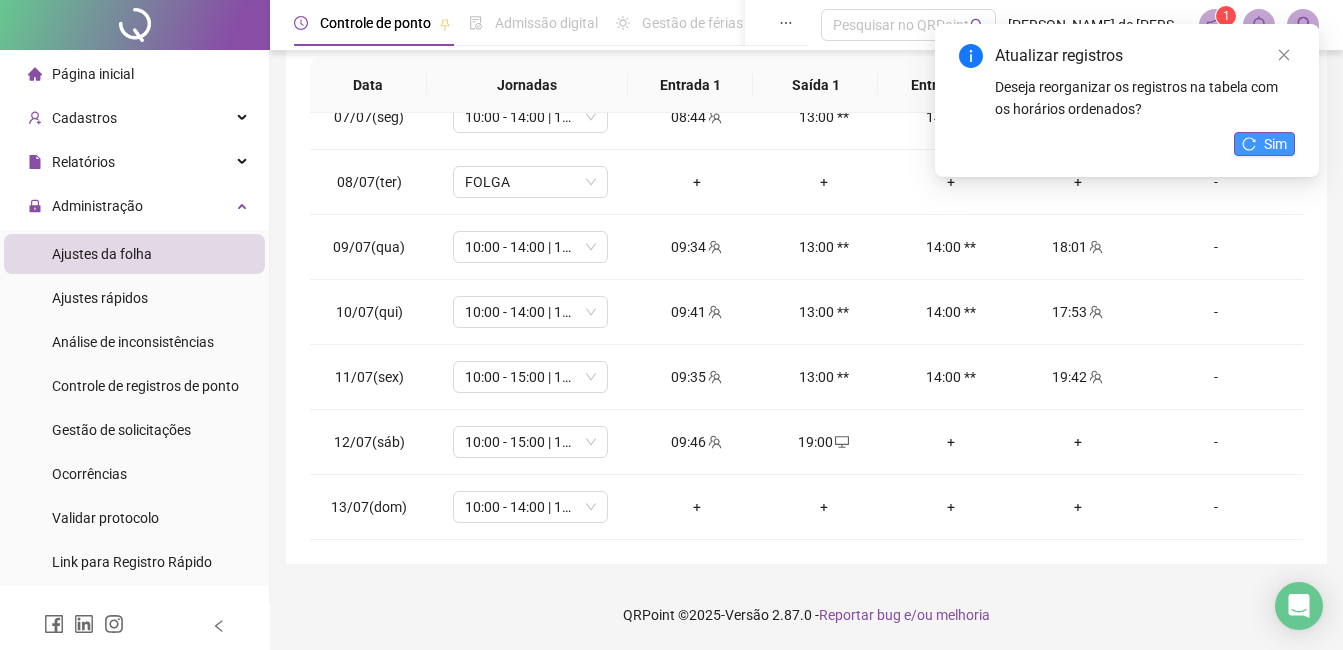 click on "Sim" at bounding box center [1264, 144] 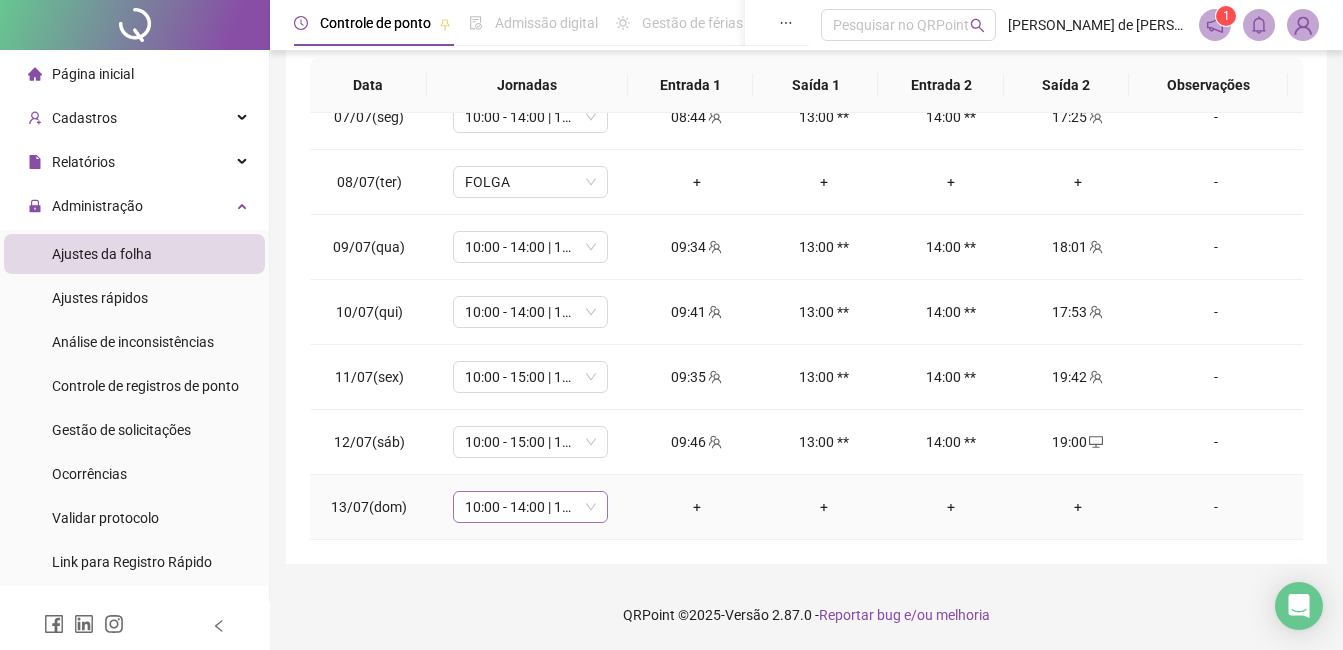 click on "10:00 - 14:00 | 15:00 - 18:00" at bounding box center [530, 507] 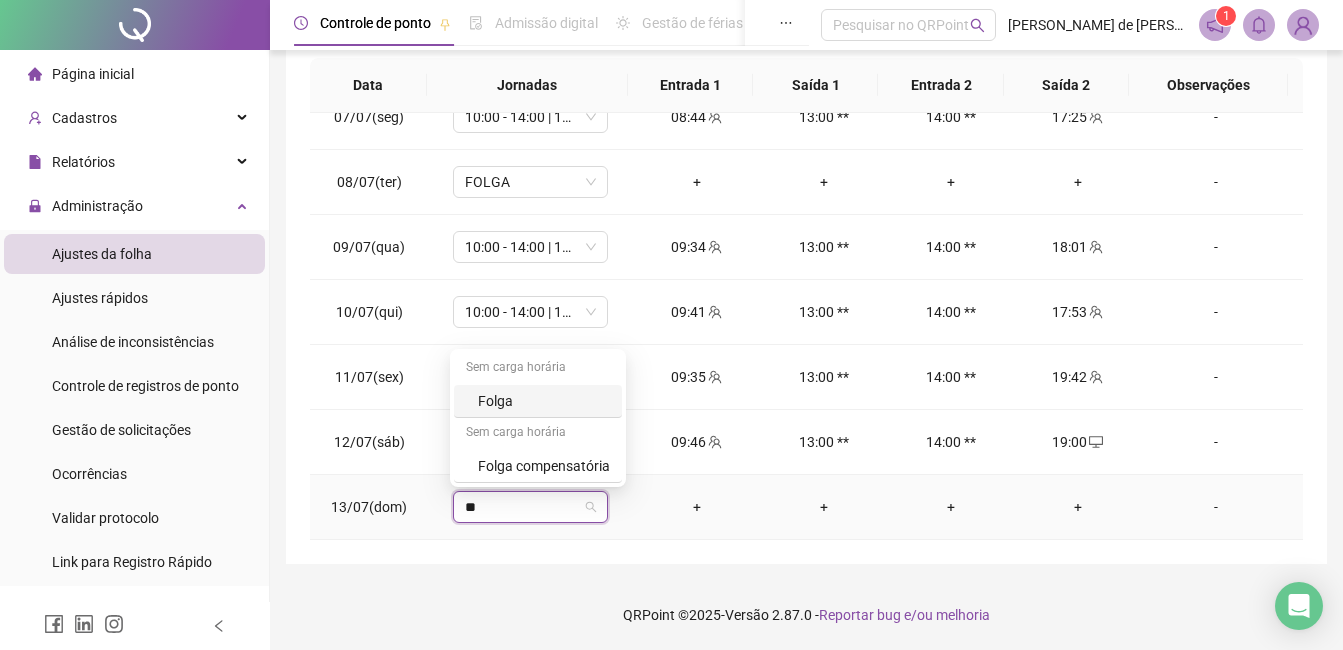 type on "***" 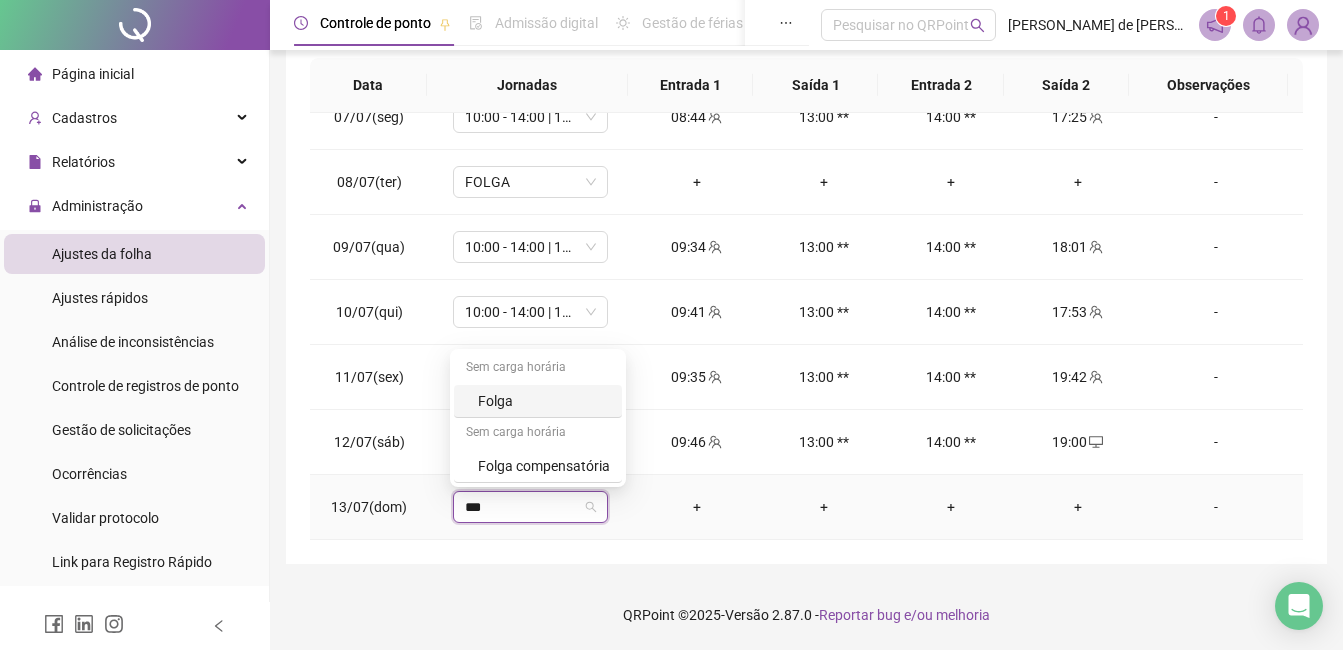 click on "Folga" at bounding box center [544, 401] 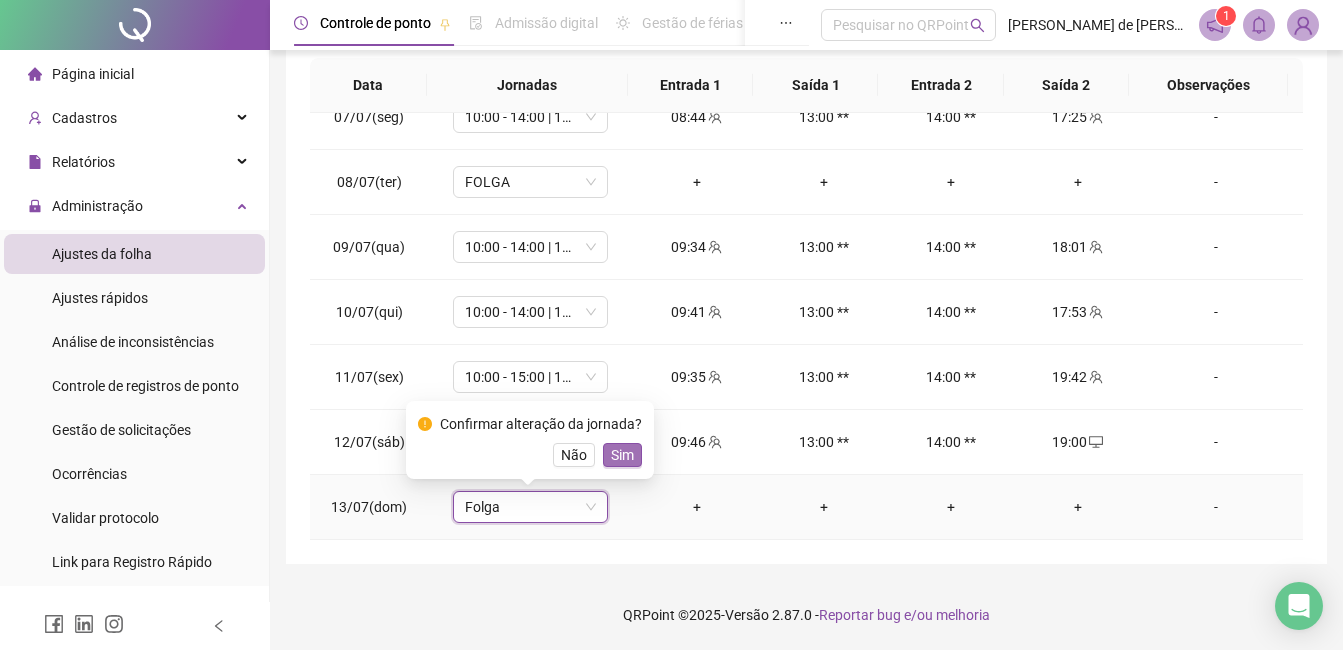 click on "Sim" at bounding box center (622, 455) 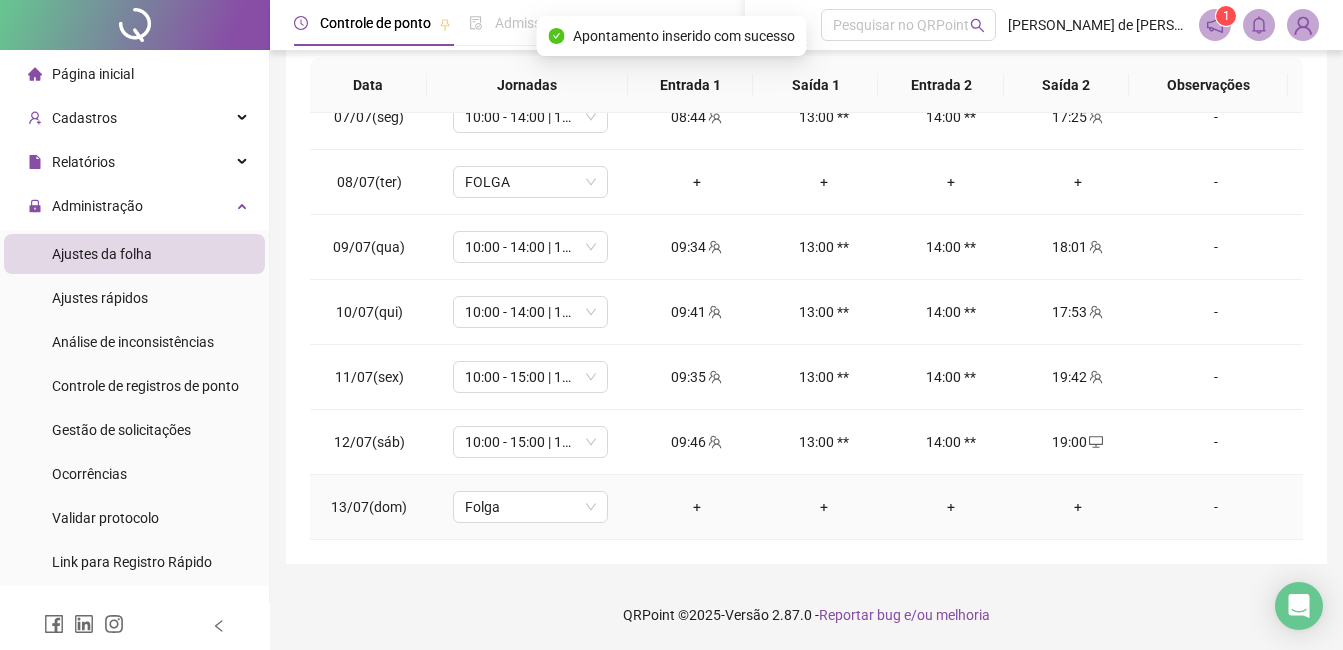 click on "-" at bounding box center [1216, 507] 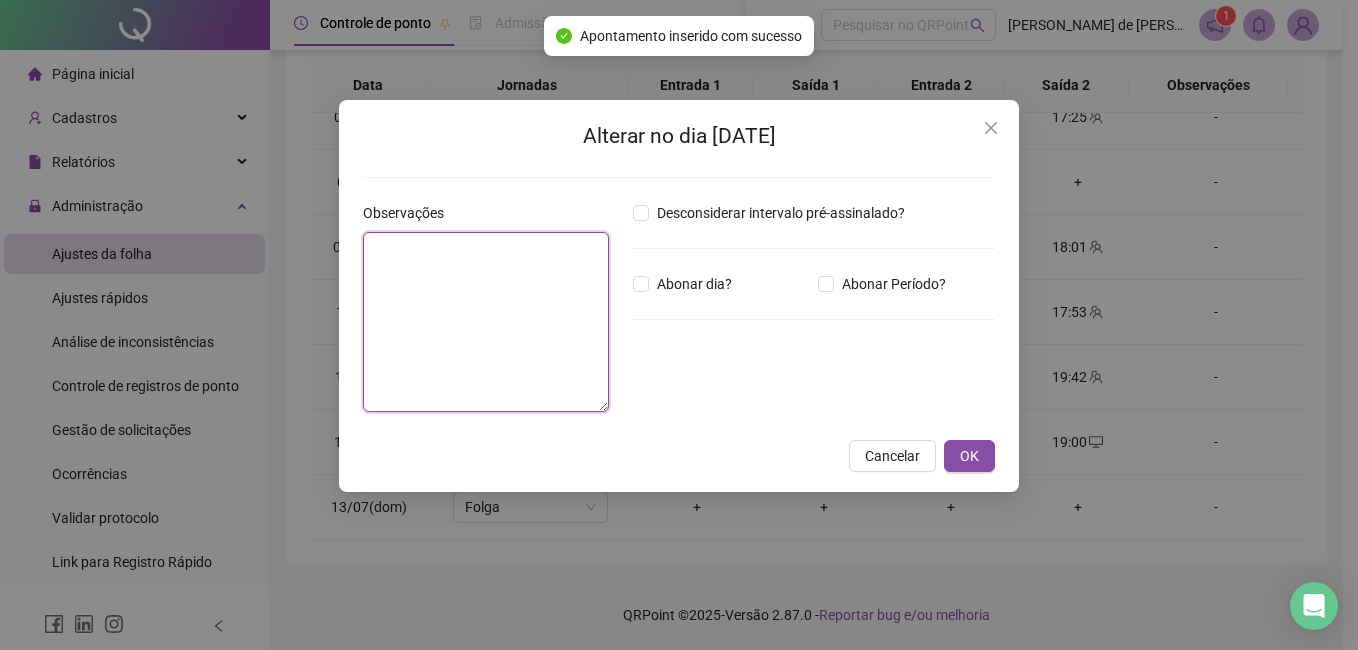 click at bounding box center [486, 322] 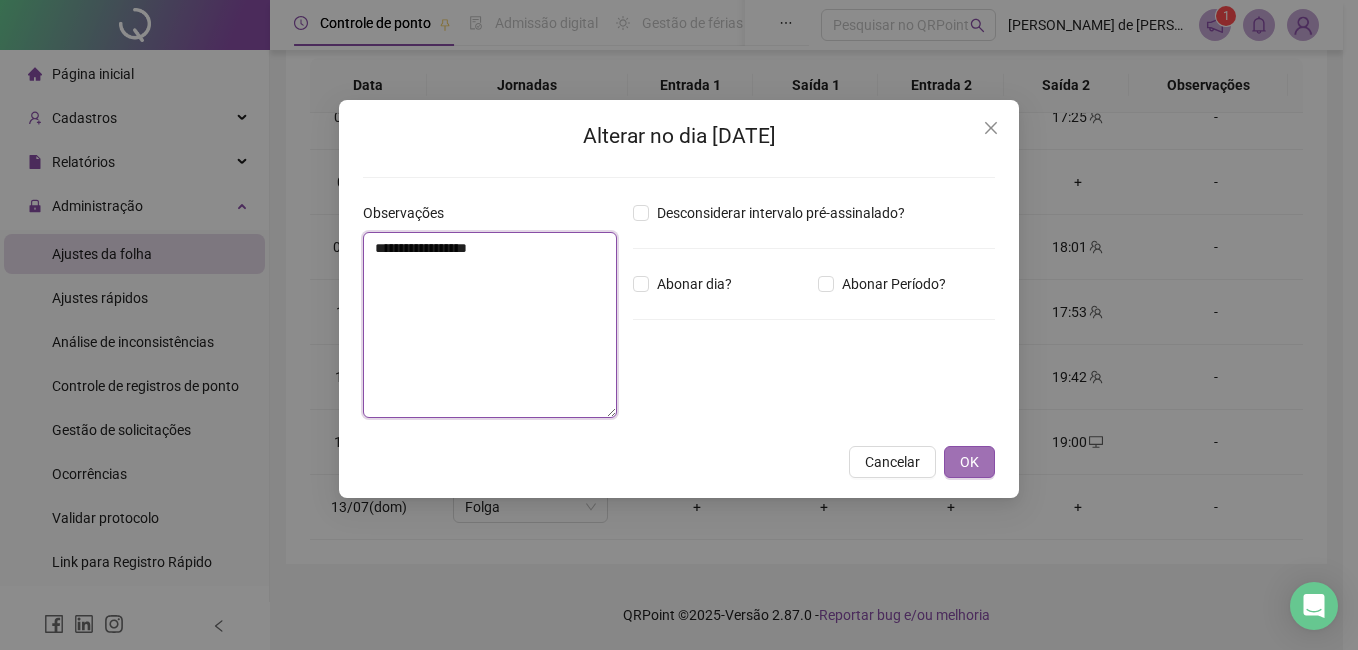type on "**********" 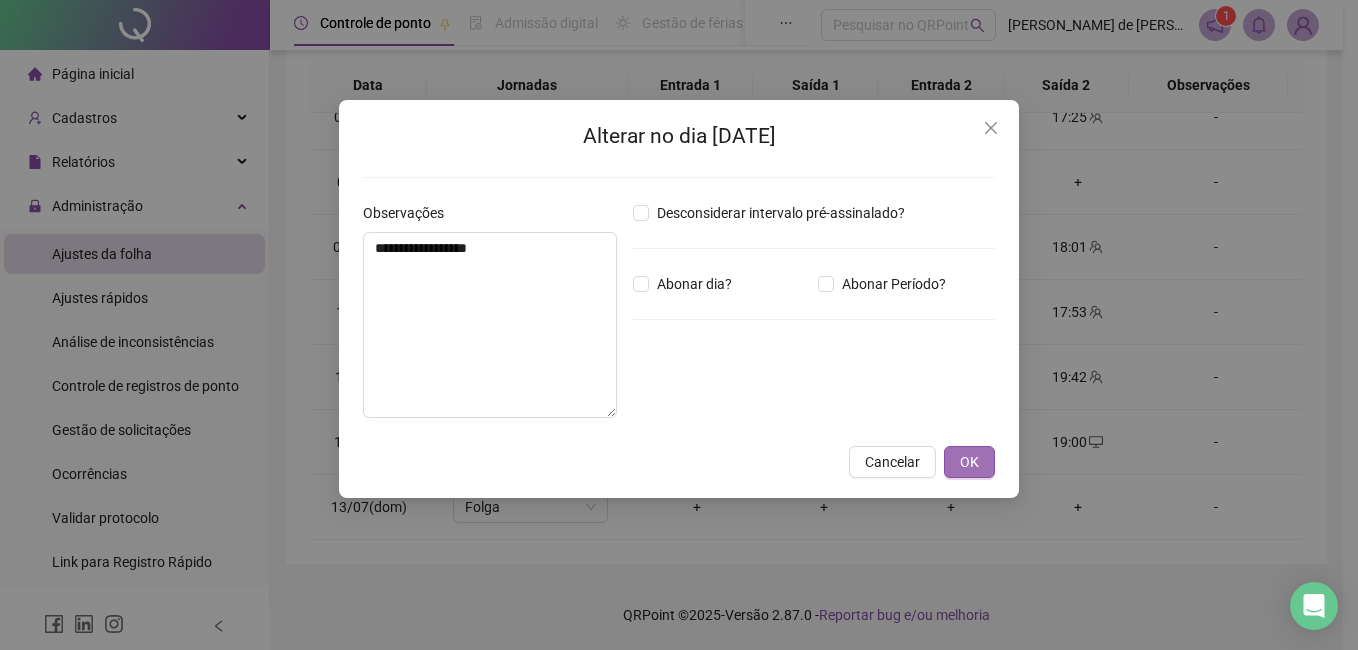 click on "OK" at bounding box center [969, 462] 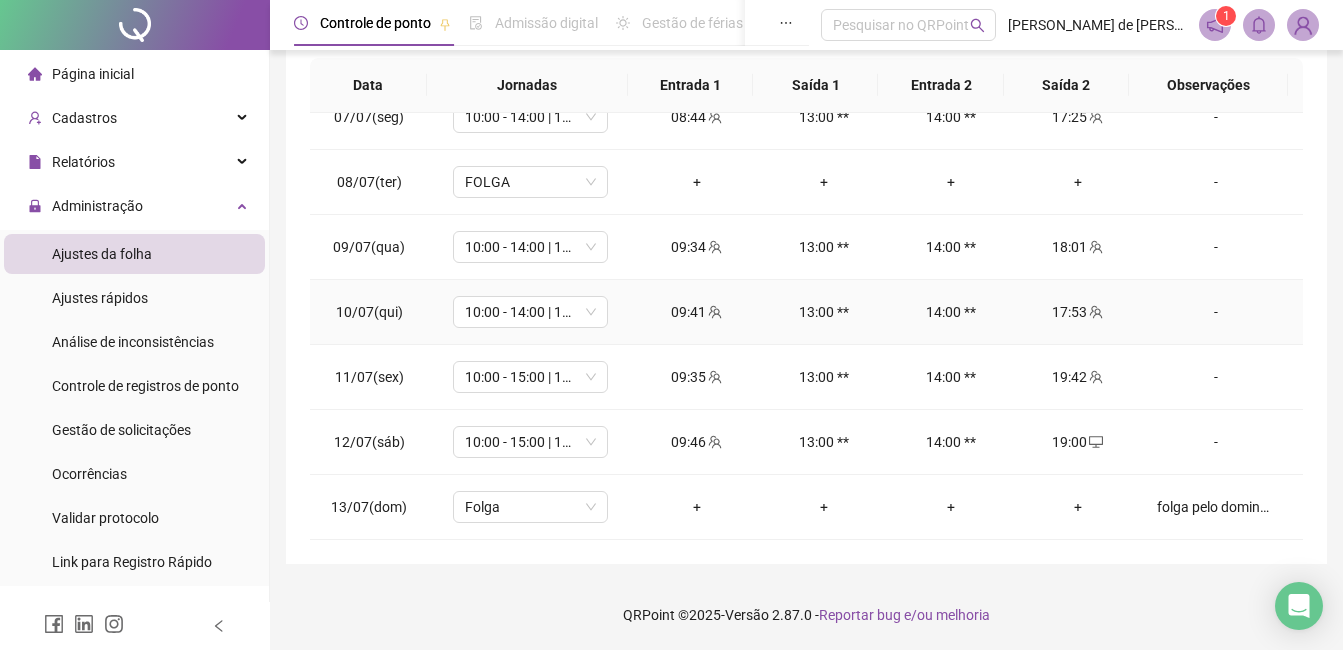 scroll, scrollTop: 0, scrollLeft: 0, axis: both 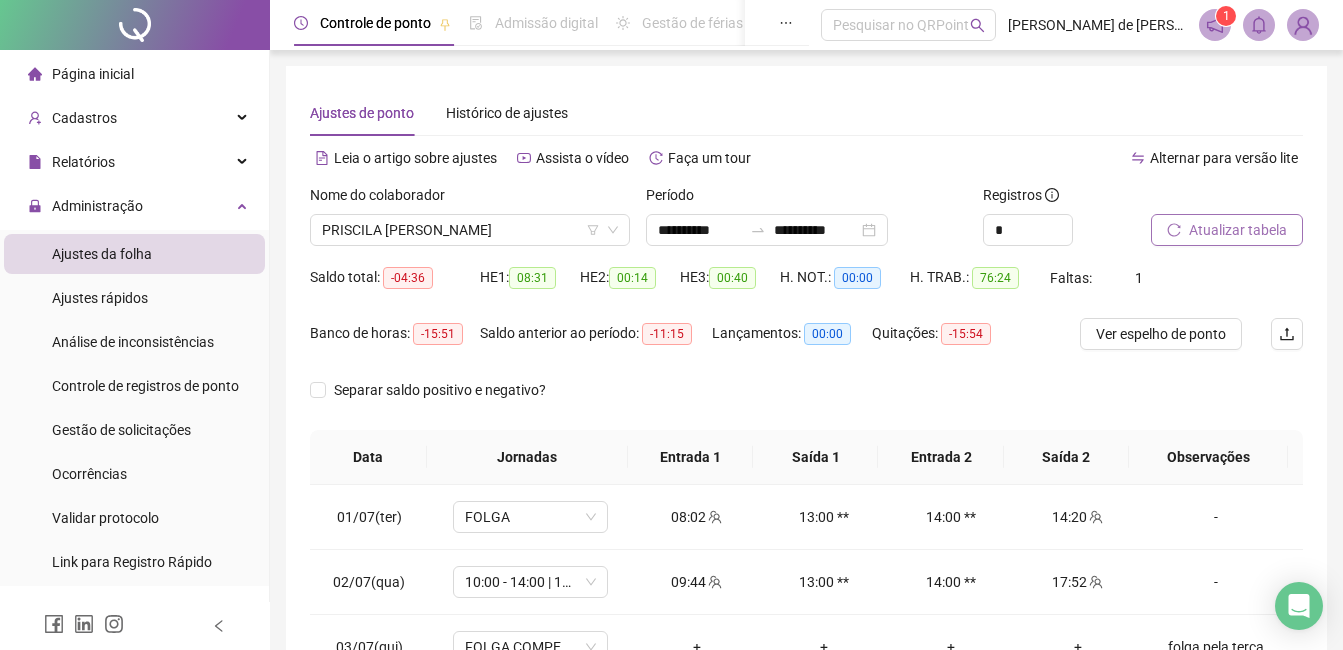 click on "Atualizar tabela" at bounding box center (1238, 230) 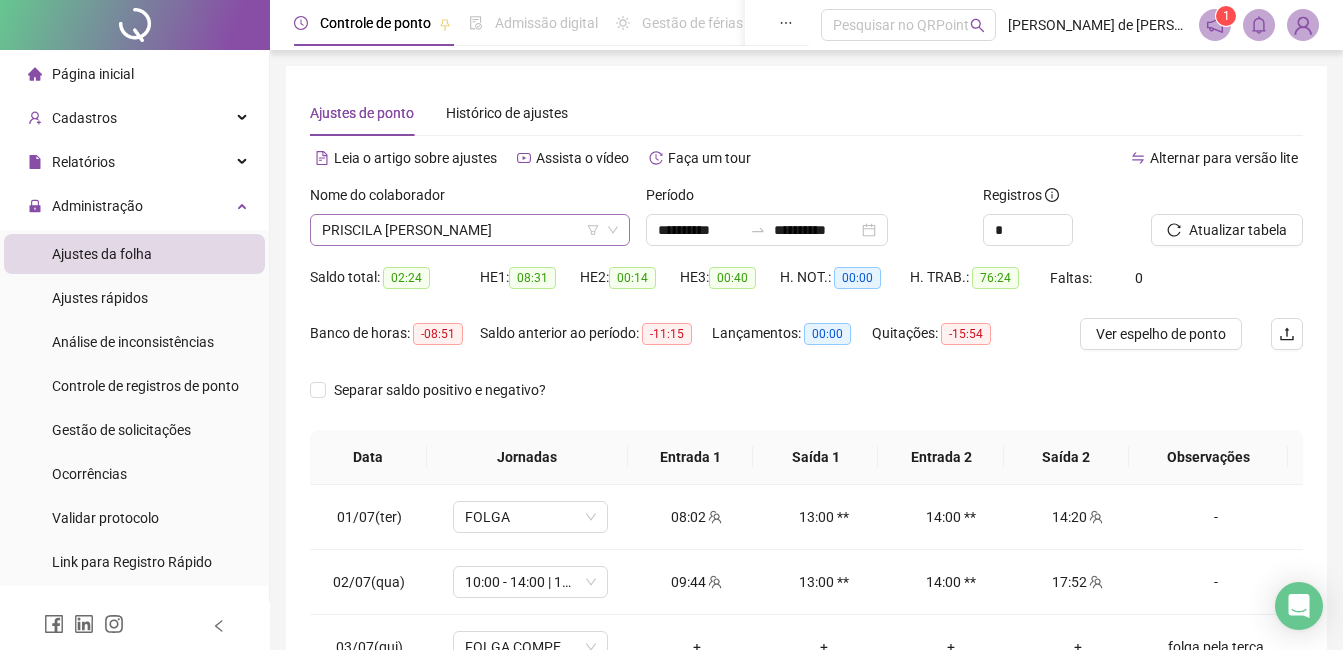 click on "PRISCILA [PERSON_NAME]" at bounding box center (470, 230) 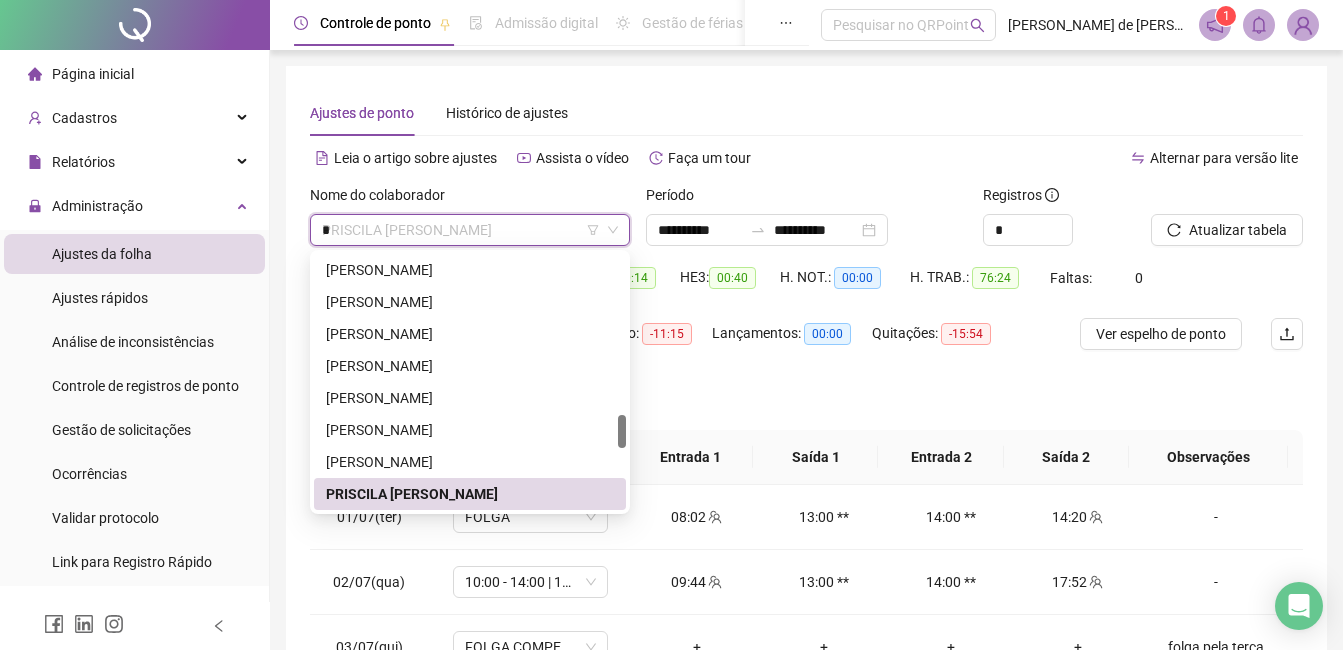 scroll, scrollTop: 0, scrollLeft: 0, axis: both 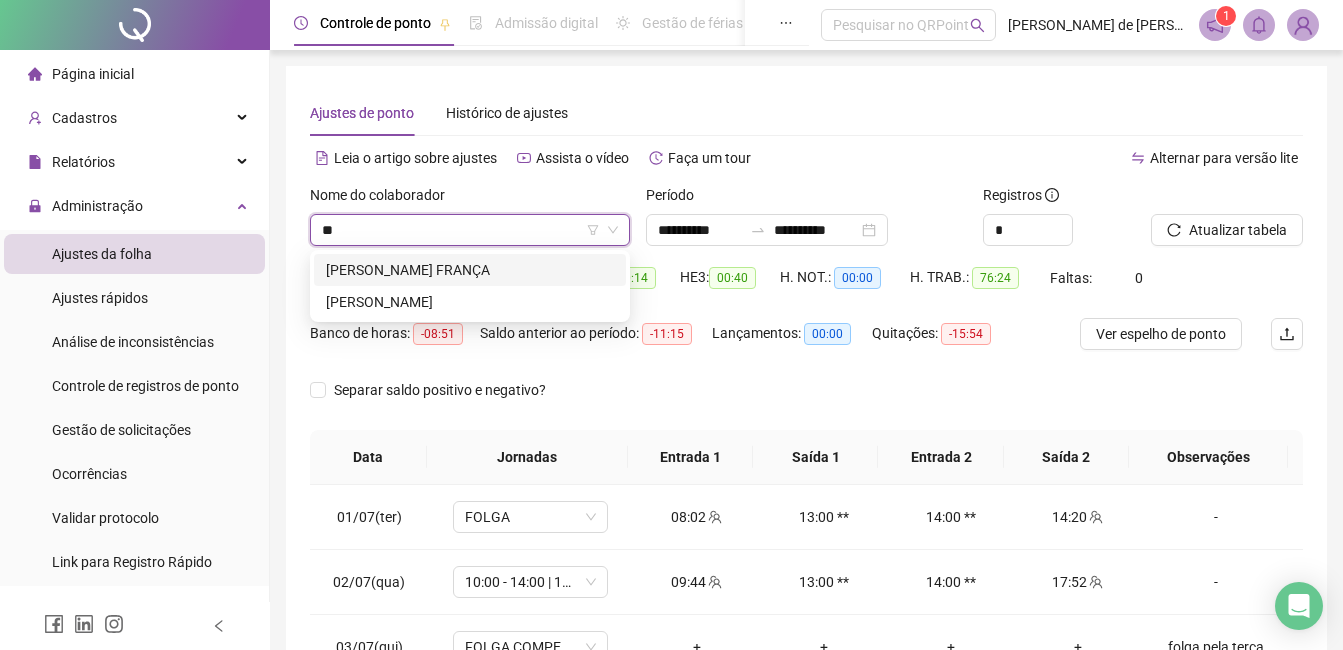 type on "***" 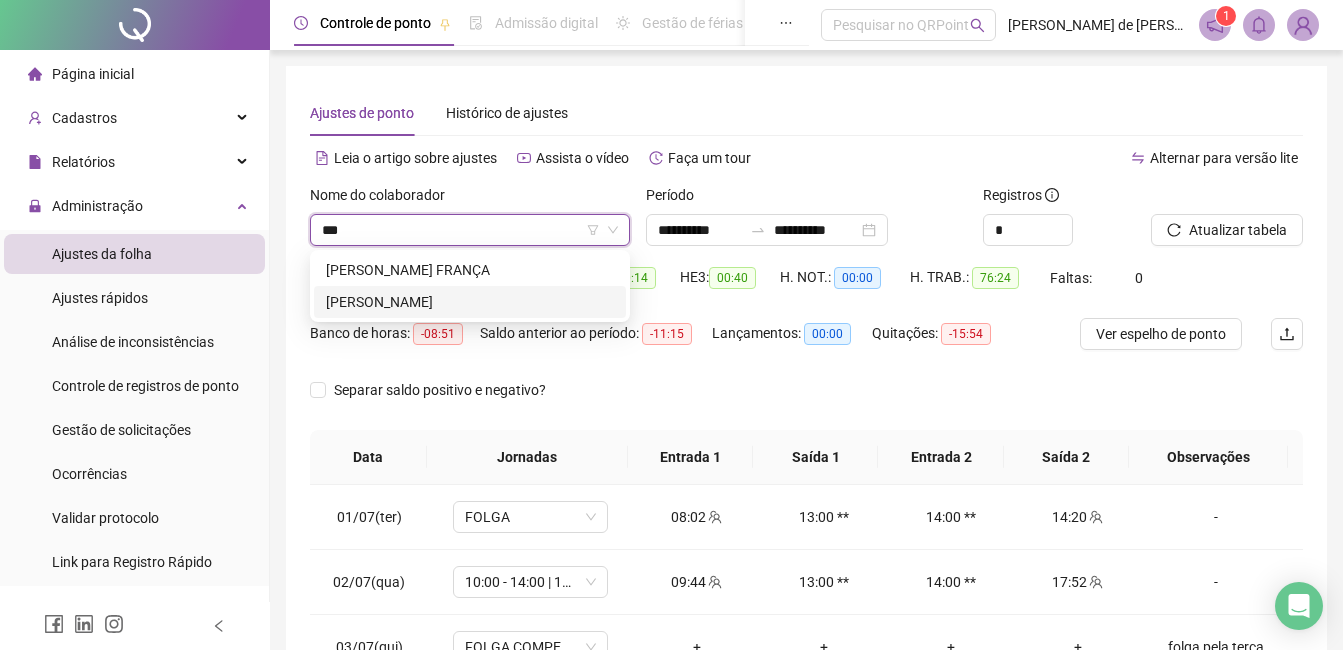 click on "[PERSON_NAME]" at bounding box center (470, 302) 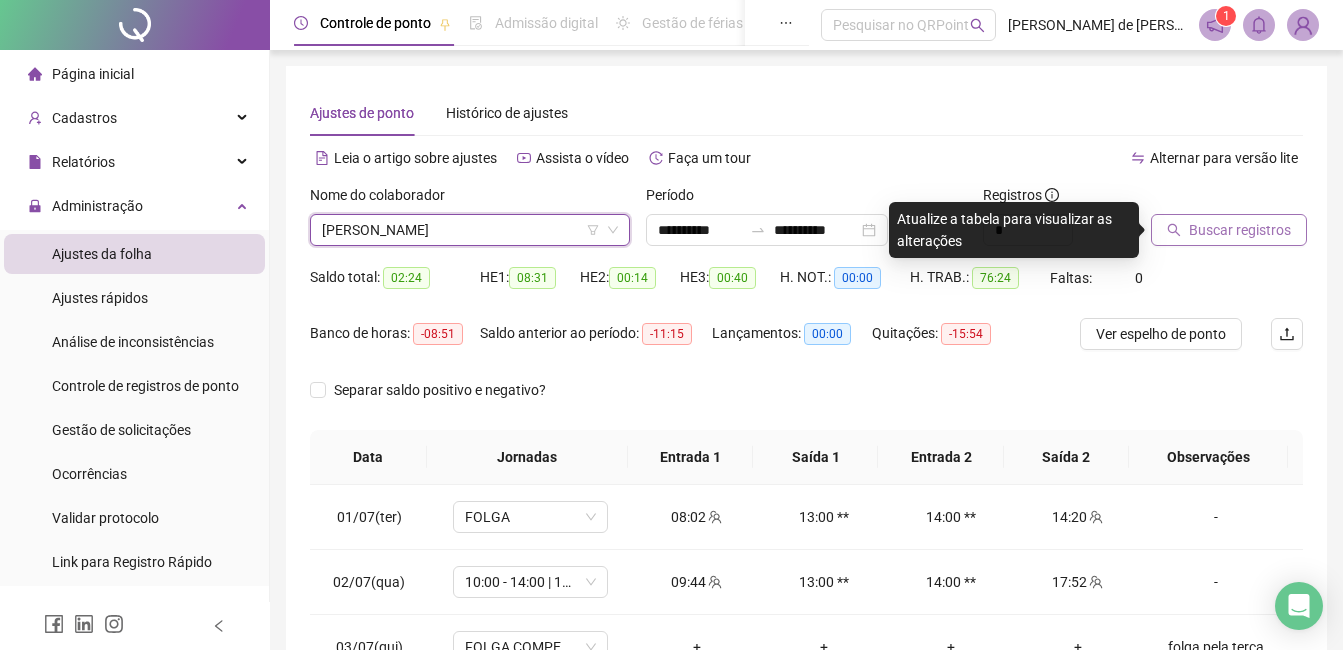 click on "Buscar registros" at bounding box center [1240, 230] 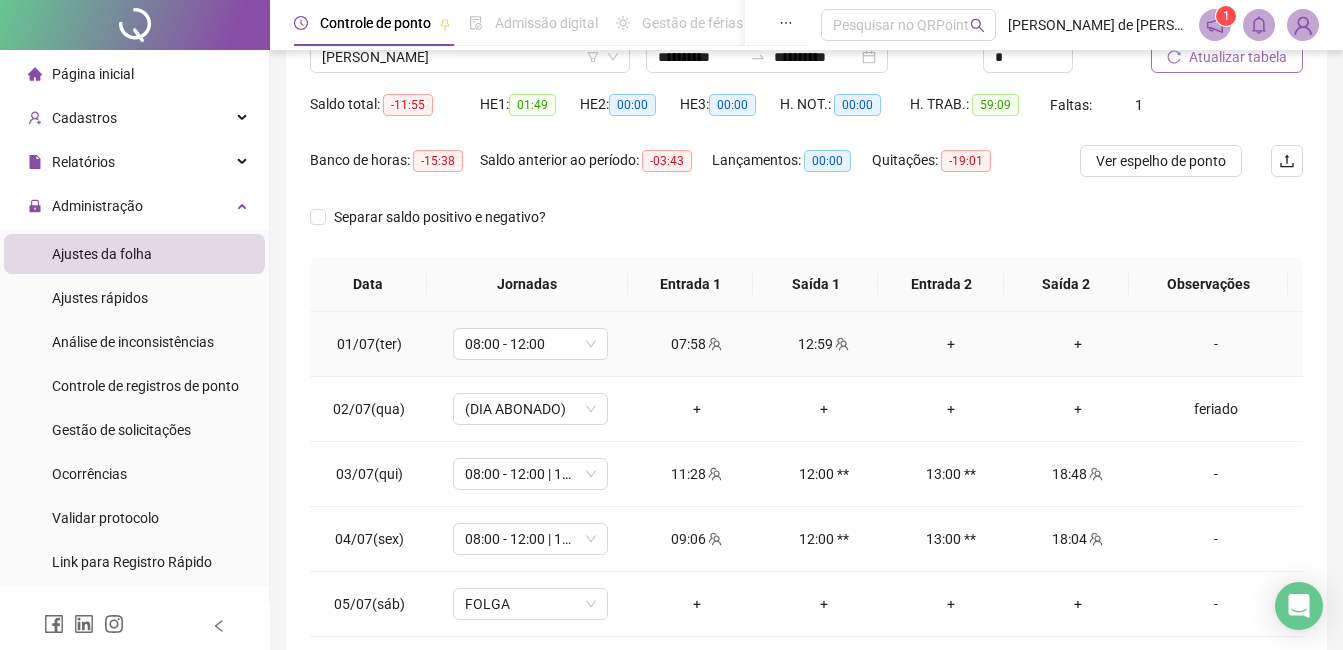 scroll, scrollTop: 372, scrollLeft: 0, axis: vertical 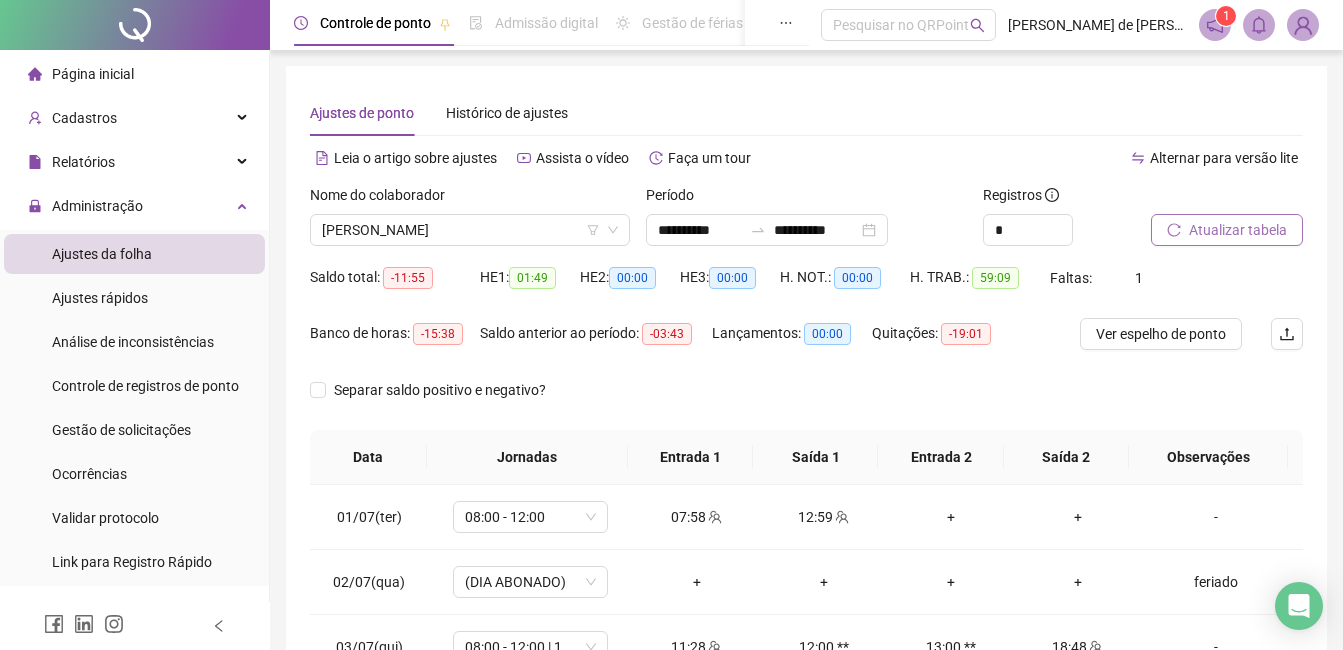 click on "Atualizar tabela" at bounding box center (1238, 230) 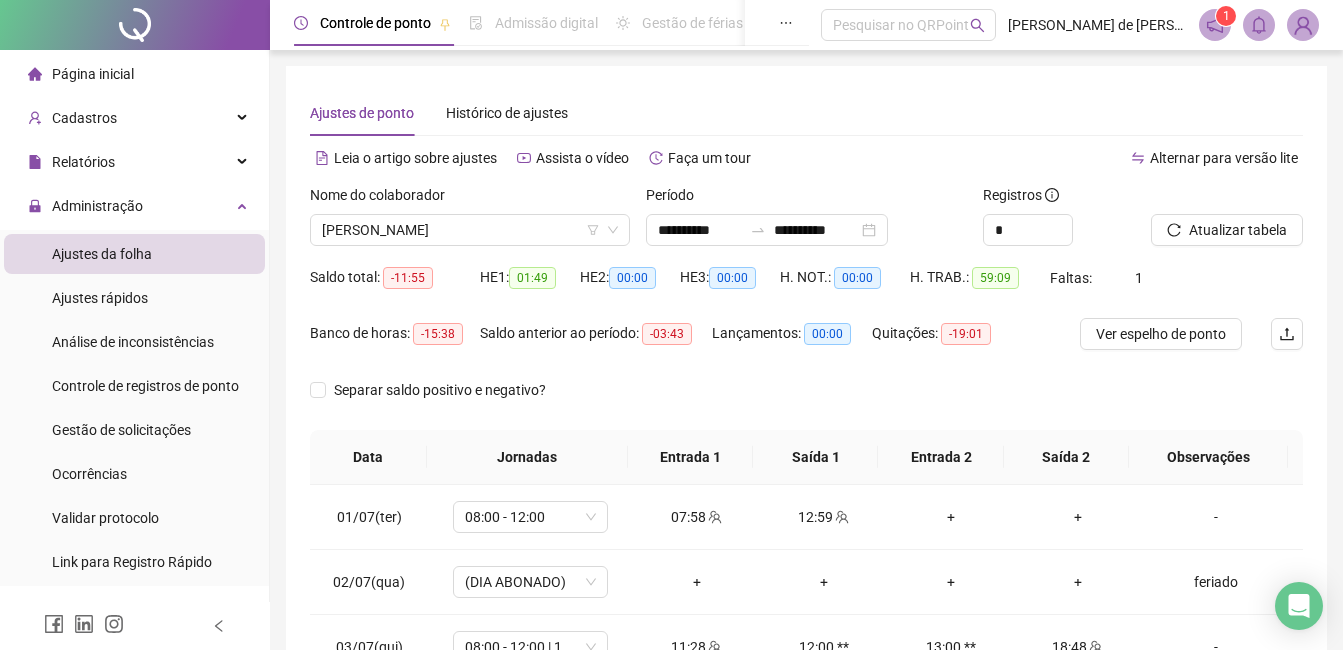 scroll, scrollTop: 372, scrollLeft: 0, axis: vertical 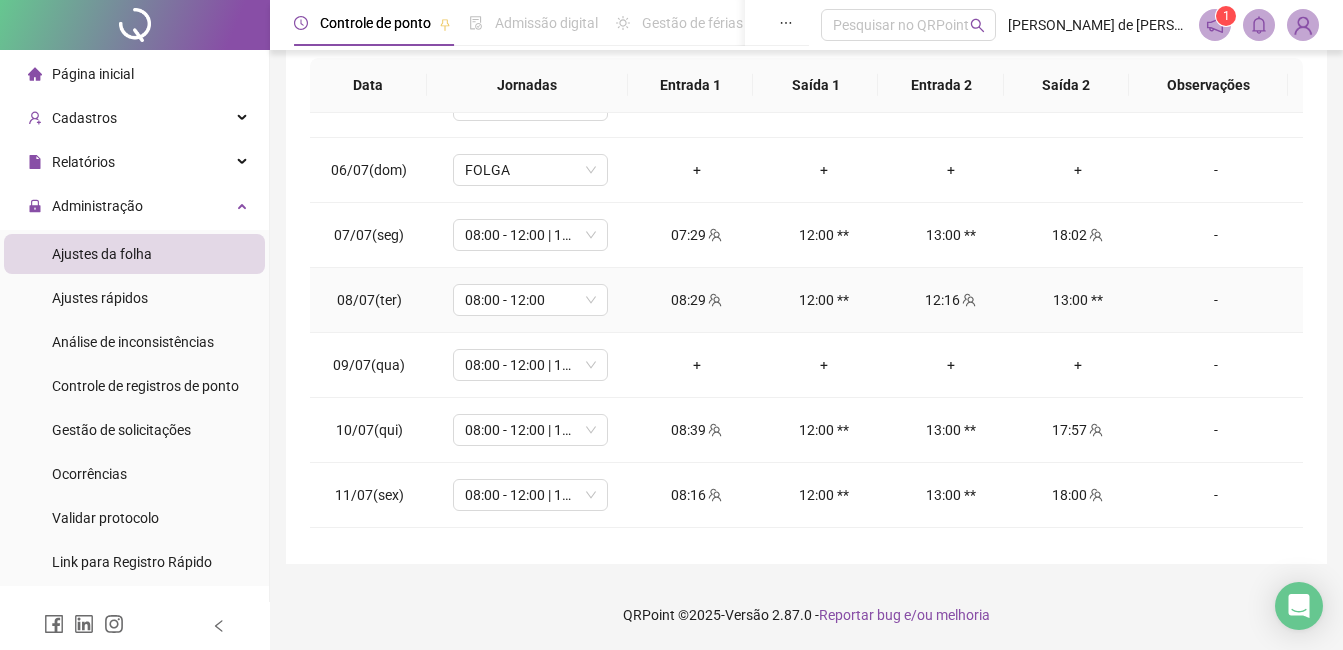 click on "-" at bounding box center [1216, 300] 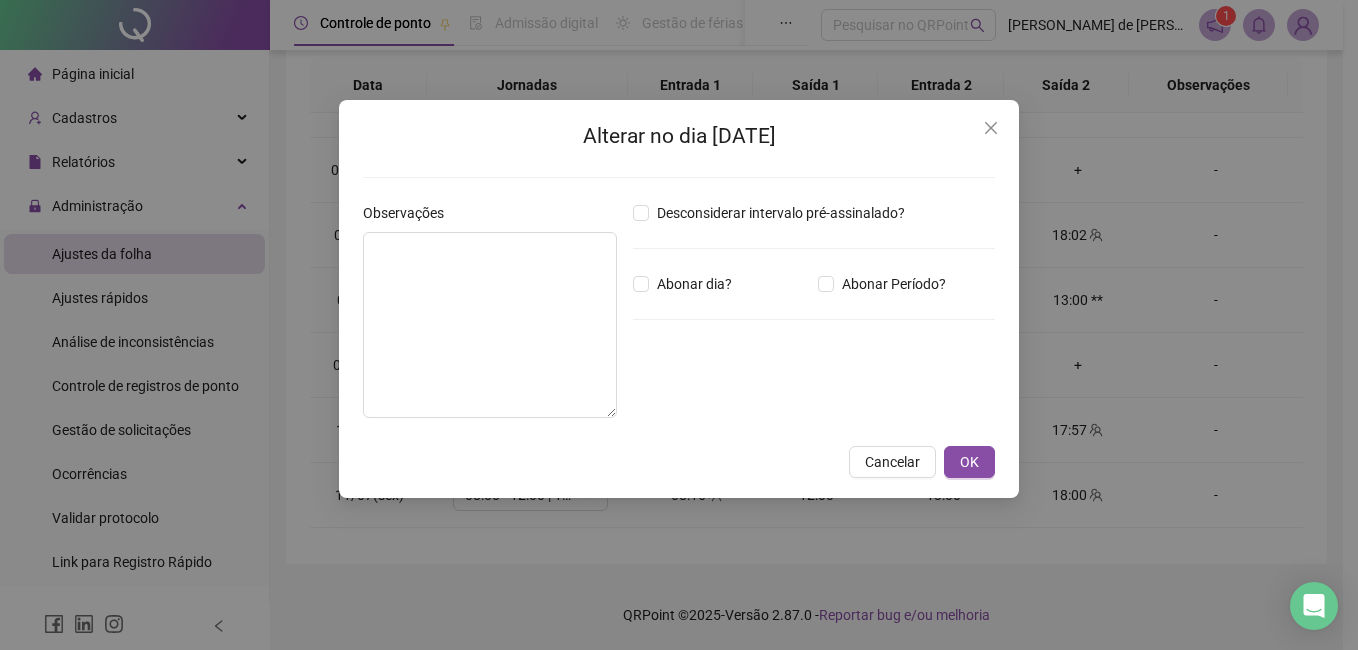 type 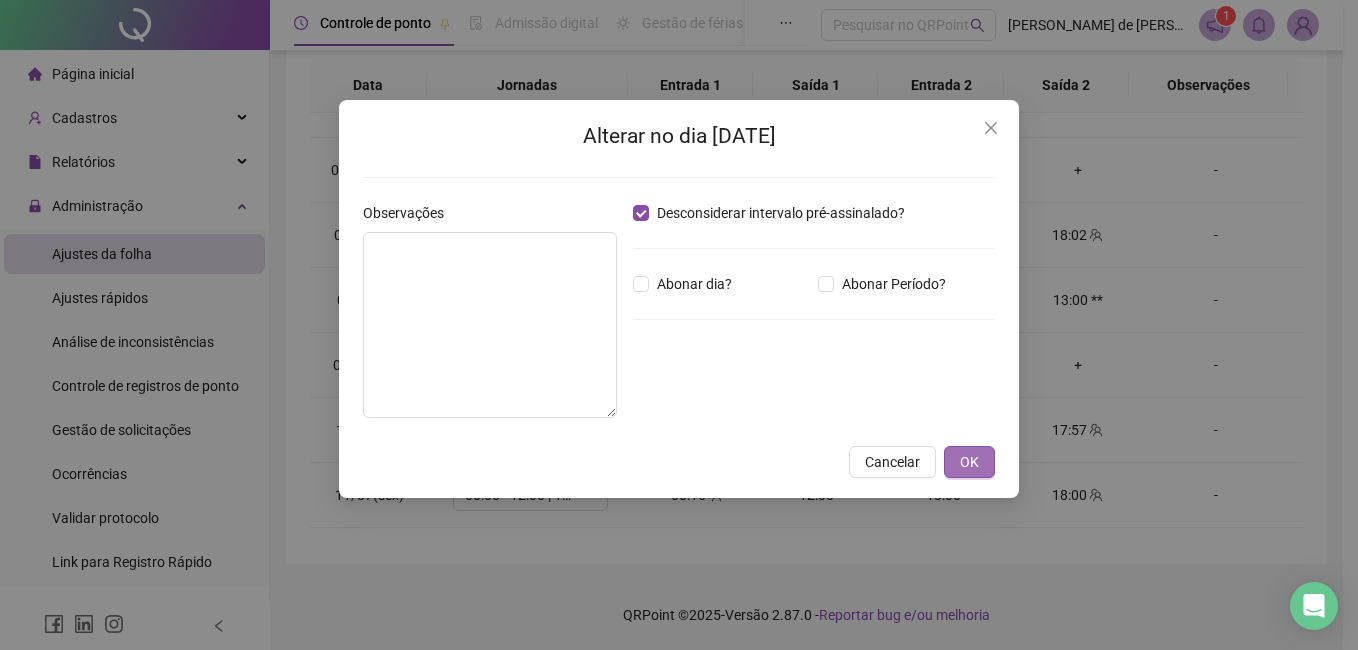 click on "OK" at bounding box center (969, 462) 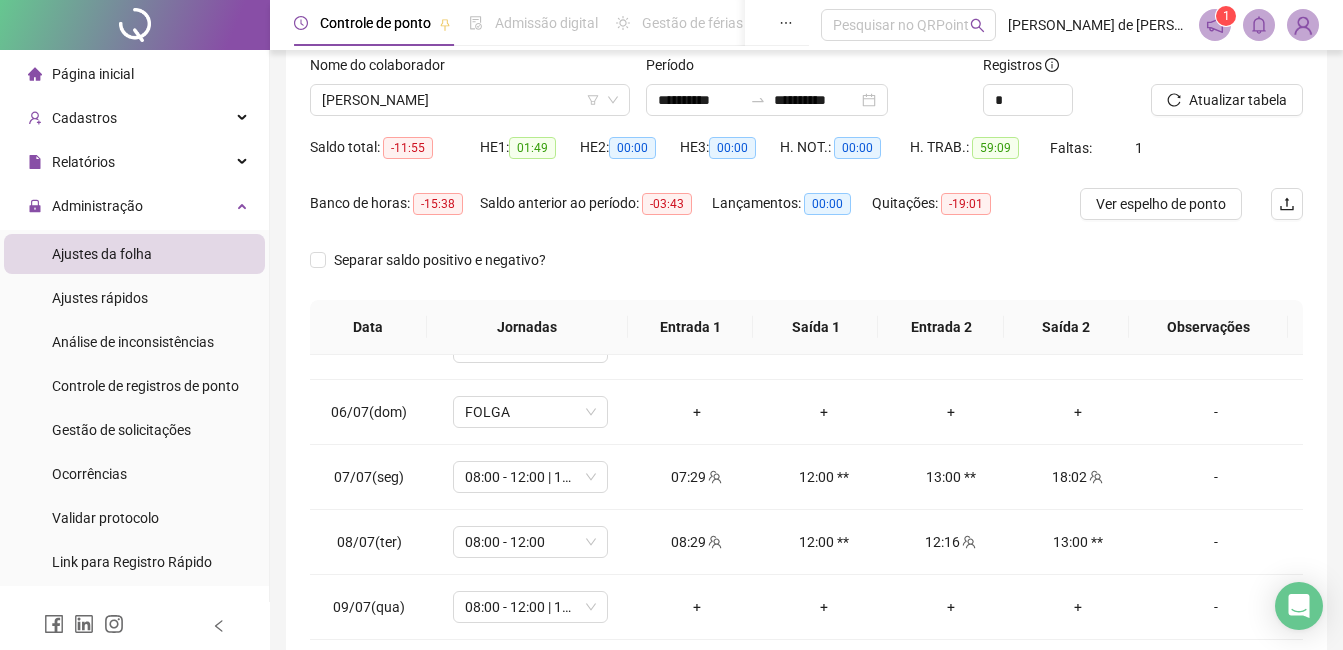 scroll, scrollTop: 0, scrollLeft: 0, axis: both 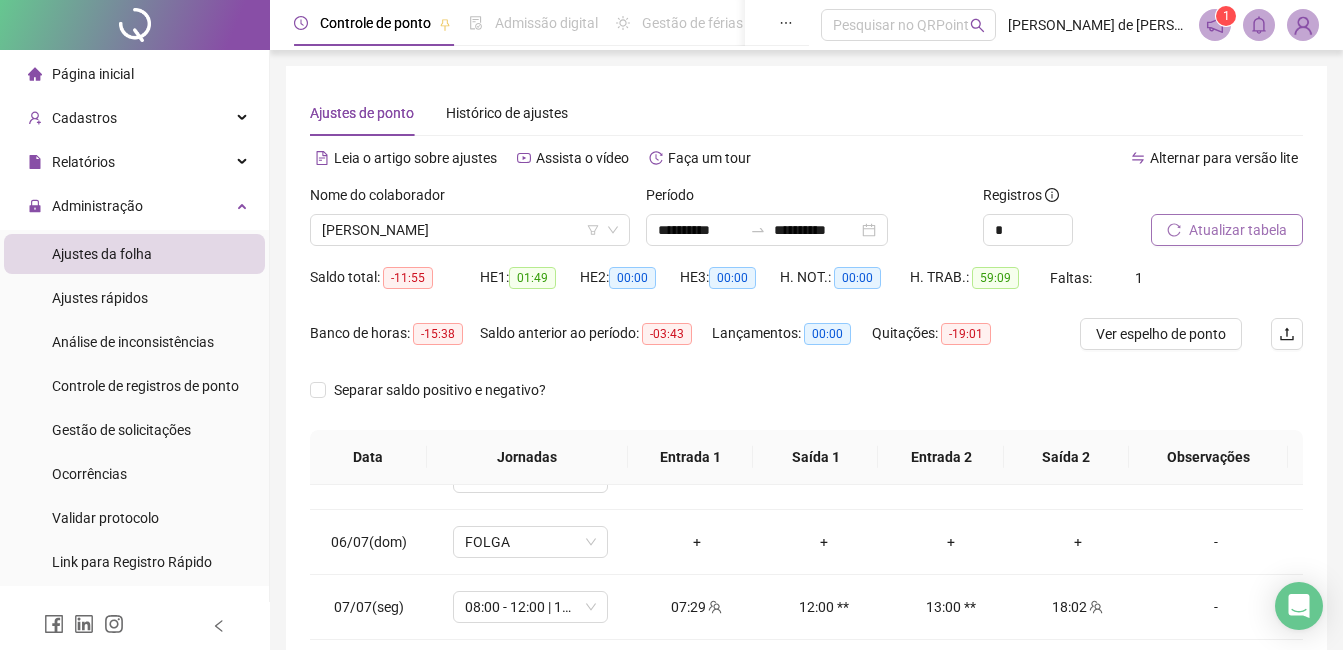 click on "Atualizar tabela" at bounding box center (1238, 230) 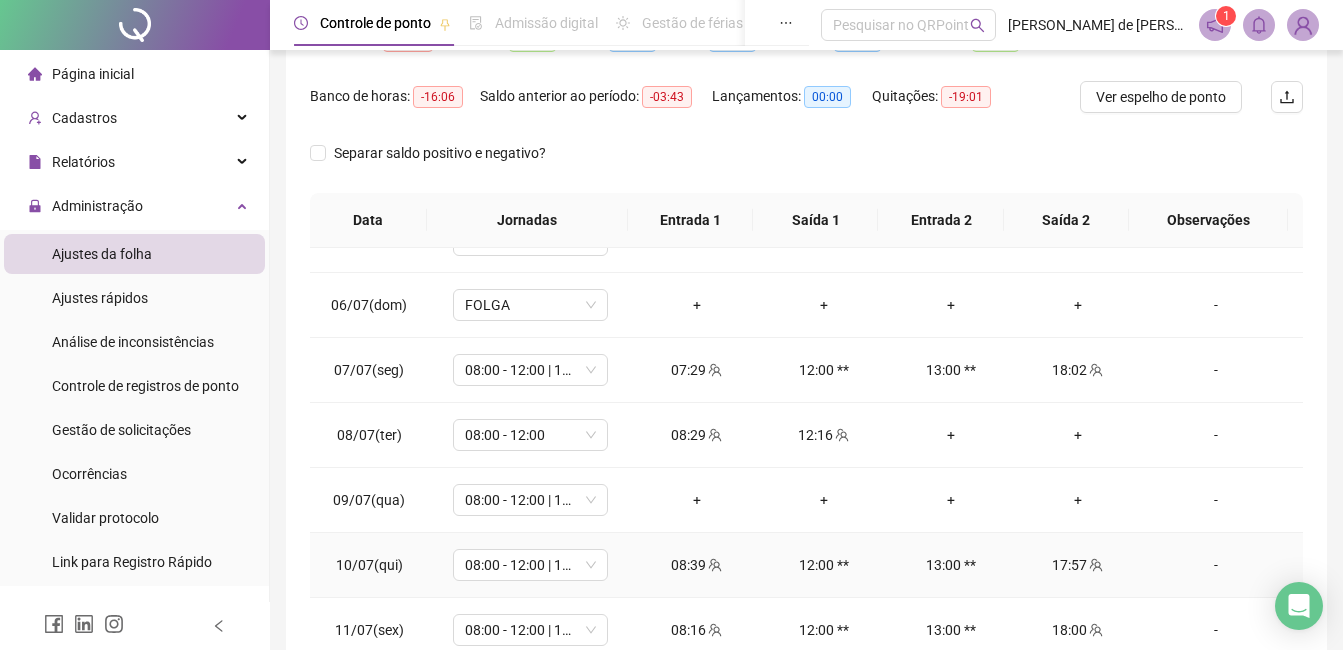 scroll, scrollTop: 372, scrollLeft: 0, axis: vertical 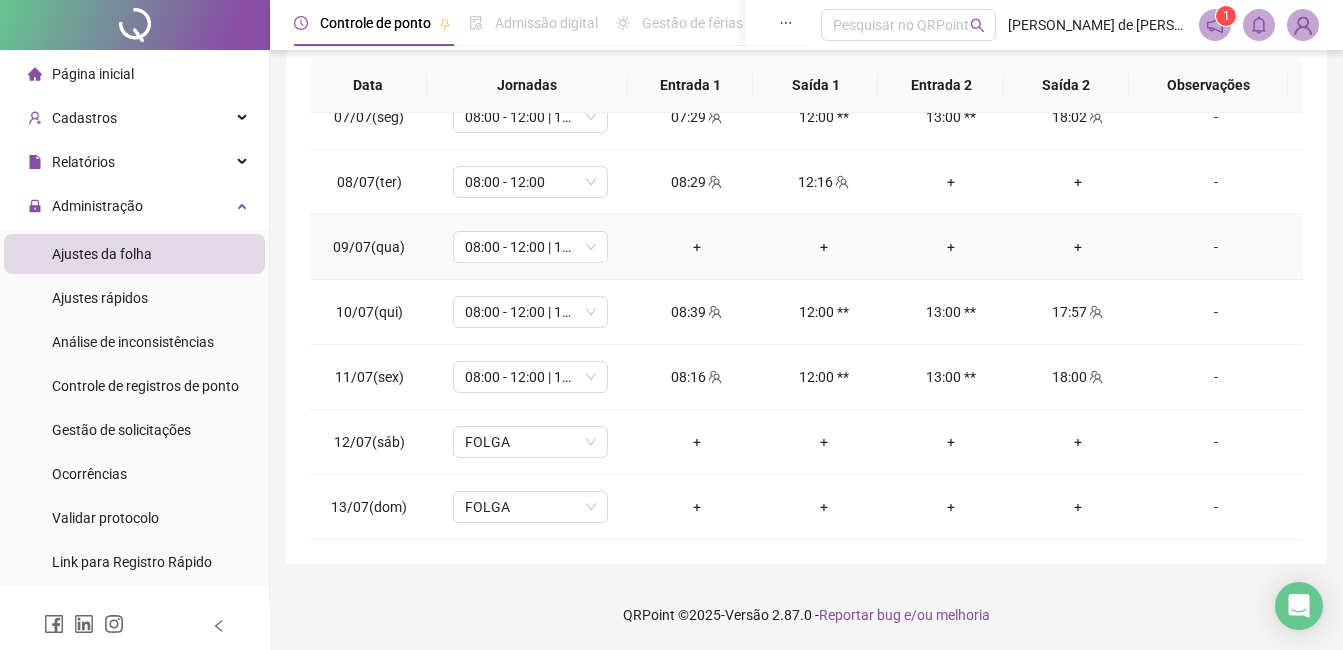 click on "+" at bounding box center (696, 247) 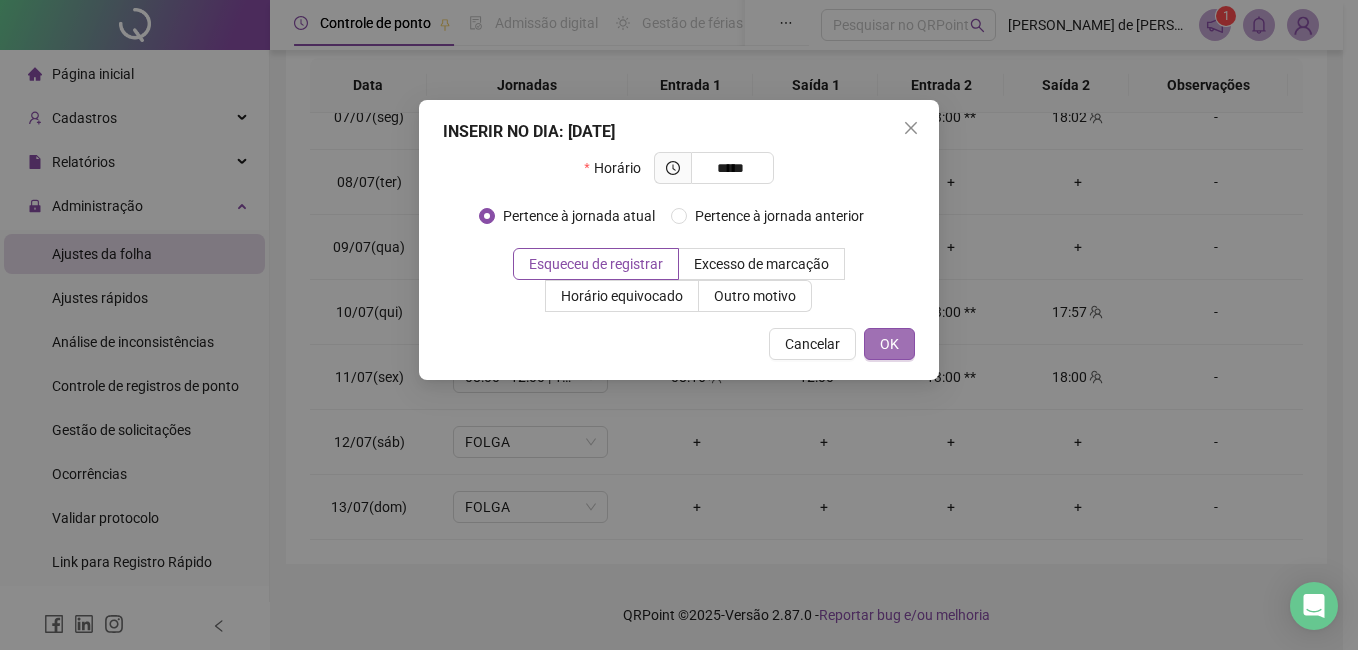 type on "*****" 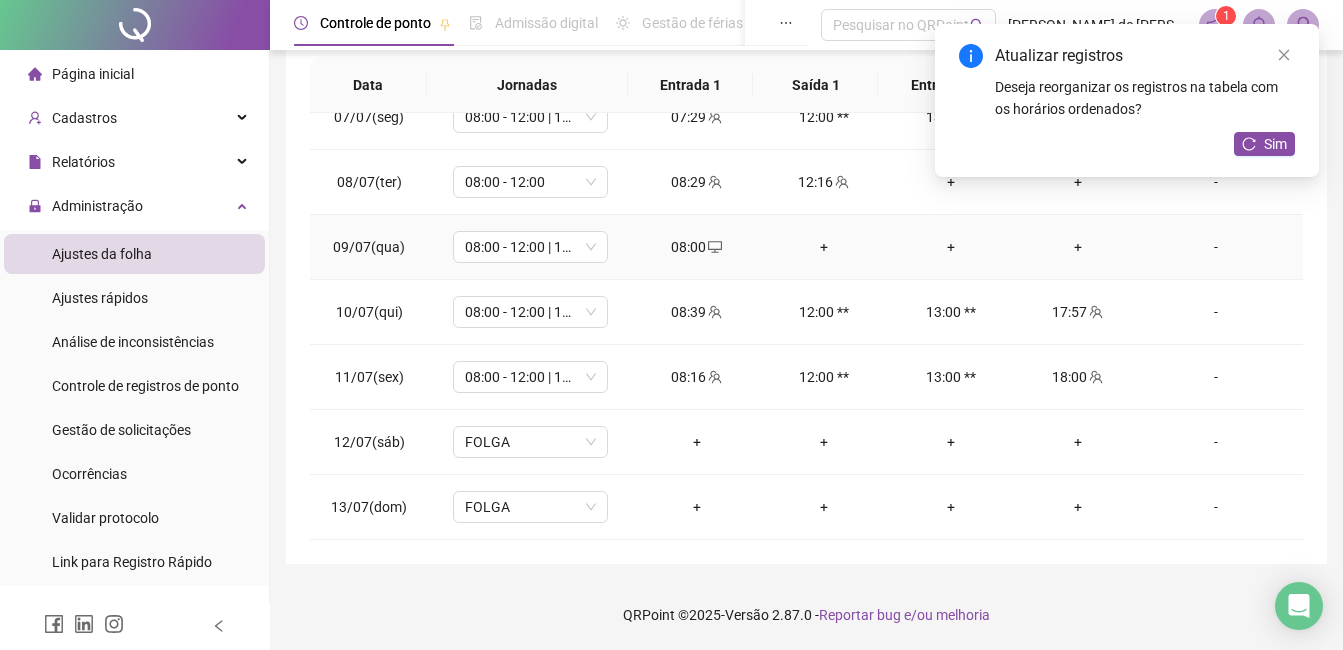 click on "+" at bounding box center [1077, 247] 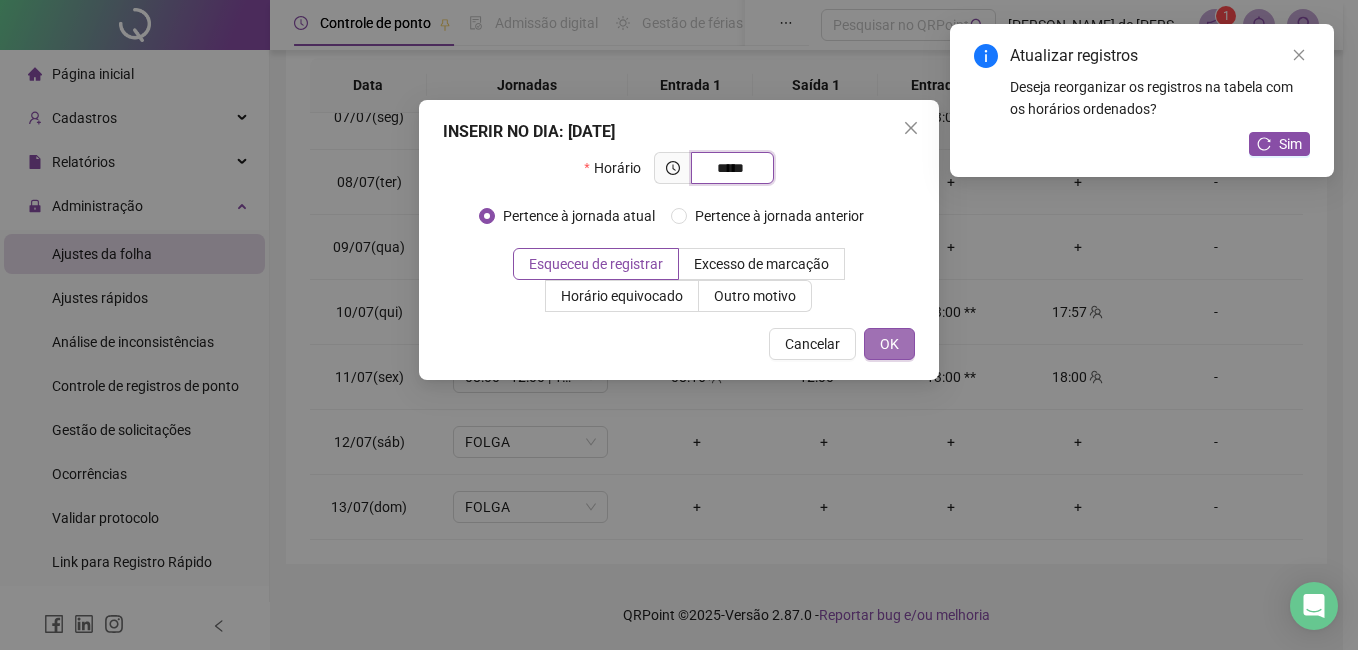 type on "*****" 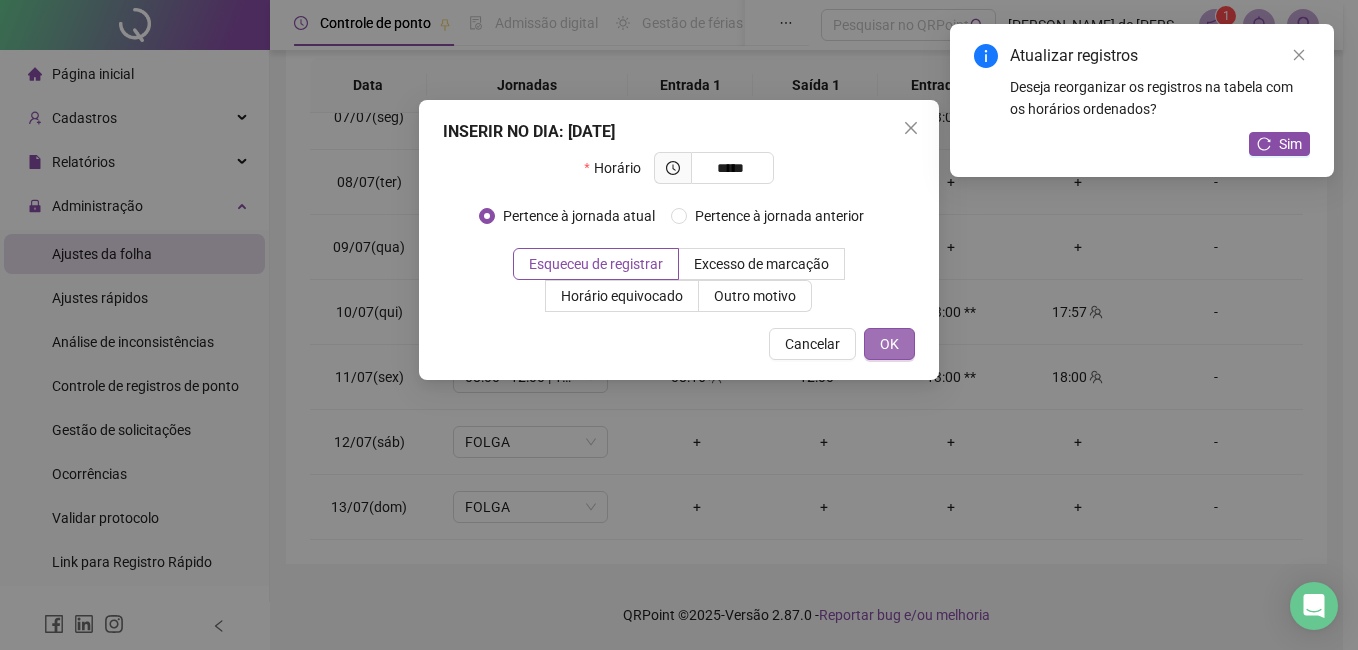 click on "OK" at bounding box center (889, 344) 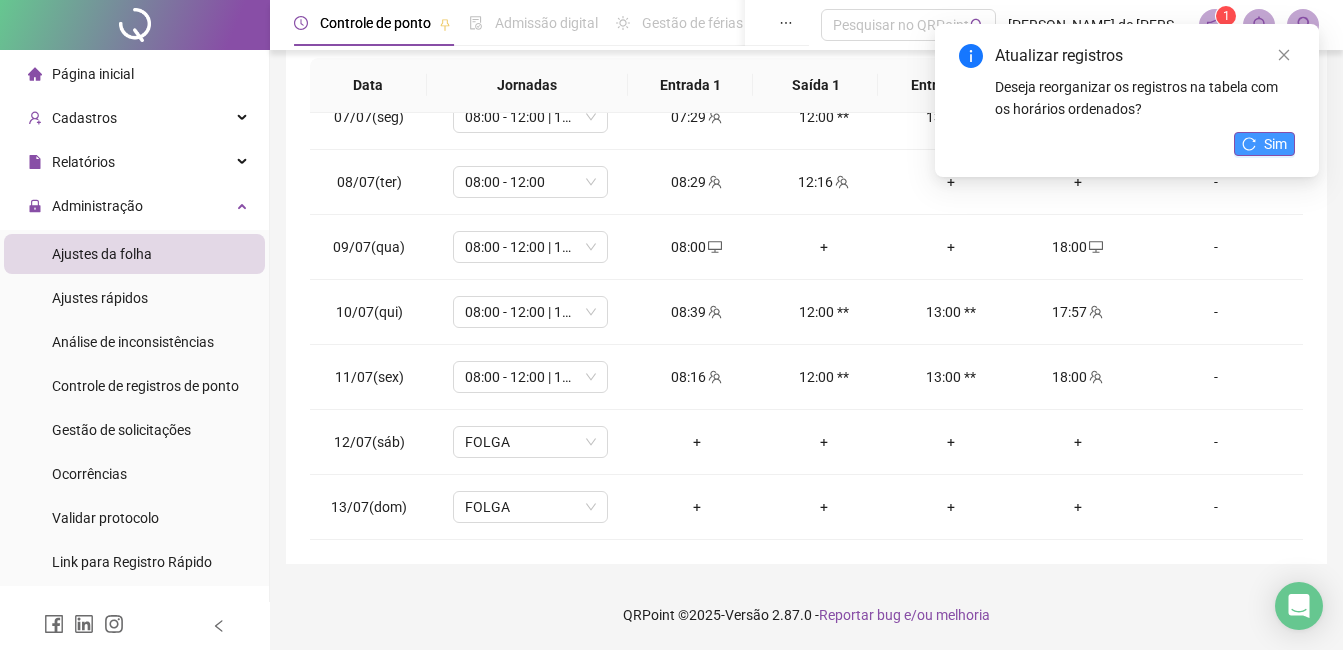 click on "Sim" at bounding box center [1264, 144] 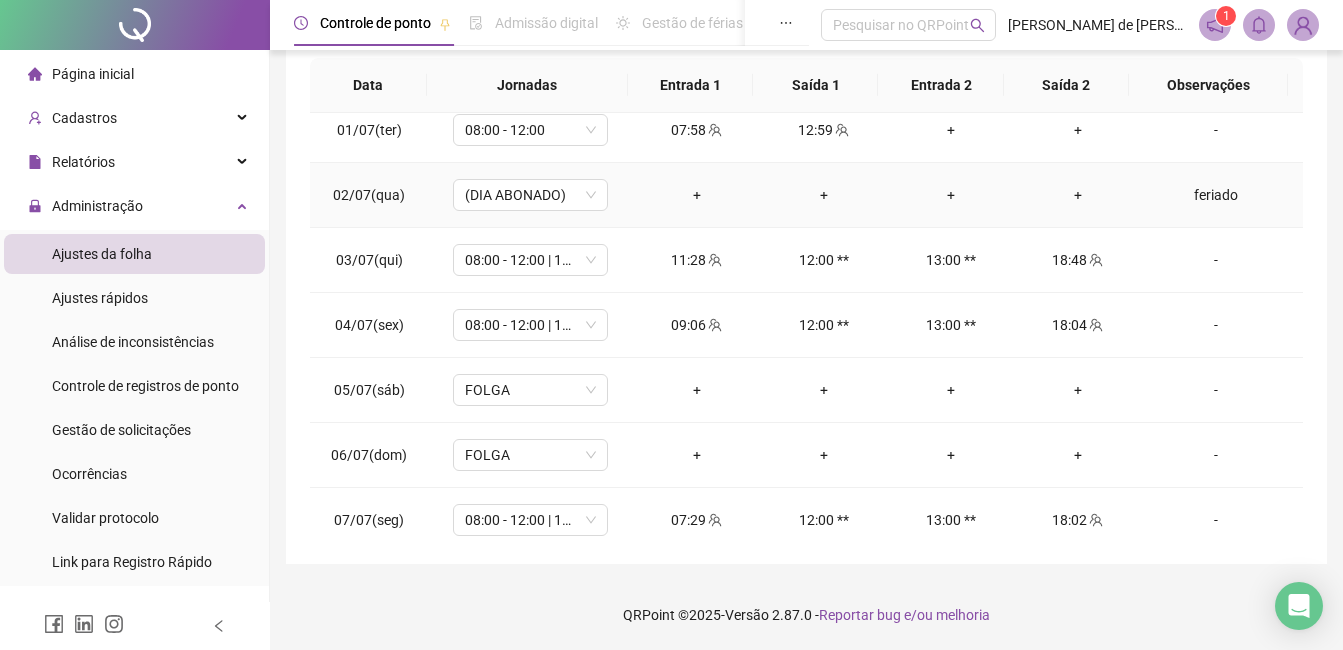 scroll, scrollTop: 0, scrollLeft: 0, axis: both 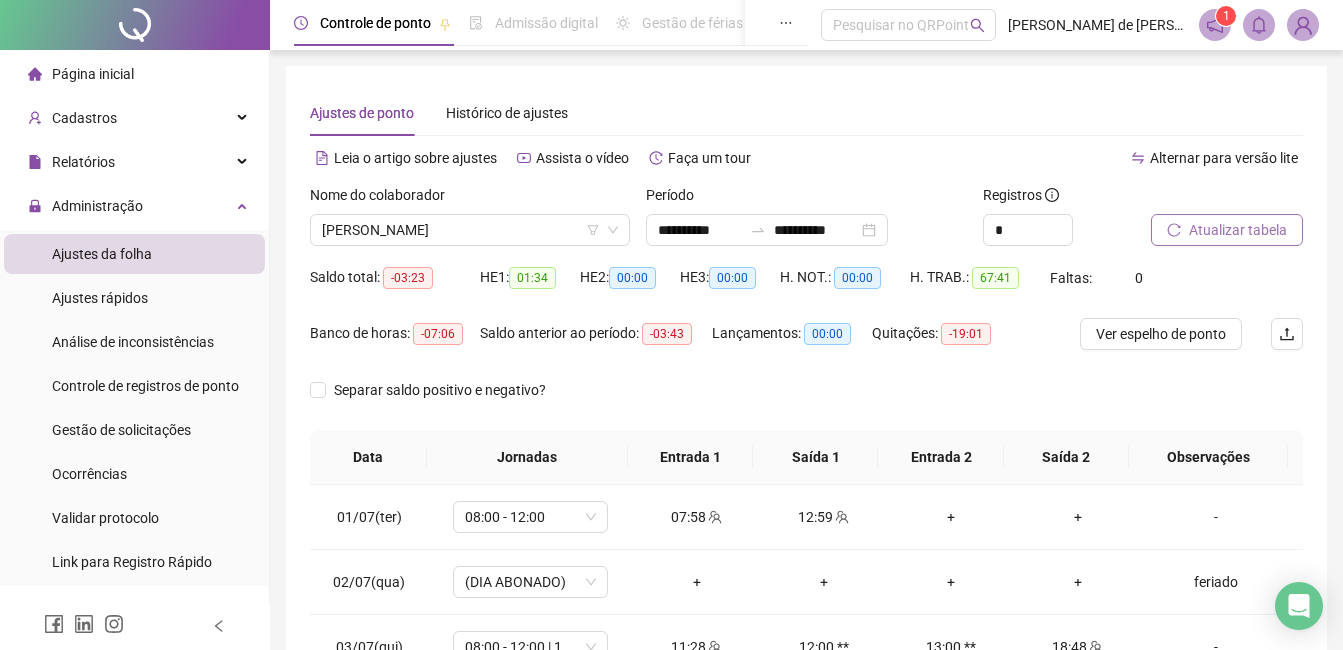 click on "Atualizar tabela" at bounding box center (1227, 230) 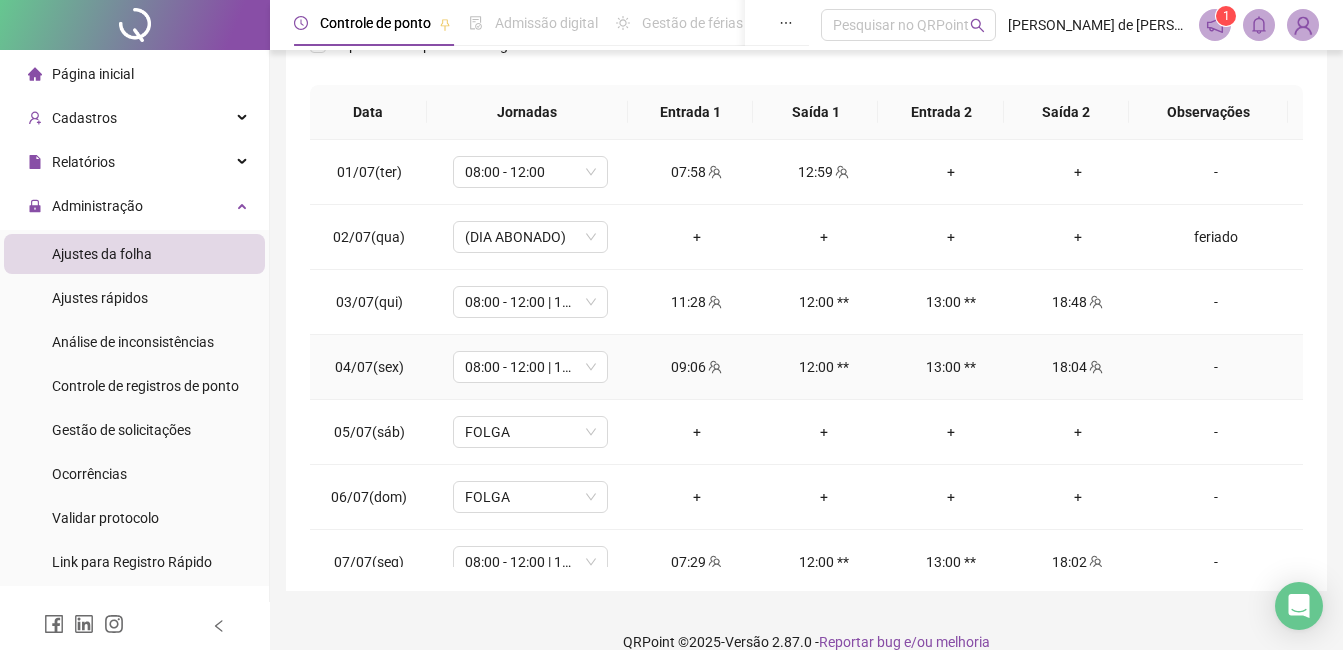 scroll, scrollTop: 372, scrollLeft: 0, axis: vertical 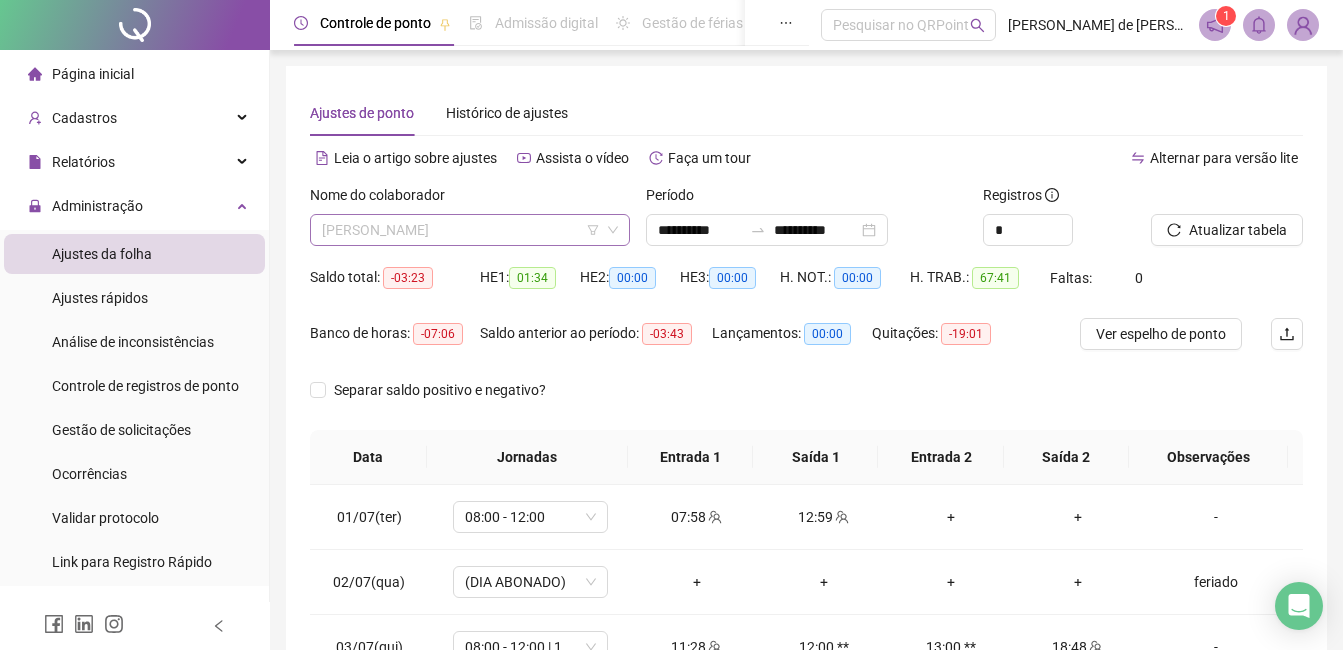 click on "[PERSON_NAME]" at bounding box center (470, 230) 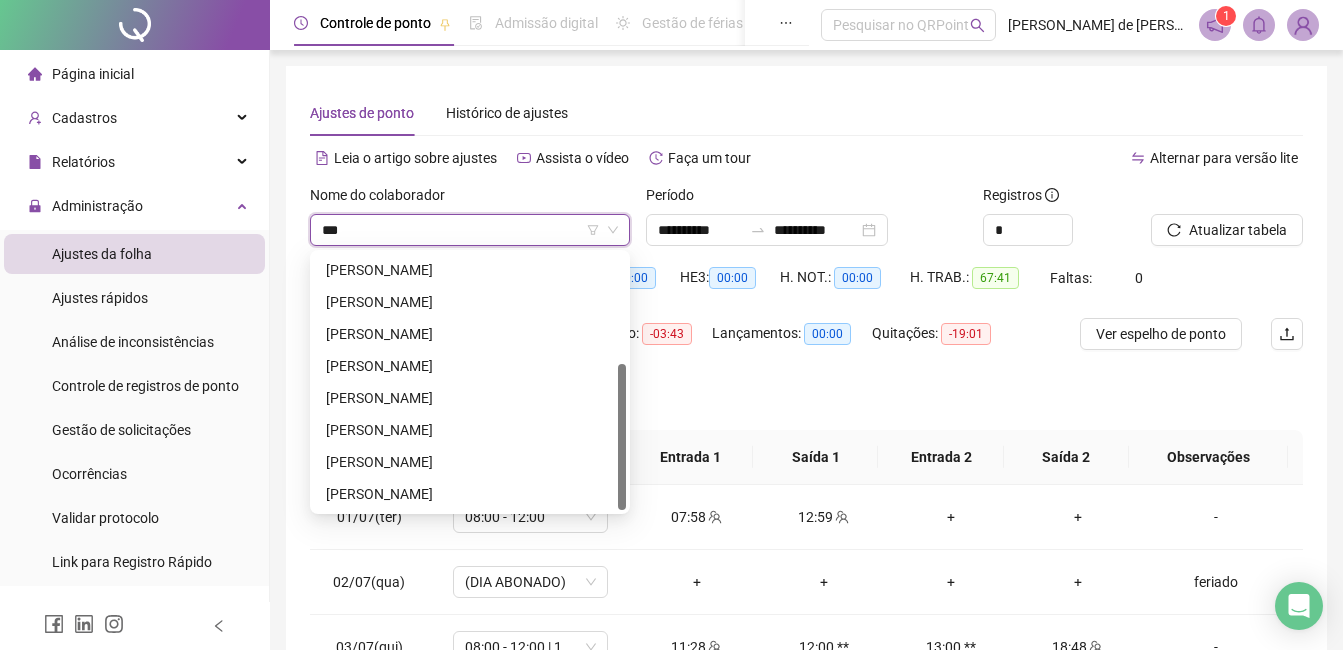 scroll, scrollTop: 0, scrollLeft: 0, axis: both 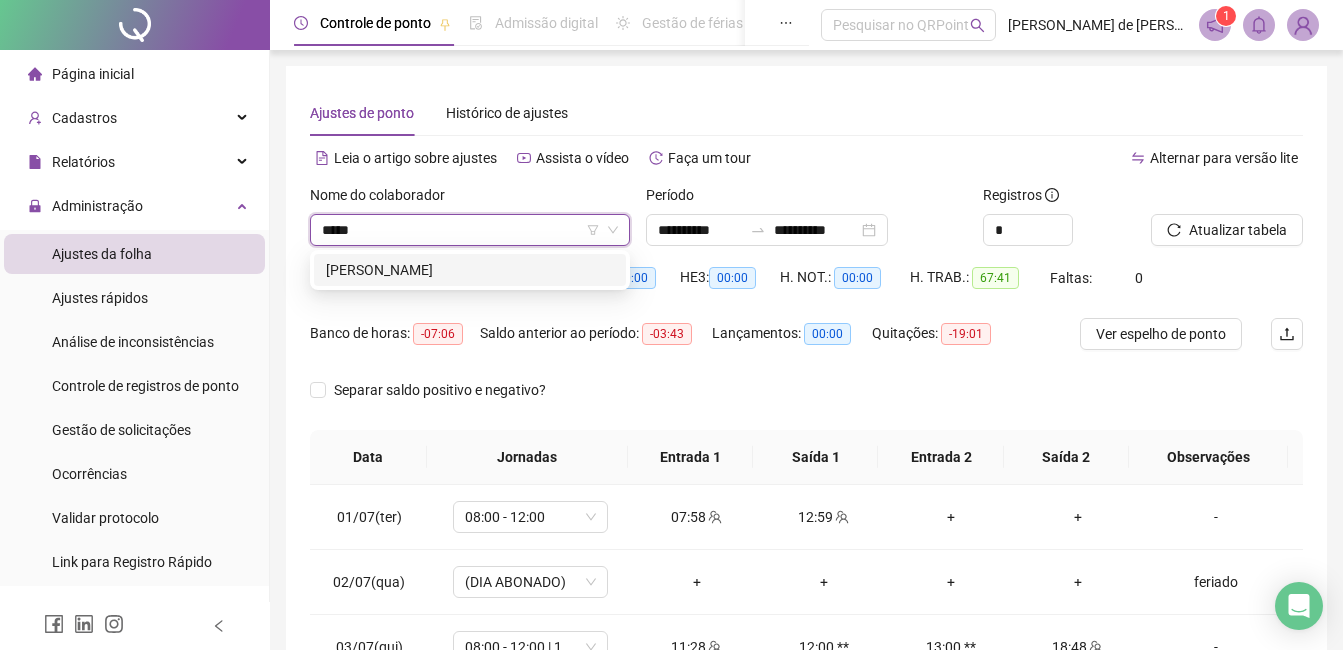 type on "******" 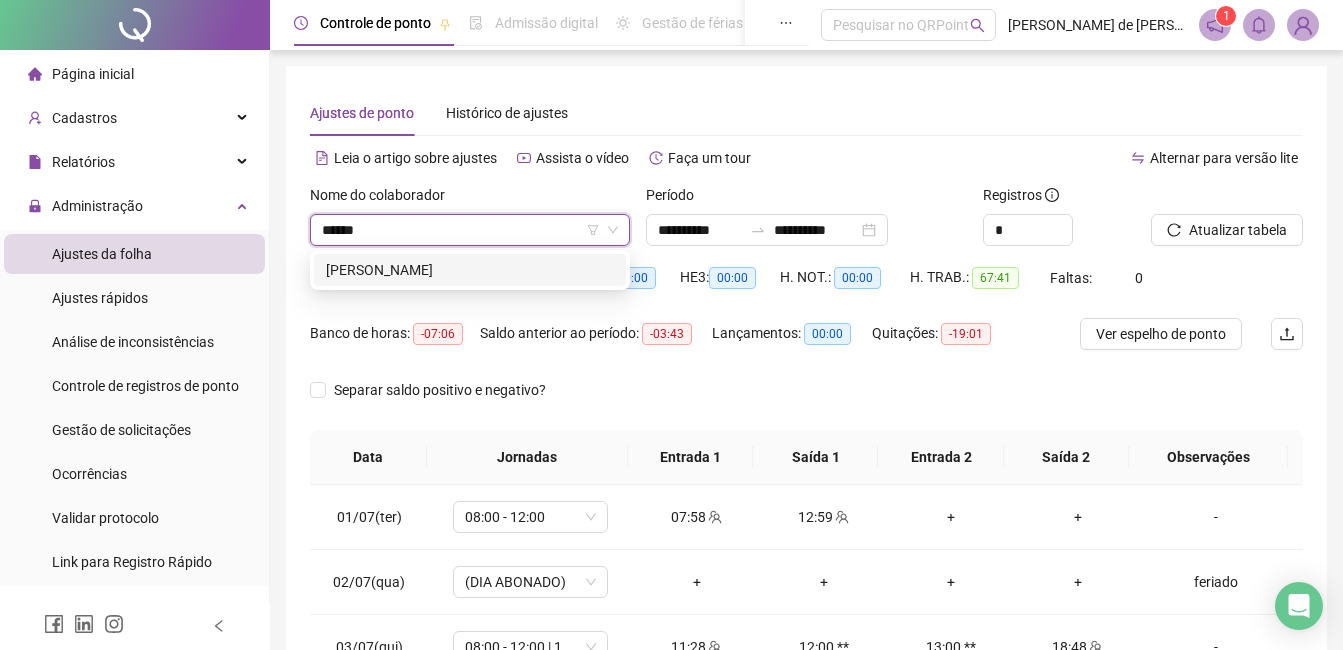 click on "[PERSON_NAME]" at bounding box center [470, 270] 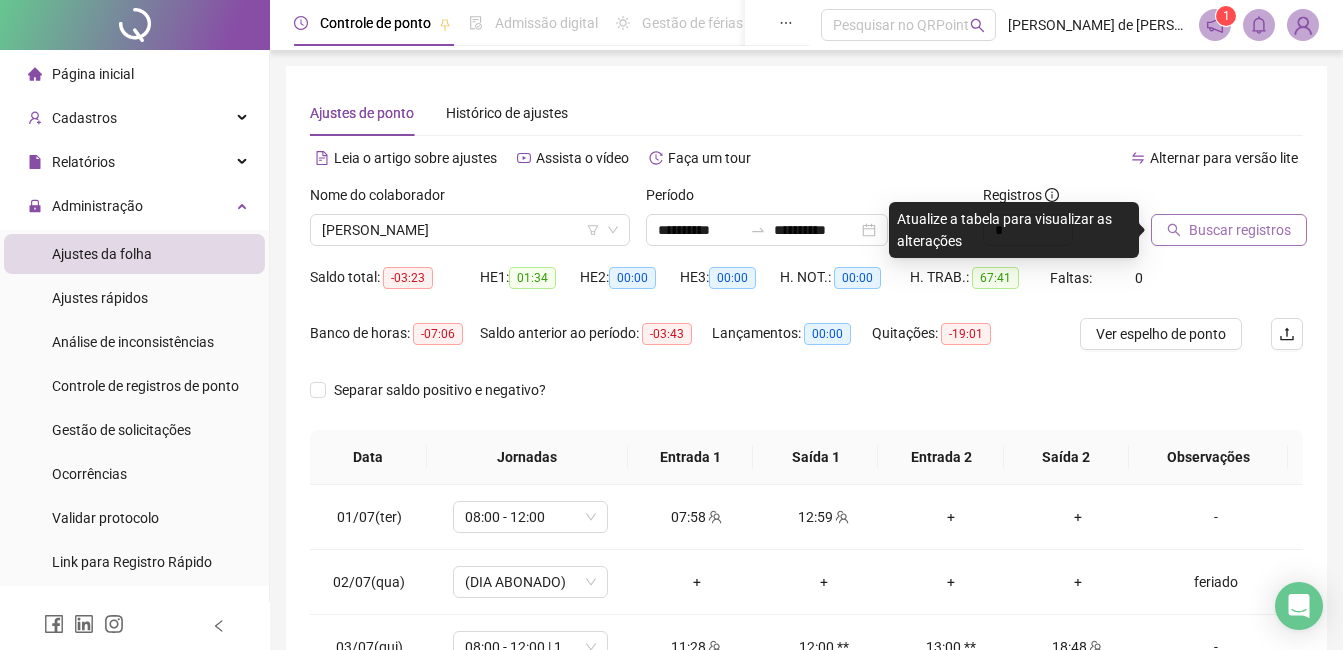 click on "Buscar registros" at bounding box center (1229, 230) 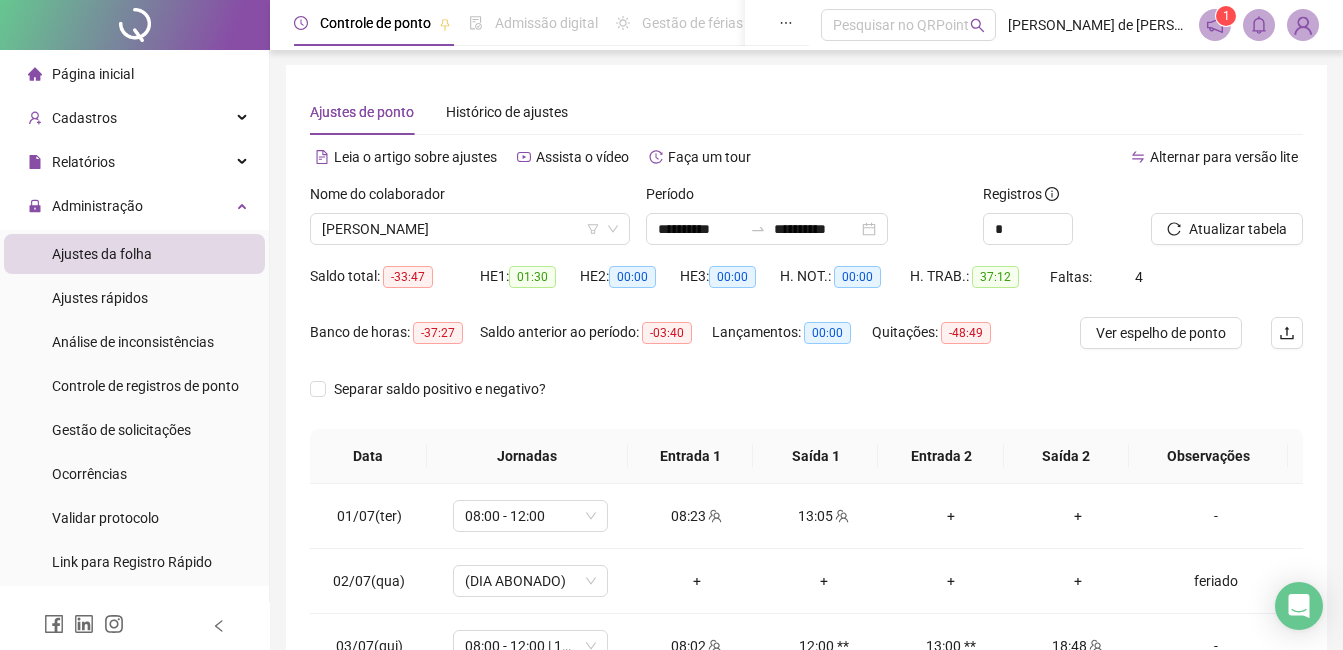 scroll, scrollTop: 372, scrollLeft: 0, axis: vertical 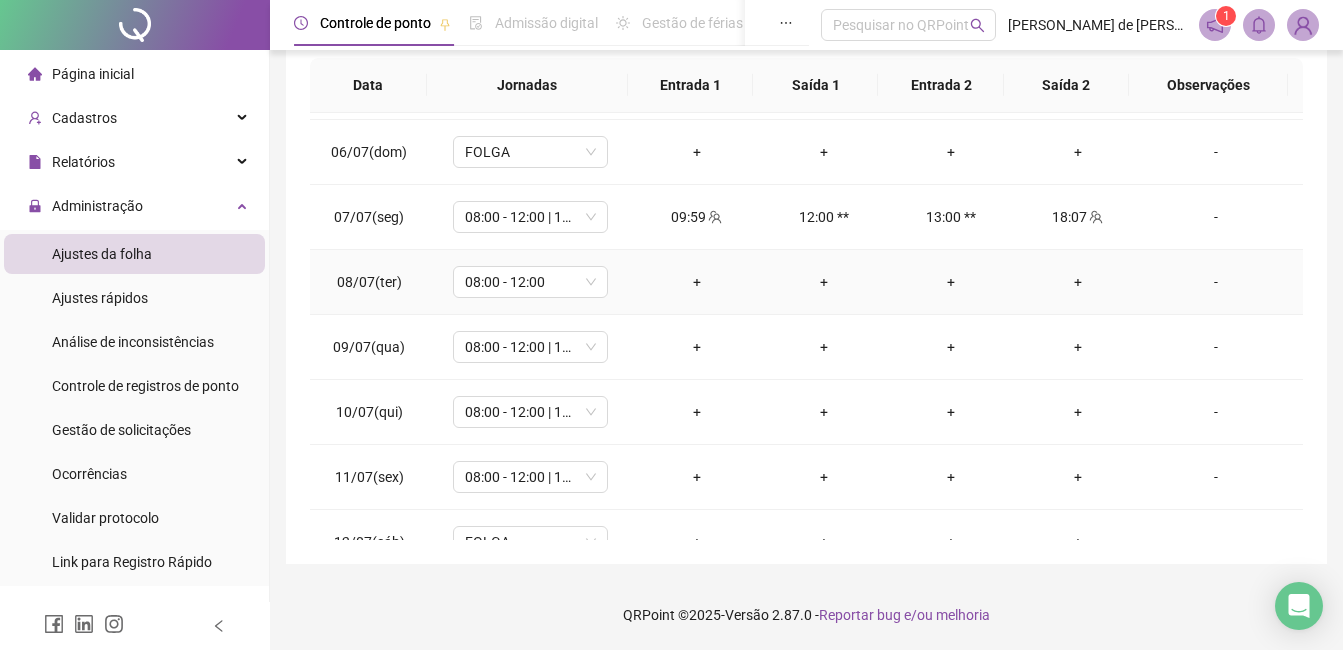 click on "-" at bounding box center [1216, 282] 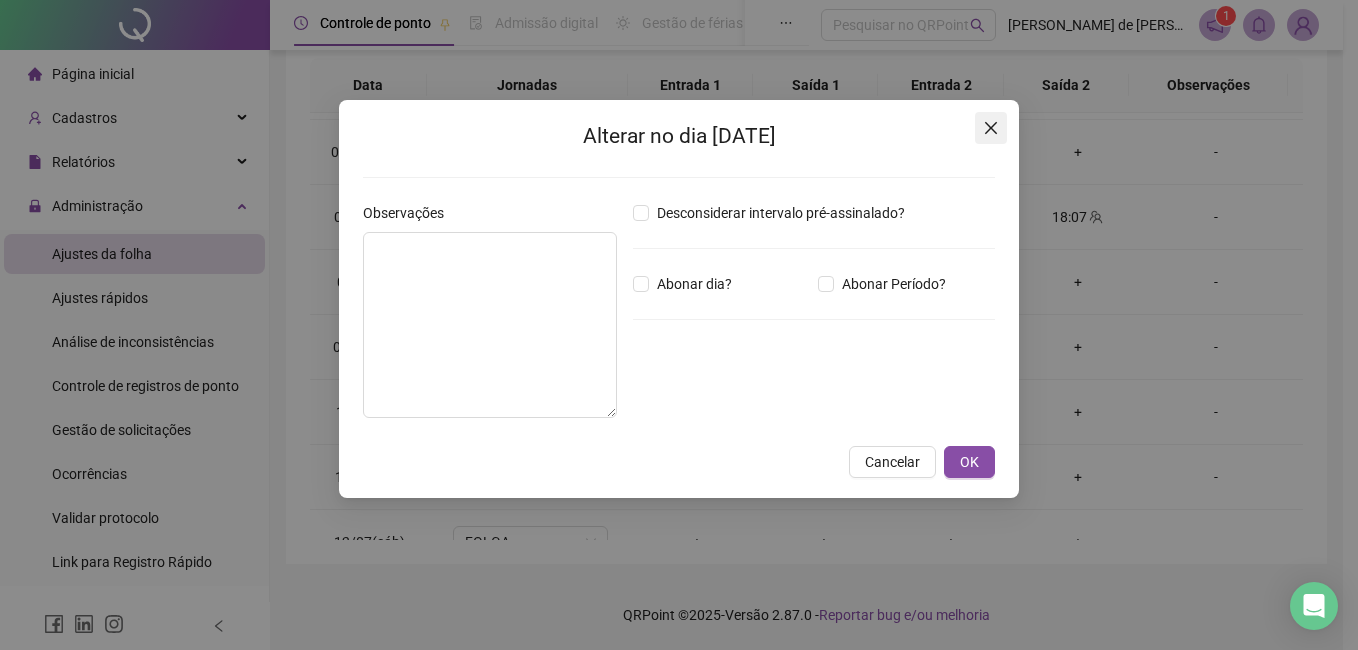 click at bounding box center [991, 128] 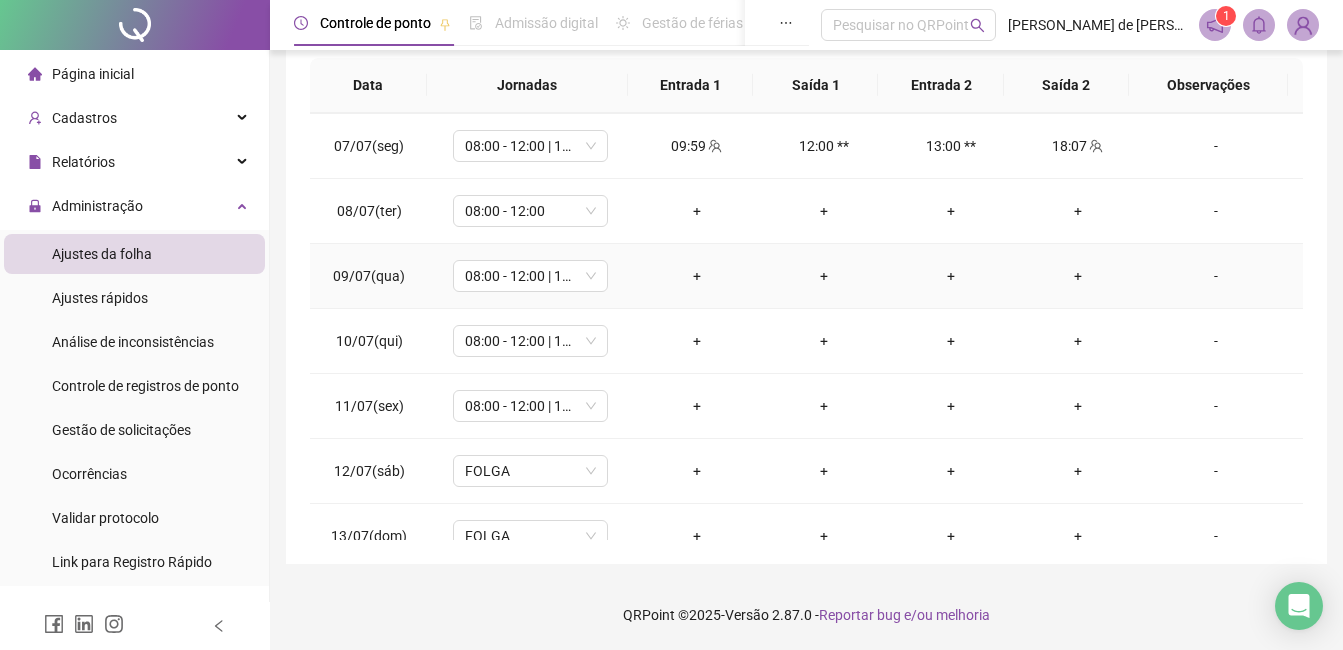 scroll, scrollTop: 418, scrollLeft: 0, axis: vertical 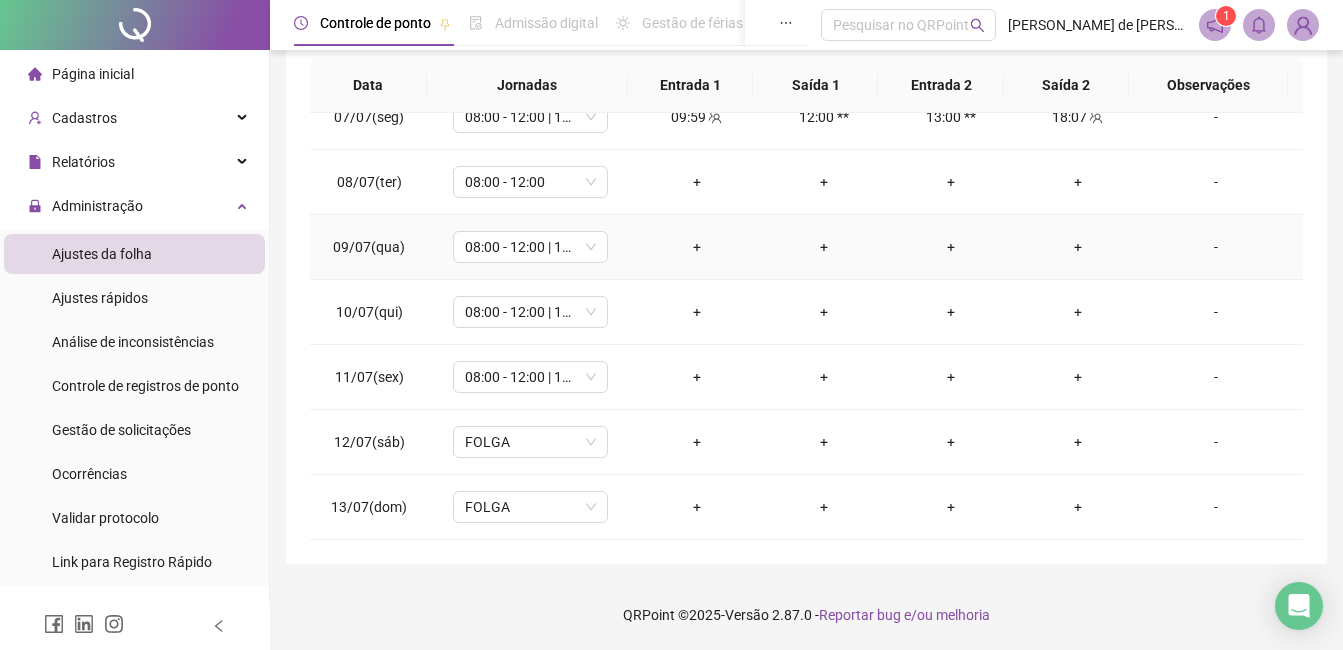 click on "-" at bounding box center (1216, 247) 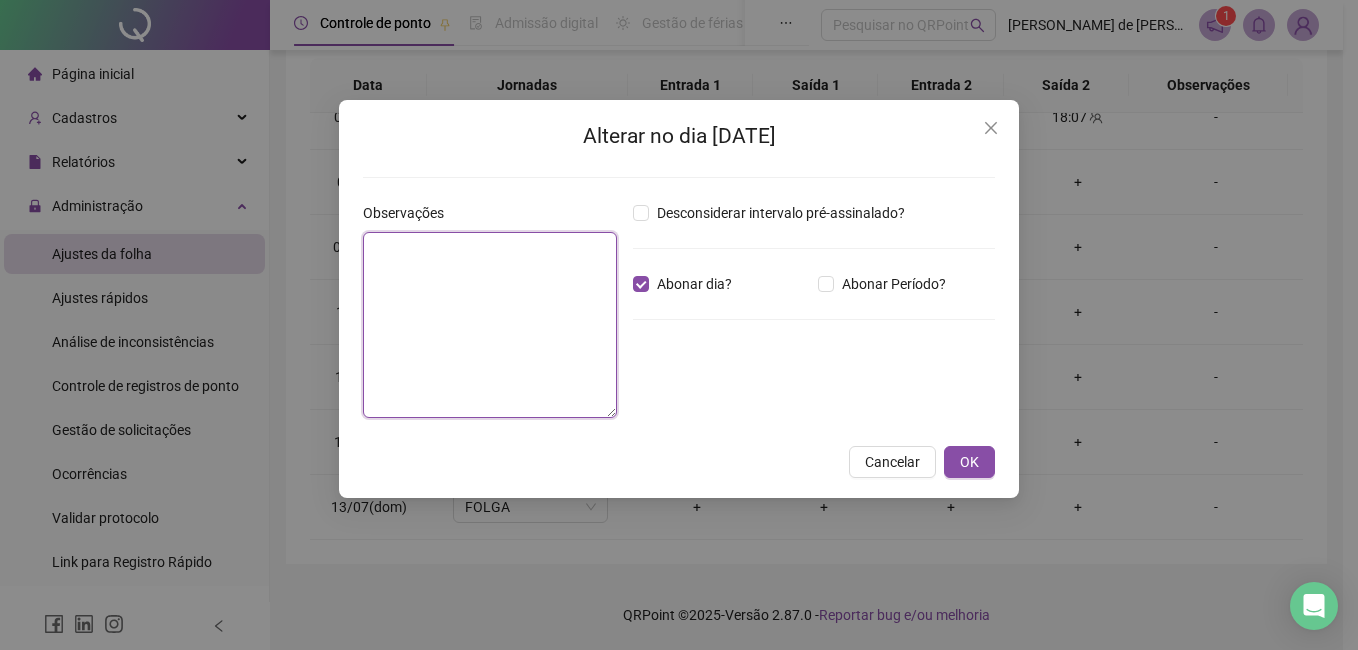 click at bounding box center (490, 325) 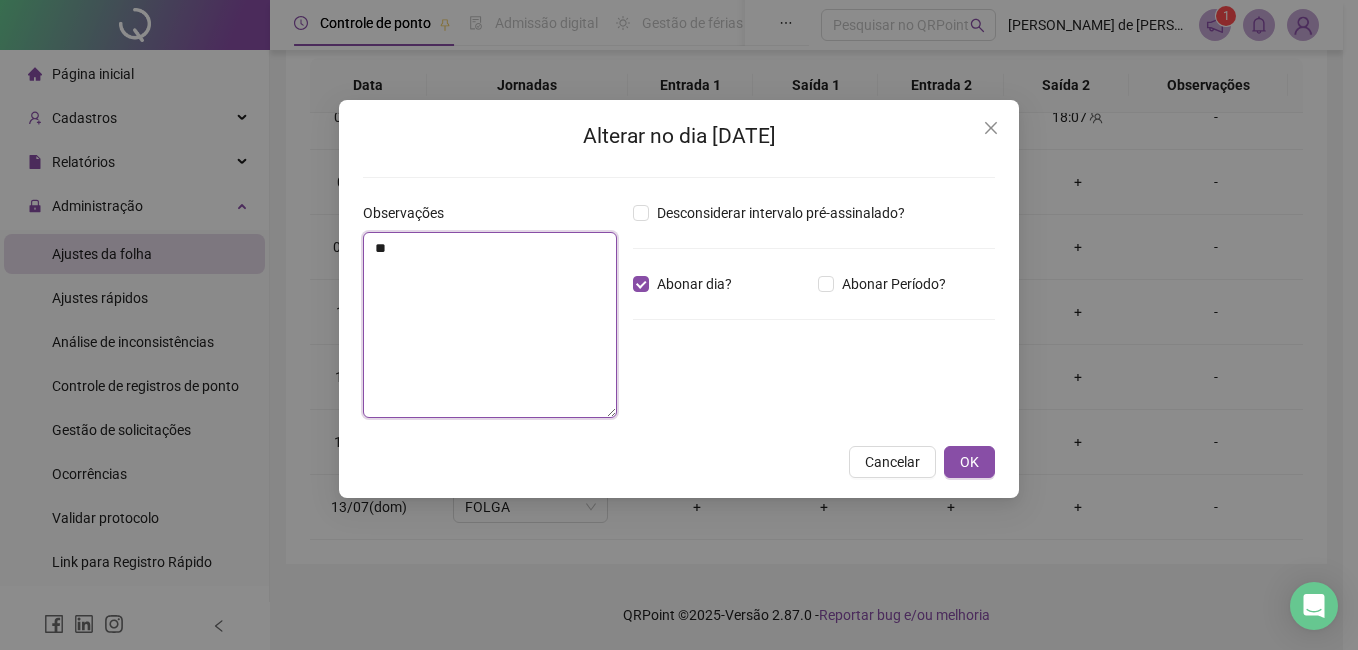 type on "*" 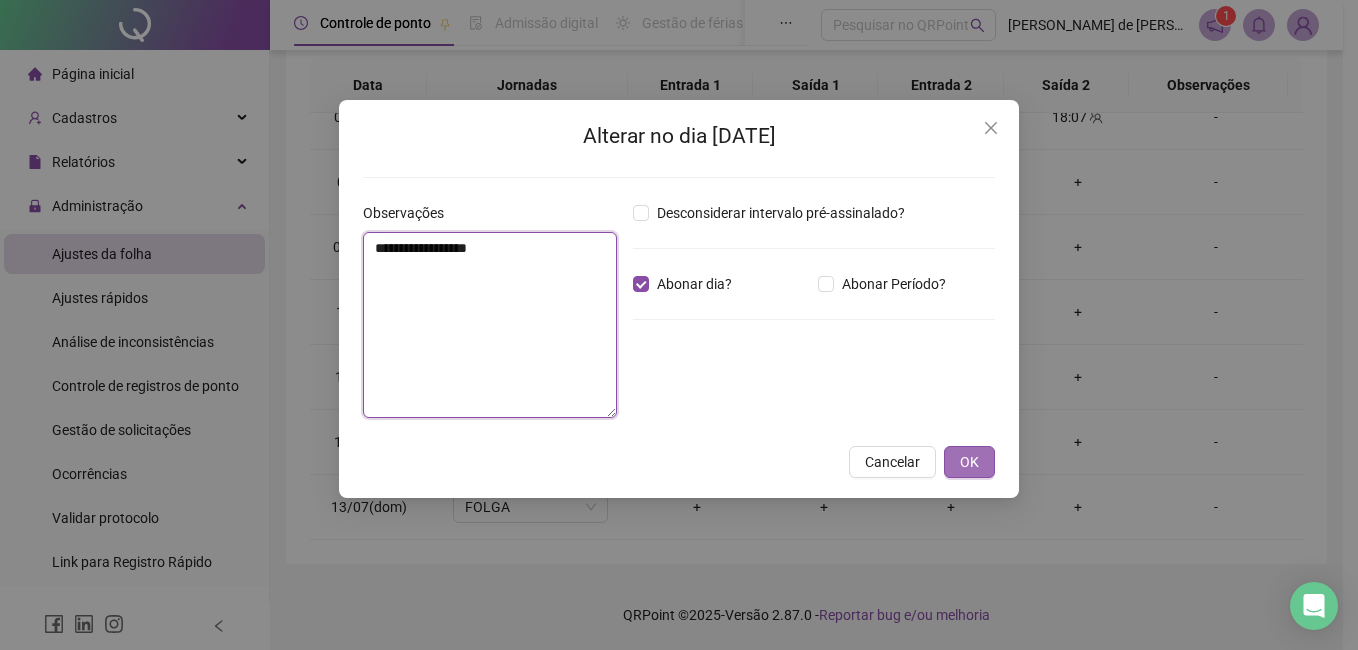 type on "**********" 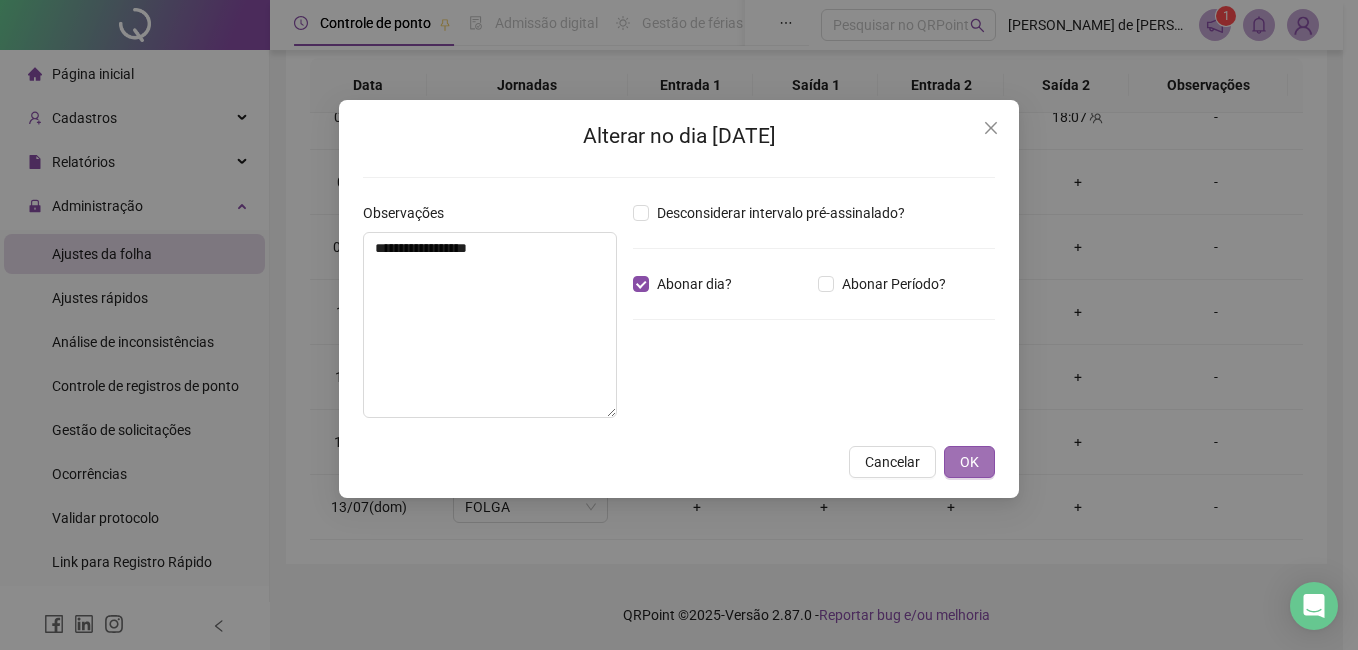 click on "OK" at bounding box center (969, 462) 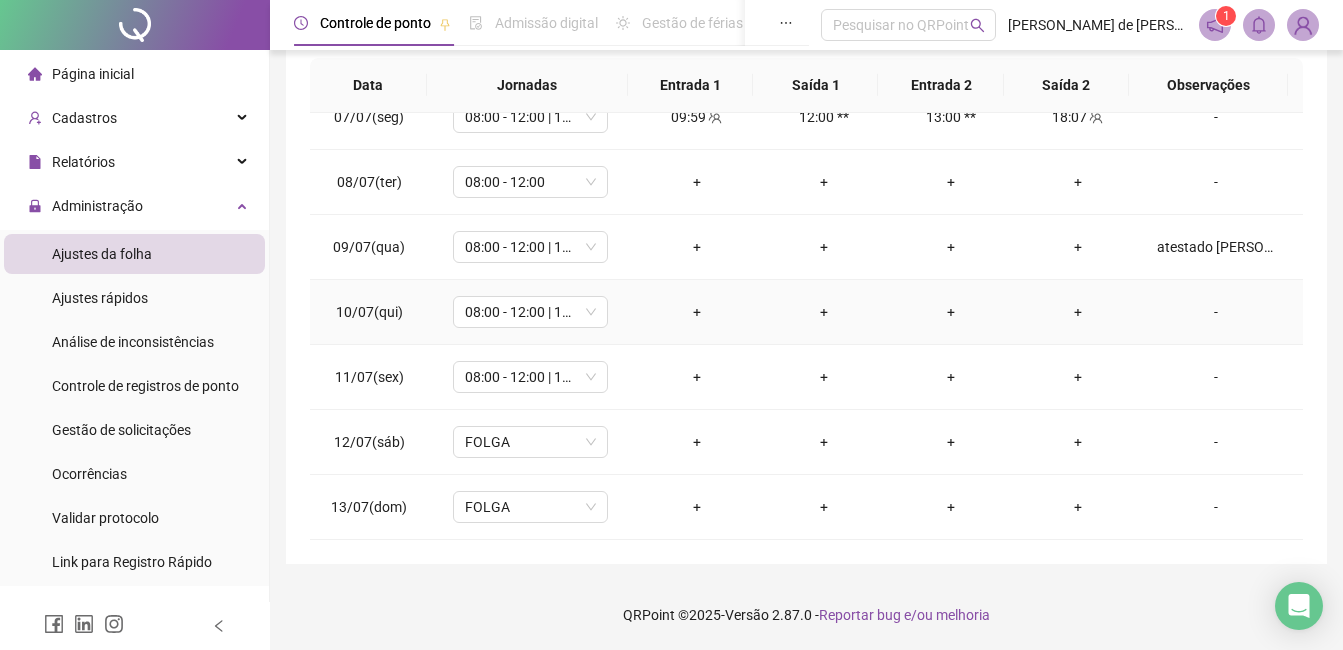 click on "-" at bounding box center [1216, 312] 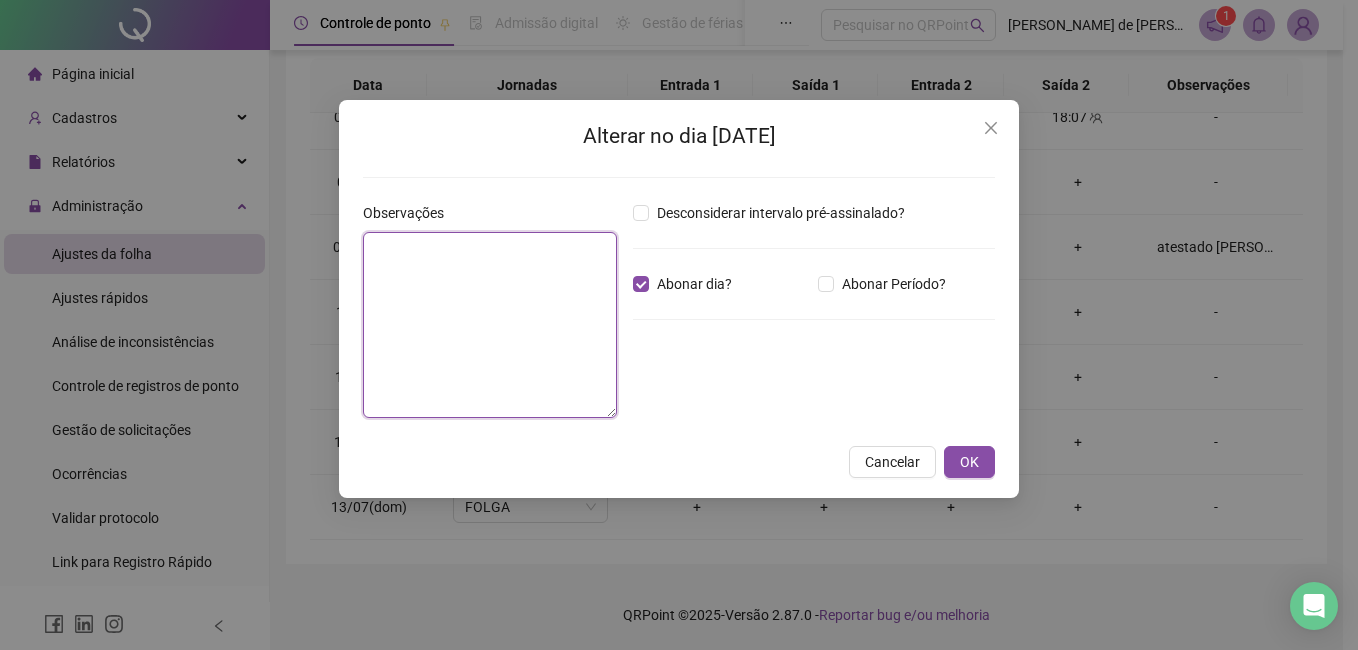 click at bounding box center [490, 325] 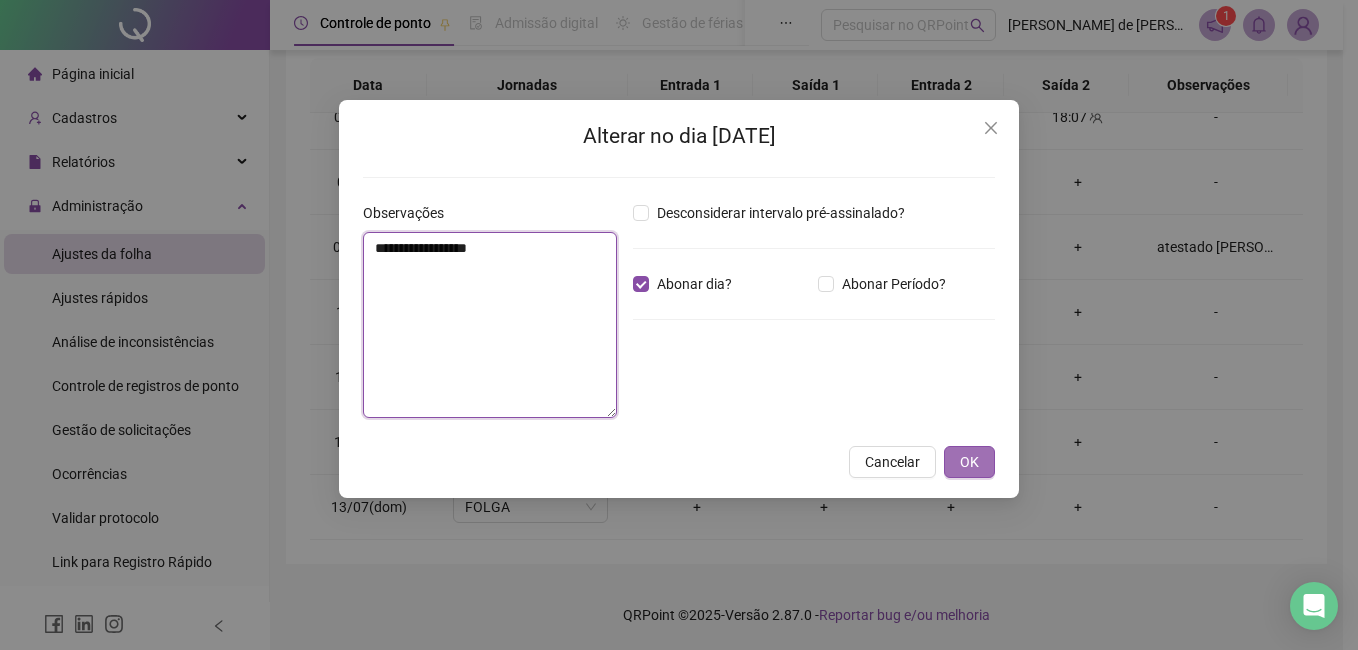 type on "**********" 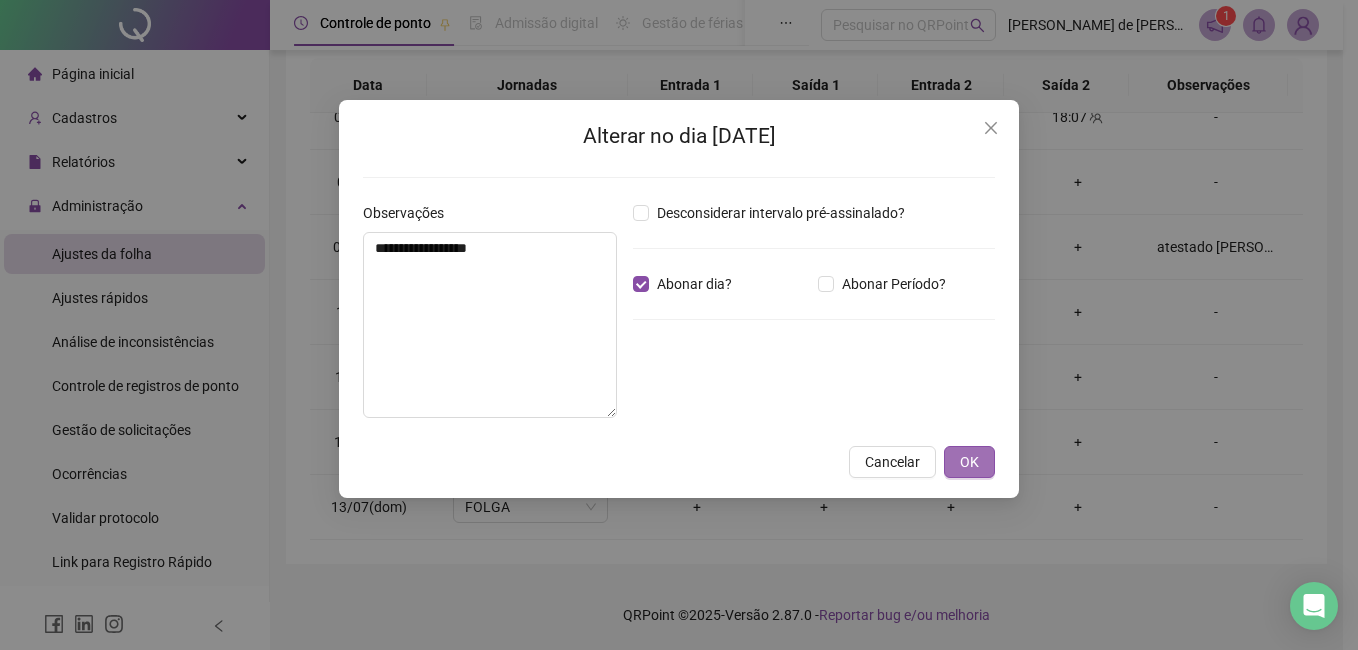 click on "OK" at bounding box center [969, 462] 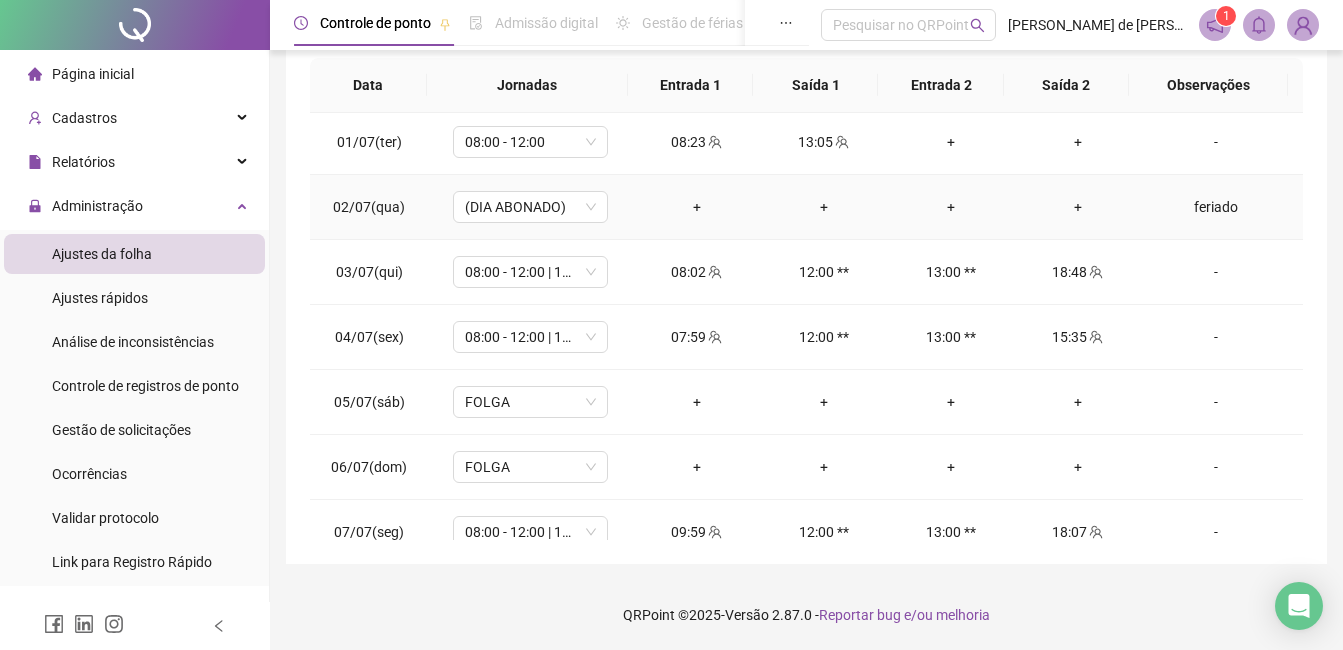 scroll, scrollTop: 0, scrollLeft: 0, axis: both 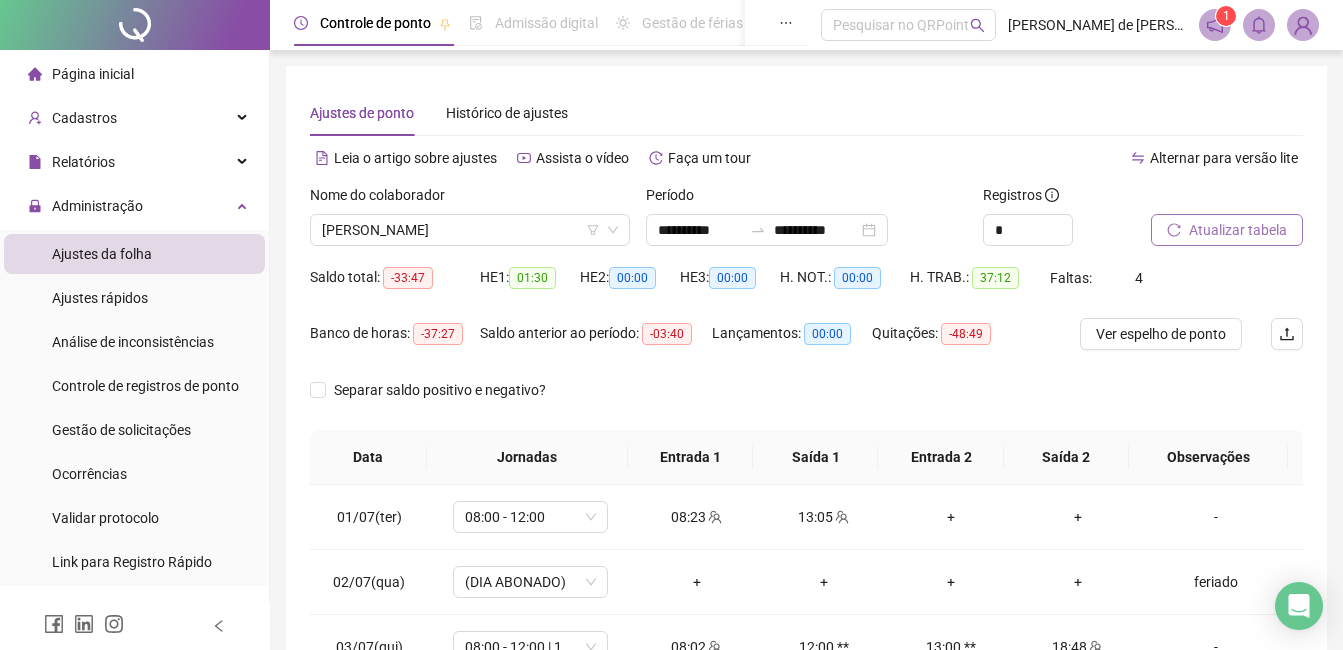 click on "Atualizar tabela" at bounding box center [1238, 230] 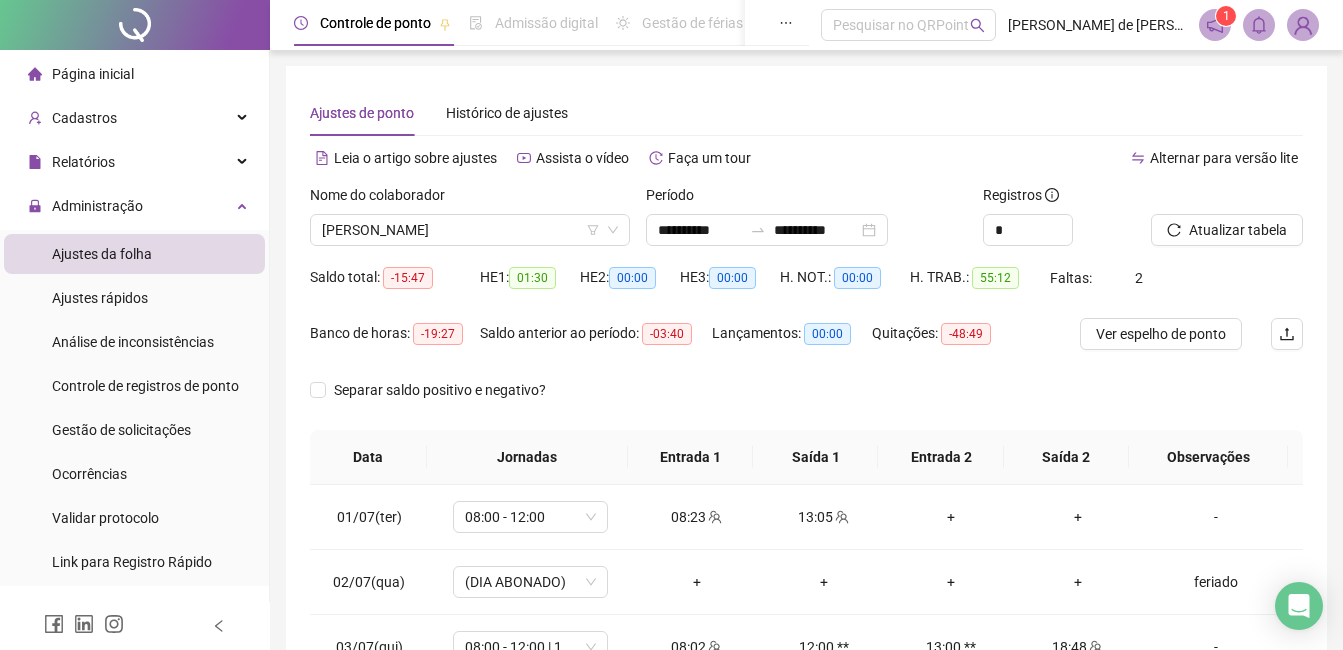 scroll, scrollTop: 372, scrollLeft: 0, axis: vertical 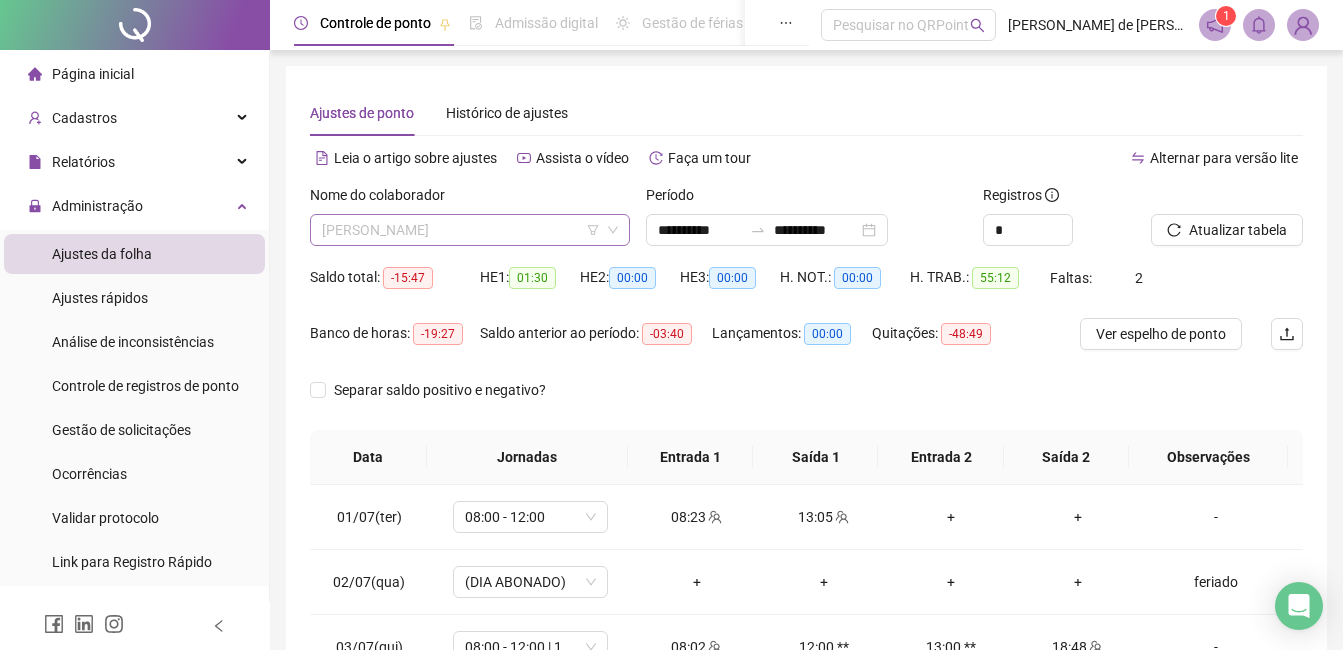 click on "[PERSON_NAME]" at bounding box center [470, 230] 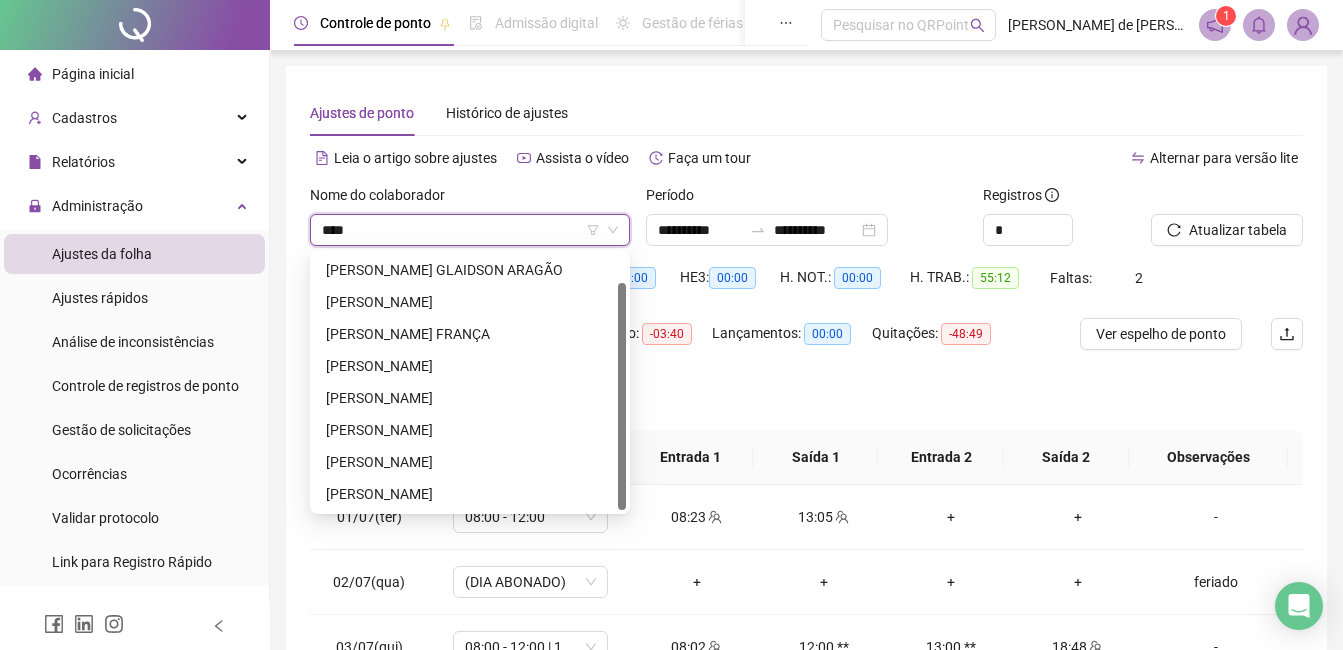 scroll, scrollTop: 0, scrollLeft: 0, axis: both 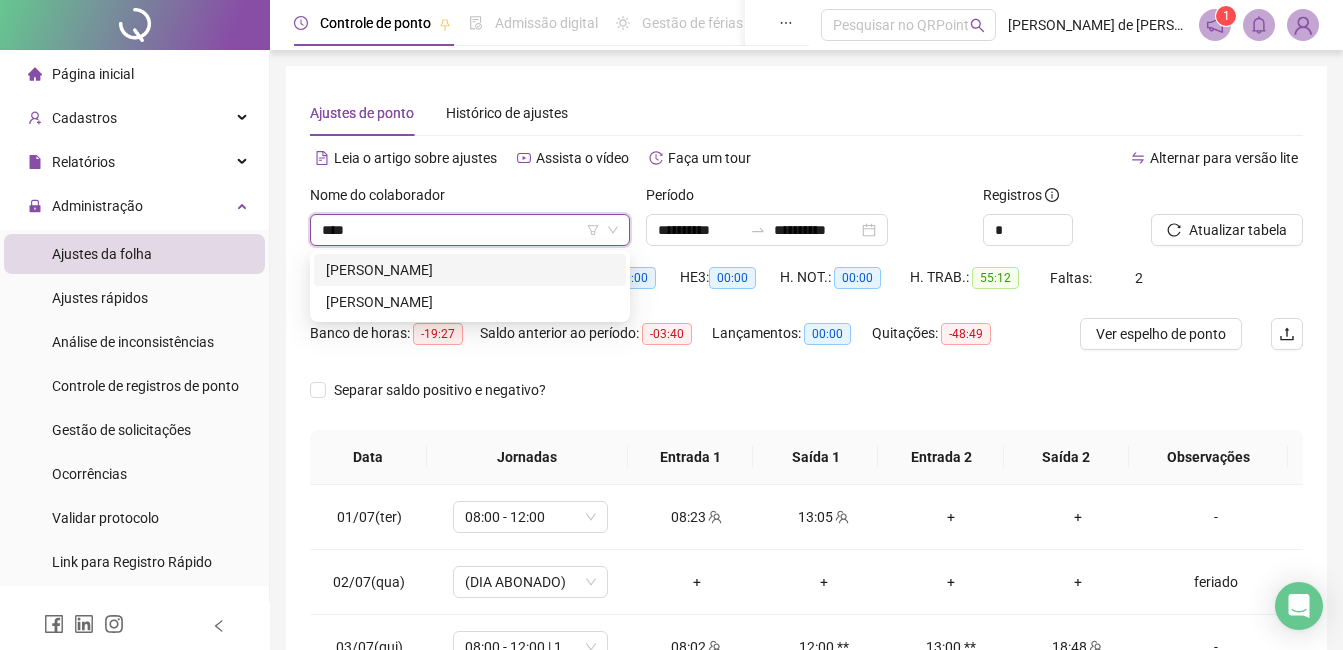 type on "***" 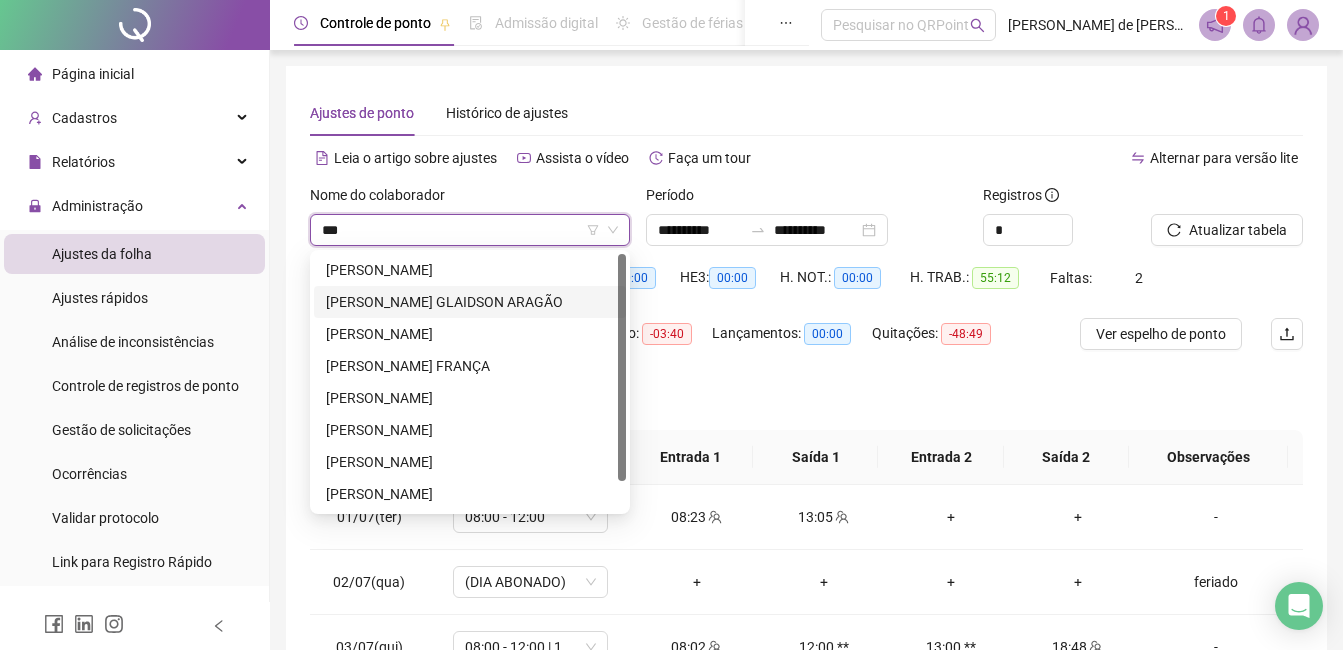 click on "[PERSON_NAME] GLAIDSON ARAGÃO" at bounding box center (470, 302) 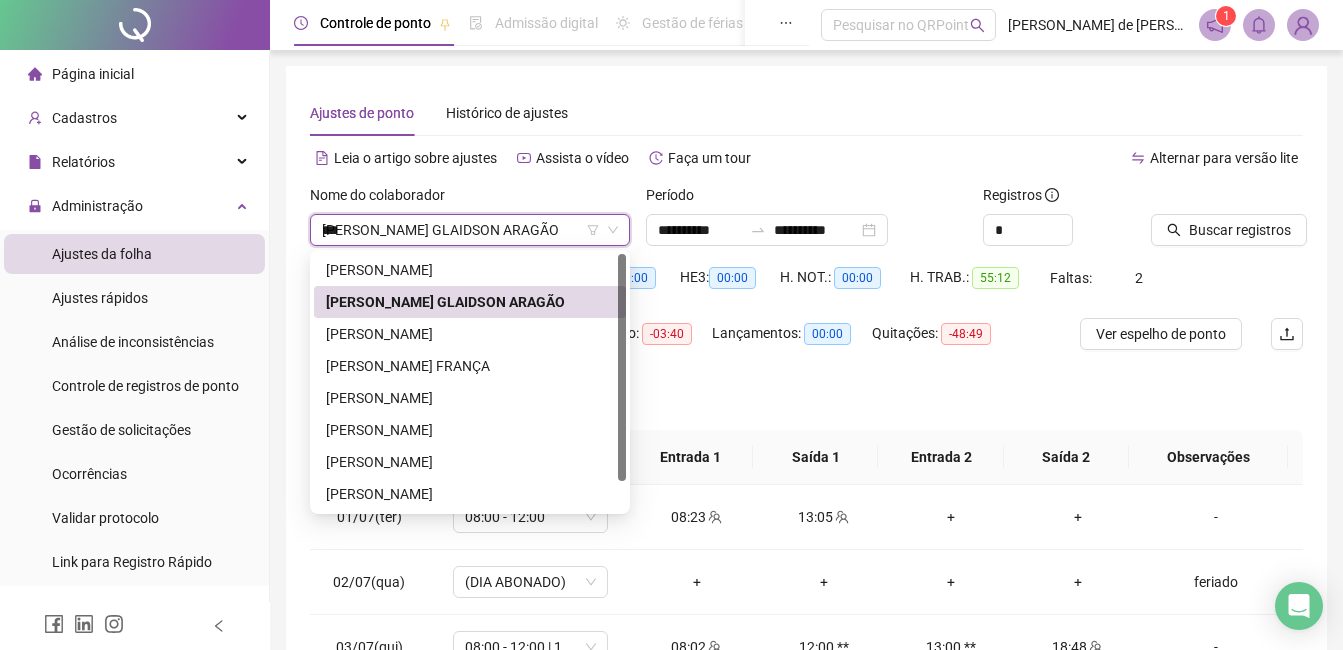 type 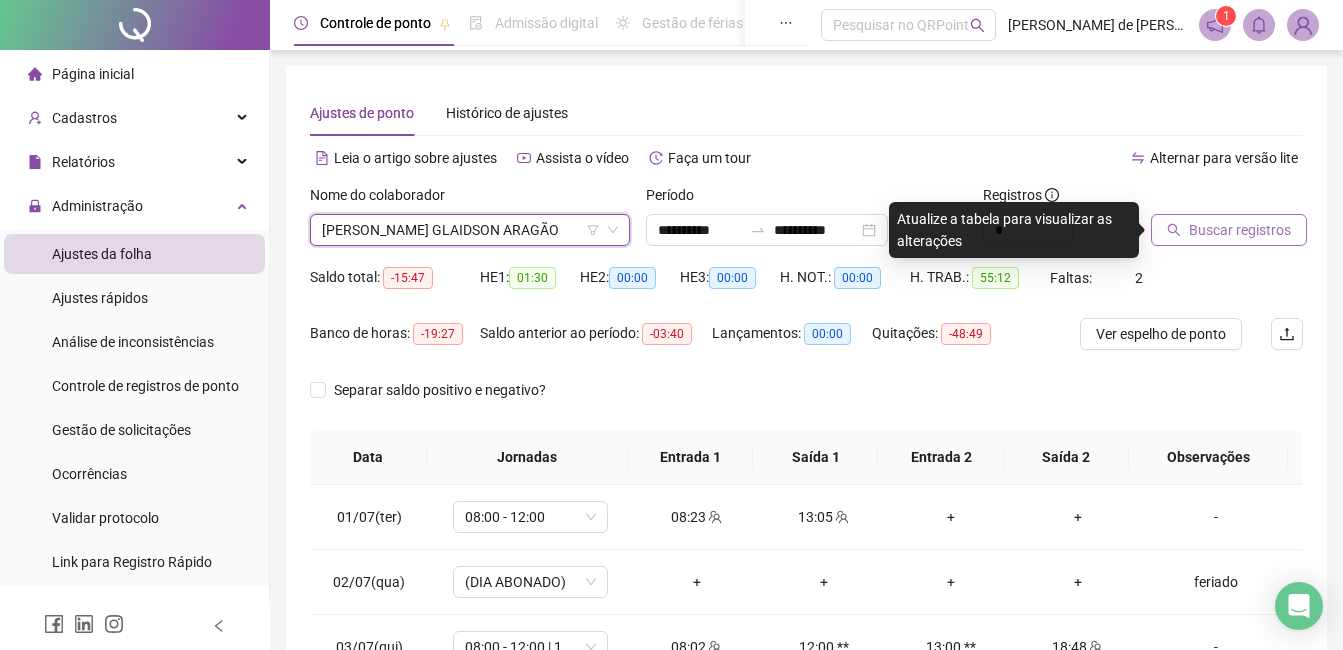 click on "Buscar registros" at bounding box center [1240, 230] 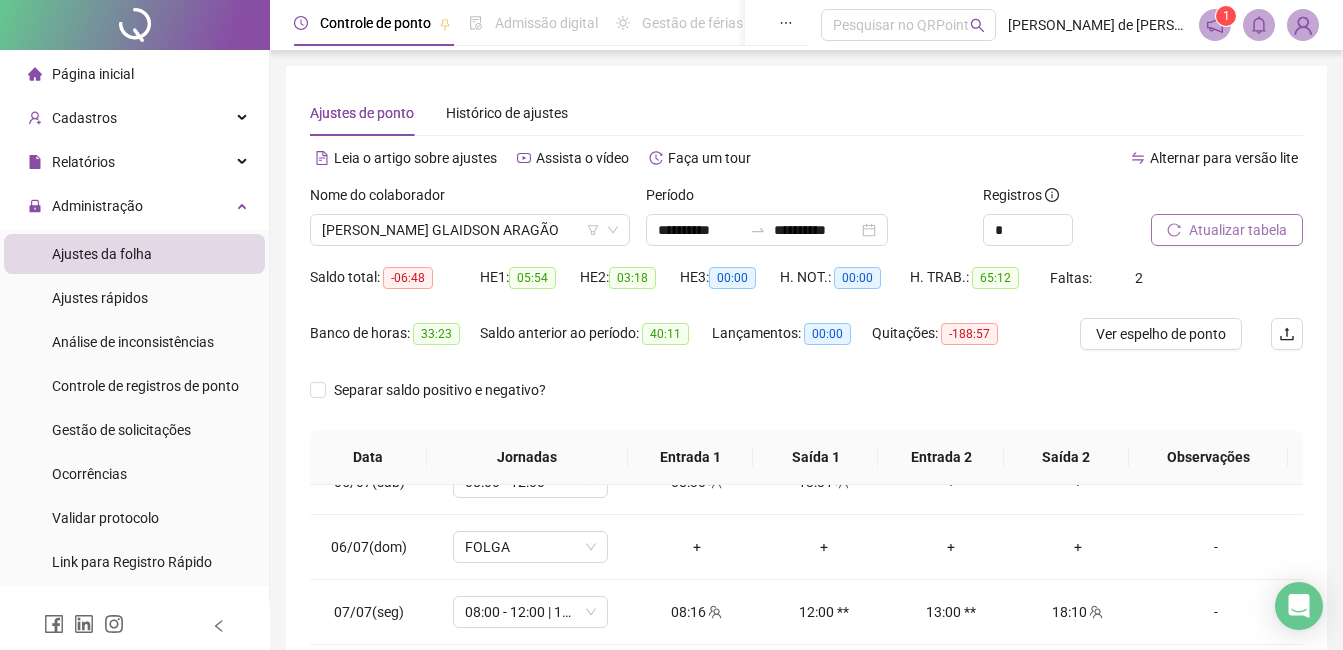 scroll, scrollTop: 300, scrollLeft: 0, axis: vertical 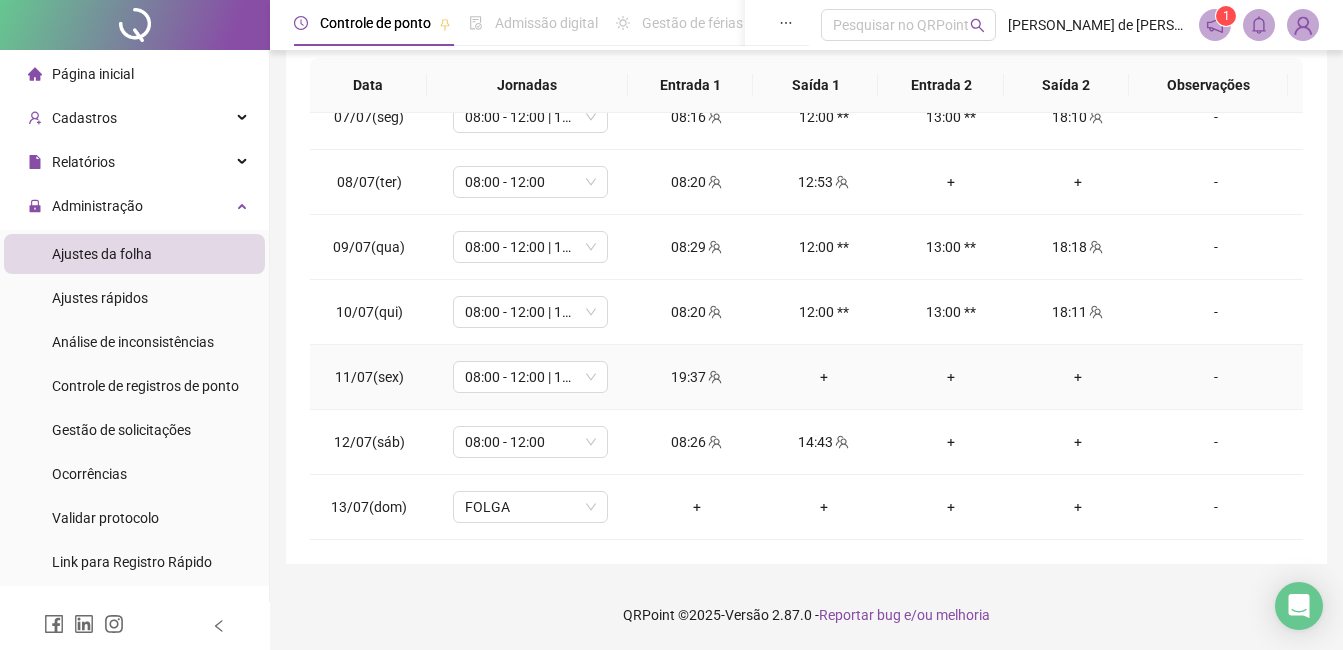 click on "+" at bounding box center (823, 377) 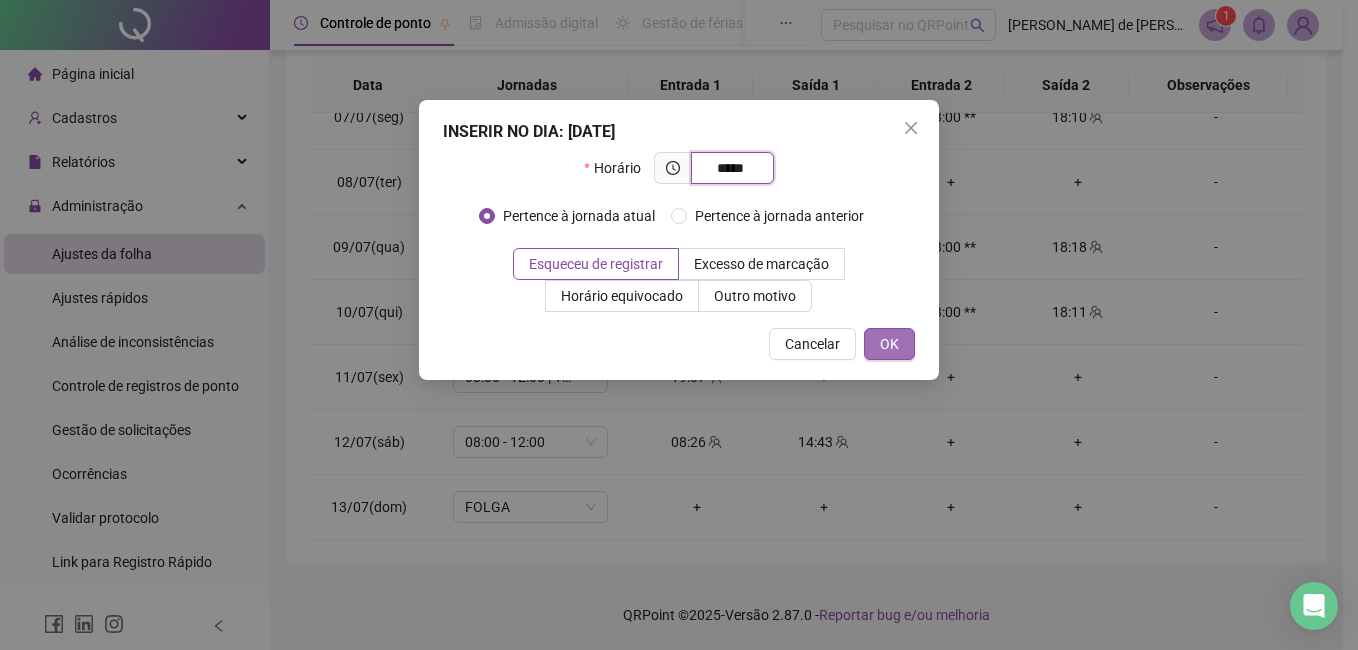 type on "*****" 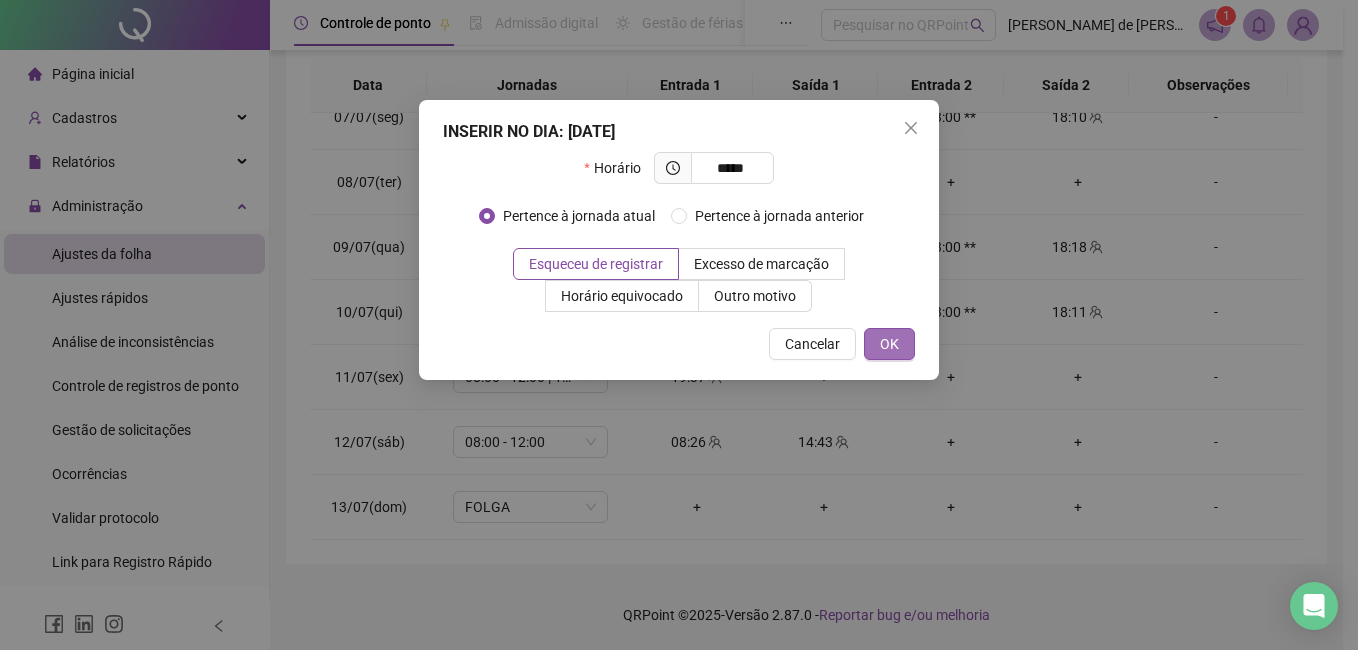 click on "OK" at bounding box center [889, 344] 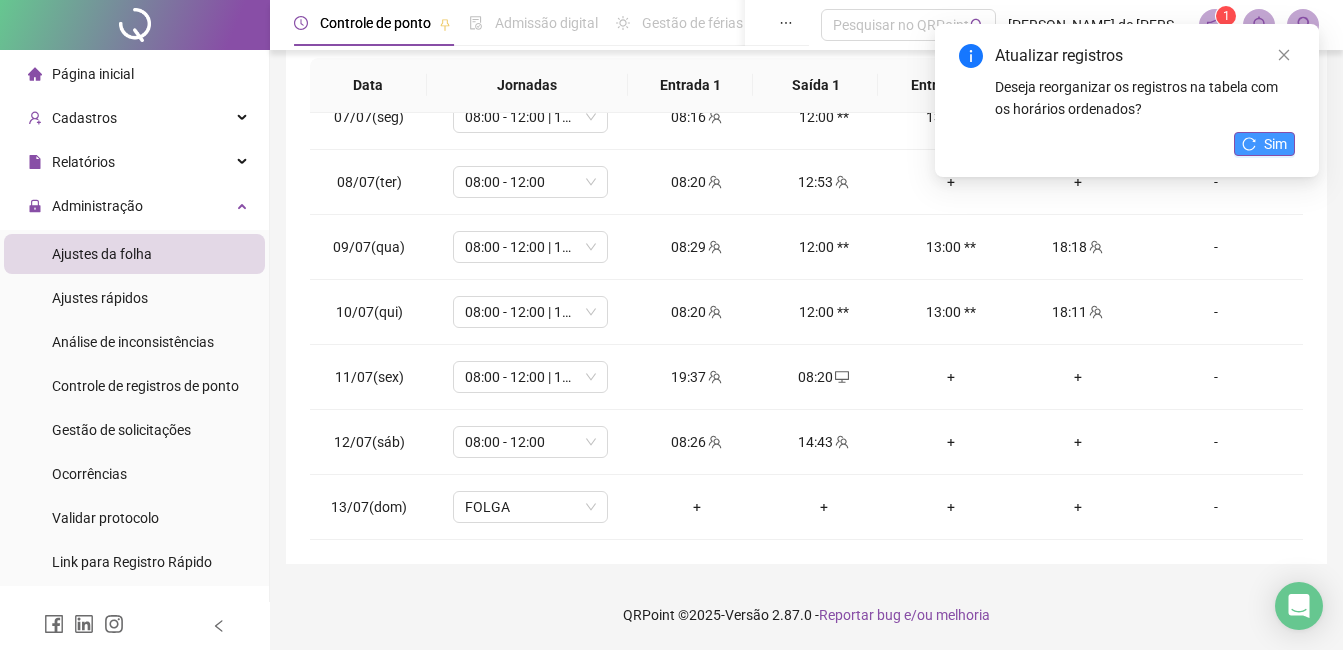 click 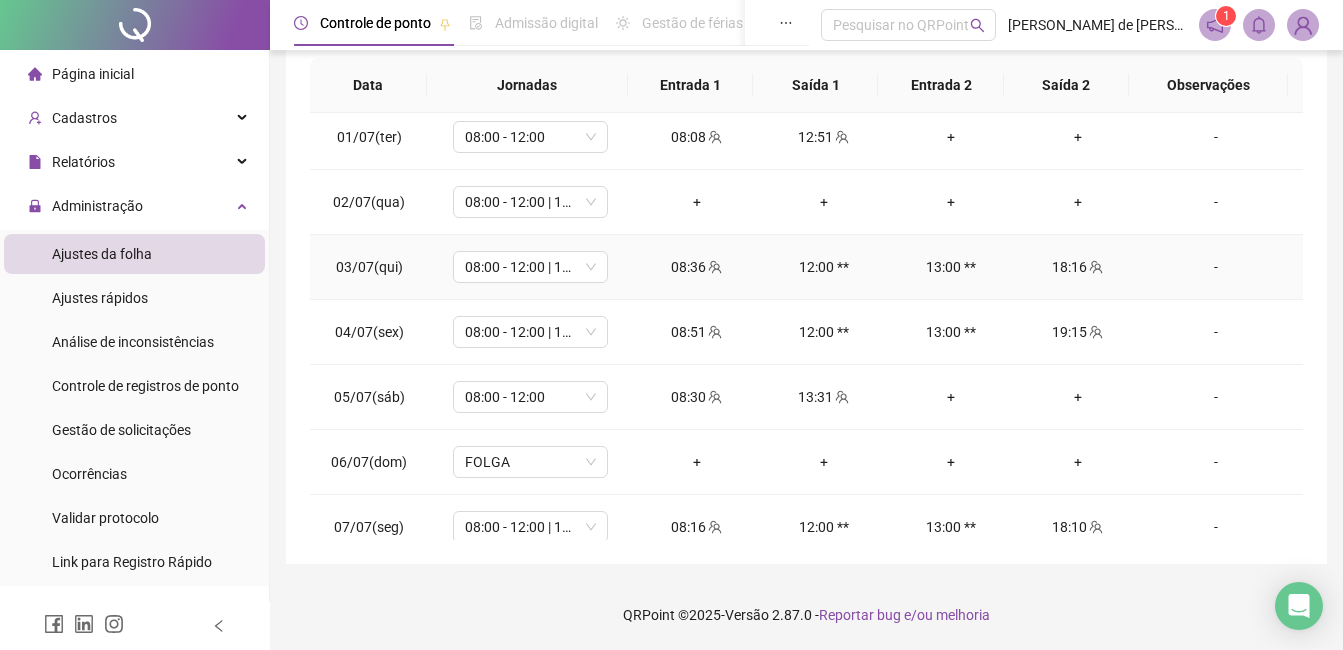 scroll, scrollTop: 0, scrollLeft: 0, axis: both 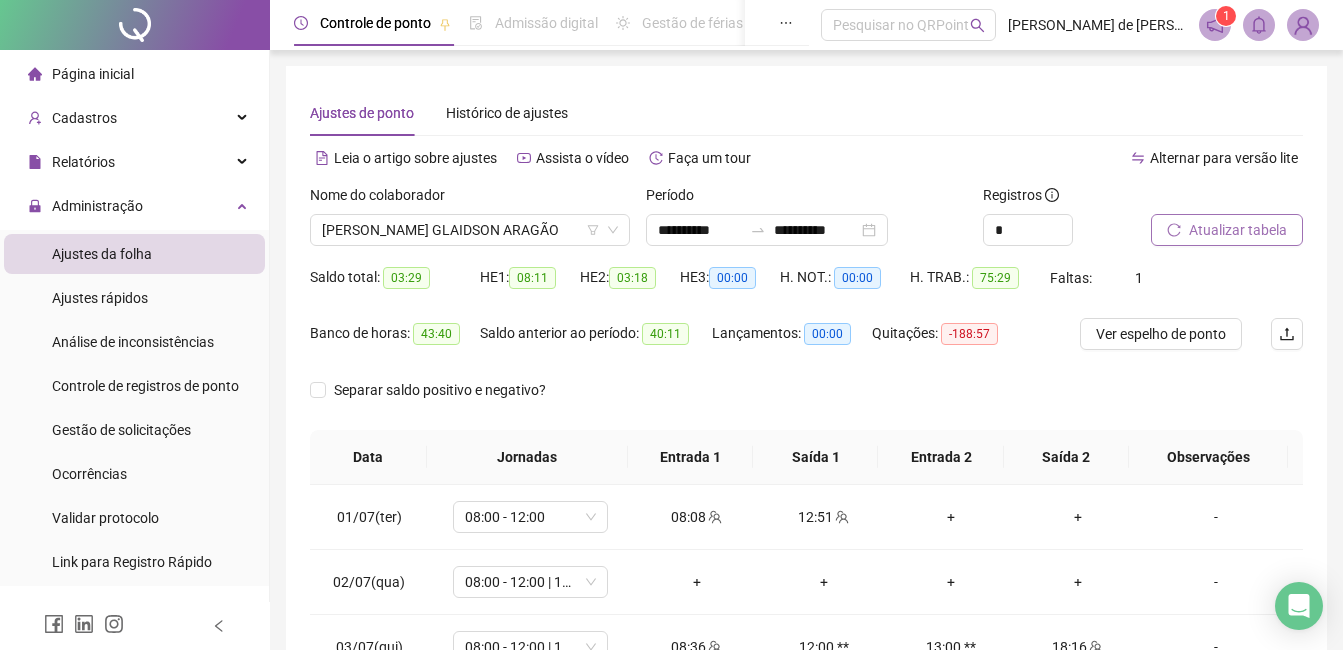 click on "Atualizar tabela" at bounding box center [1238, 230] 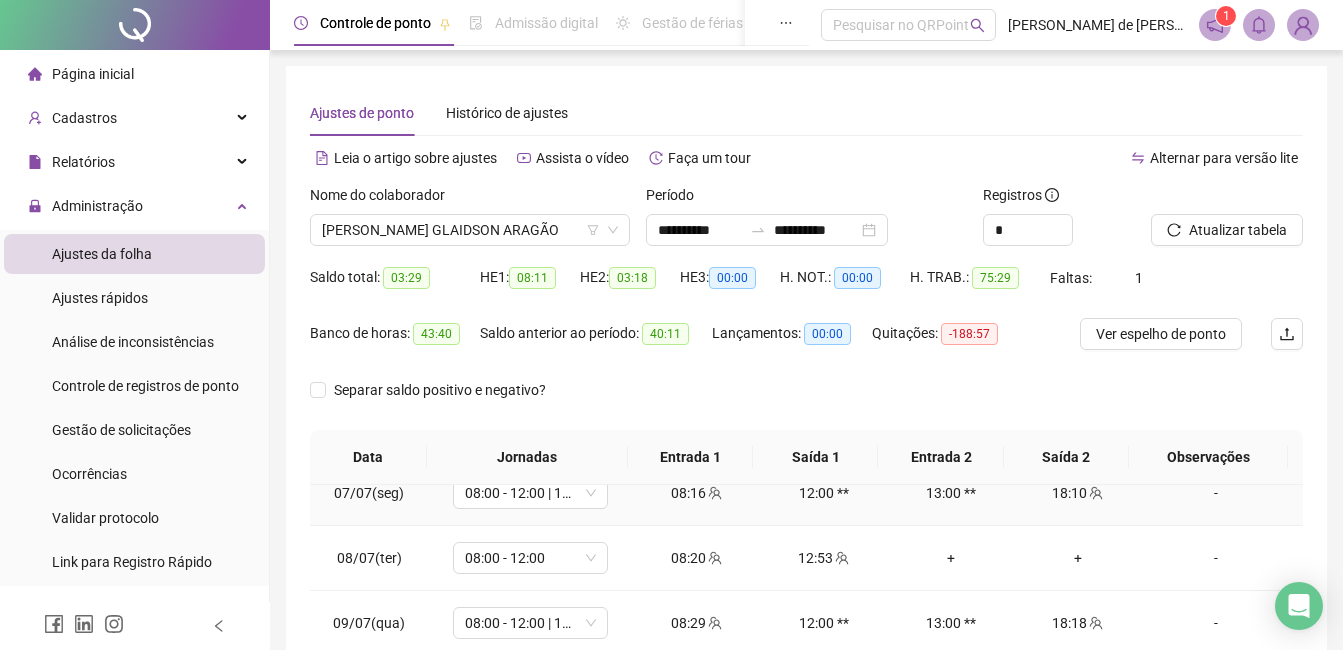 scroll, scrollTop: 418, scrollLeft: 0, axis: vertical 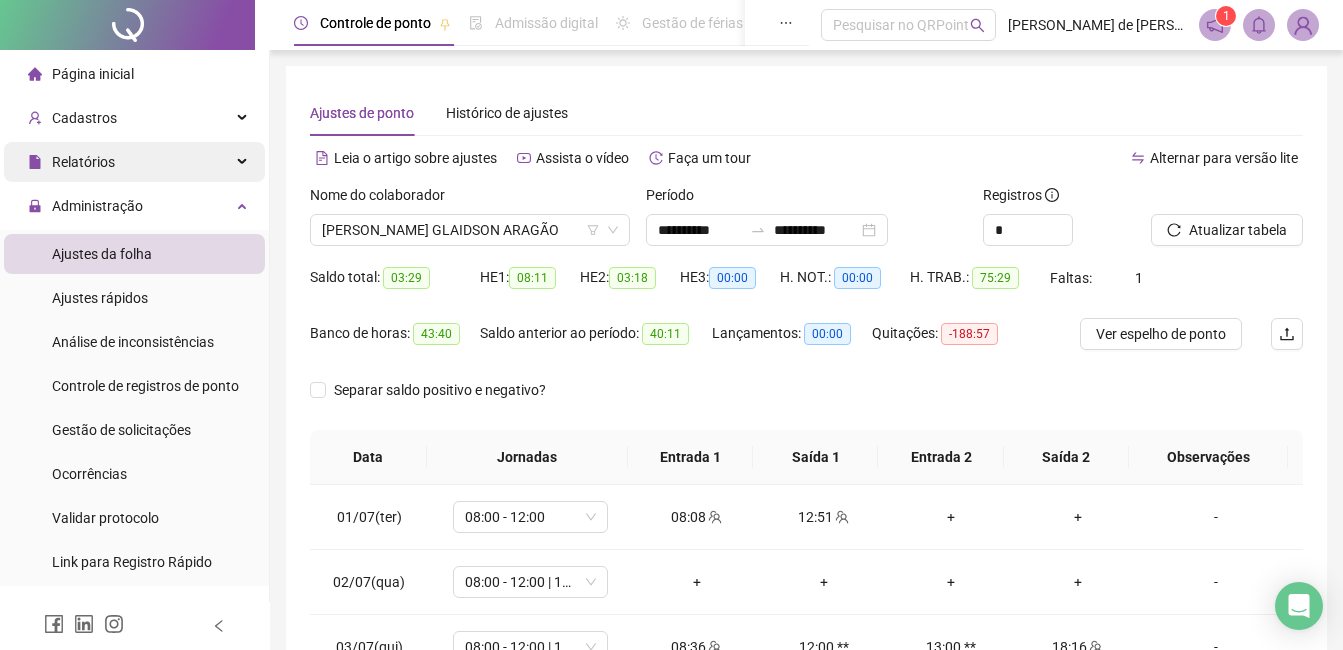 click on "Relatórios" at bounding box center (134, 162) 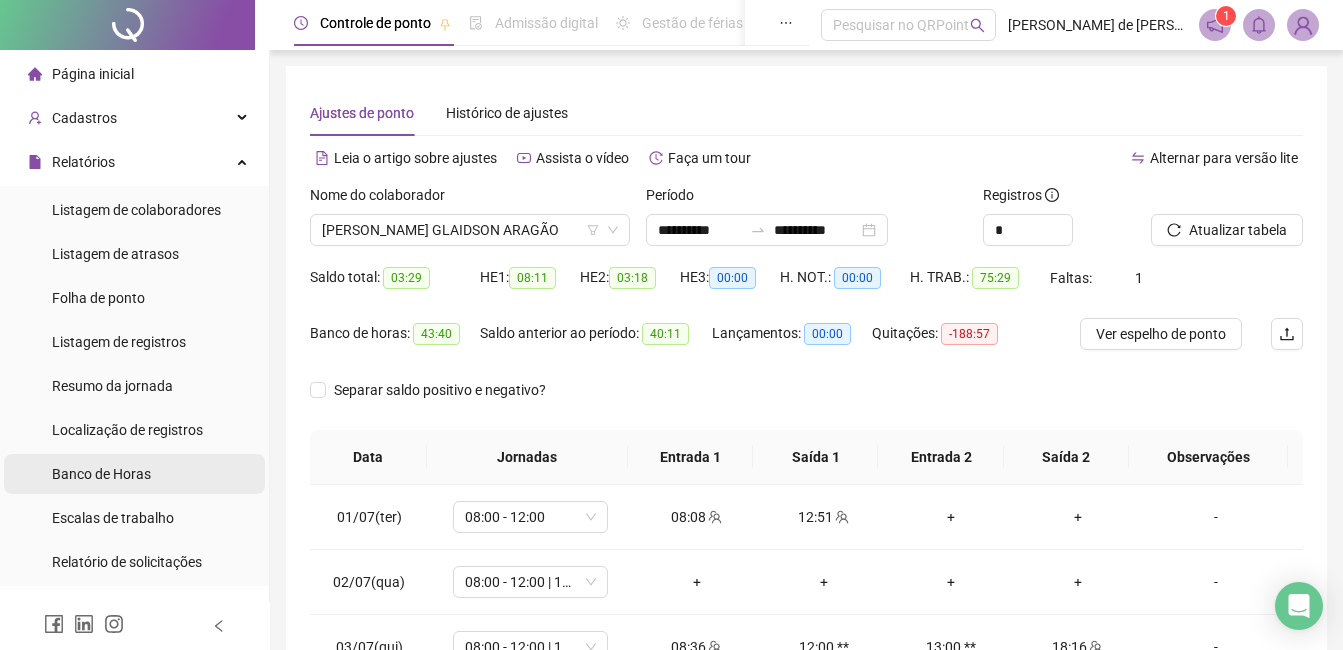 click on "Banco de Horas" at bounding box center [101, 474] 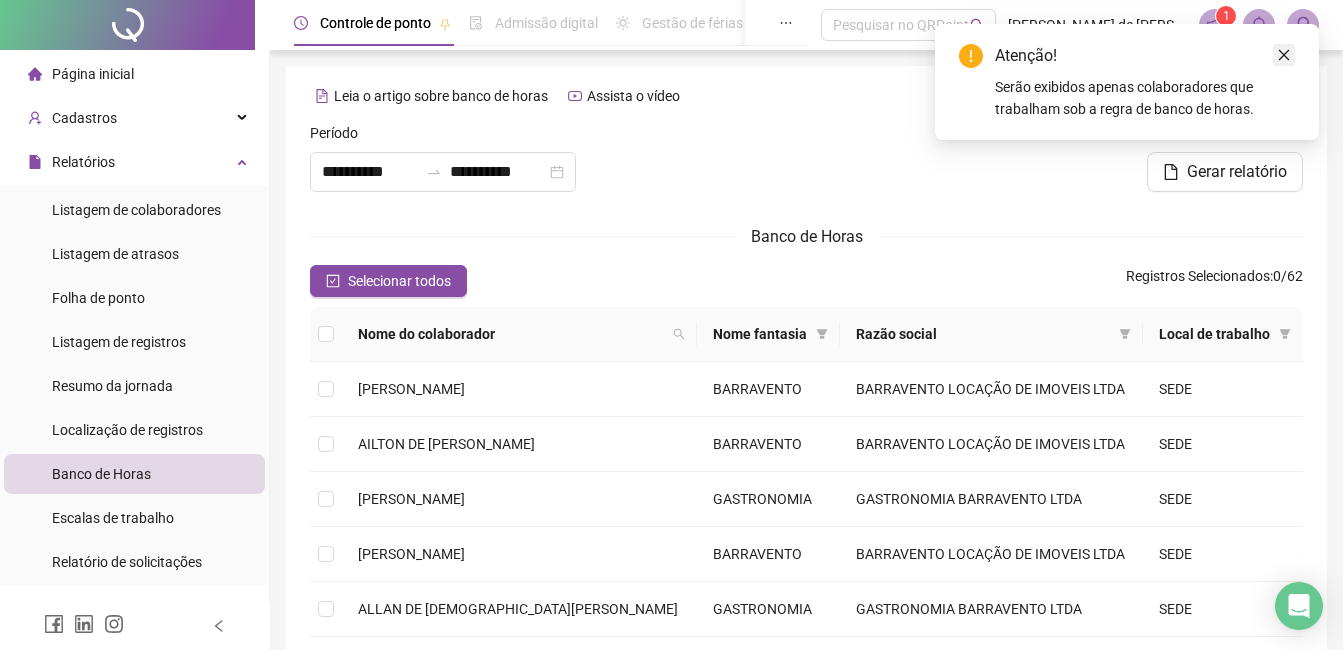 click 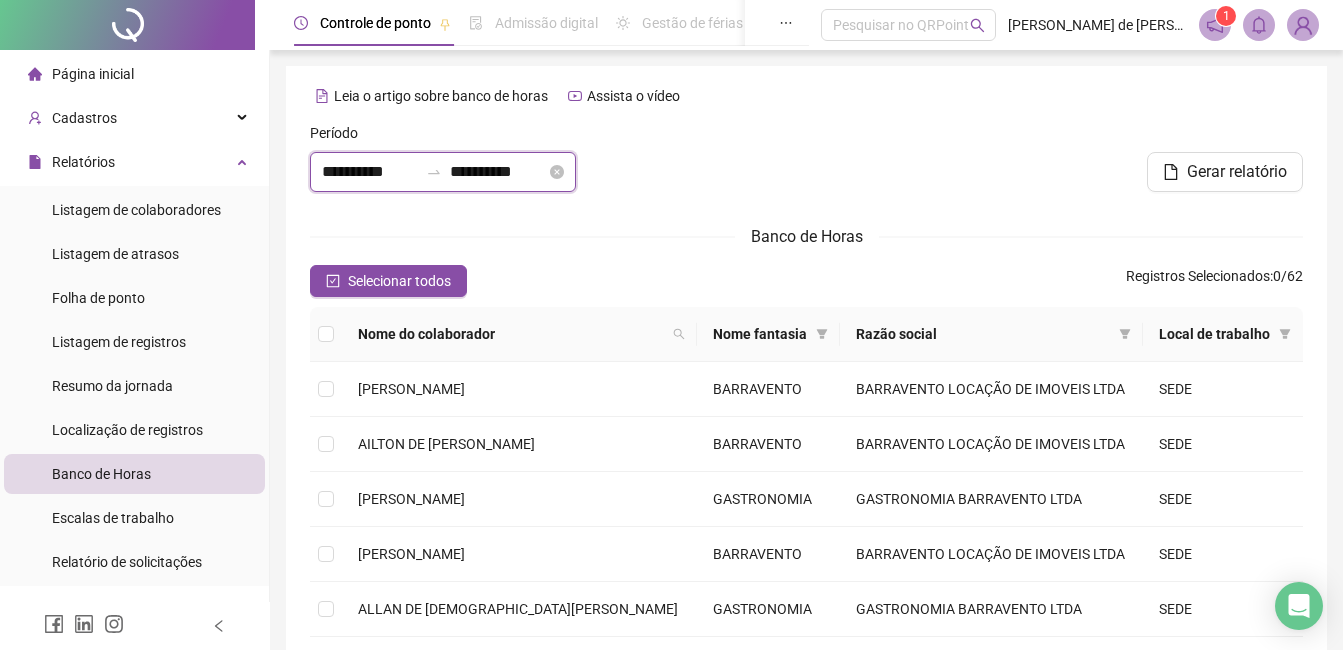 click on "**********" at bounding box center (370, 172) 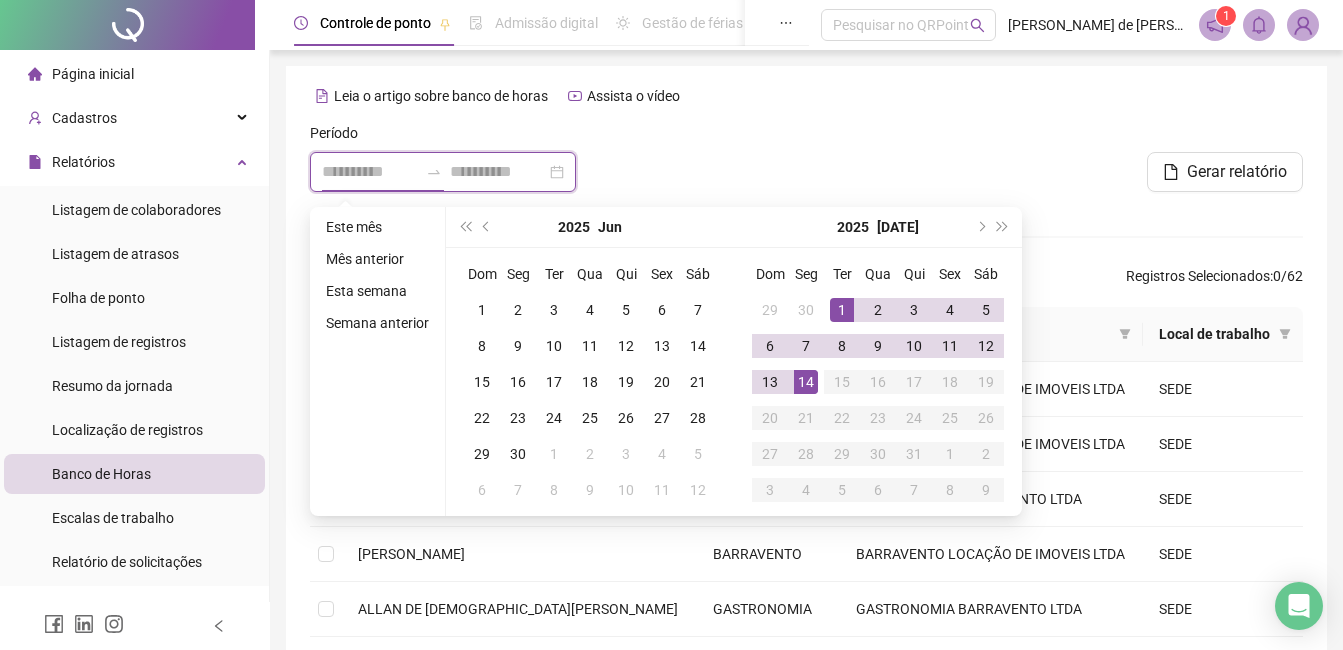 type on "**********" 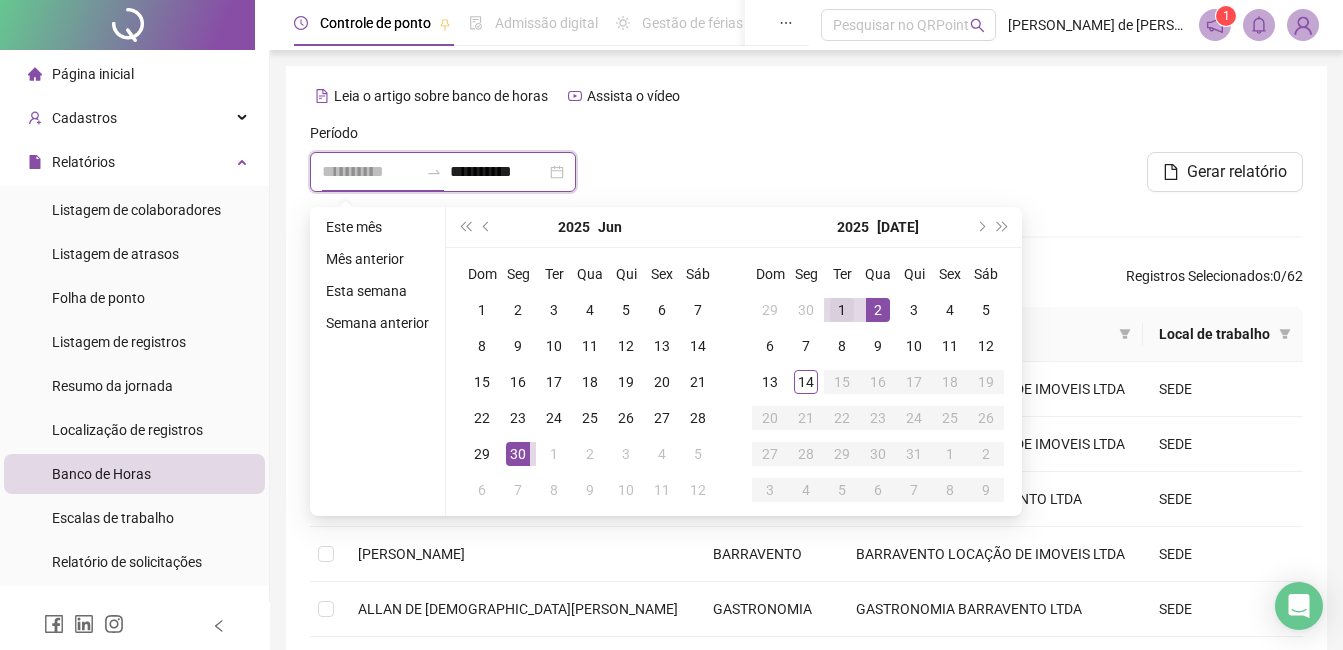 type on "**********" 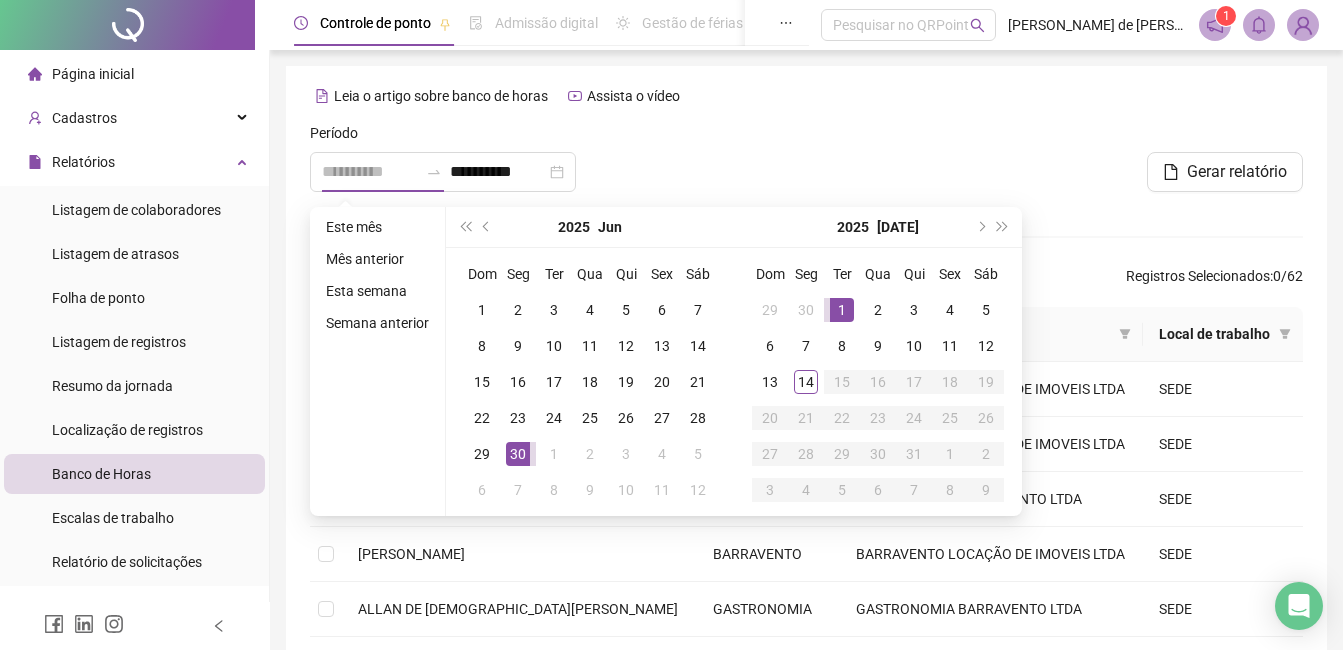 click on "1" at bounding box center (842, 310) 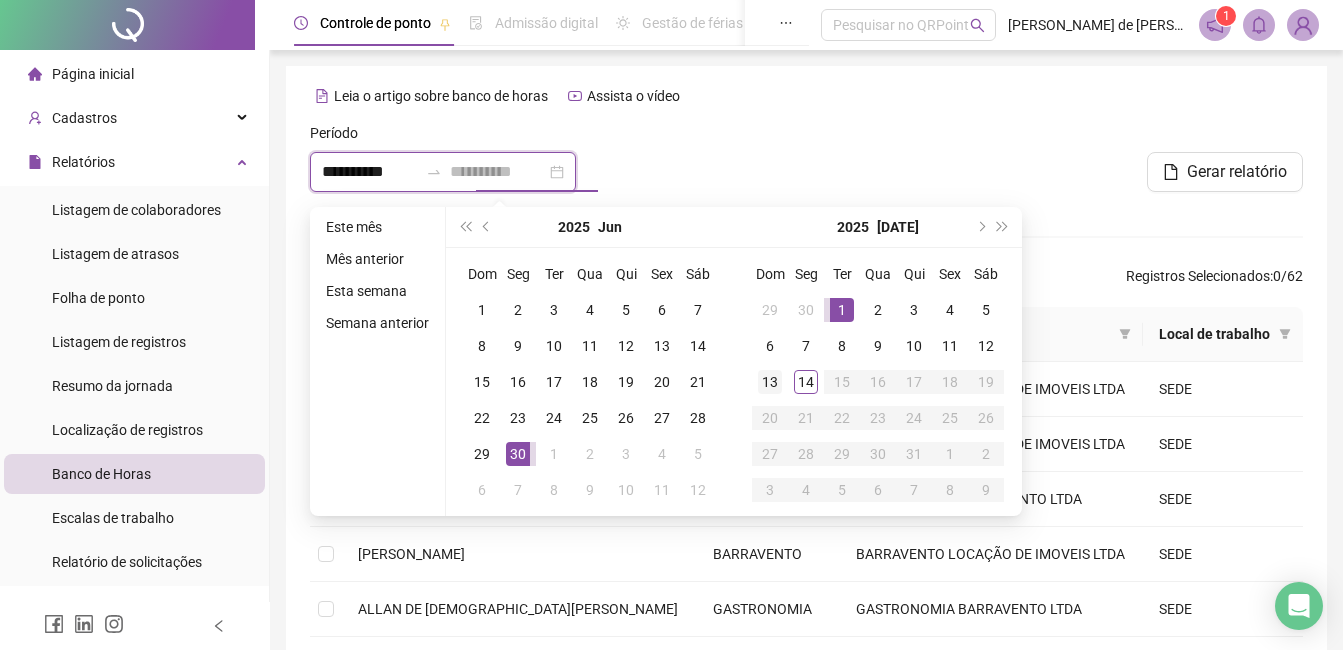 type on "**********" 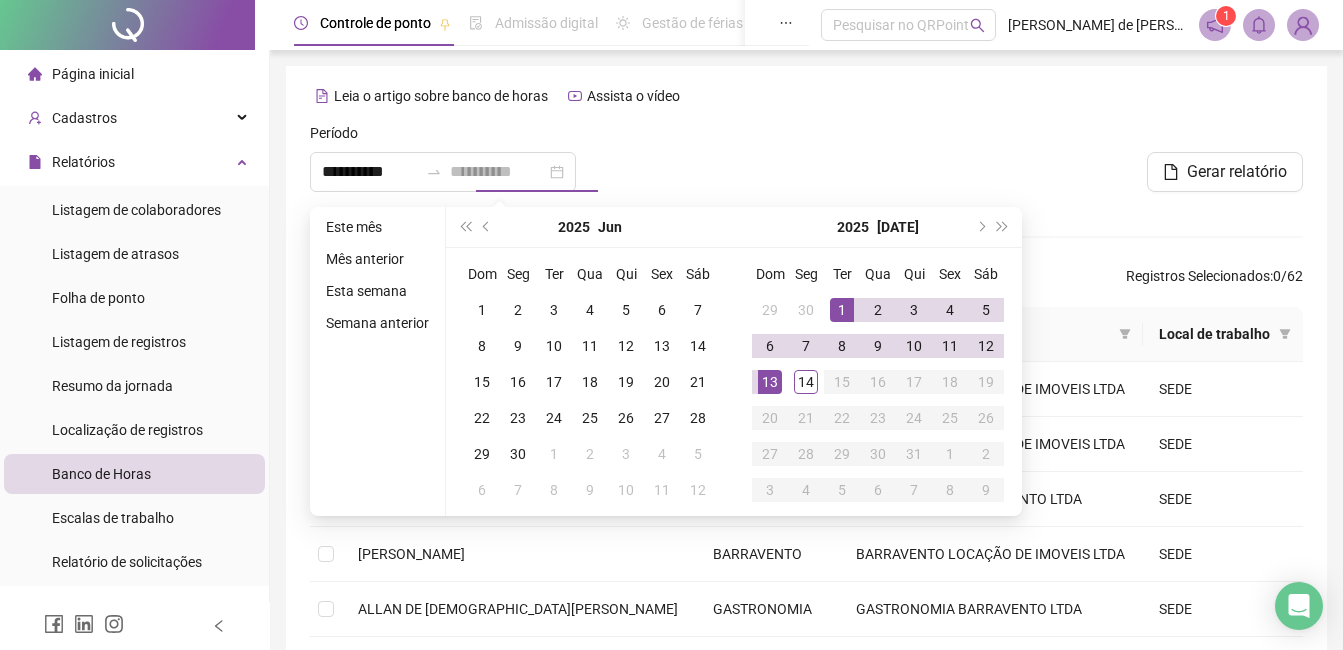 click on "13" at bounding box center [770, 382] 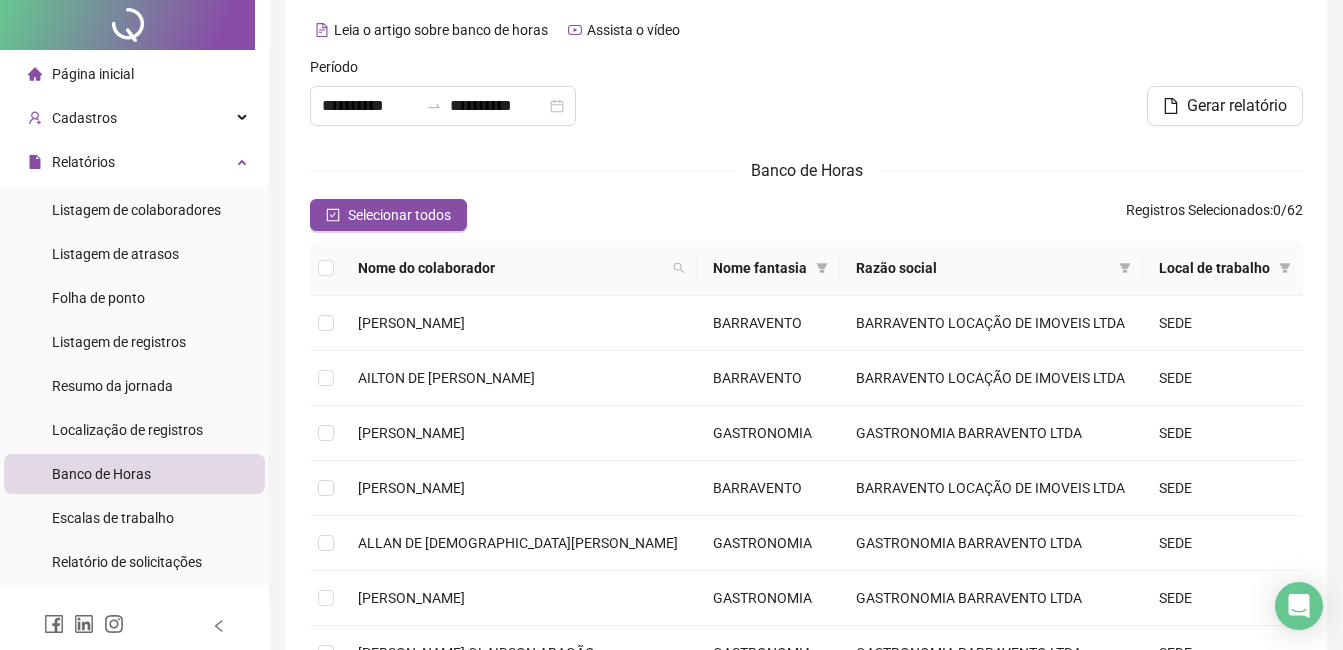 scroll, scrollTop: 100, scrollLeft: 0, axis: vertical 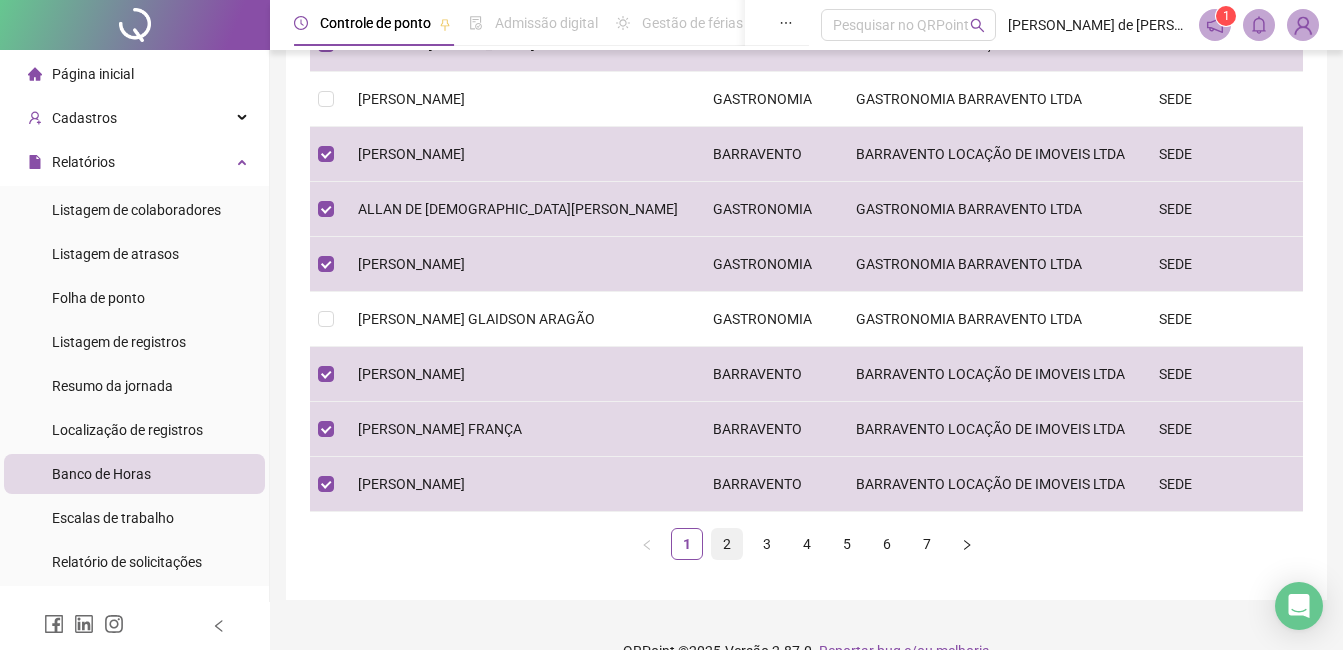 click on "2" at bounding box center [727, 544] 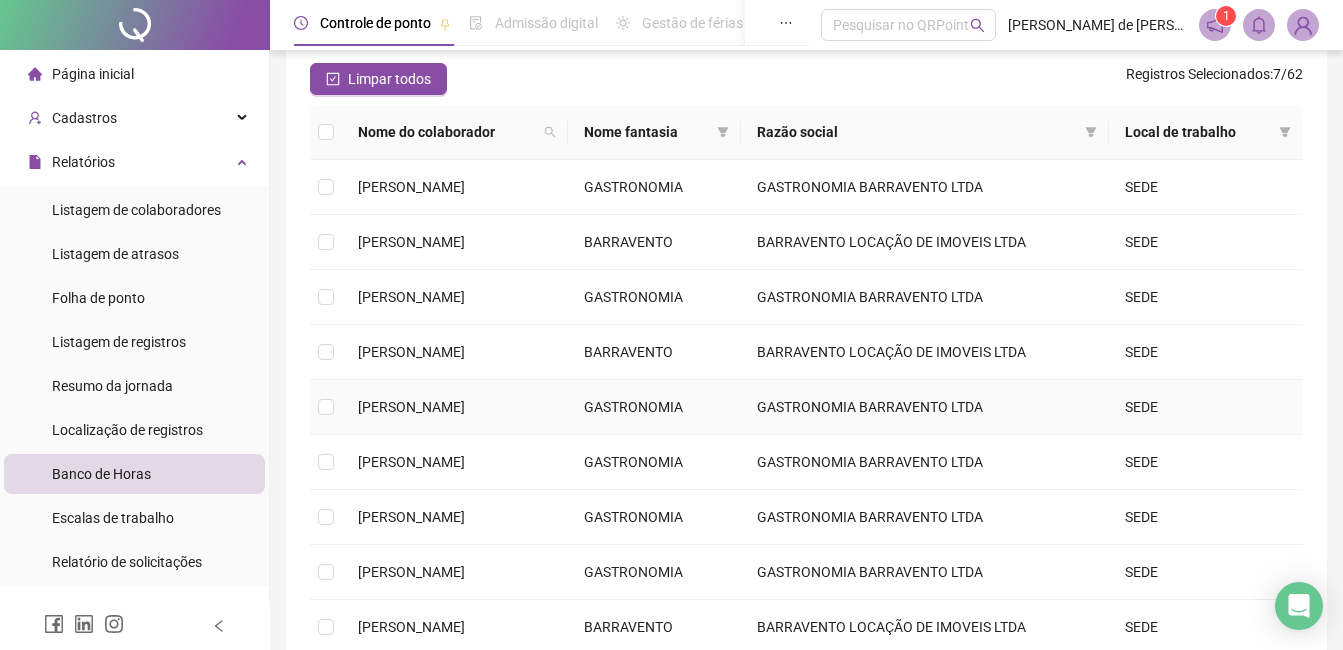 scroll, scrollTop: 200, scrollLeft: 0, axis: vertical 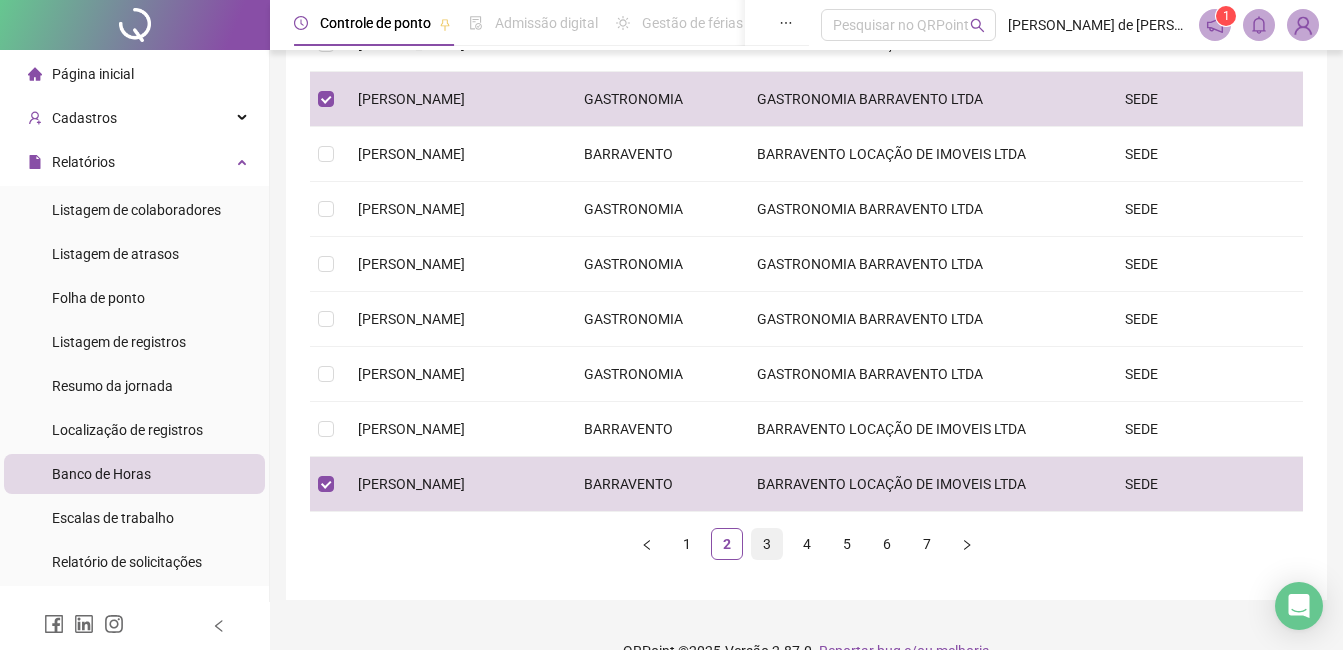 click on "3" at bounding box center (767, 544) 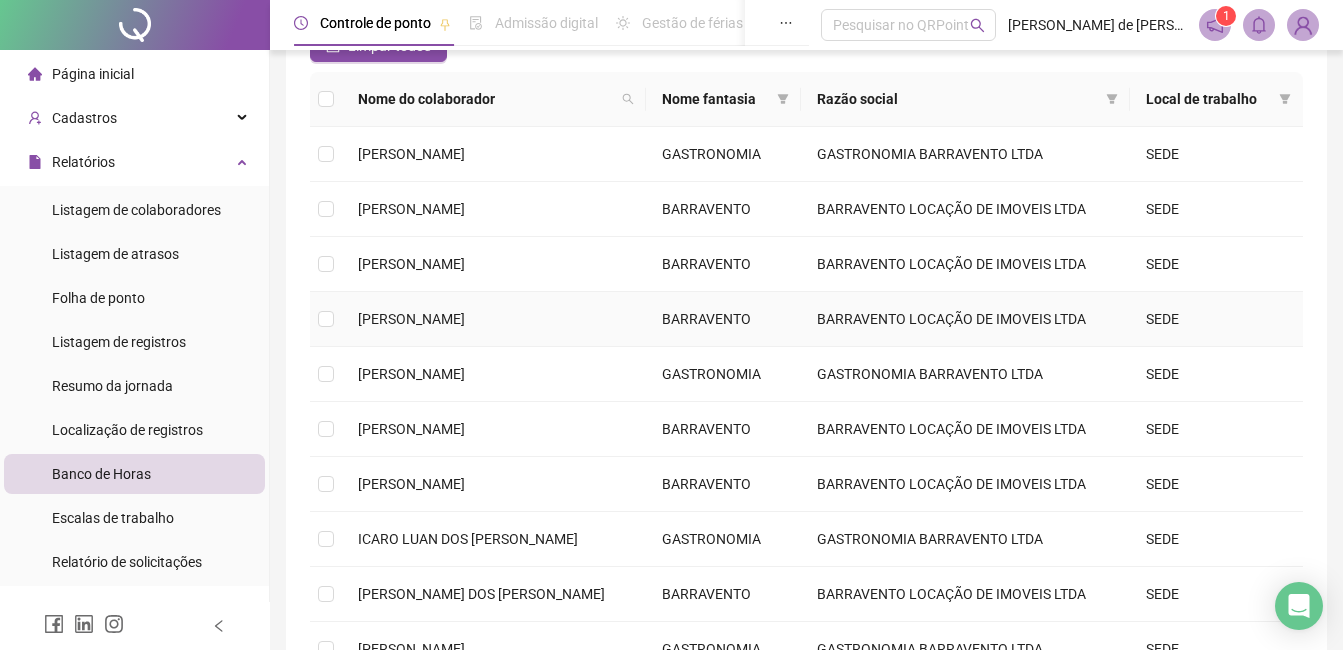scroll, scrollTop: 200, scrollLeft: 0, axis: vertical 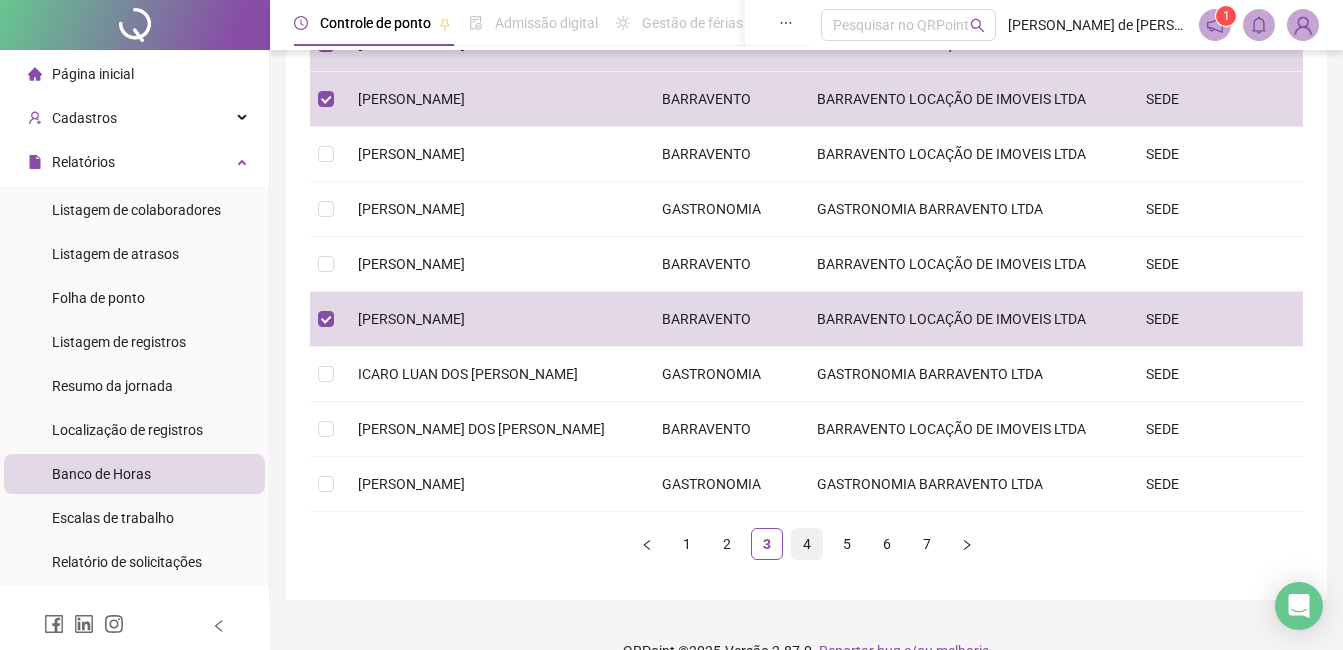 click on "4" at bounding box center (807, 544) 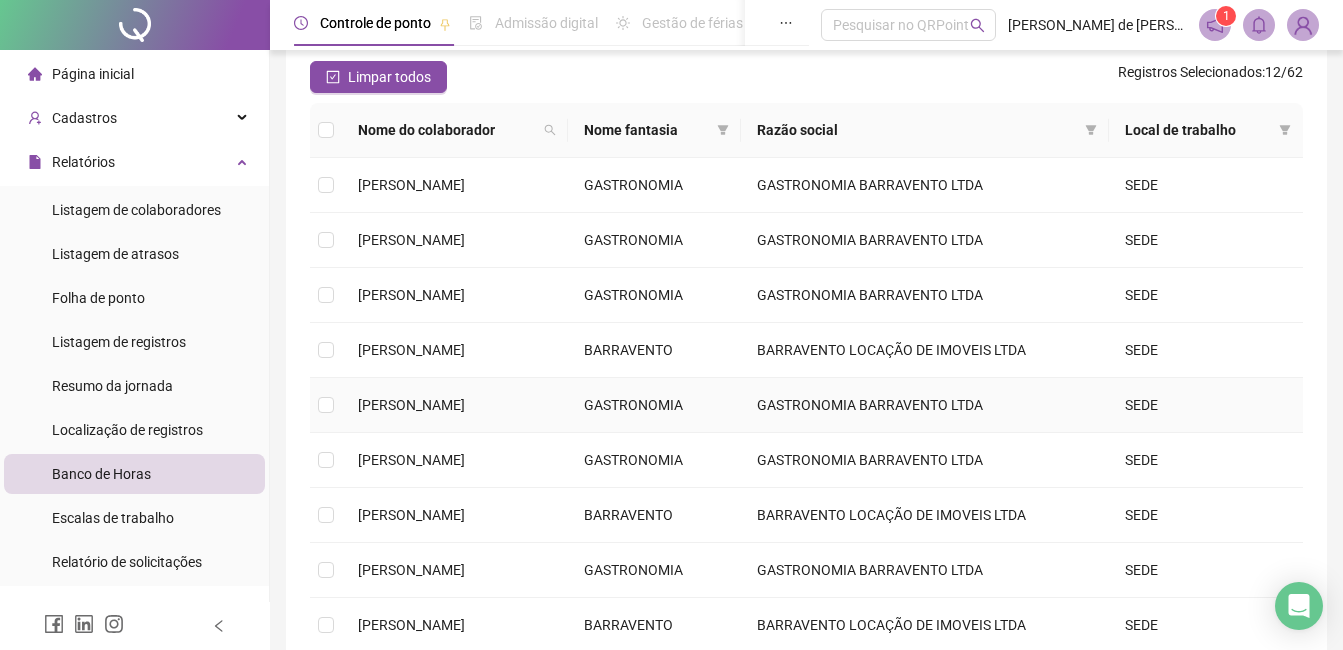 scroll, scrollTop: 200, scrollLeft: 0, axis: vertical 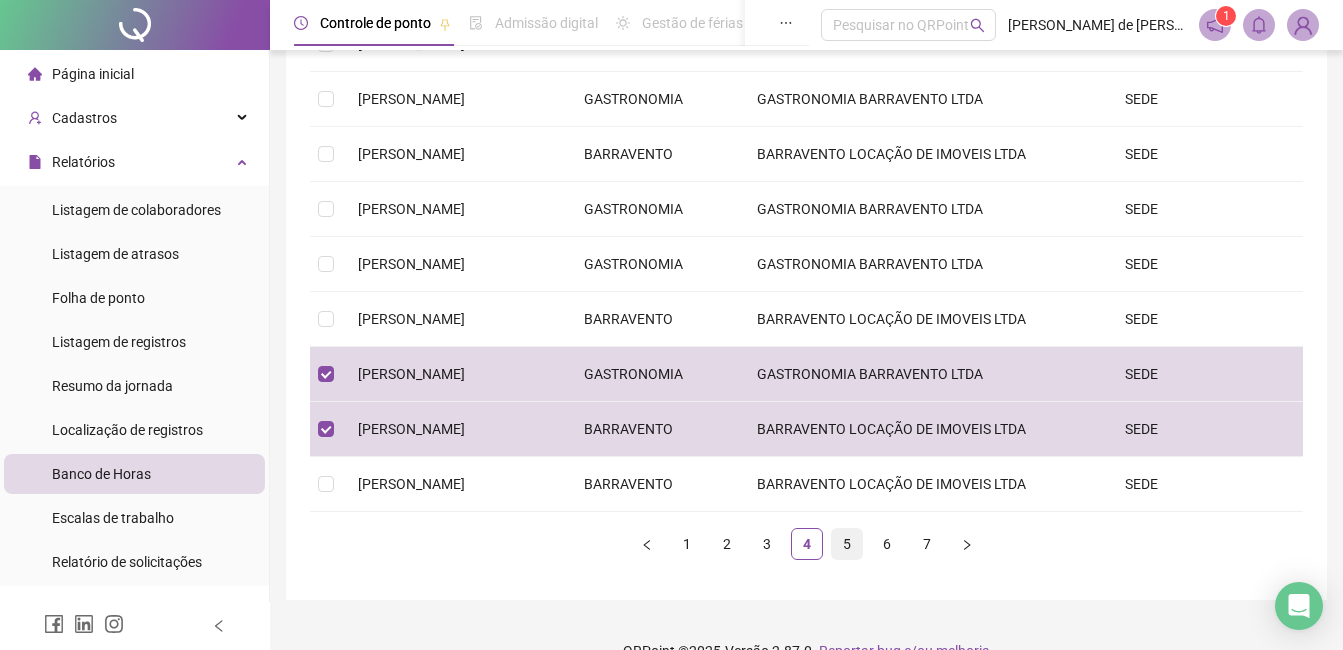 click on "5" at bounding box center (847, 544) 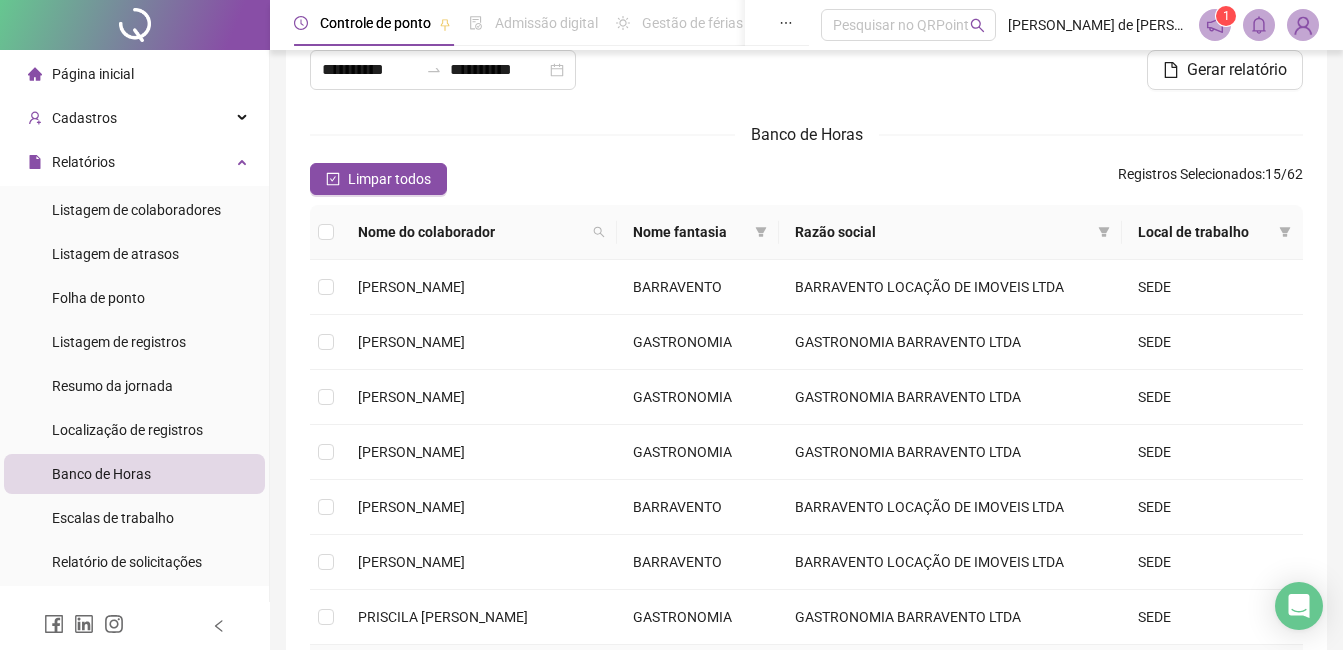 scroll, scrollTop: 100, scrollLeft: 0, axis: vertical 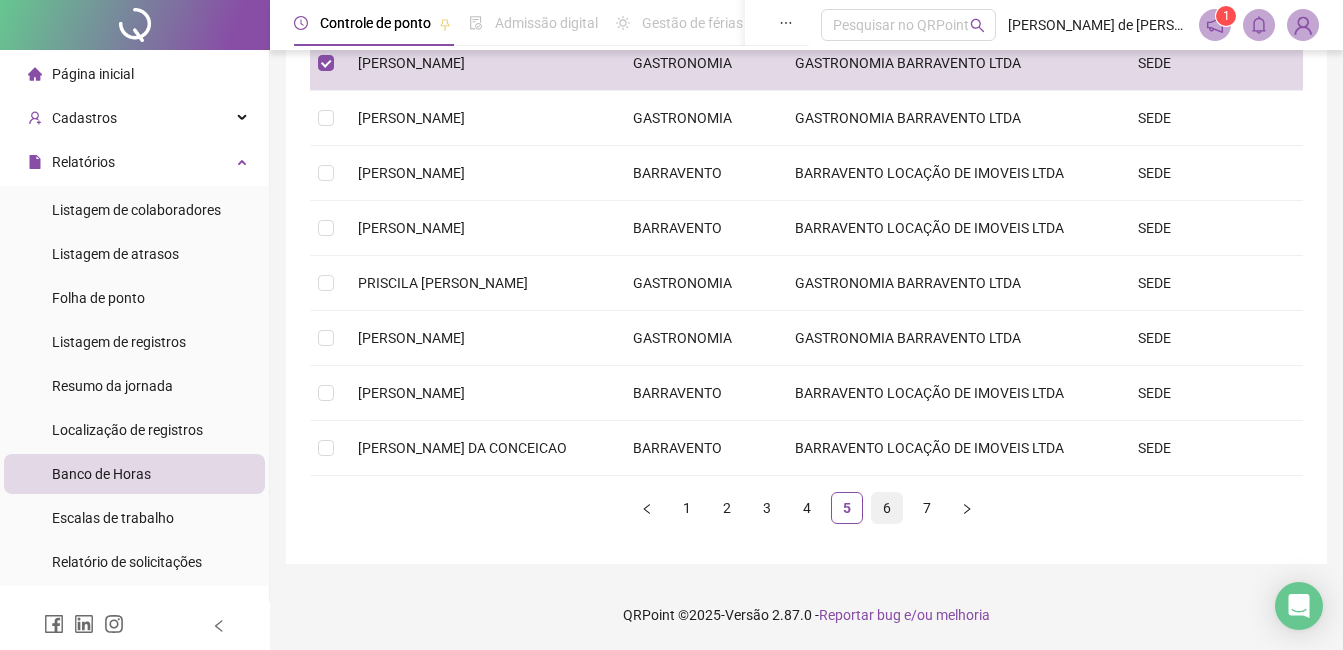 click on "6" at bounding box center [887, 508] 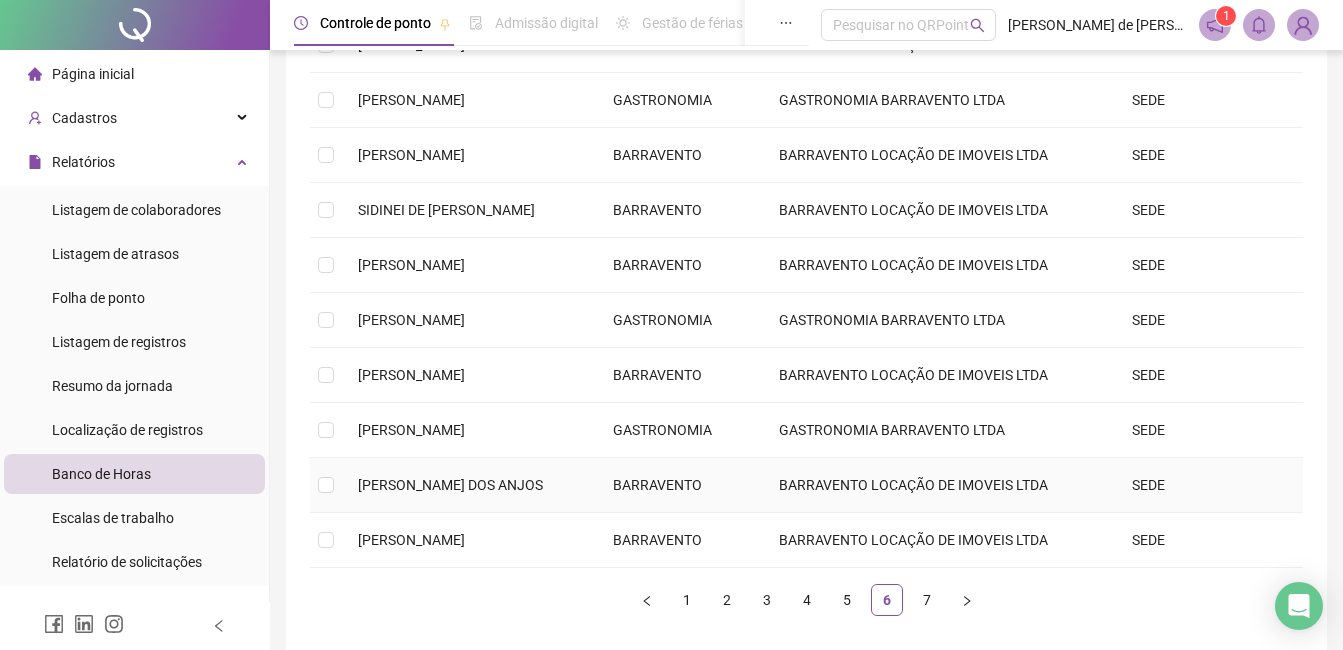 scroll, scrollTop: 236, scrollLeft: 0, axis: vertical 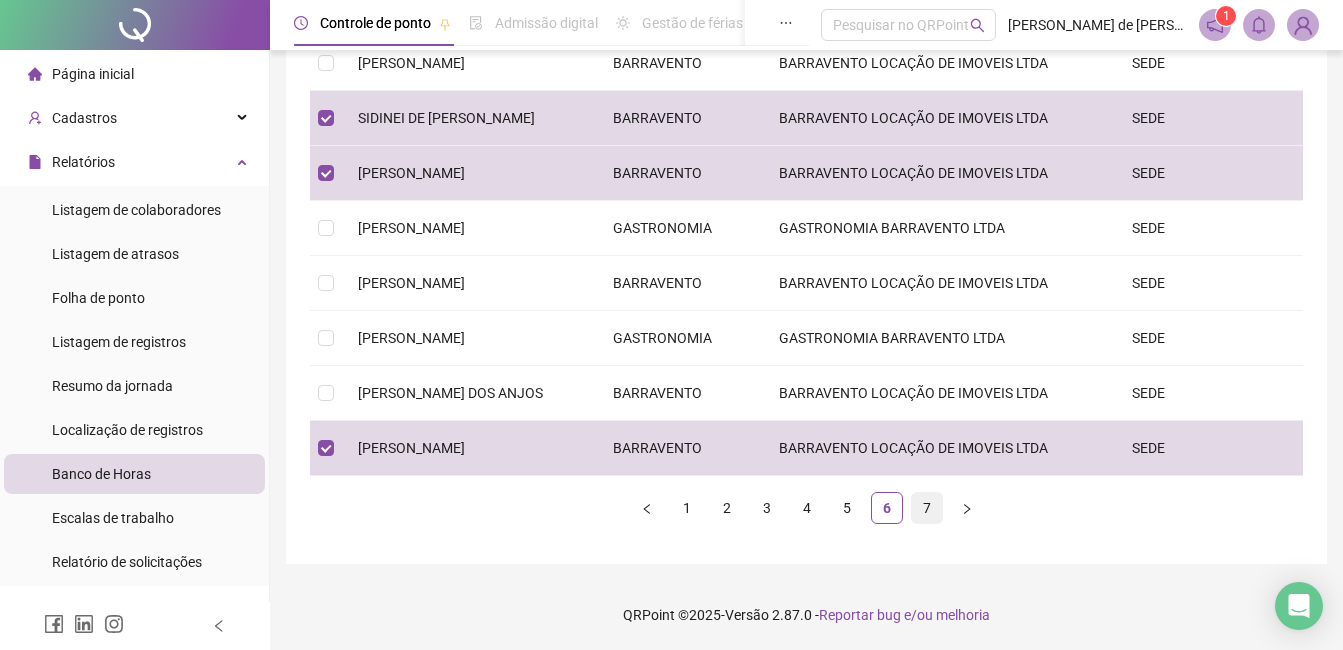 click on "7" at bounding box center [927, 508] 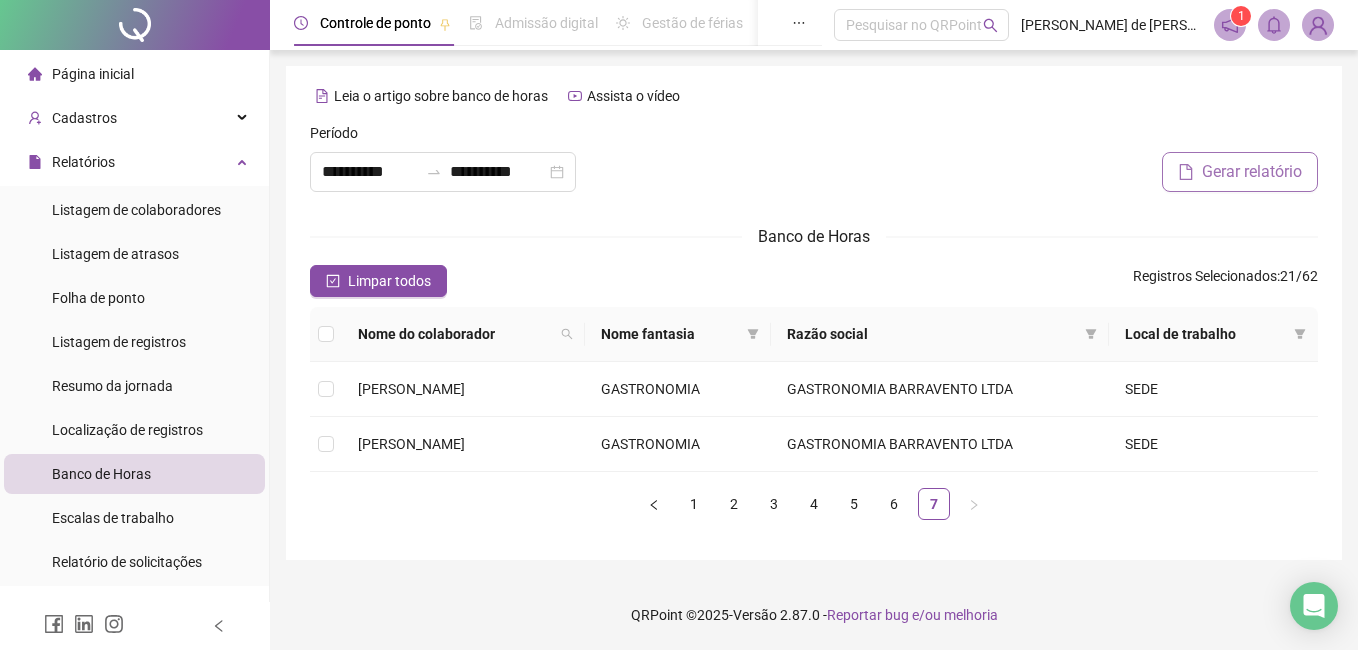 click on "Gerar relatório" at bounding box center [1252, 172] 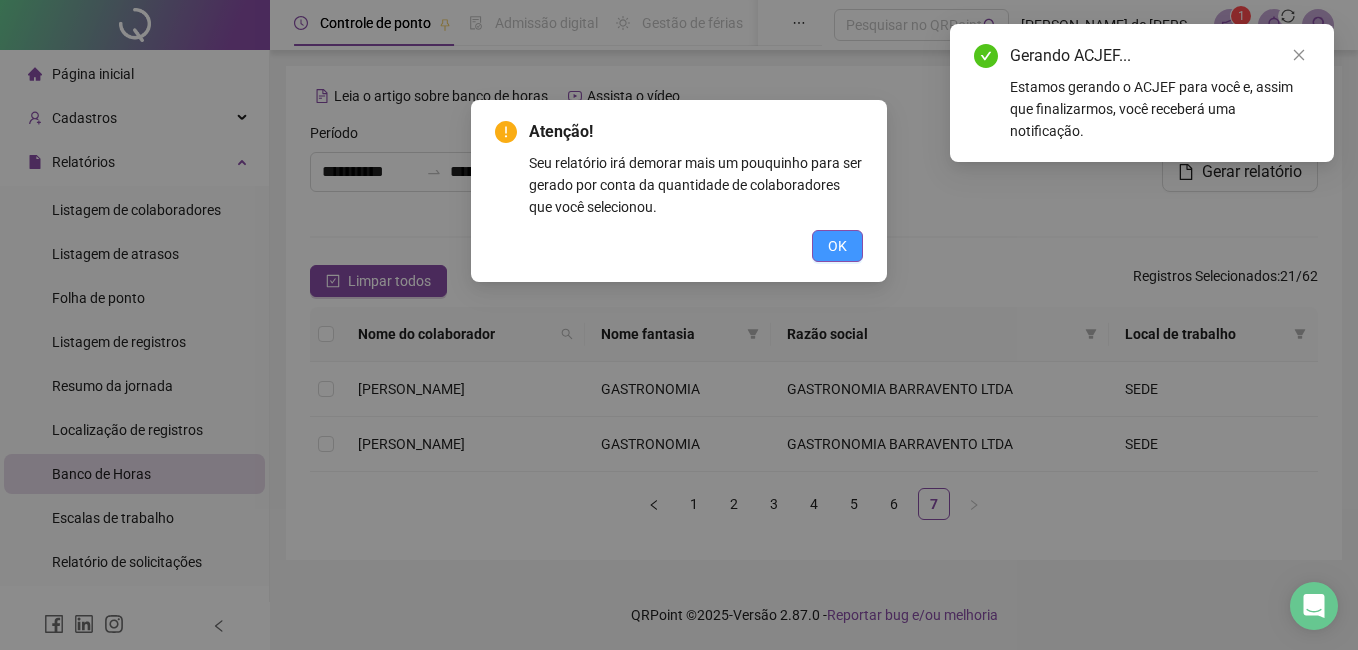 click on "OK" at bounding box center [837, 246] 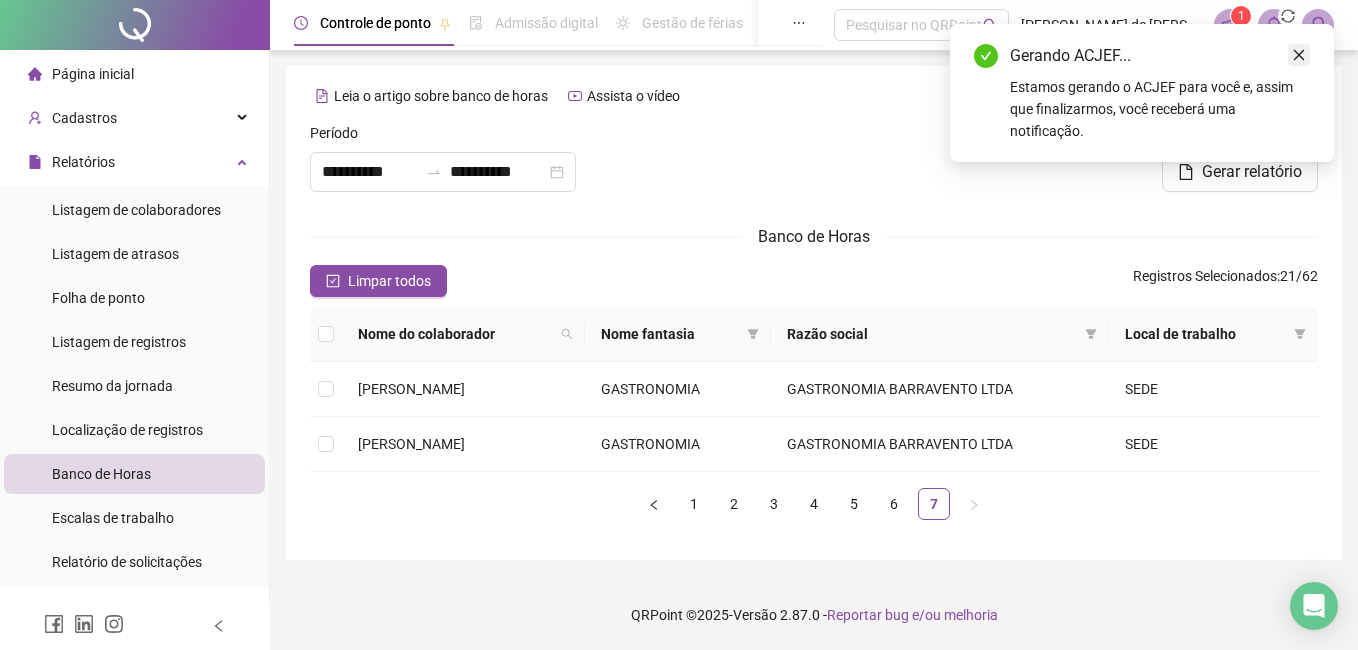 click 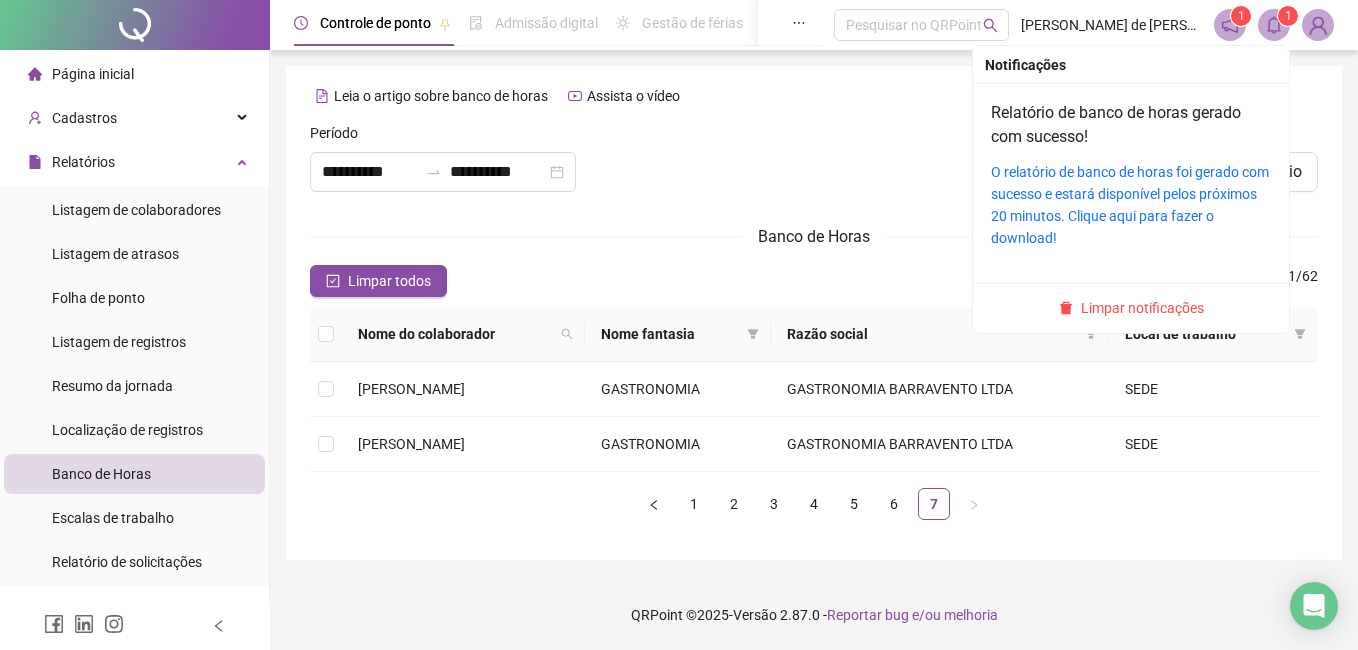 click 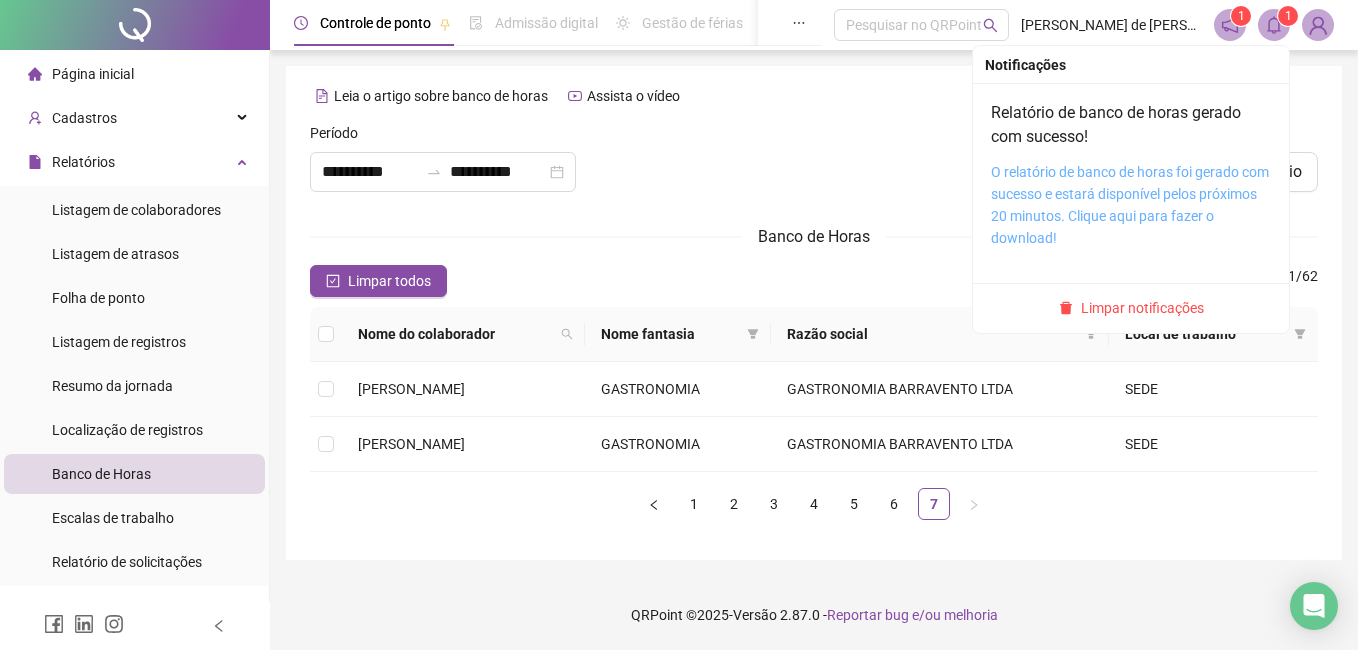 click on "O relatório de banco de horas foi gerado com sucesso e estará disponível pelos próximos 20 minutos.
Clique aqui para fazer o download!" at bounding box center [1130, 205] 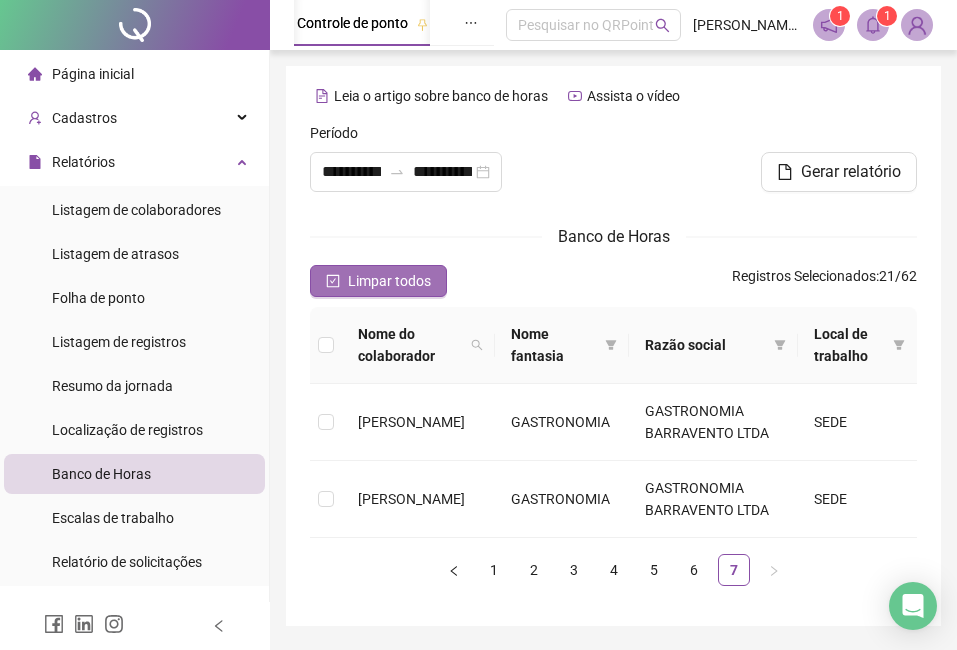 click on "Limpar todos" at bounding box center [389, 281] 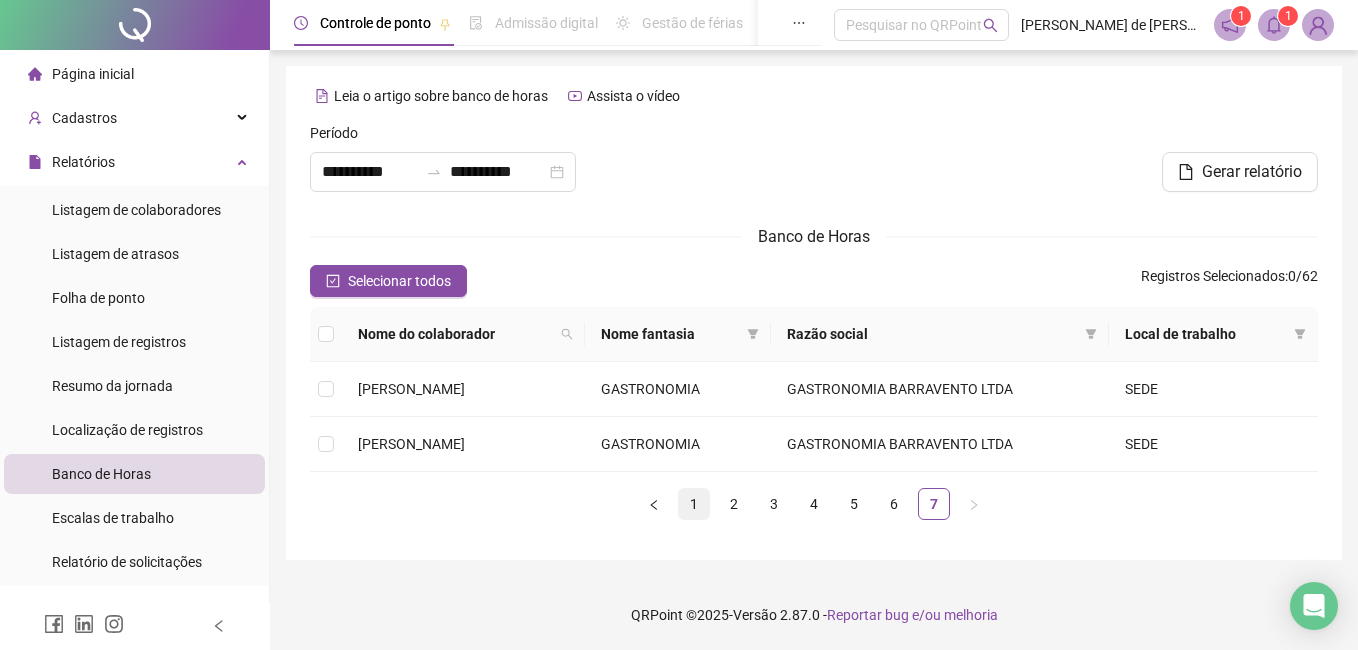 click on "1" at bounding box center [694, 504] 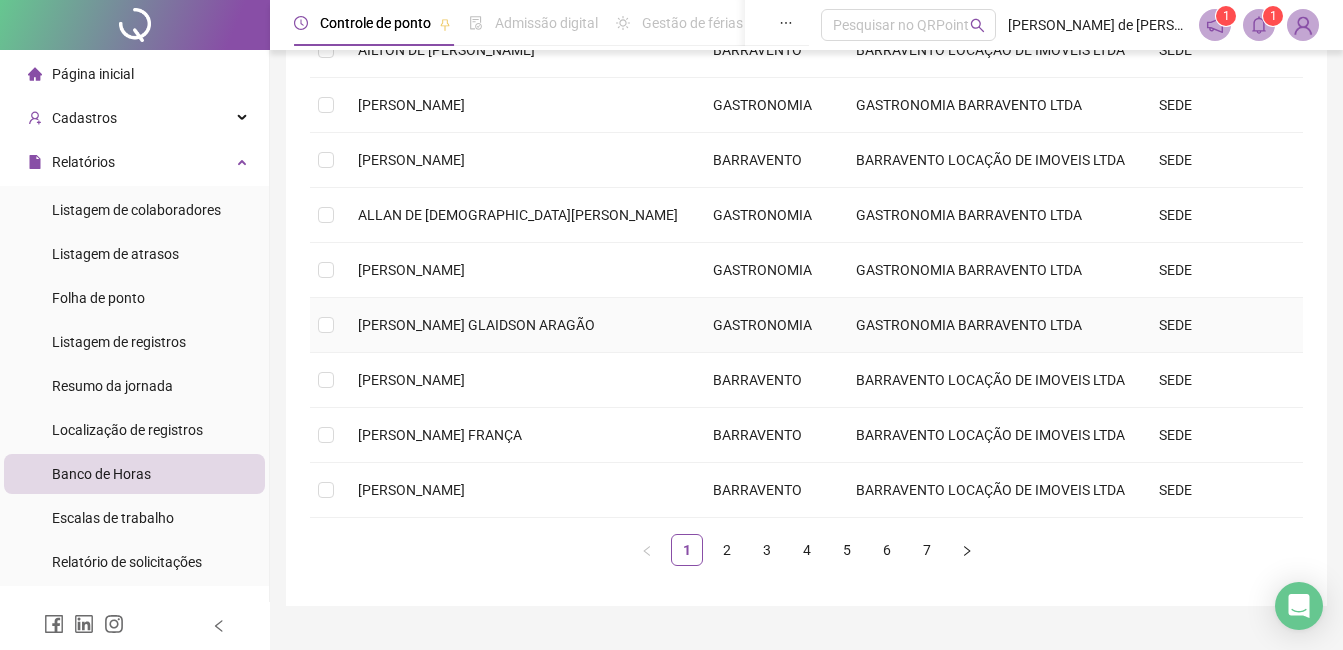 scroll, scrollTop: 400, scrollLeft: 0, axis: vertical 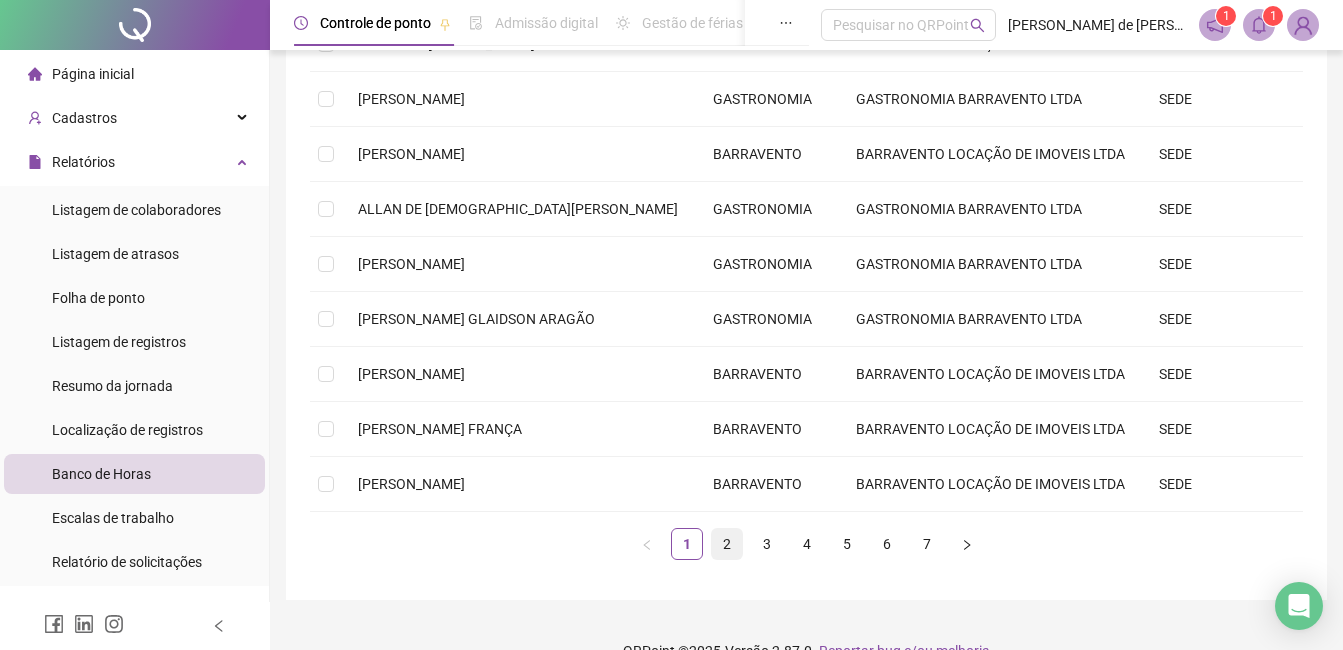 click on "2" at bounding box center [727, 544] 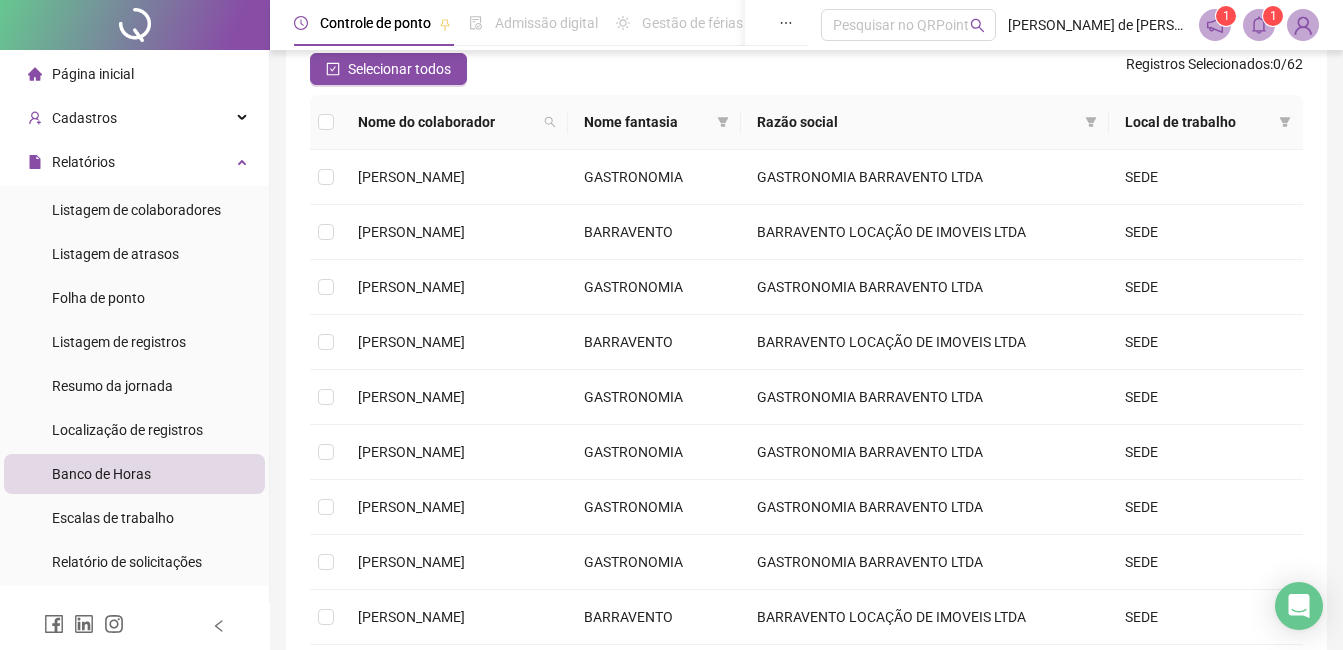 scroll, scrollTop: 200, scrollLeft: 0, axis: vertical 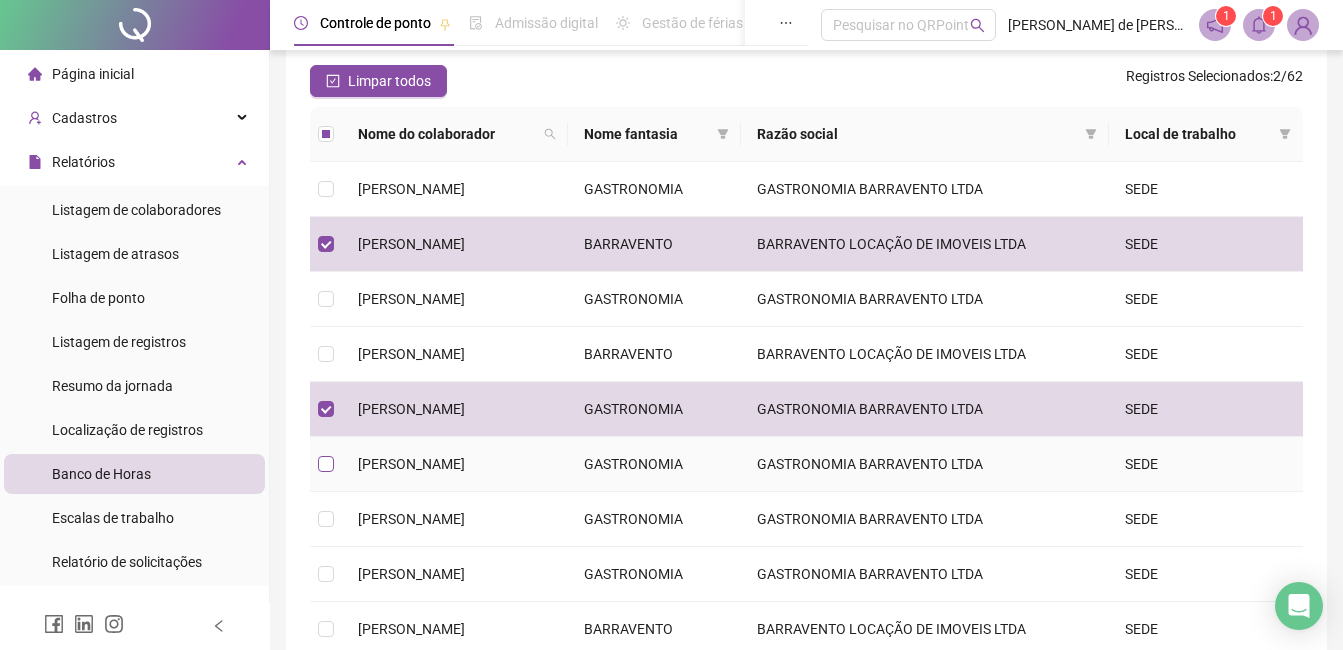 click at bounding box center (326, 464) 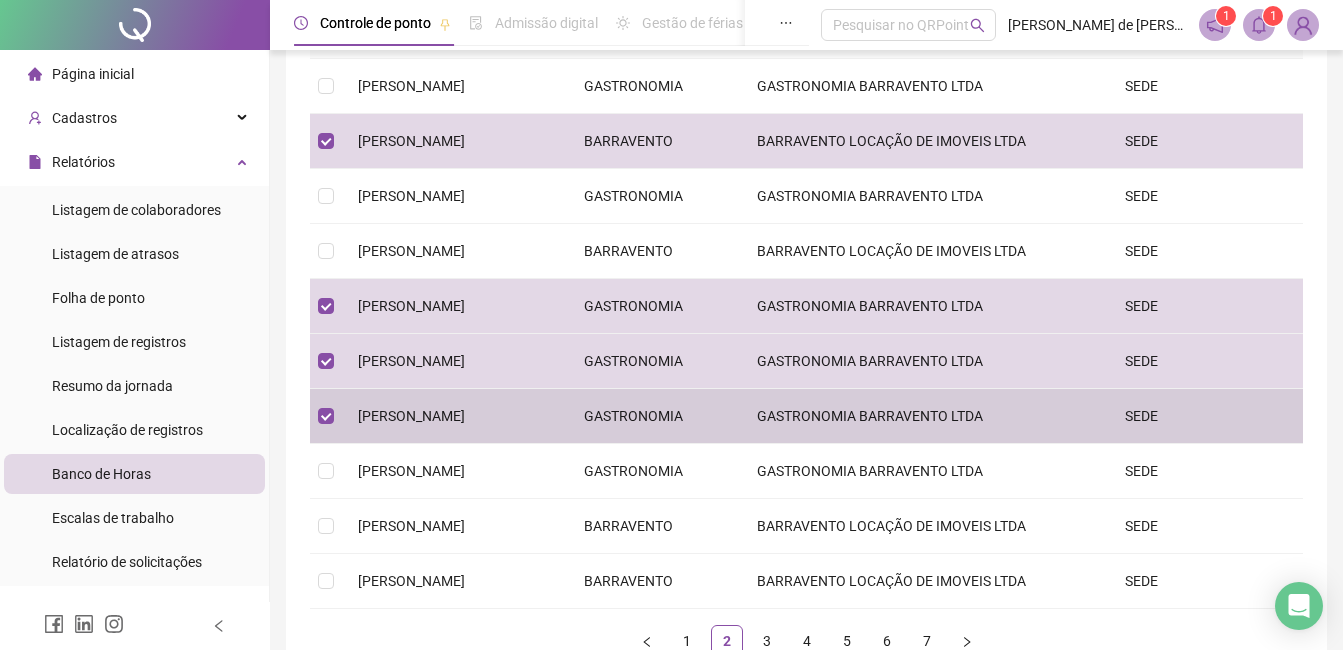 scroll, scrollTop: 400, scrollLeft: 0, axis: vertical 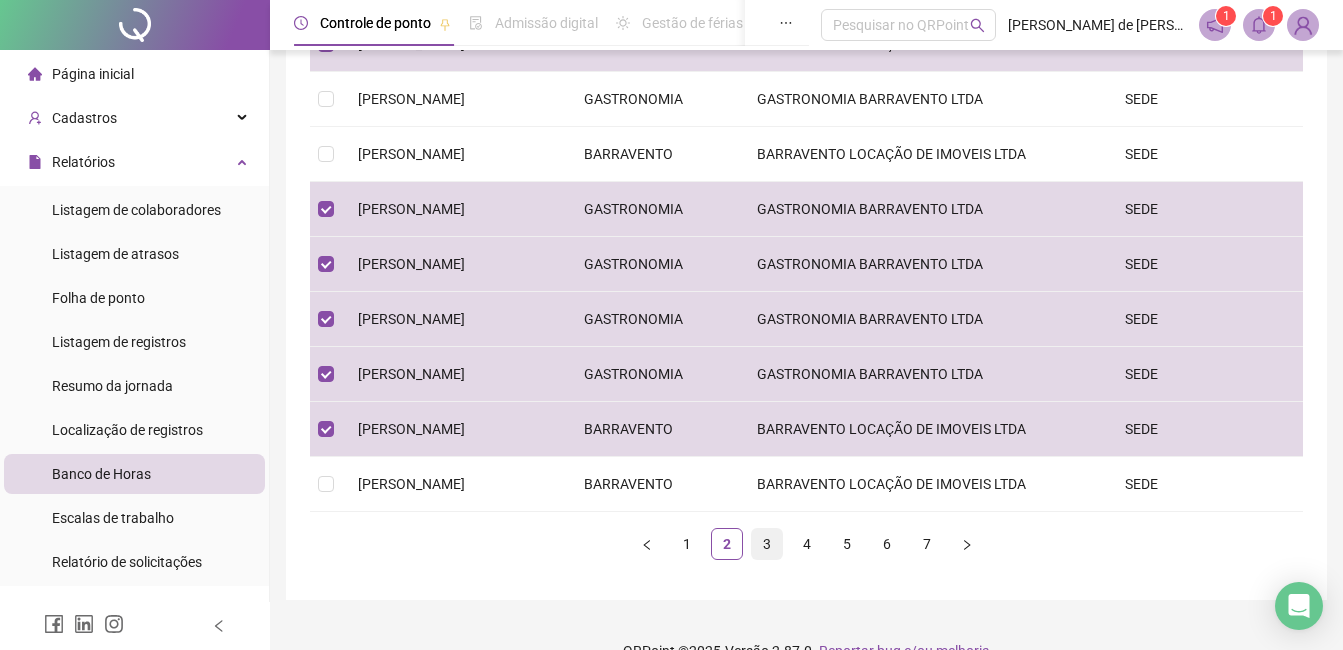 click on "3" at bounding box center [767, 544] 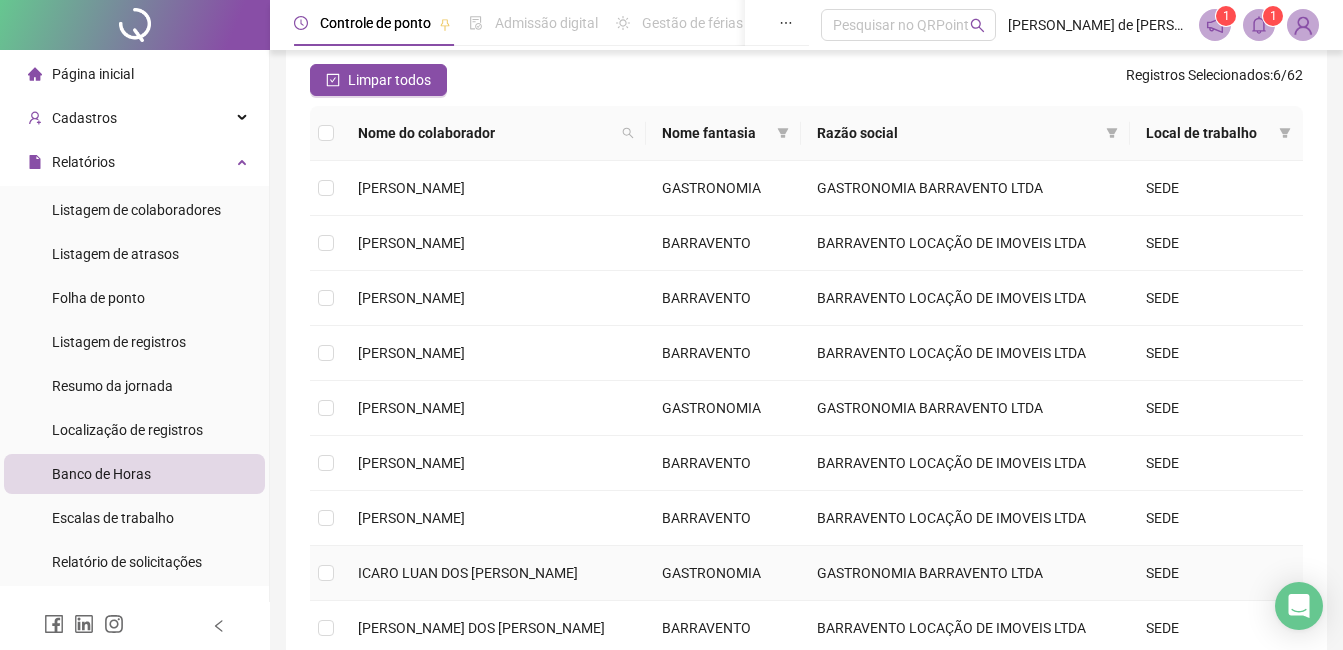 scroll, scrollTop: 200, scrollLeft: 0, axis: vertical 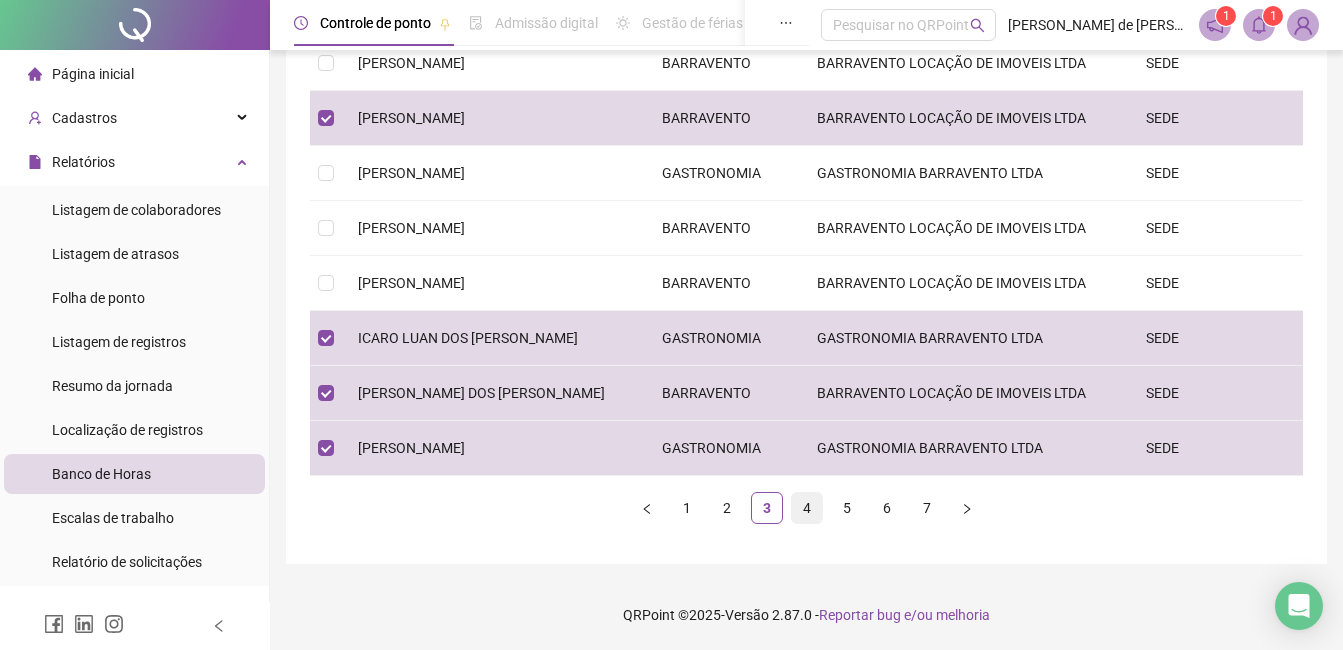 click on "4" at bounding box center [807, 508] 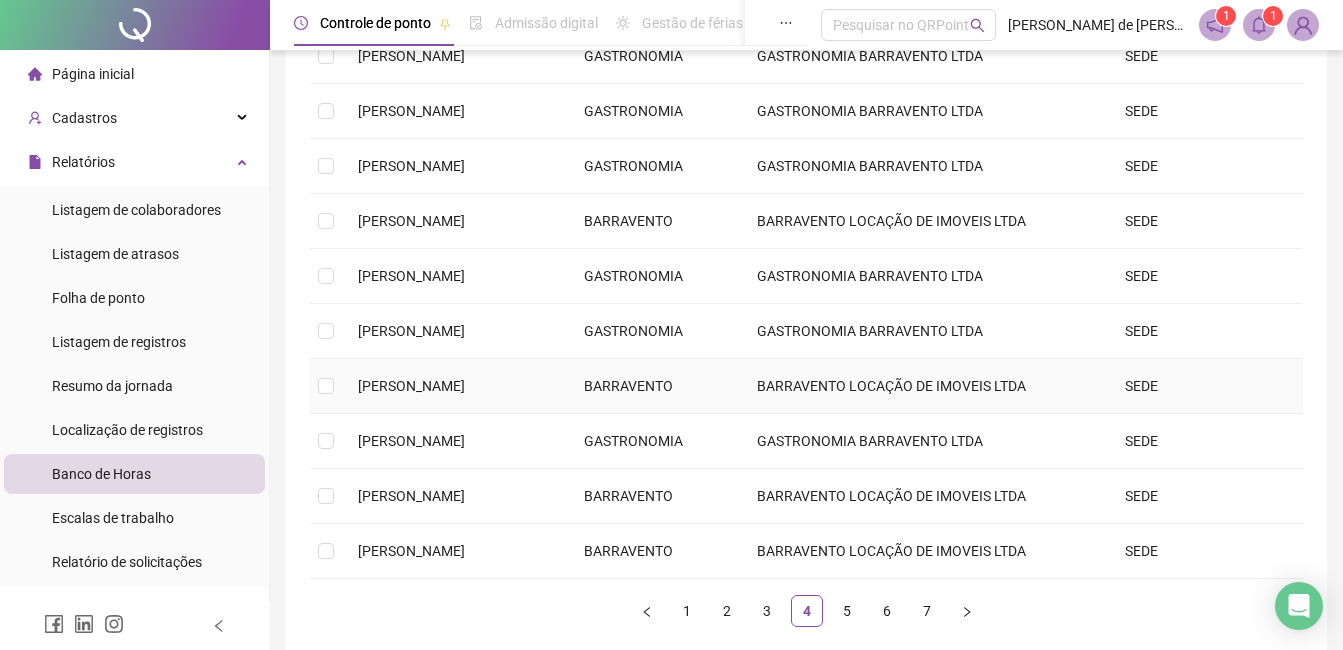 scroll, scrollTop: 136, scrollLeft: 0, axis: vertical 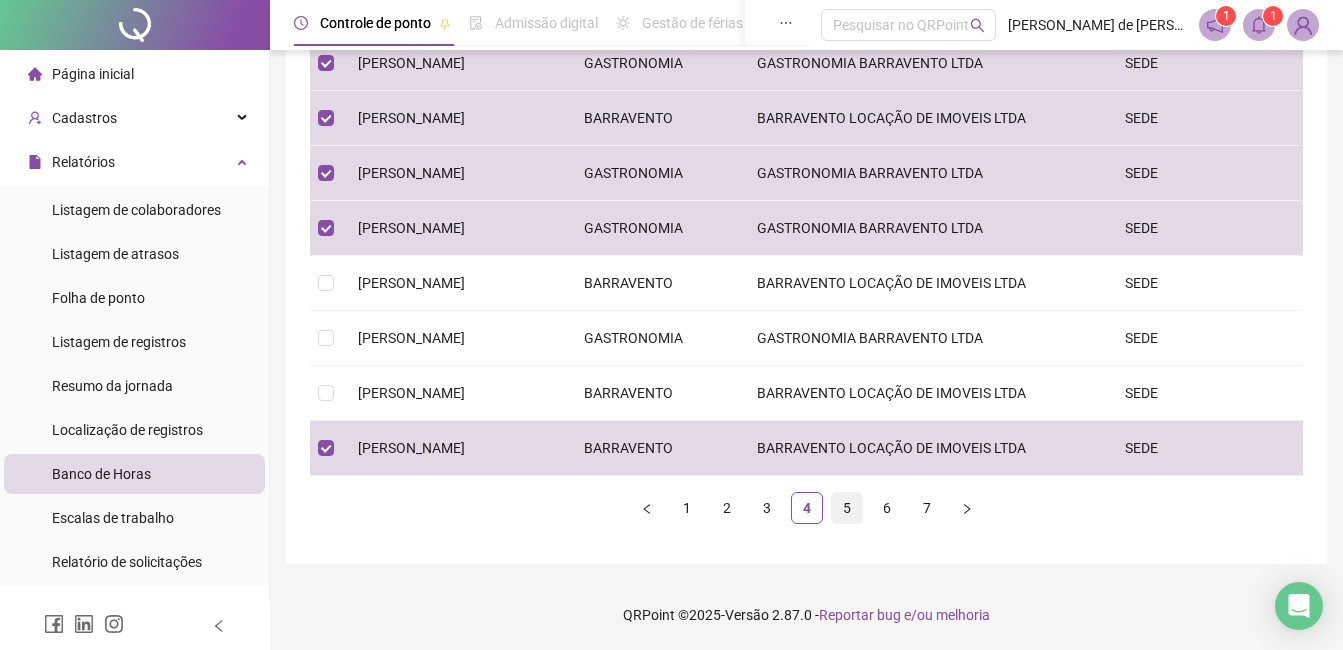 click on "5" at bounding box center [847, 508] 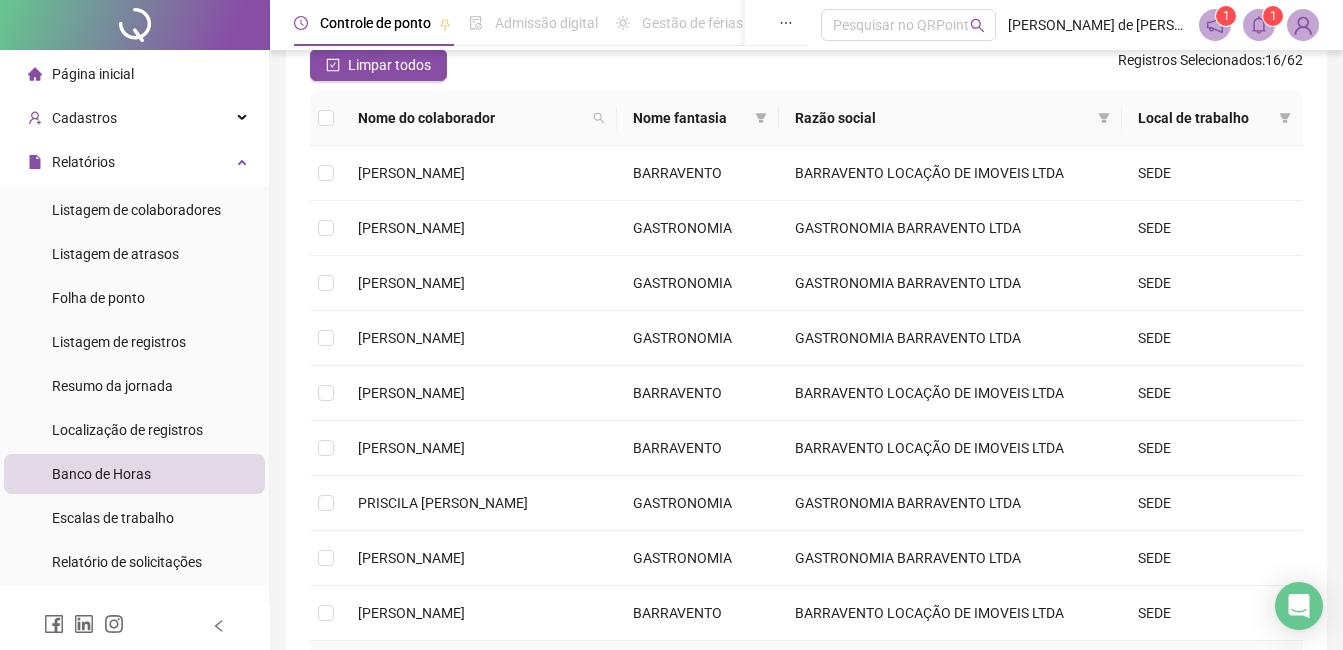 scroll, scrollTop: 136, scrollLeft: 0, axis: vertical 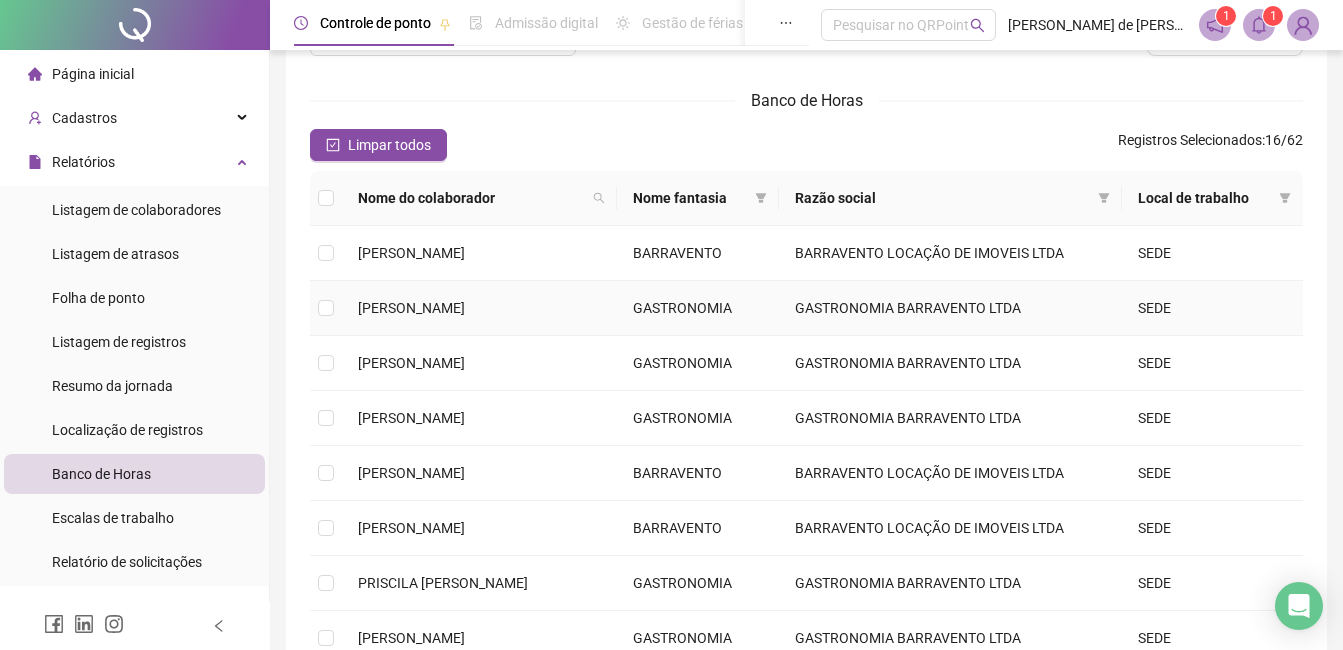 click at bounding box center [326, 308] 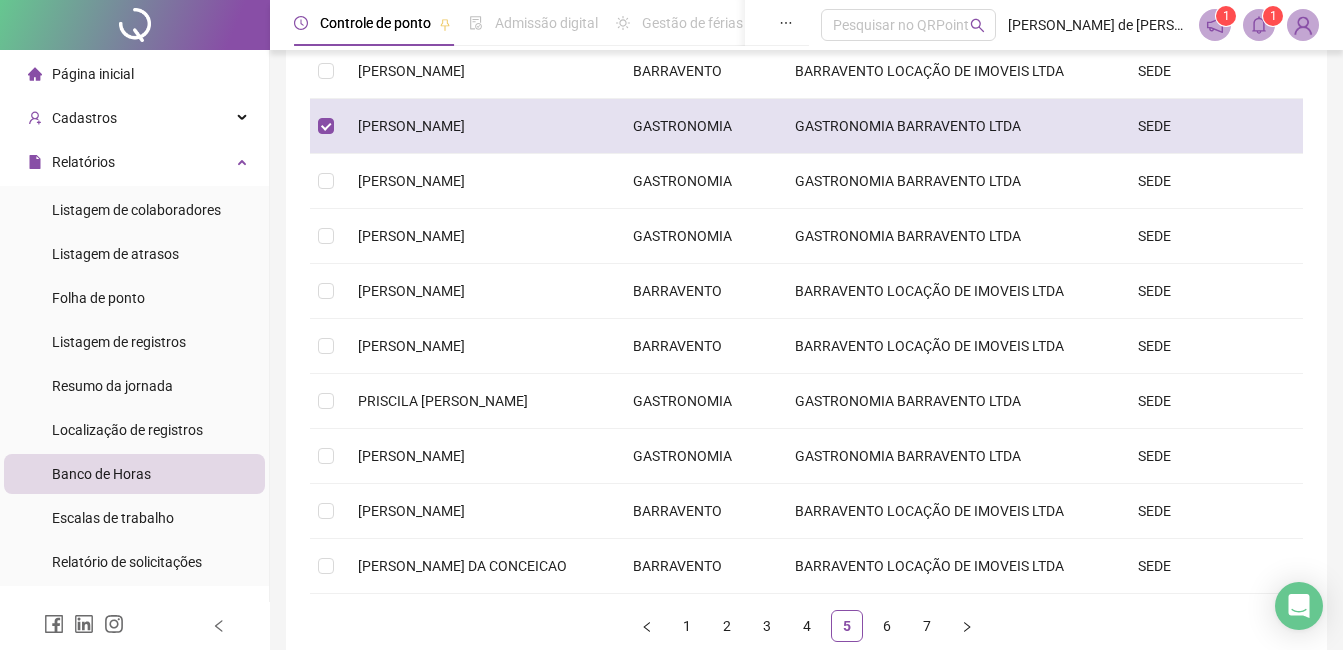 scroll, scrollTop: 336, scrollLeft: 0, axis: vertical 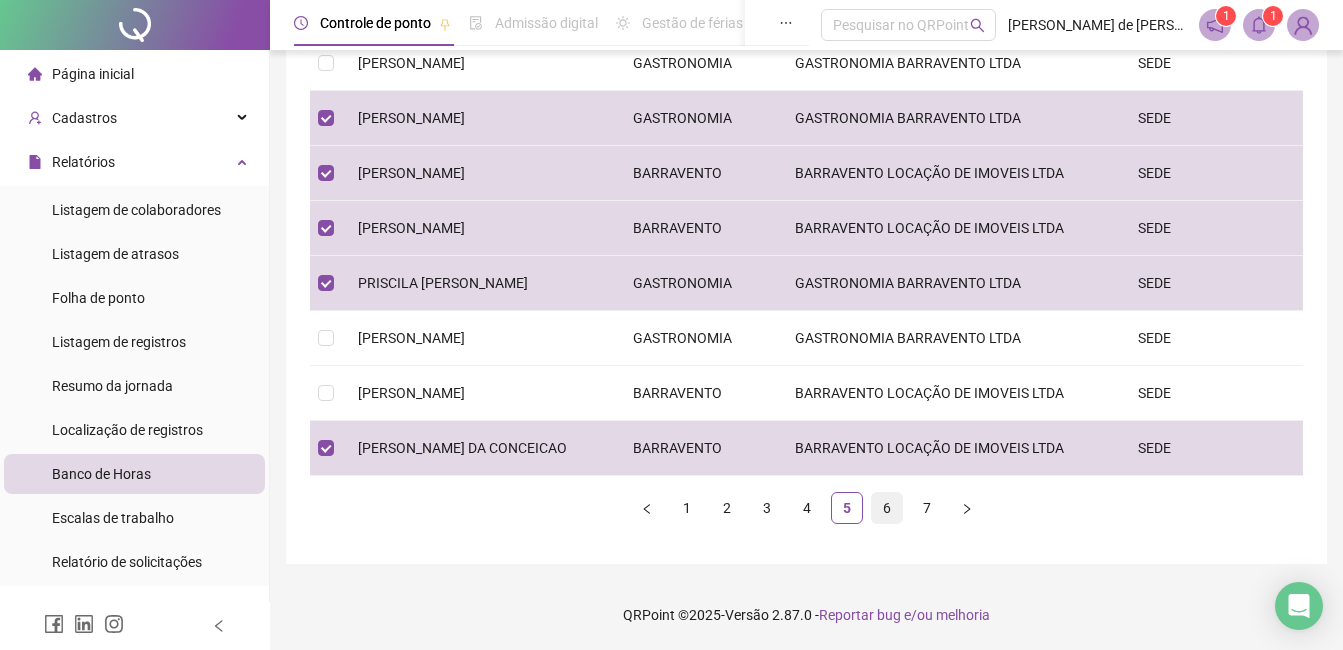 click on "6" at bounding box center (887, 508) 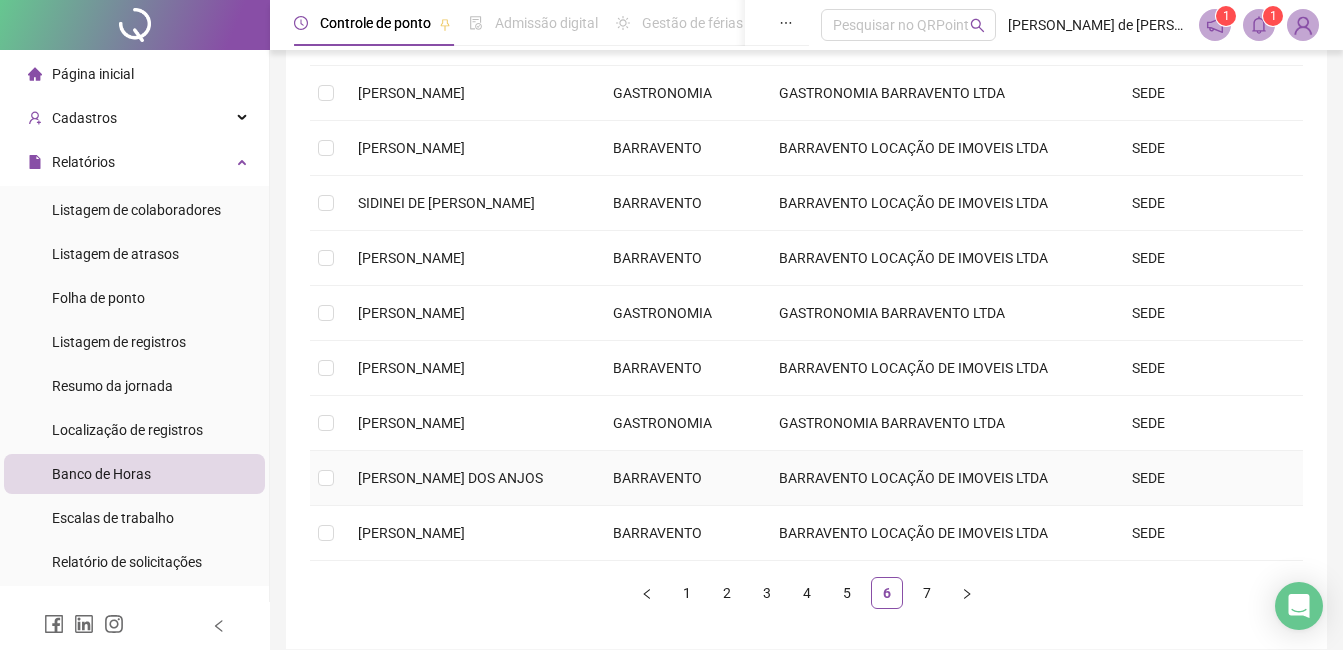 scroll, scrollTop: 136, scrollLeft: 0, axis: vertical 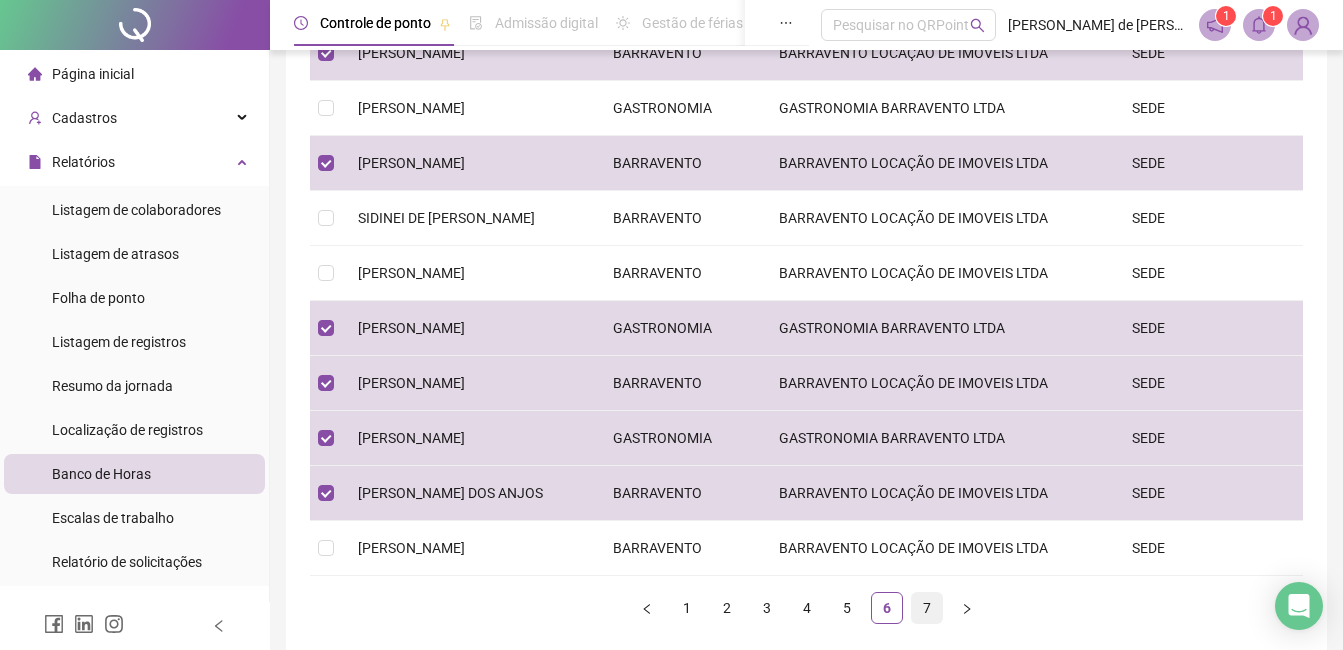 click on "7" at bounding box center [927, 608] 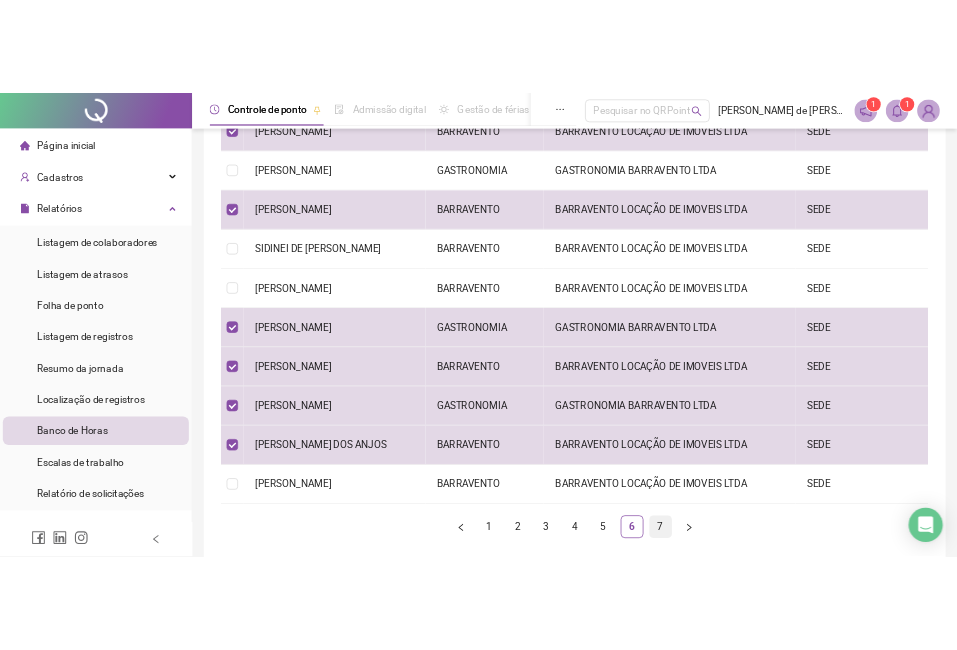 scroll, scrollTop: 0, scrollLeft: 0, axis: both 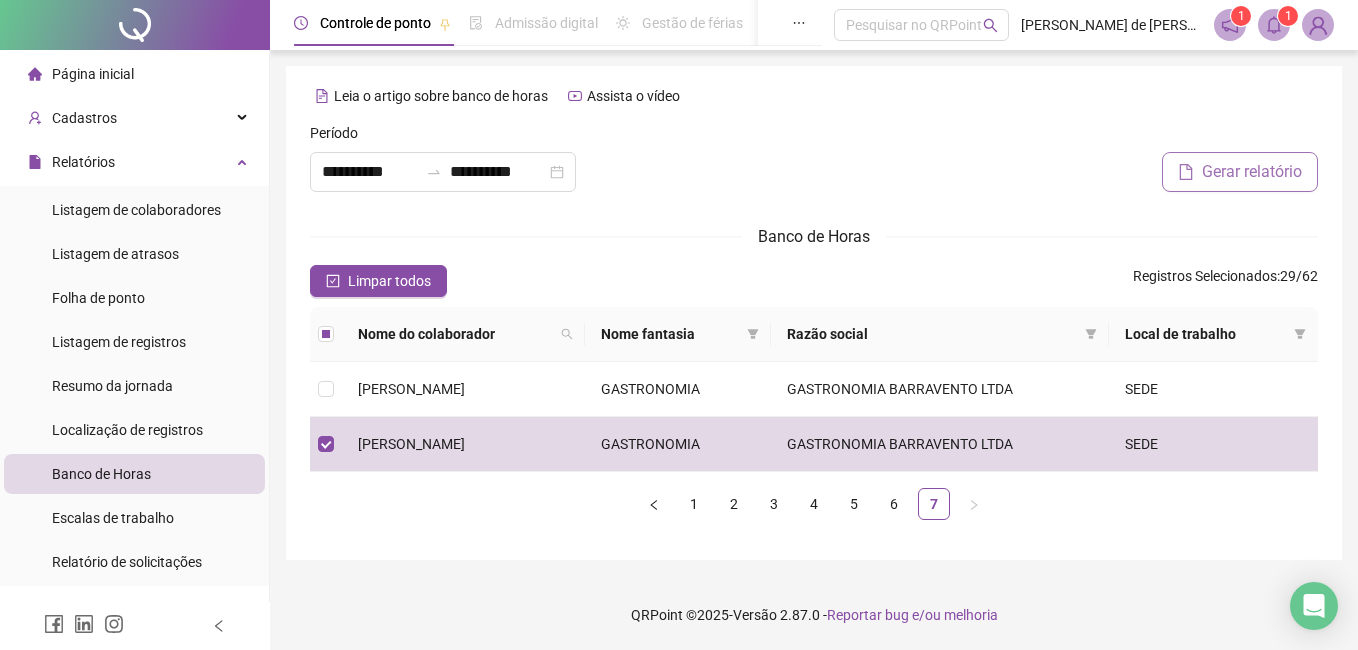 click on "Gerar relatório" at bounding box center [1252, 172] 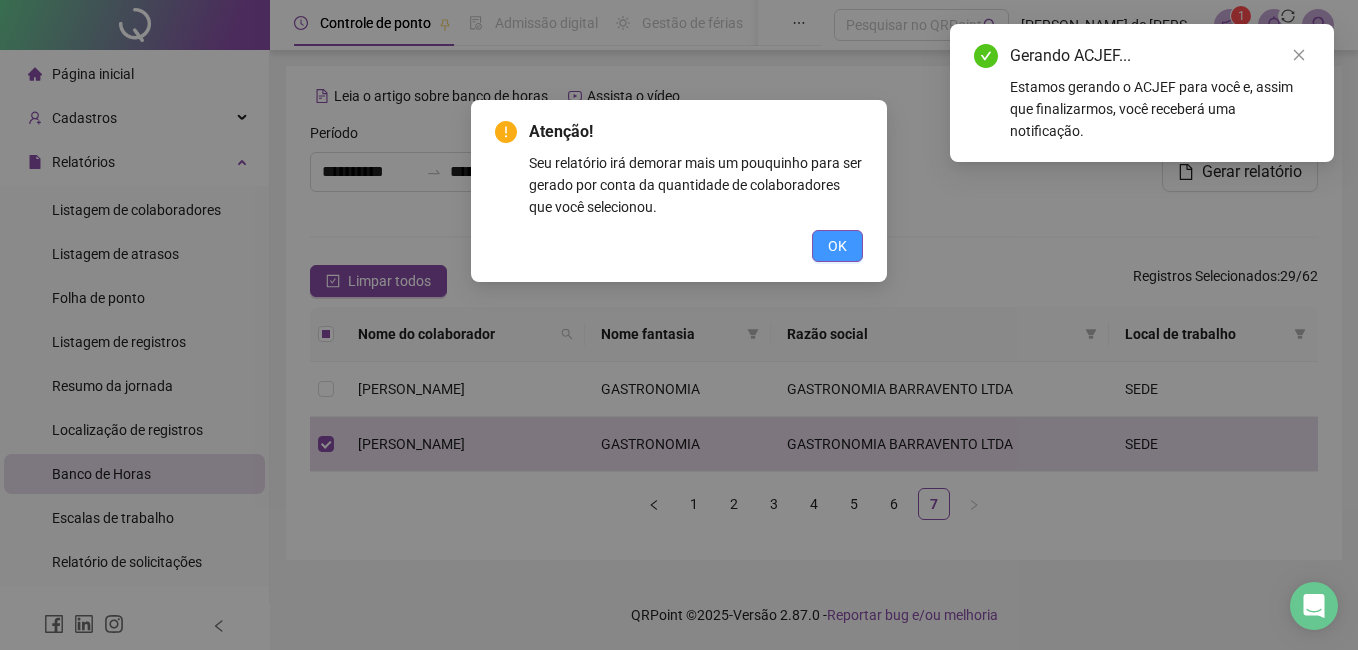 click on "OK" at bounding box center [837, 246] 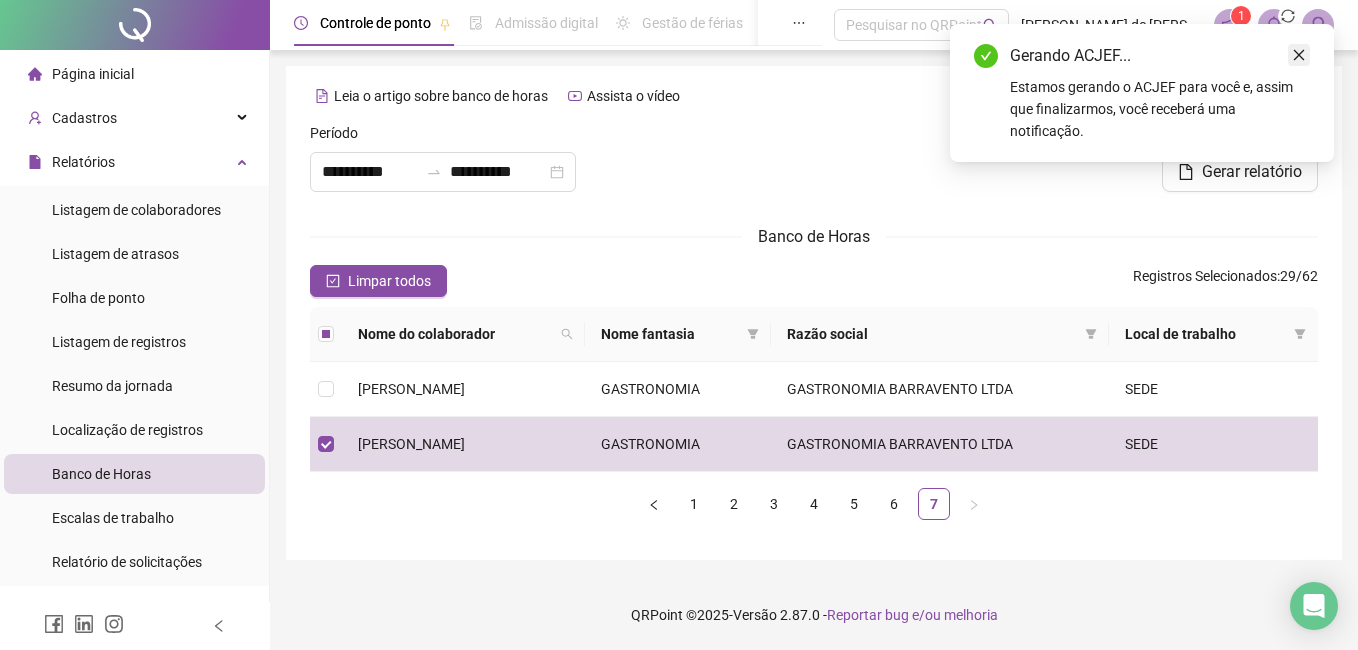 click at bounding box center [1299, 55] 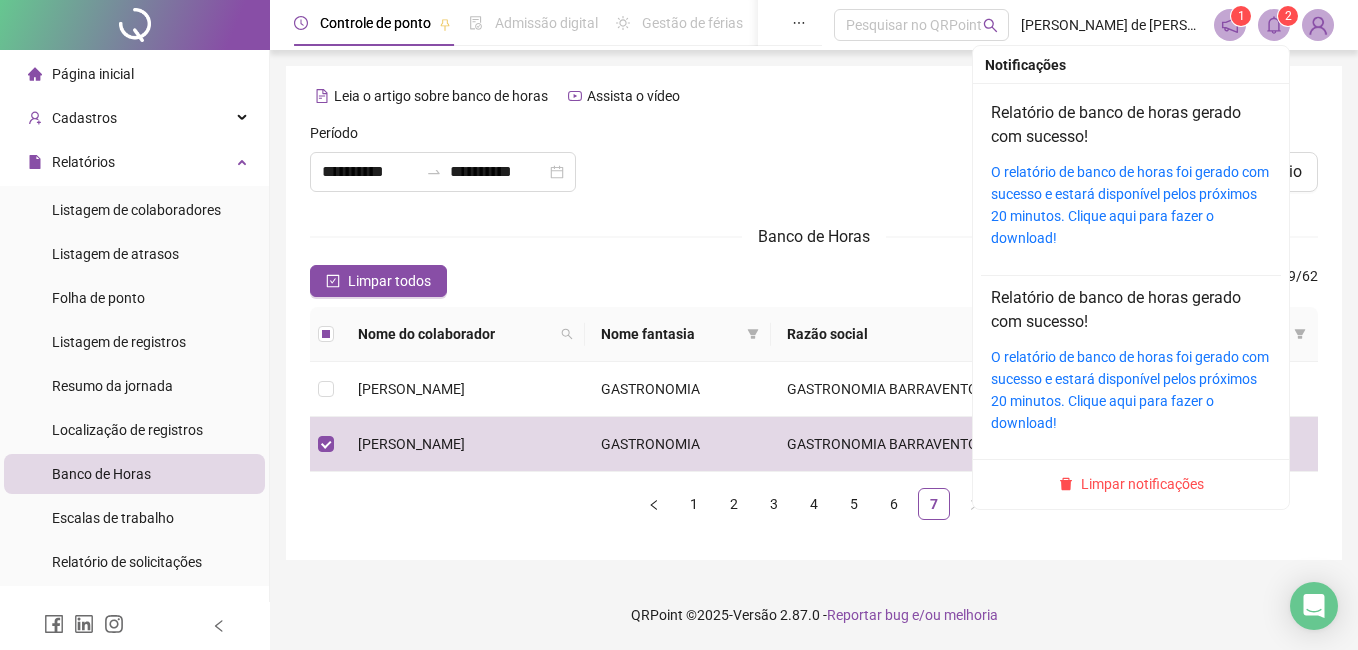 click 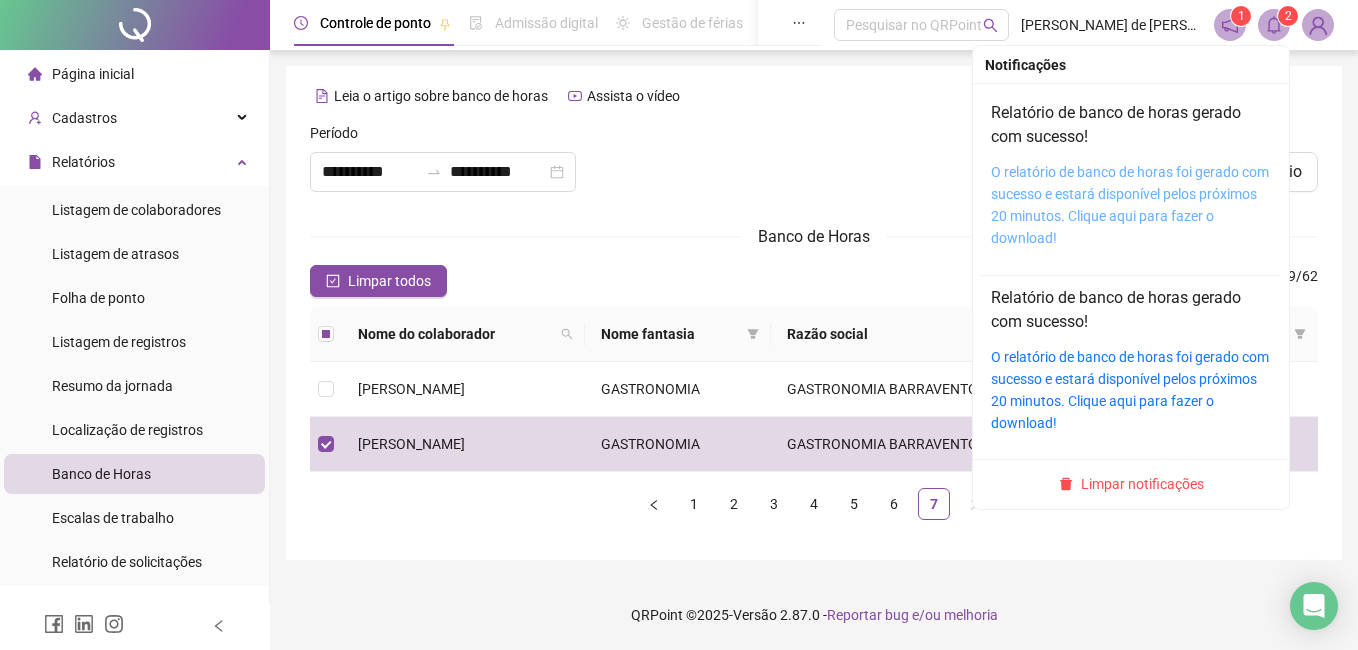 click on "O relatório de banco de horas foi gerado com sucesso e estará disponível pelos próximos 20 minutos.
Clique aqui para fazer o download!" at bounding box center [1130, 205] 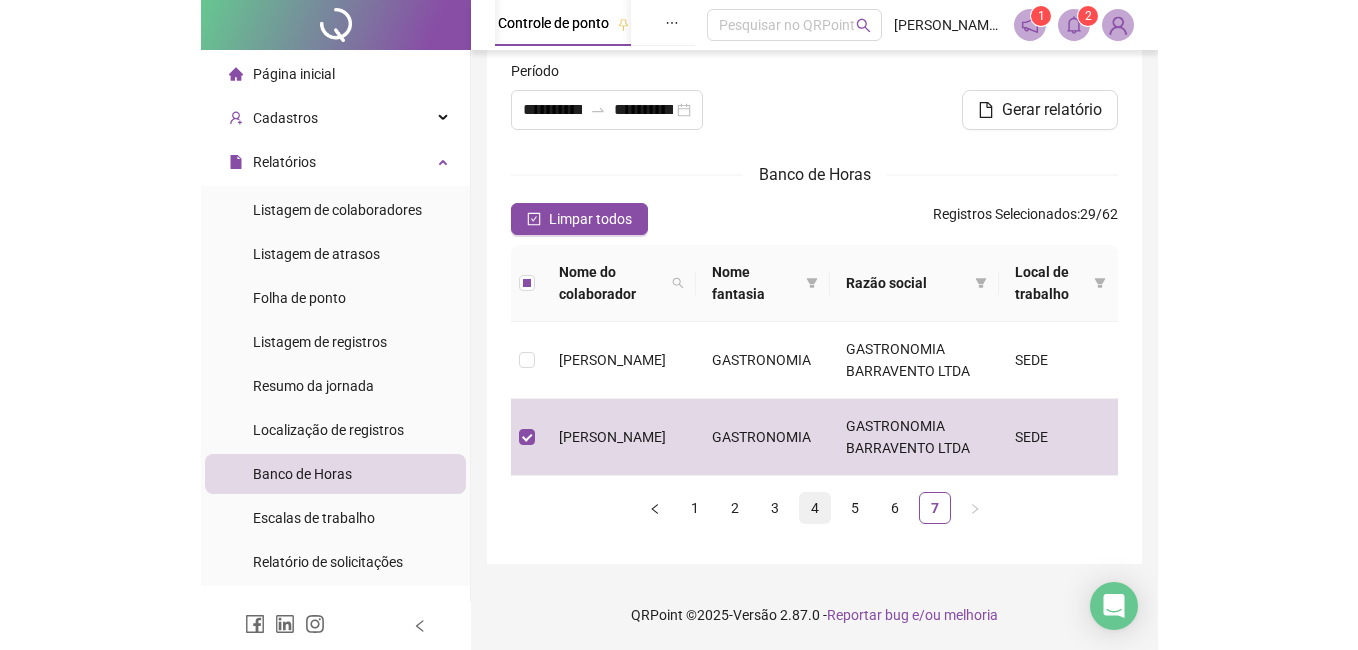 scroll, scrollTop: 0, scrollLeft: 0, axis: both 